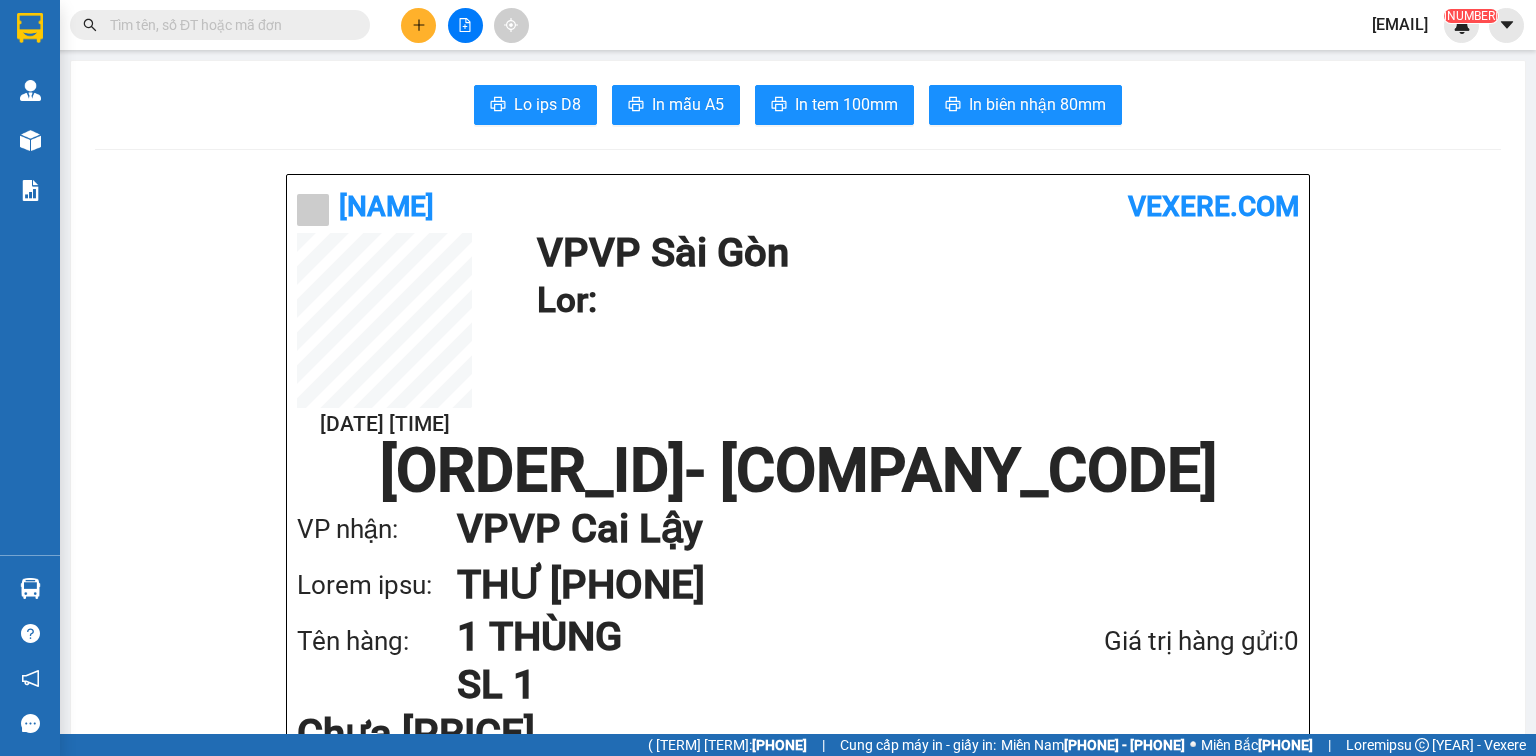 scroll, scrollTop: 0, scrollLeft: 0, axis: both 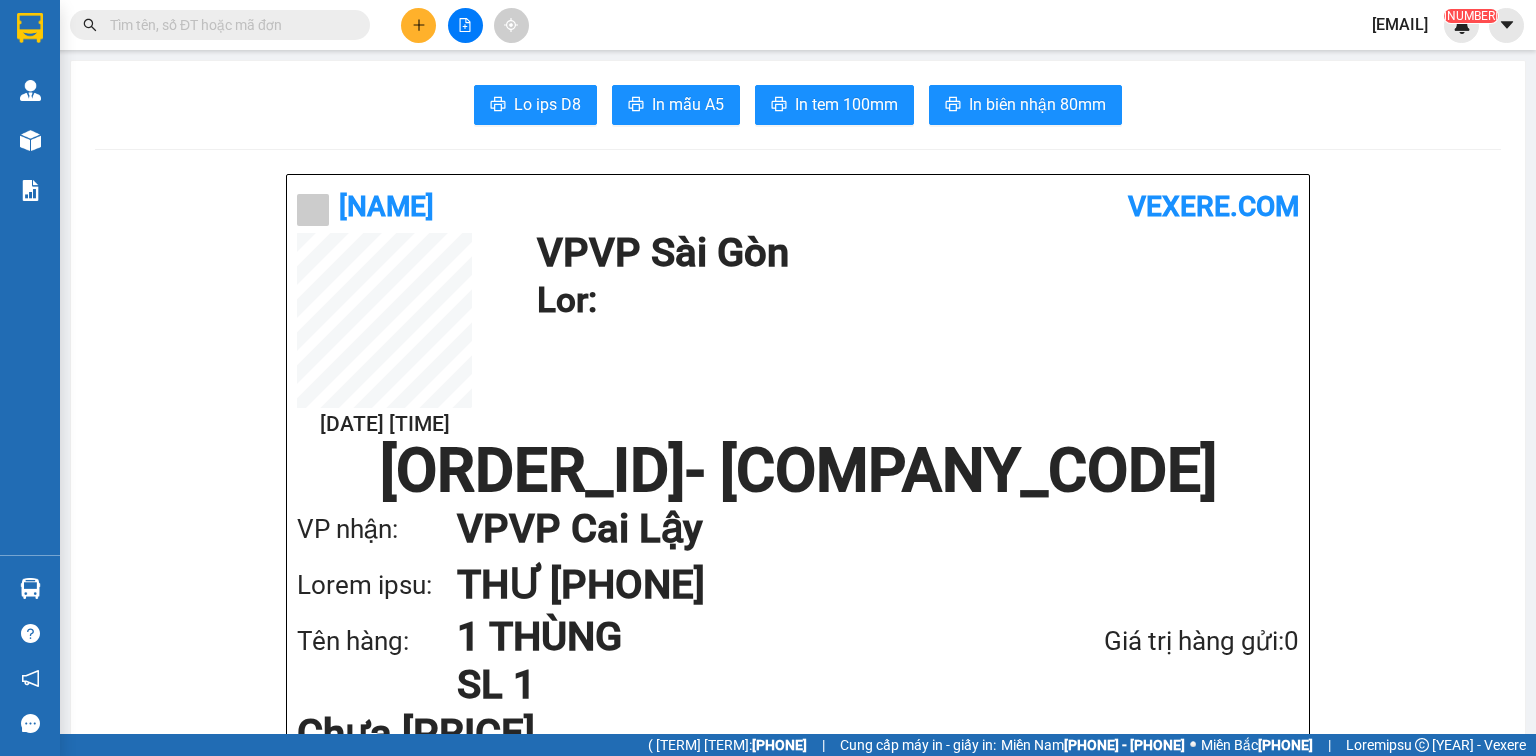 click at bounding box center (228, 25) 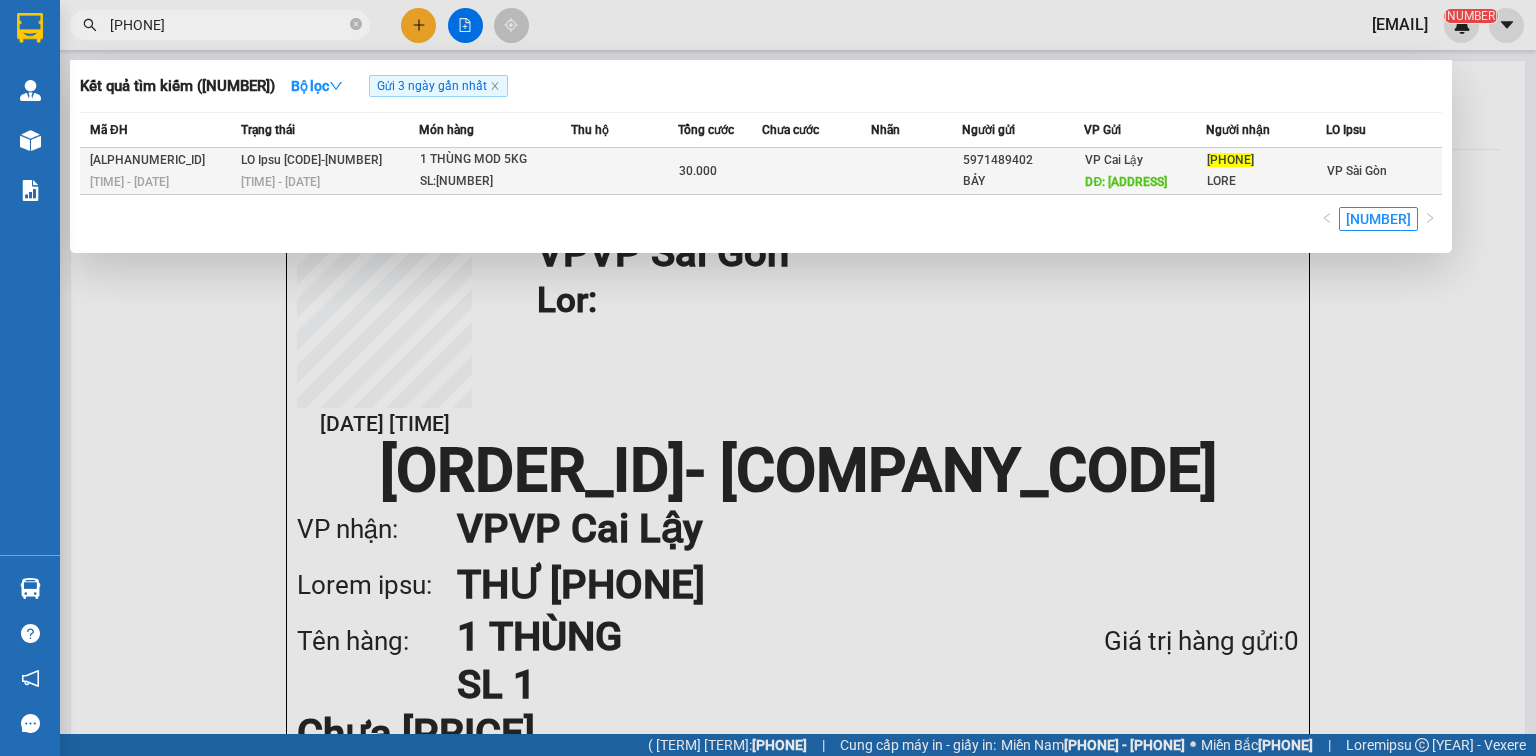 type on "[PHONE]" 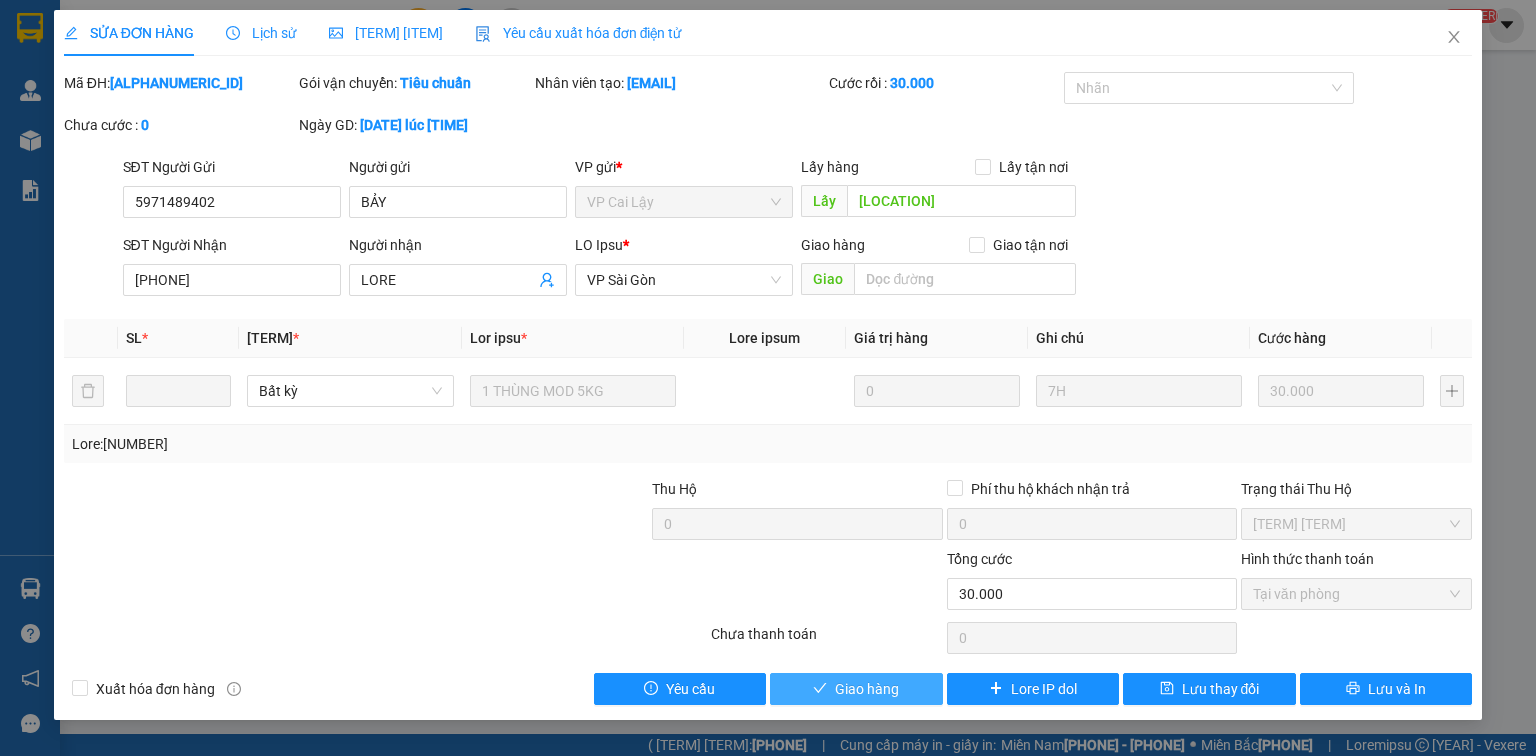 click on "Giao hàng" at bounding box center (867, 689) 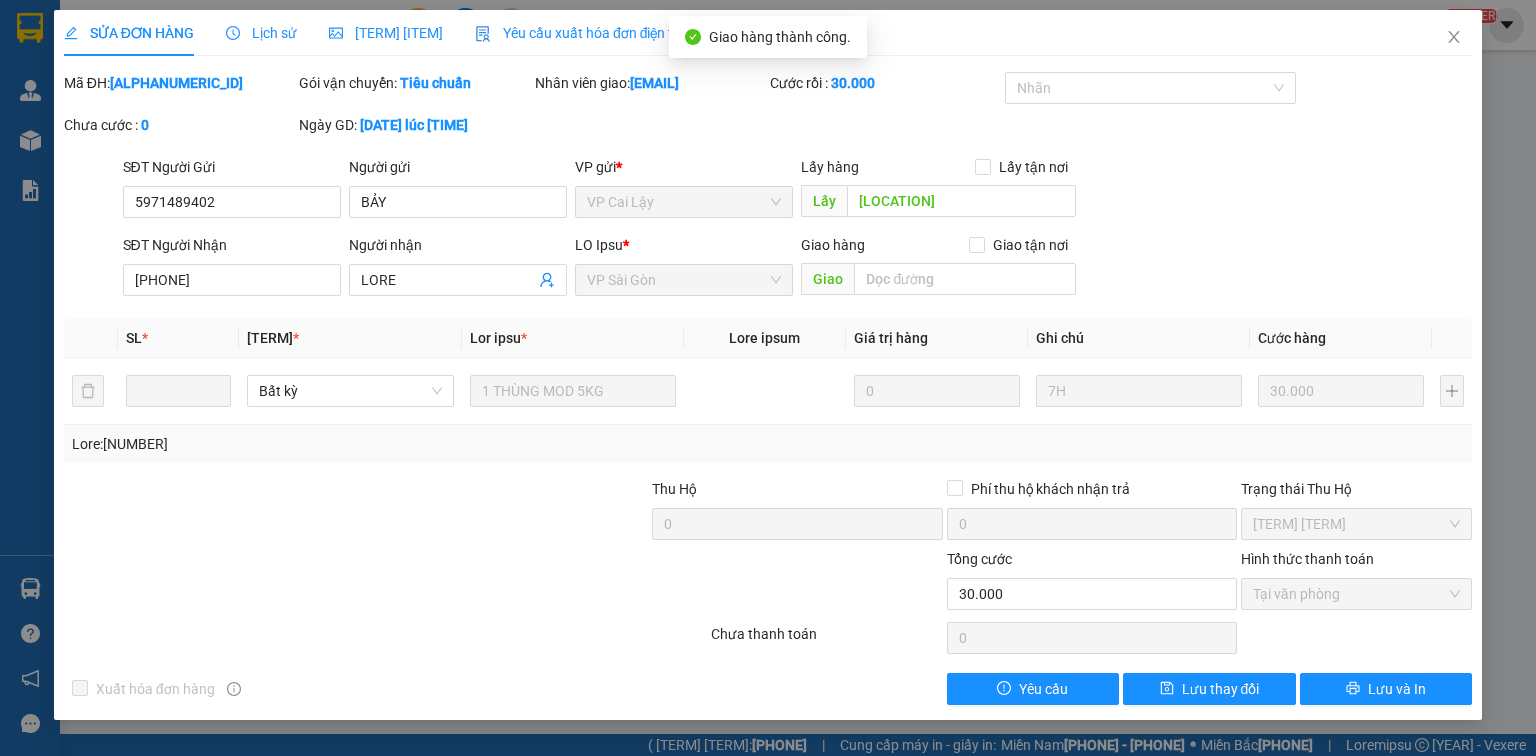 click at bounding box center (1454, 37) 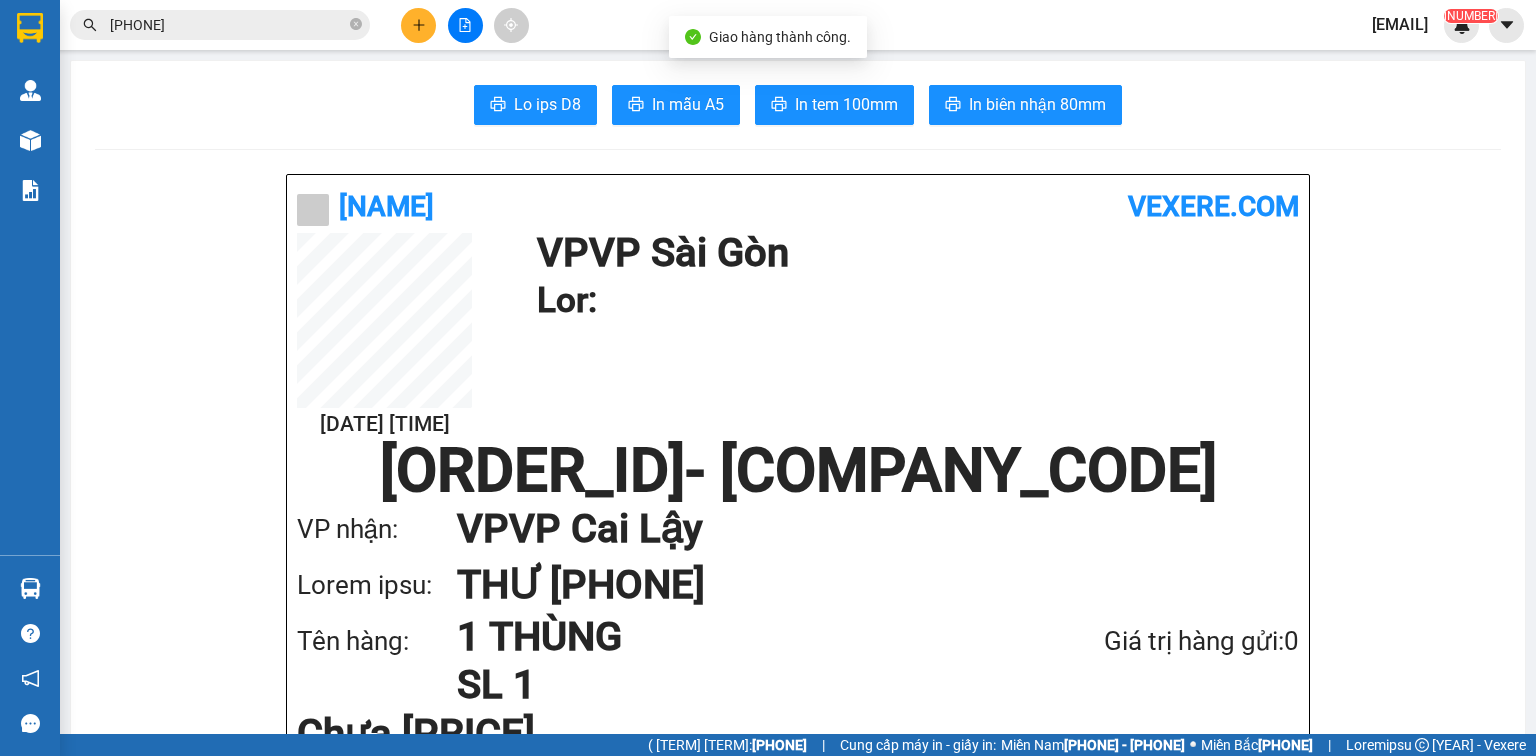 click at bounding box center (419, 25) 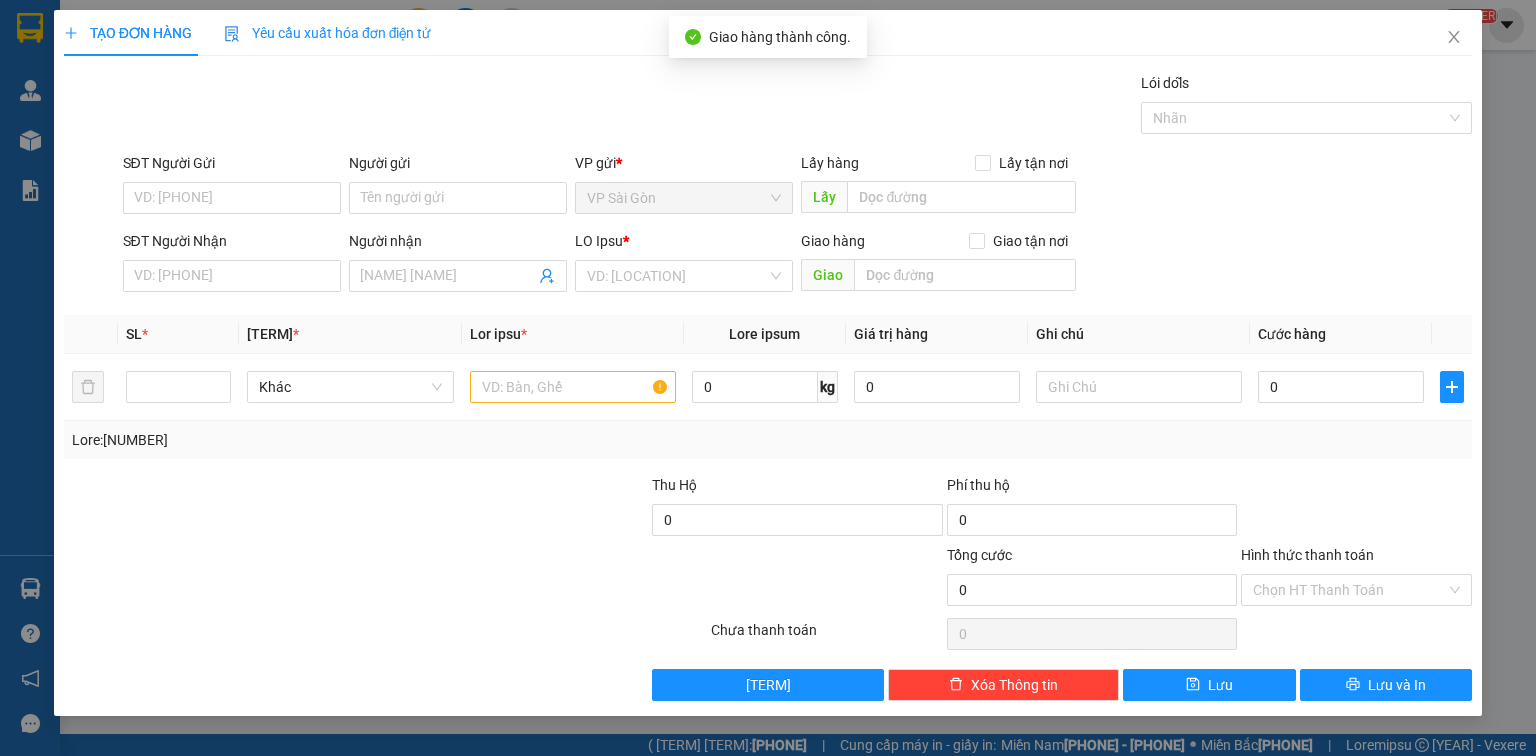 click on "SĐT Người Nhận" at bounding box center (232, 276) 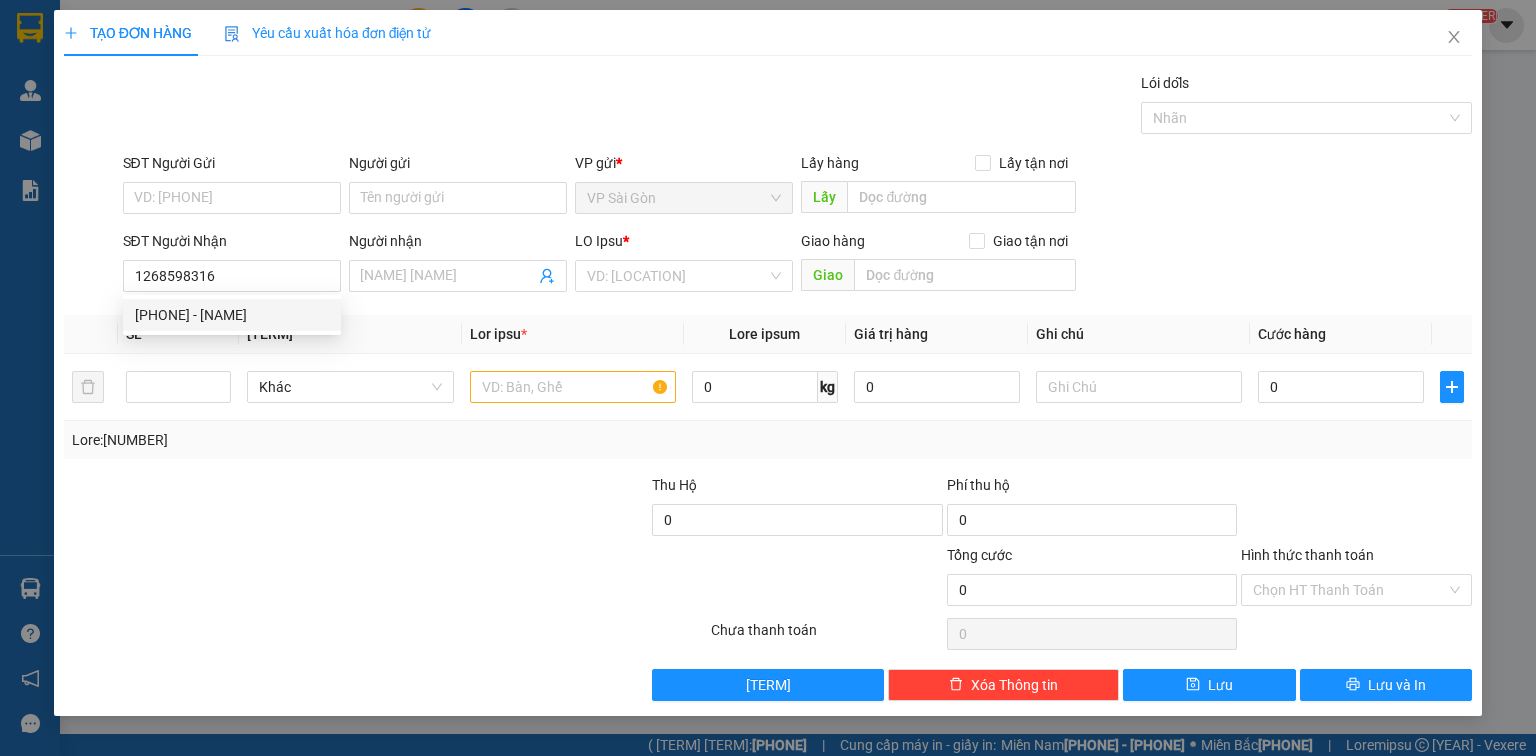 click on "[PHONE] - [NAME]" at bounding box center [232, 315] 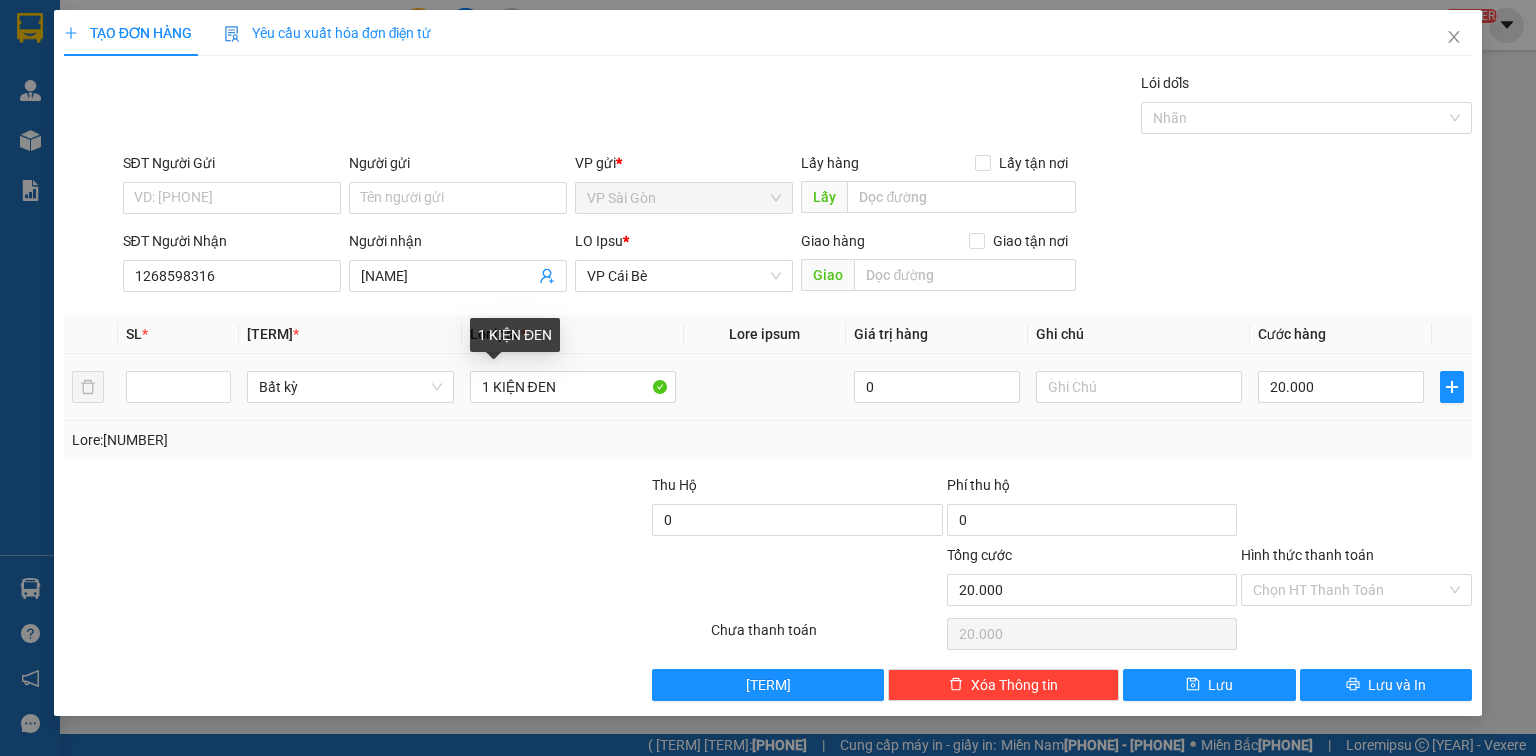 type on "1268598316" 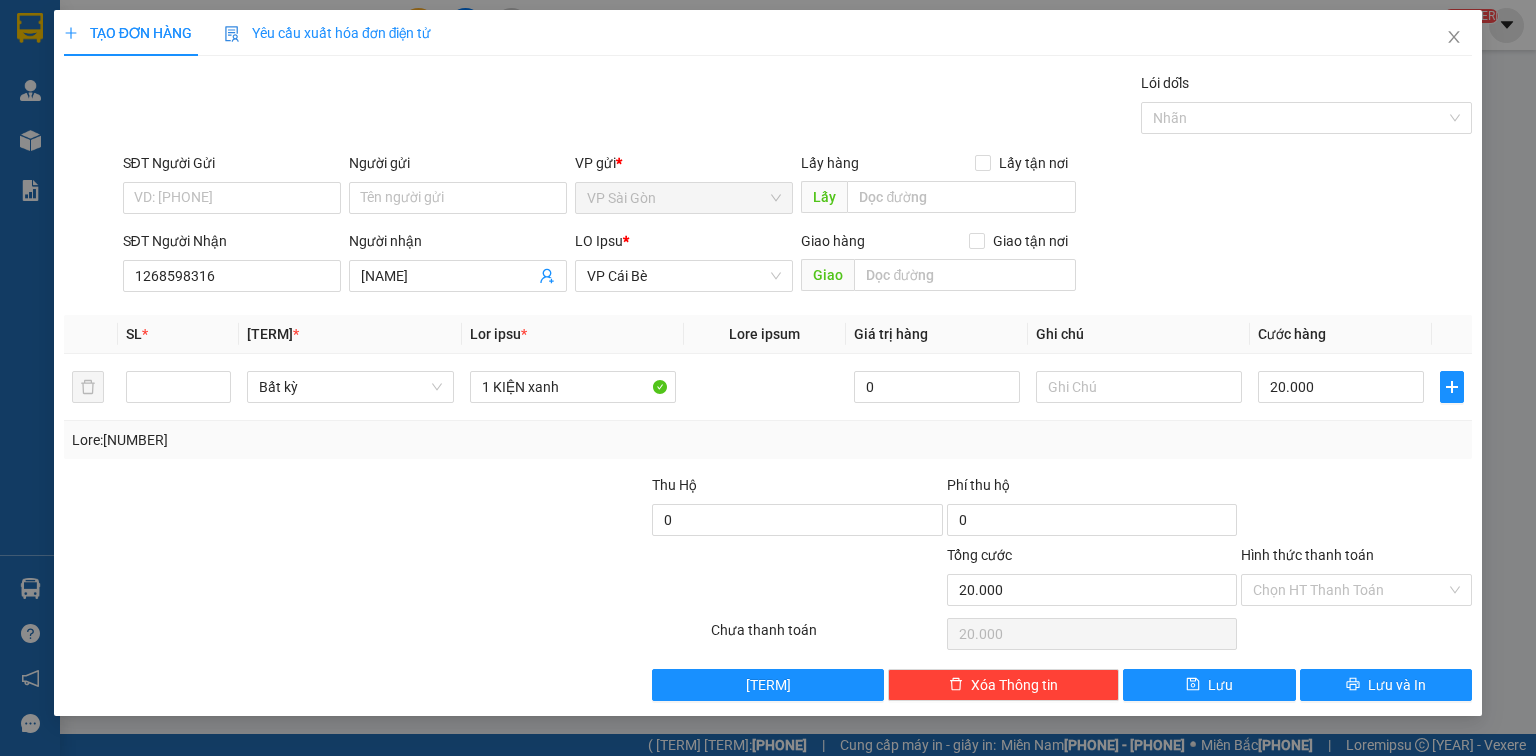 type on "1 KIỆN xanh" 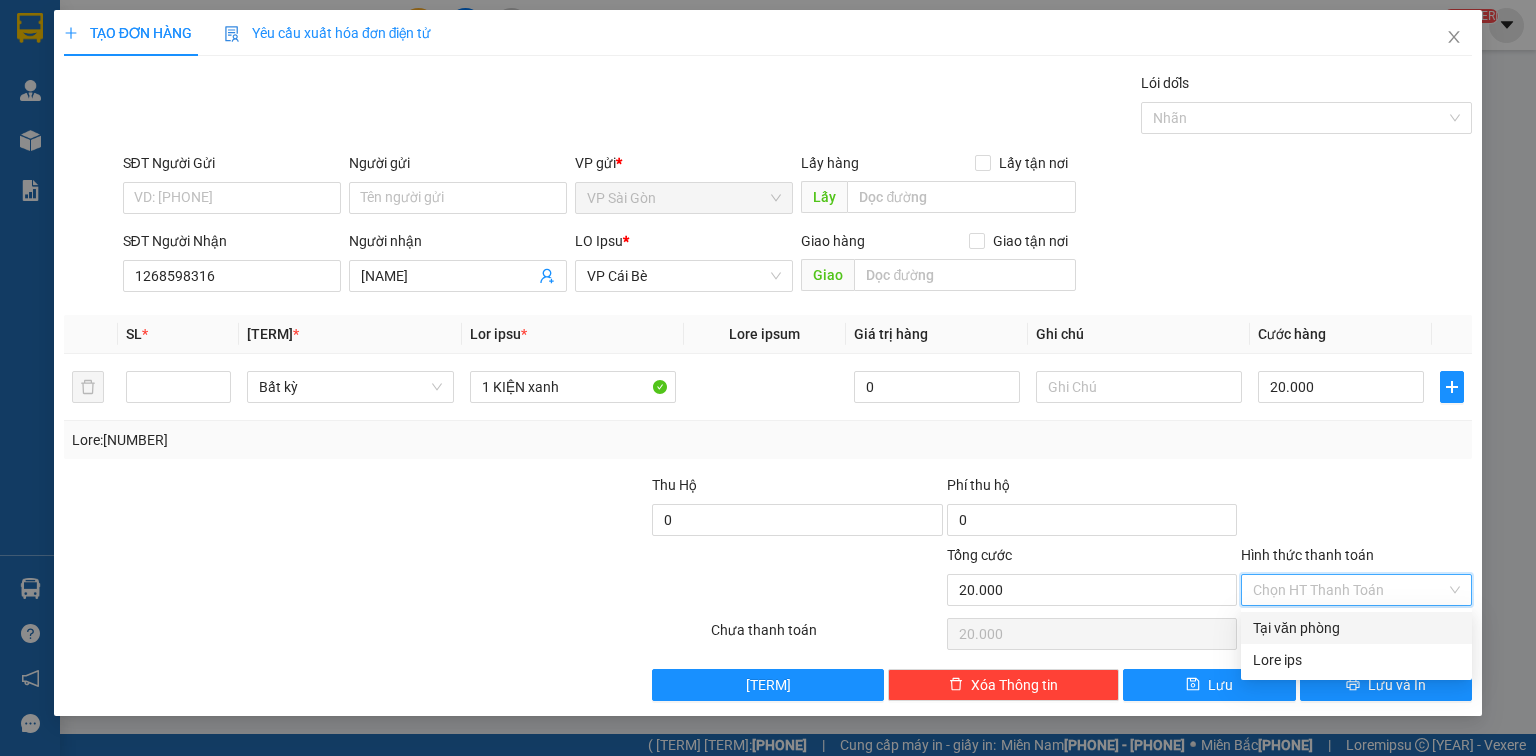 click on "Tại văn phòng" at bounding box center [1356, 628] 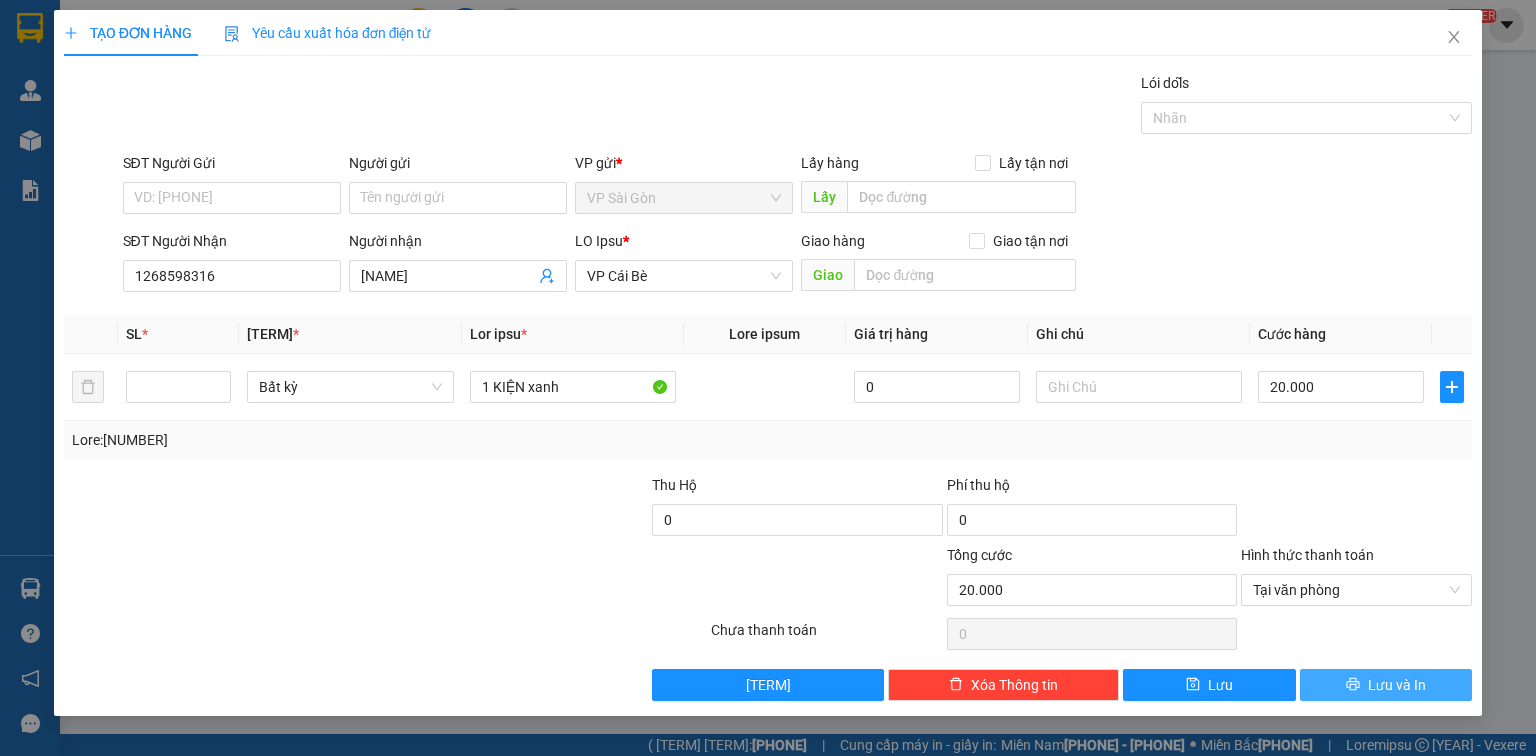 click on "Lưu và In" at bounding box center (1386, 685) 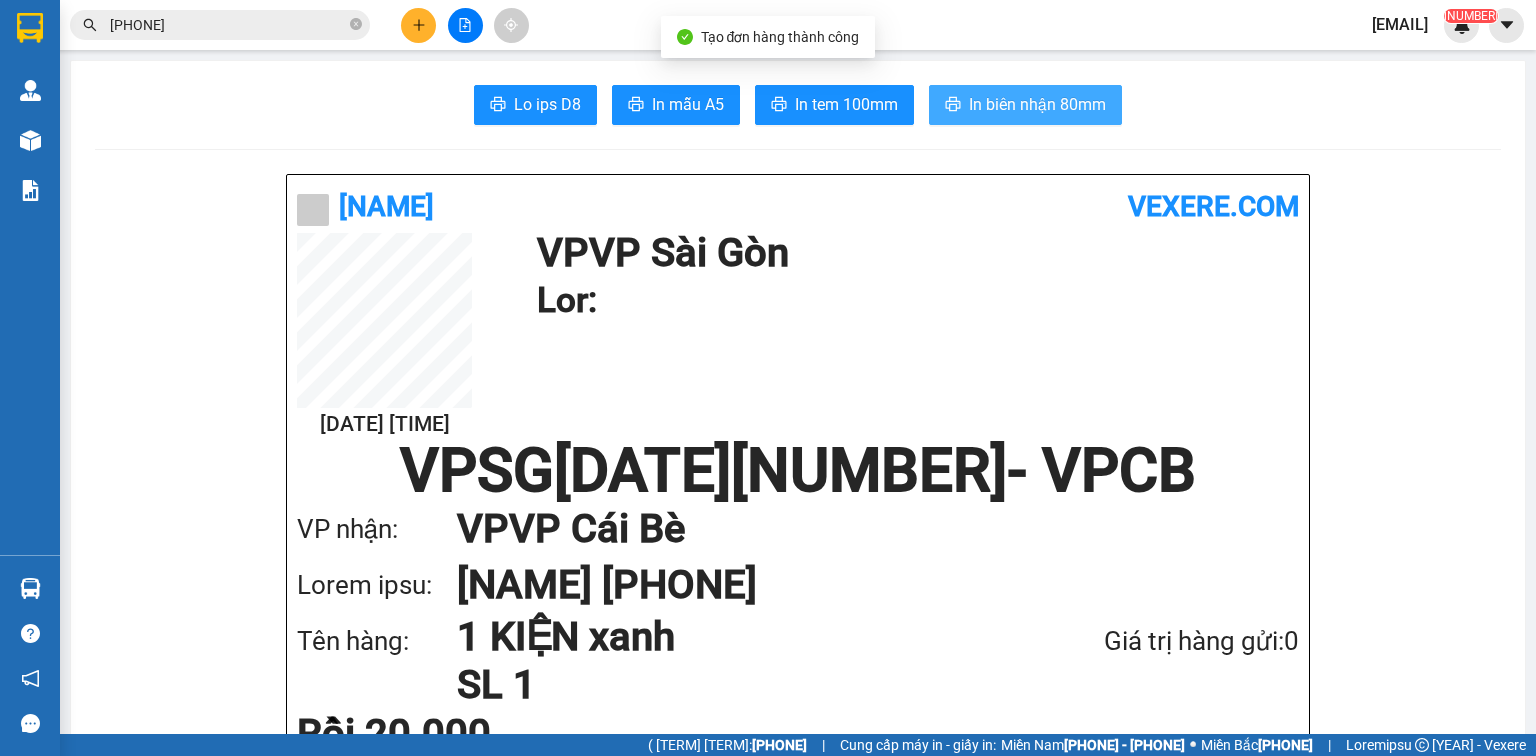 click on "In biên nhận 80mm" at bounding box center (1037, 104) 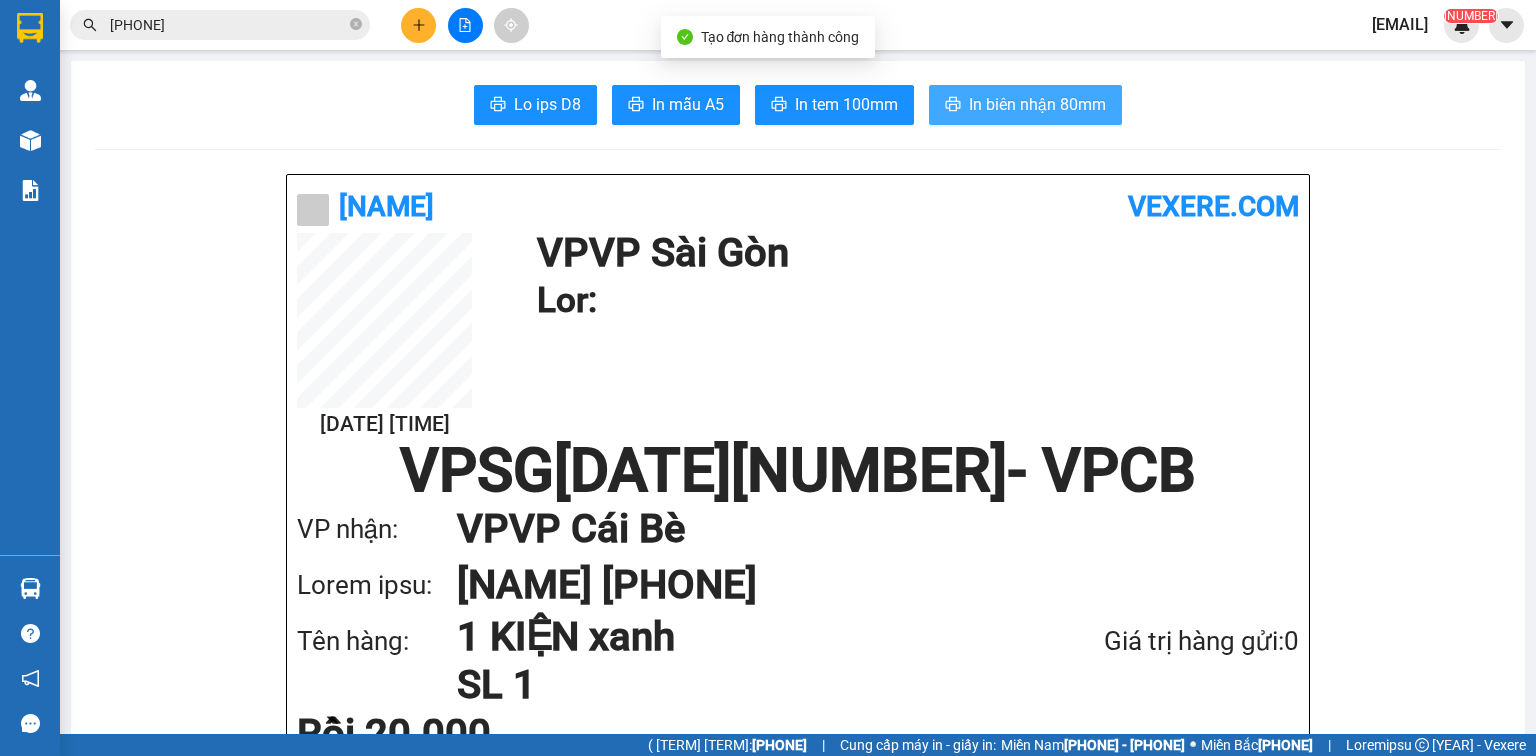 scroll, scrollTop: 0, scrollLeft: 0, axis: both 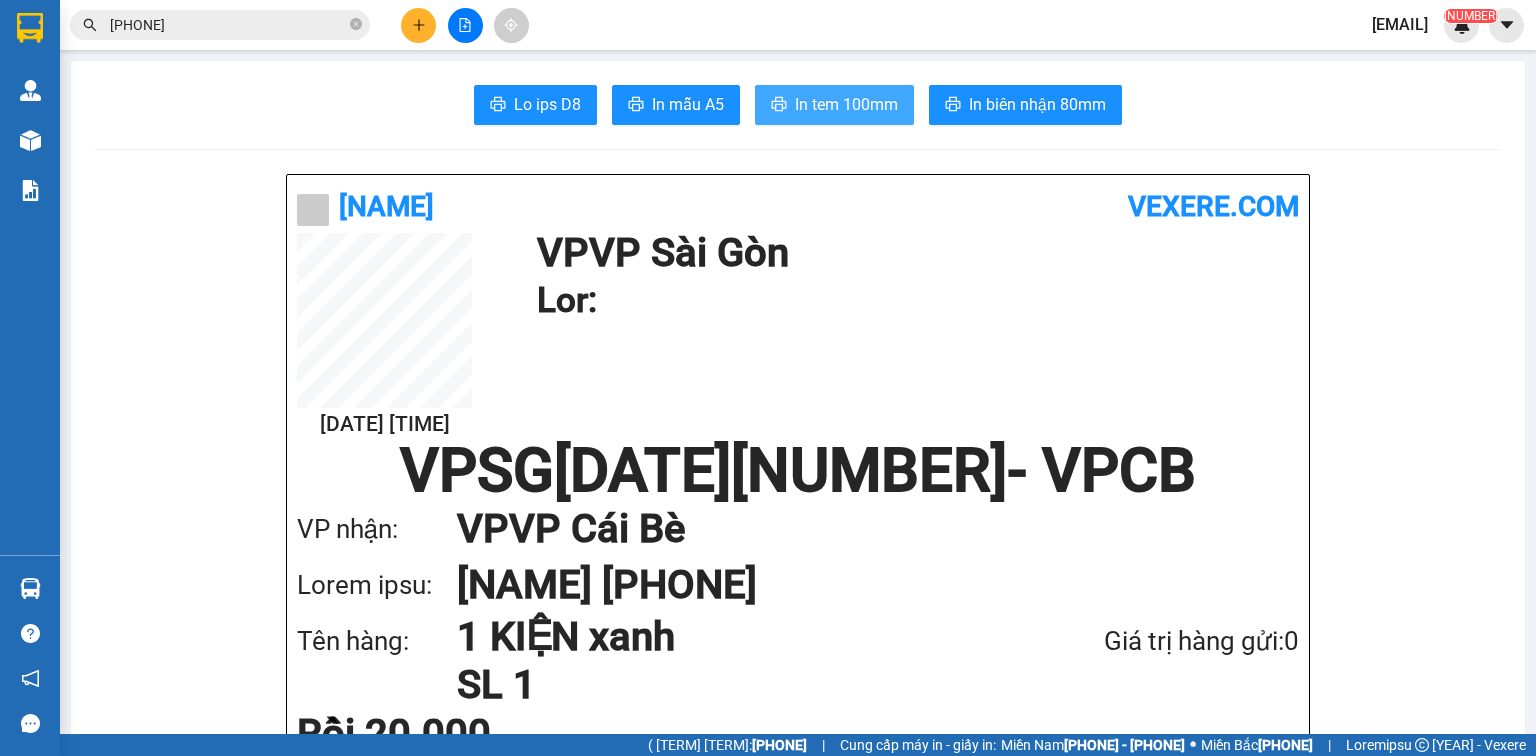 click on "In tem 100mm" at bounding box center (547, 104) 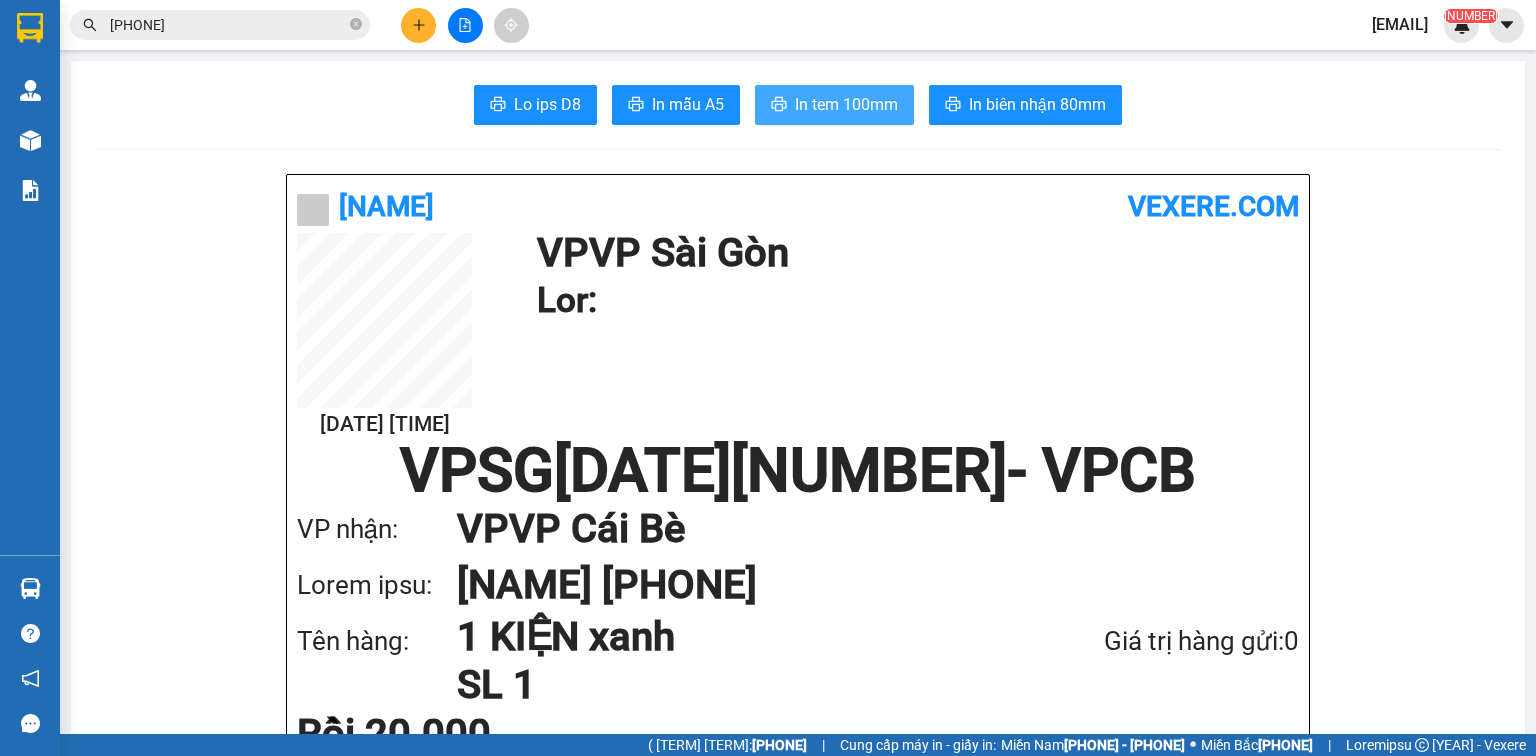 scroll, scrollTop: 0, scrollLeft: 0, axis: both 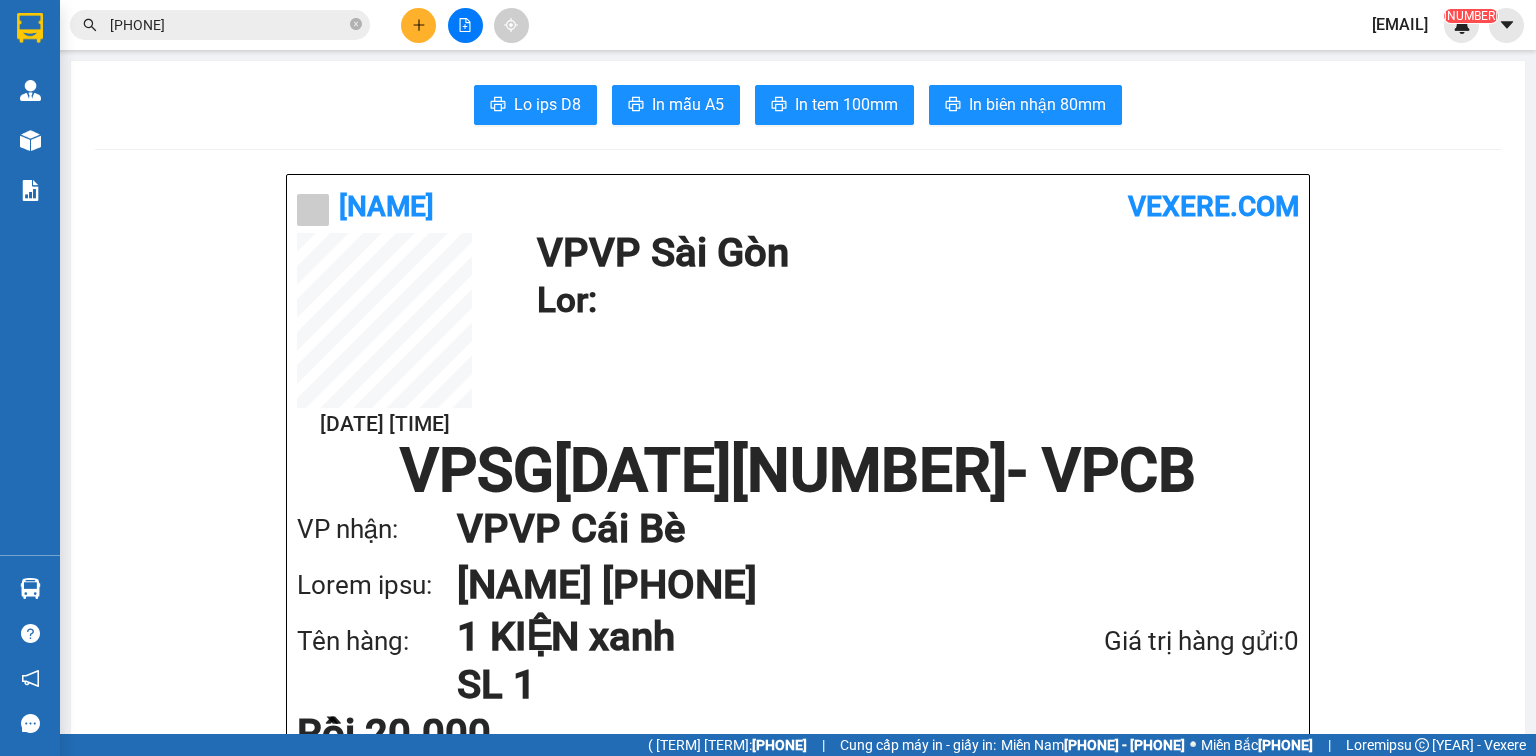 click at bounding box center (356, 24) 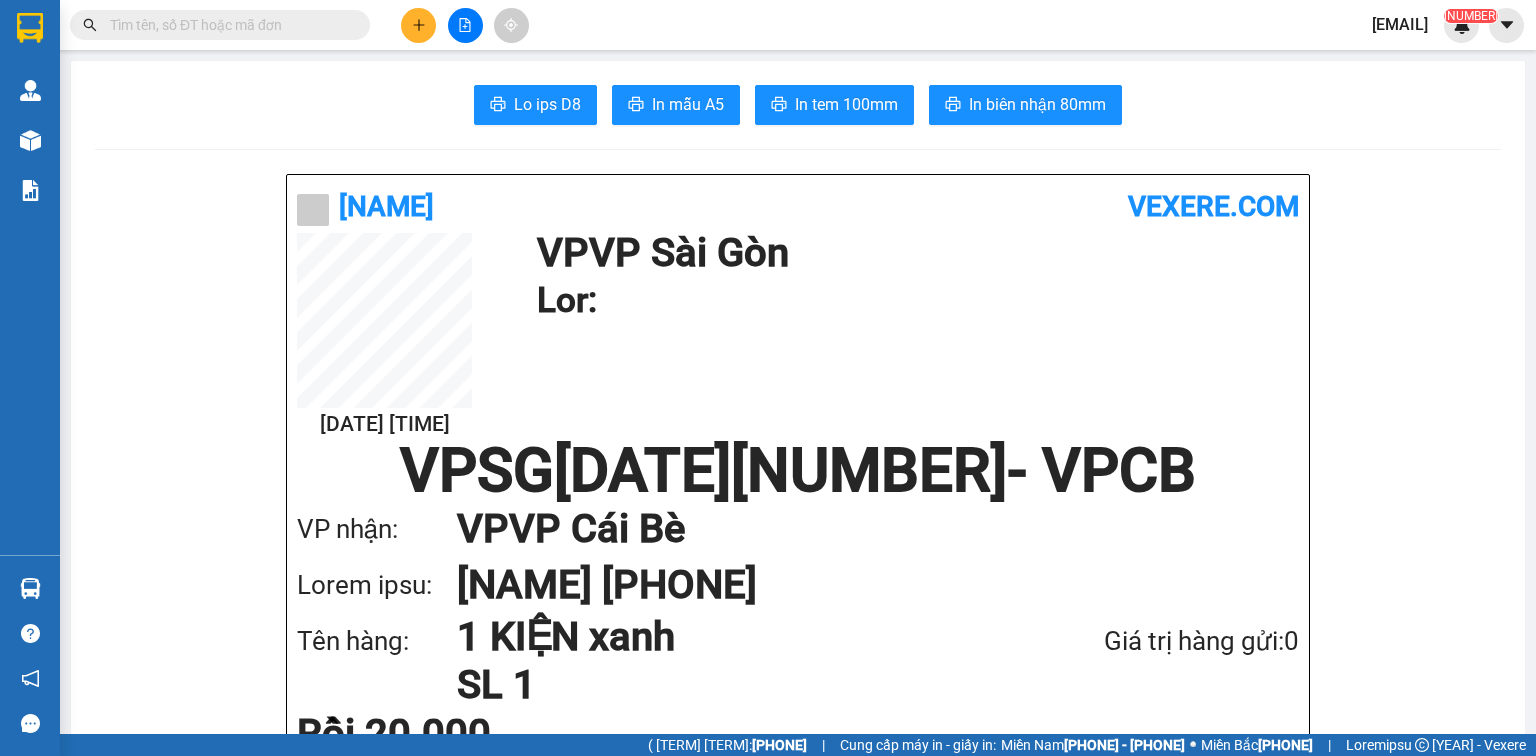 click on "Lor:" at bounding box center (913, 253) 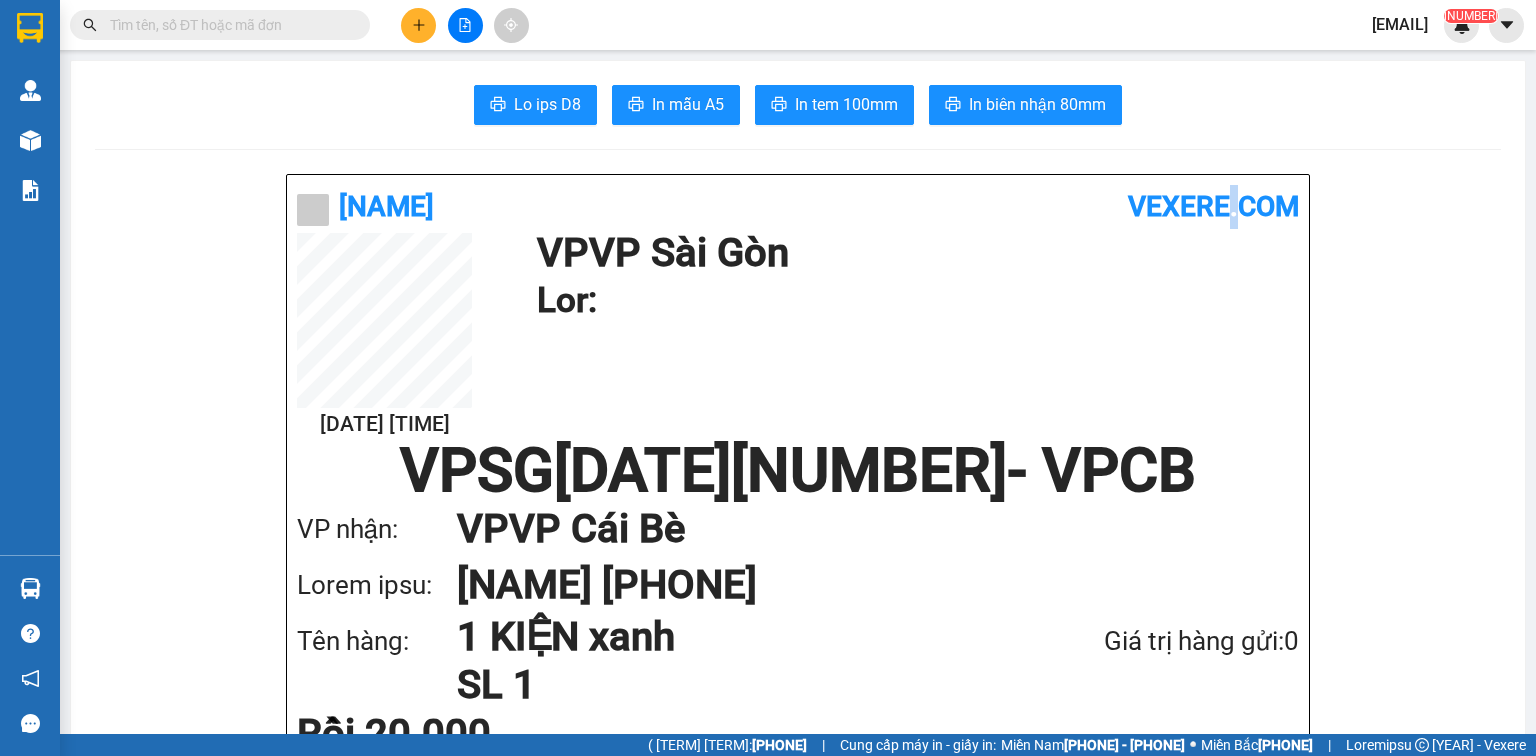 drag, startPoint x: 1220, startPoint y: 187, endPoint x: 1217, endPoint y: 204, distance: 17.262676 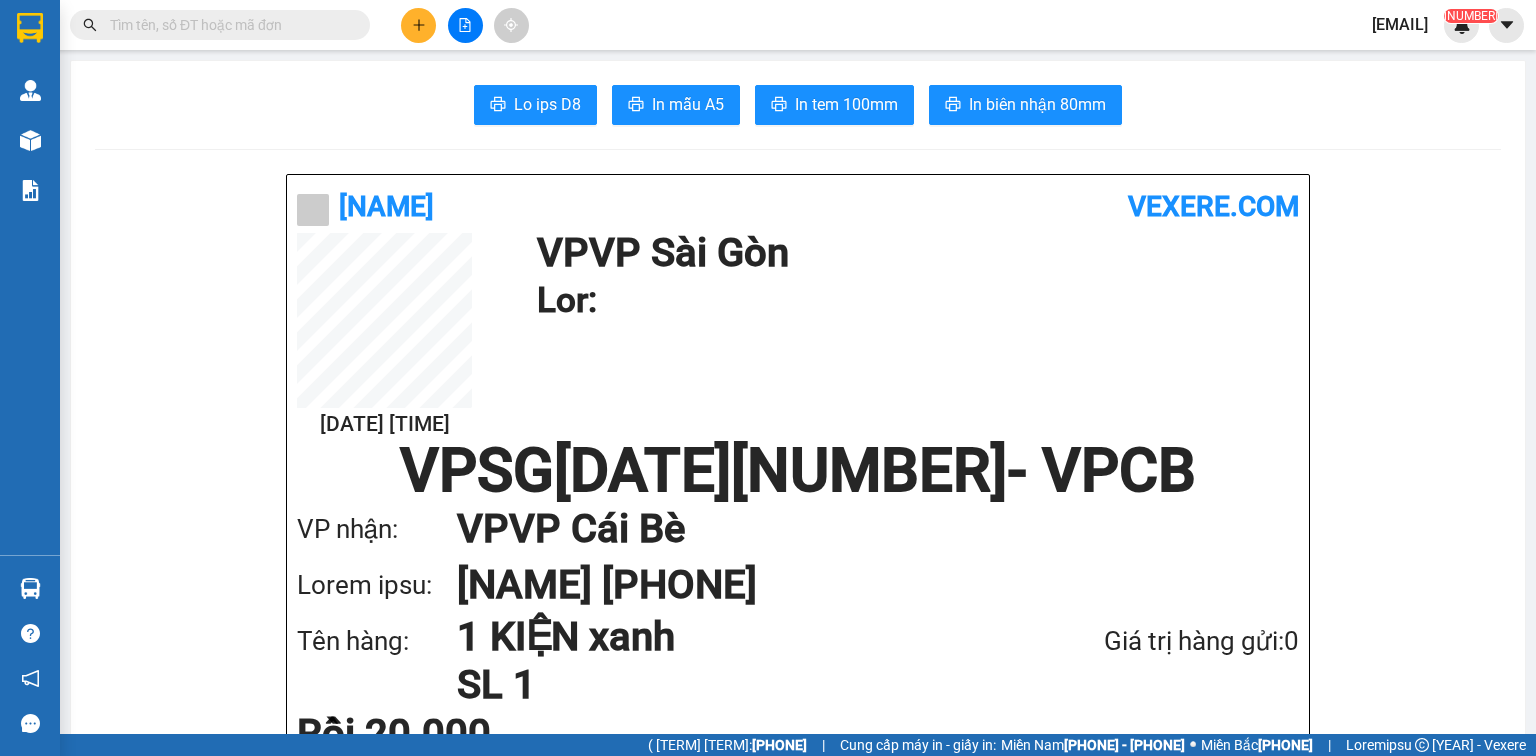 drag, startPoint x: 1288, startPoint y: 235, endPoint x: 1361, endPoint y: 232, distance: 73.061615 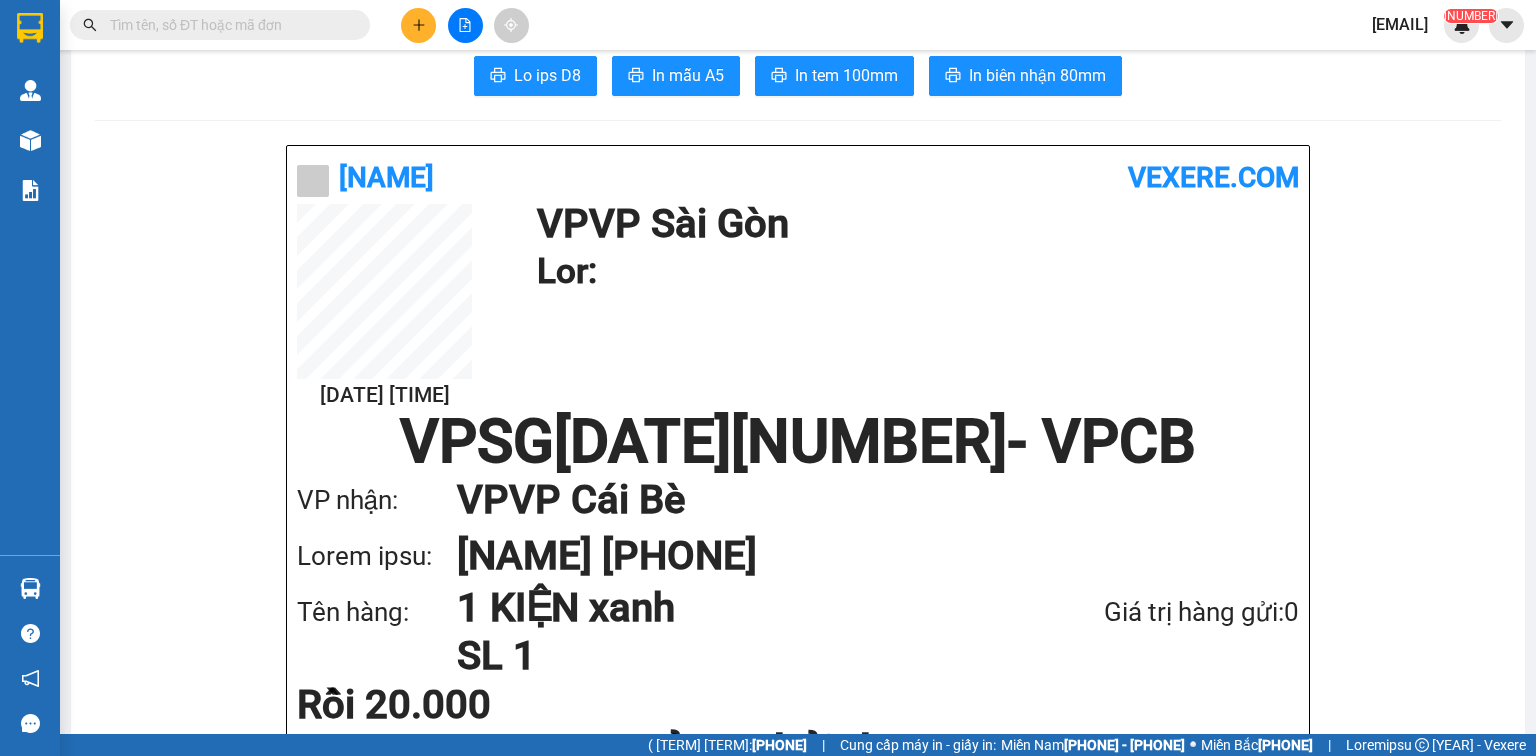 scroll, scrollTop: 0, scrollLeft: 0, axis: both 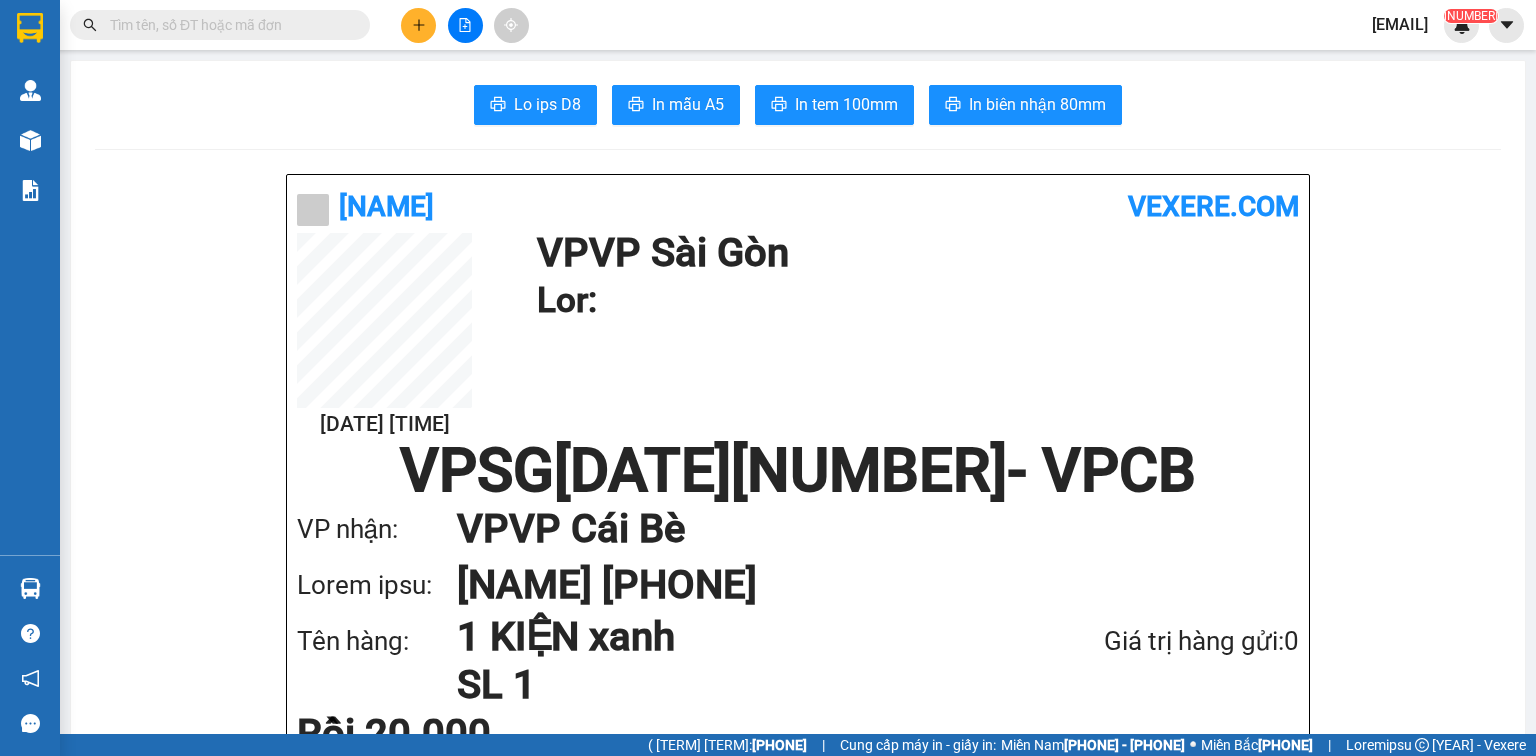 click at bounding box center [419, 25] 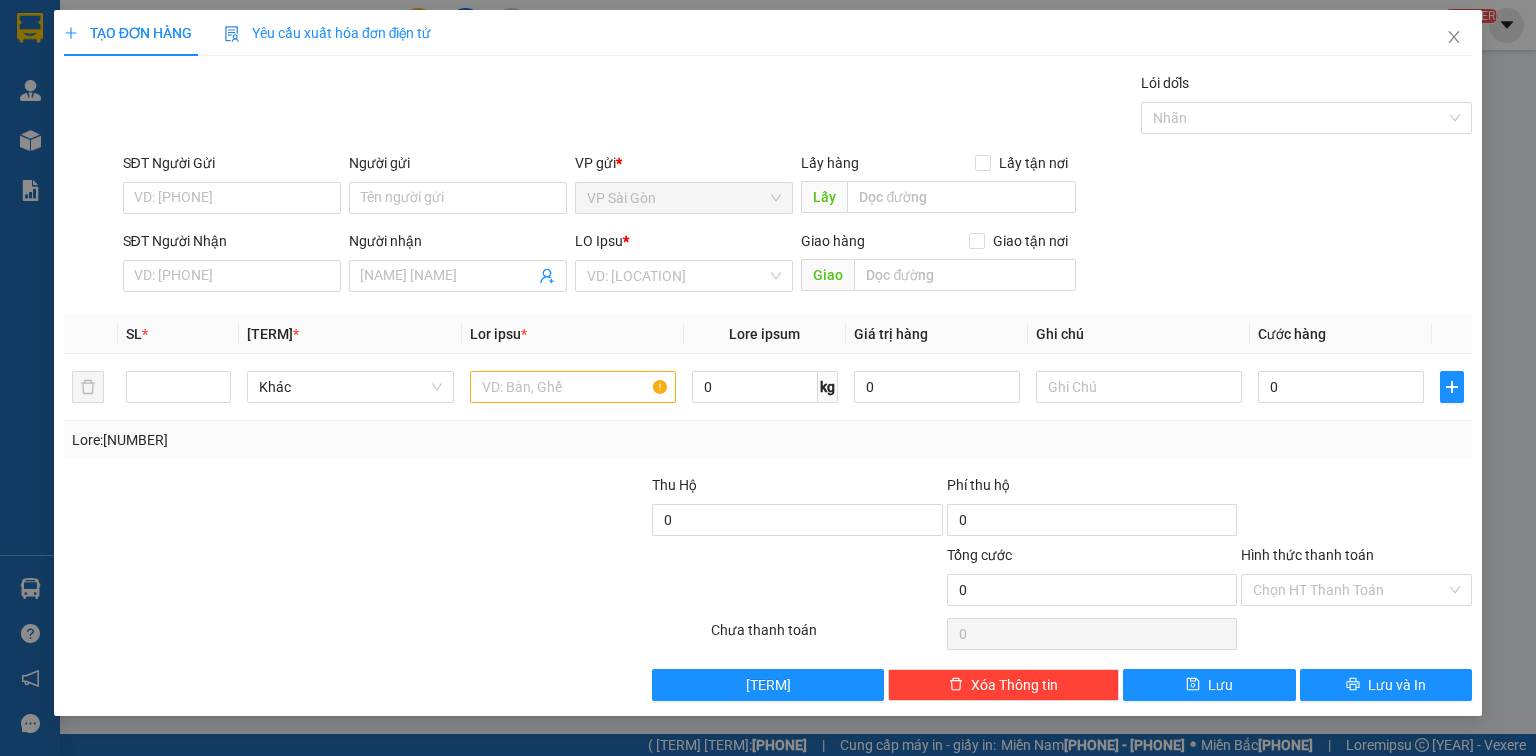 click on "SĐT Người Nhận" at bounding box center (232, 276) 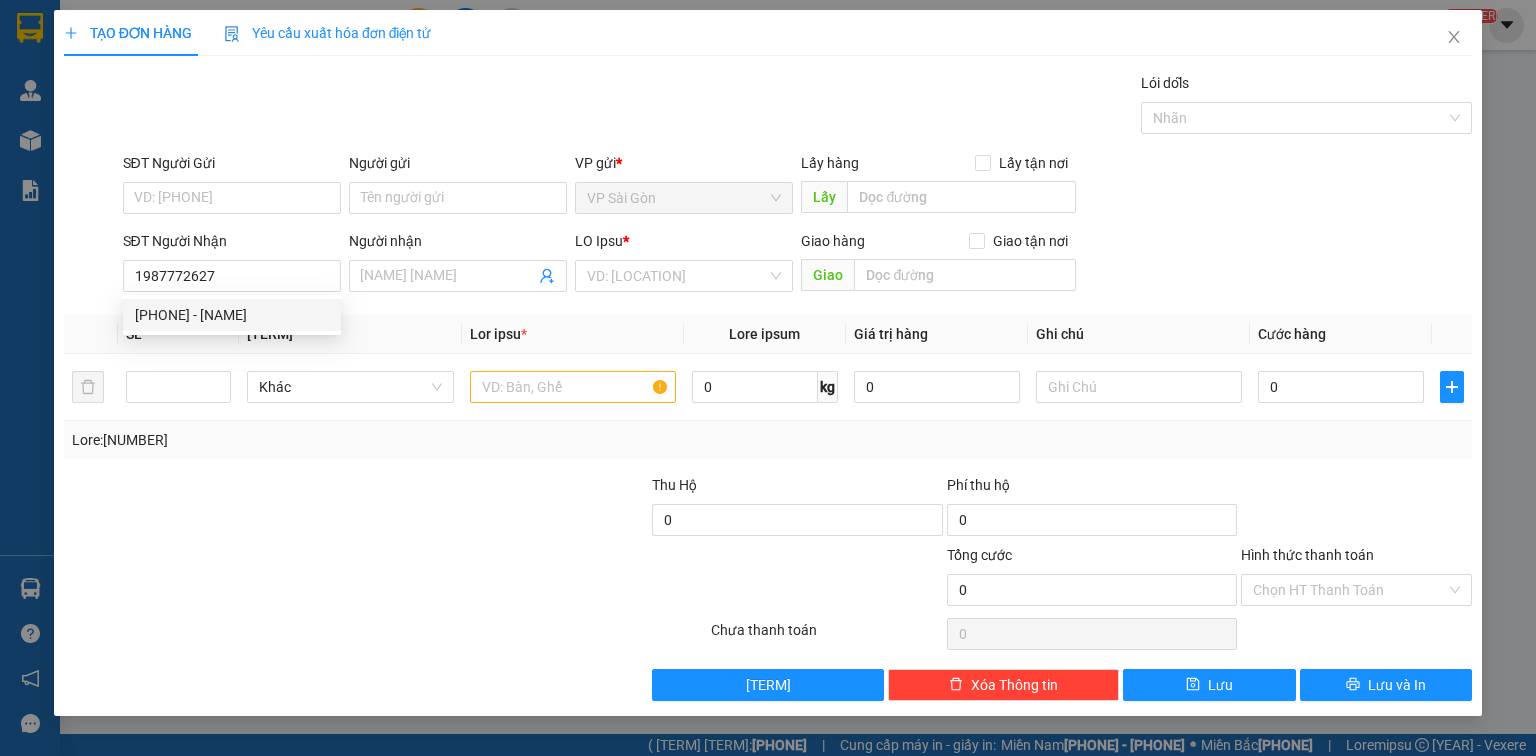 click on "[PHONE] - [NAME]" at bounding box center [232, 315] 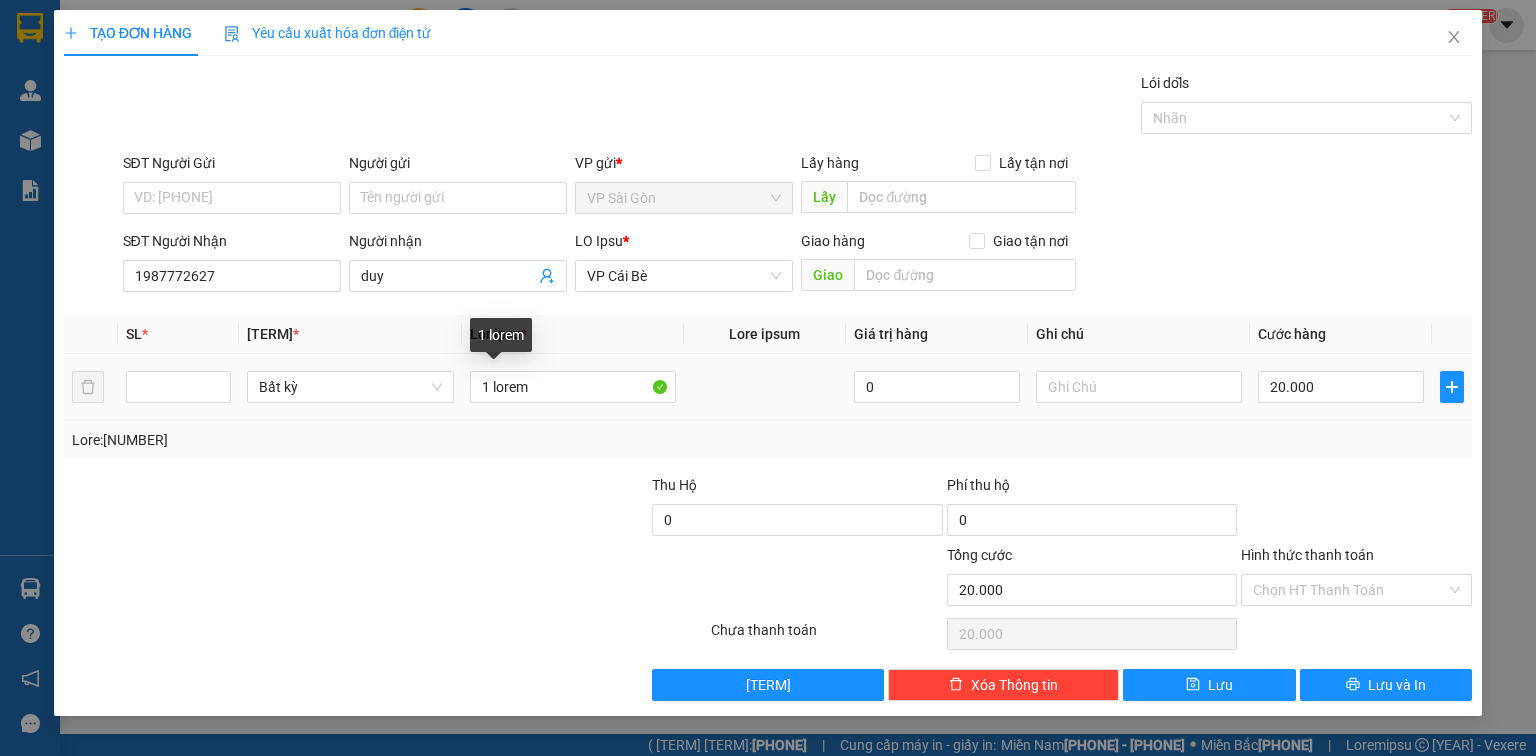 type on "1987772627" 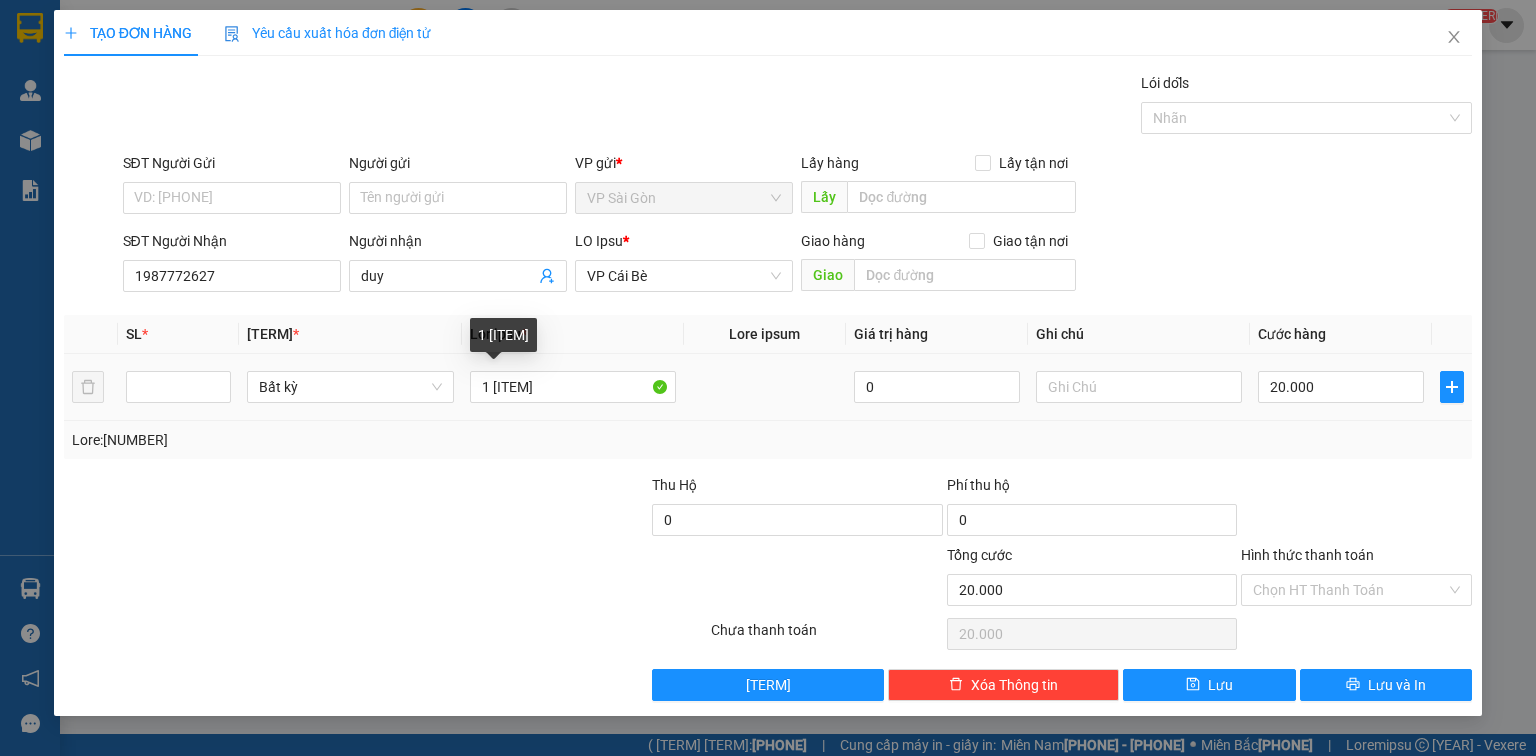 paste on "l" 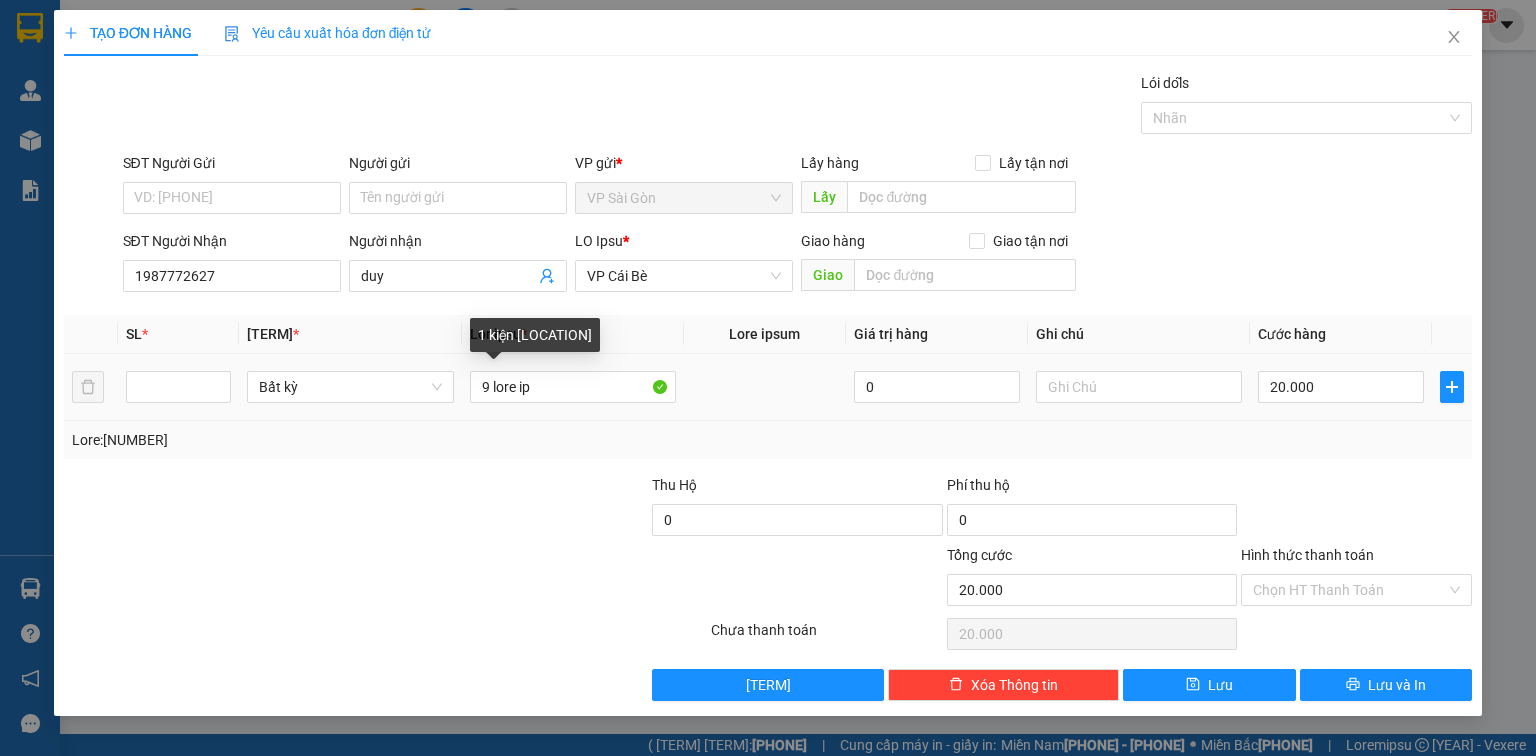 paste on "ă" 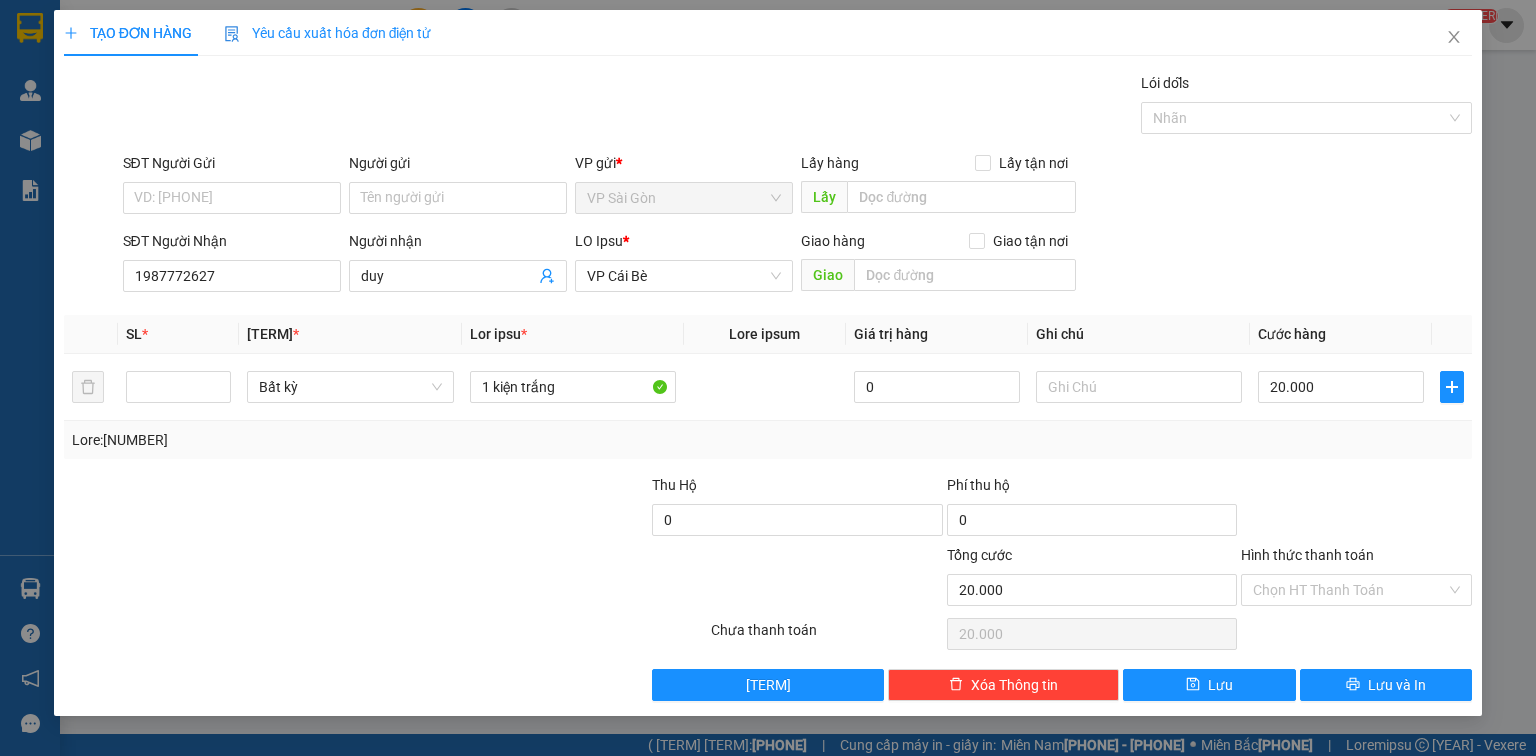 type on "1 kiện trắng" 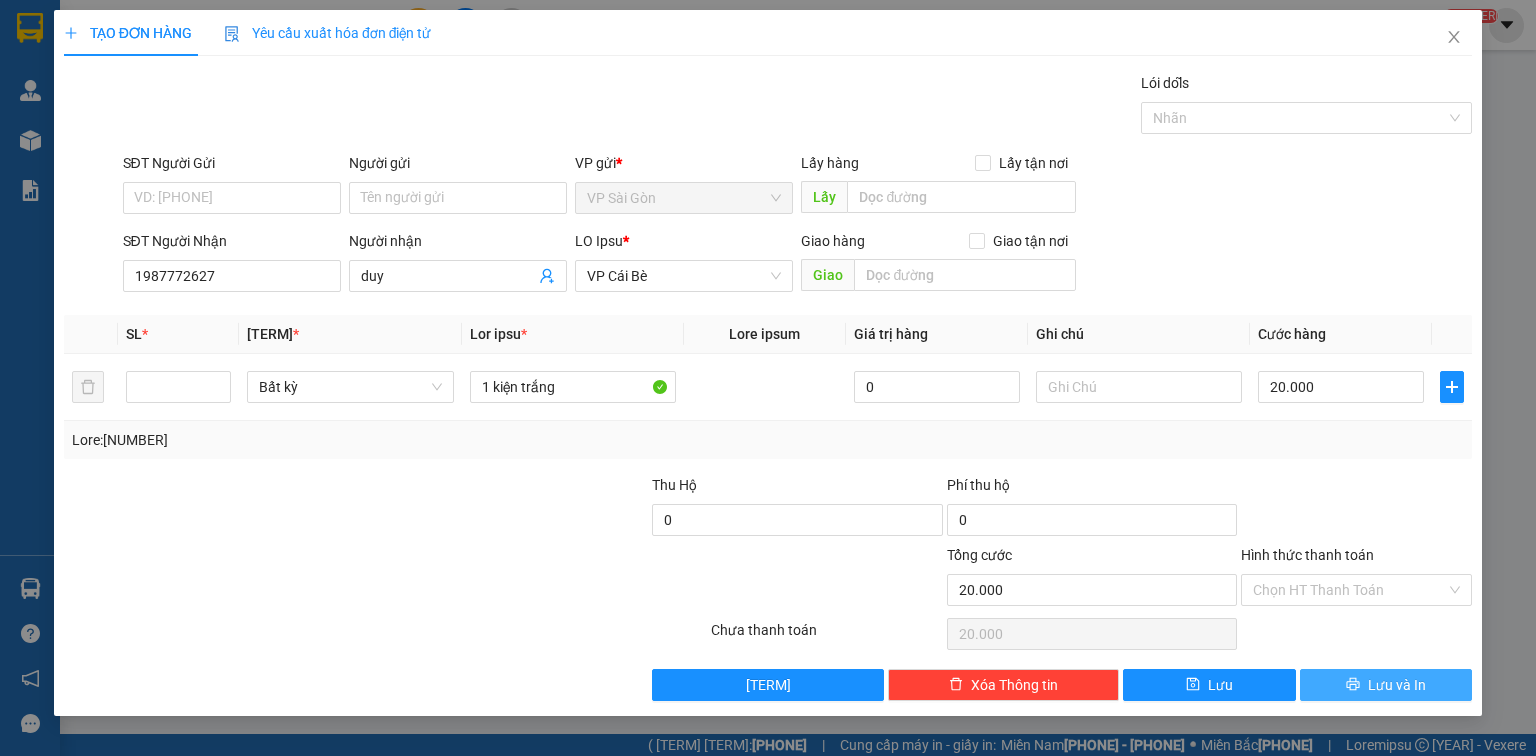 click on "Lưu và In" at bounding box center [1397, 685] 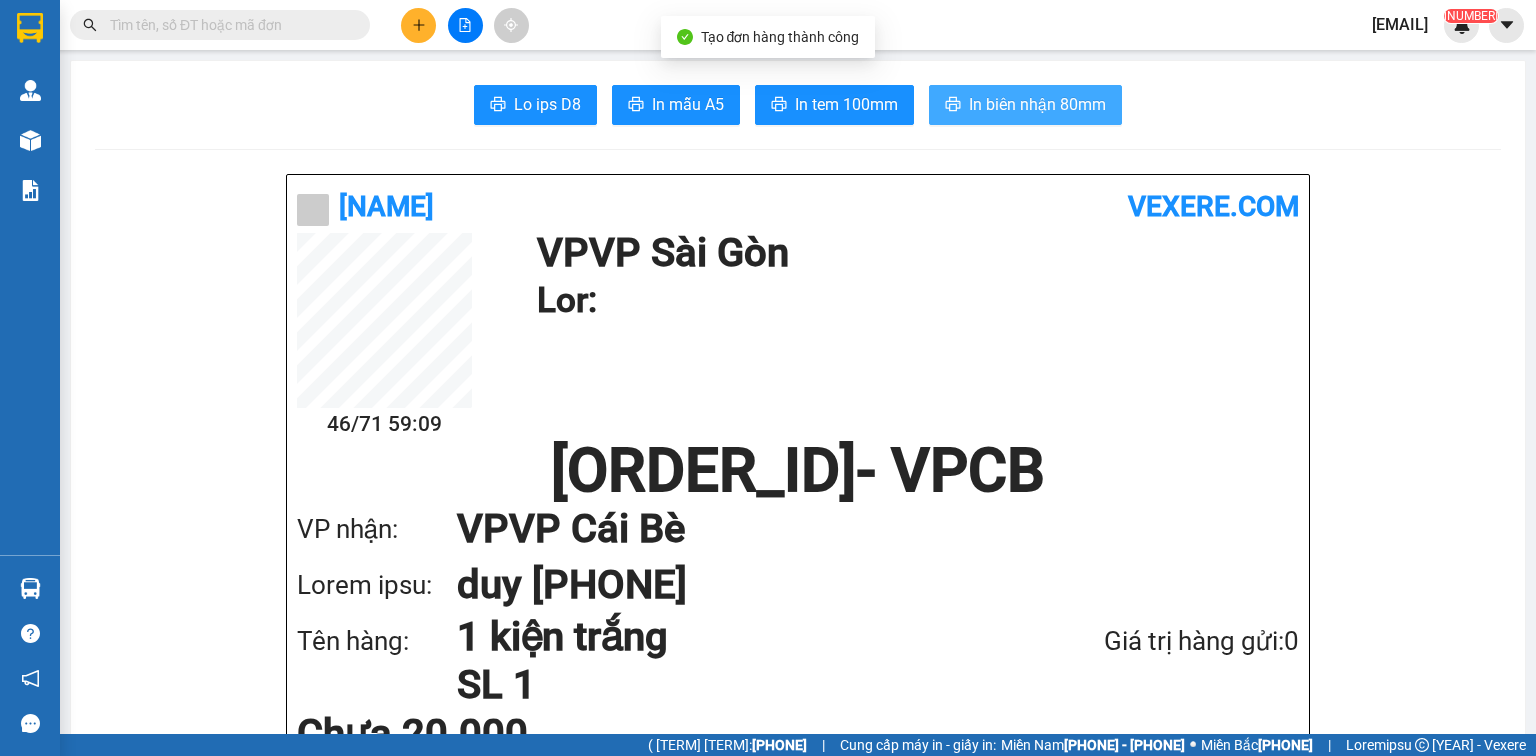 click at bounding box center [953, 104] 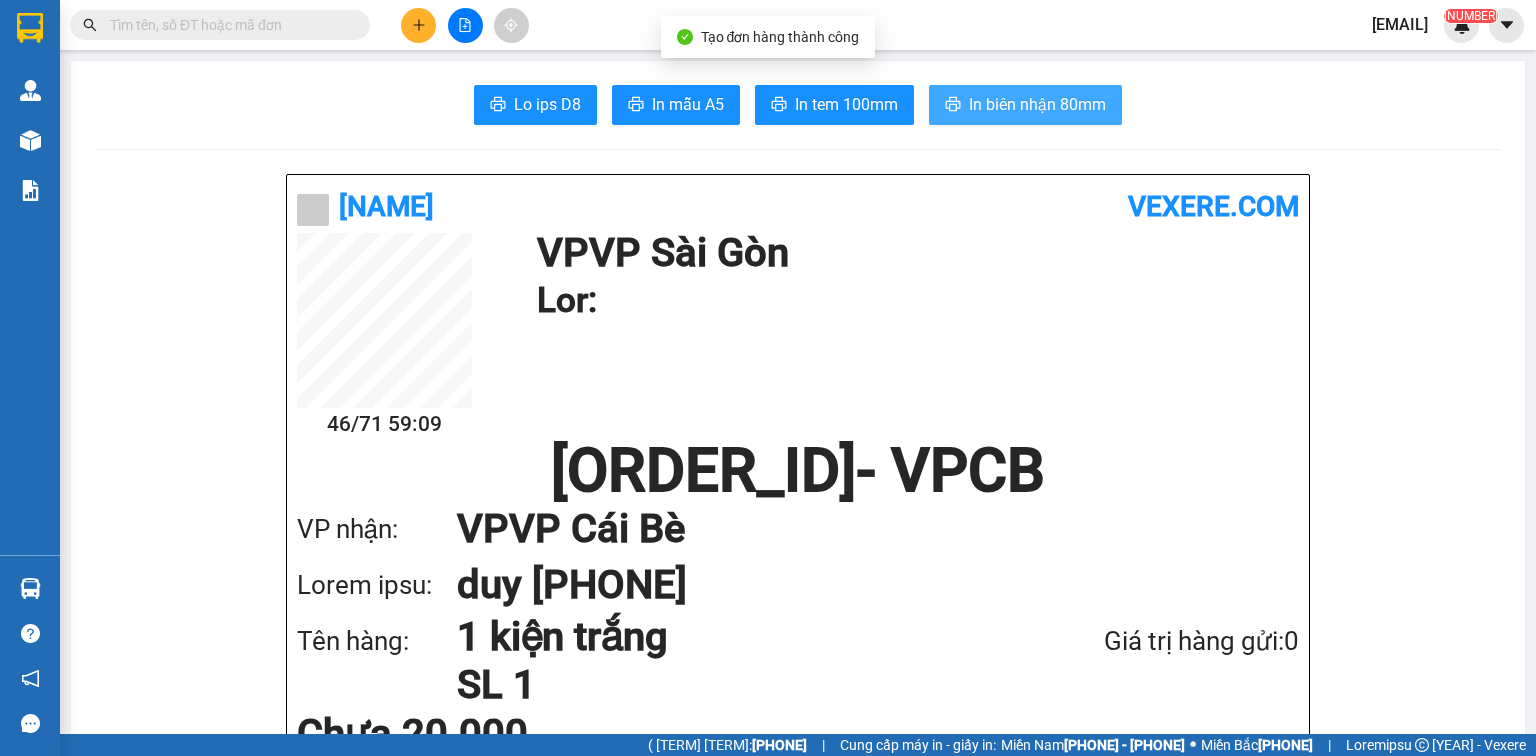 scroll, scrollTop: 0, scrollLeft: 0, axis: both 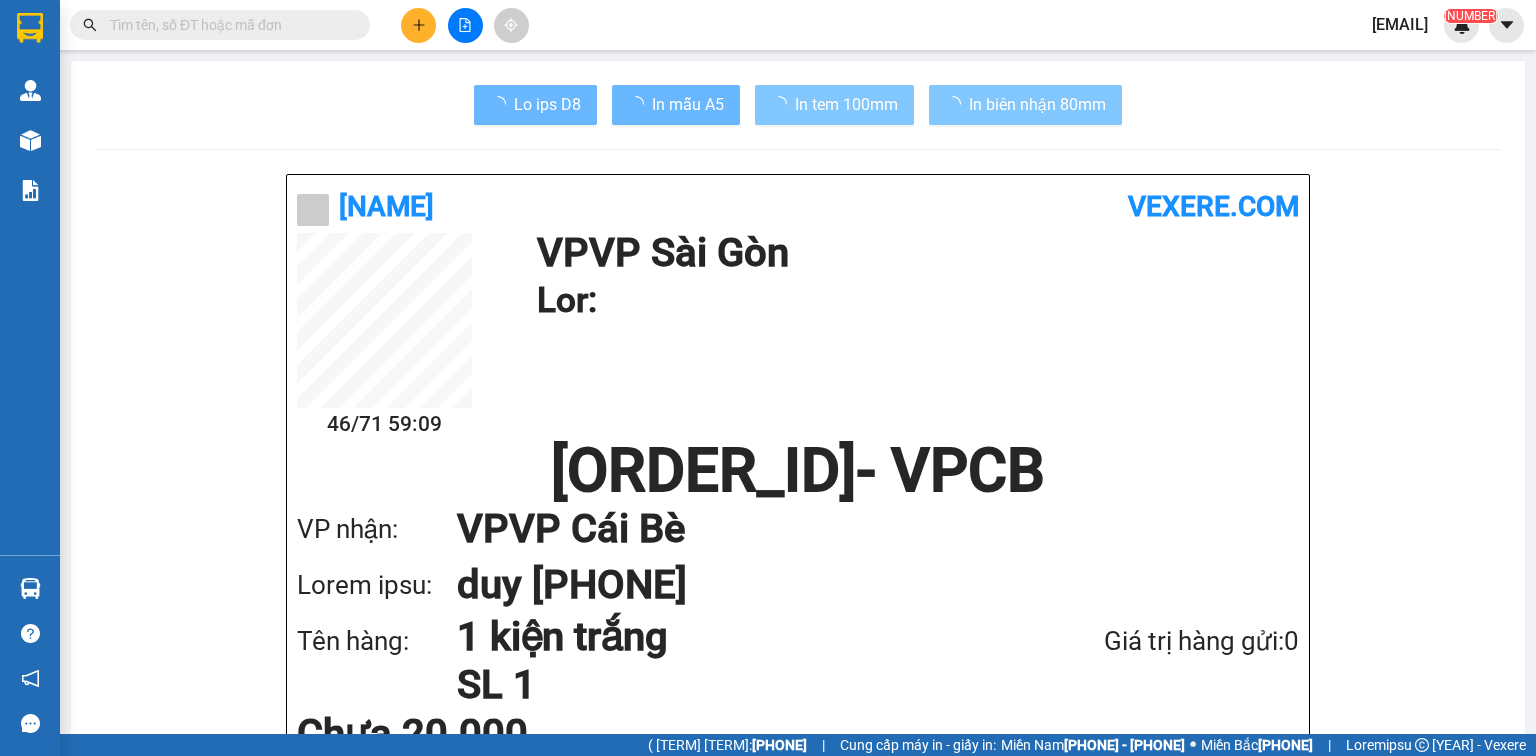 click on "In tem 100mm" at bounding box center (547, 104) 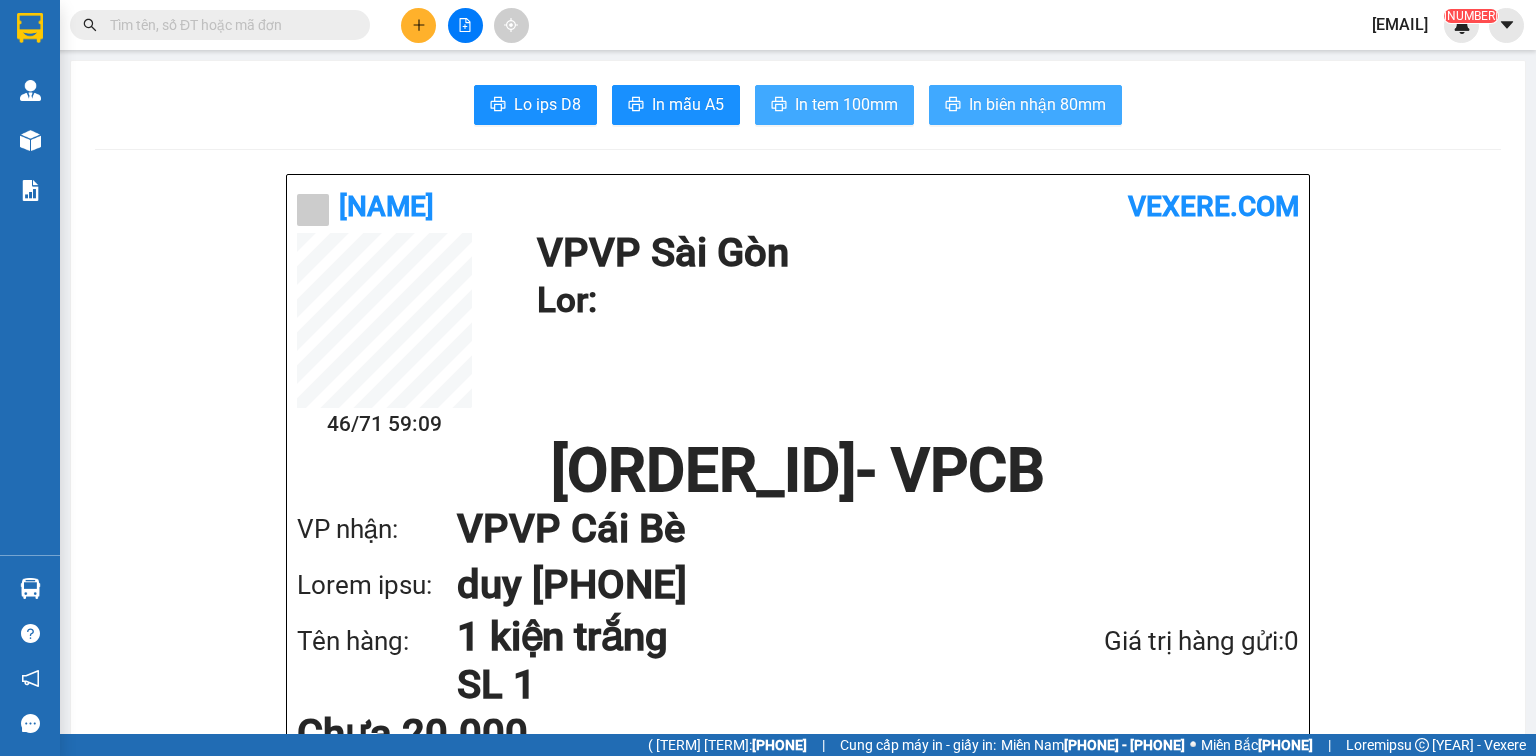 scroll, scrollTop: 0, scrollLeft: 0, axis: both 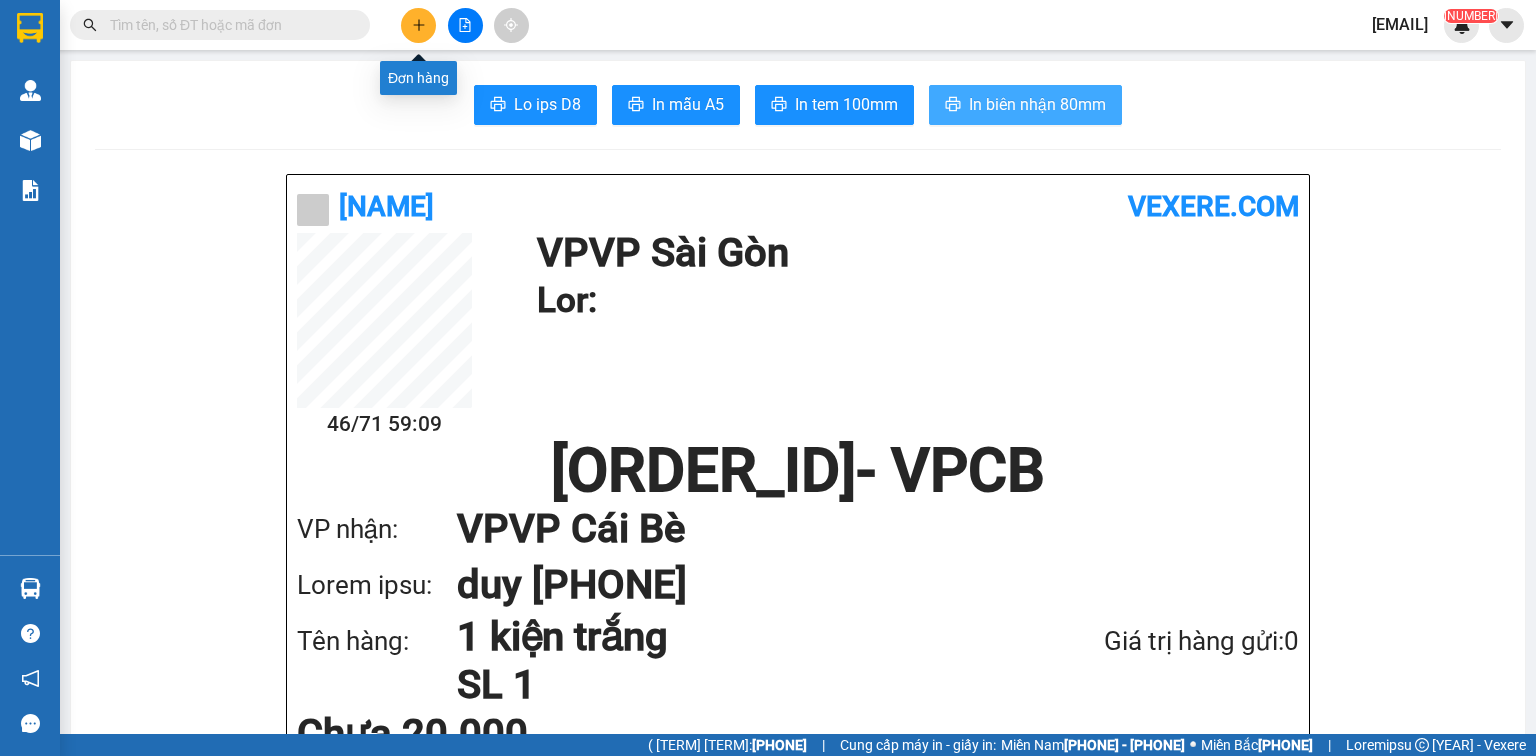 click at bounding box center [419, 25] 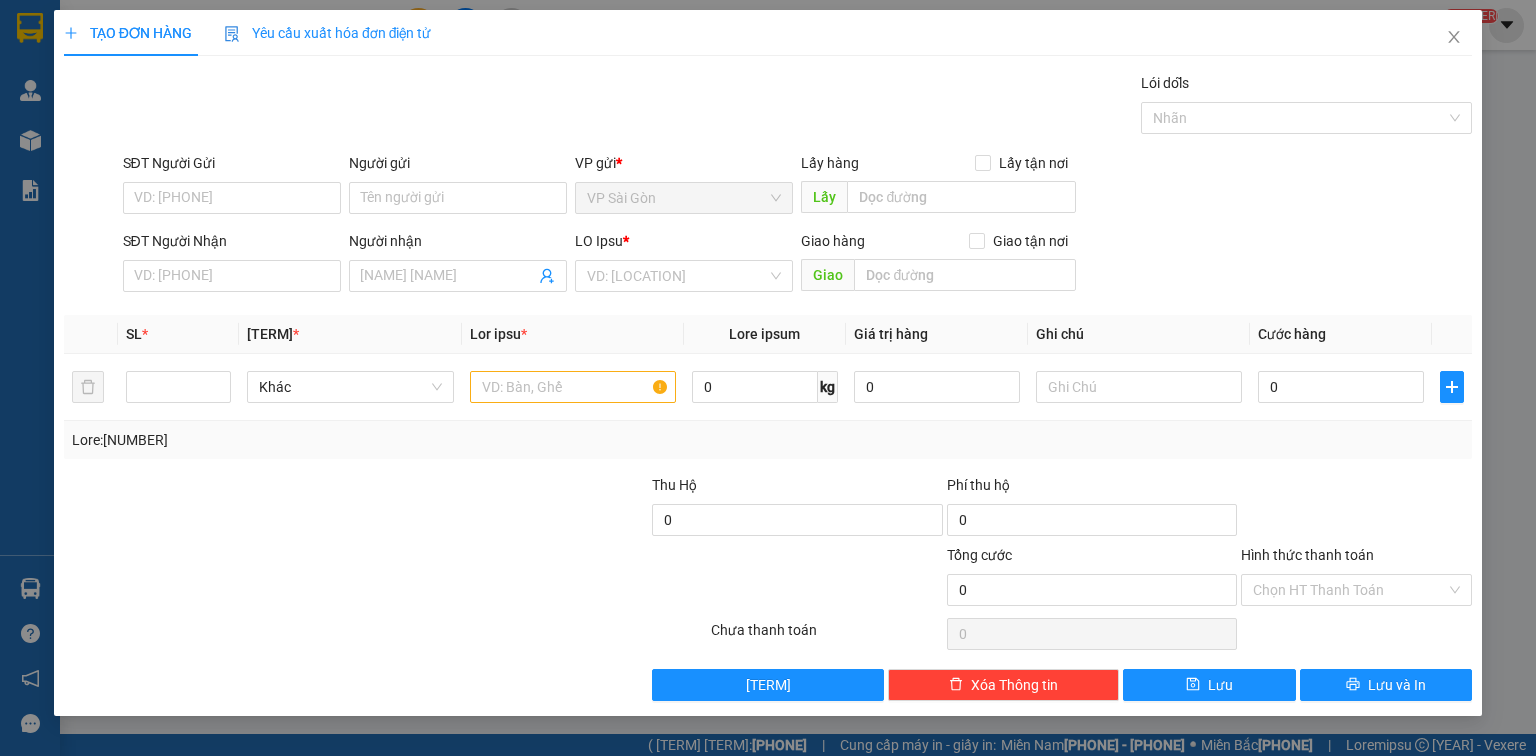 click on "SĐT Người Nhận" at bounding box center (232, 276) 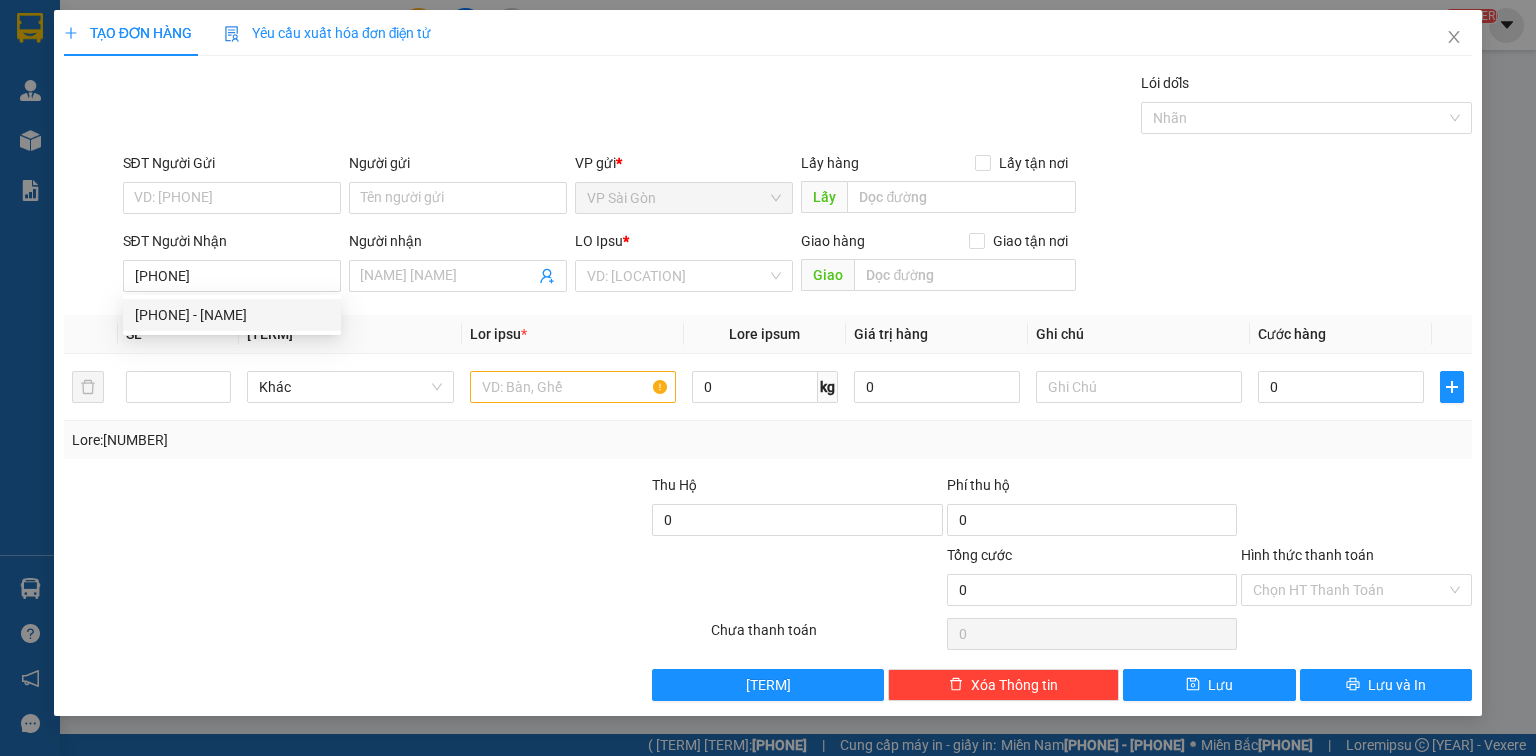 click on "[PHONE] - [NAME]" at bounding box center (232, 315) 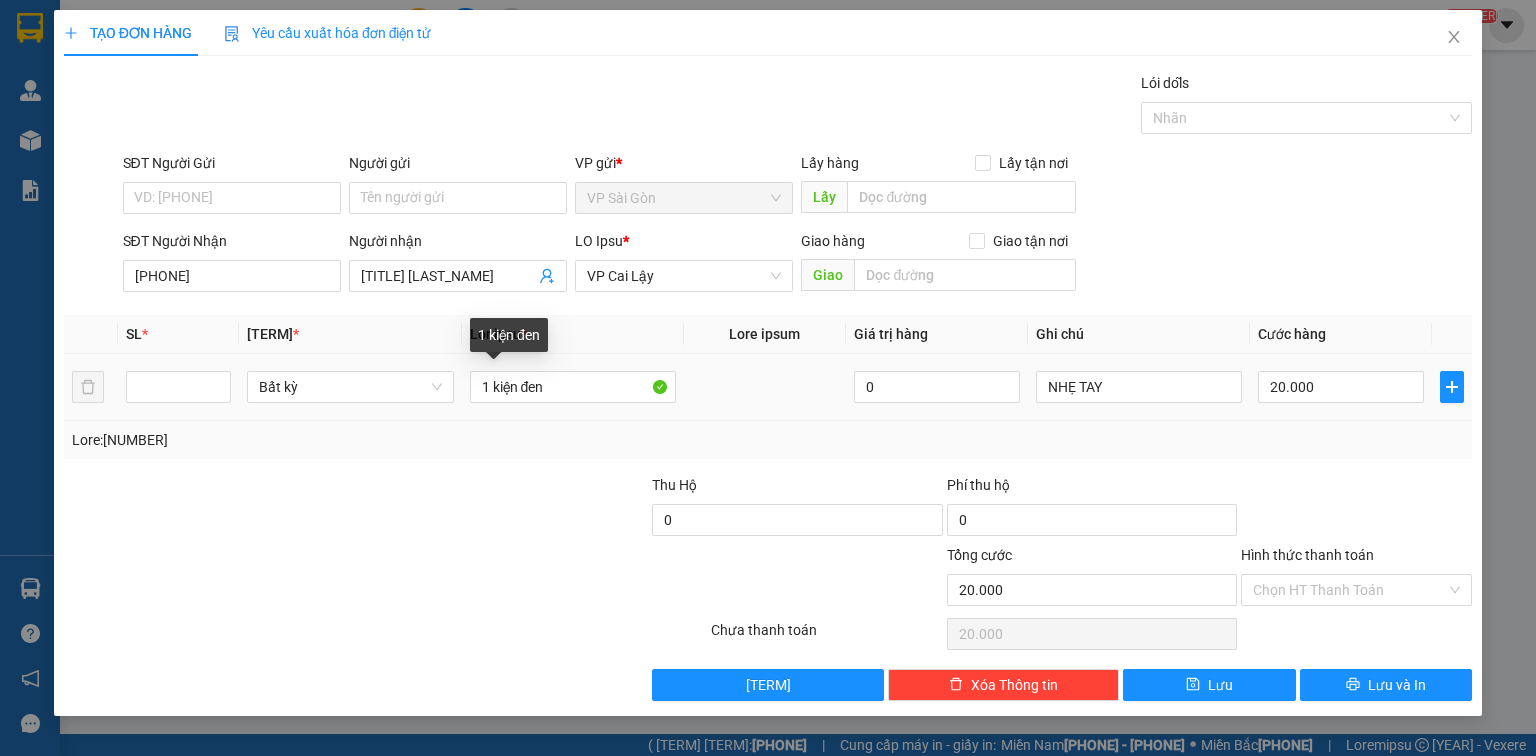 type on "[PHONE]" 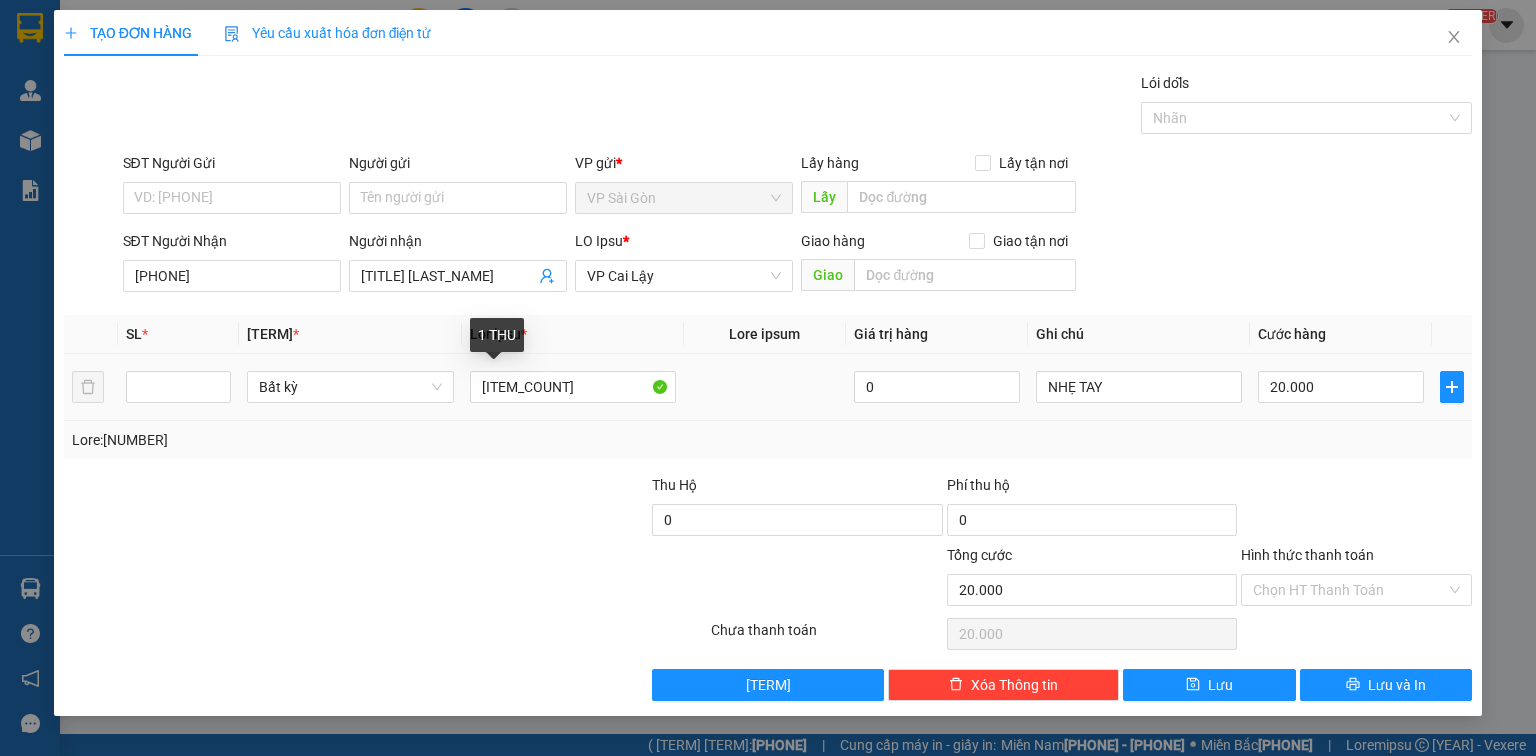 paste on "Ù" 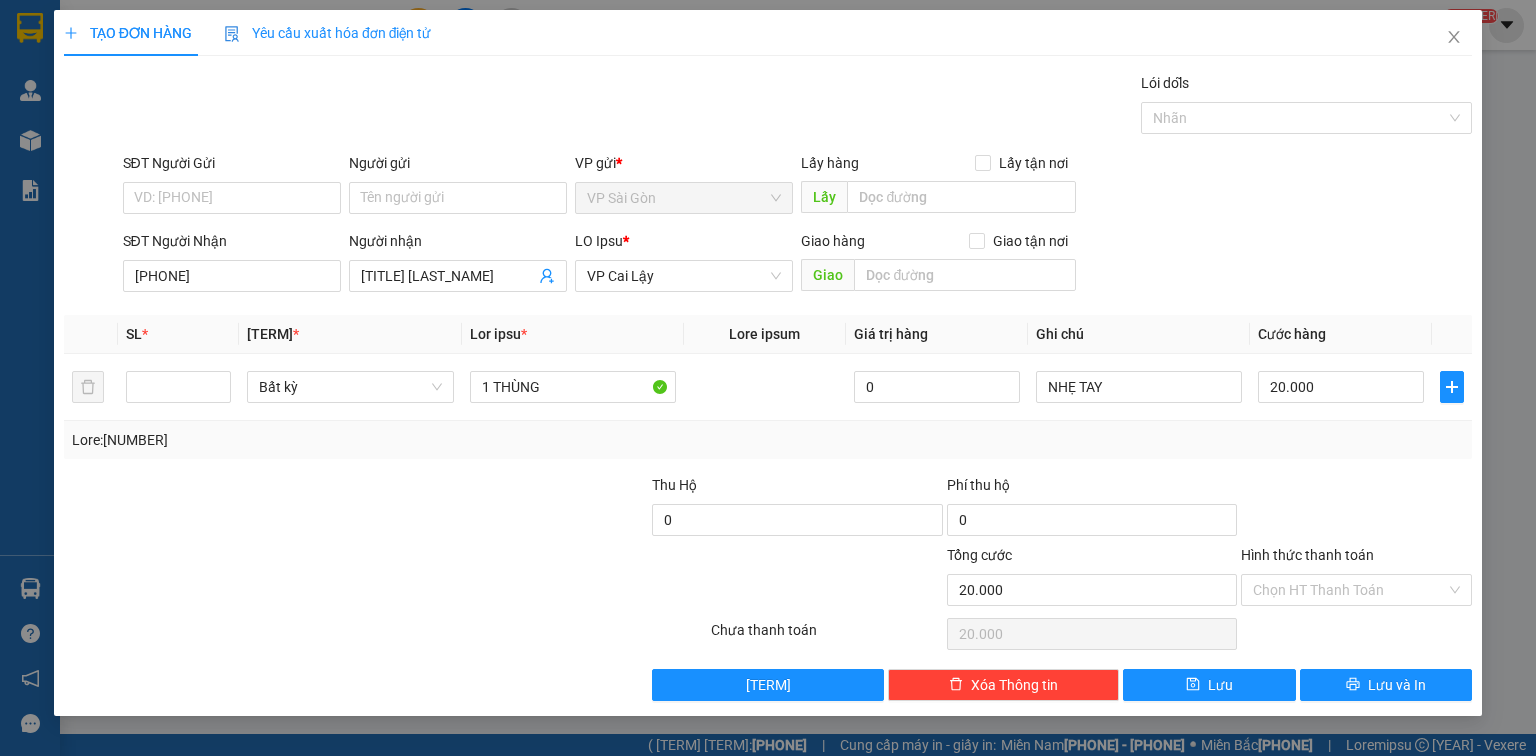 type on "1 THÙNG" 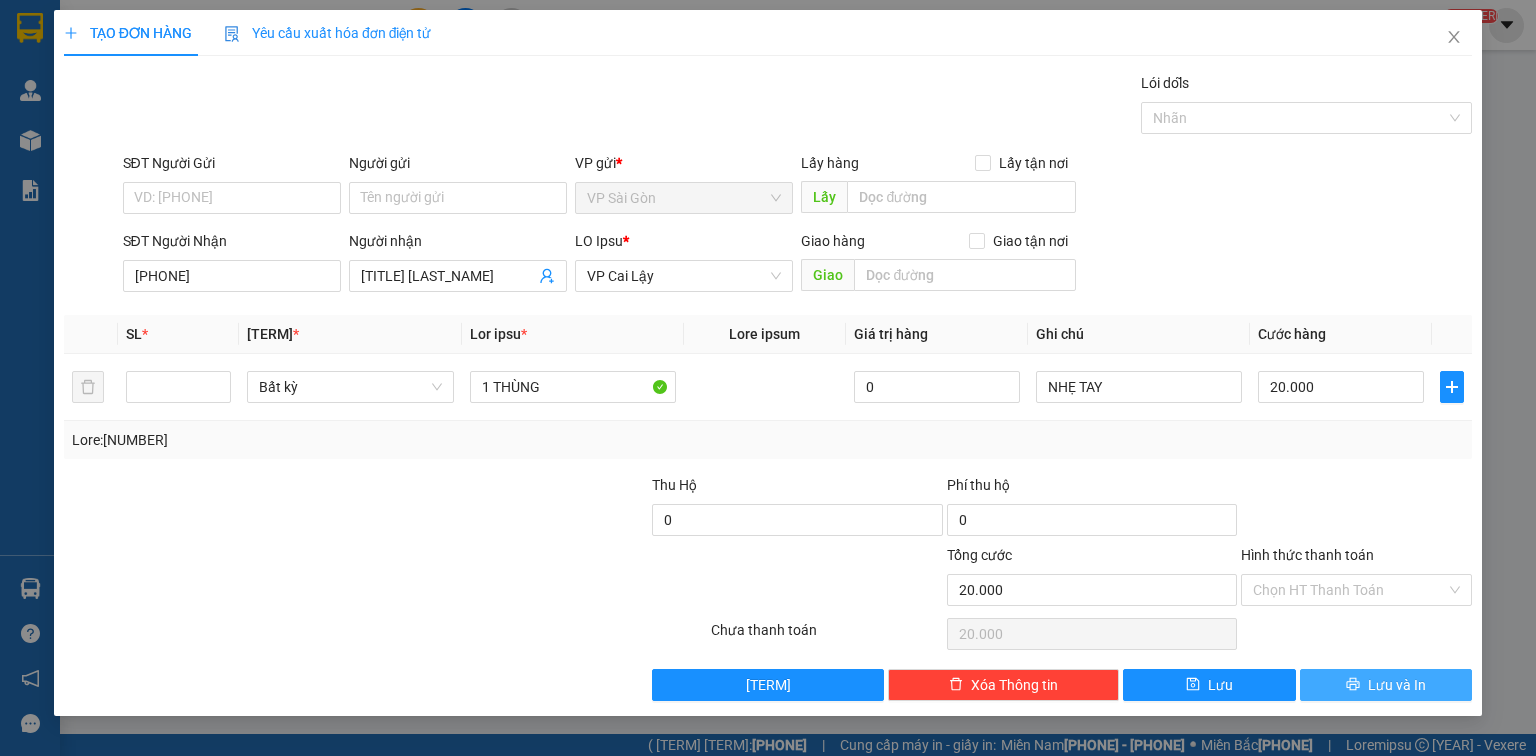 click on "Lưu và In" at bounding box center (1397, 685) 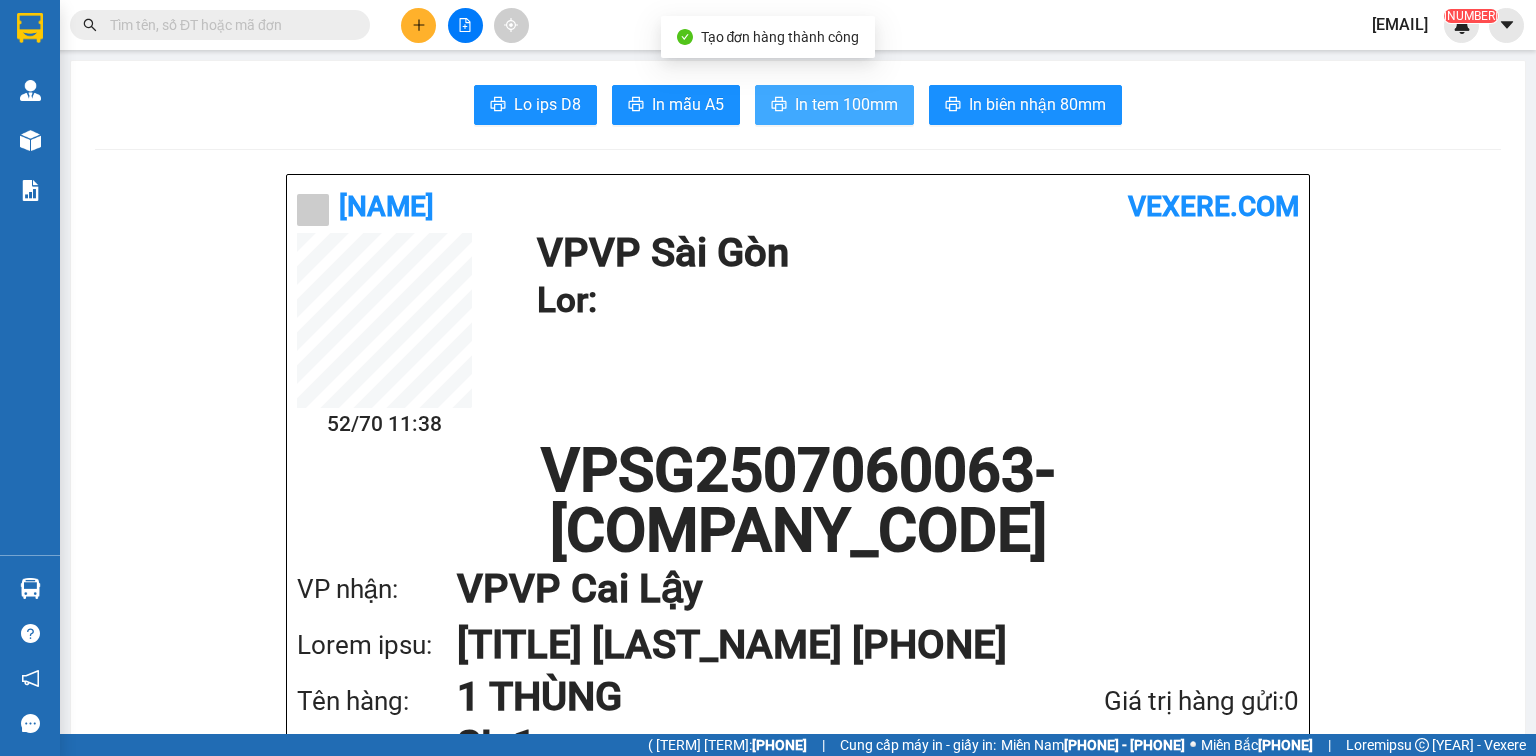 click on "In tem 100mm" at bounding box center [547, 104] 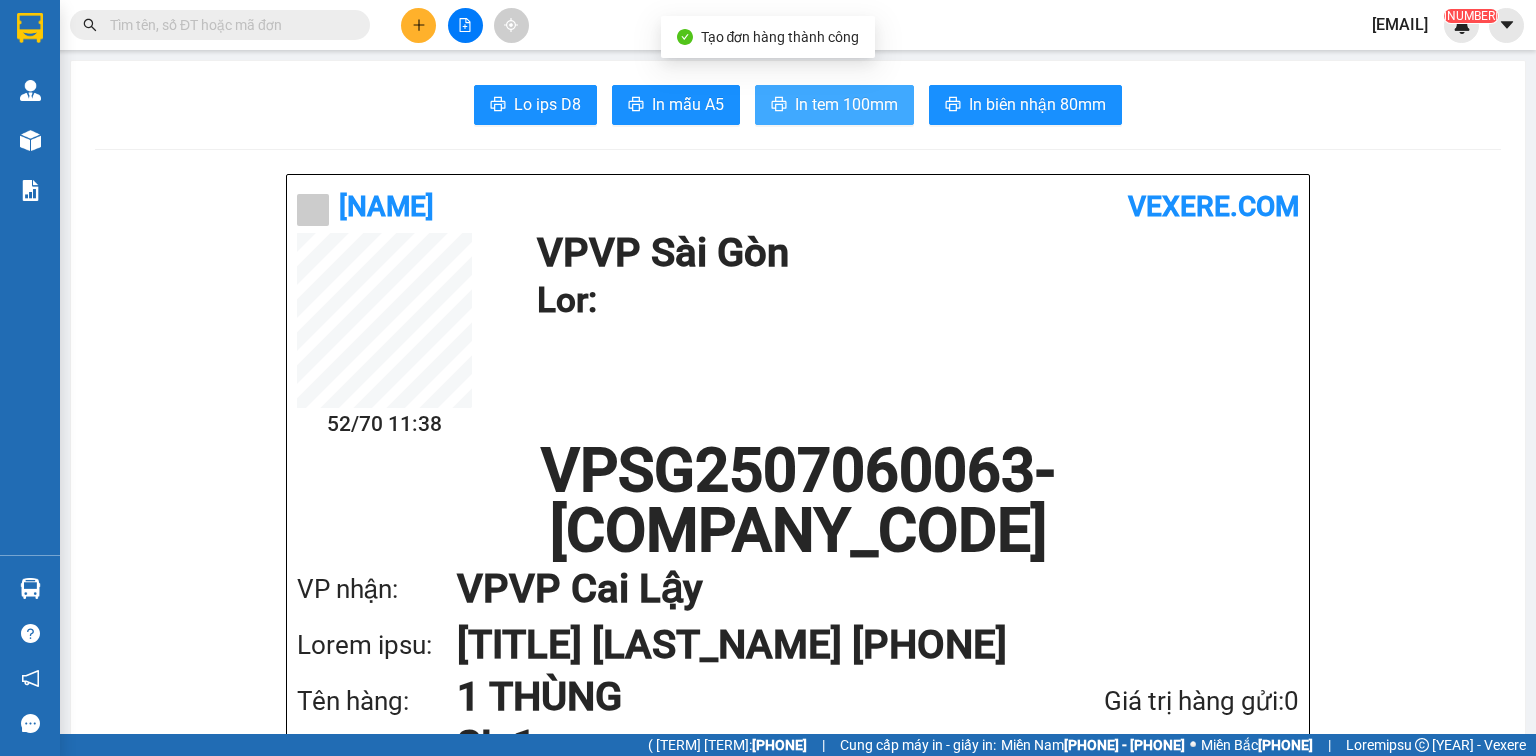 scroll, scrollTop: 0, scrollLeft: 0, axis: both 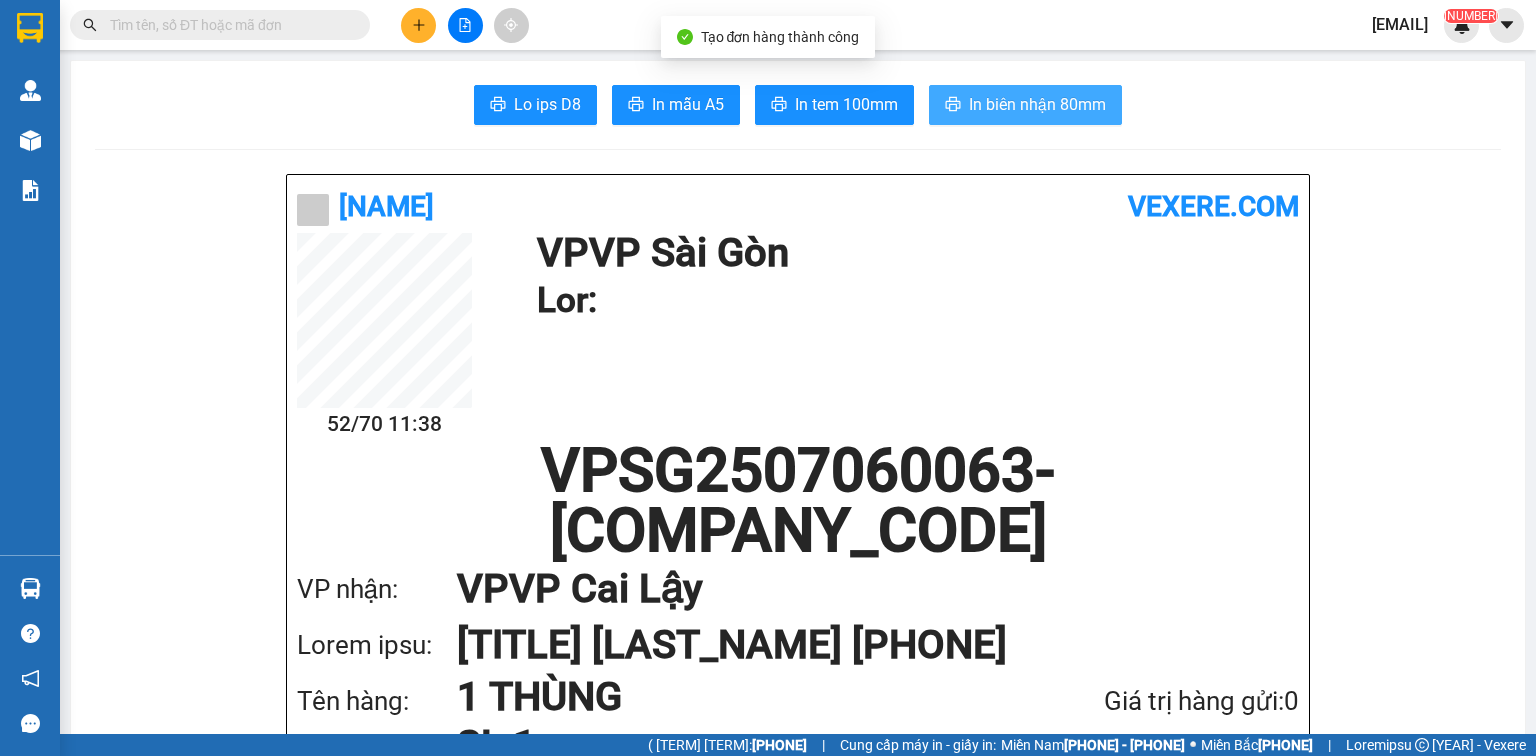 click on "In biên nhận 80mm" at bounding box center (1037, 104) 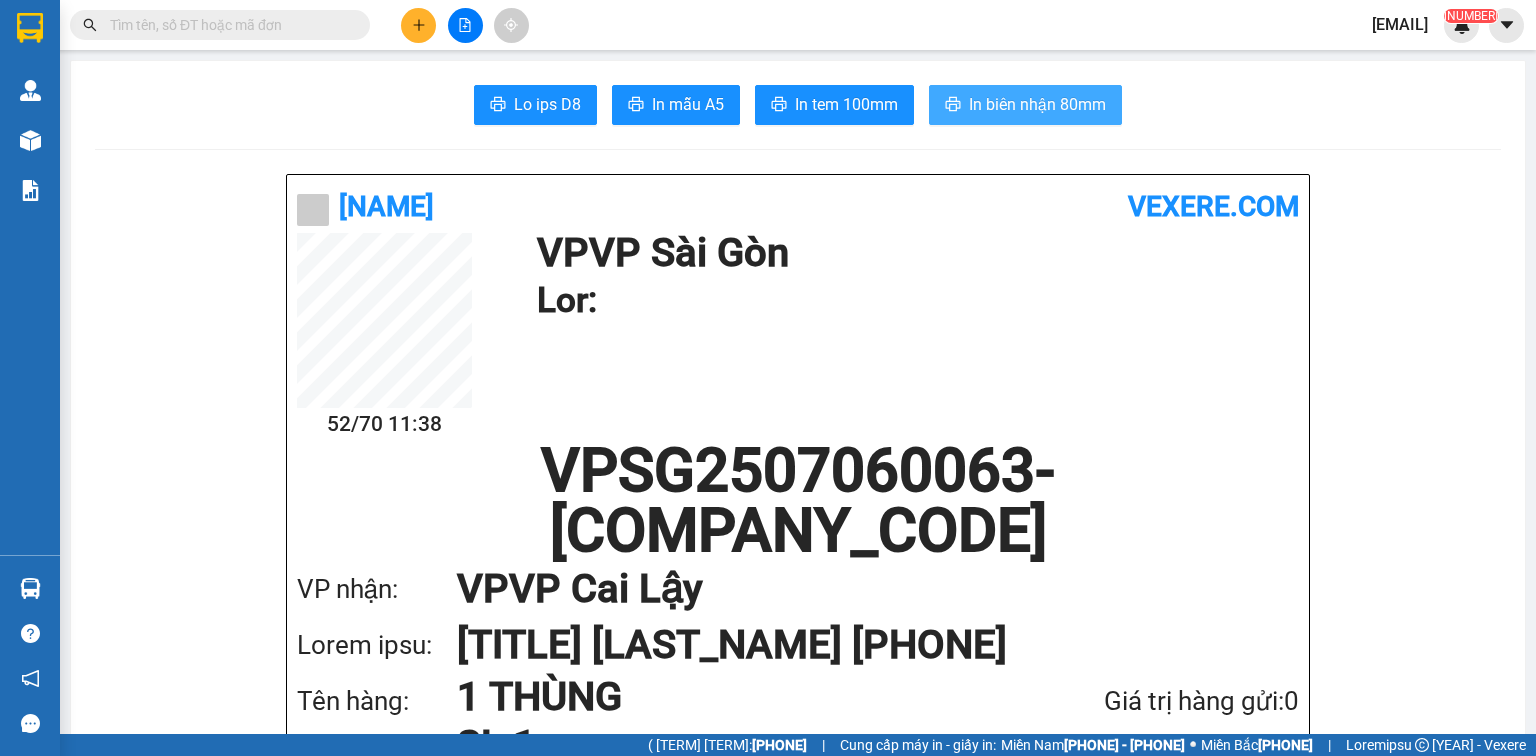 scroll, scrollTop: 0, scrollLeft: 0, axis: both 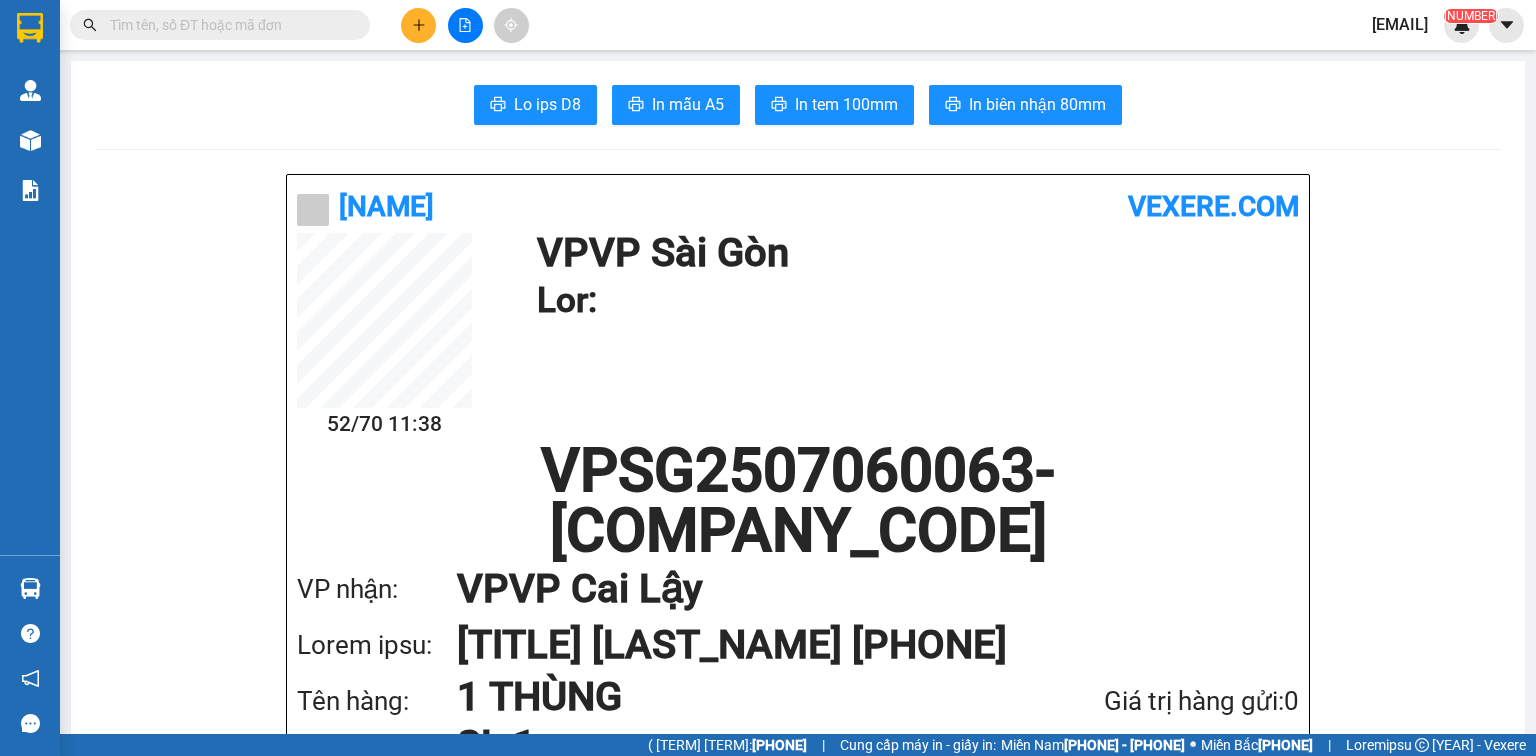 click at bounding box center [418, 25] 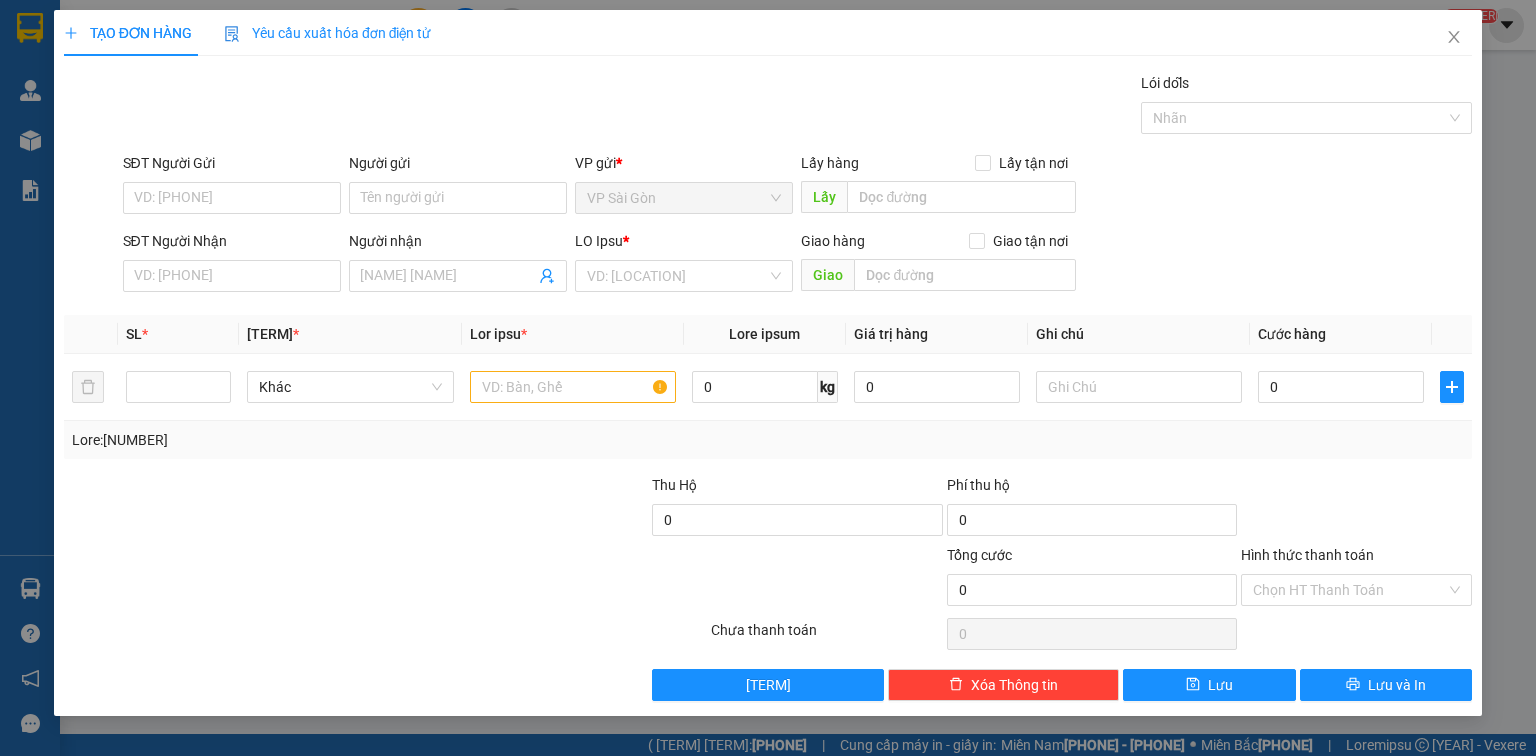 click on "SĐT Người Nhận" at bounding box center [232, 276] 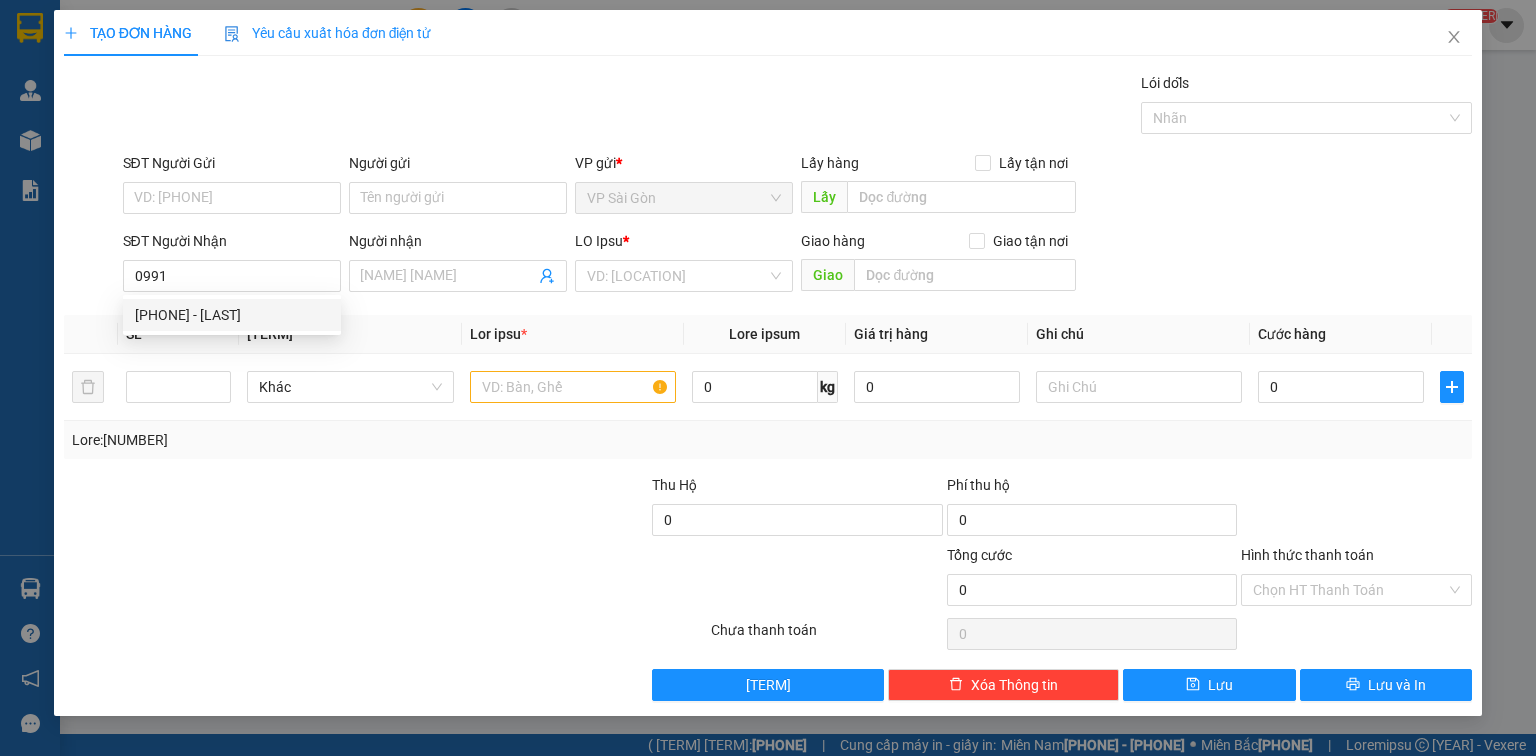 click on "[PHONE] - [LAST]" at bounding box center (232, 315) 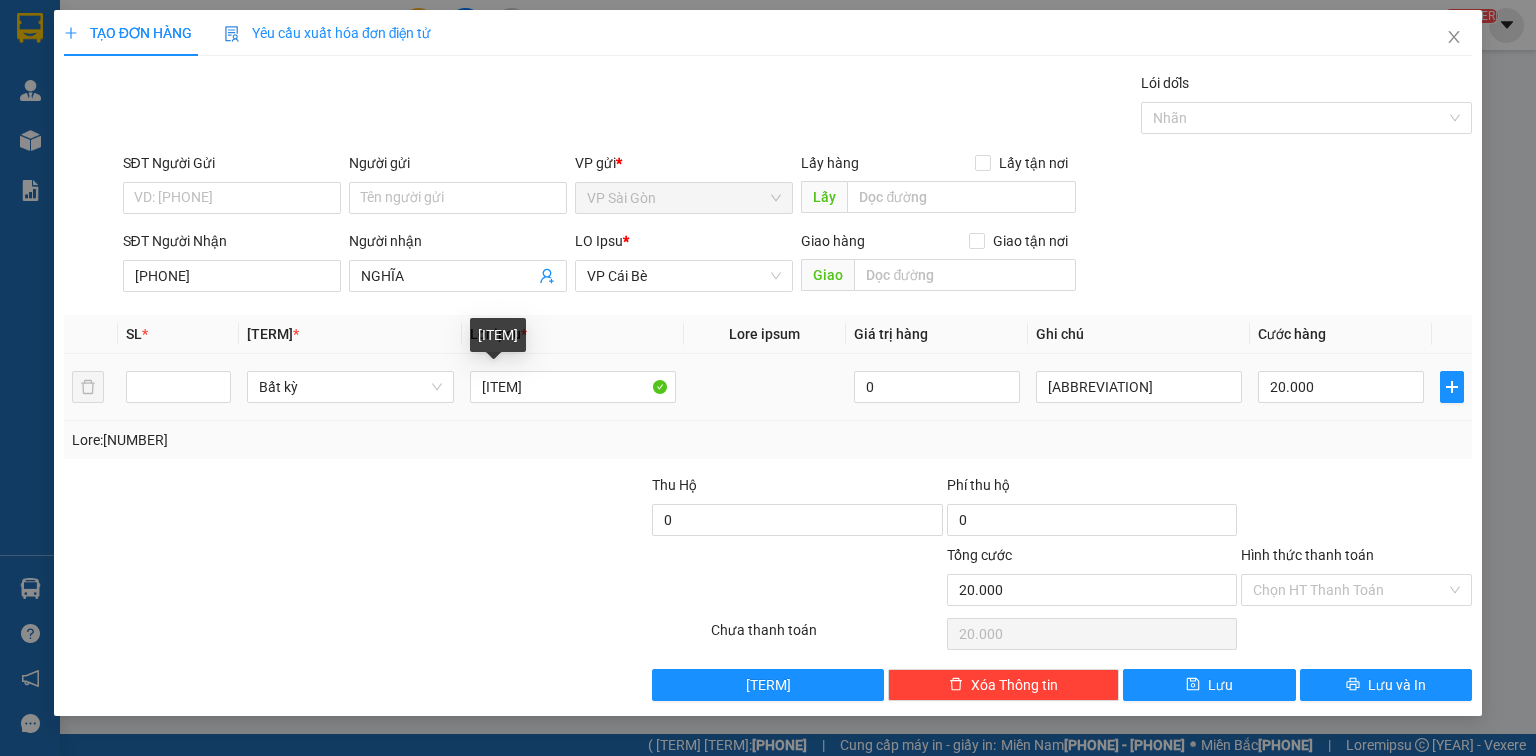 type on "[PHONE]" 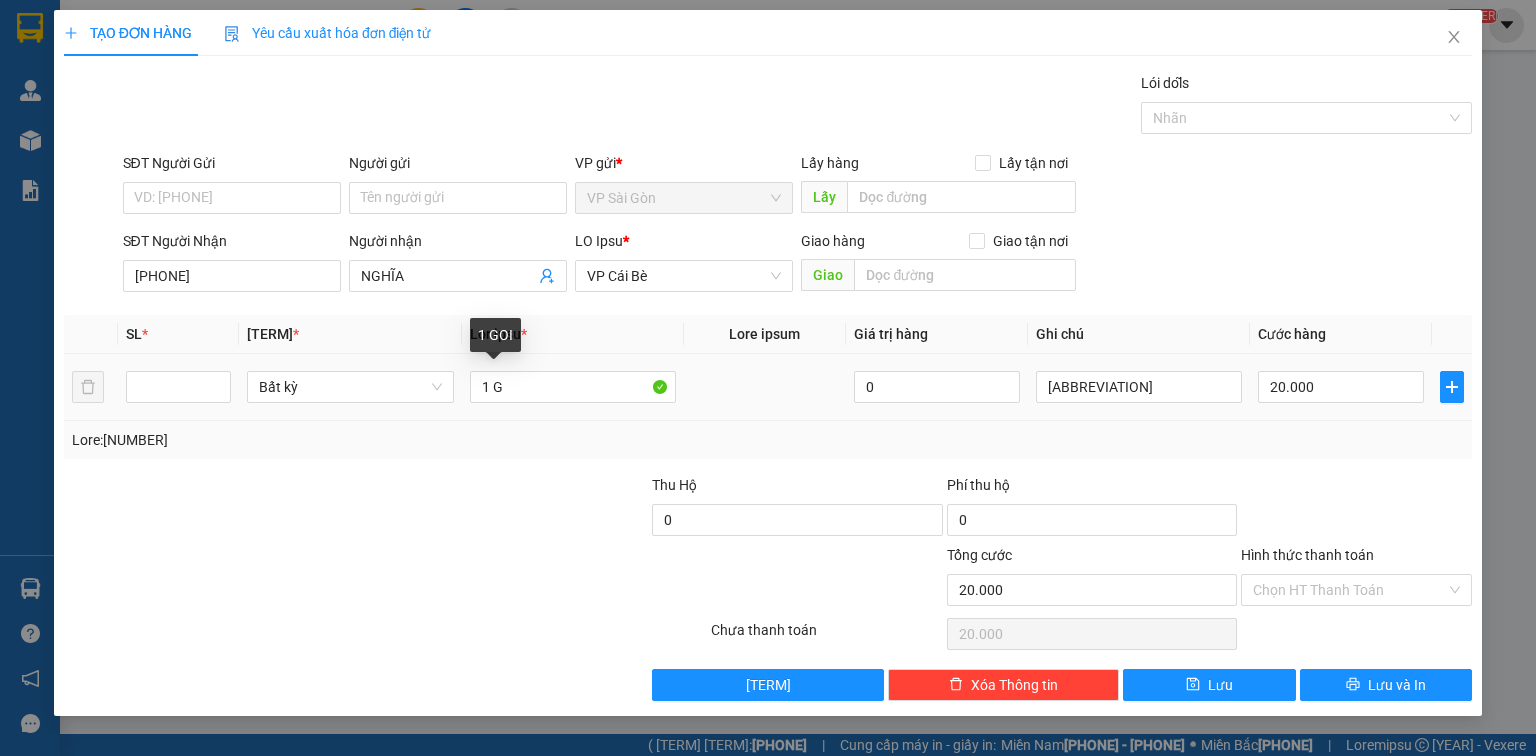paste on "ÓI" 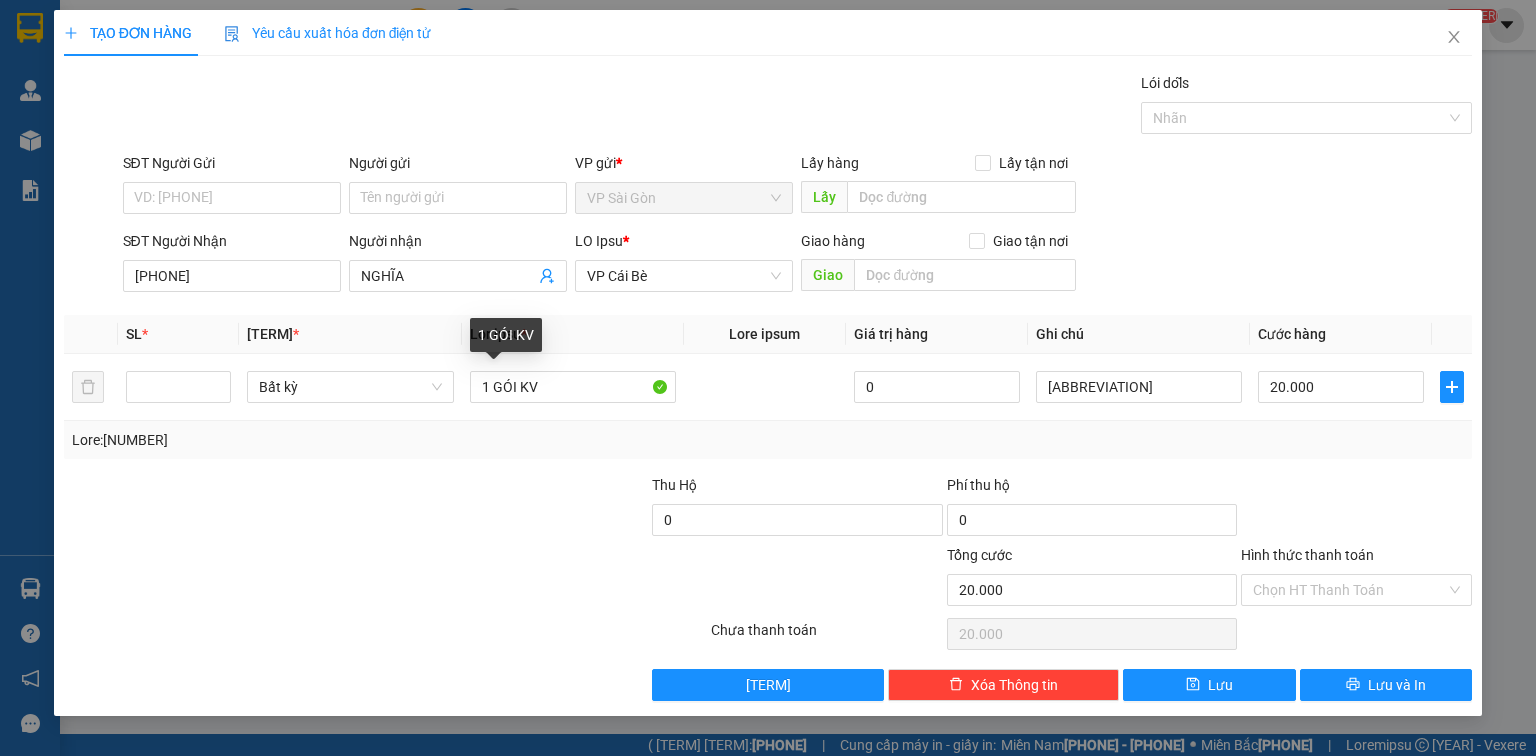type on "1 GÓI KV" 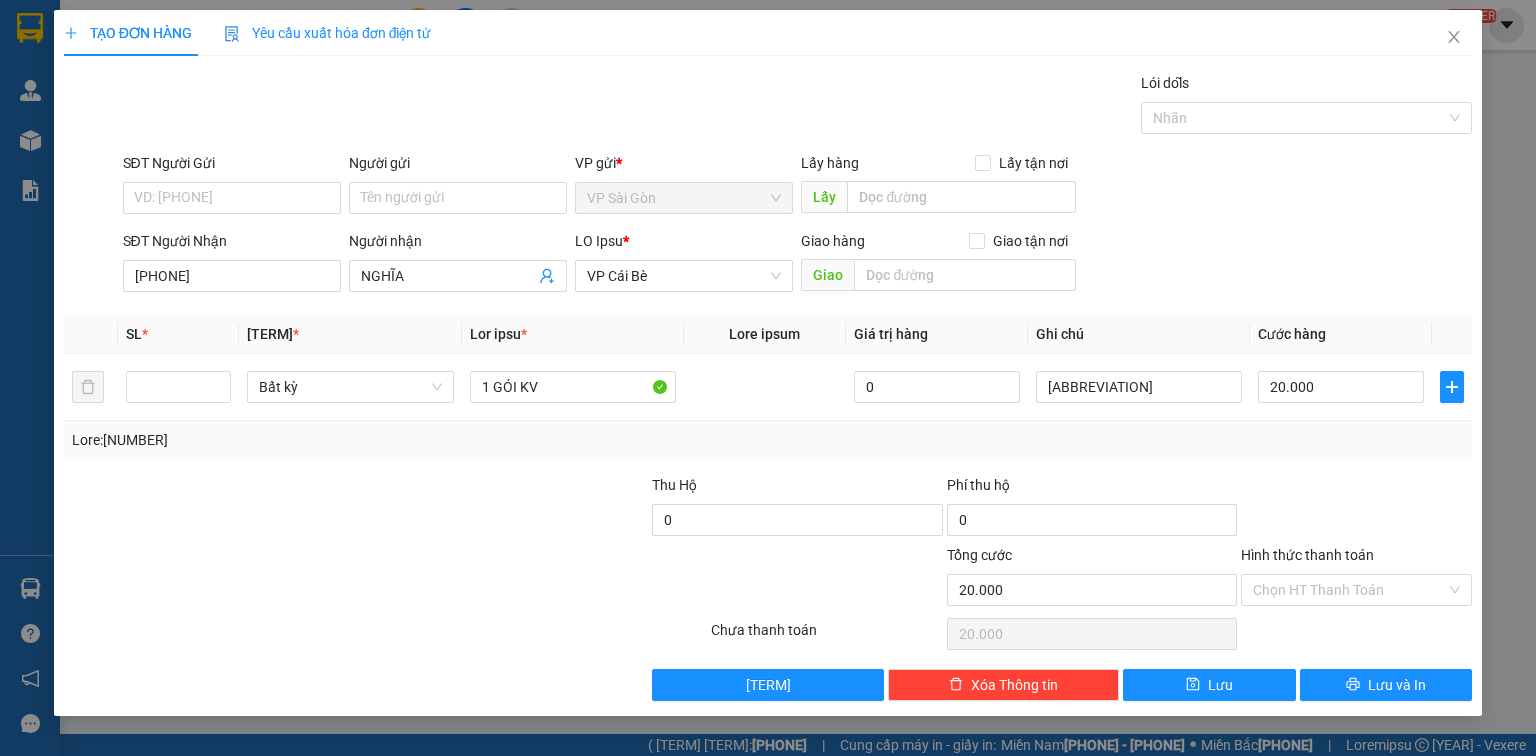 click on "Hình thức thanh toán" at bounding box center [0, 0] 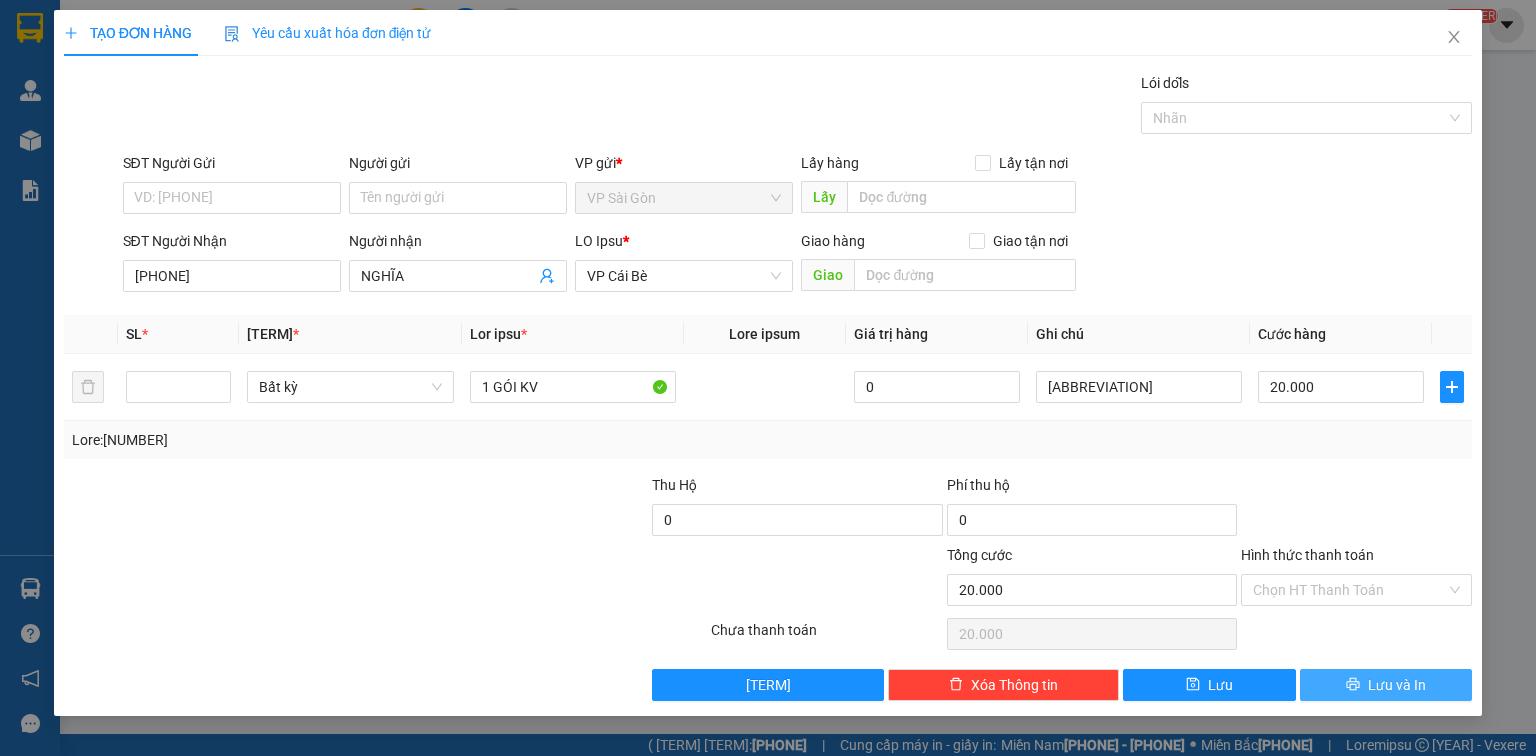 click at bounding box center (1352, 684) 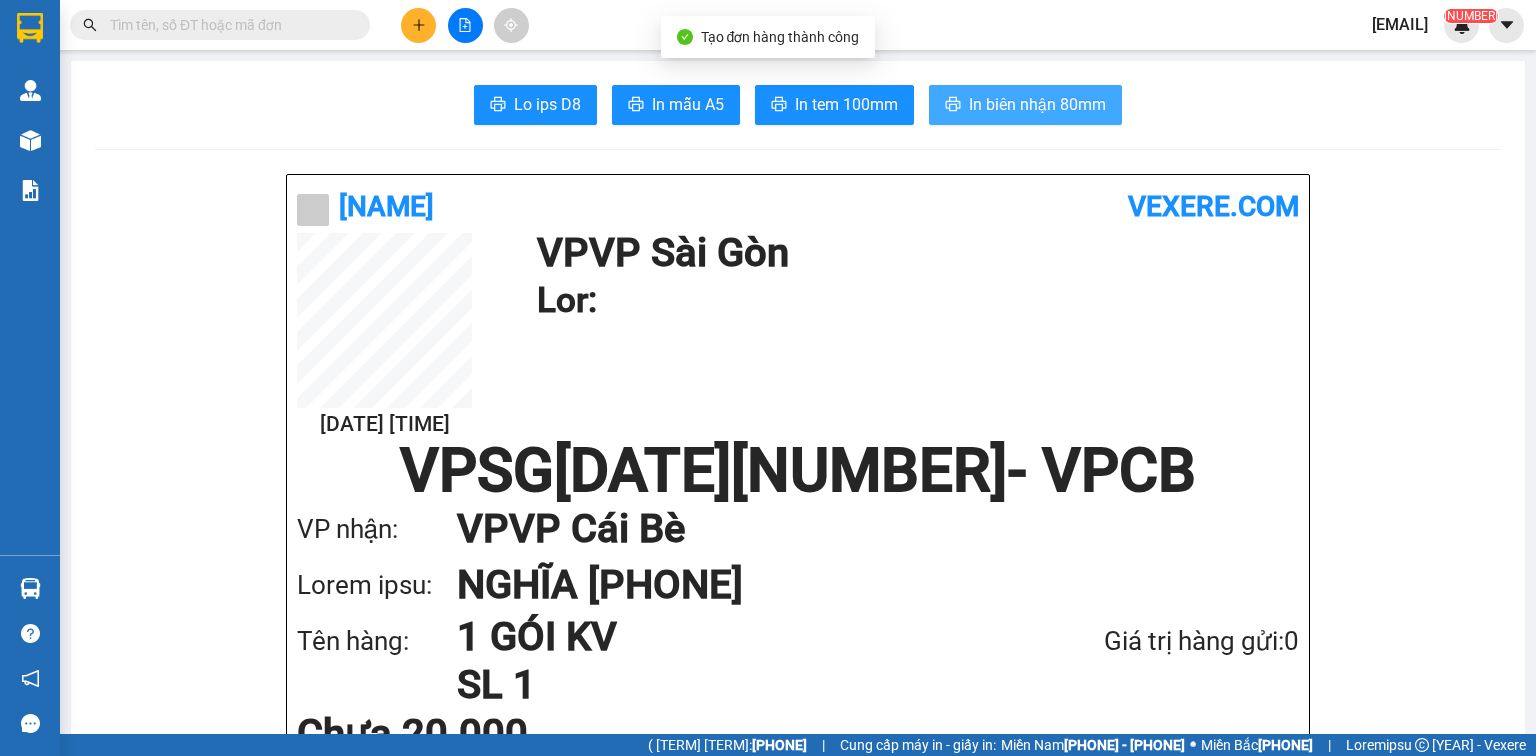 click on "In biên nhận 80mm" at bounding box center (1025, 105) 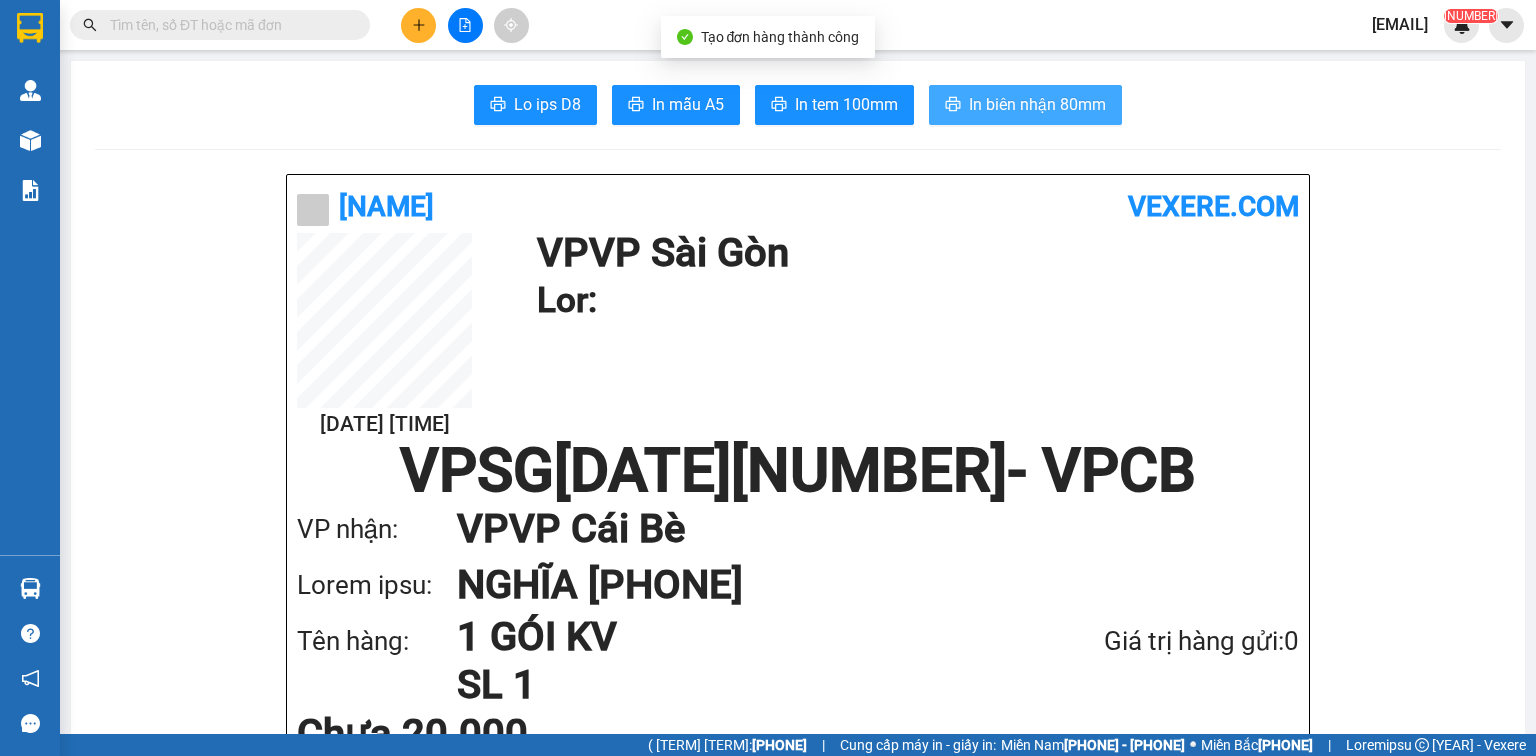 scroll, scrollTop: 0, scrollLeft: 0, axis: both 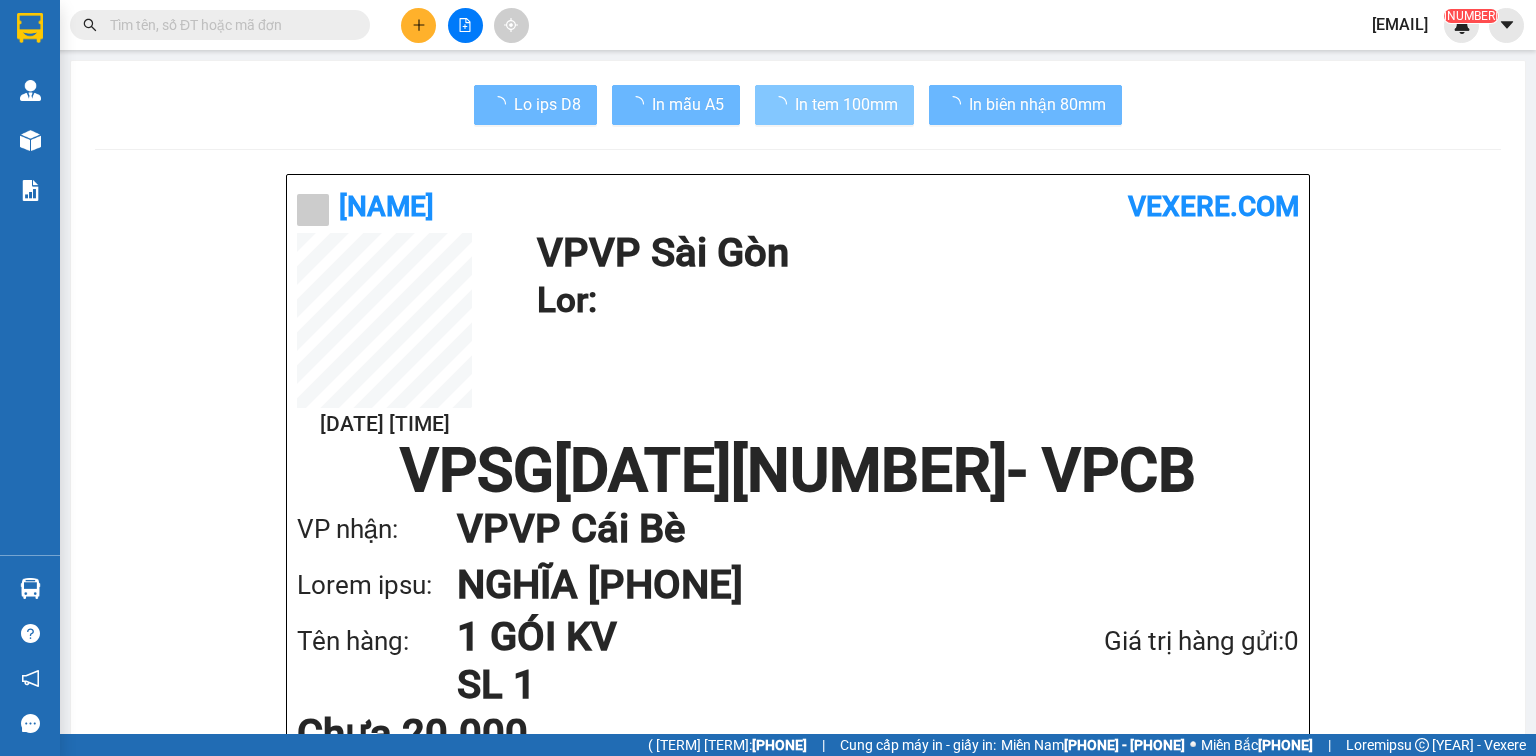 click on "In tem 100mm" at bounding box center [547, 104] 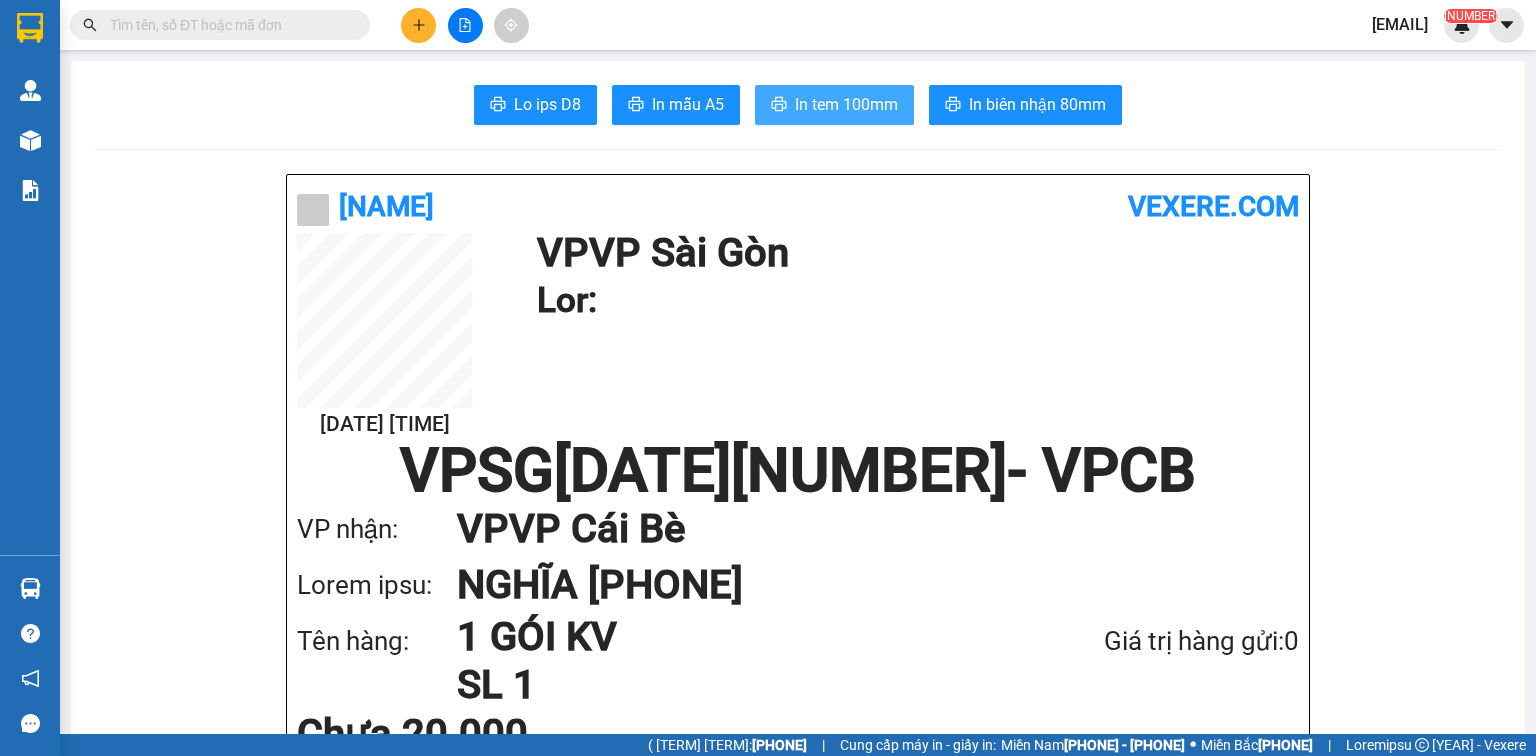 click on "In tem 100mm" at bounding box center (547, 104) 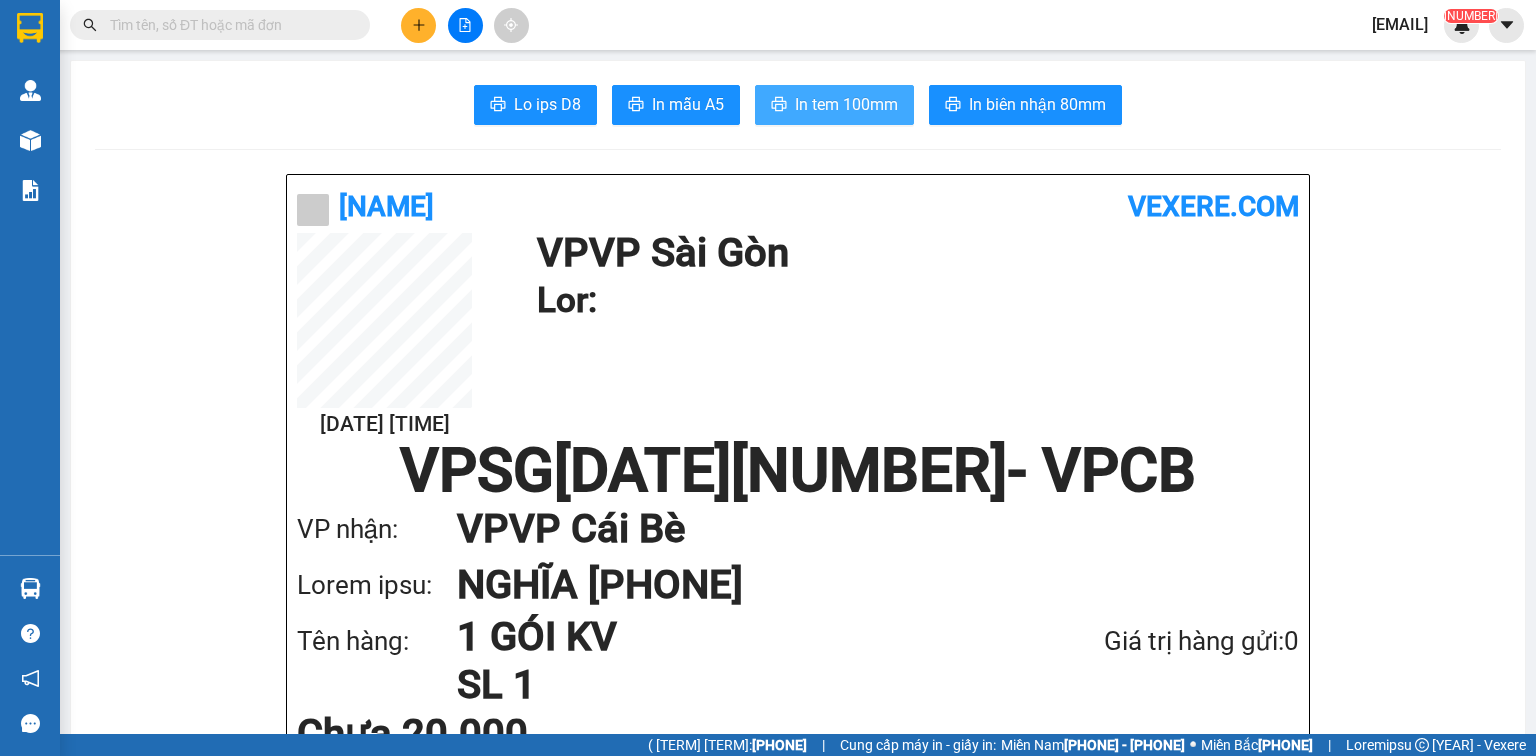 scroll, scrollTop: 0, scrollLeft: 0, axis: both 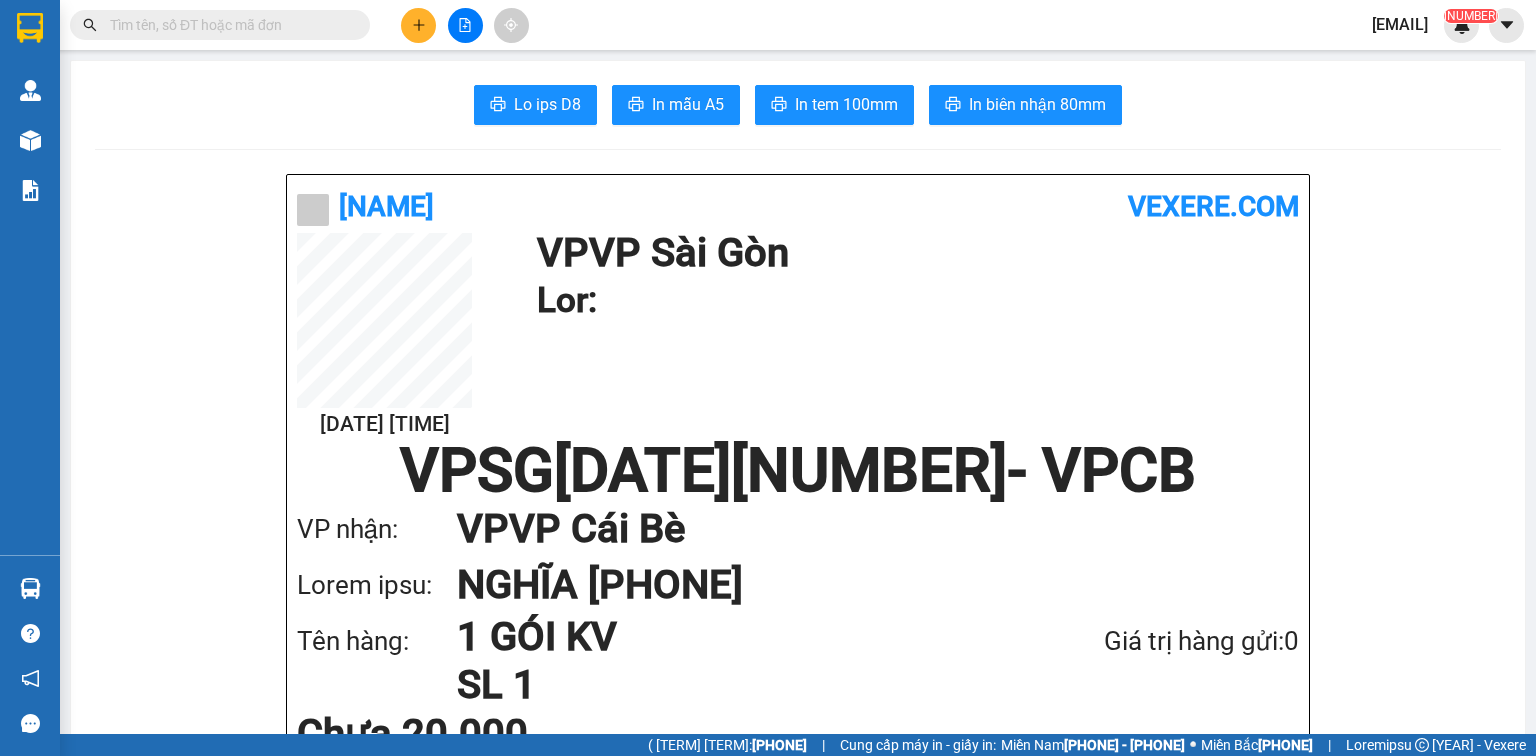 click on "Hải Duyên vexere.com [DATE] [TIME] VP  VP Sài Gòn Gửi:    [ID]  -   VPCB VP nhận: VP  VP Cái Bè Người nhận: [NAME]   [PHONE] Tên hàng: 1 GÓI KV SL 1 Giá trị hàng gửi:  0 Chưa   20.000 Tổng phải thu:   20.000 LKĐT Hải Duyên VP VP Sài Gòn   97B Nguyễn Duy Dương, P9   [PHONE], [PHONE] VP VP Cái Bè   436 Nguyễn Thái Học, Khu 2   [PHONE], [PHONE] Mã GD :  [ID] In ngày:  [DATE]   [TIME] Gửi khách hàng Gửi :       VP VP Sài Gòn Nhận :  [NAME] - [PHONE]   VP VP Cái Bè Ghi chú:  LKĐT   Tên (giá trị hàng) SL Cước món hàng 1 GÓI KV   (0) 1 20.000 Tổng cộng 1 20.000 Loading... Chưa : 20.000 VND Tổng phải thu : 20.000 VND Người gửi hàng xác nhận Quy định nhận/gửi hàng : Không vận chuyển hàng hóa trái quy định pháp luật. Đối với hàng niêm phong, nhà xe không đồng kiểm hàng, người gửi chịu trách nhiệm với nội dung mình khai báo. CMND." at bounding box center [798, 1770] 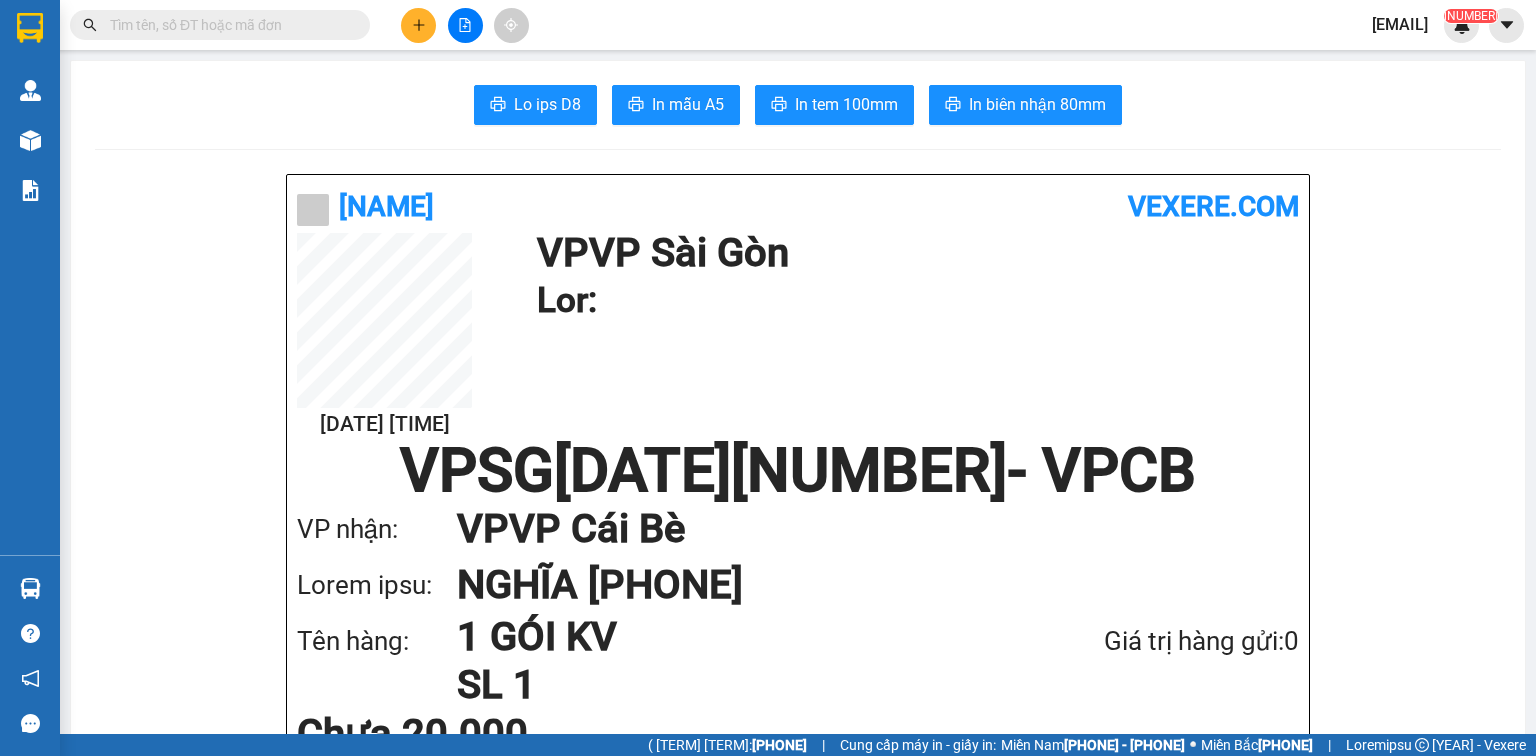 click on "Hải Duyên vexere.com [DATE] [TIME] VP  VP Sài Gòn Gửi:    [ID]  -   VPCB VP nhận: VP  VP Cái Bè Người nhận: [NAME]   [PHONE] Tên hàng: 1 GÓI KV SL 1 Giá trị hàng gửi:  0 Chưa   20.000 Tổng phải thu:   20.000 LKĐT Hải Duyên VP VP Sài Gòn   97B Nguyễn Duy Dương, P9   [PHONE], [PHONE] VP VP Cái Bè   436 Nguyễn Thái Học, Khu 2   [PHONE], [PHONE] Mã GD :  [ID] In ngày:  [DATE]   [TIME] Gửi khách hàng Gửi :       VP VP Sài Gòn Nhận :  [NAME] - [PHONE]   VP VP Cái Bè Ghi chú:  LKĐT   Tên (giá trị hàng) SL Cước món hàng 1 GÓI KV   (0) 1 20.000 Tổng cộng 1 20.000 Loading... Chưa : 20.000 VND Tổng phải thu : 20.000 VND Người gửi hàng xác nhận Quy định nhận/gửi hàng : Không vận chuyển hàng hóa trái quy định pháp luật. Đối với hàng niêm phong, nhà xe không đồng kiểm hàng, người gửi chịu trách nhiệm với nội dung mình khai báo. CMND." at bounding box center [798, 1770] 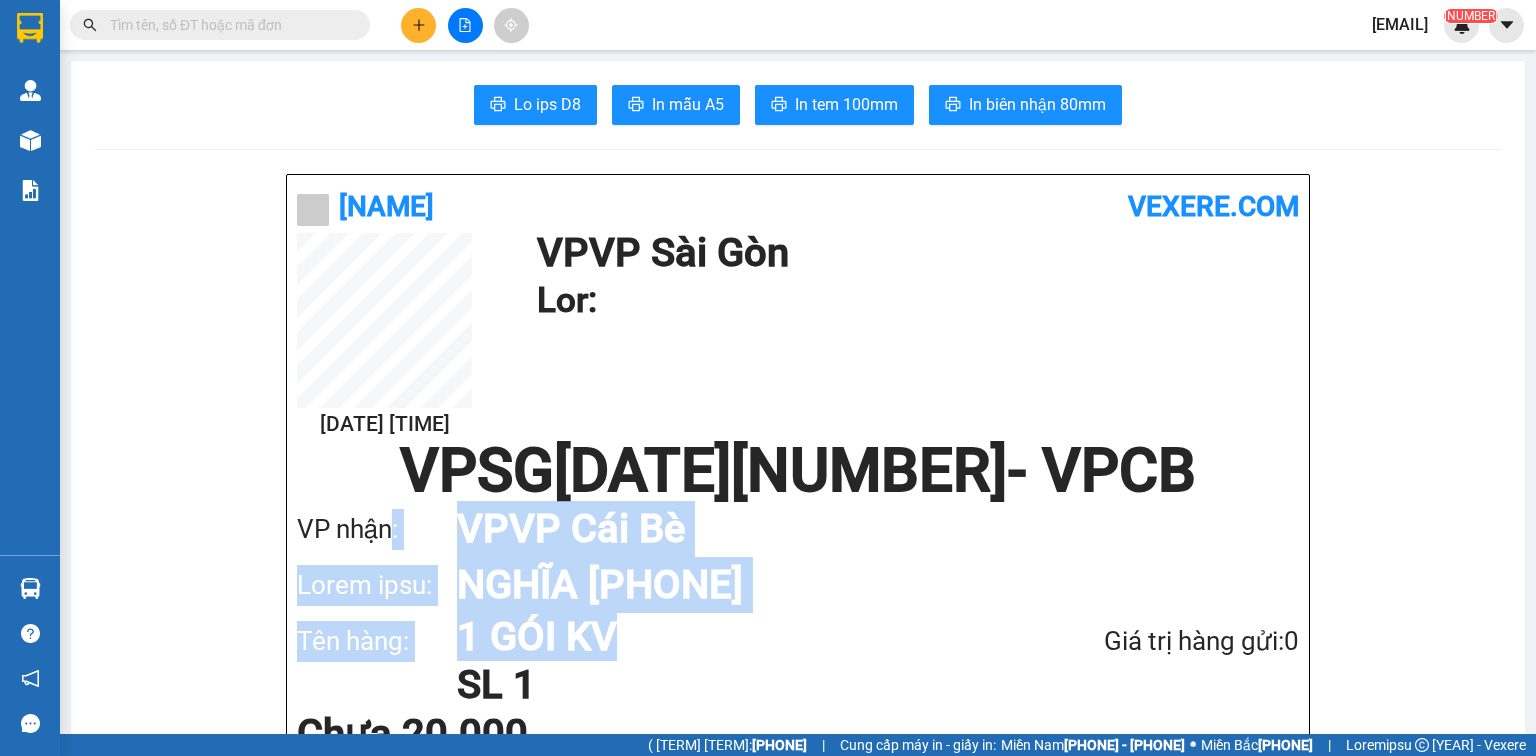 drag, startPoint x: 792, startPoint y: 648, endPoint x: 348, endPoint y: 526, distance: 460.4563 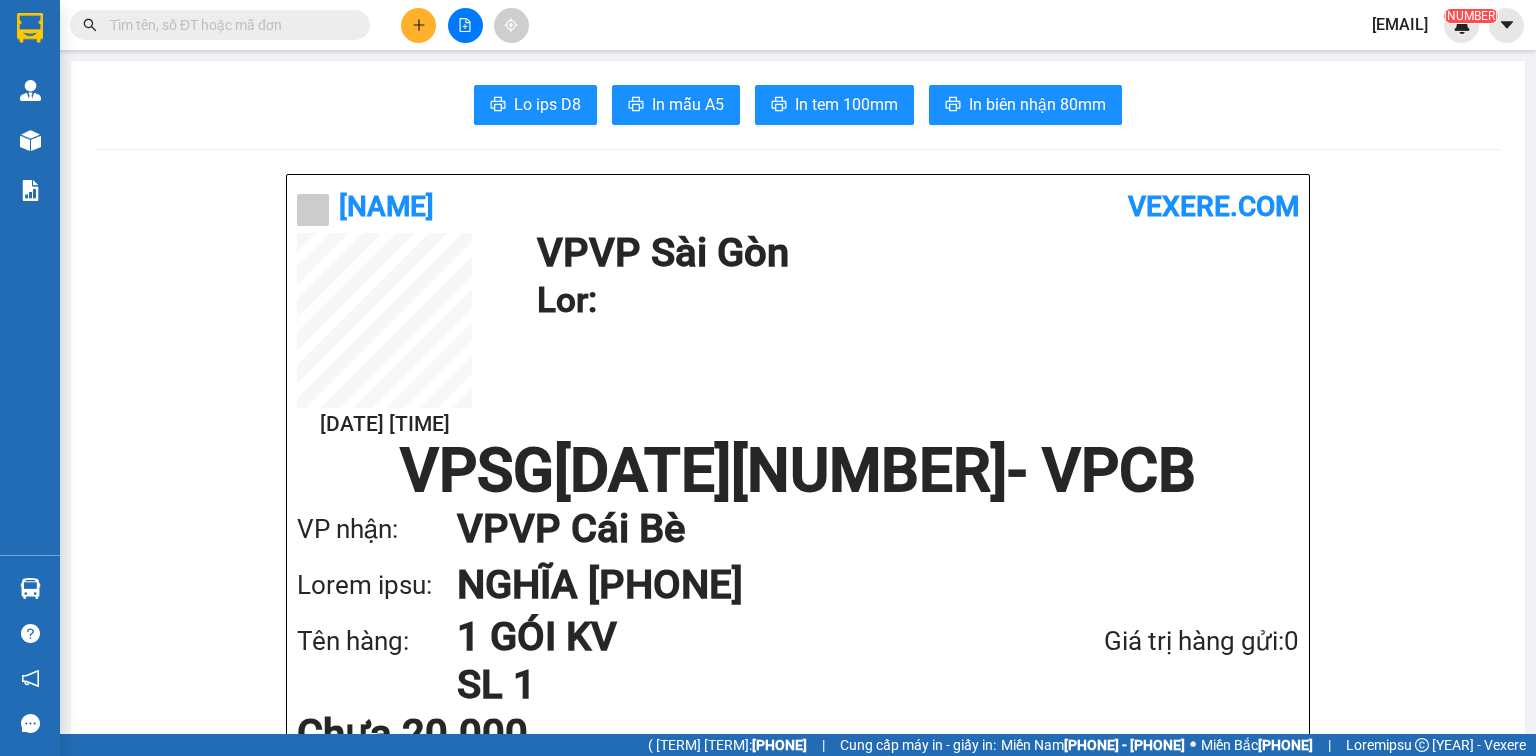 click on "VP[ID] - VP[CODE]" at bounding box center (798, 471) 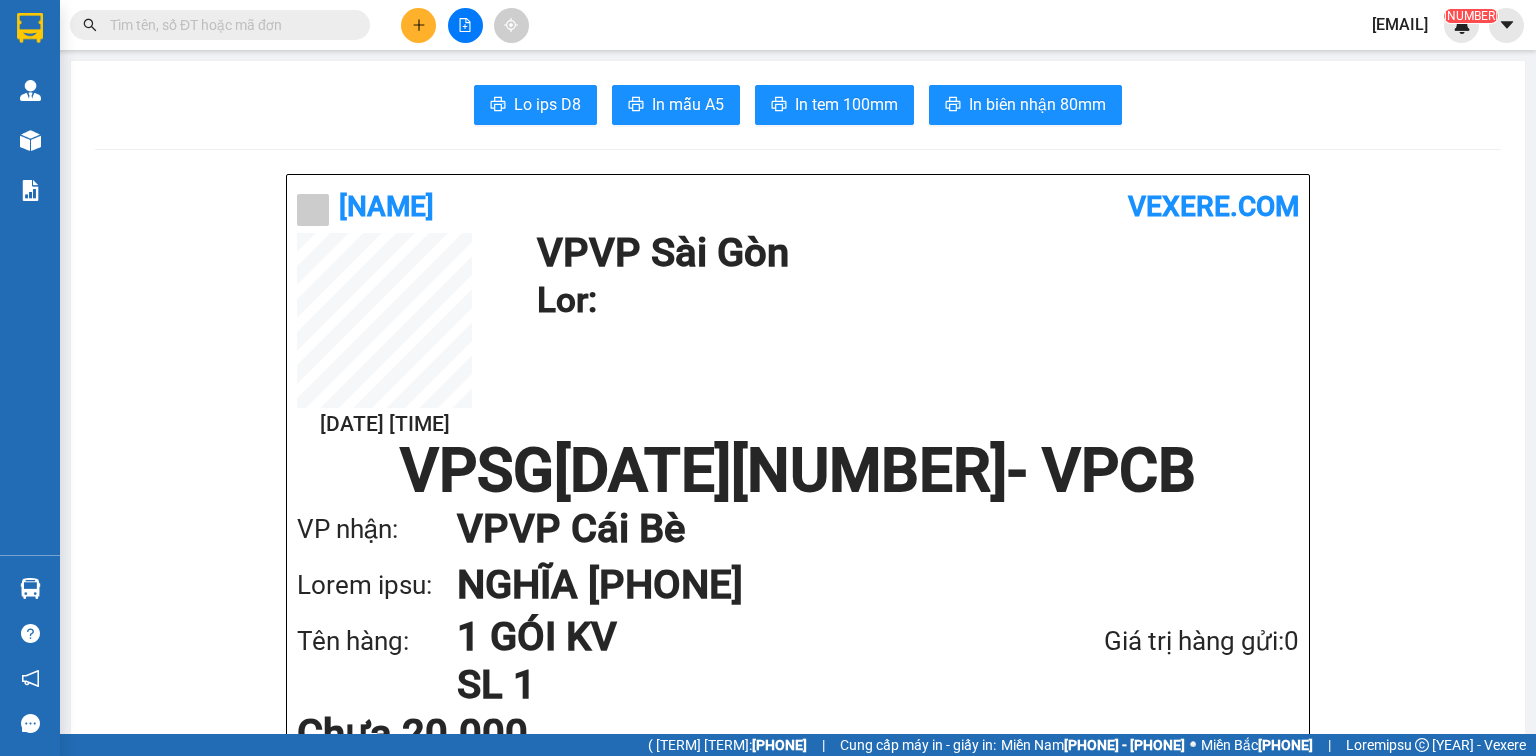 click at bounding box center (418, 25) 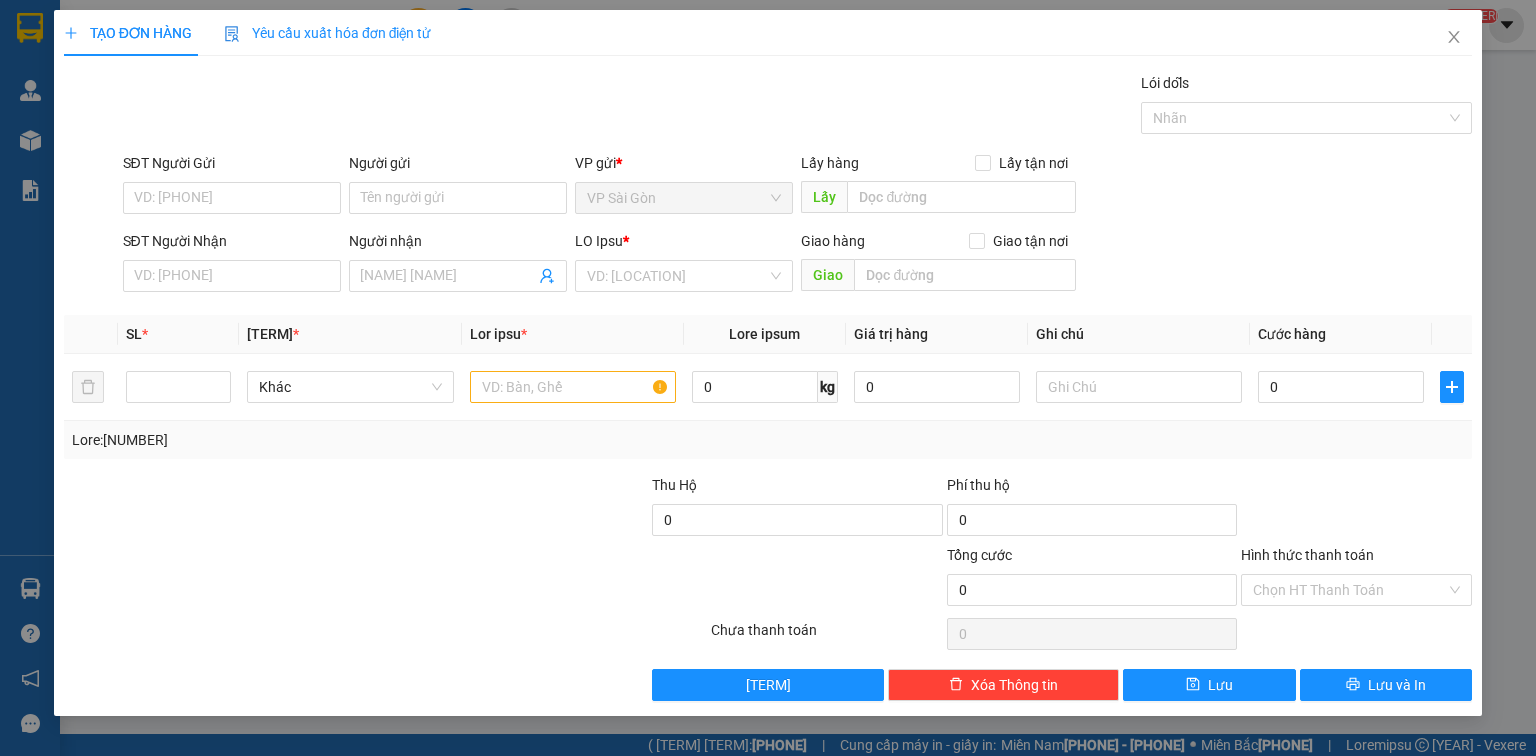 click on "SĐT Người Nhận" at bounding box center [232, 276] 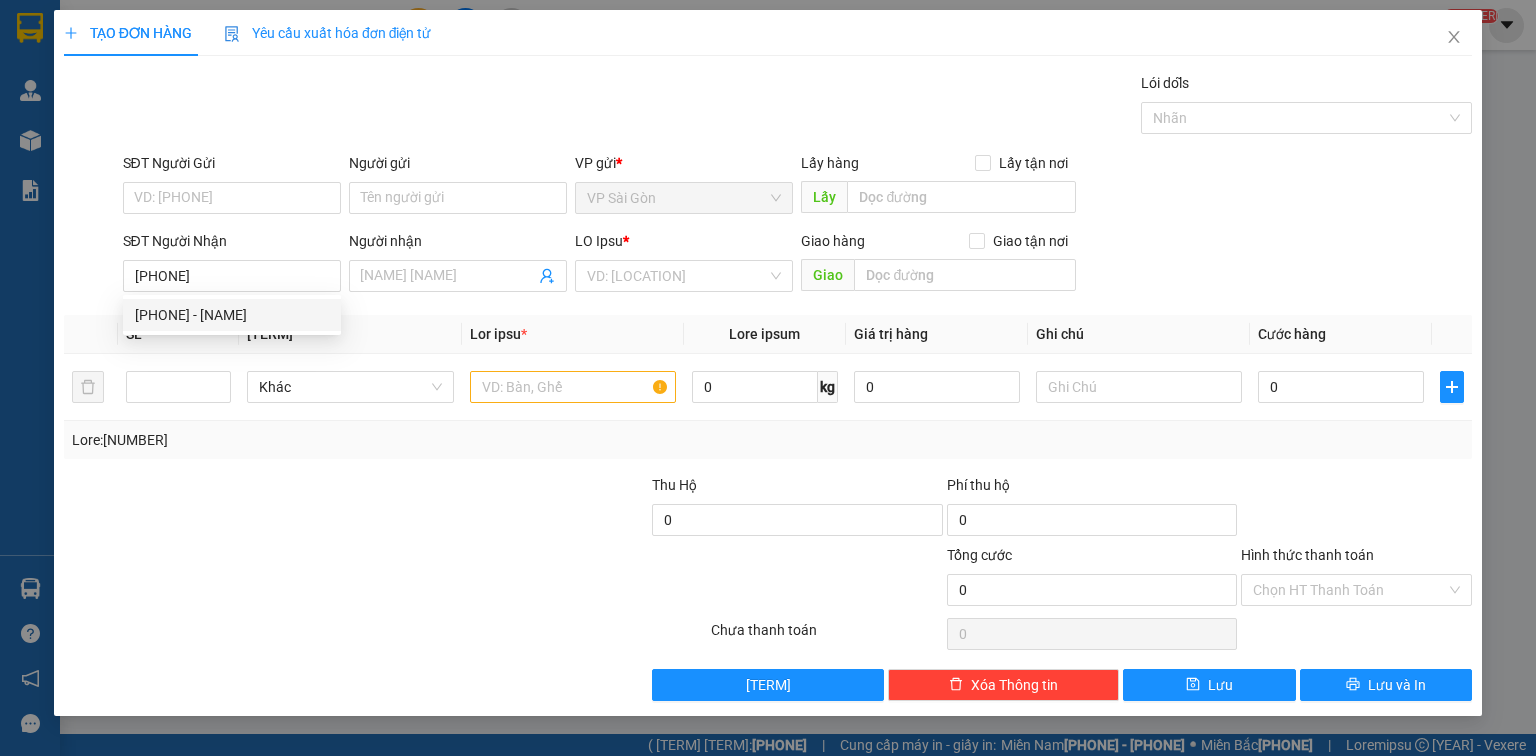 click on "[PHONE] - [NAME]" at bounding box center (232, 315) 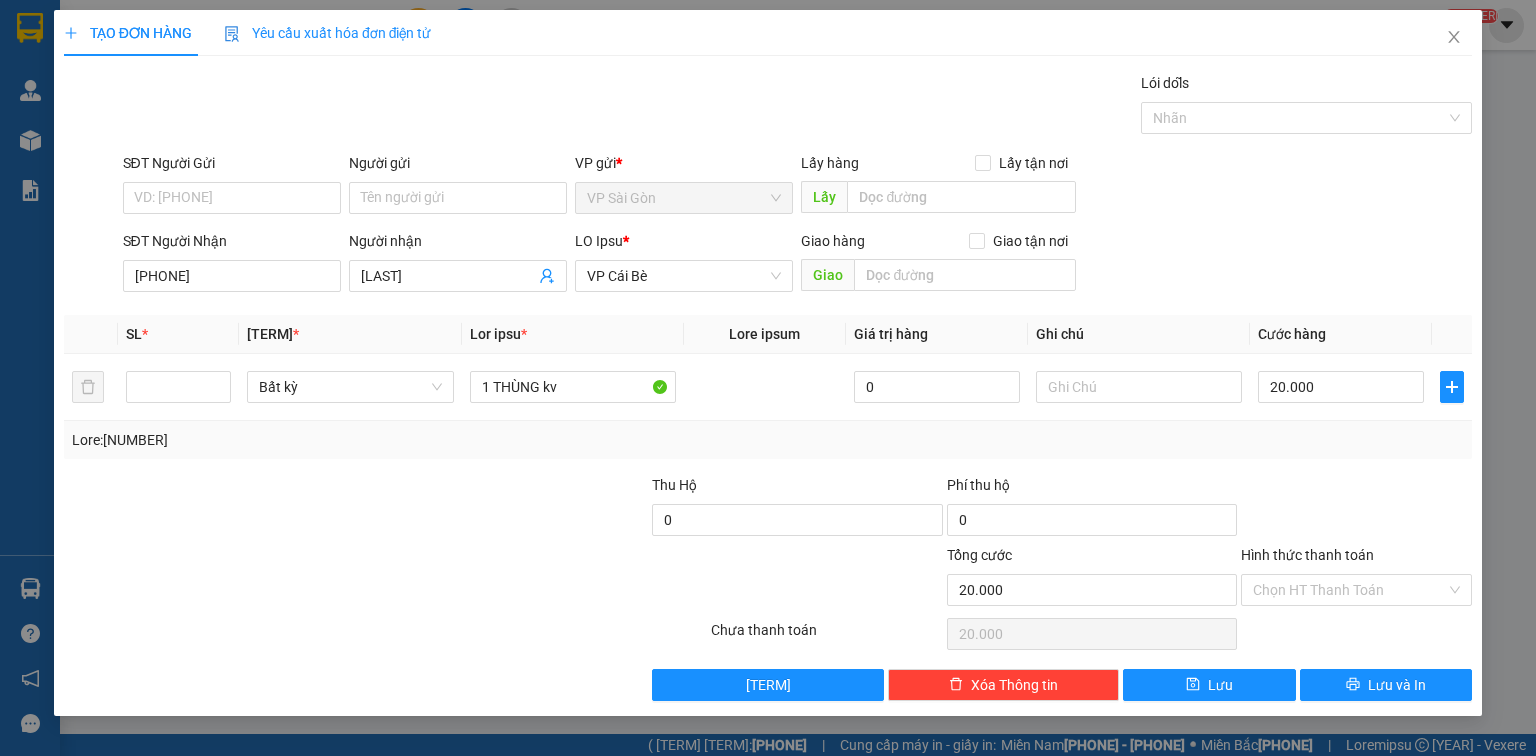 type on "[PHONE]" 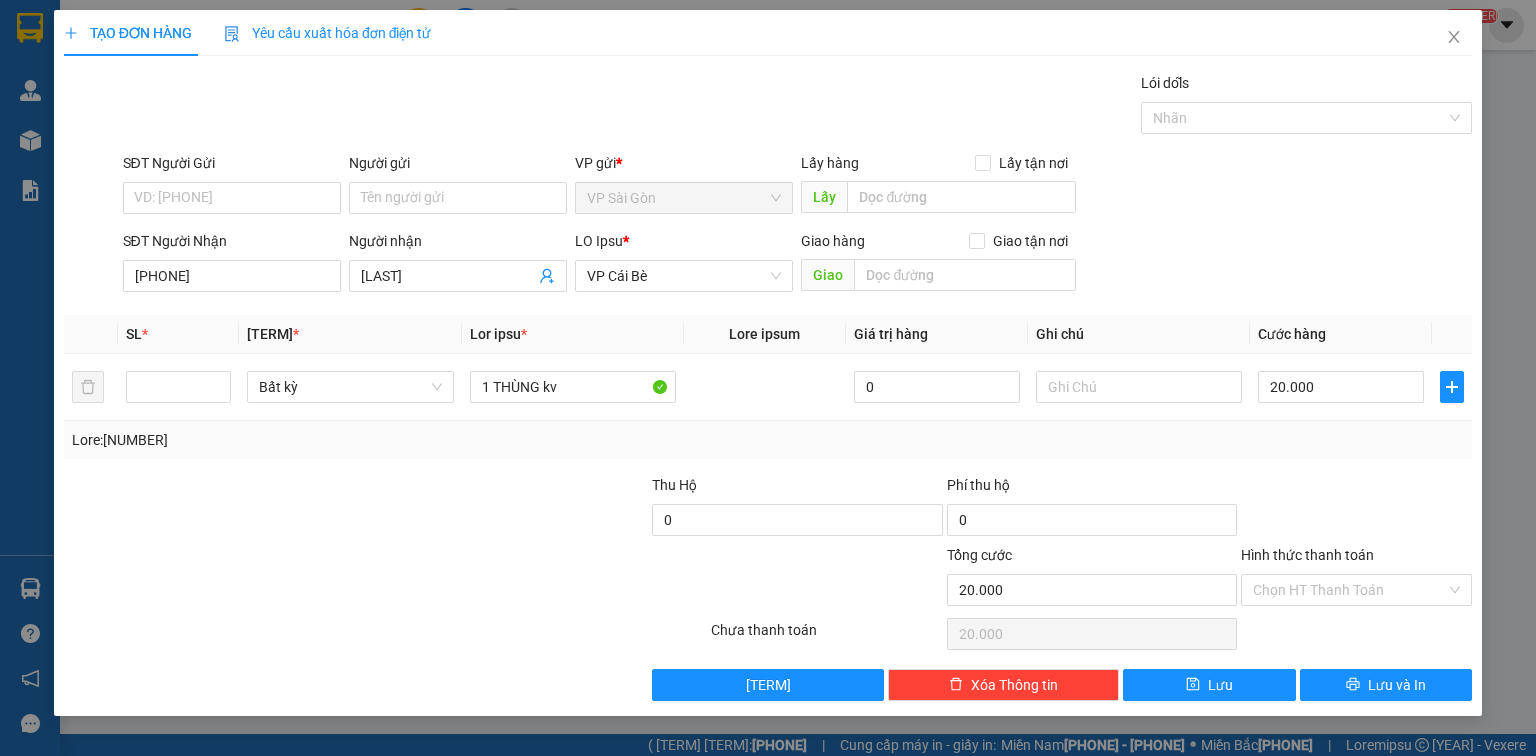 click at bounding box center (1356, 509) 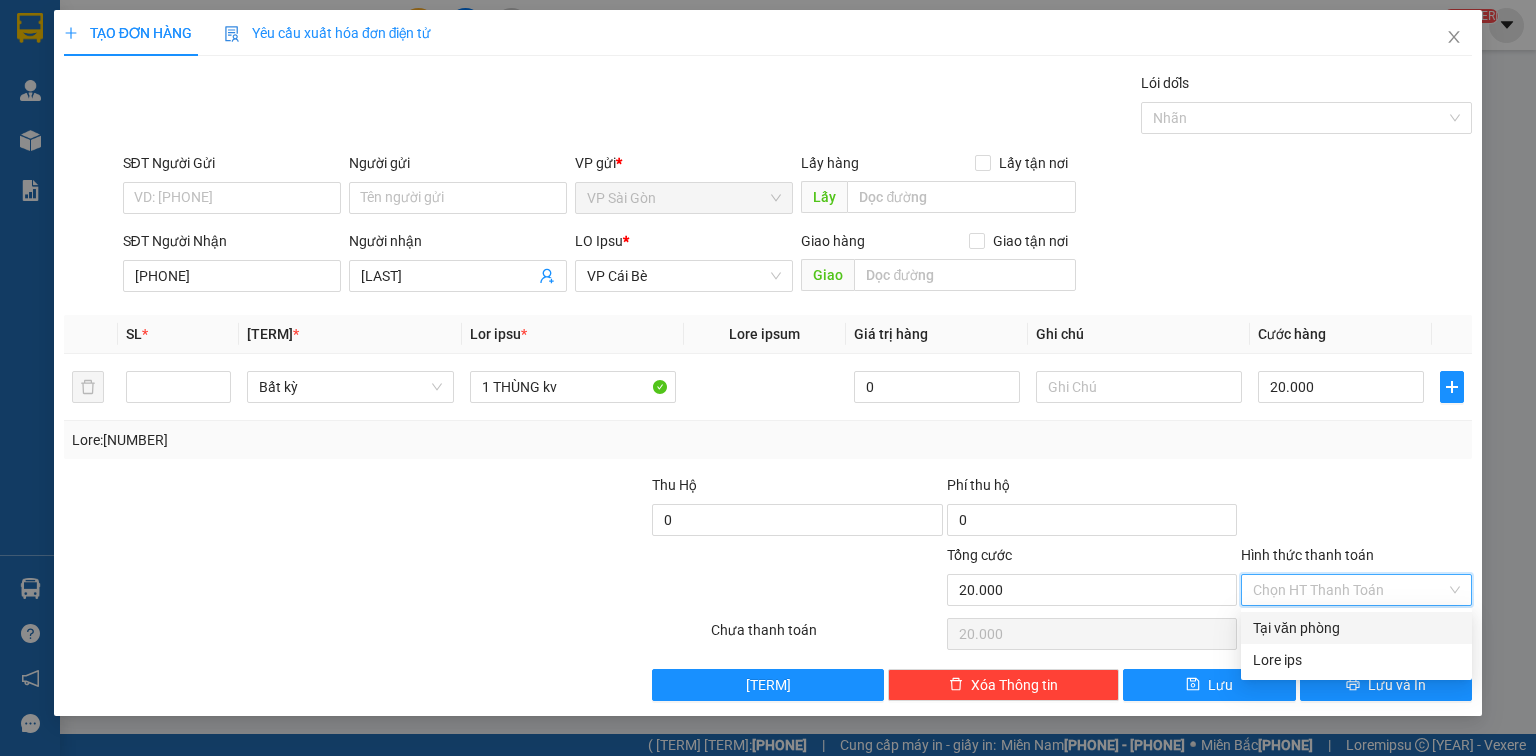click on "Tại văn phòng" at bounding box center (1356, 628) 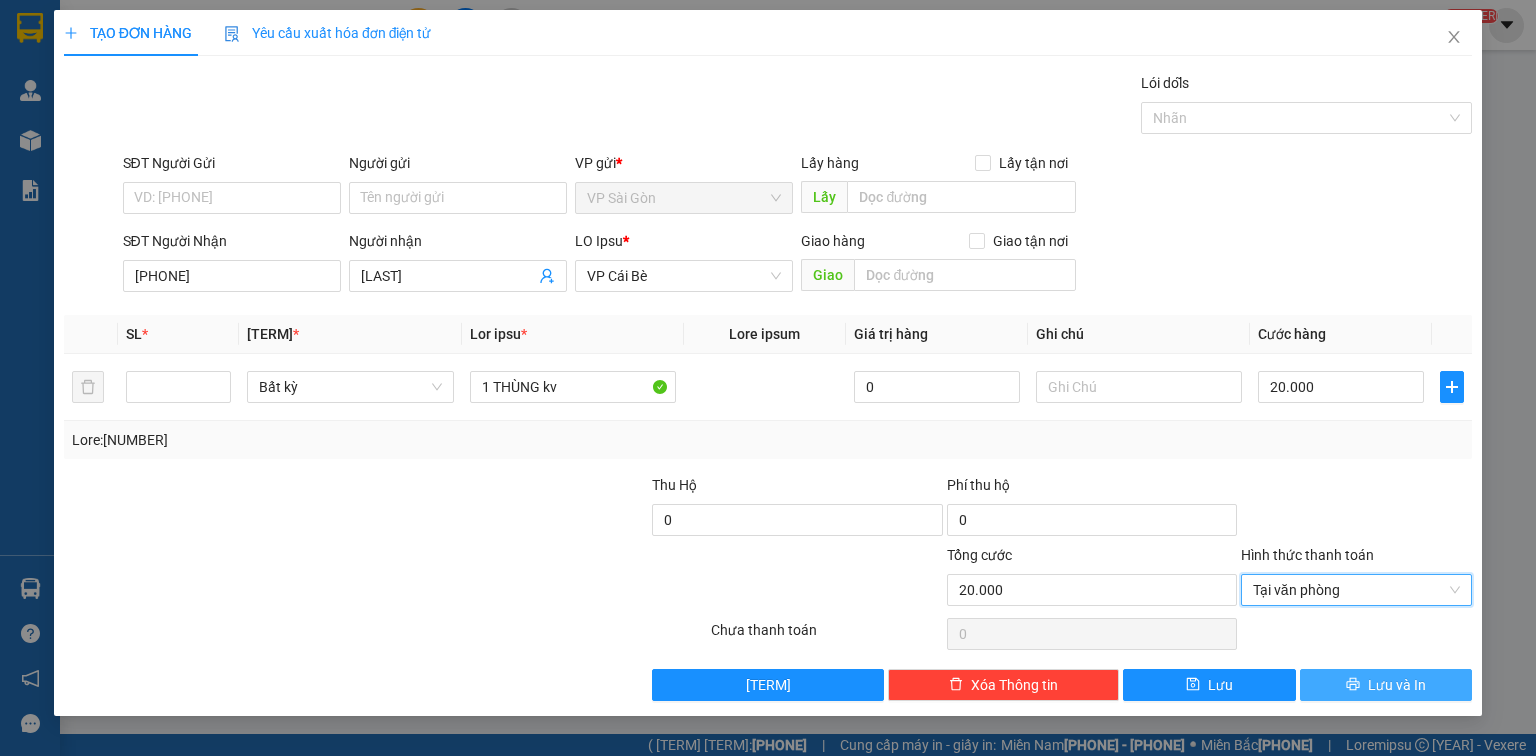 click at bounding box center [1353, 684] 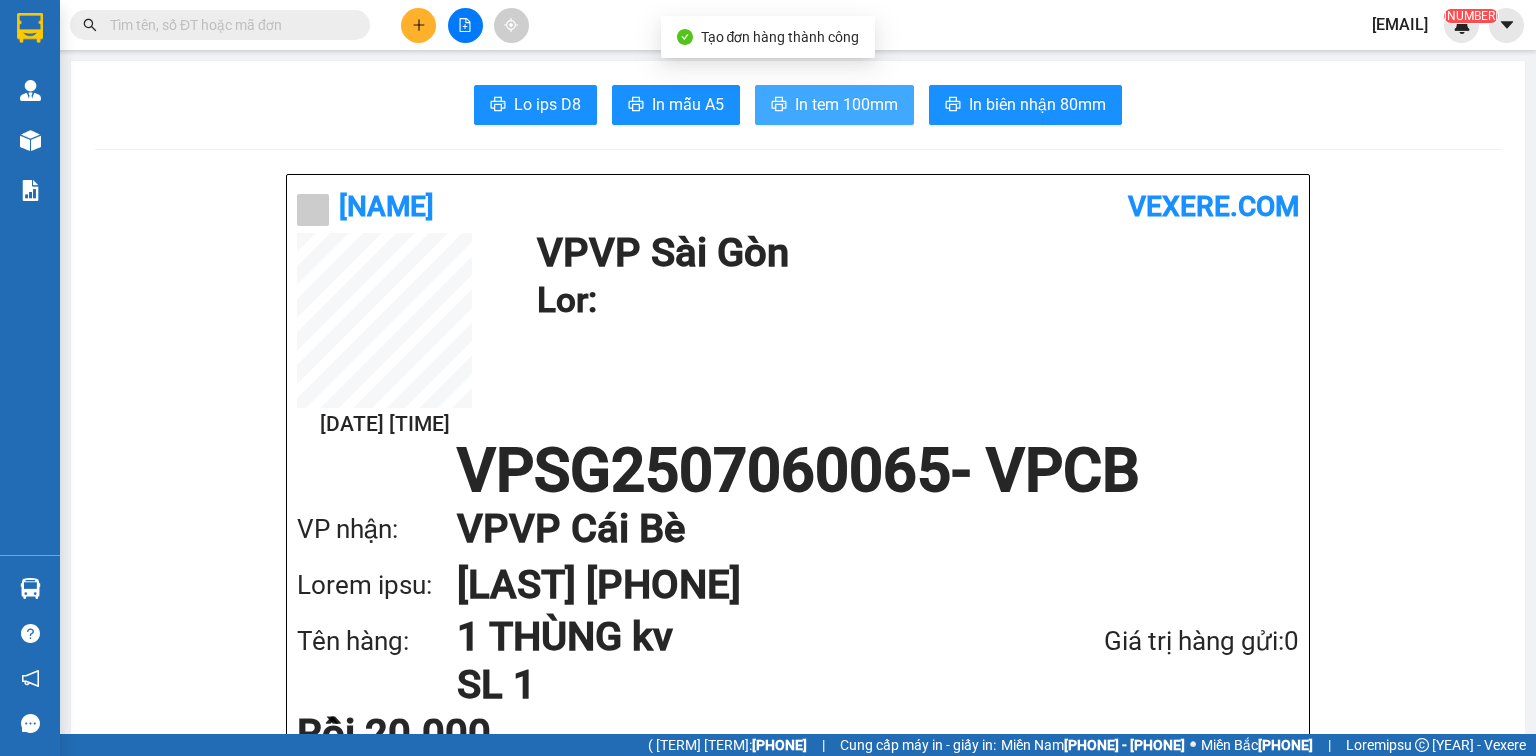 click on "In tem 100mm" at bounding box center [547, 104] 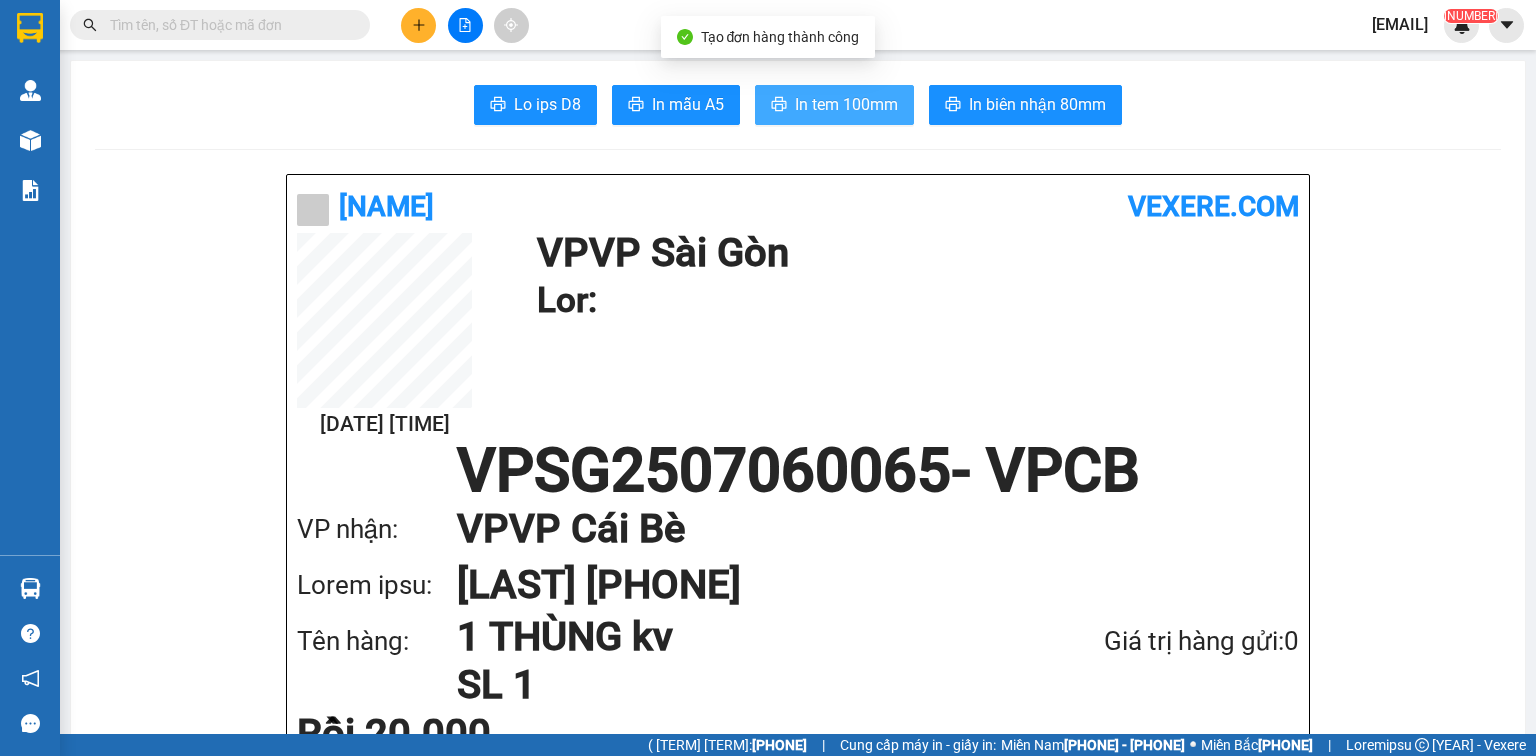 scroll, scrollTop: 0, scrollLeft: 0, axis: both 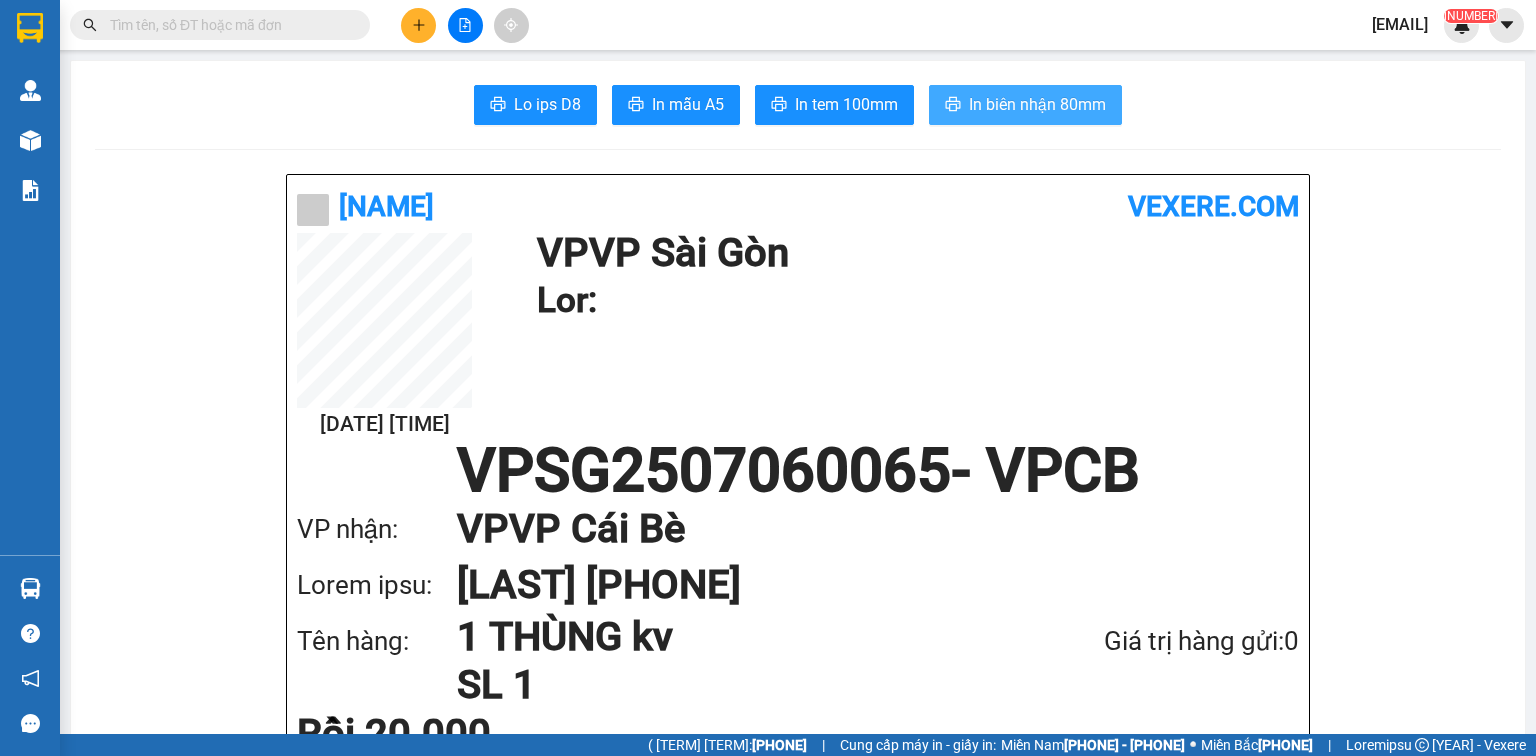 click on "In biên nhận 80mm" at bounding box center [1025, 105] 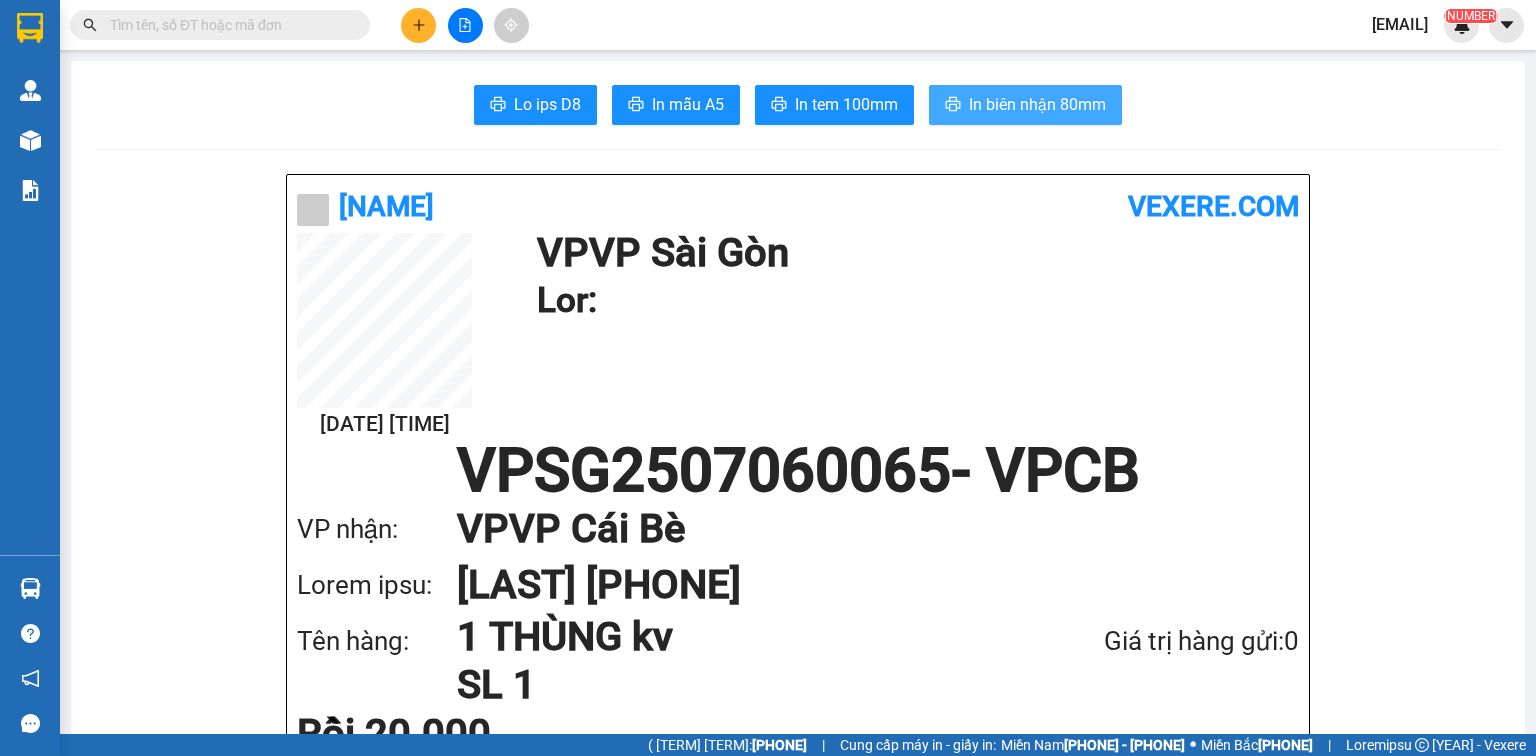scroll, scrollTop: 0, scrollLeft: 0, axis: both 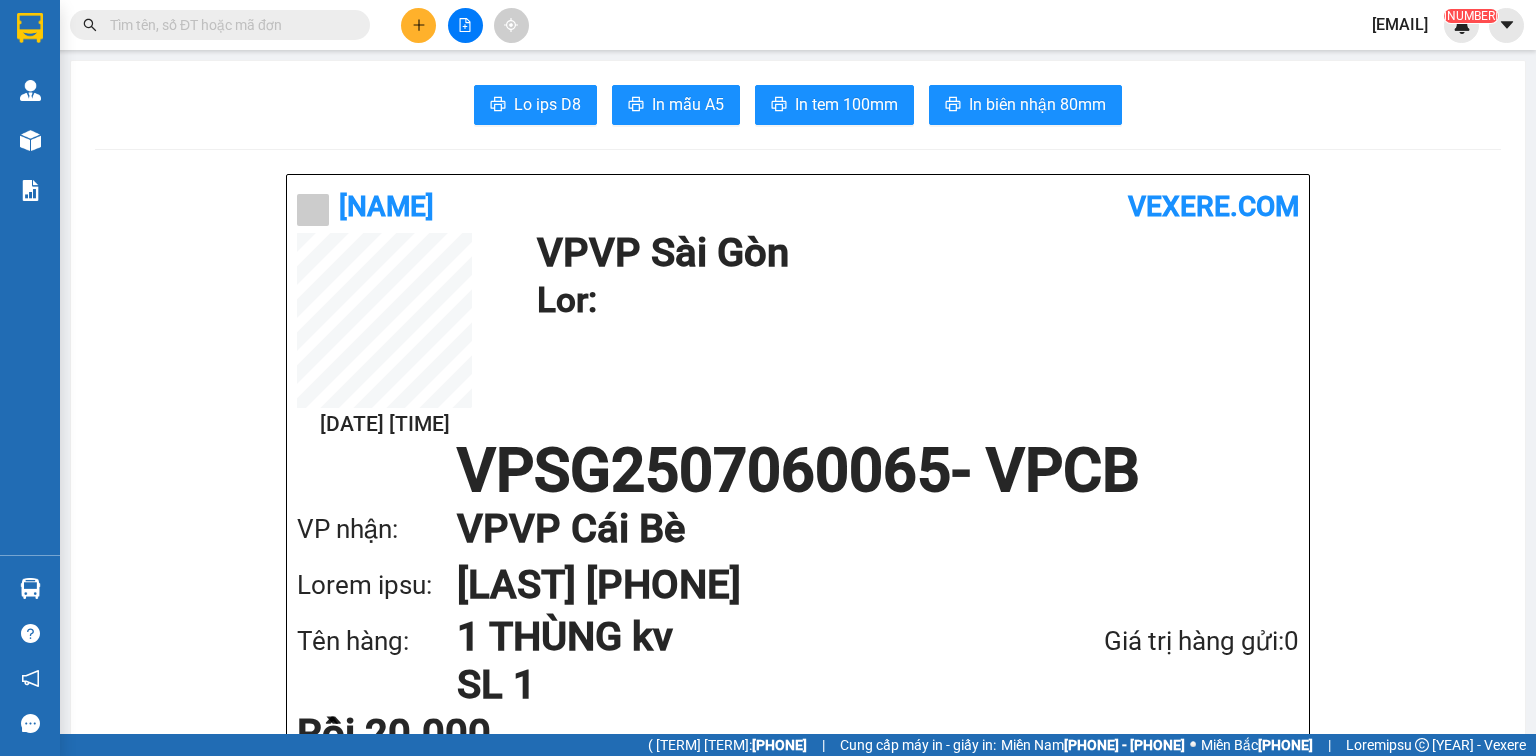 click at bounding box center [228, 25] 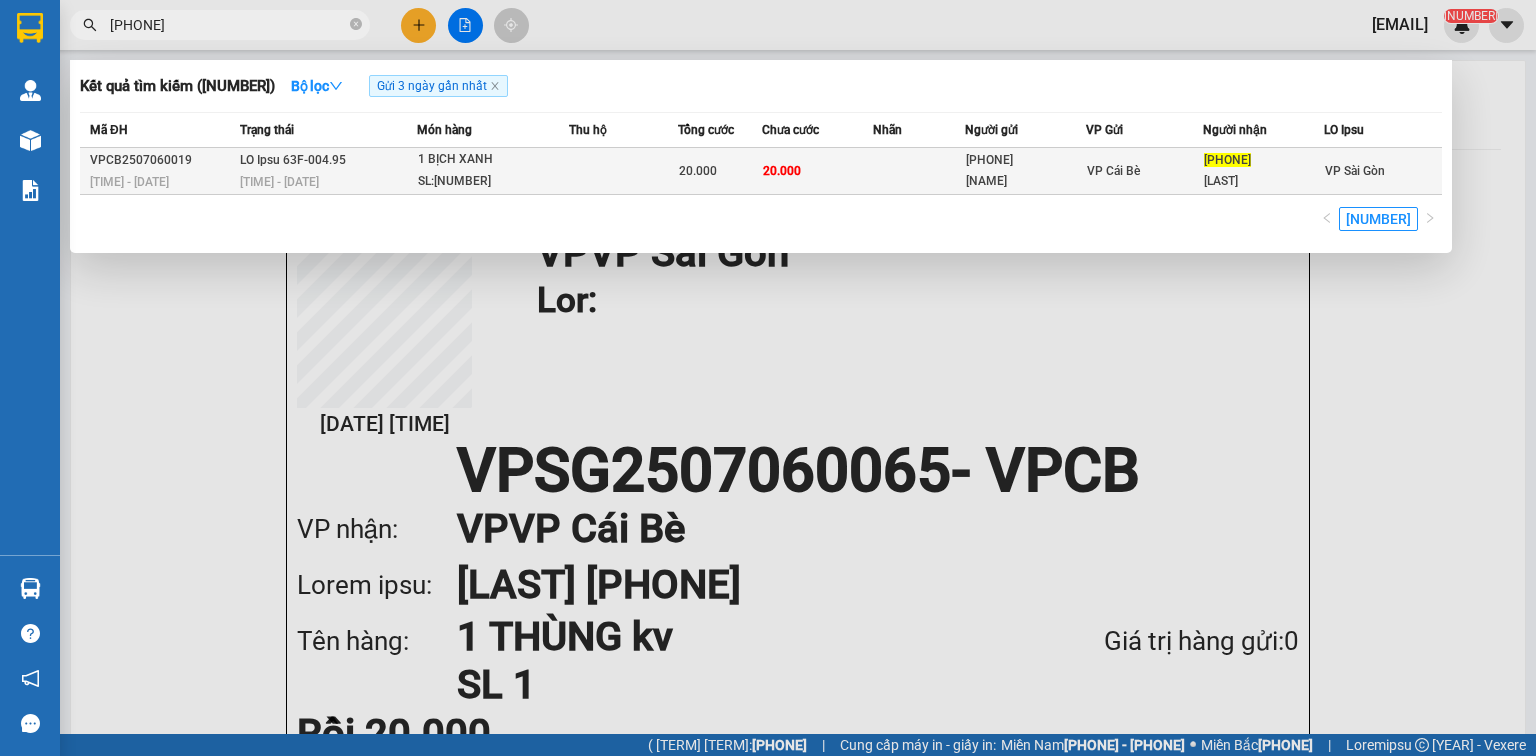 type on "[PHONE]" 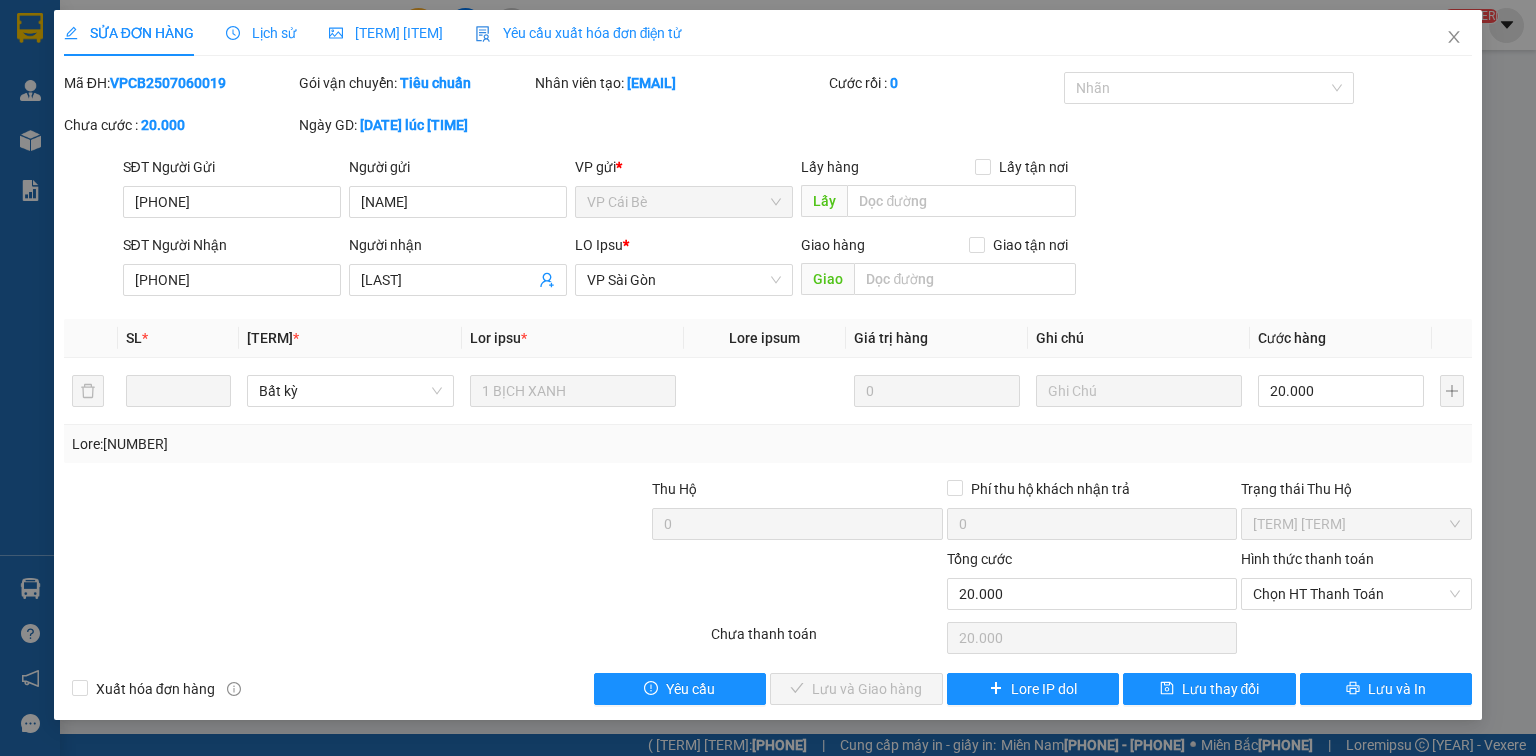 click on "Chọn HT Thanh Toán" at bounding box center [1356, 594] 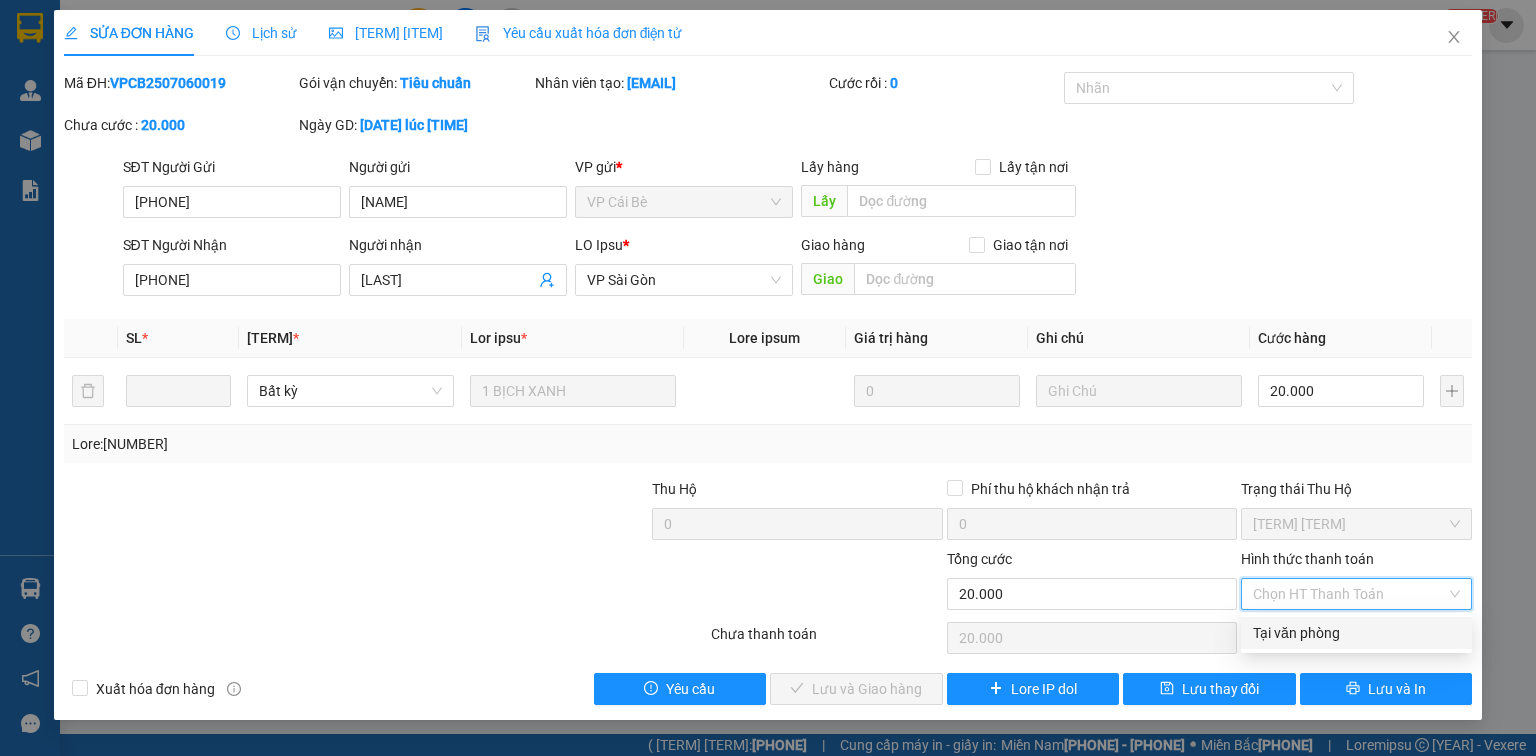 click on "Tại văn phòng" at bounding box center [1356, 633] 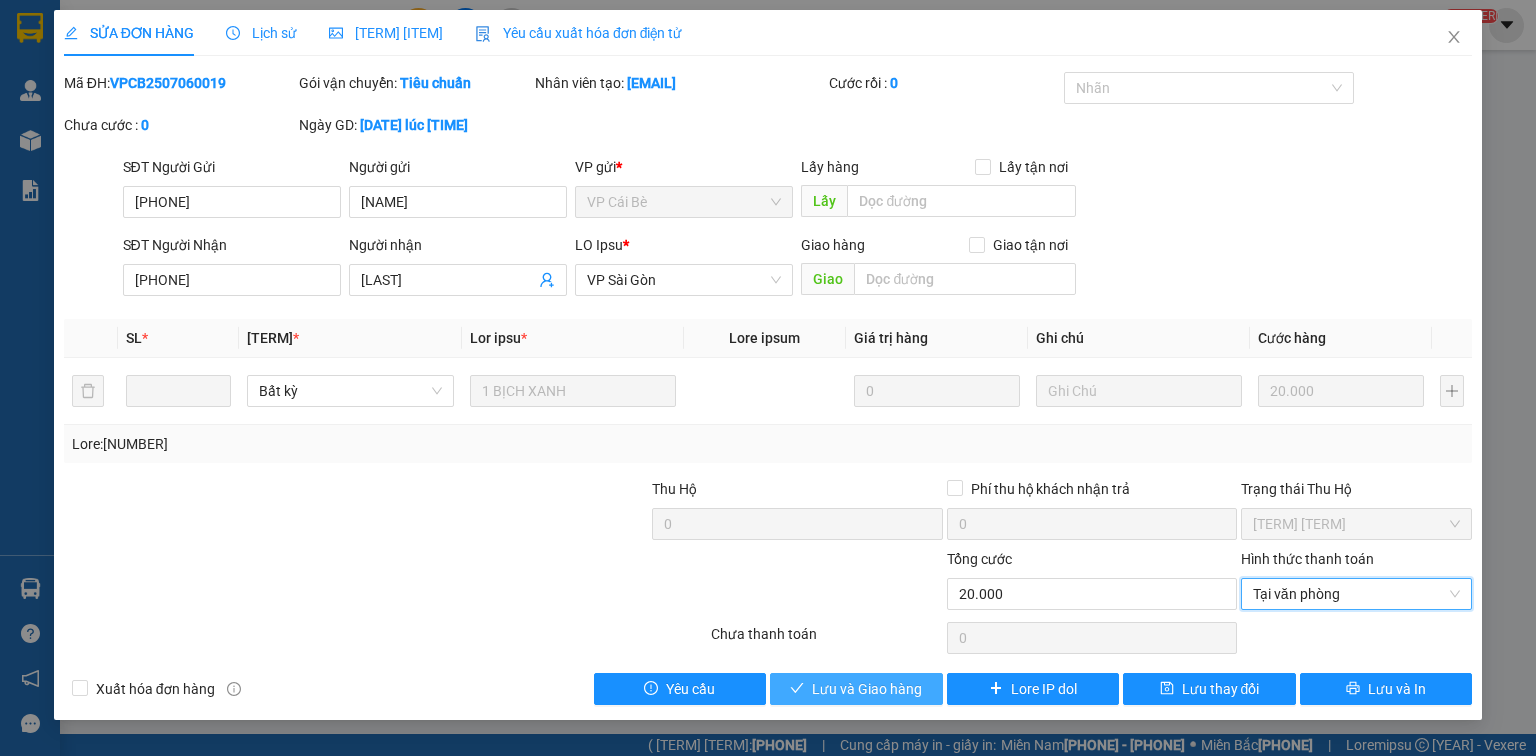 click on "Lưu và Giao hàng" at bounding box center (867, 689) 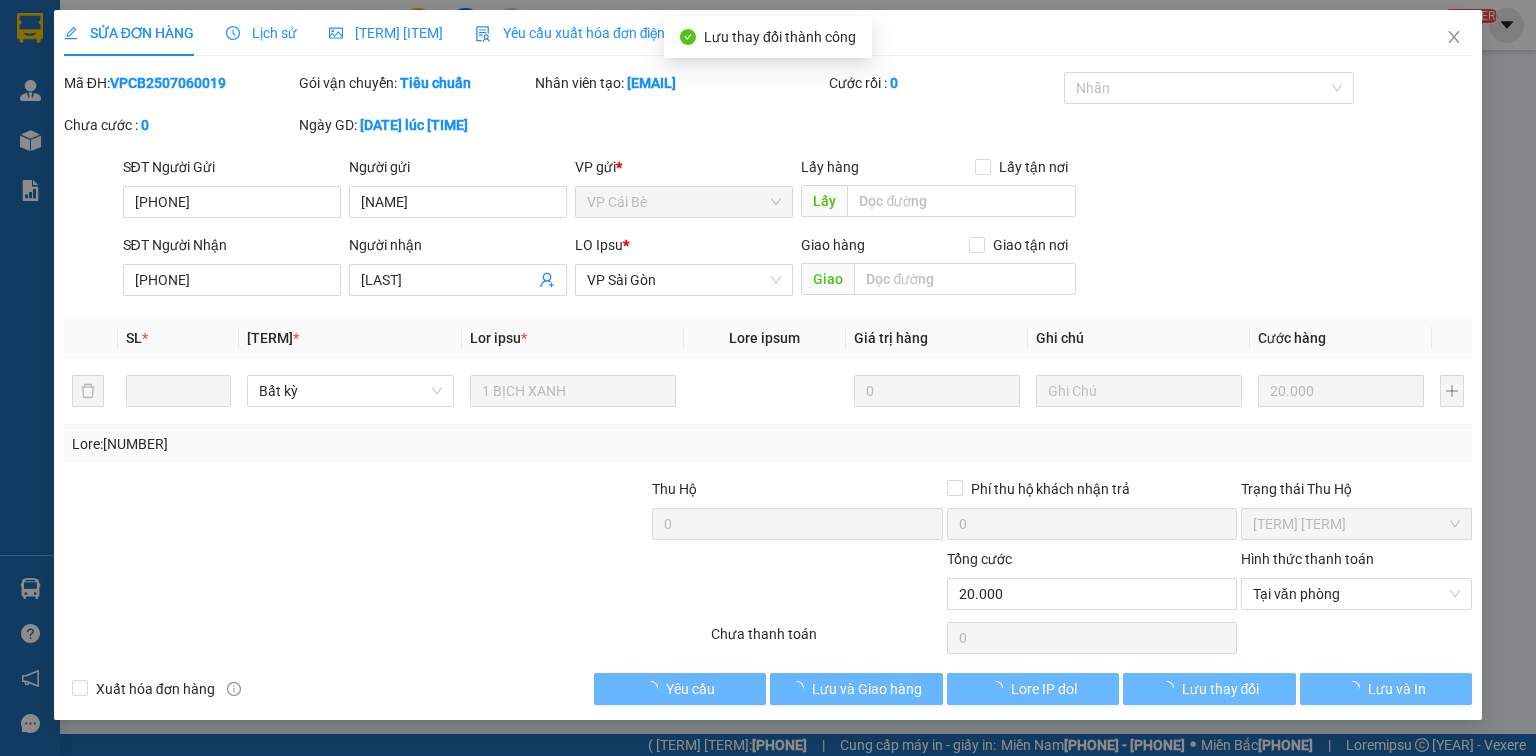 click at bounding box center (1454, 38) 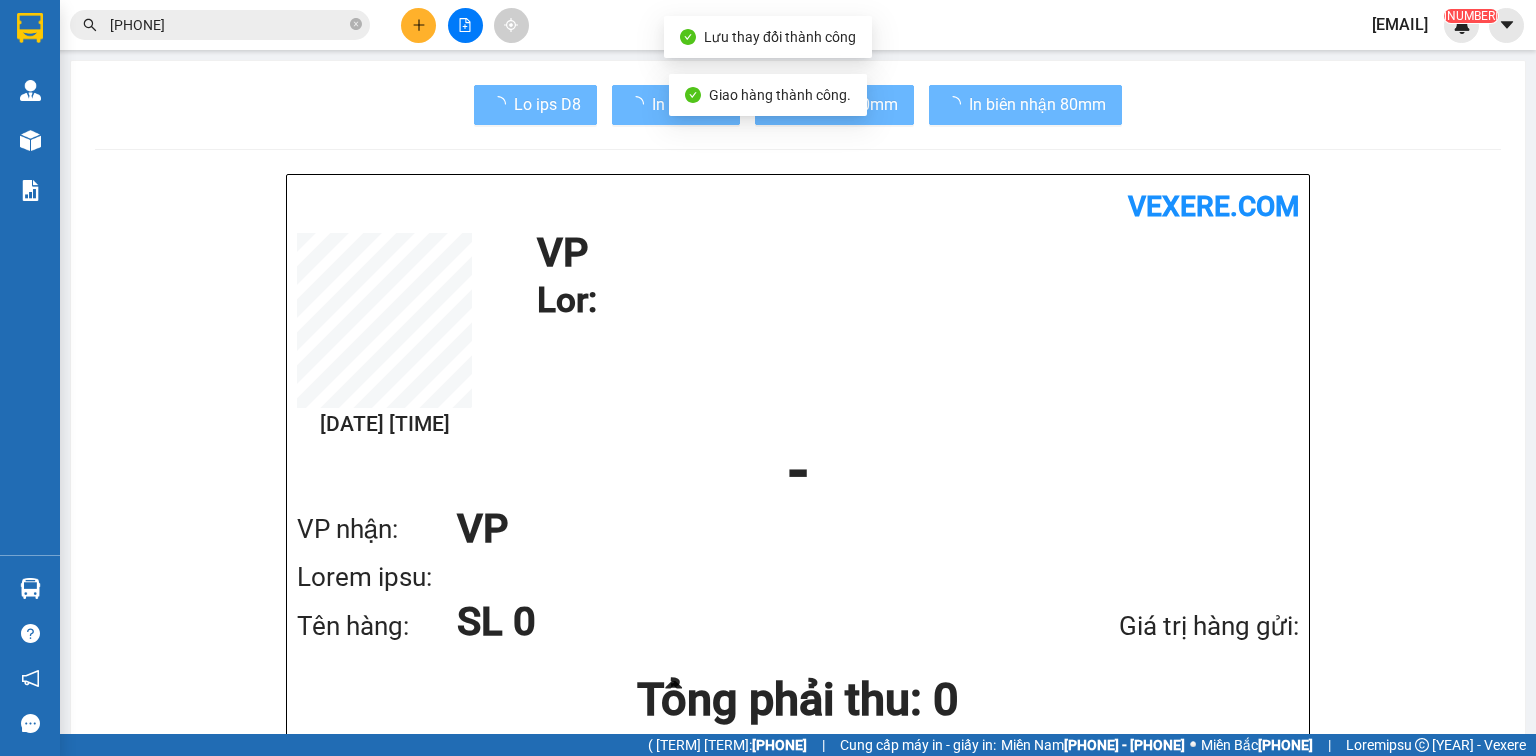 click on "vexere.com [DATE] [TIME] VP  Gửi:     -   VP nhận: VP  Người nhận:   Tên hàng: SL 0 Giá trị hàng gửi:  Tổng phải thu:   0   N/A   N/A Mã GD :  In ngày:  [DATE]   [TIME] Gửi khách hàng Gửi :       VP undefined Nhận :       VP undefined Tên (giá trị hàng) SL Cước món hàng Tổng cộng 0 0 No rows found Loading... Chưa Tổng phải thu : 0 VND Người gửi hàng xác nhận Quy định nhận/gửi hàng : Không vận chuyển hàng hóa trái quy định pháp luật. Đối với hàng niêm phong, nhà xe không đồng kiểm hàng, người gửi chịu trách nhiệm với nội dung mình khai báo. Khi đến nhận hàng, quý khách cần mang theo  CMND. Hàng hóa ký gởi có giá trị trong vòng 7 ngày. Riêng đối với thực phẩm ăn liền: giao nhận theo hẹn nhưng không quá 4 tiếng. Quá thời hạn qui định, chúng tôi không chịu trách nhiệm về mọi sự hư hỏng, mất mát. Quý khách vui lòng     N/A" at bounding box center [798, 1461] 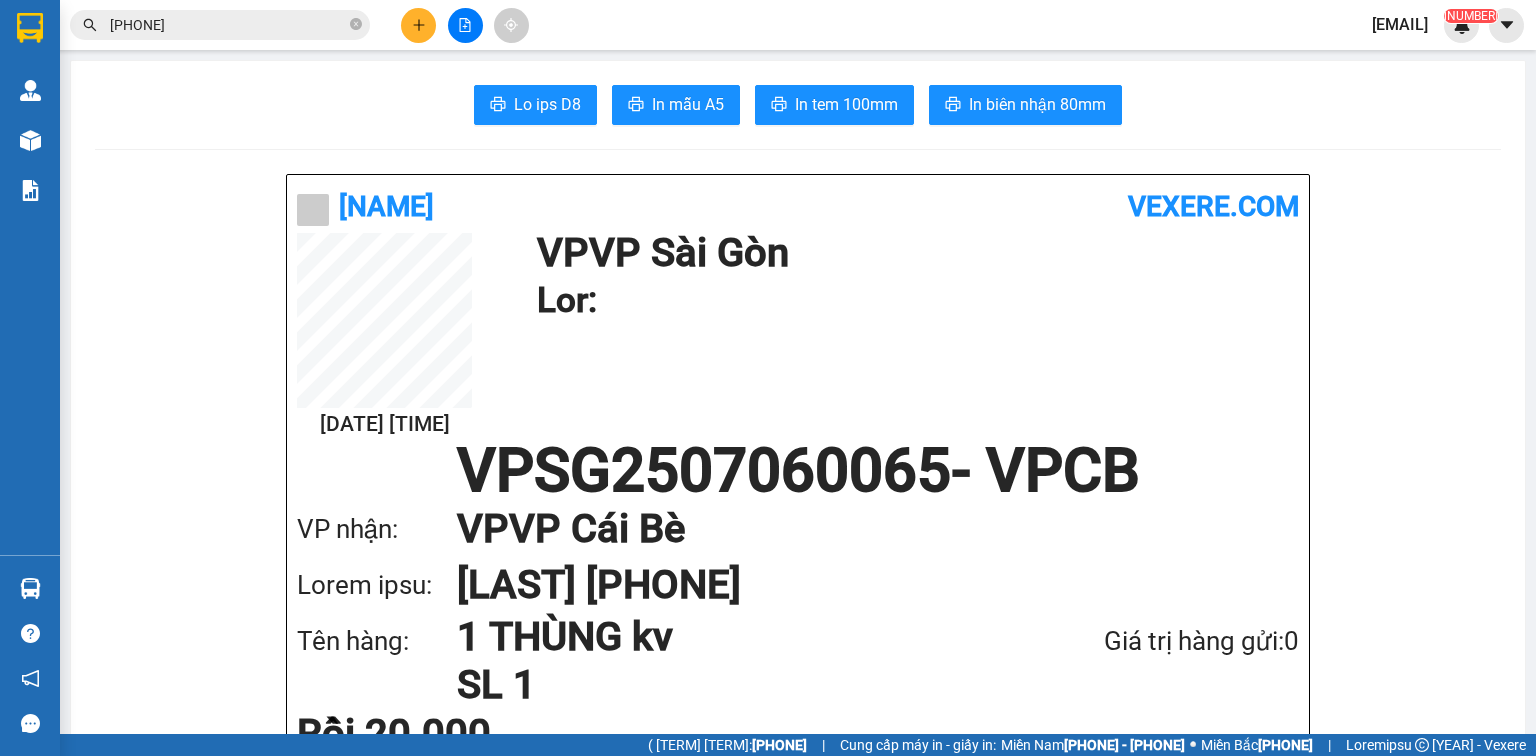 click on "Lor:" at bounding box center [913, 253] 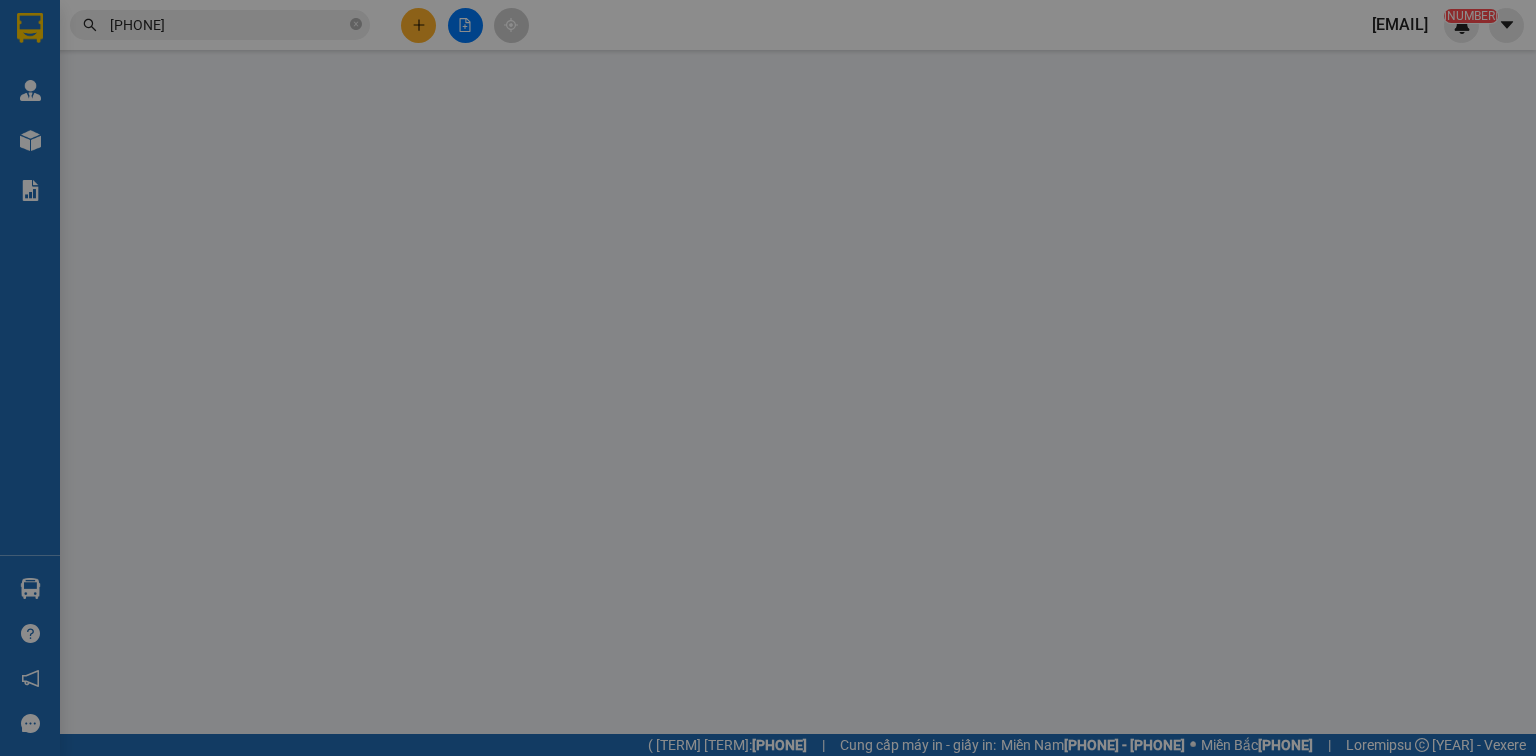 click on "Yêu cầu xuất hóa đơn điện tử" at bounding box center (328, 33) 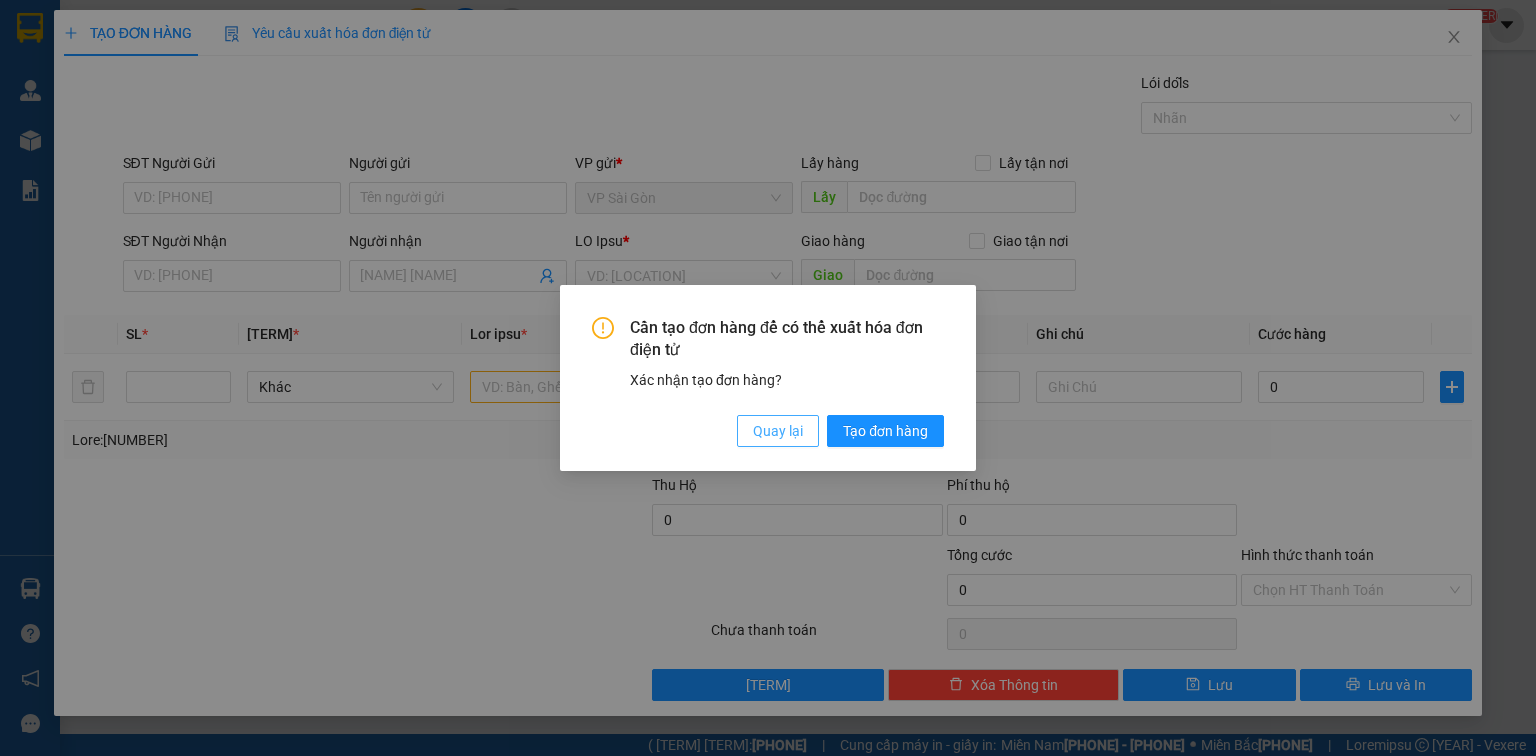 click on "Quay lại" at bounding box center (778, 431) 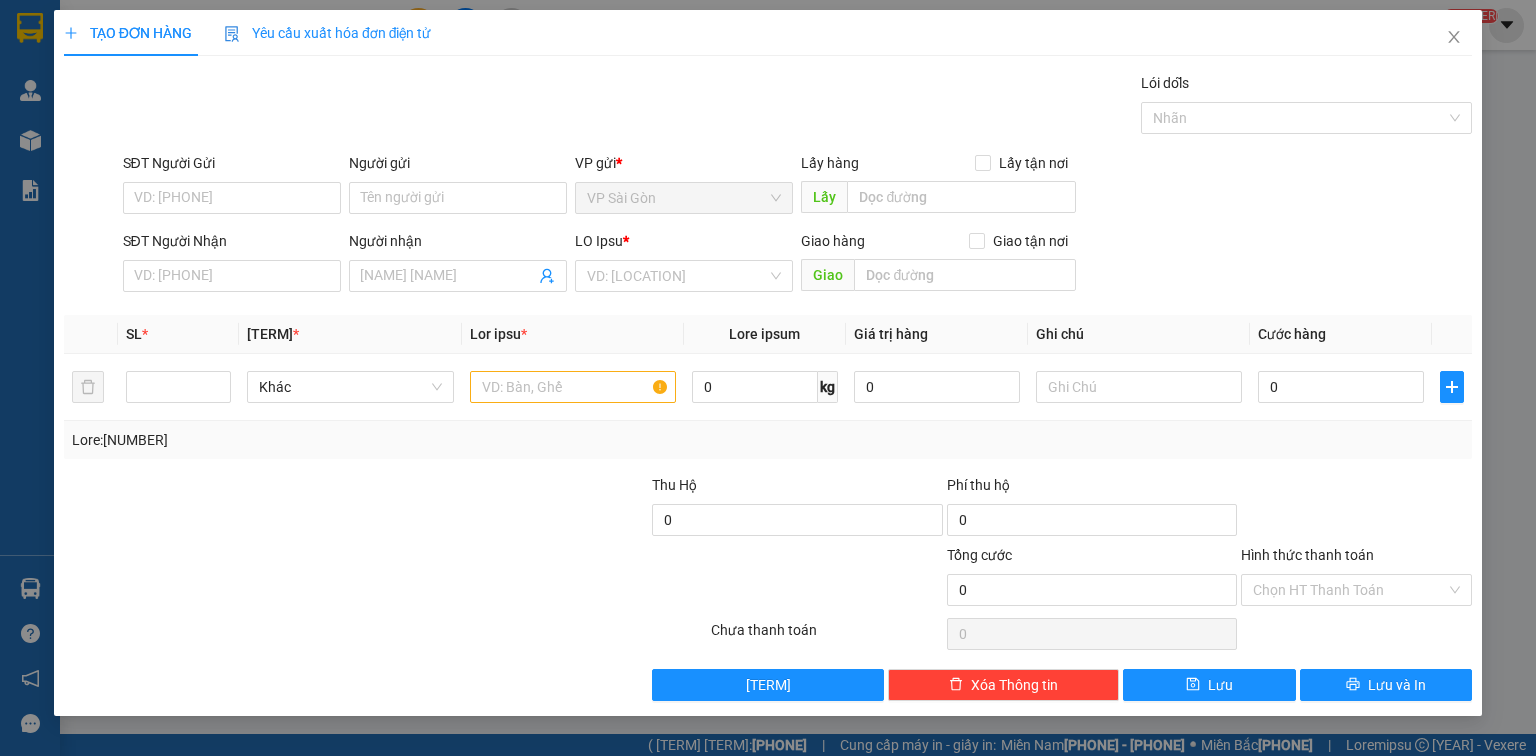 click on "SĐT Người Nhận" at bounding box center (232, 276) 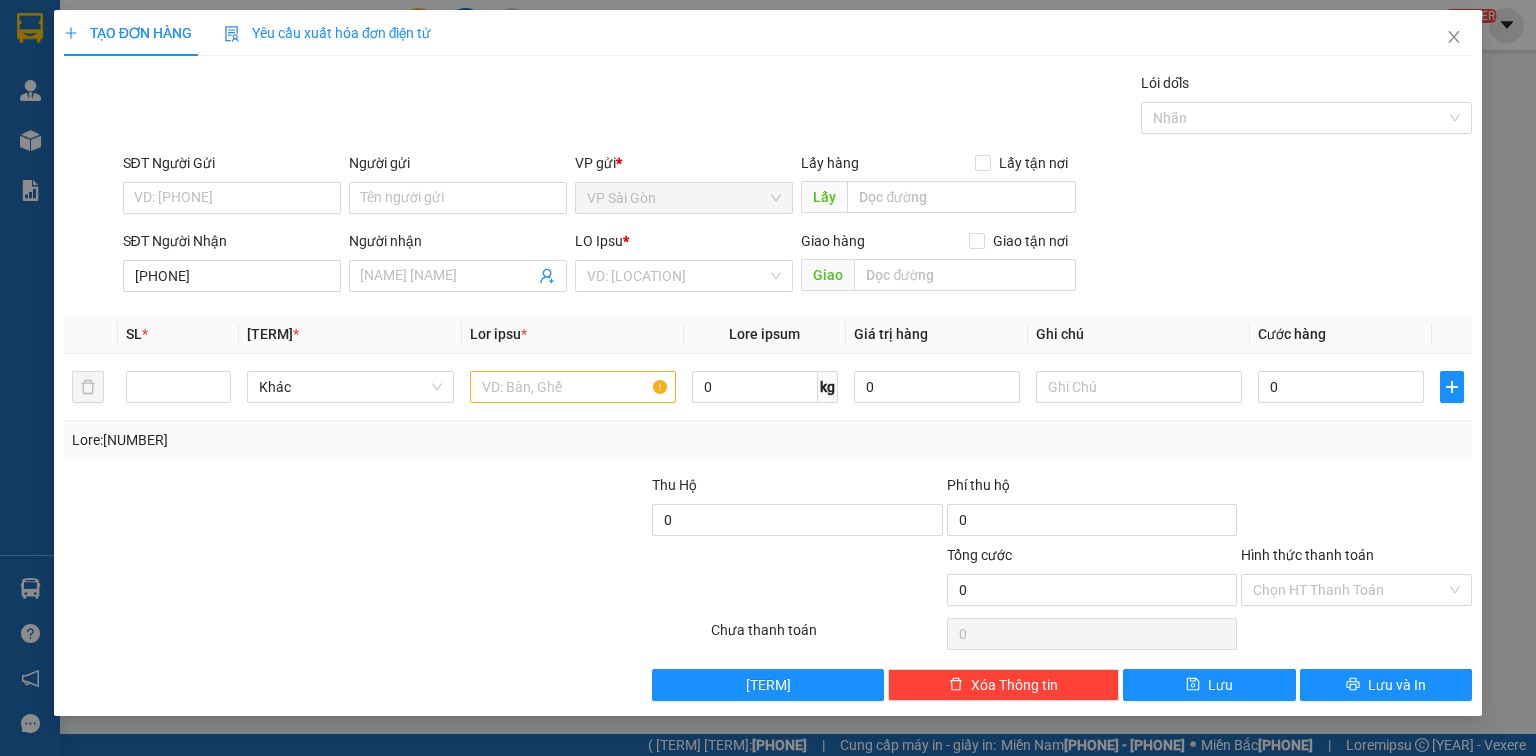 type on "[PHONE]" 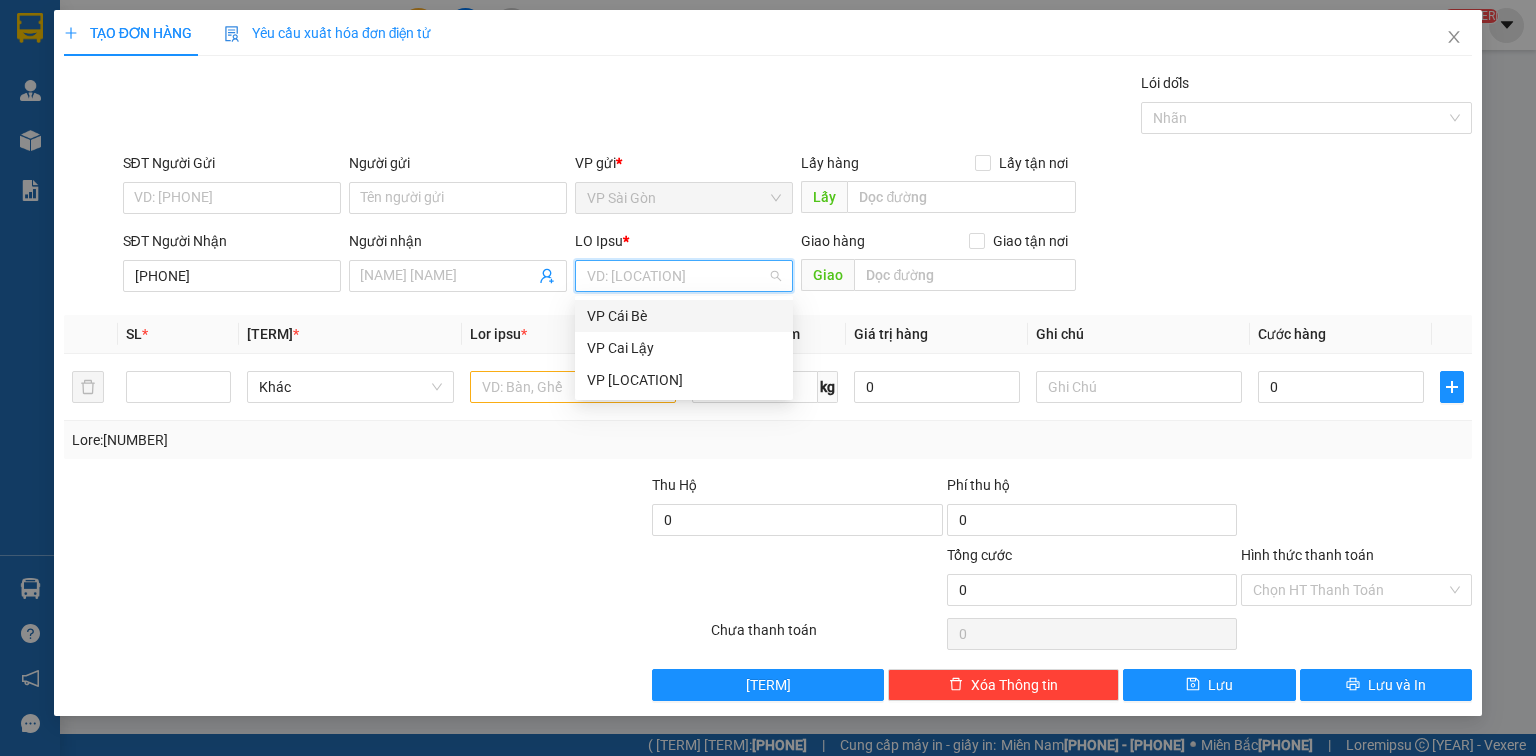 click on "VP Cái Bè" at bounding box center [684, 316] 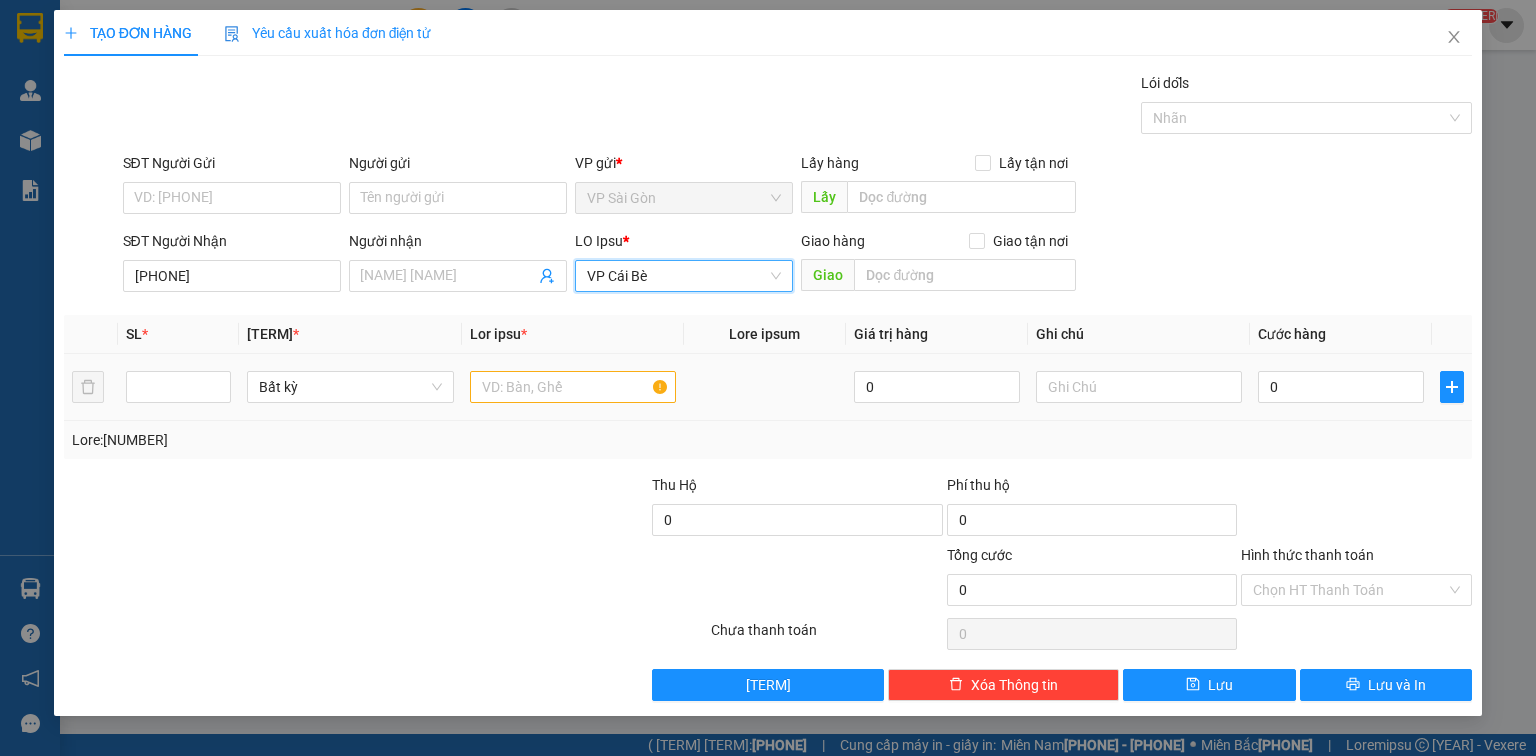 click at bounding box center (573, 387) 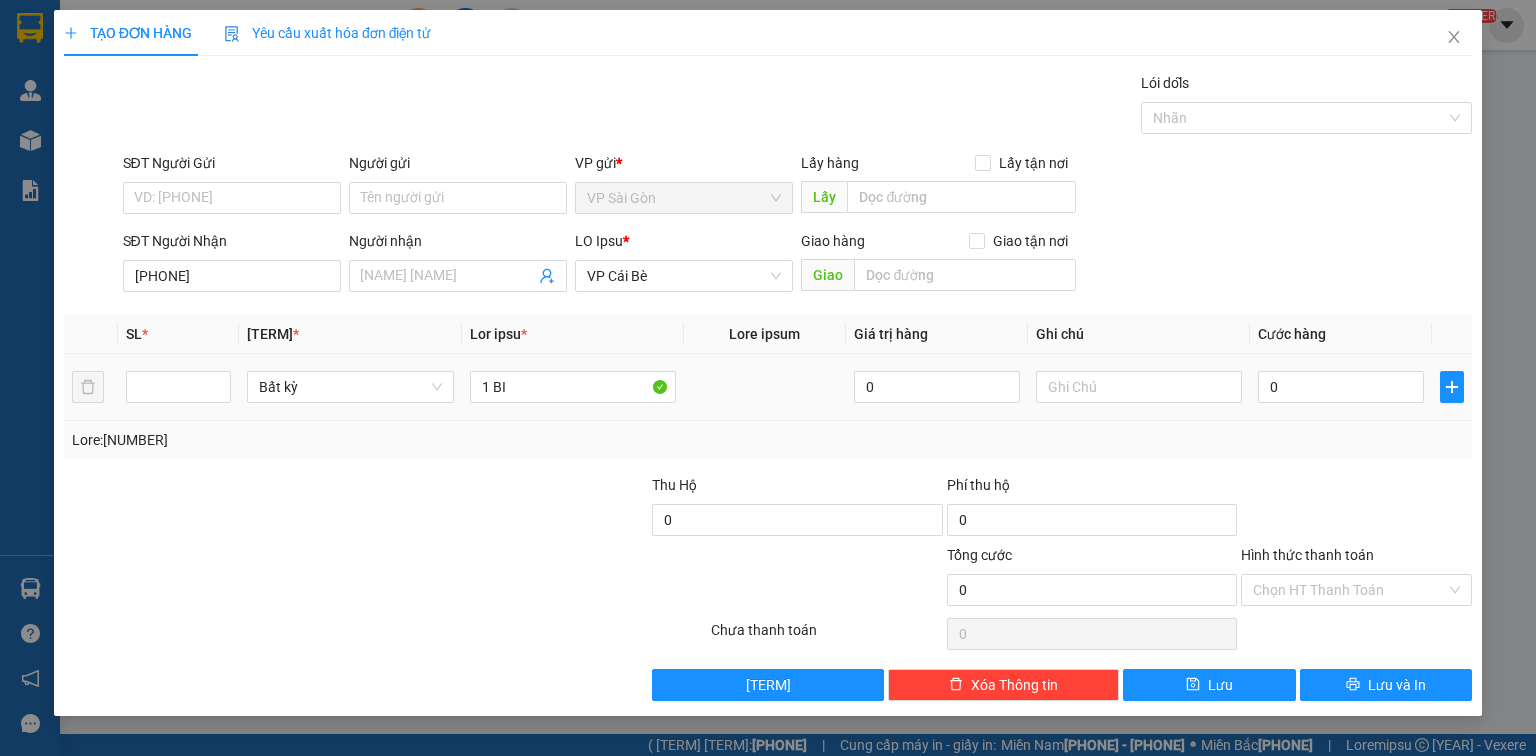 paste on "ỊT" 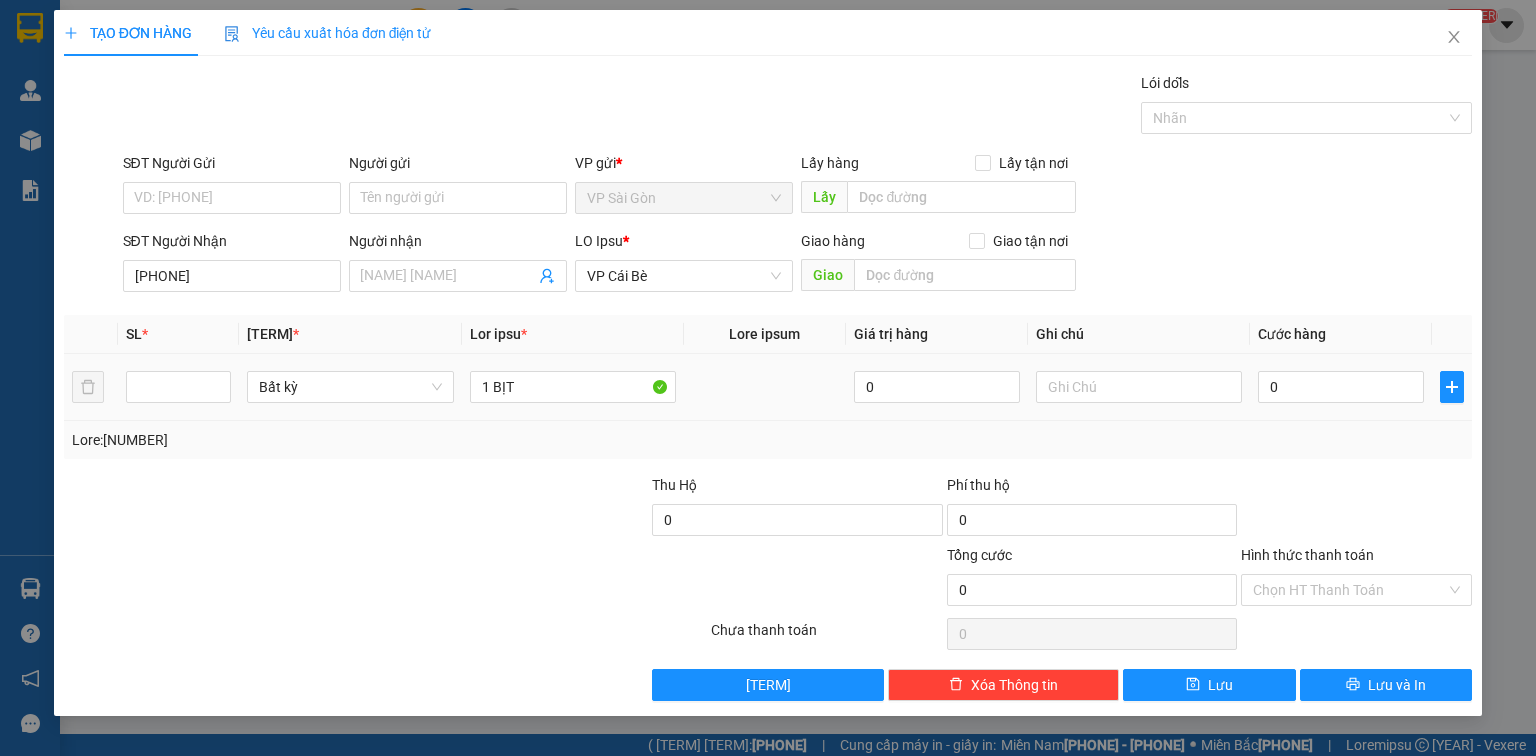 paste on "Đ" 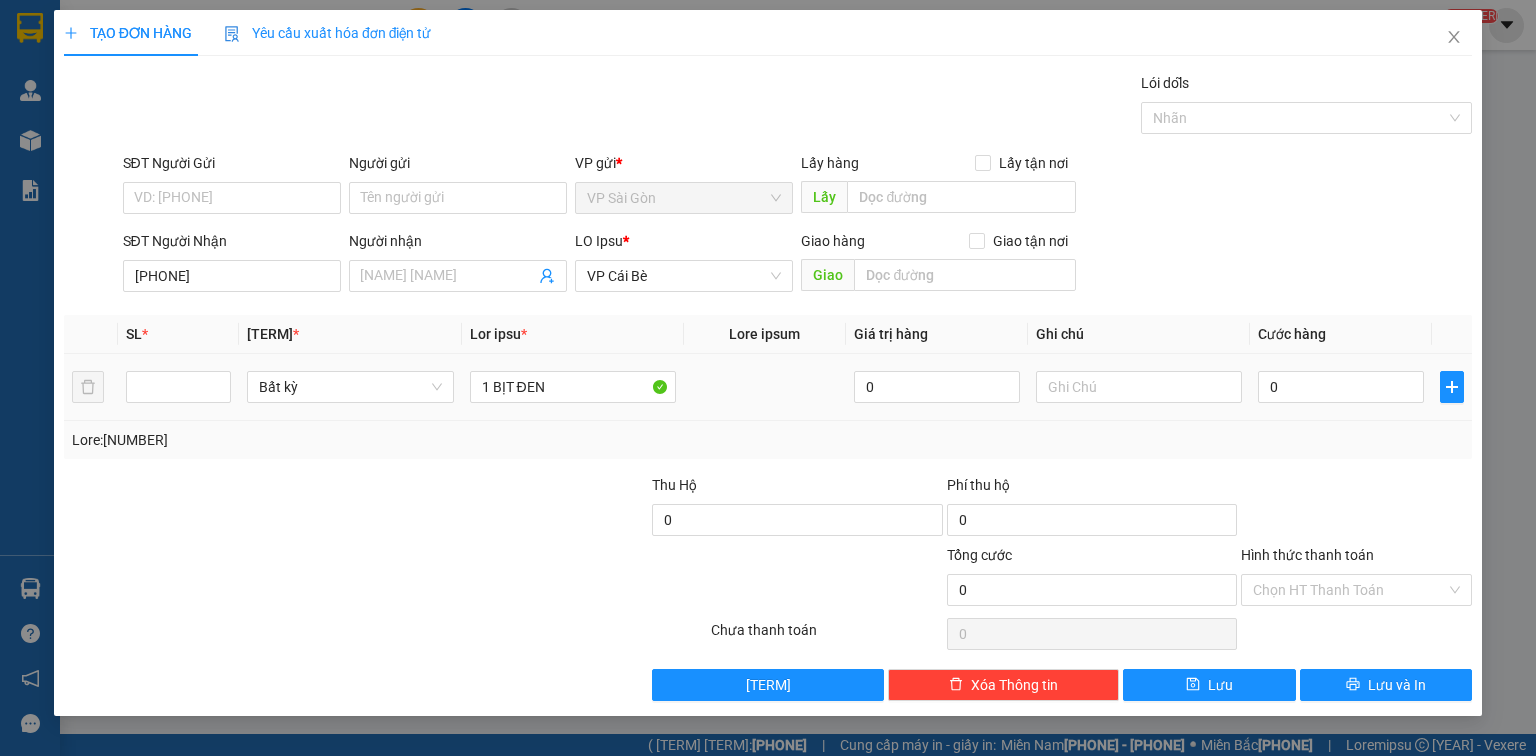 type on "1 BỊT ĐEN" 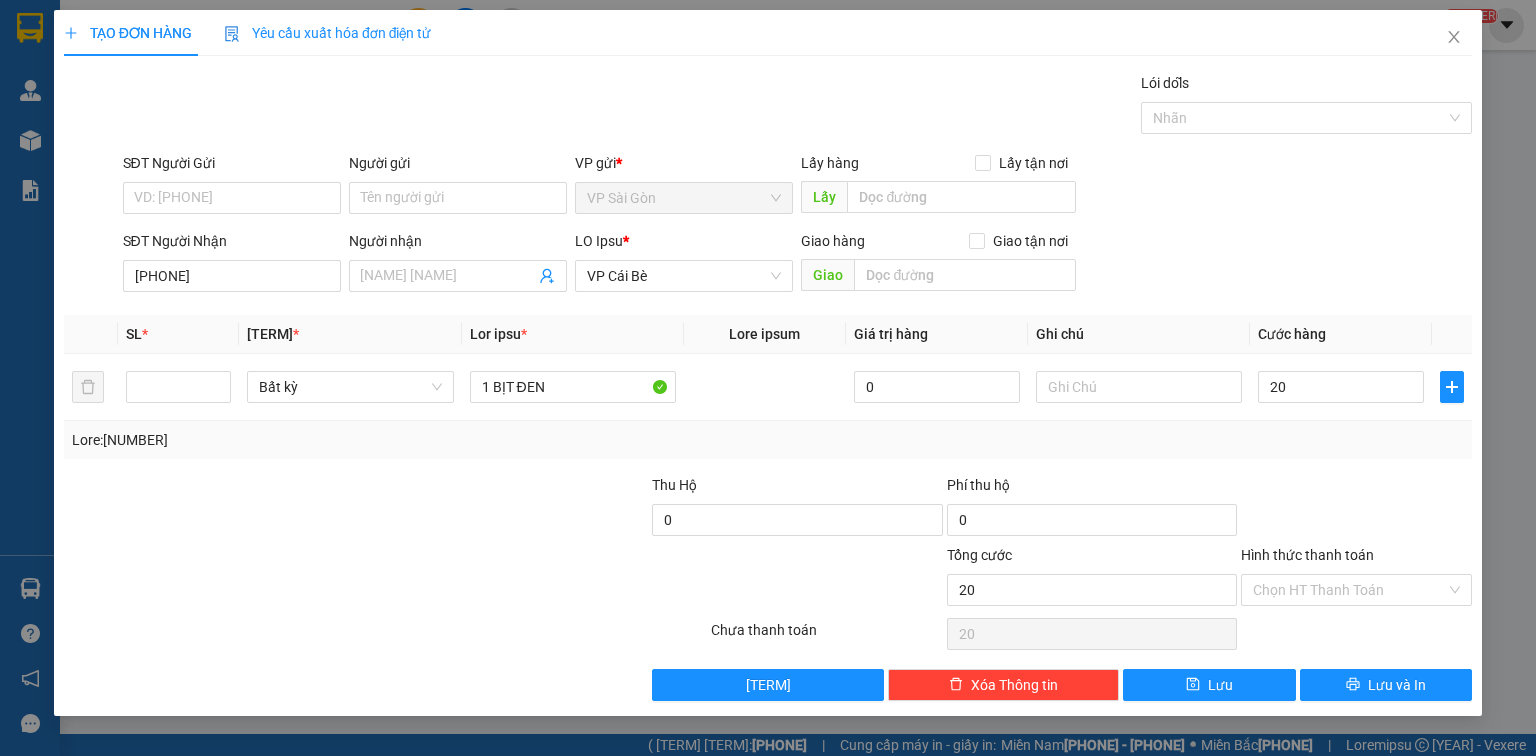 type on "20" 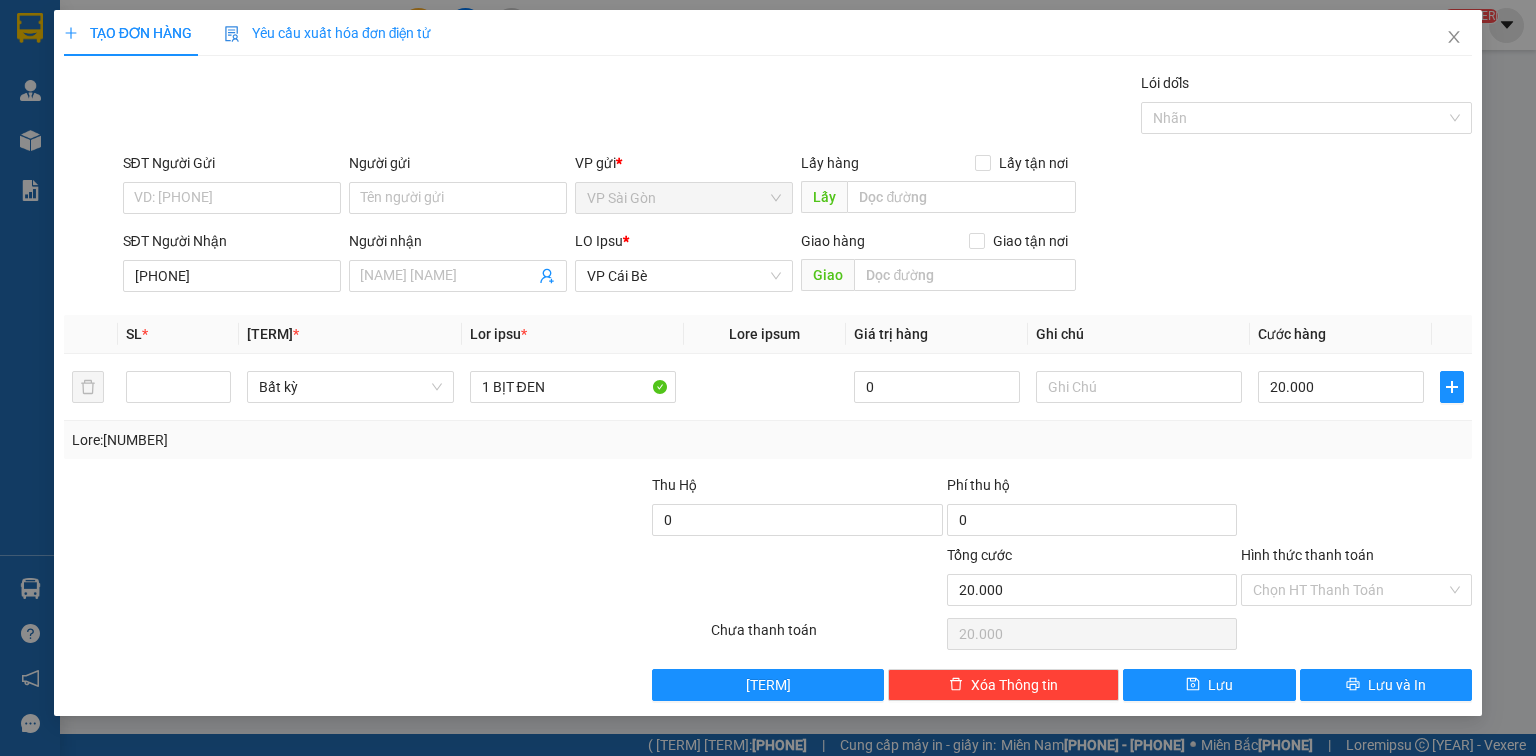 drag, startPoint x: 1174, startPoint y: 244, endPoint x: 1264, endPoint y: 367, distance: 152.41063 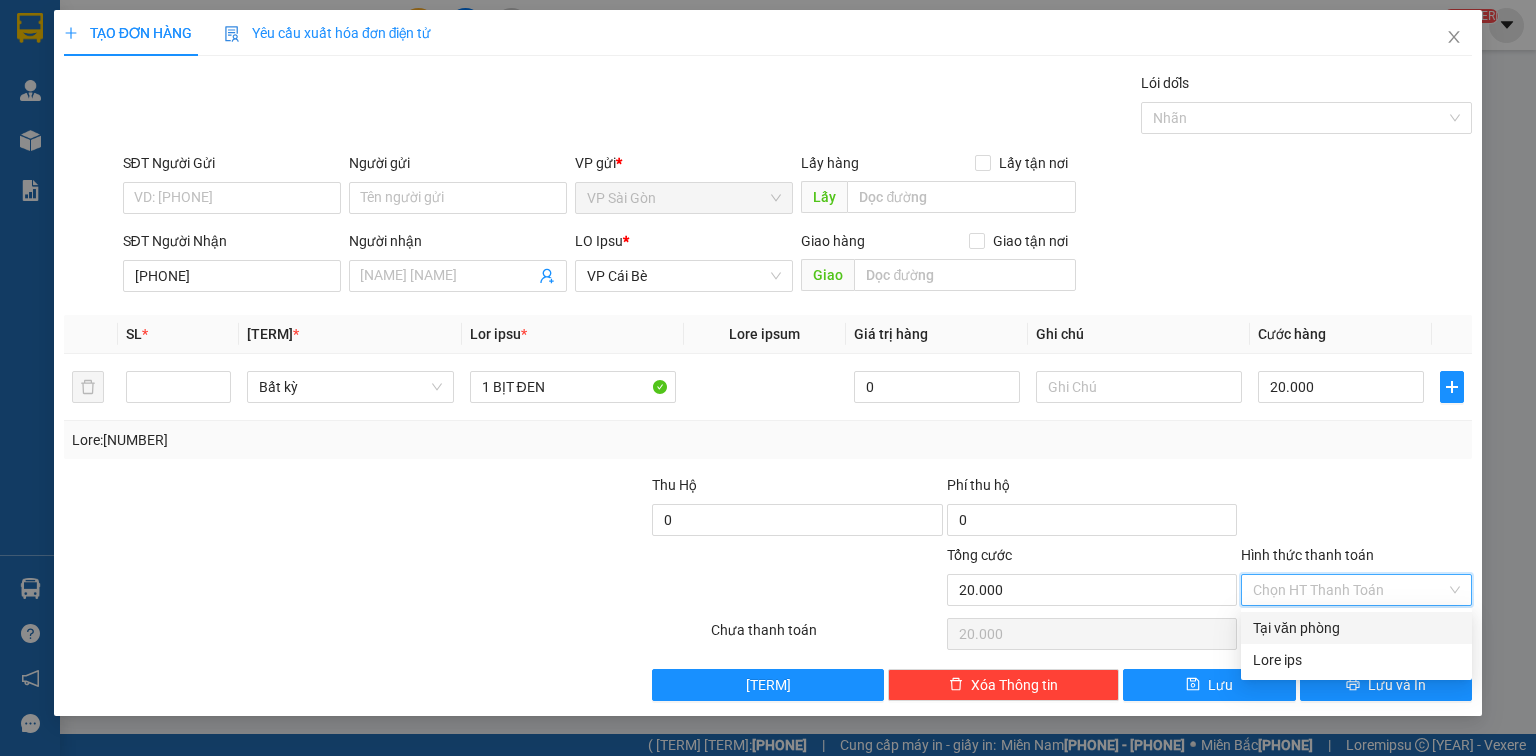 click on "Tại văn phòng" at bounding box center [1356, 628] 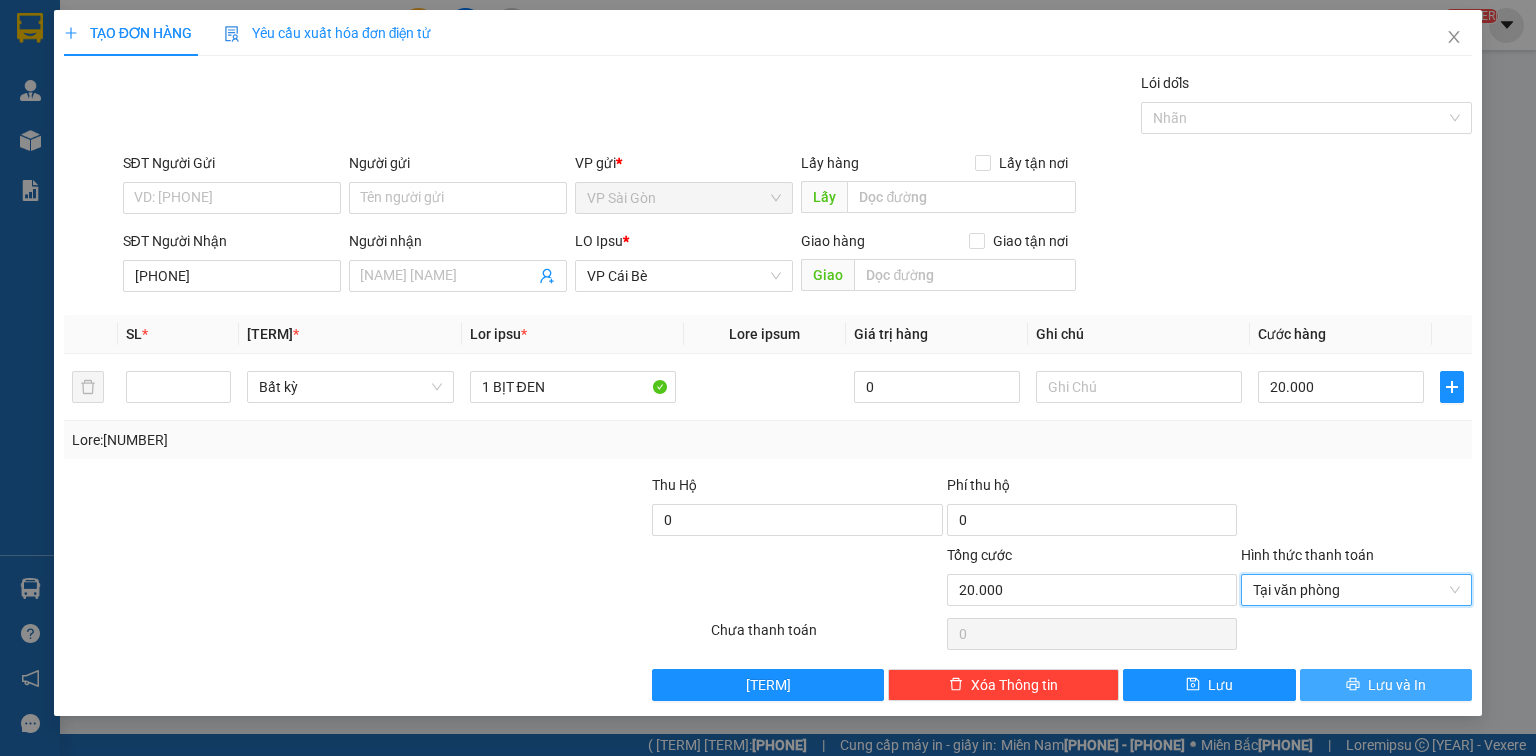 click on "Lưu và In" at bounding box center (1386, 685) 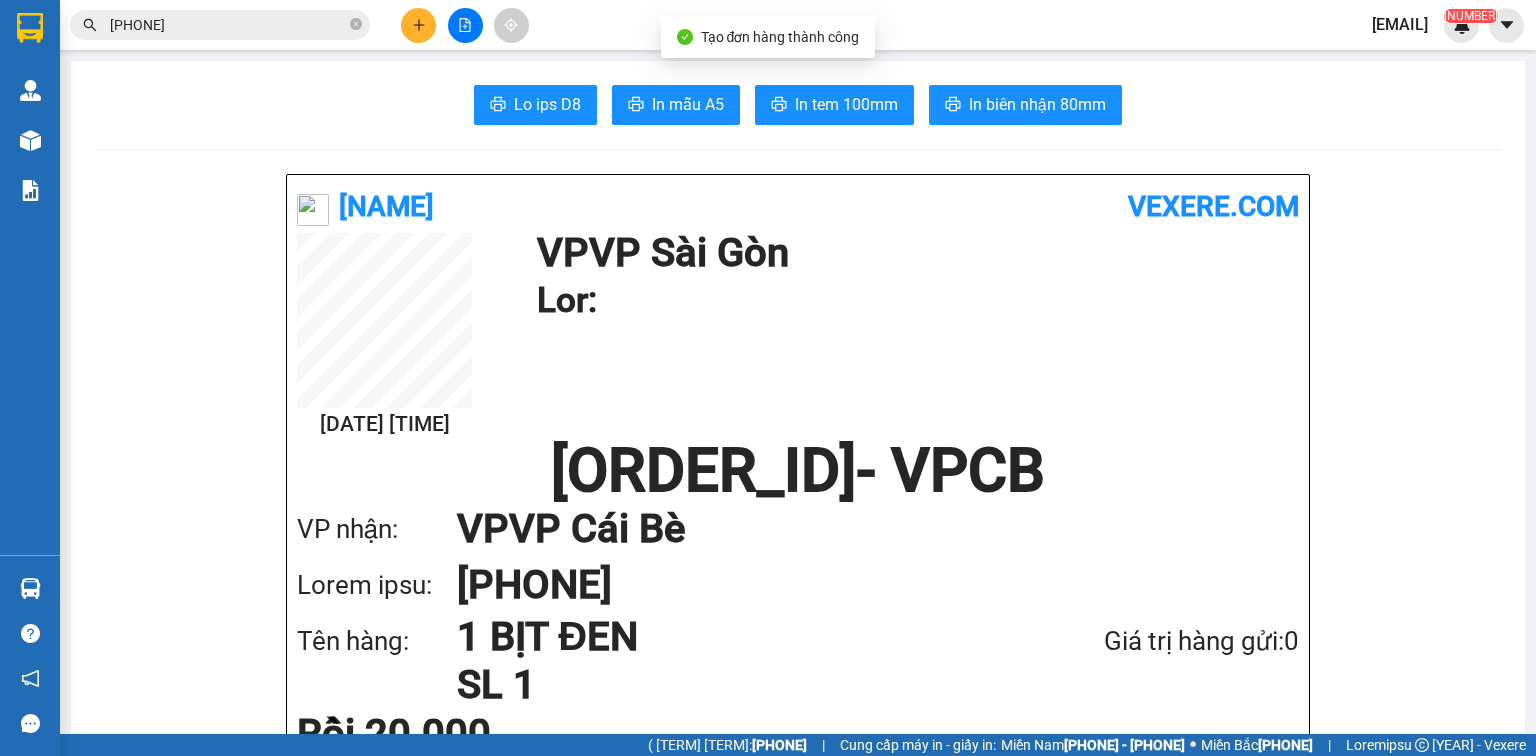 click on "Hải Duyên vexere.com [DATE] [TIME] VP  VP Sài Gòn Gửi:    VPSG2507060066  -   VPCB VP nhận: VP  VP Cái Bè Người nhận:   [PHONE] Tên hàng: 1 BỊT ĐEN  SL 1 Giá trị hàng gửi:  0 Rồi   [PRICE] Tổng phải thu:   0[NAME] VP VP Sài Gòn   [ADDRESS] [PHONE], [PHONE] VP VP Cái Bè   [ADDRESS] [PHONE], [PHONE] Mã GD :  VPSG2507060066 In ngày:  [DATE]   [TIME] Gửi khách hàng Gửi :       VP VP Sài Gòn Nhận :  [PHONE]   VP VP Cái Bè Tên (giá trị hàng) SL Cước món hàng 1 BỊT ĐEN    (0) 1 [PRICE] Tổng cộng 1 [PRICE] Loading... Rồi : [PRICE] VND Tổng phải thu : 0 VND Người gửi hàng xác nhận Quy định nhận/gửi hàng : Không vận chuyển hàng hóa trái quy định pháp luật. Đối với hàng niêm phong, nhà xe không đồng kiểm hàng, người gửi chịu trách nhiệm với nội dung mình khai báo. CMND. Hàng gửi bị mất, nhà xe đền" at bounding box center [798, 1661] 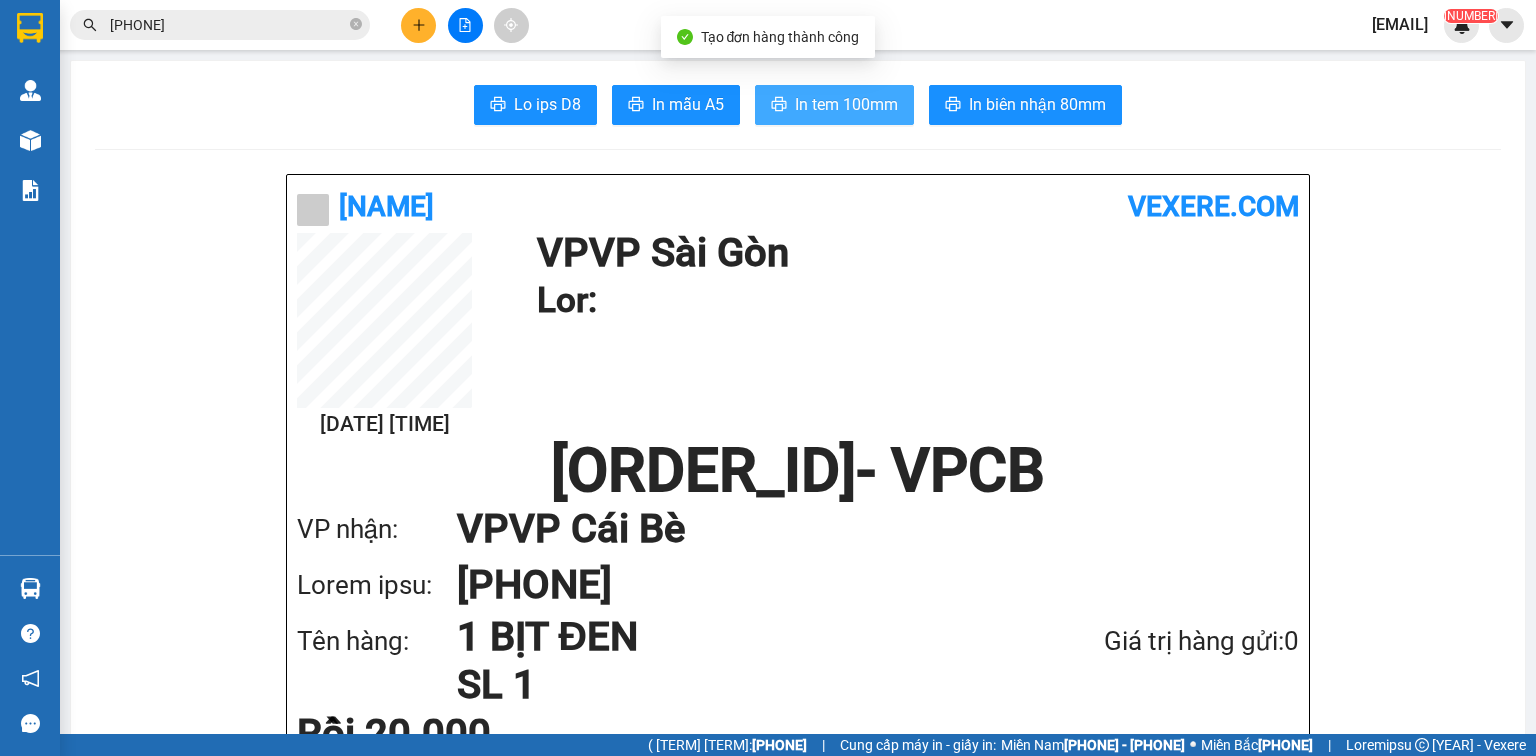 click on "In tem 100mm" at bounding box center (547, 104) 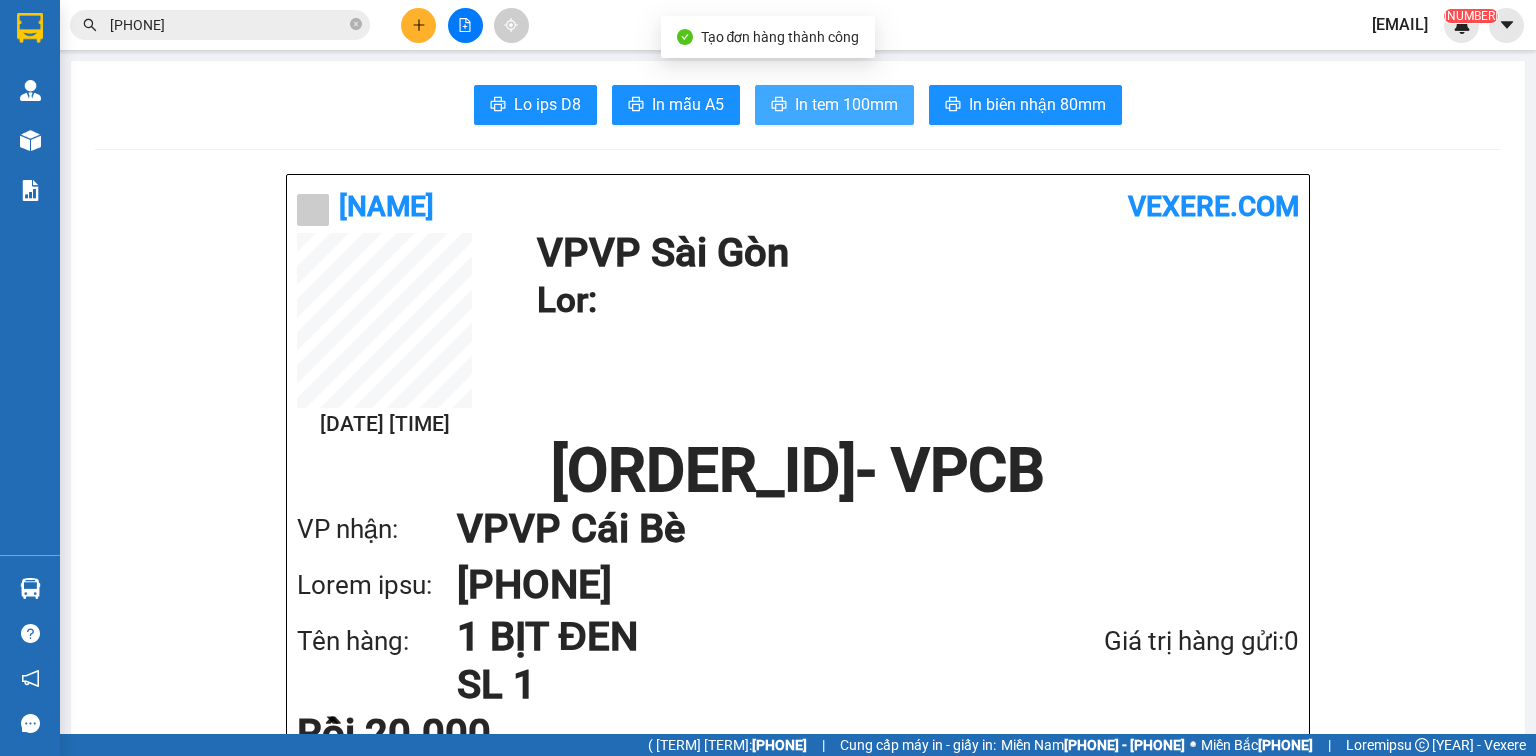 scroll, scrollTop: 0, scrollLeft: 0, axis: both 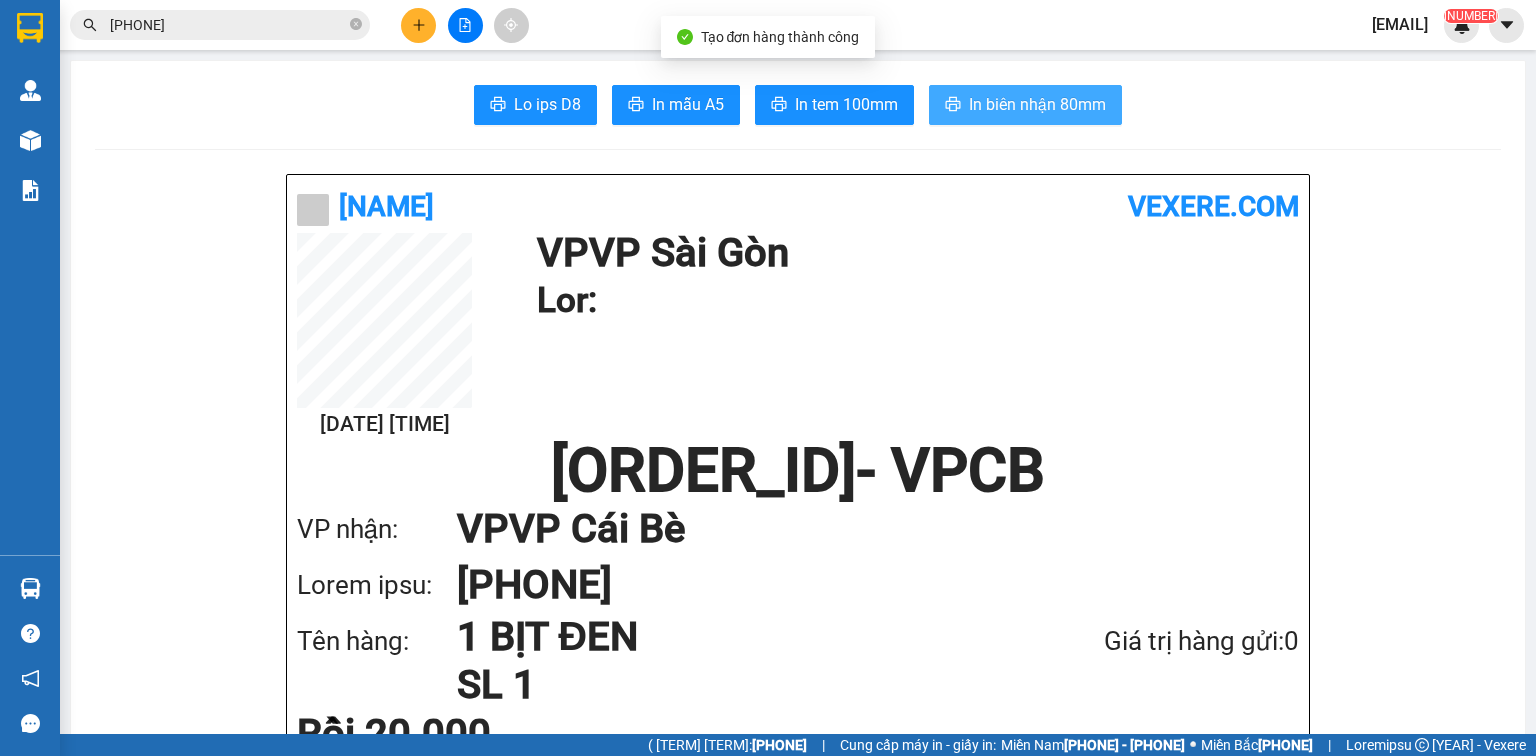 click on "In biên nhận 80mm" at bounding box center (1037, 104) 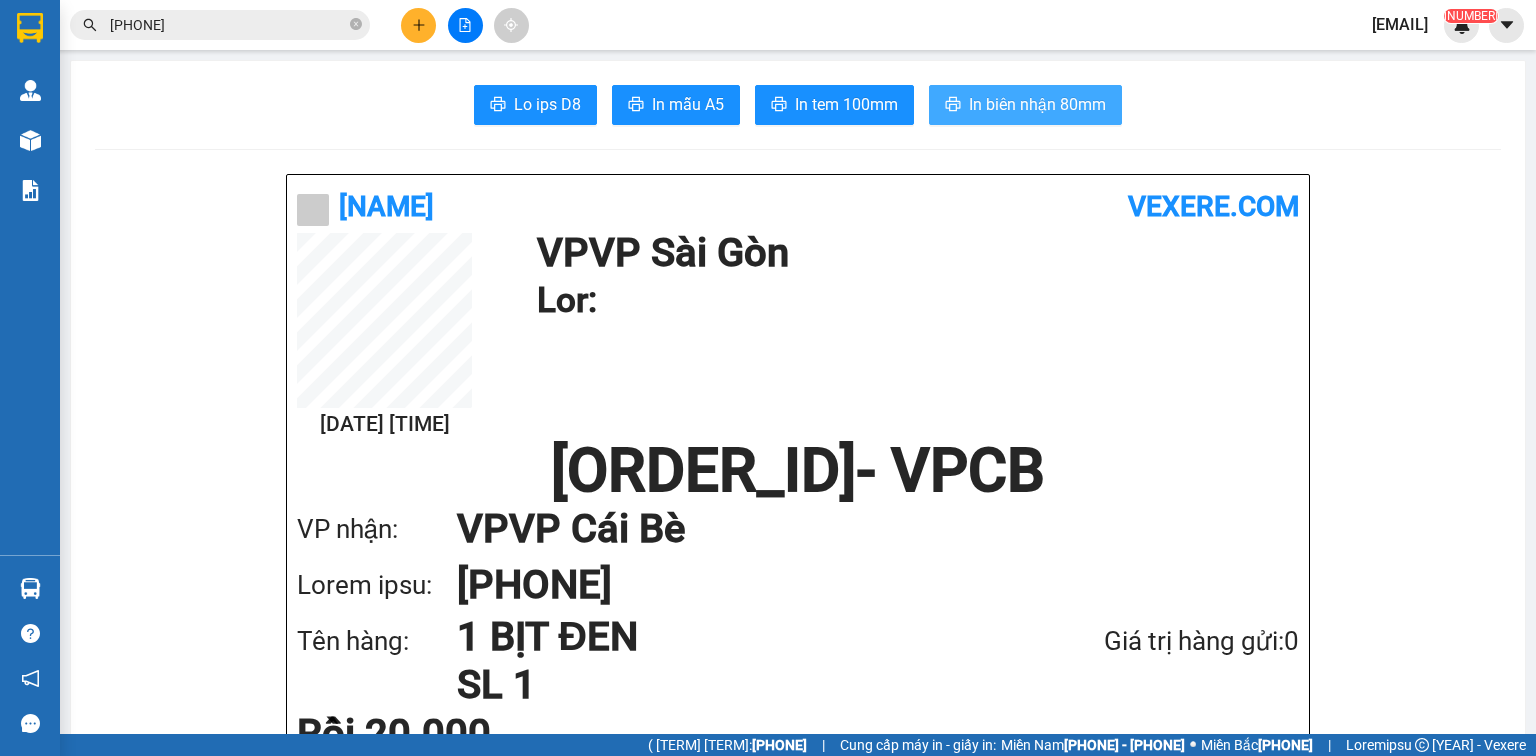 scroll, scrollTop: 0, scrollLeft: 0, axis: both 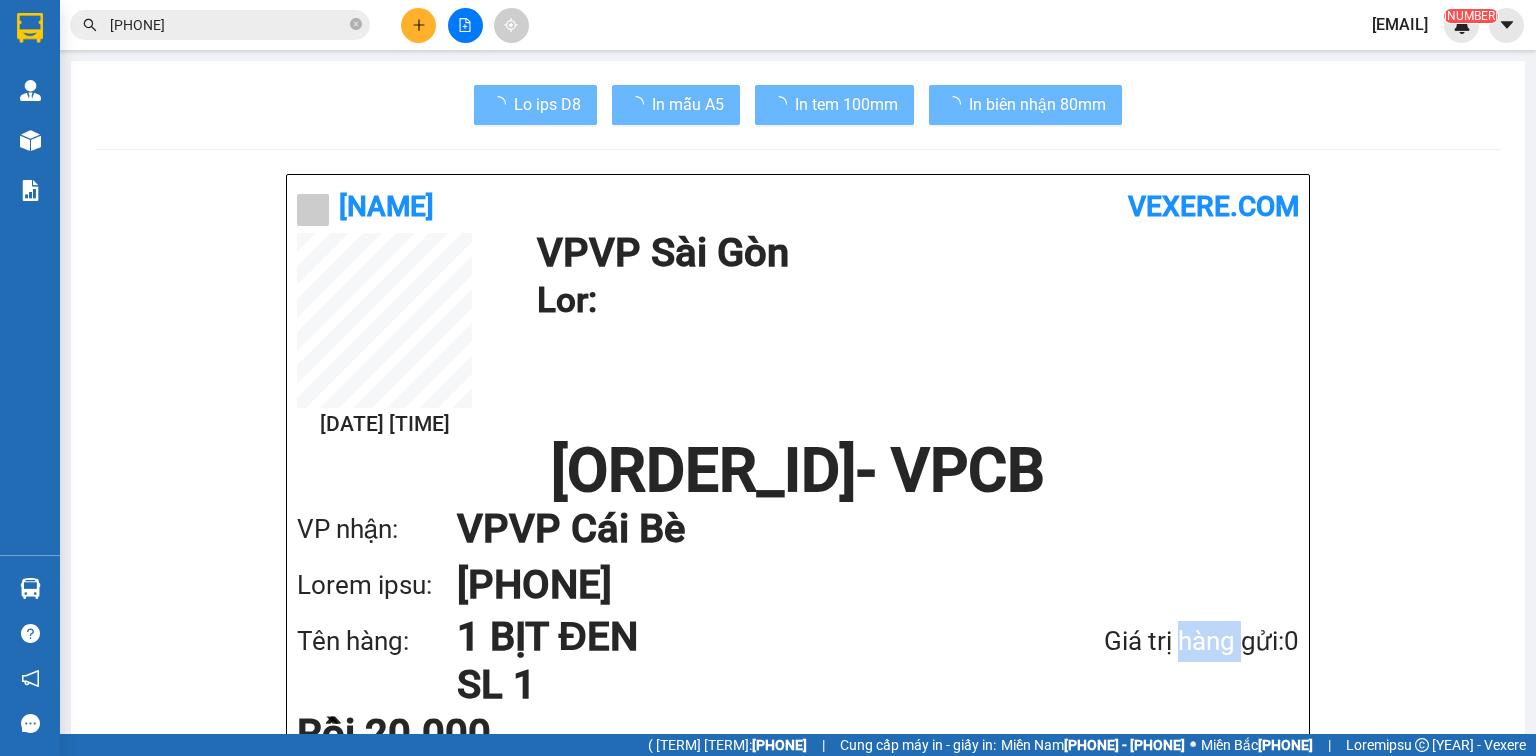 click on "Giá trị hàng gửi:  0" at bounding box center [1148, 641] 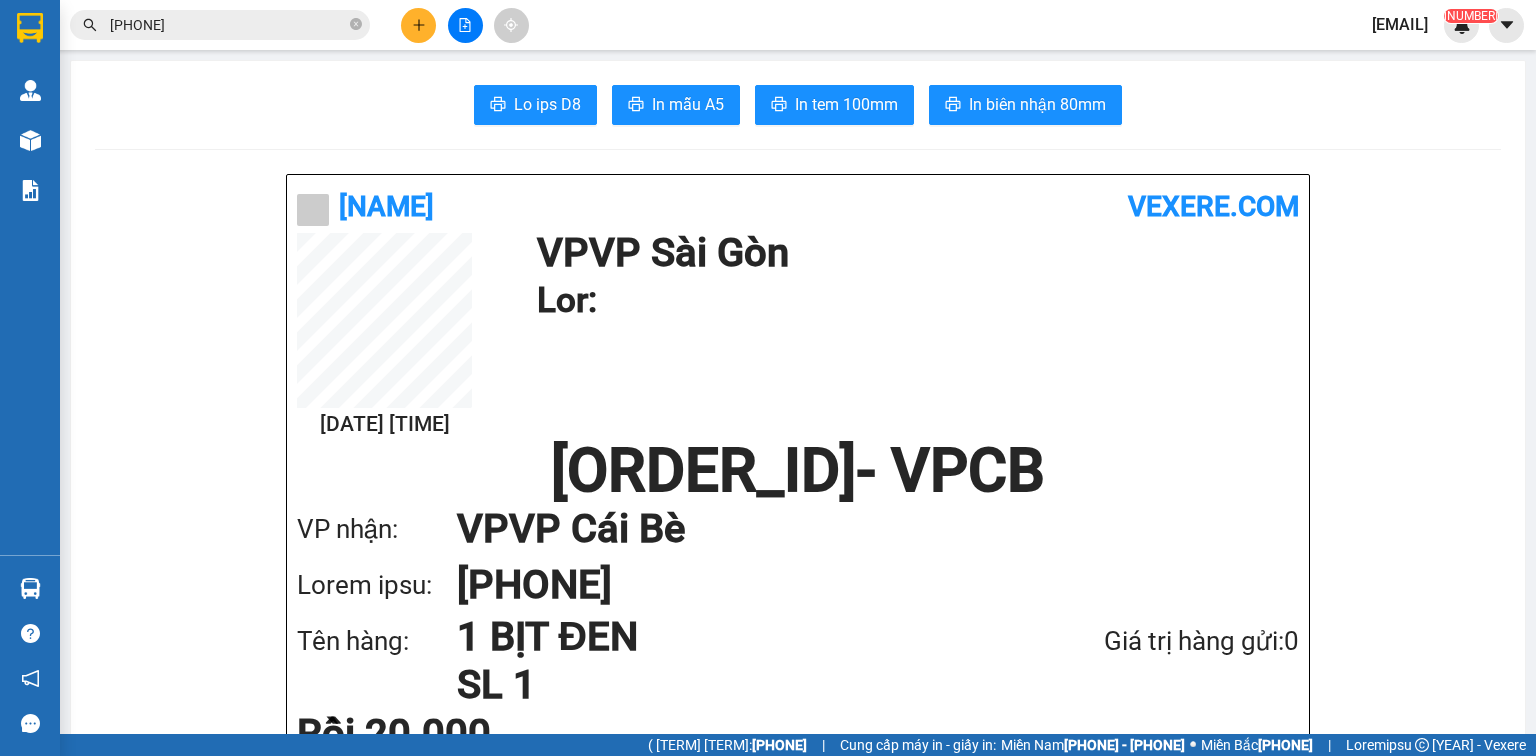 click on "[PHONE]" at bounding box center [228, 25] 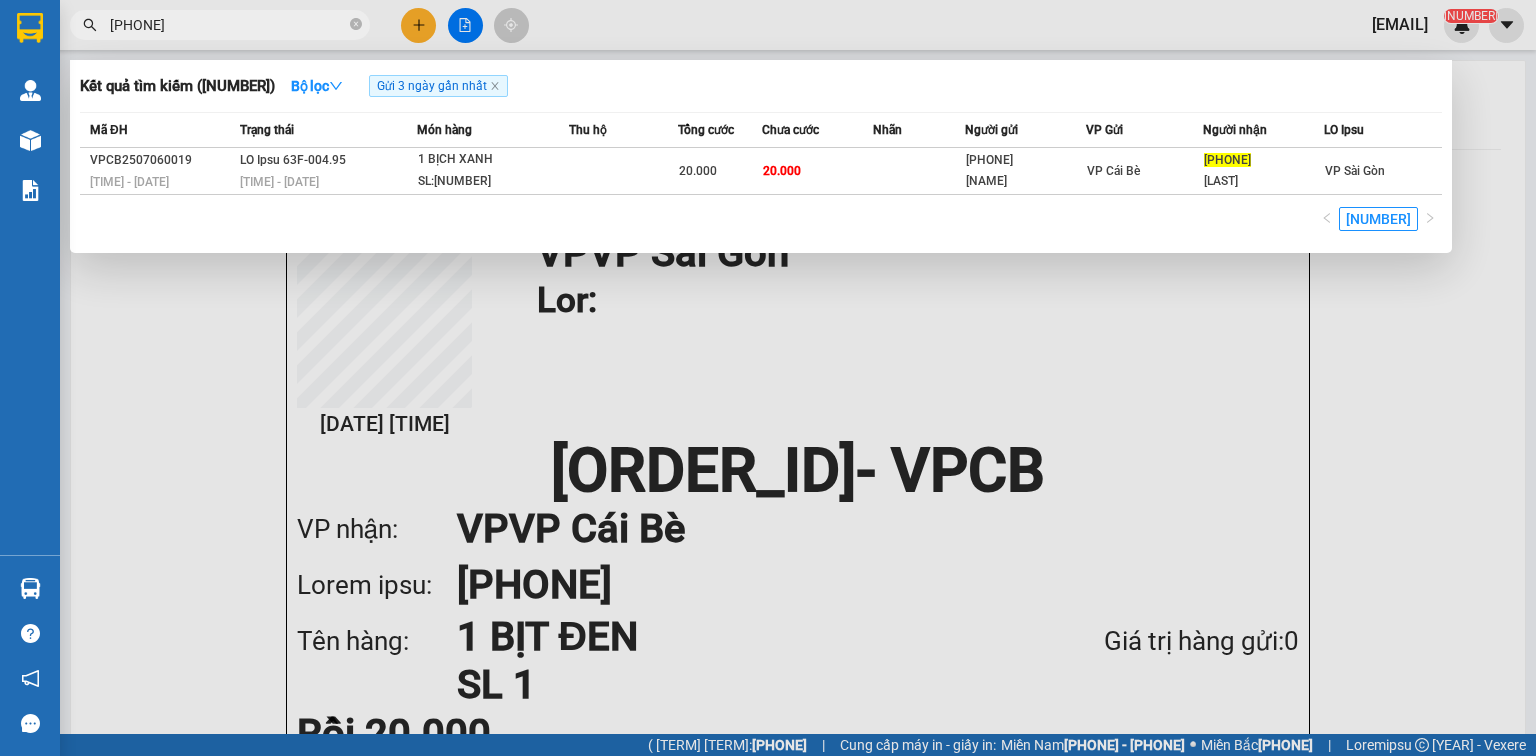 click on "[PHONE]" at bounding box center (228, 25) 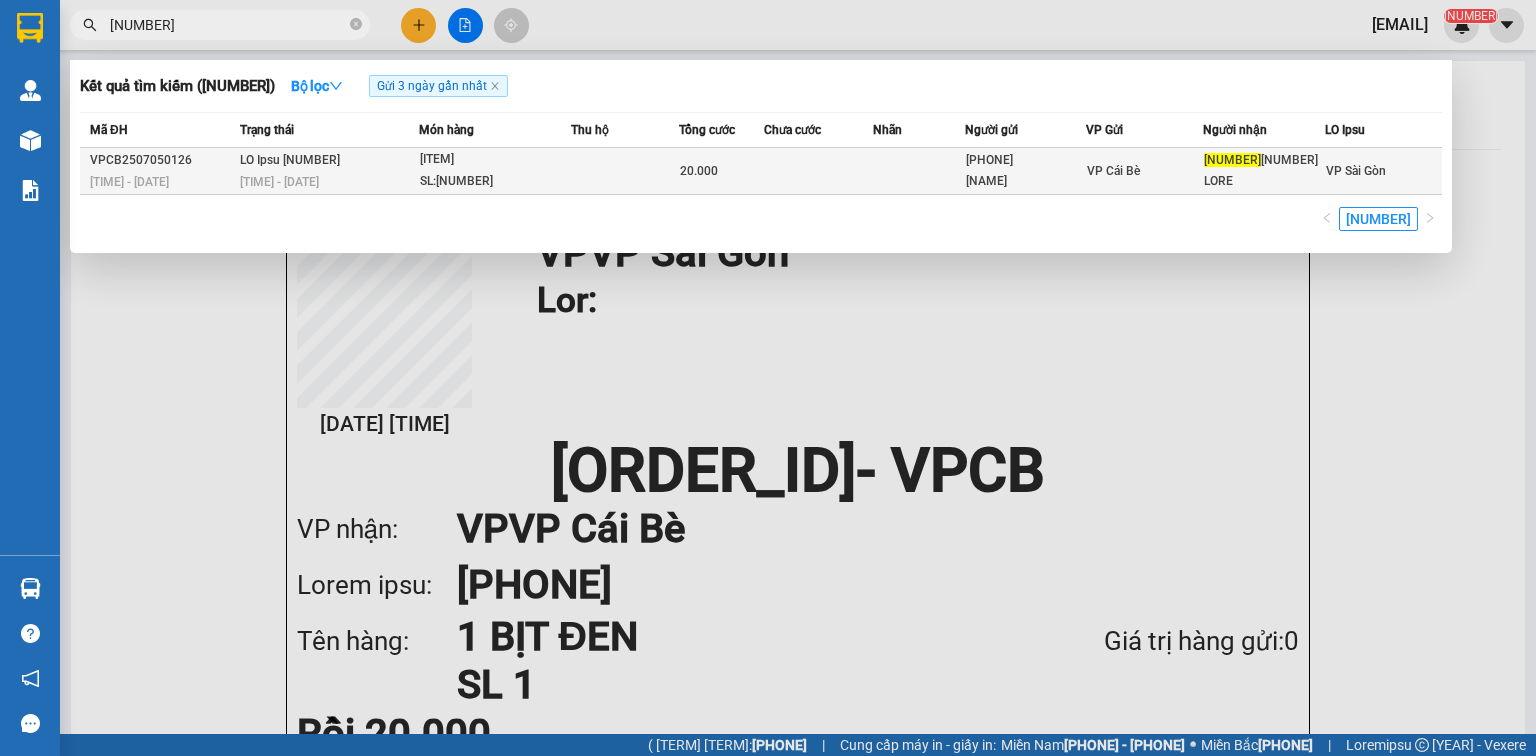 type on "[NUMBER]" 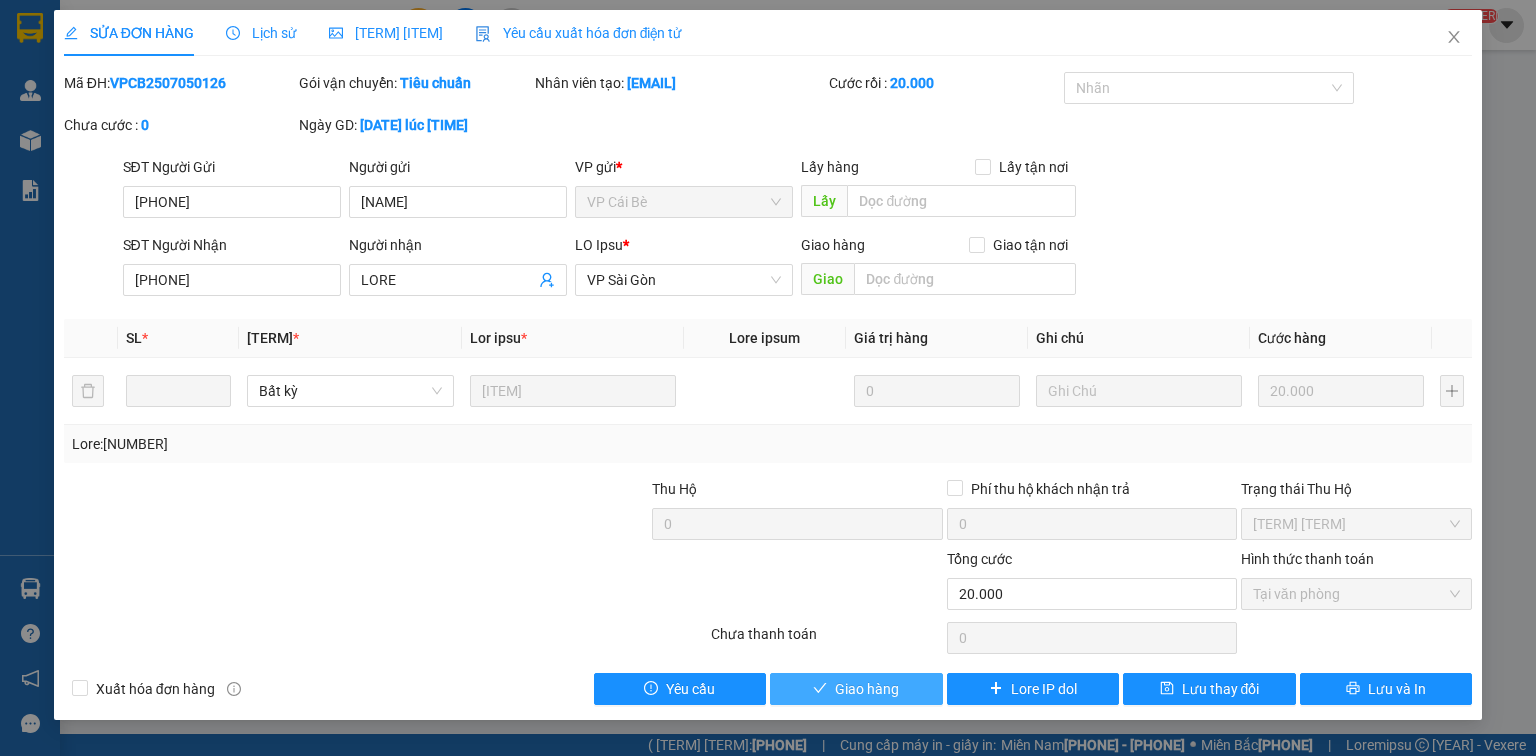 click at bounding box center (820, 688) 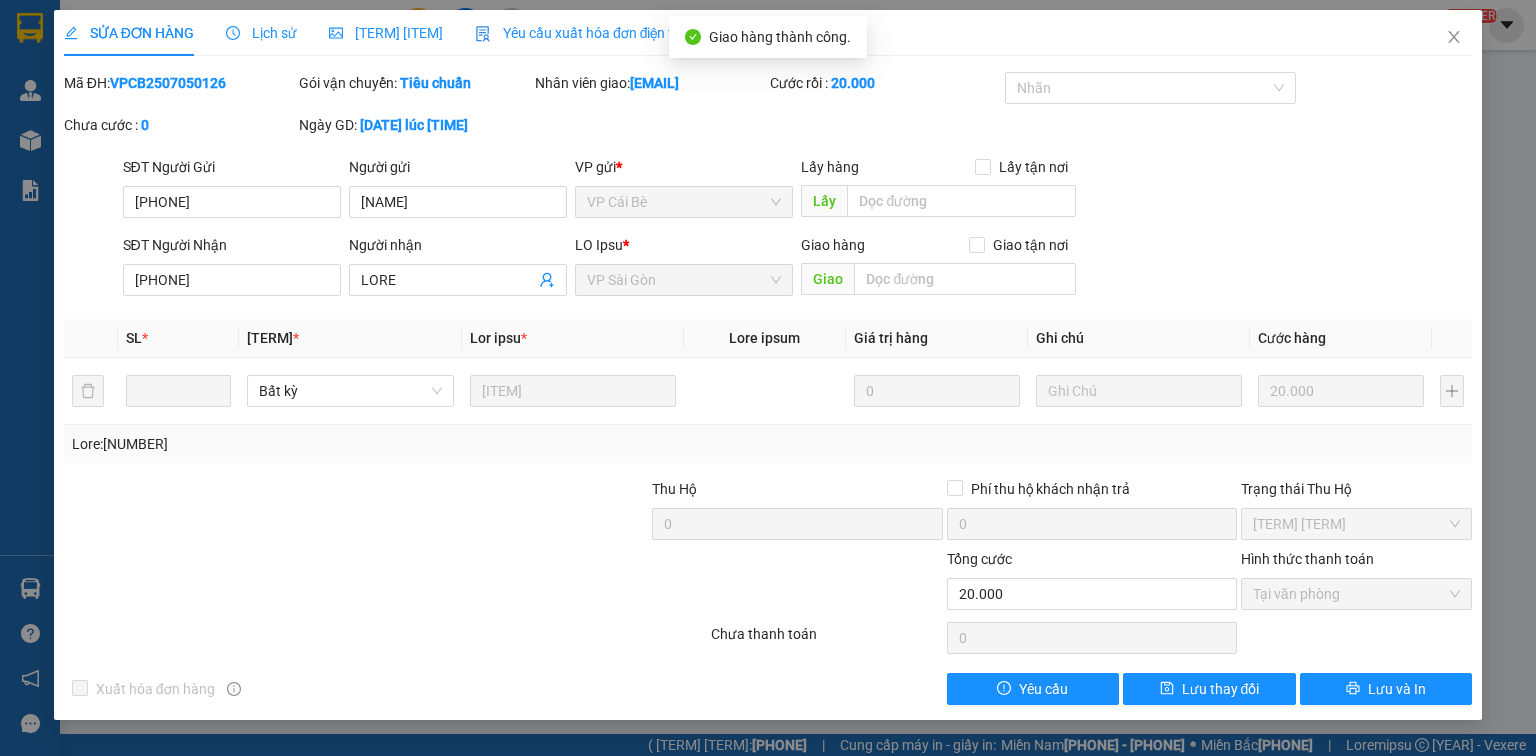 click at bounding box center (1454, 37) 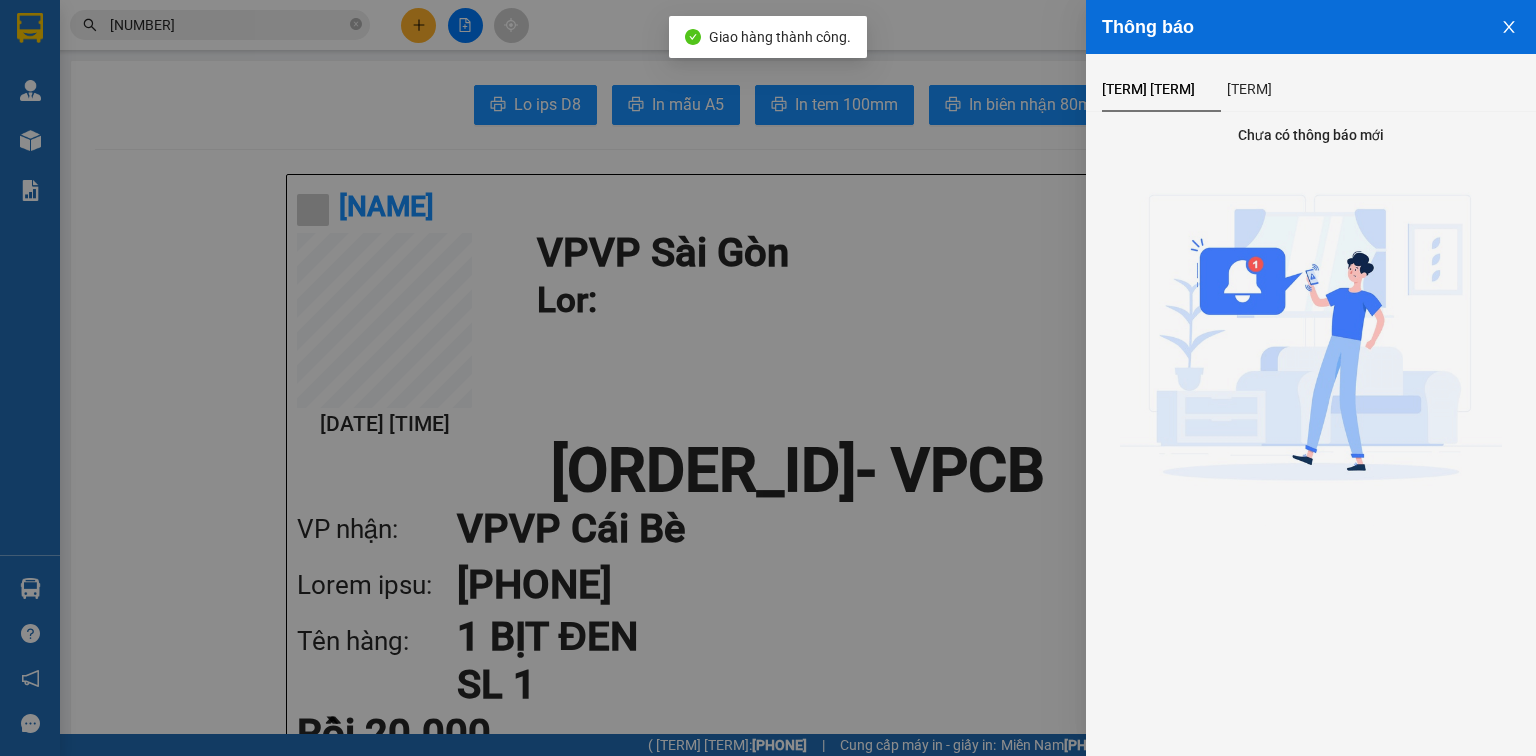 click at bounding box center (768, 378) 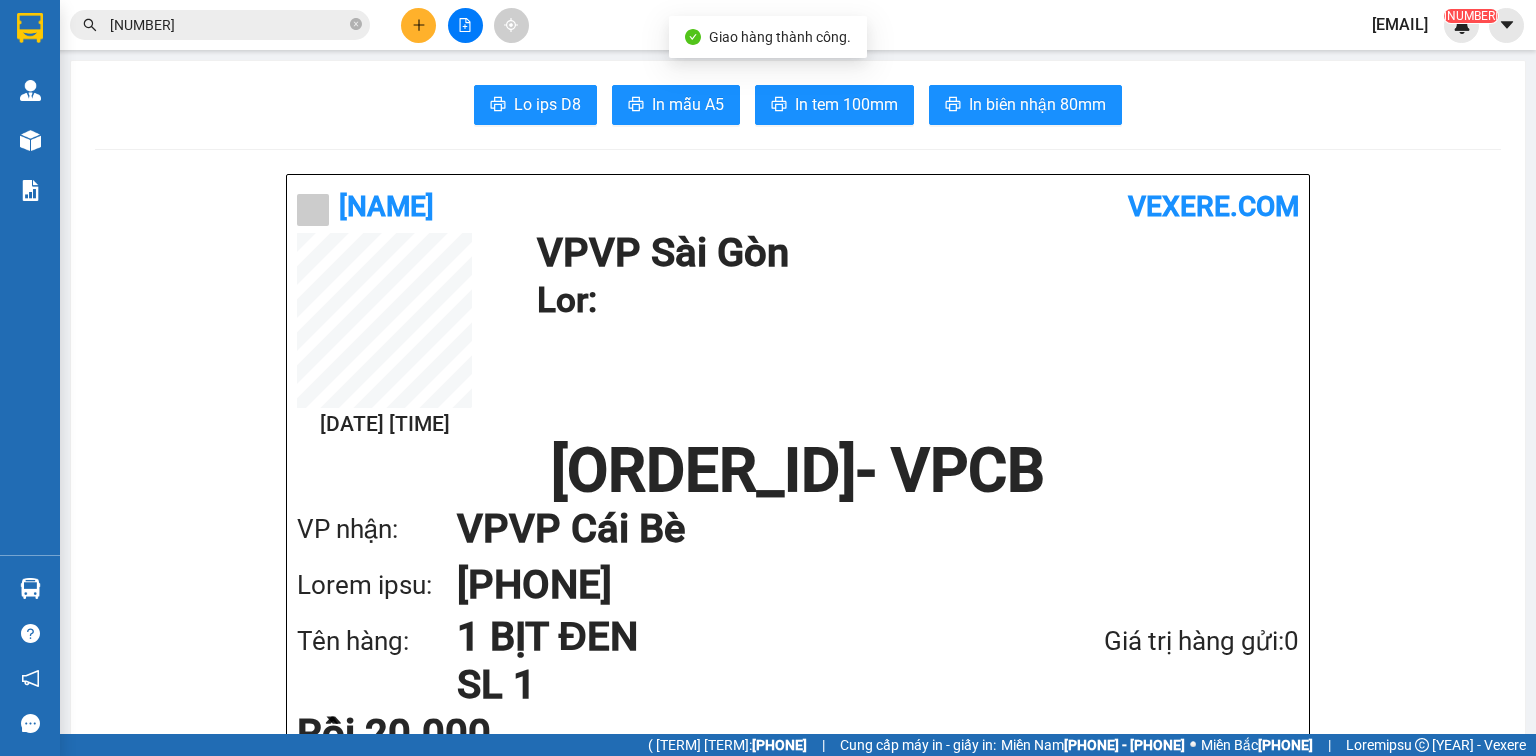 click at bounding box center [419, 25] 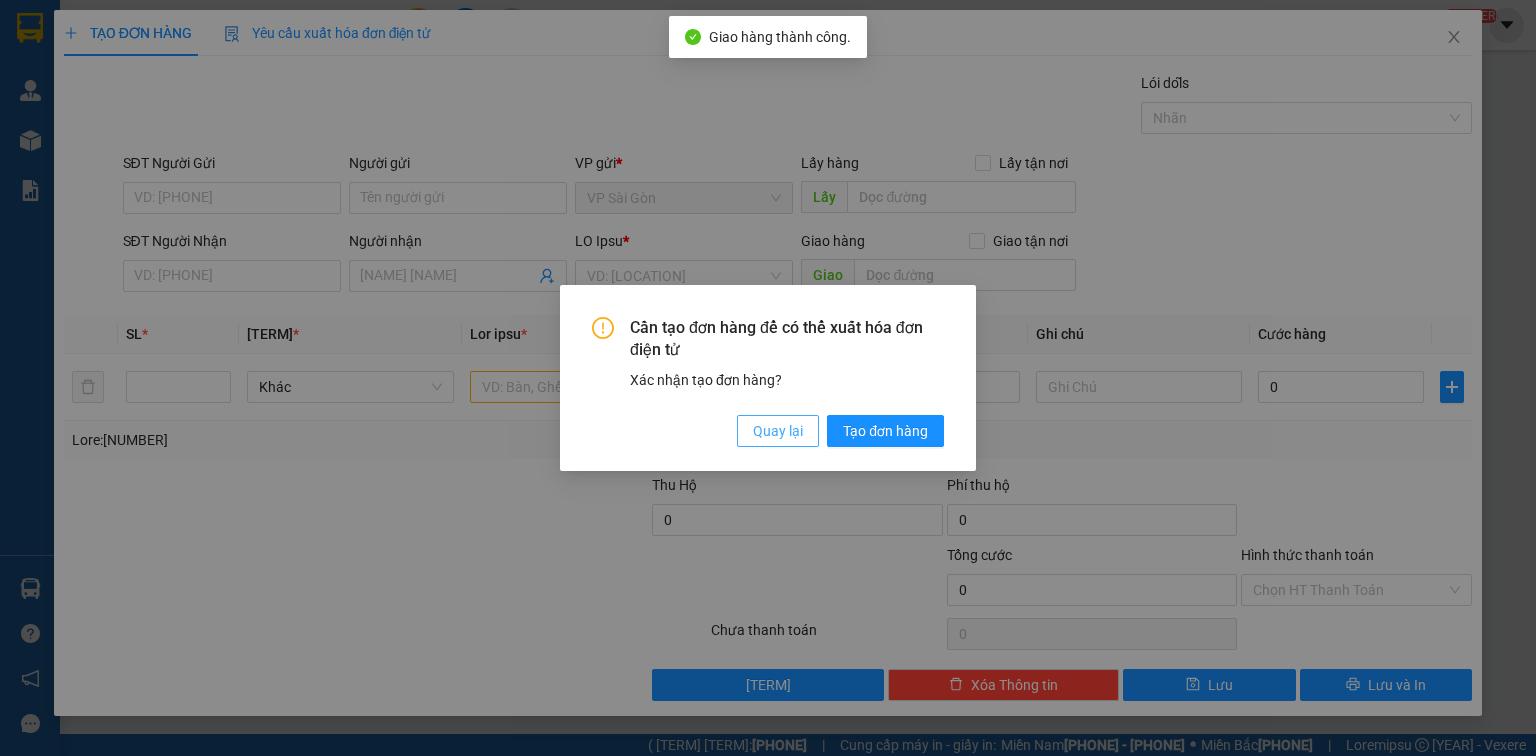 click on "Quay lại" at bounding box center (778, 431) 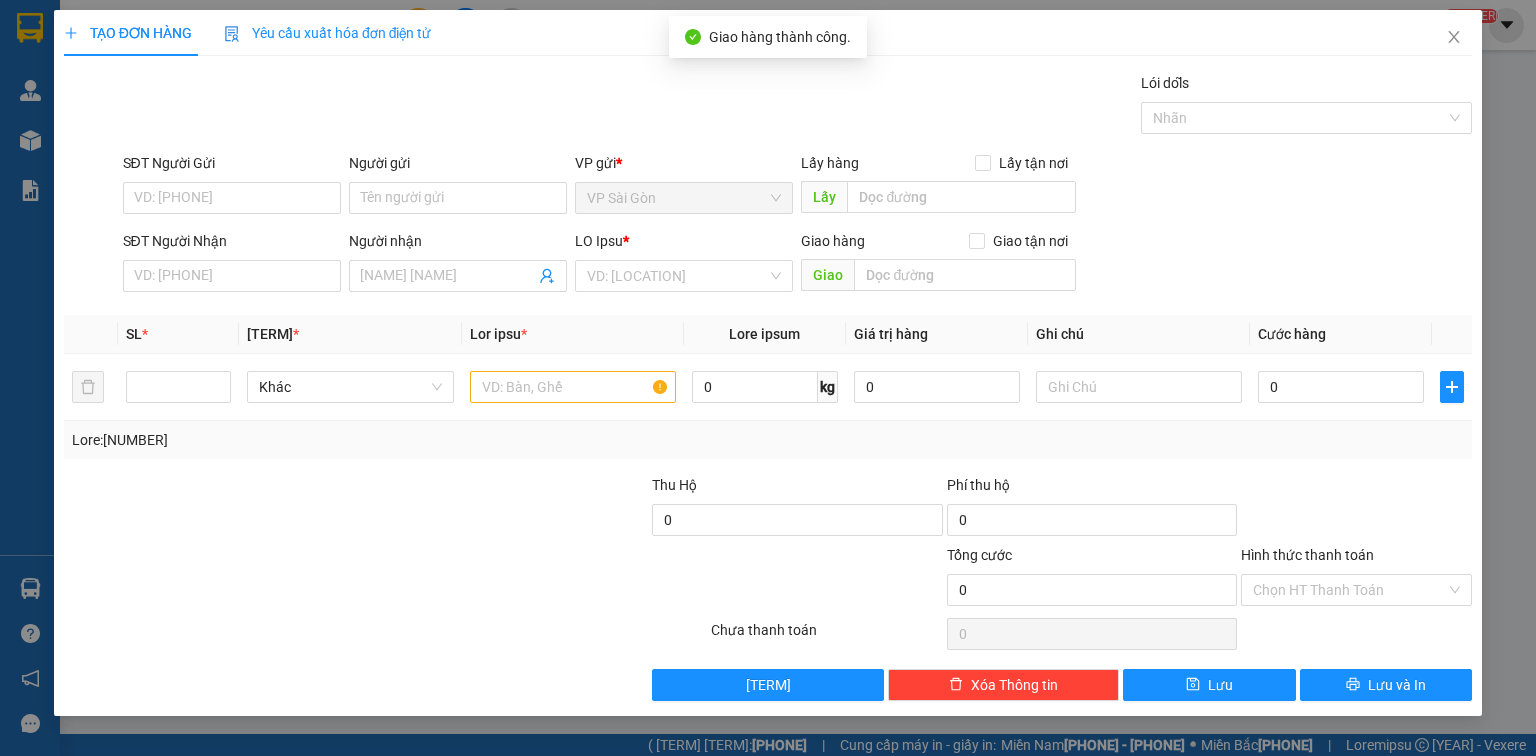 click on "SĐT Người Nhận" at bounding box center [232, 276] 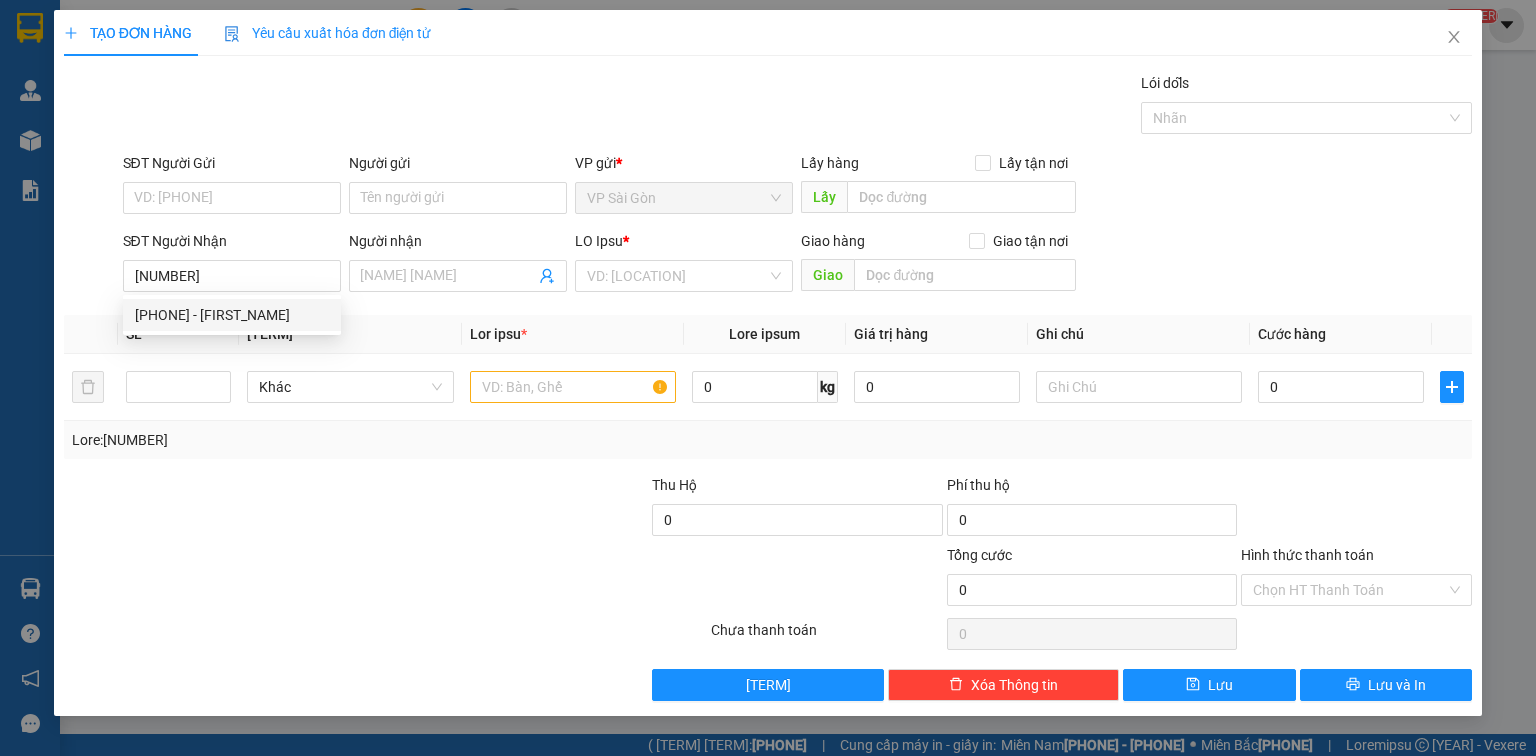 click on "[PHONE] - [FIRST_NAME]" at bounding box center [232, 315] 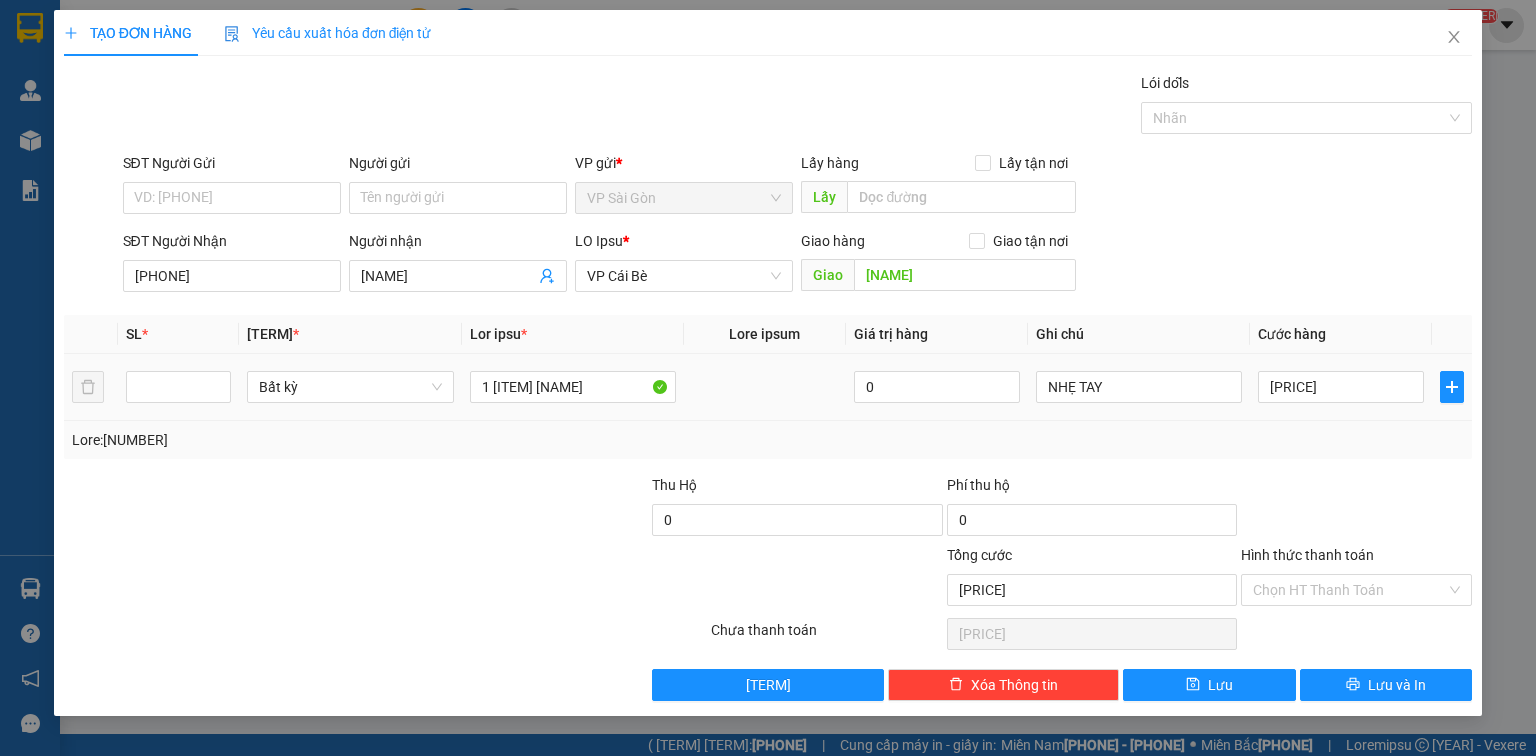 type on "[PHONE]" 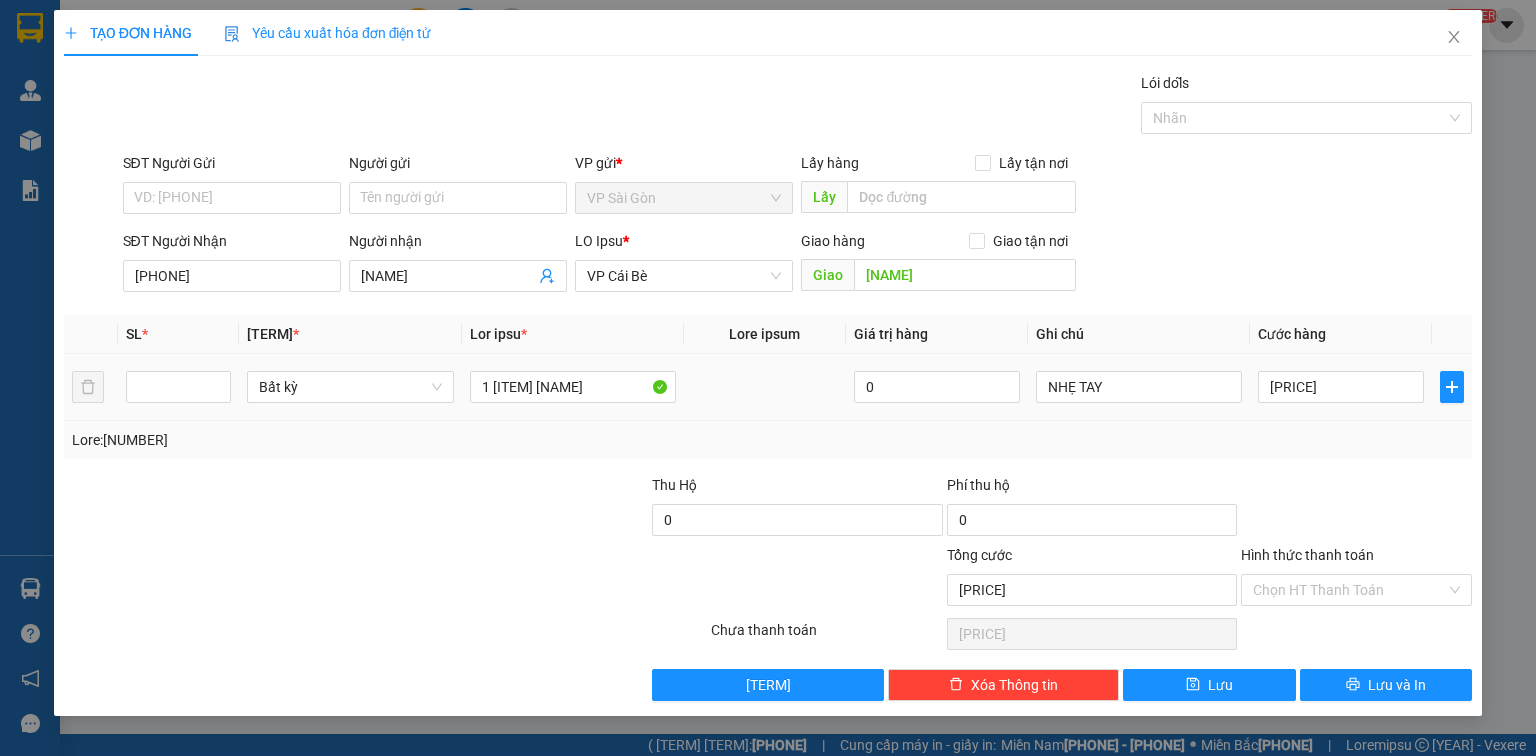 click on "[PRICE]" at bounding box center (573, 387) 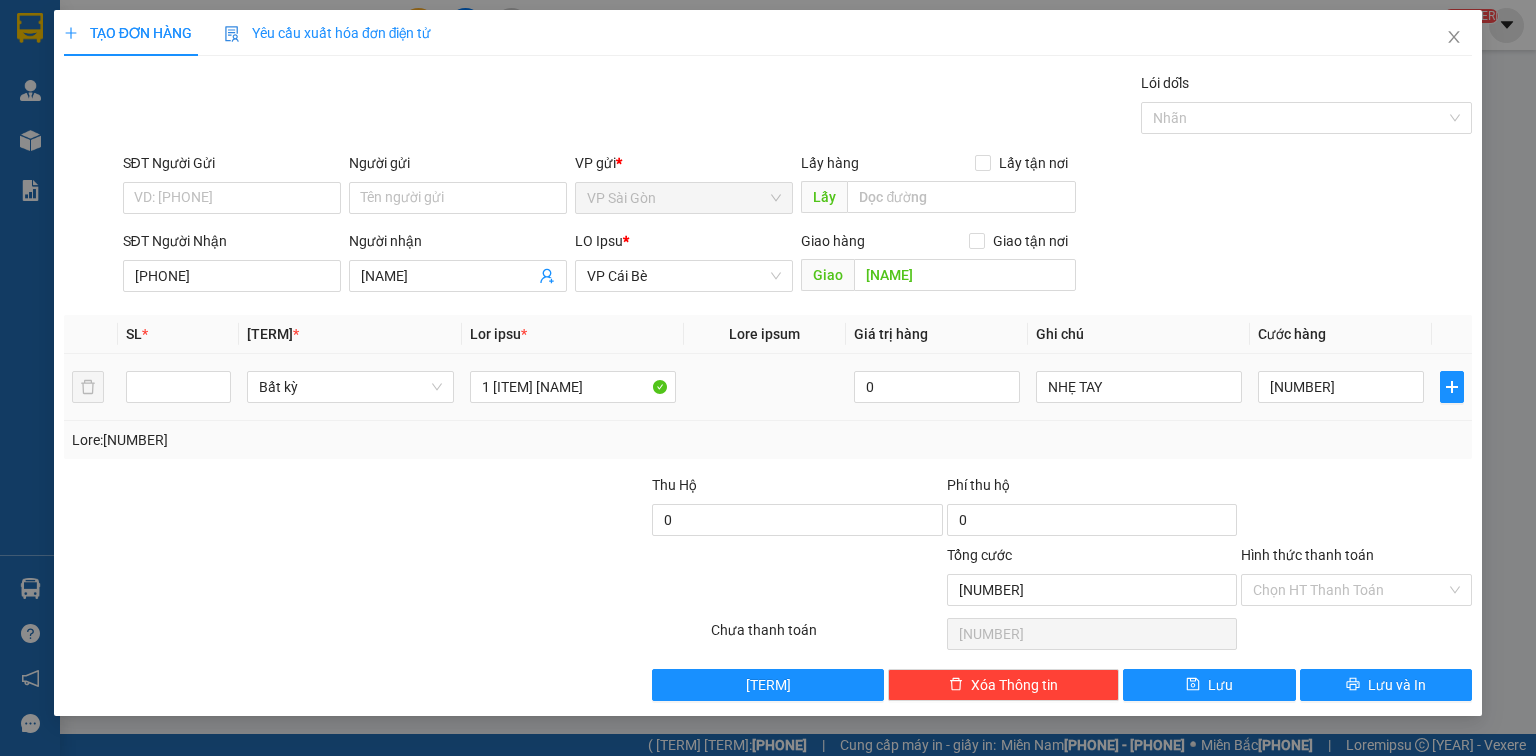 type on "[NUMBER]" 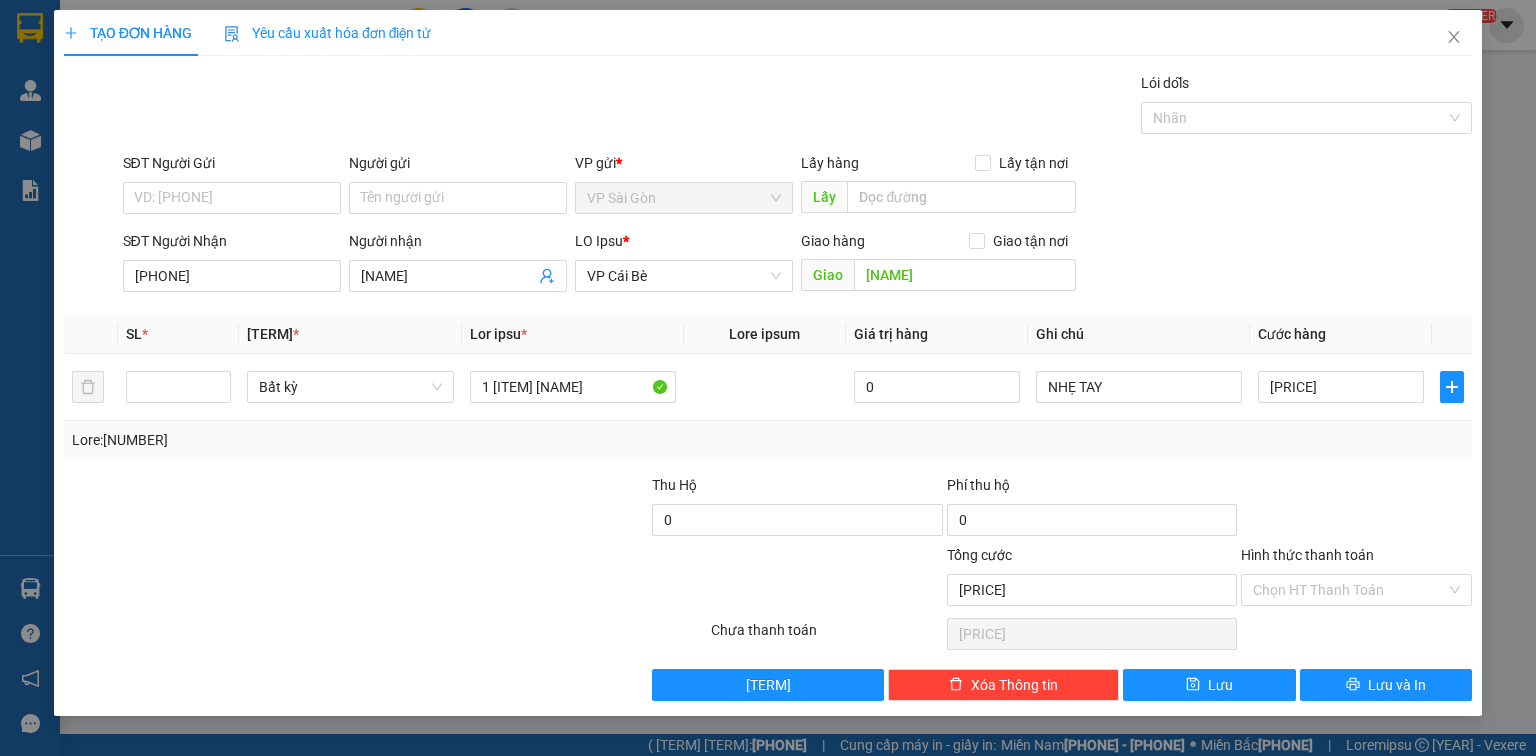 click on "SĐT Người Nhận [PHONE] Người nhận [NAME] VP Nhận  * VP Cái Bè Giao hàng Giao tận nơi Giao [LOCATION]" at bounding box center (798, 107) 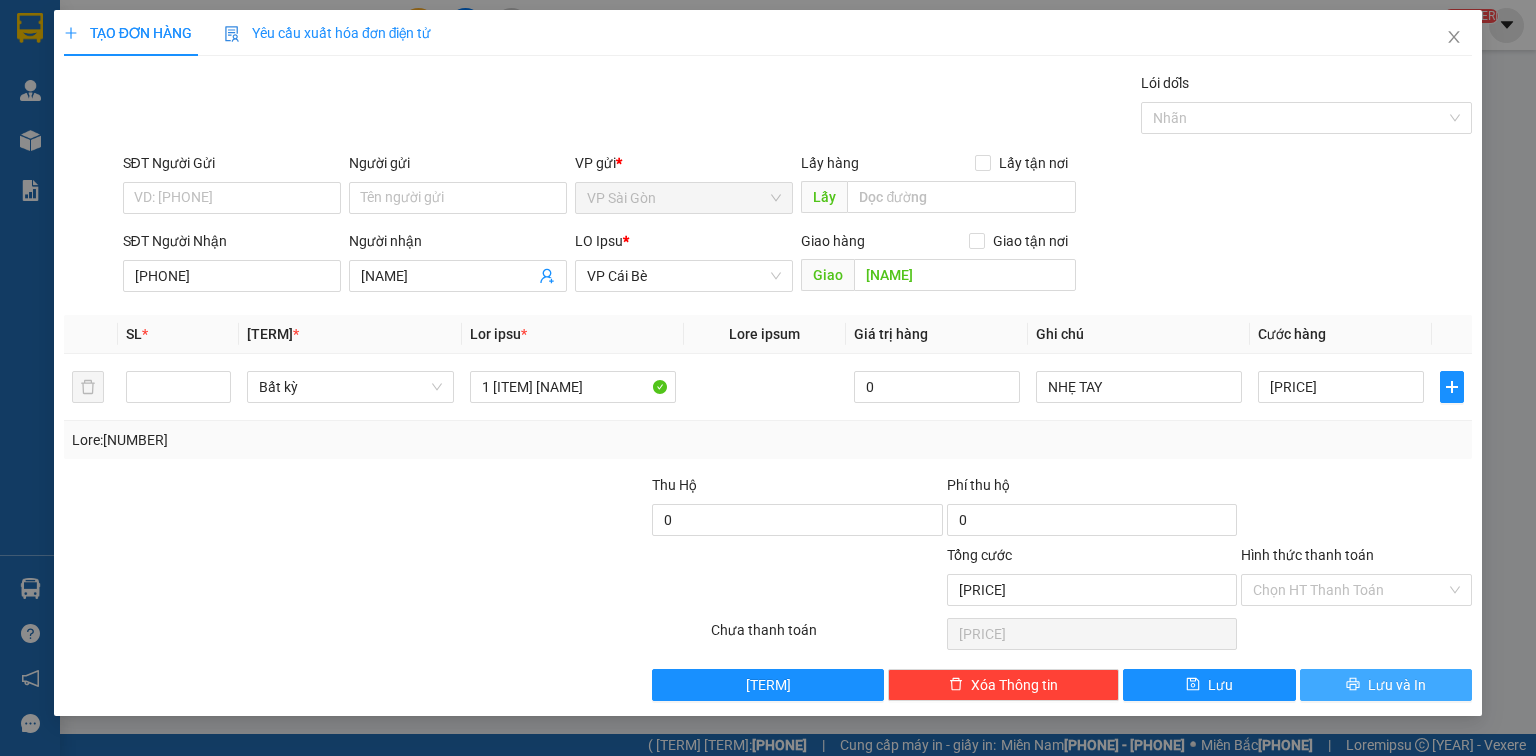 click on "Lưu và In" at bounding box center (1397, 685) 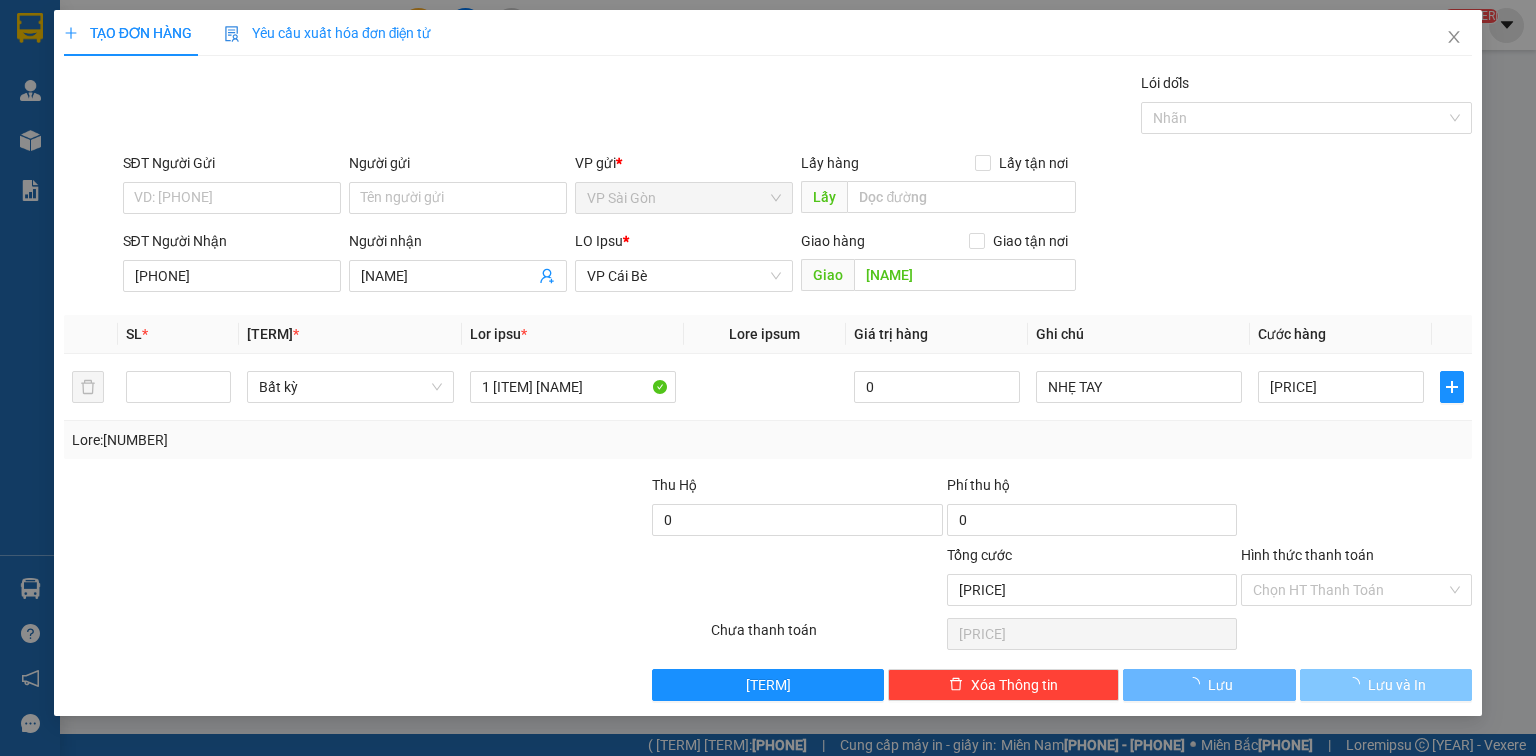 click on "Lưu và In" at bounding box center (1397, 685) 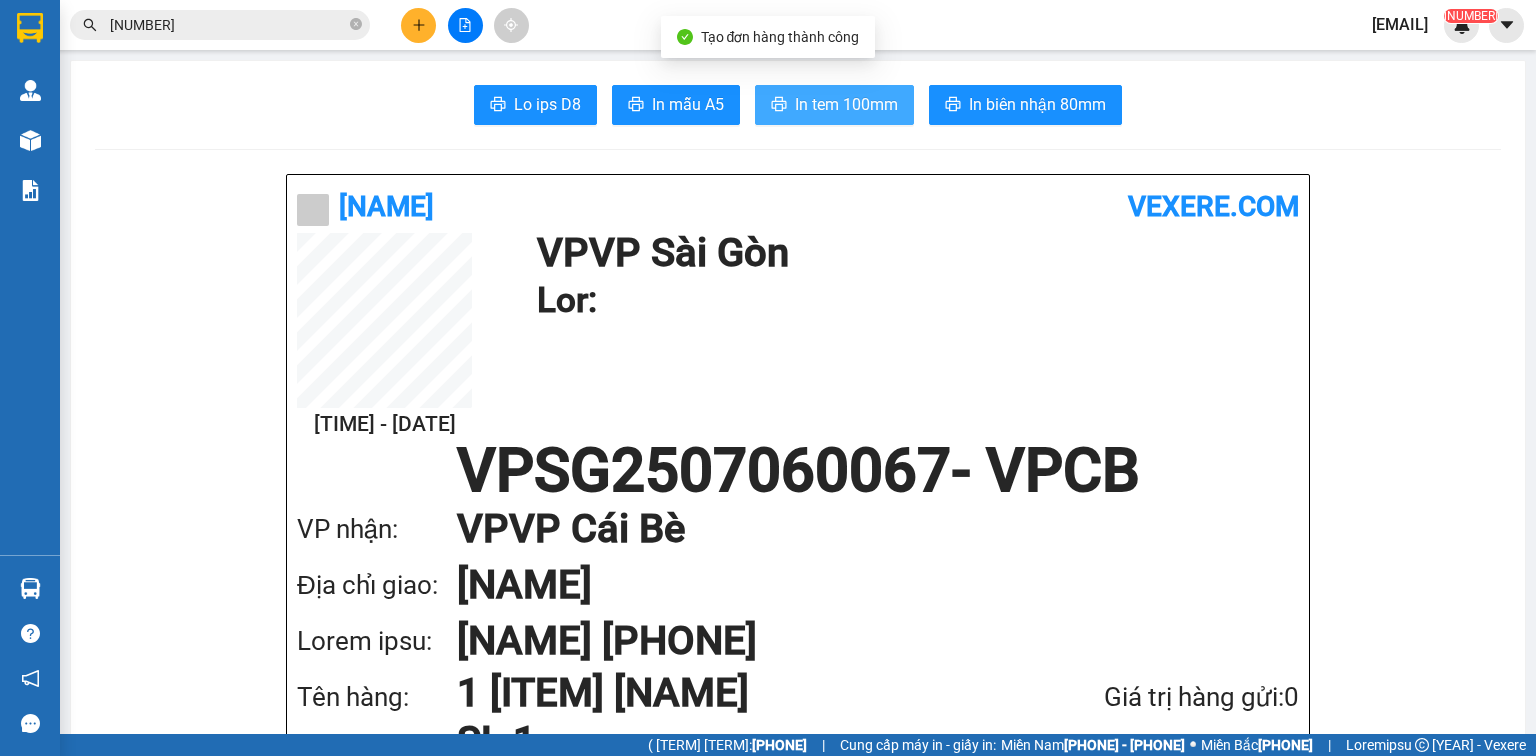 click on "In tem 100mm" at bounding box center (547, 104) 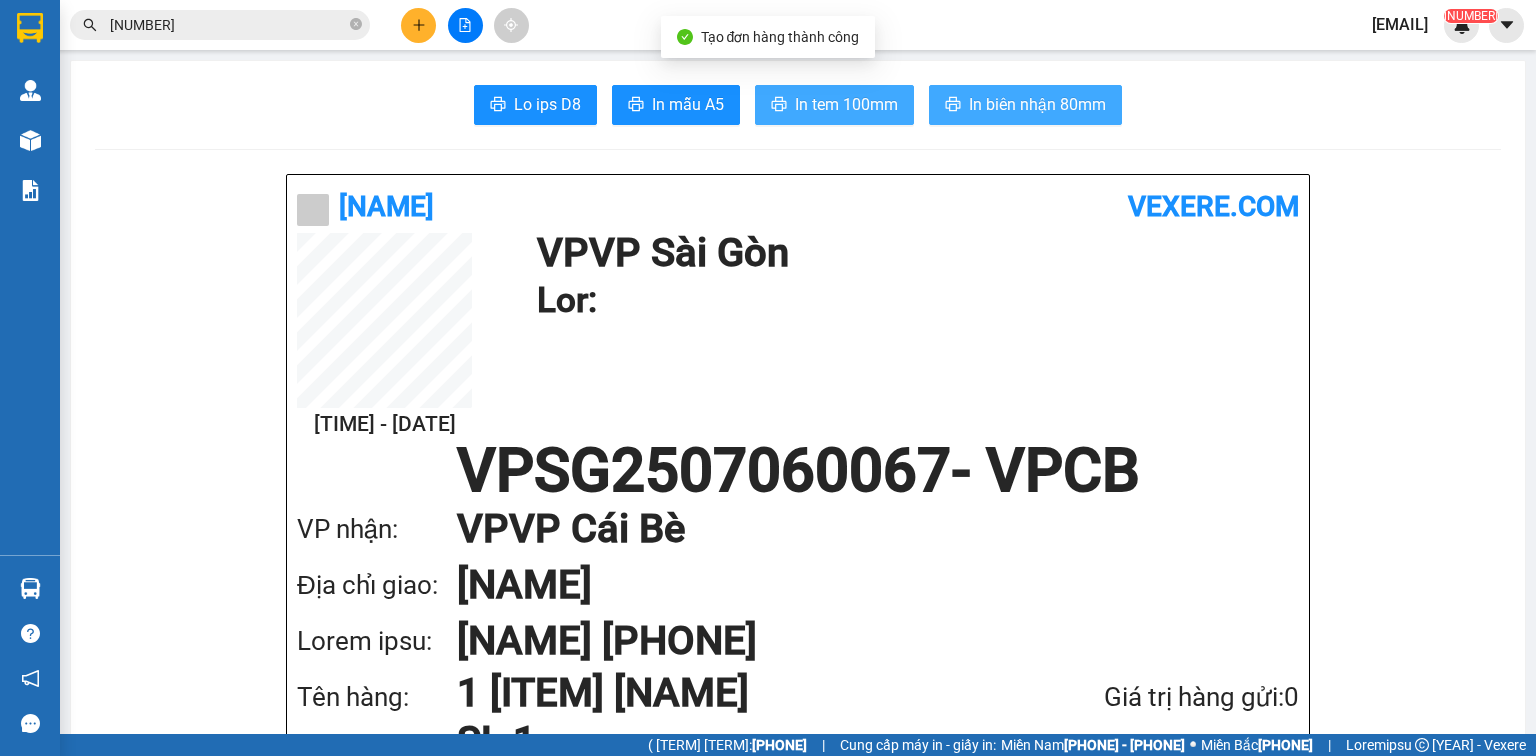 scroll, scrollTop: 0, scrollLeft: 0, axis: both 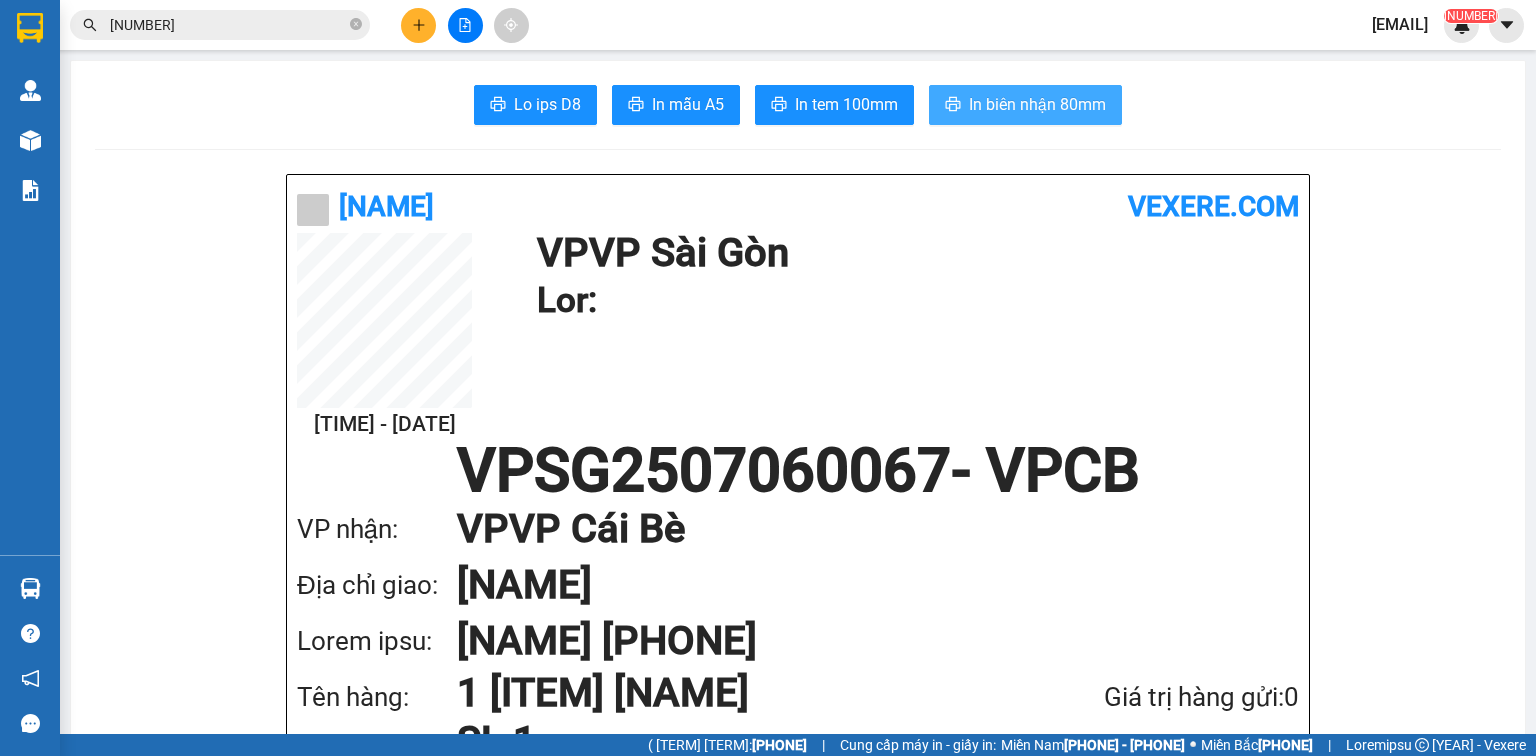 click on "In biên nhận 80mm" at bounding box center [1025, 105] 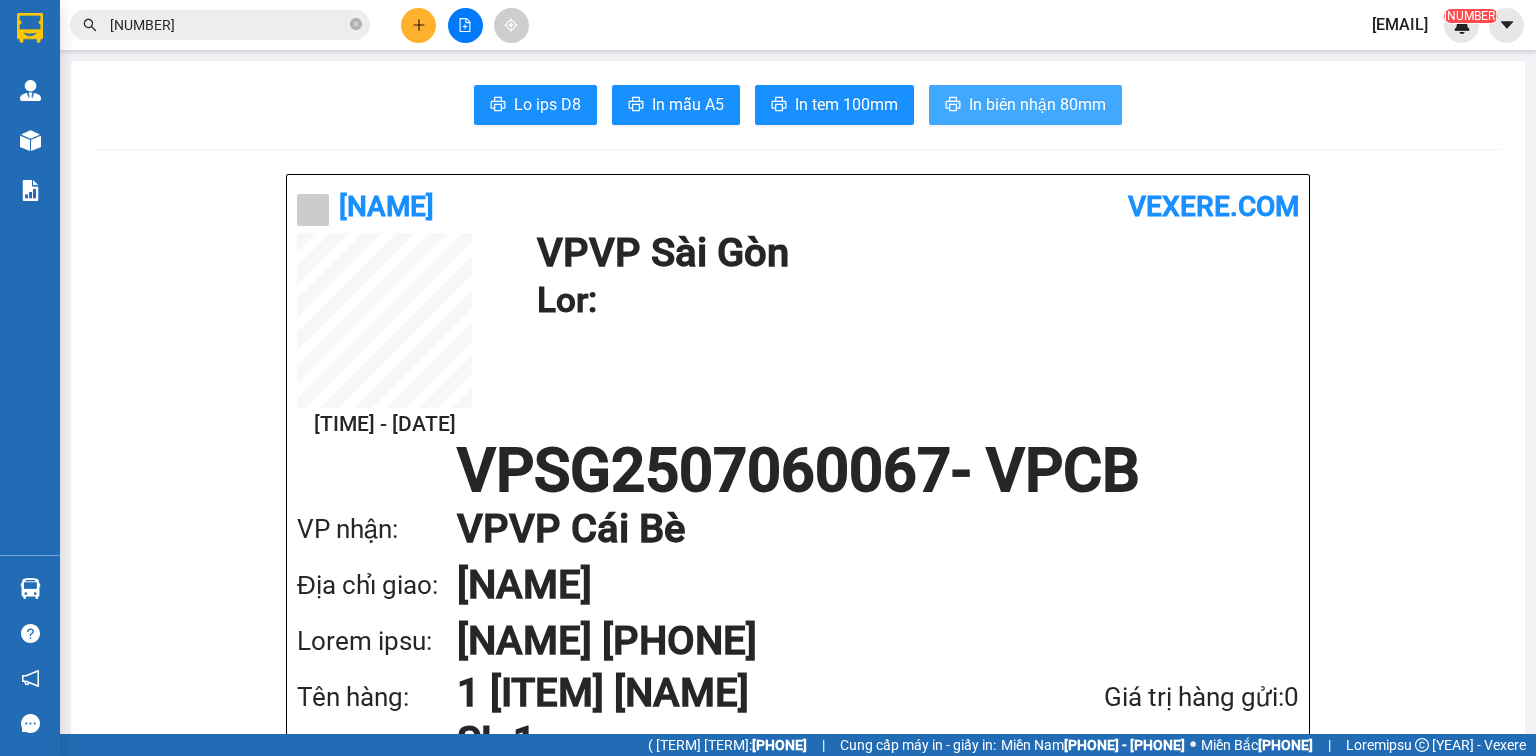 scroll, scrollTop: 0, scrollLeft: 0, axis: both 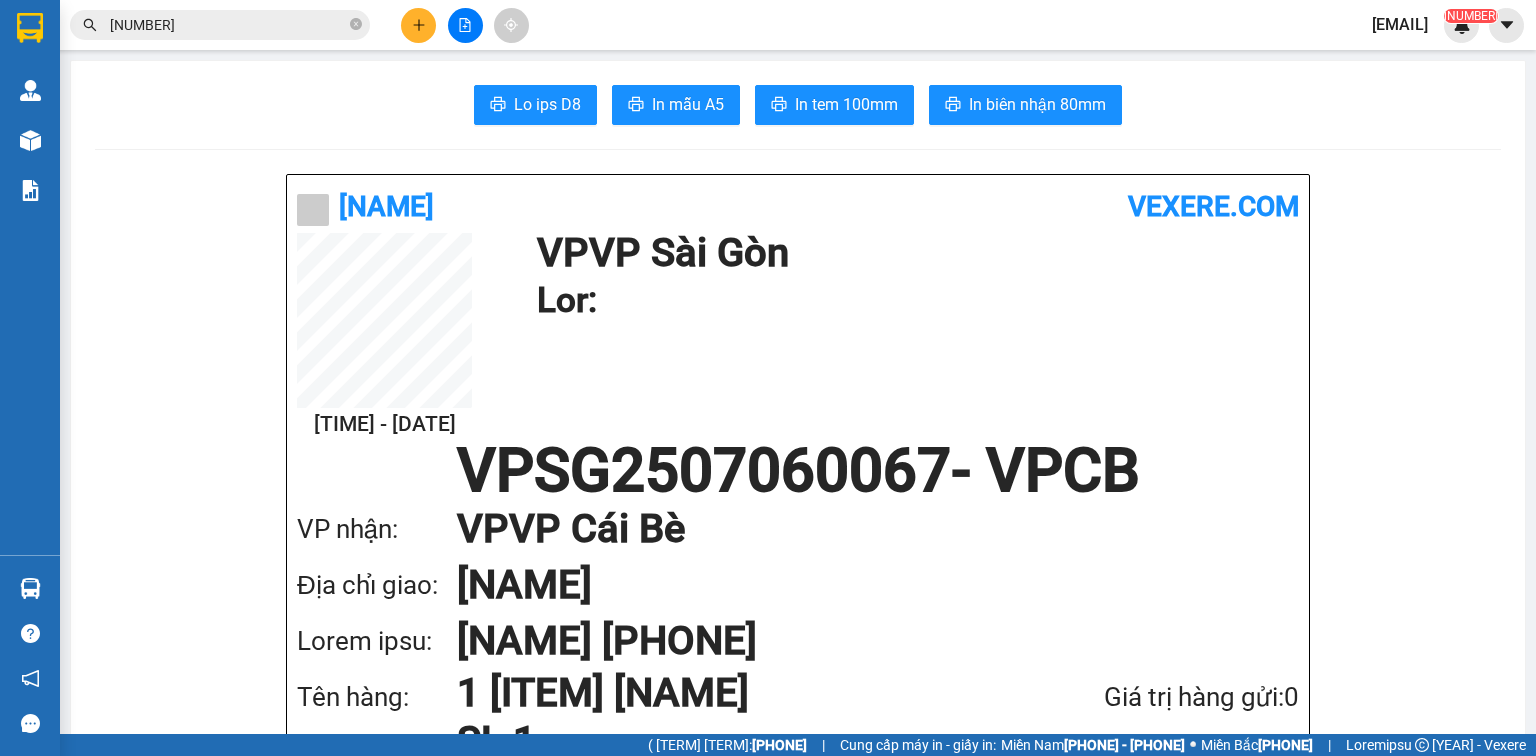 click on "[NUMBER]" at bounding box center [220, 25] 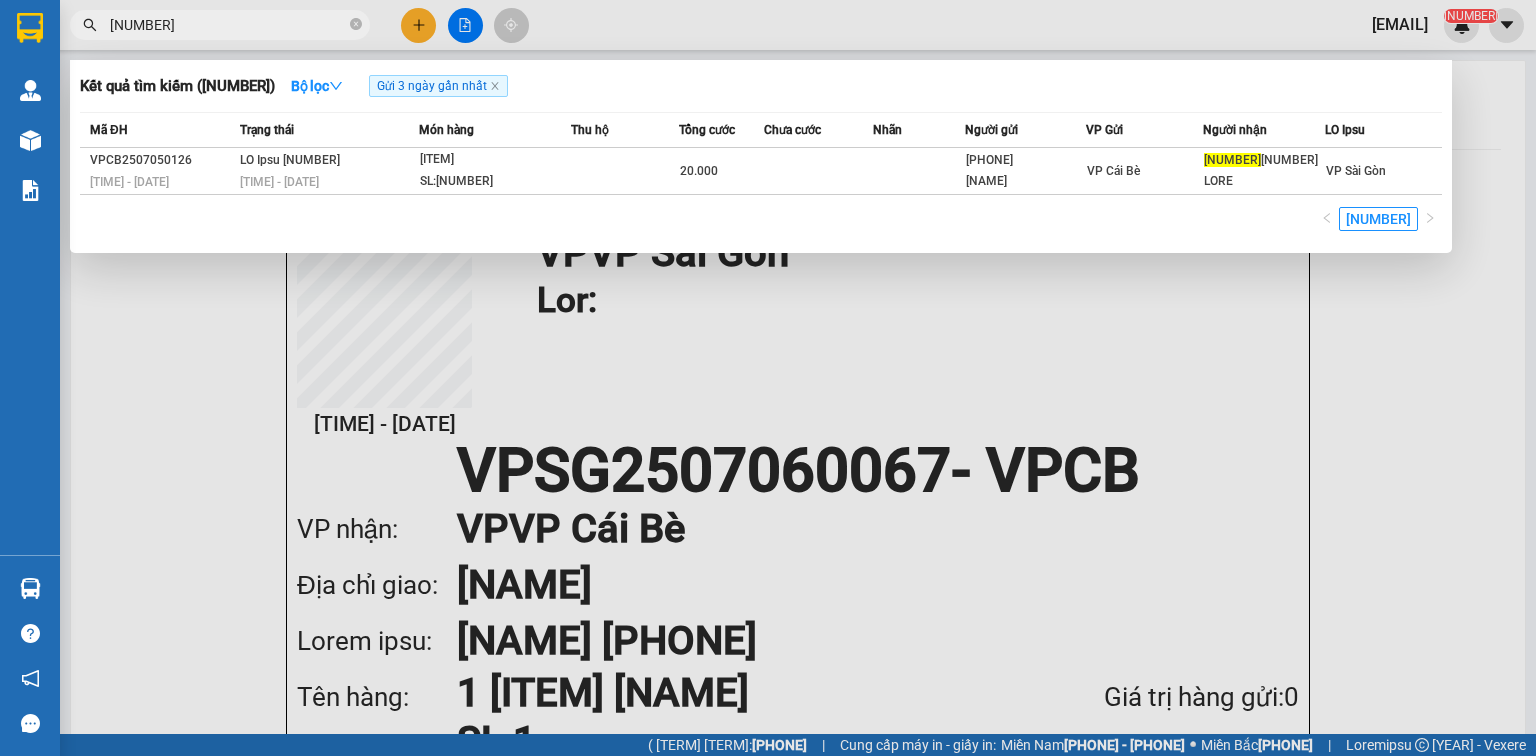 click at bounding box center [768, 378] 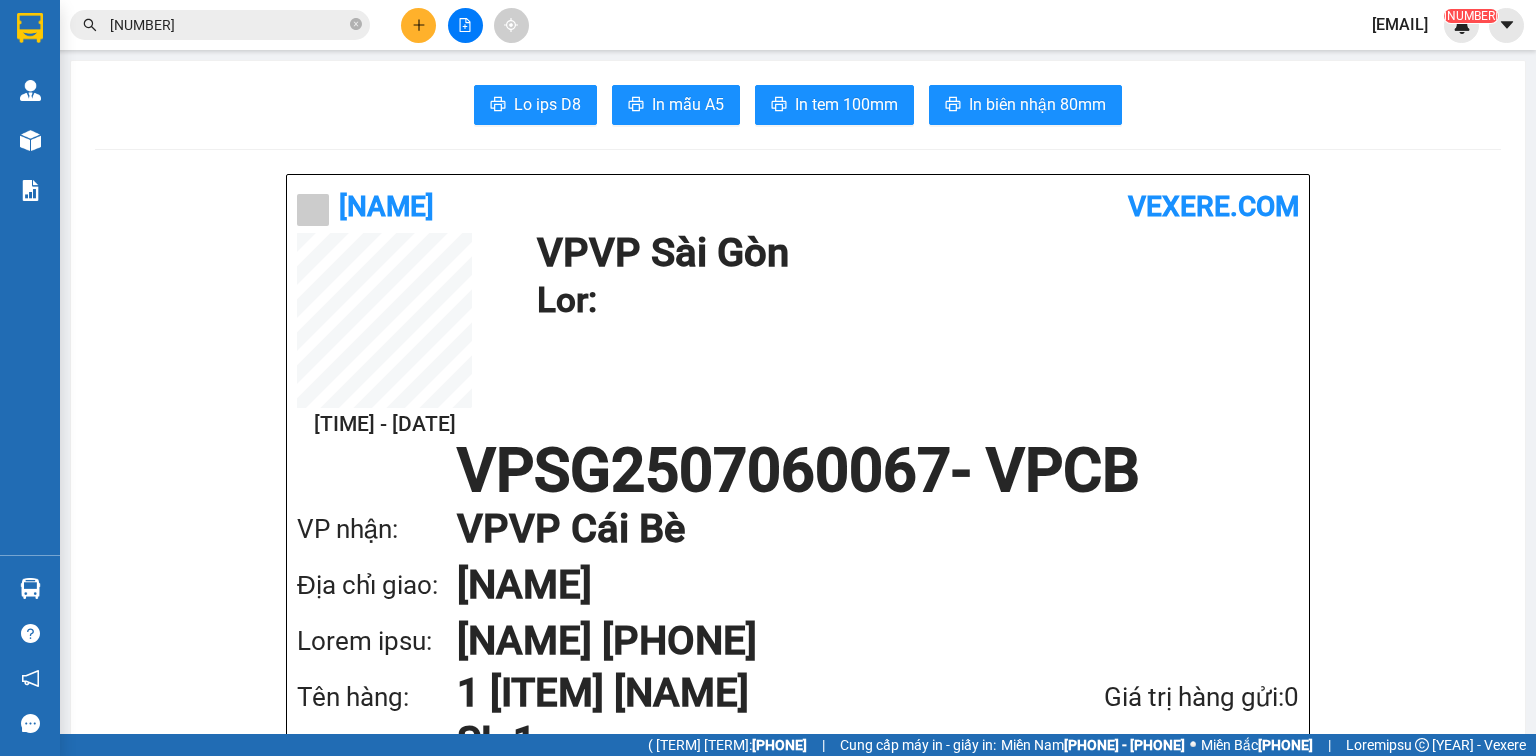 click on "[NUMBER]" at bounding box center (228, 25) 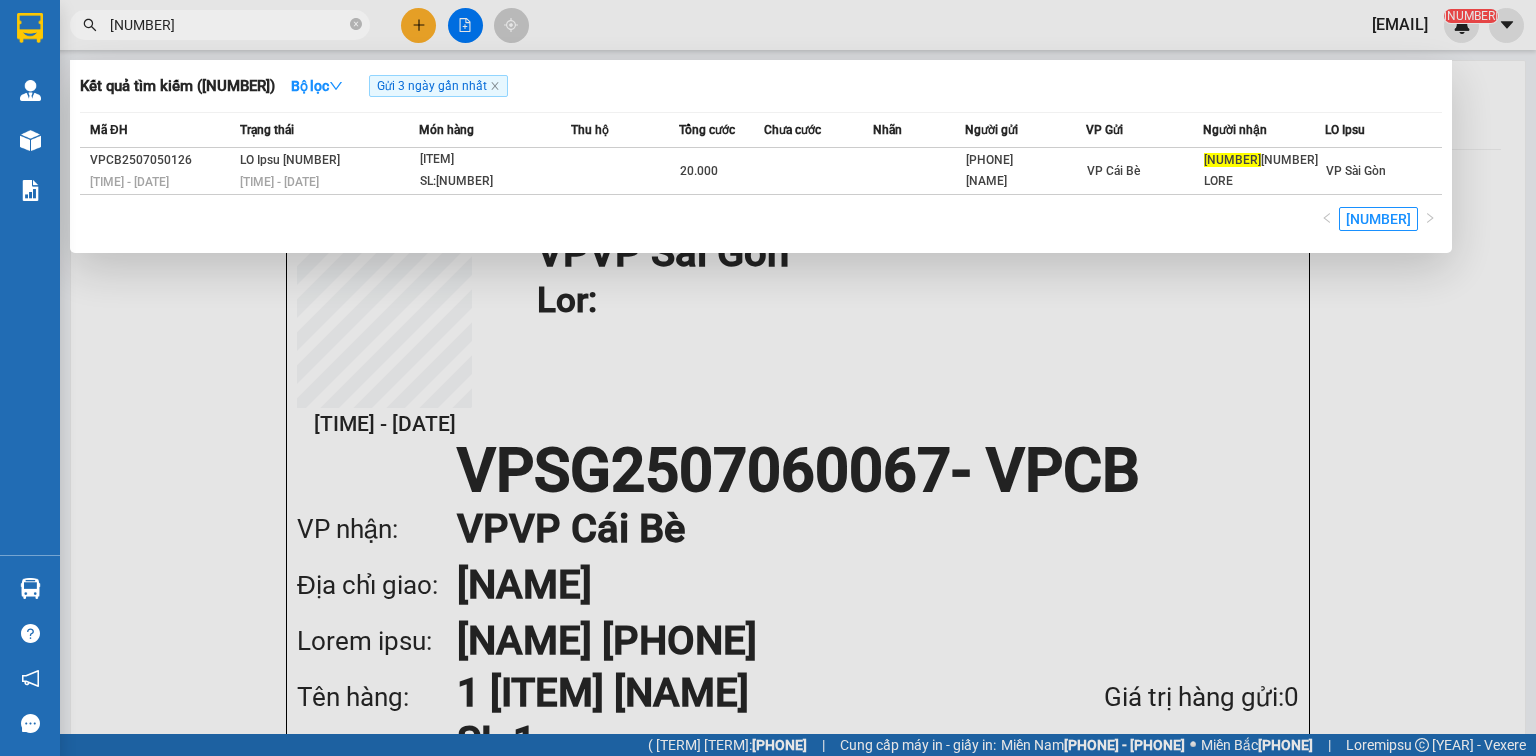 click on "[NUMBER]" at bounding box center [228, 25] 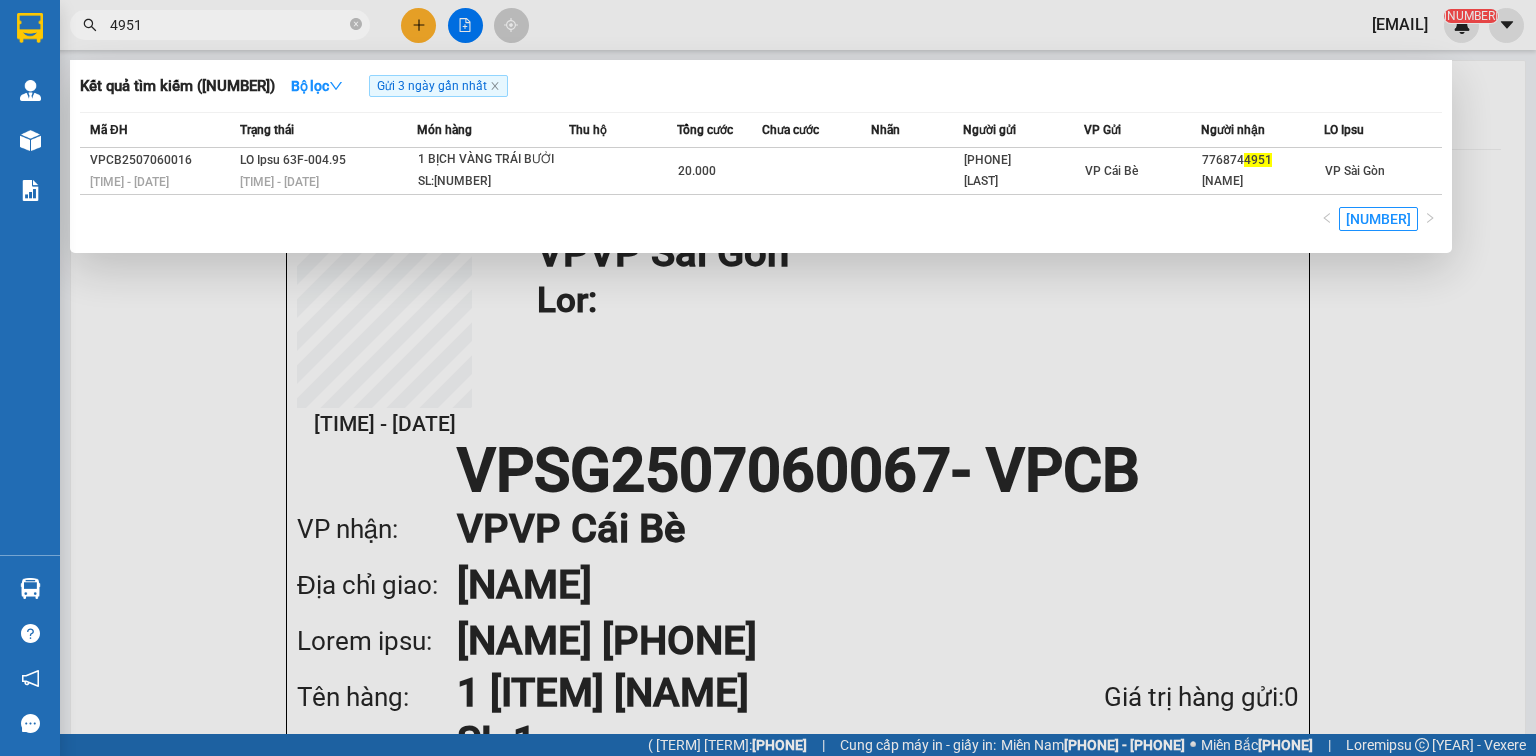type on "4951" 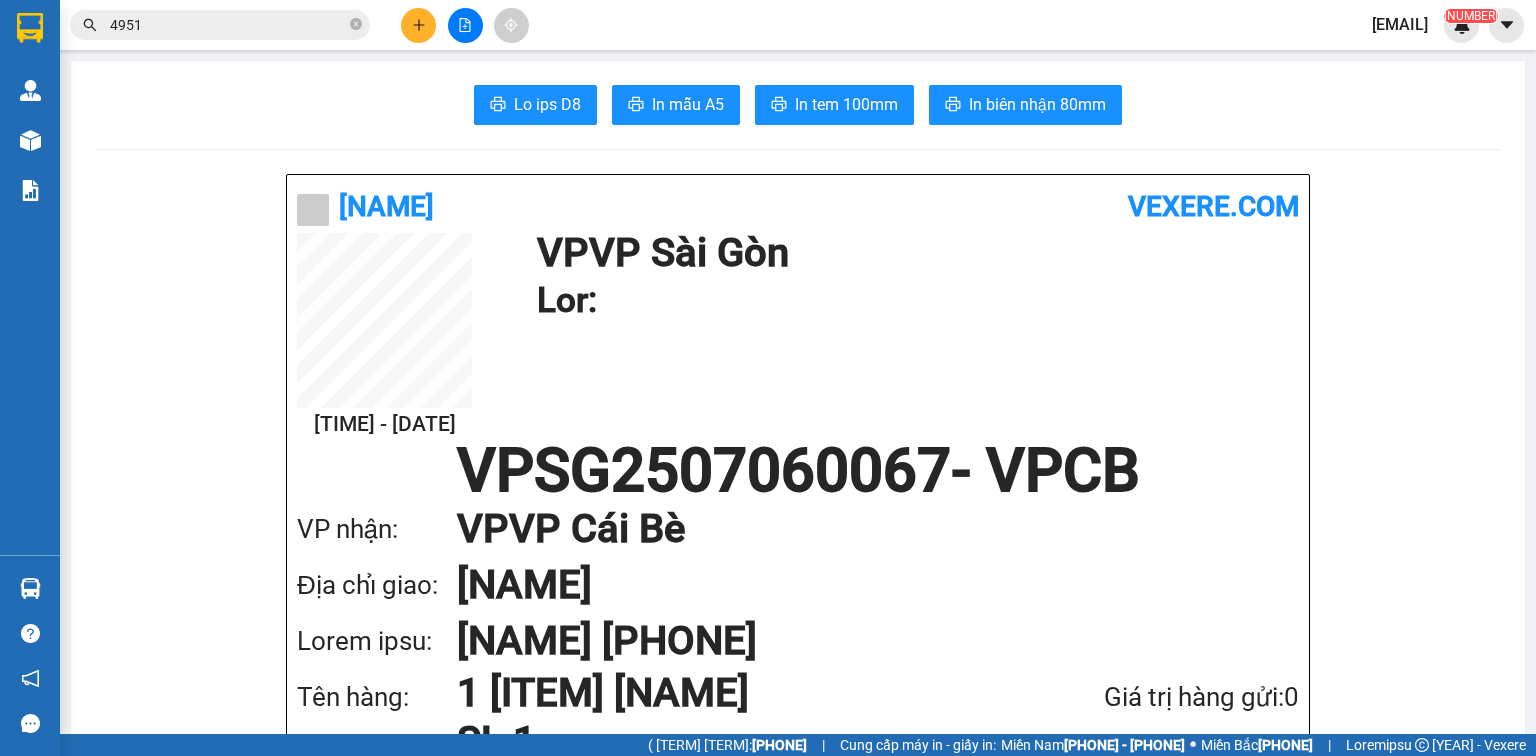 click at bounding box center (419, 25) 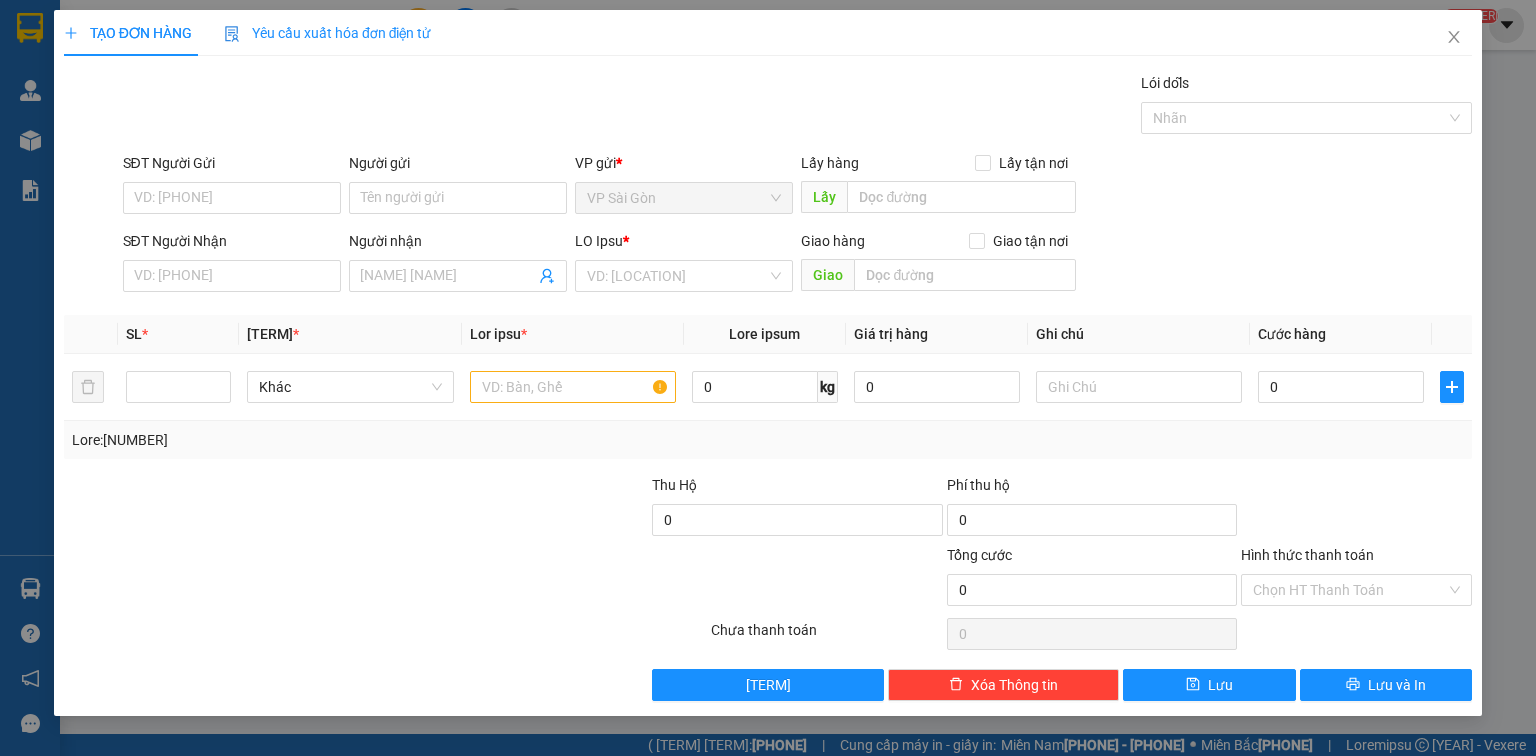click on "SĐT Người Nhận" at bounding box center [232, 276] 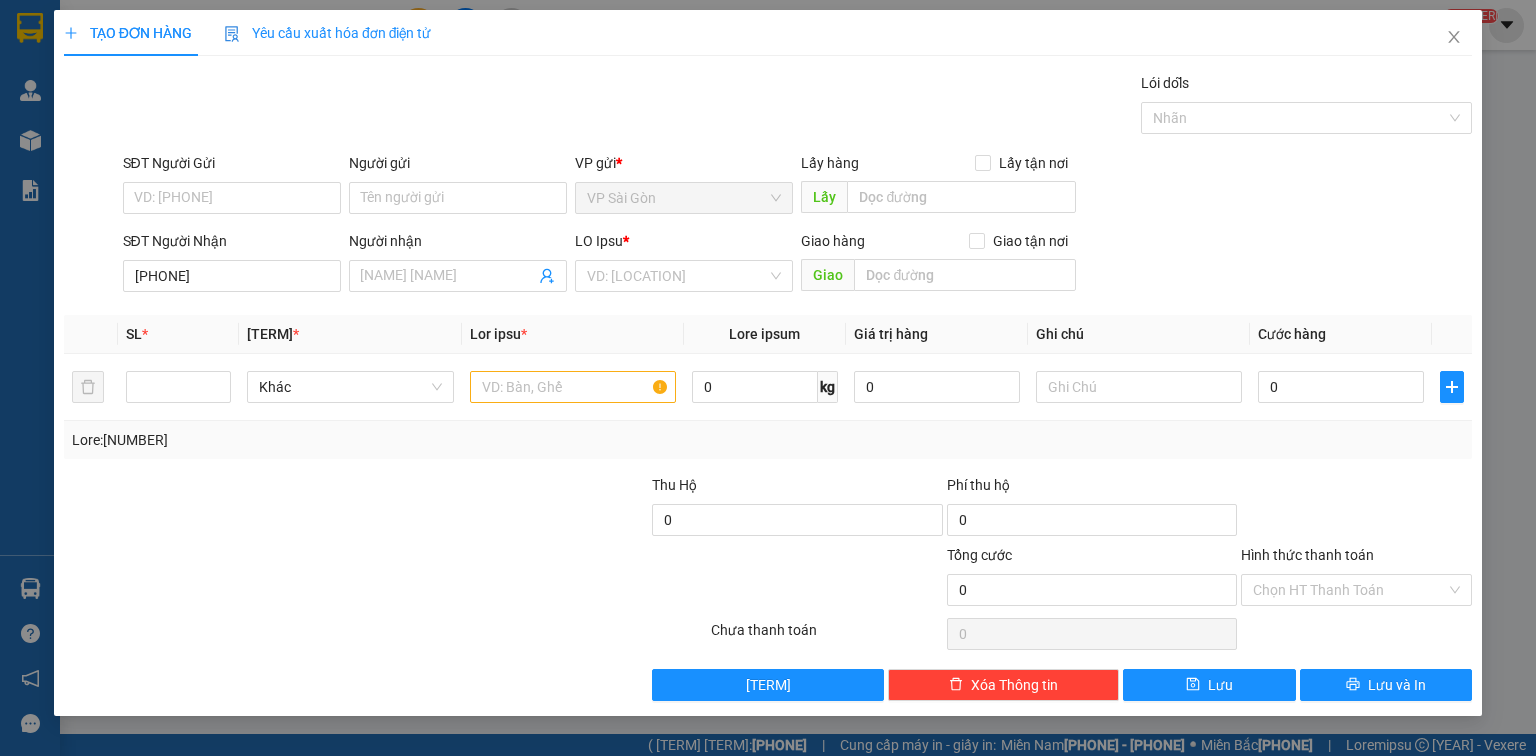 drag, startPoint x: 228, startPoint y: 282, endPoint x: 182, endPoint y: 288, distance: 46.389652 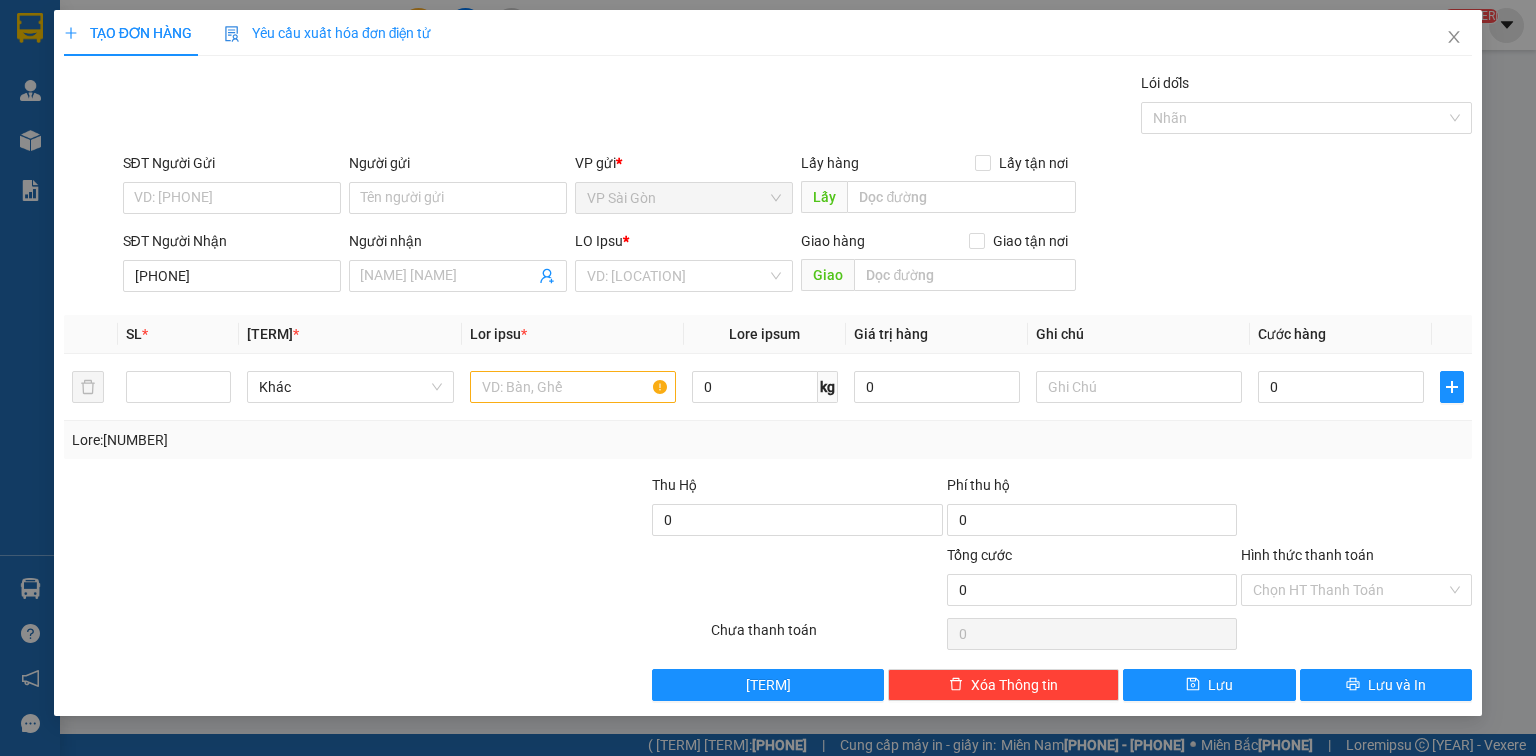click on "[PHONE]" at bounding box center (232, 276) 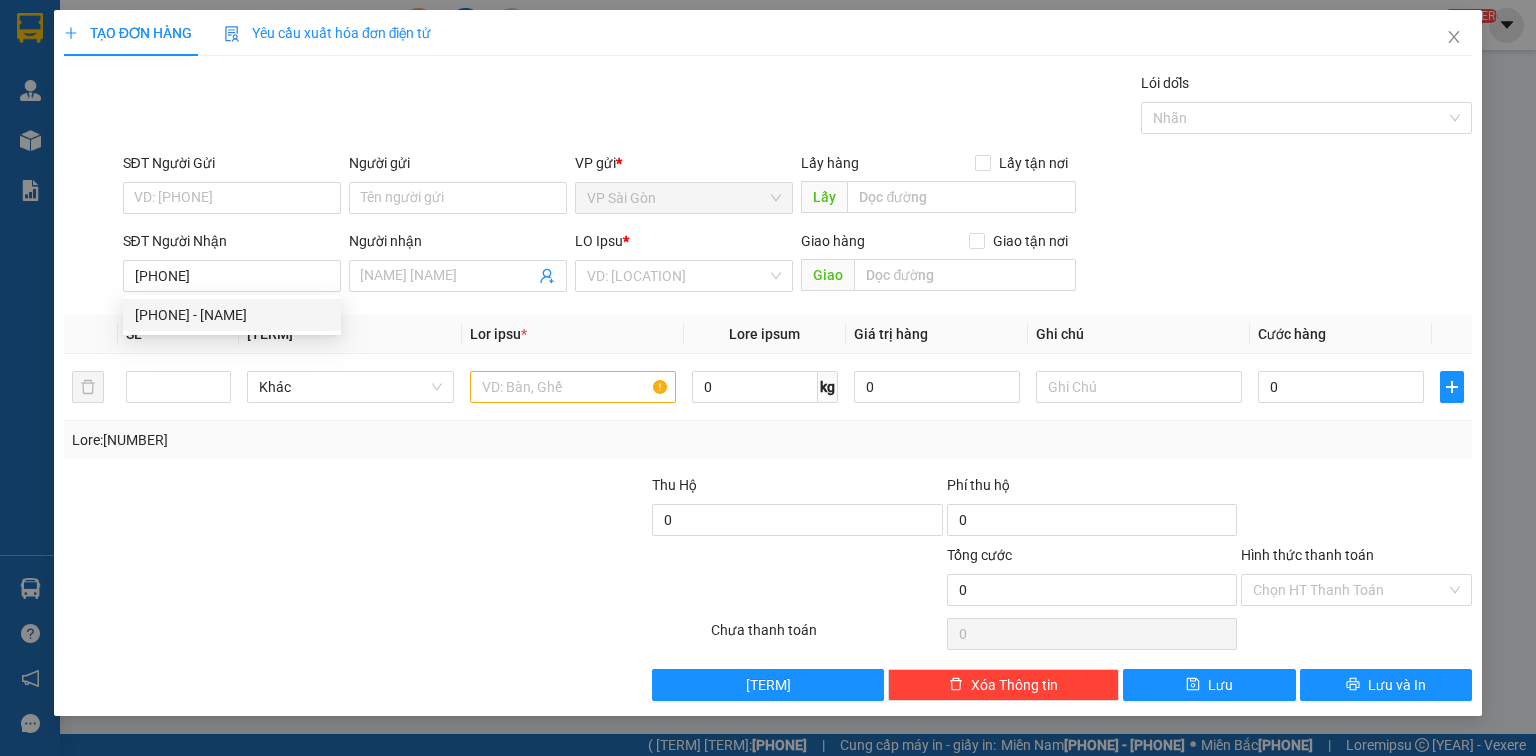 click on "[PHONE] - [NAME]" at bounding box center (232, 315) 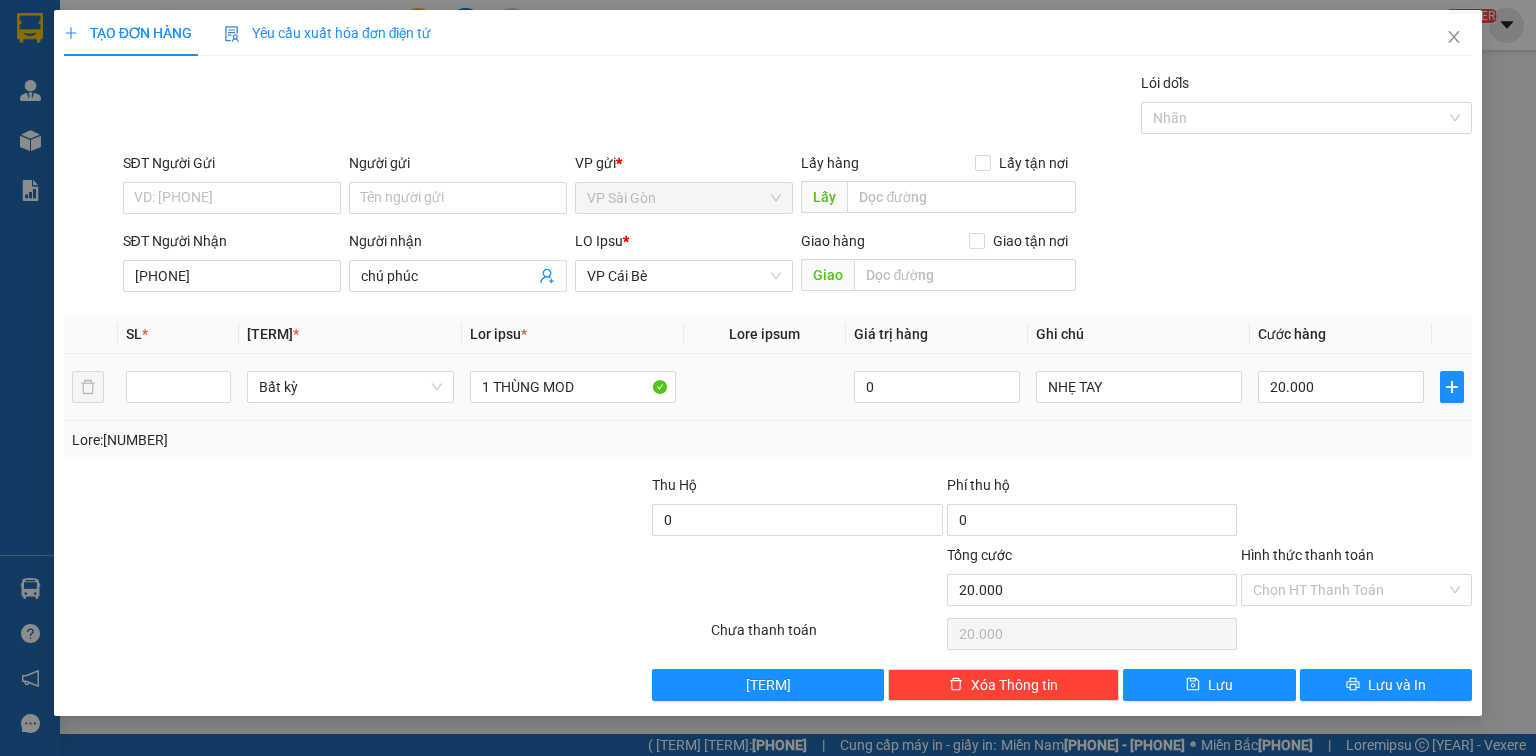type on "[PHONE]" 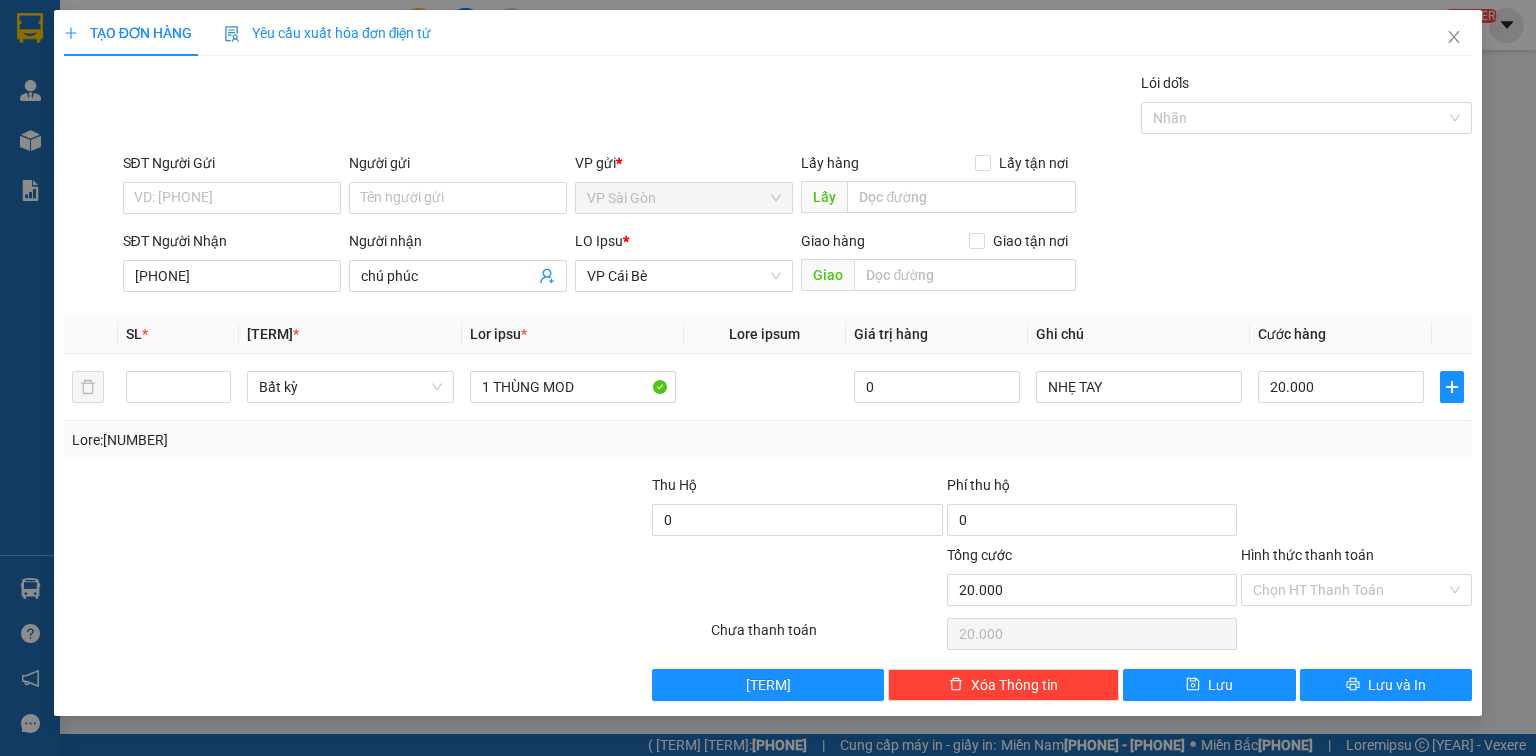 click on "SĐT Người Gửi" at bounding box center [232, 198] 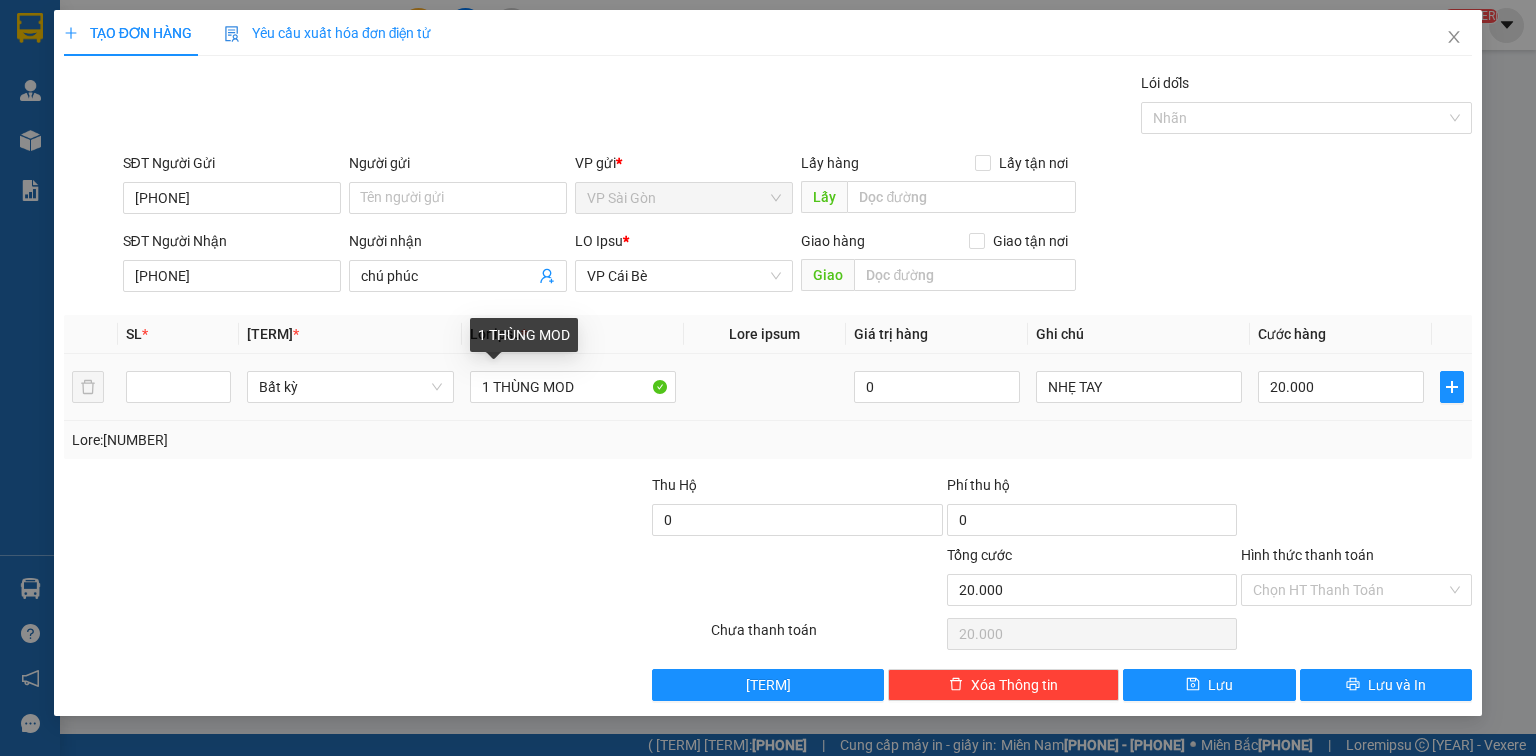 type on "[PHONE]" 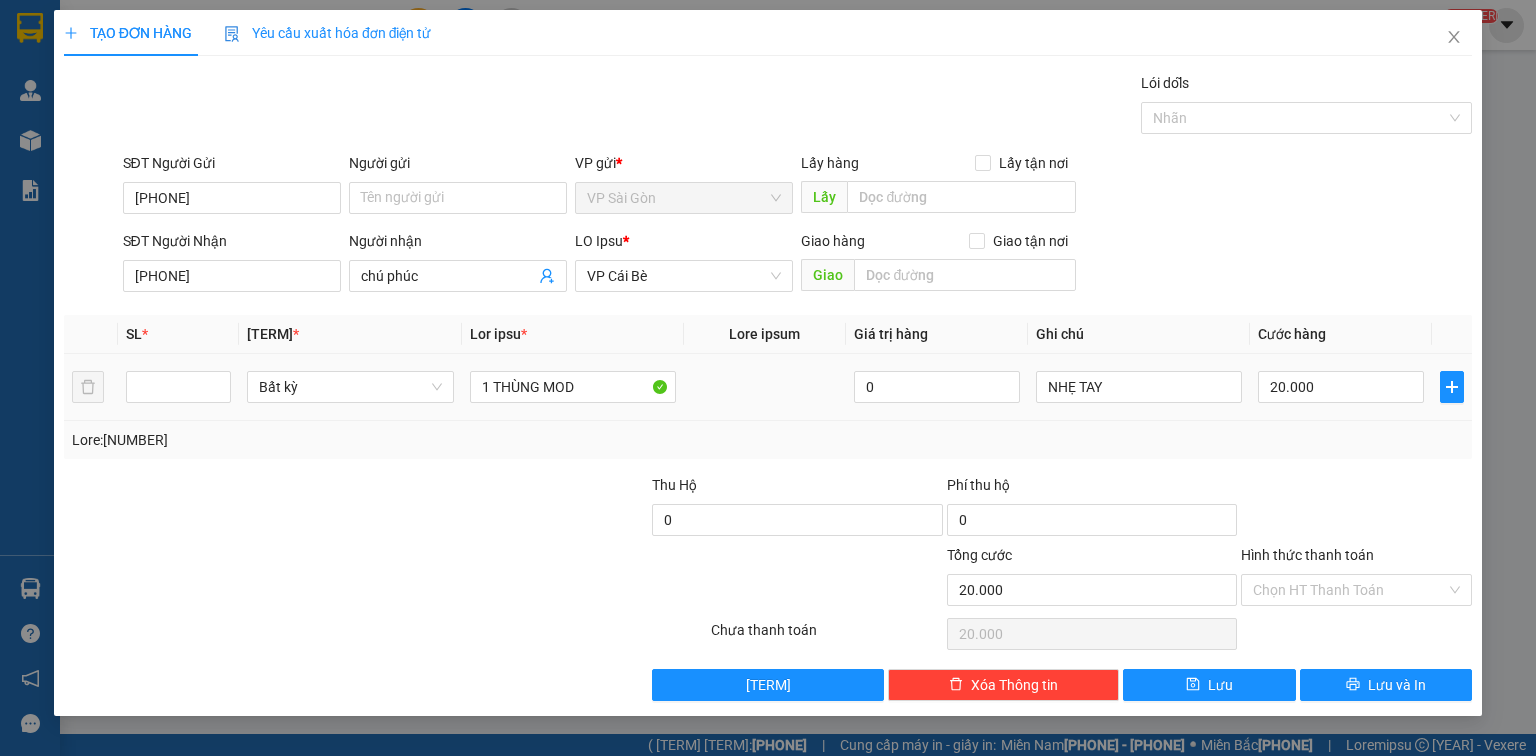 click on "Bất kỳ" at bounding box center (350, 387) 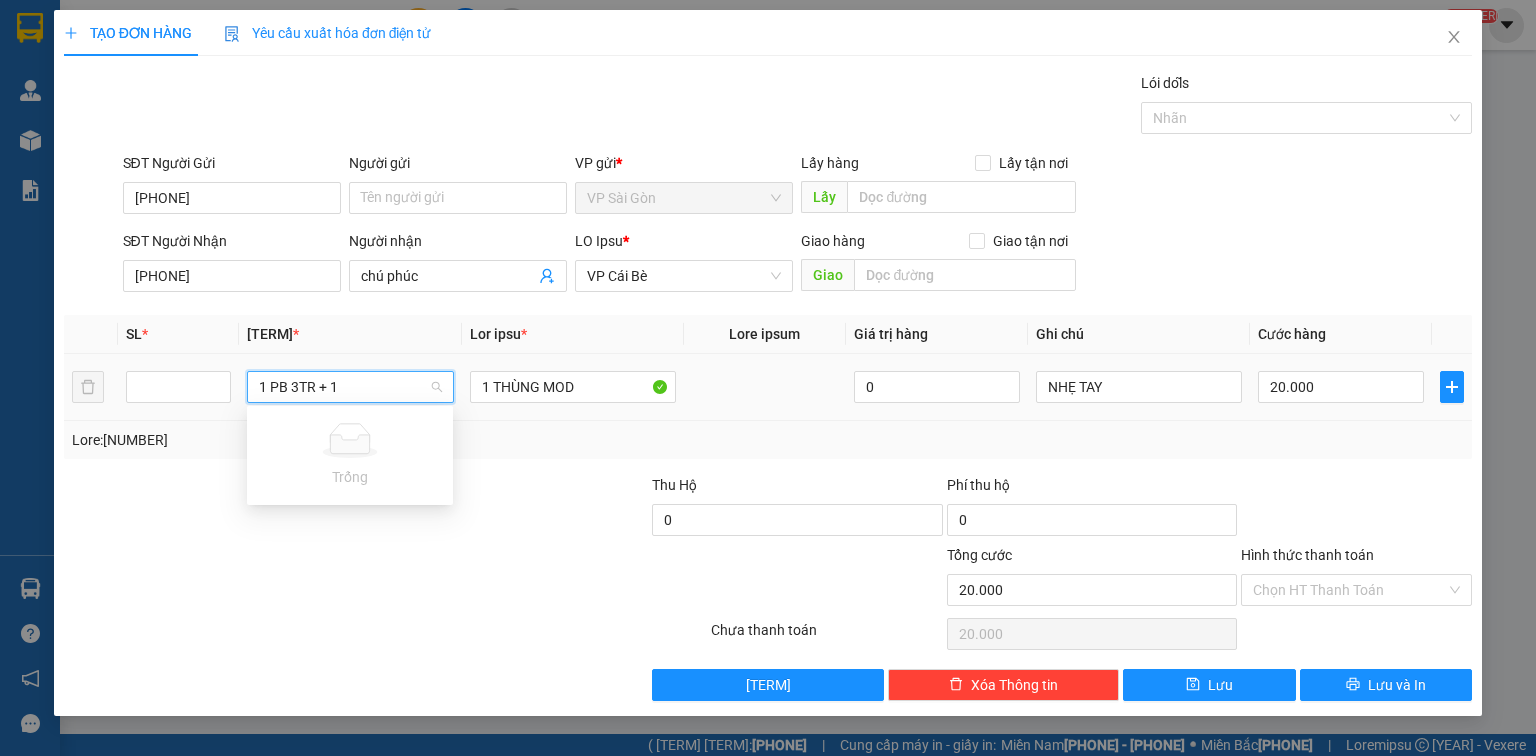 drag, startPoint x: 372, startPoint y: 372, endPoint x: 229, endPoint y: 376, distance: 143.05594 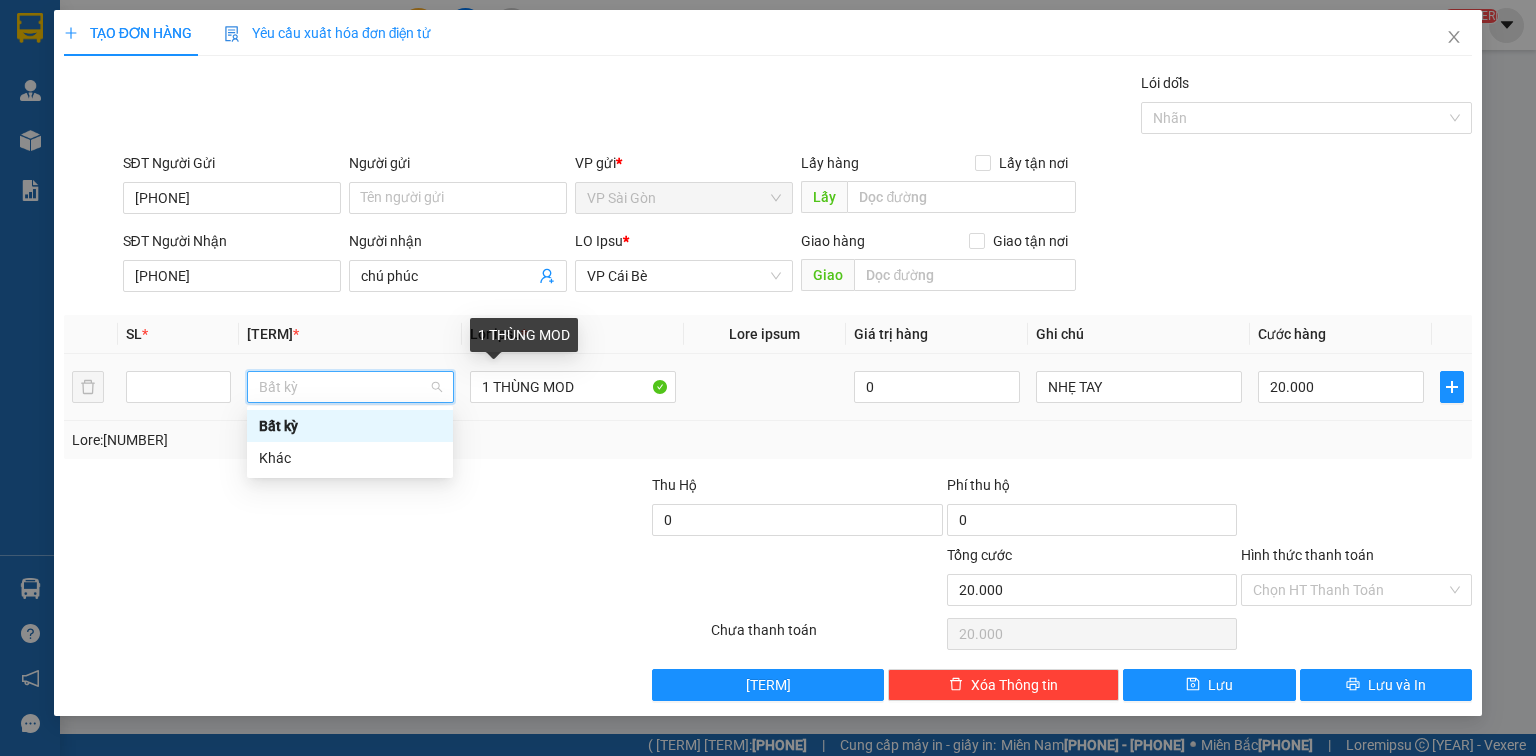 drag, startPoint x: 627, startPoint y: 392, endPoint x: 346, endPoint y: 385, distance: 281.0872 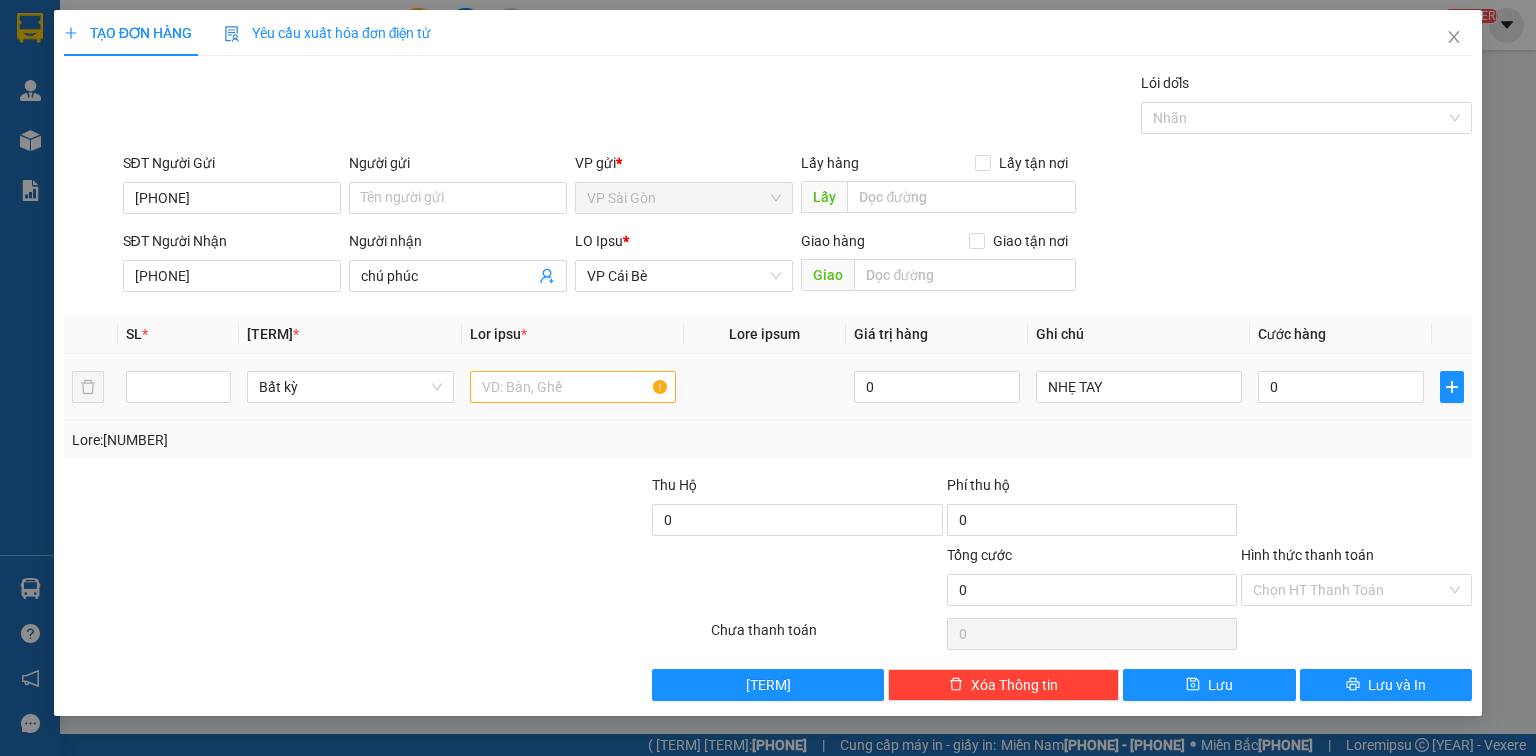 paste on "1 PB 3TR + 1" 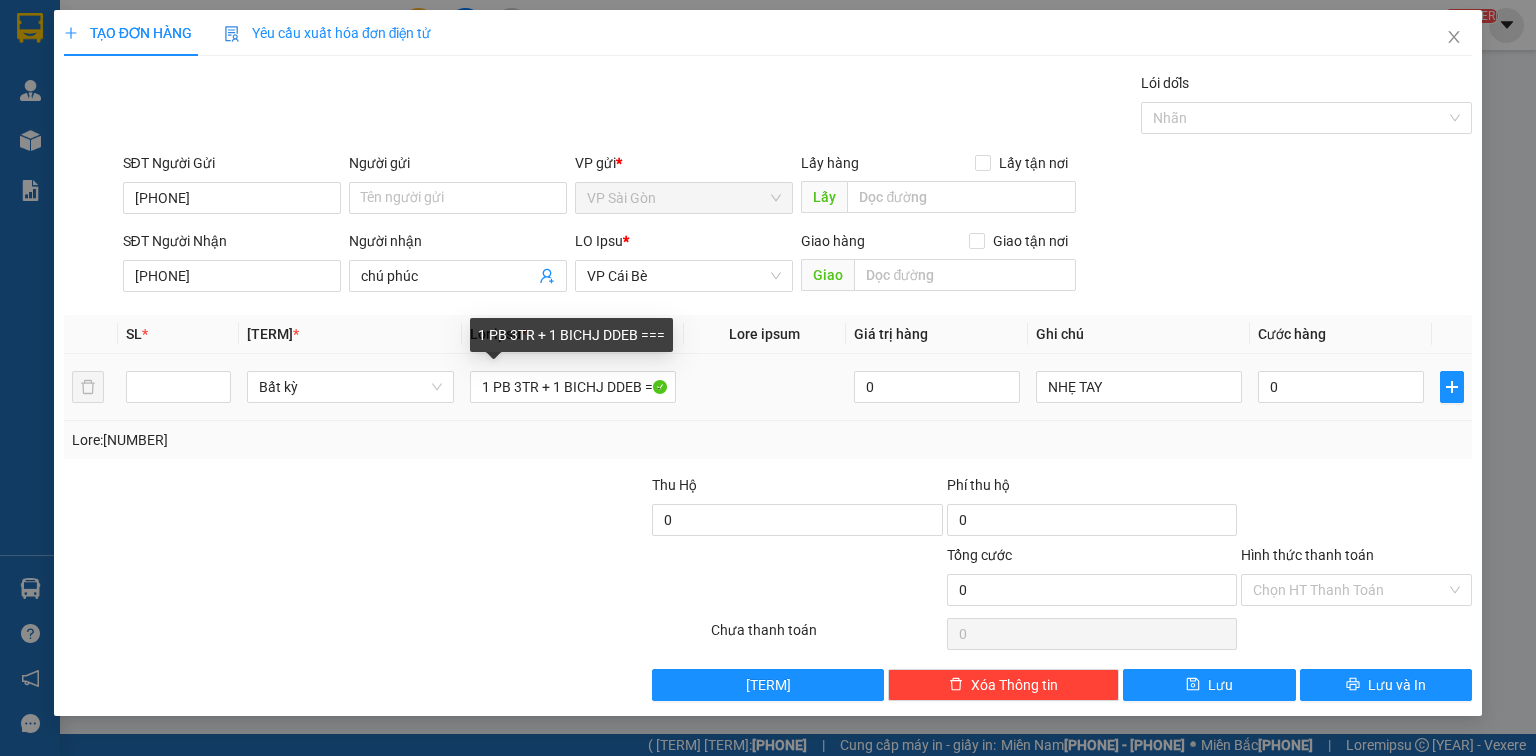 scroll, scrollTop: 0, scrollLeft: 0, axis: both 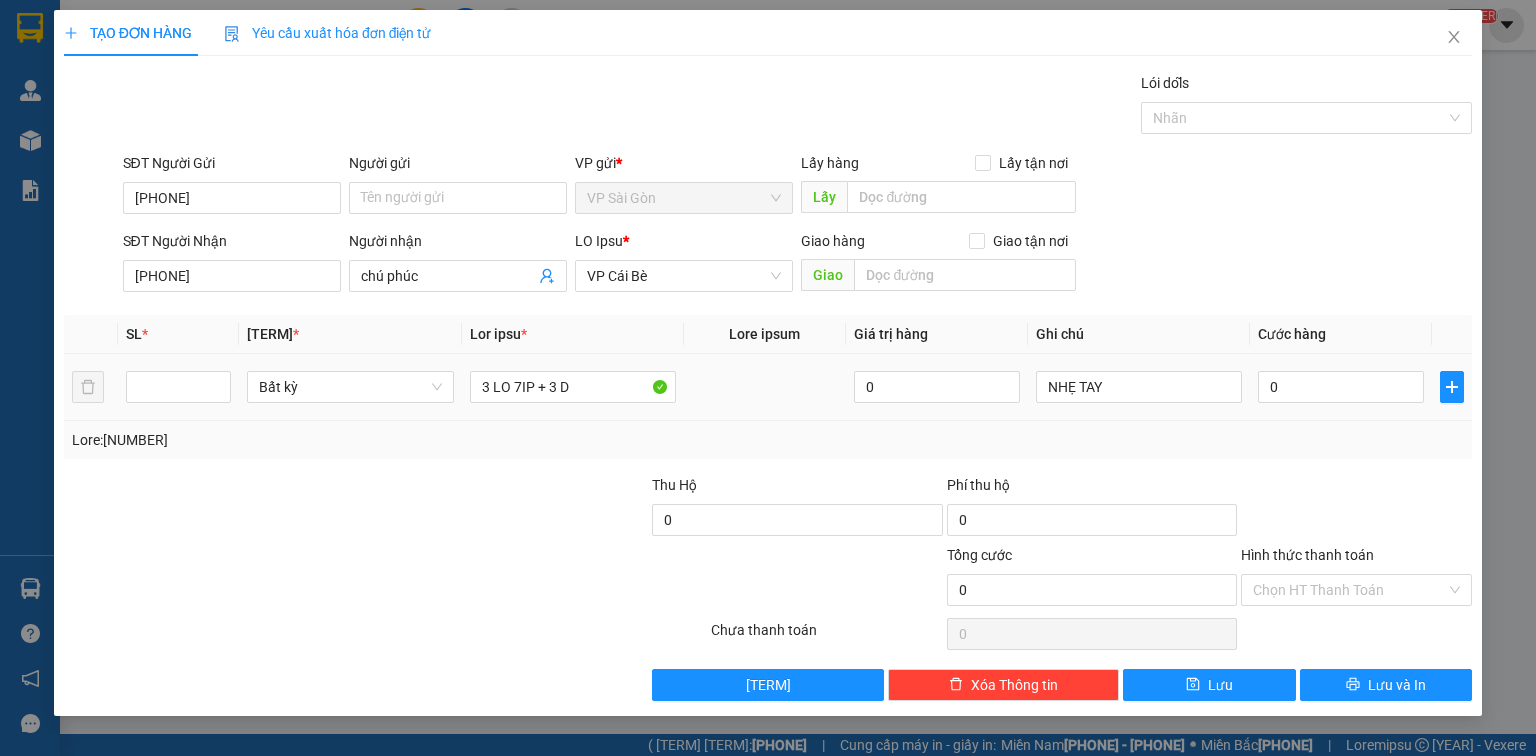 click on "3 LO 7IP + 3 D" at bounding box center [573, 387] 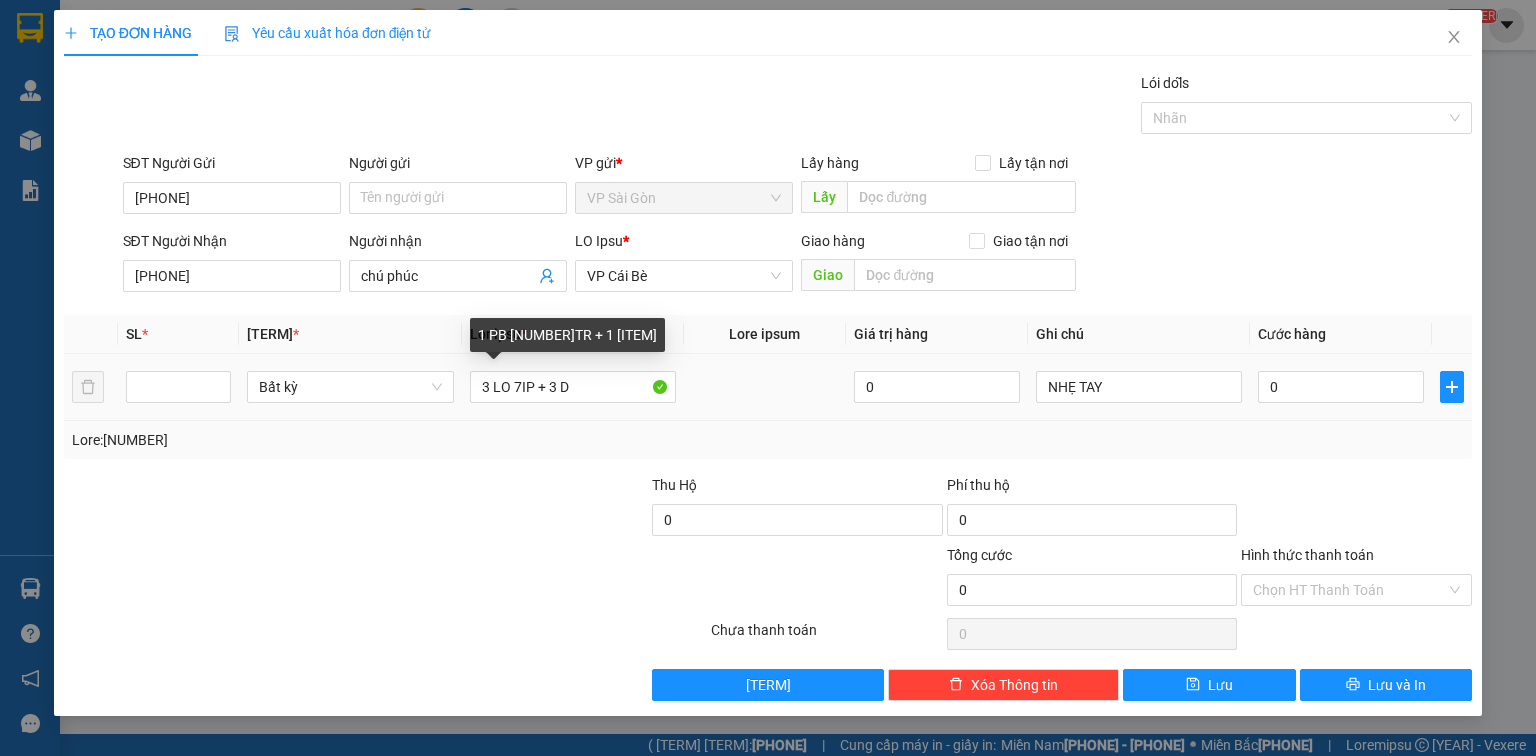 paste on "ỊCH" 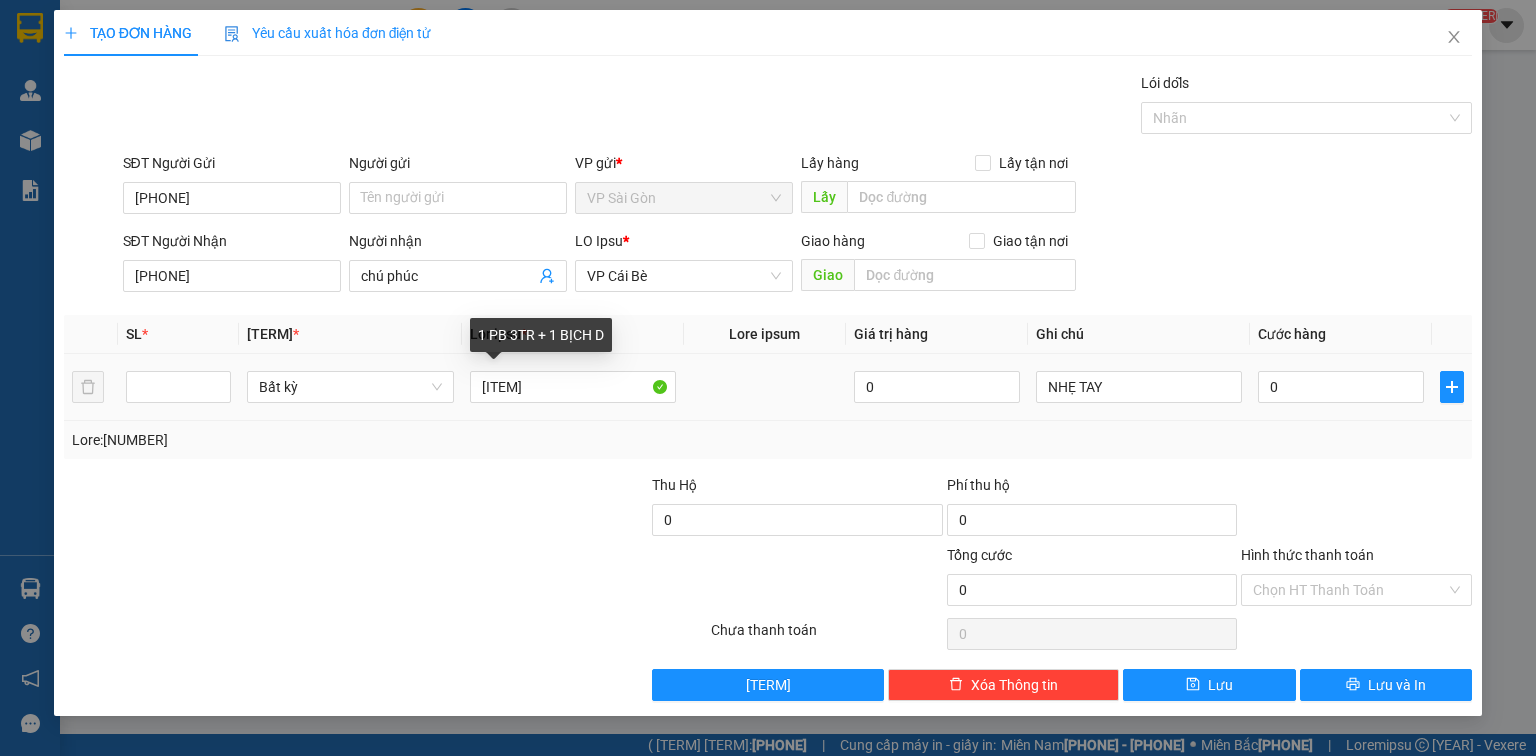 paste on "Đ" 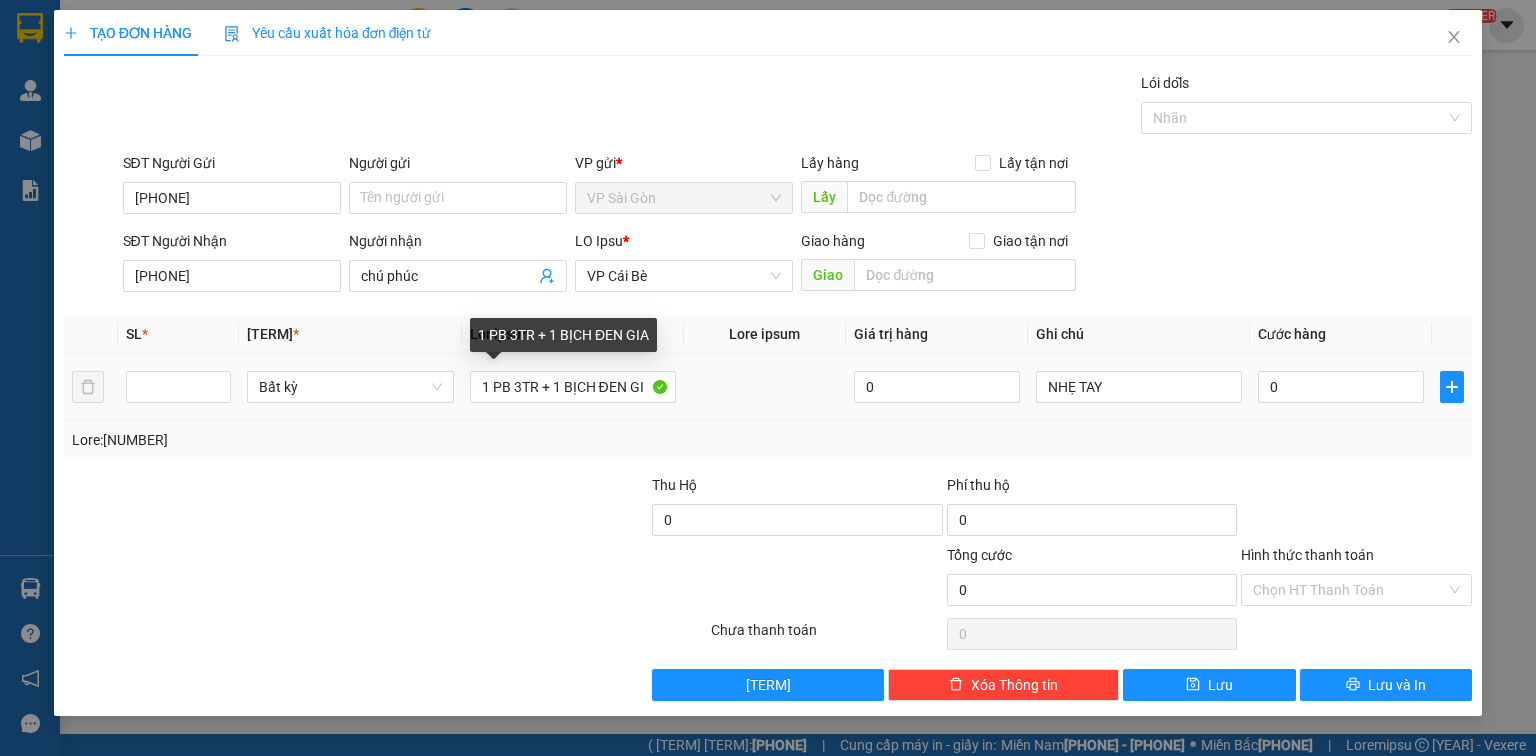 paste on "Â" 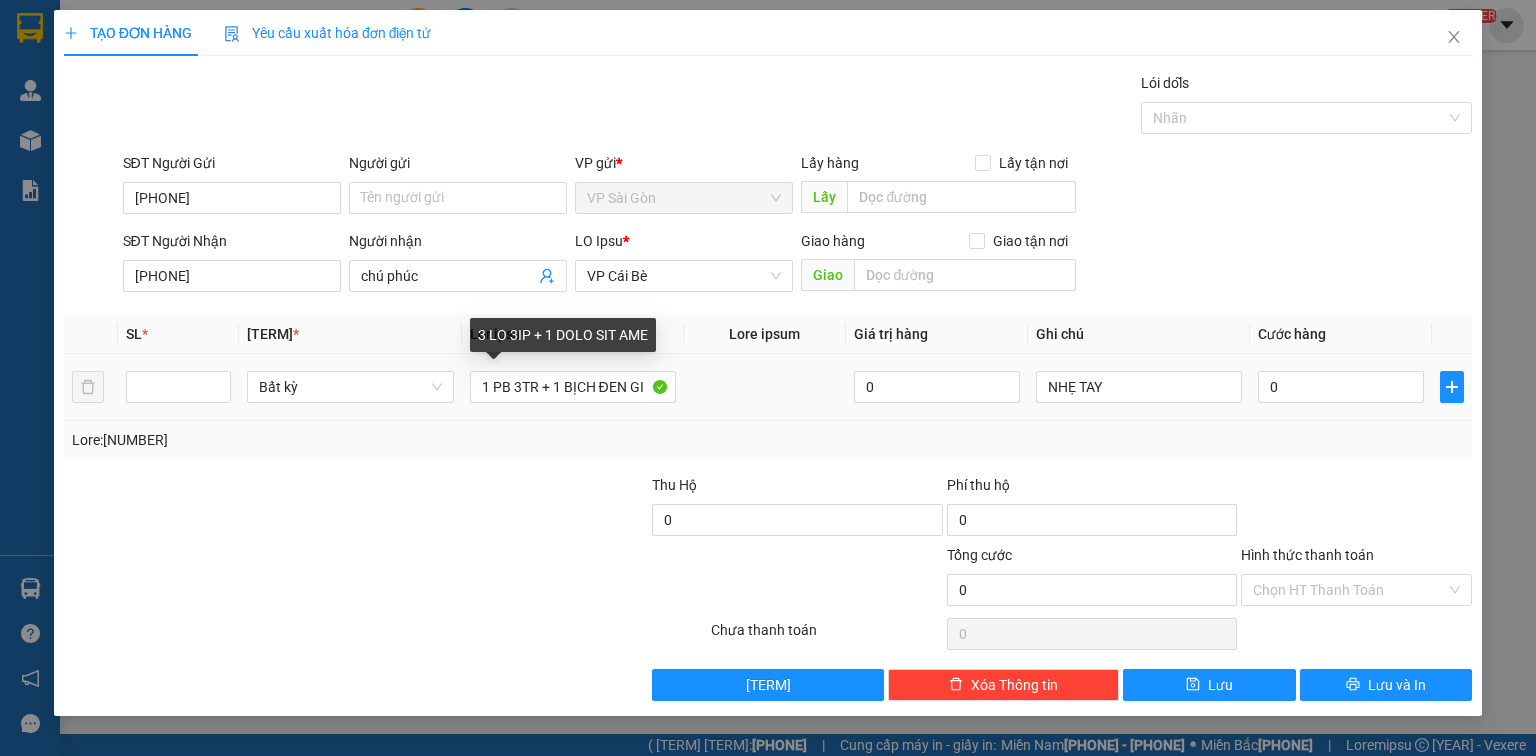 paste on "ẤY" 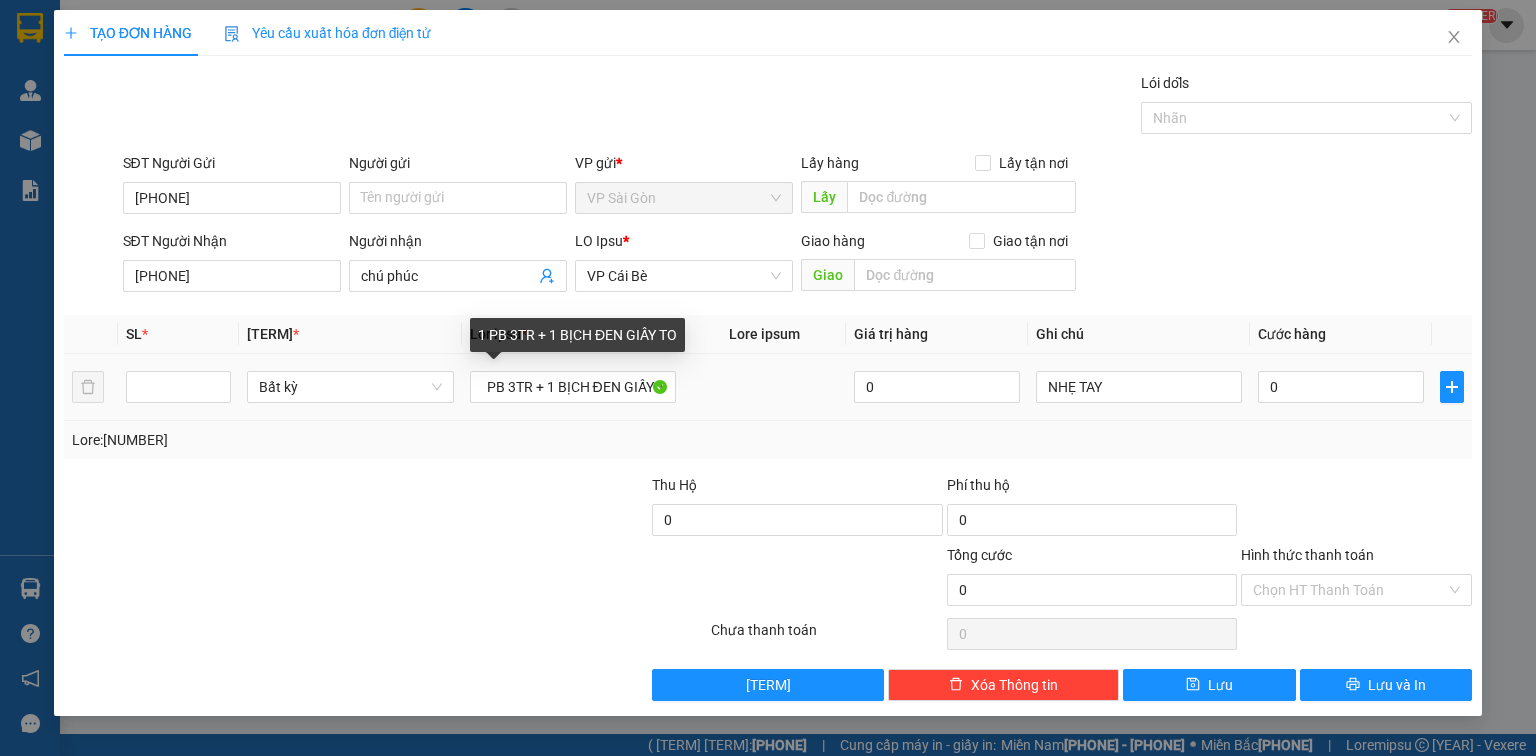 scroll, scrollTop: 0, scrollLeft: 16, axis: horizontal 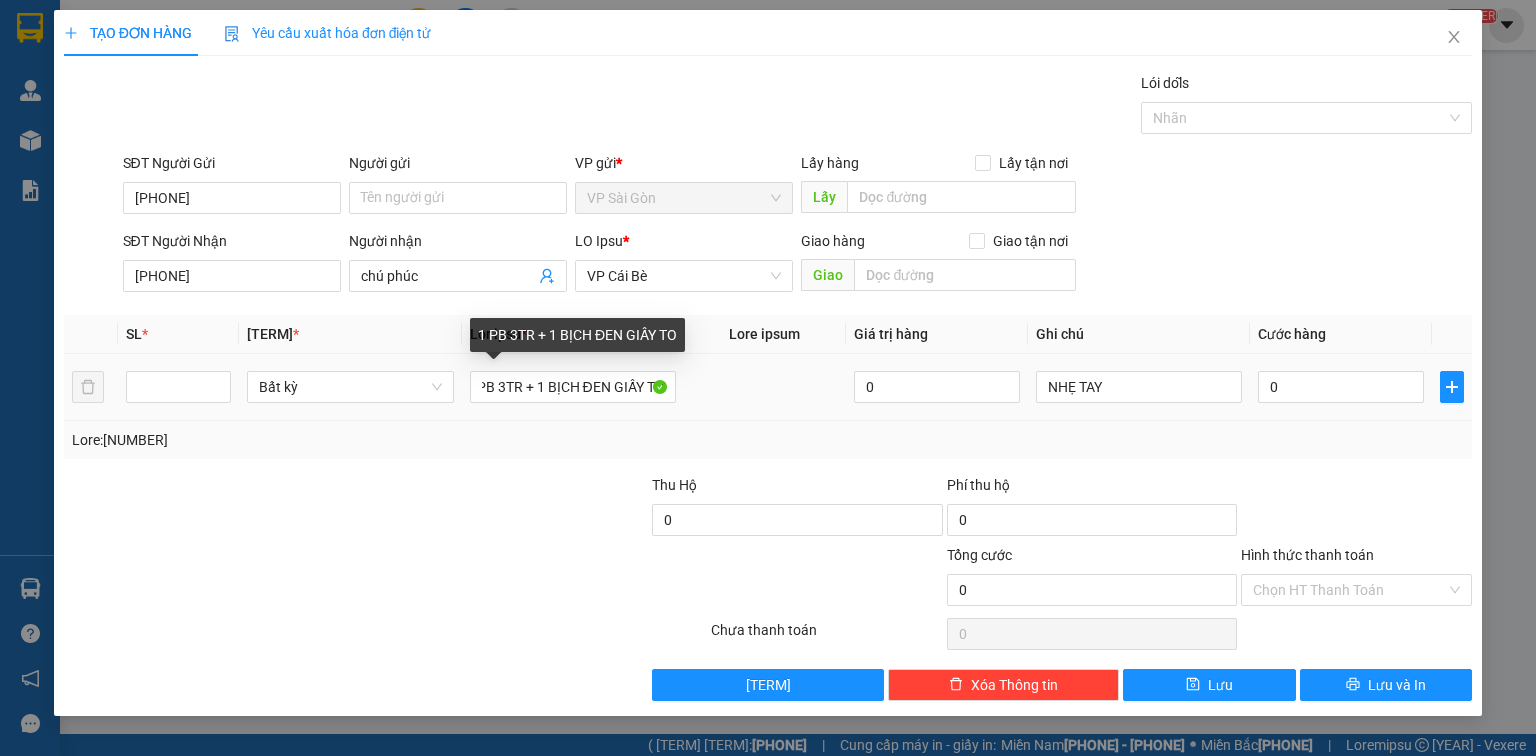 paste on "Ơ" 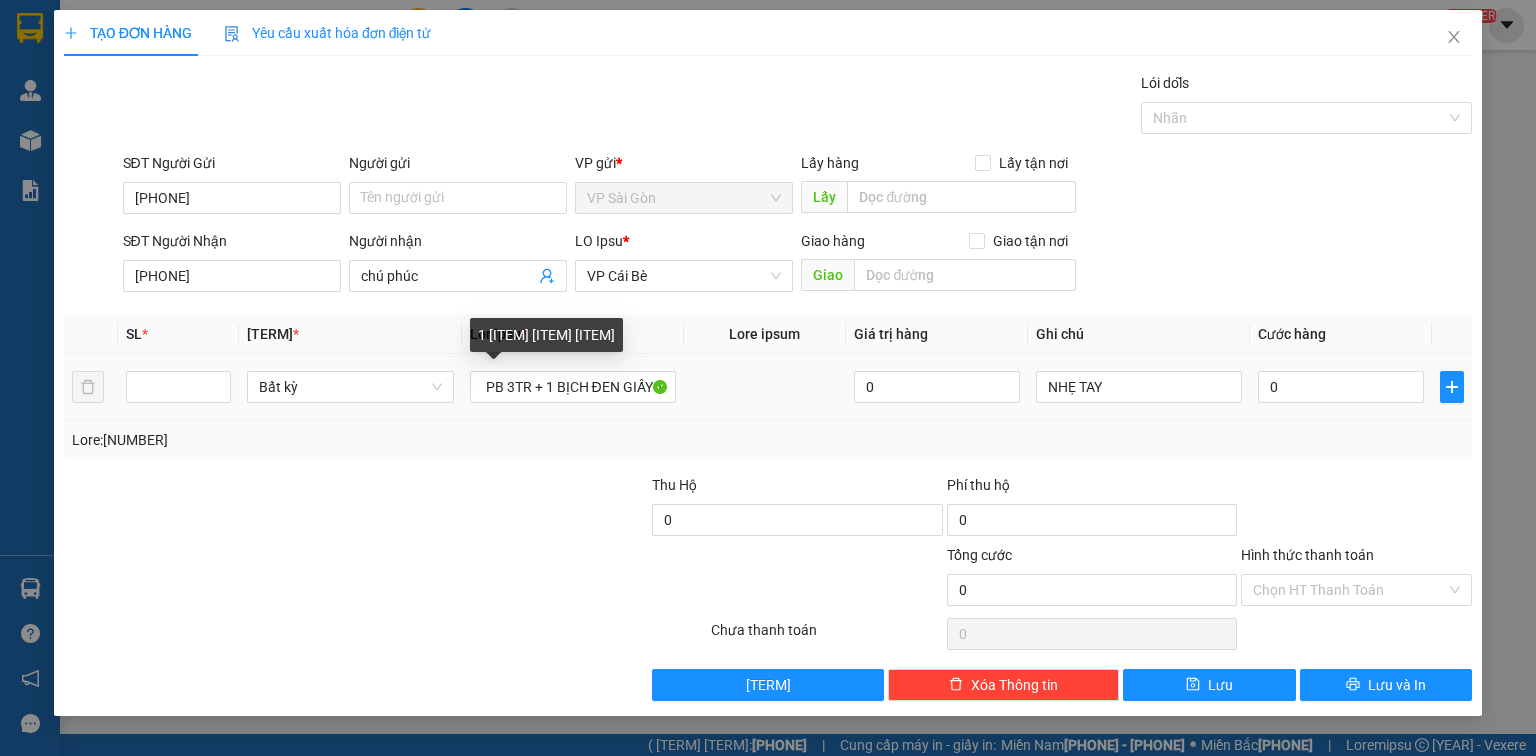 paste on "Ờ" 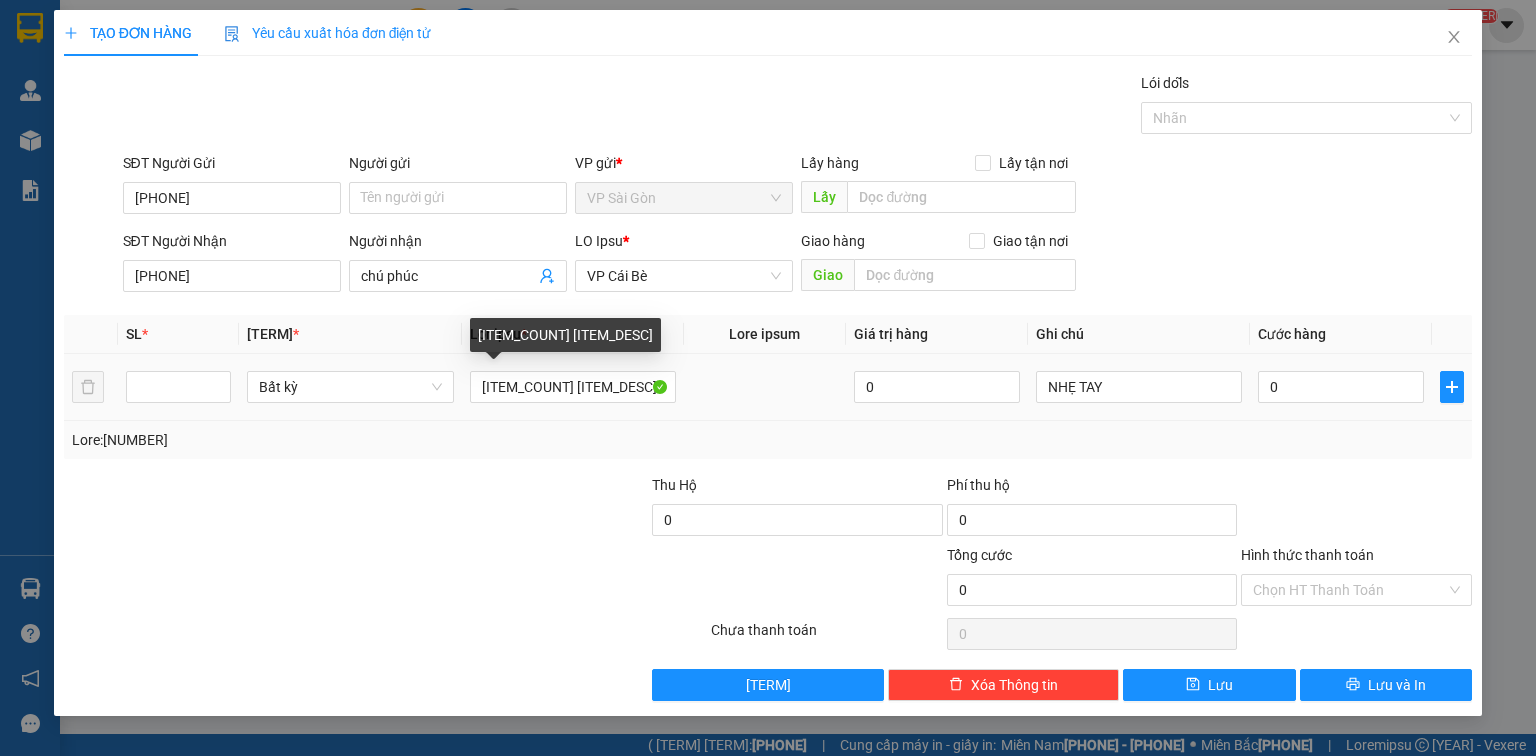 scroll, scrollTop: 0, scrollLeft: 39, axis: horizontal 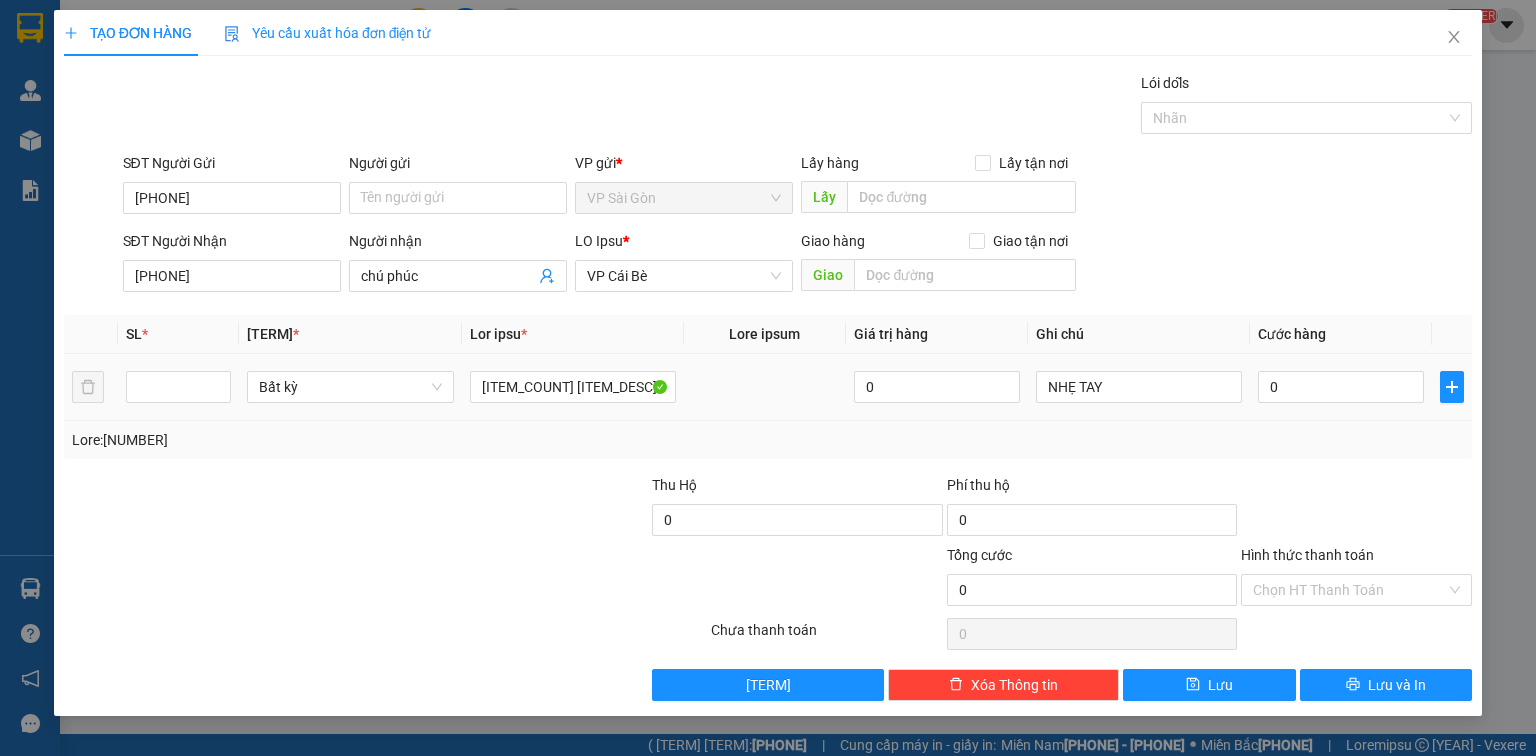 type on "[ITEM_COUNT] [ITEM_DESC]" 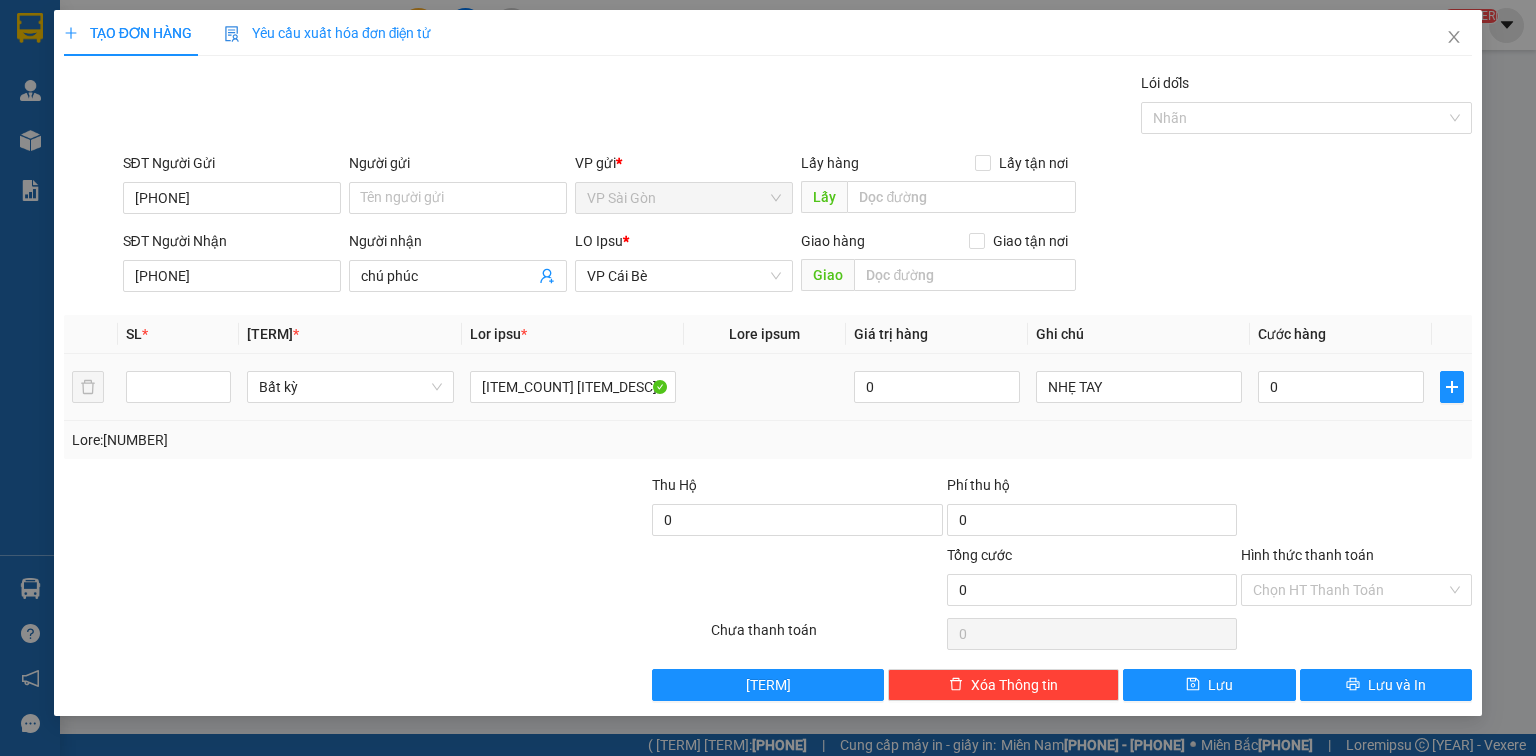 click on "0" at bounding box center (573, 387) 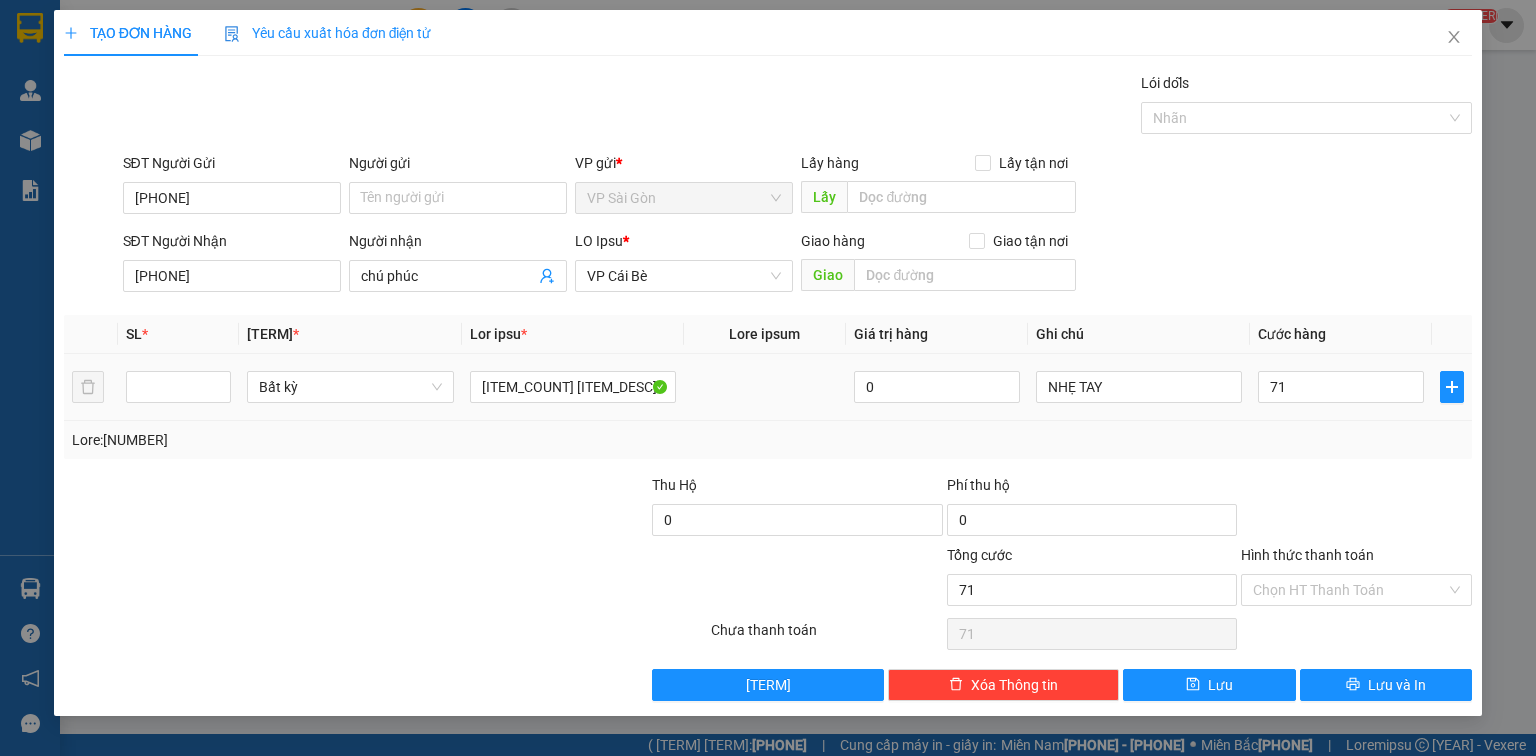 type on "71" 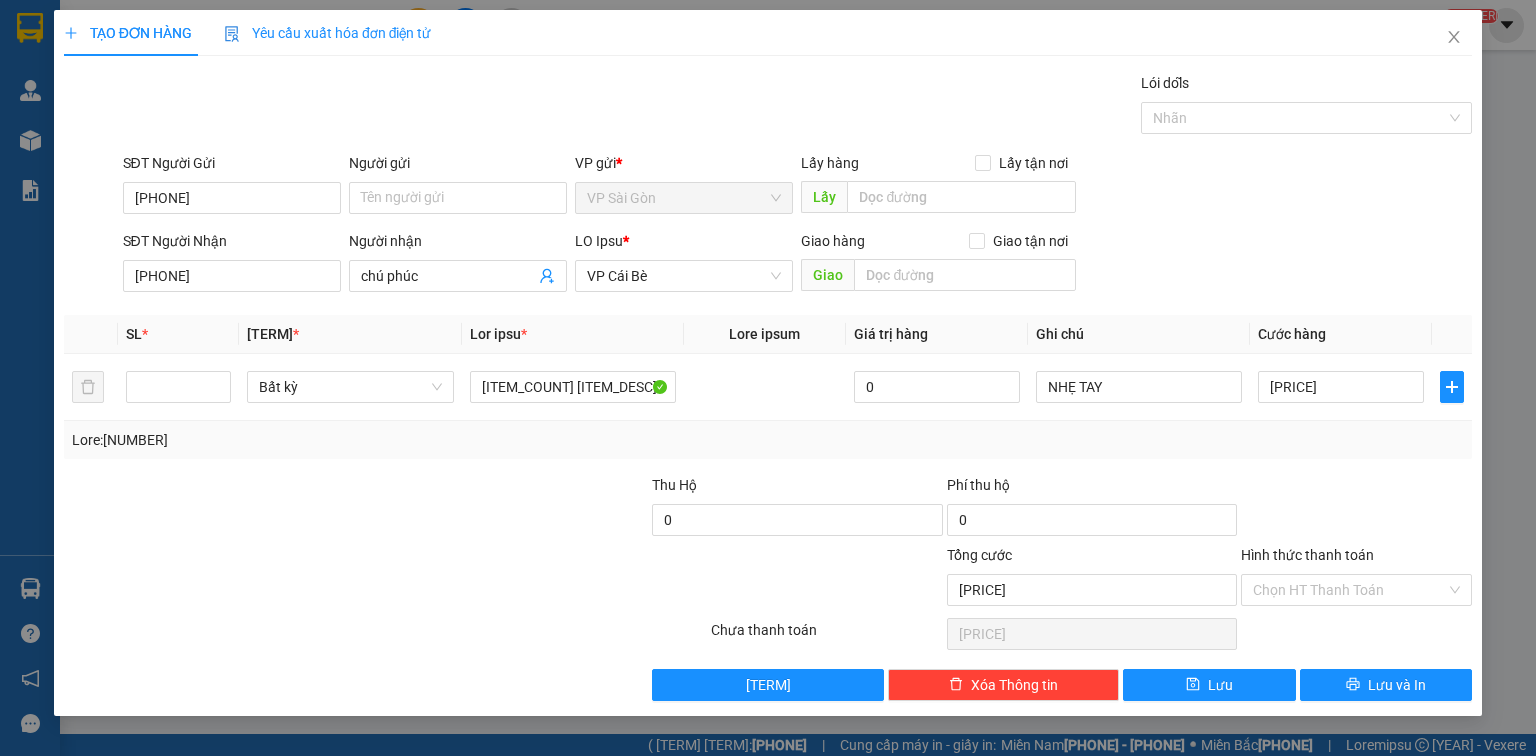 click on "SĐT Người Nhận [PHONE] Người nhận [NAME] VP Nhận * VP Cái Bè Giao hàng Giao tận nơi Giao" at bounding box center [798, 107] 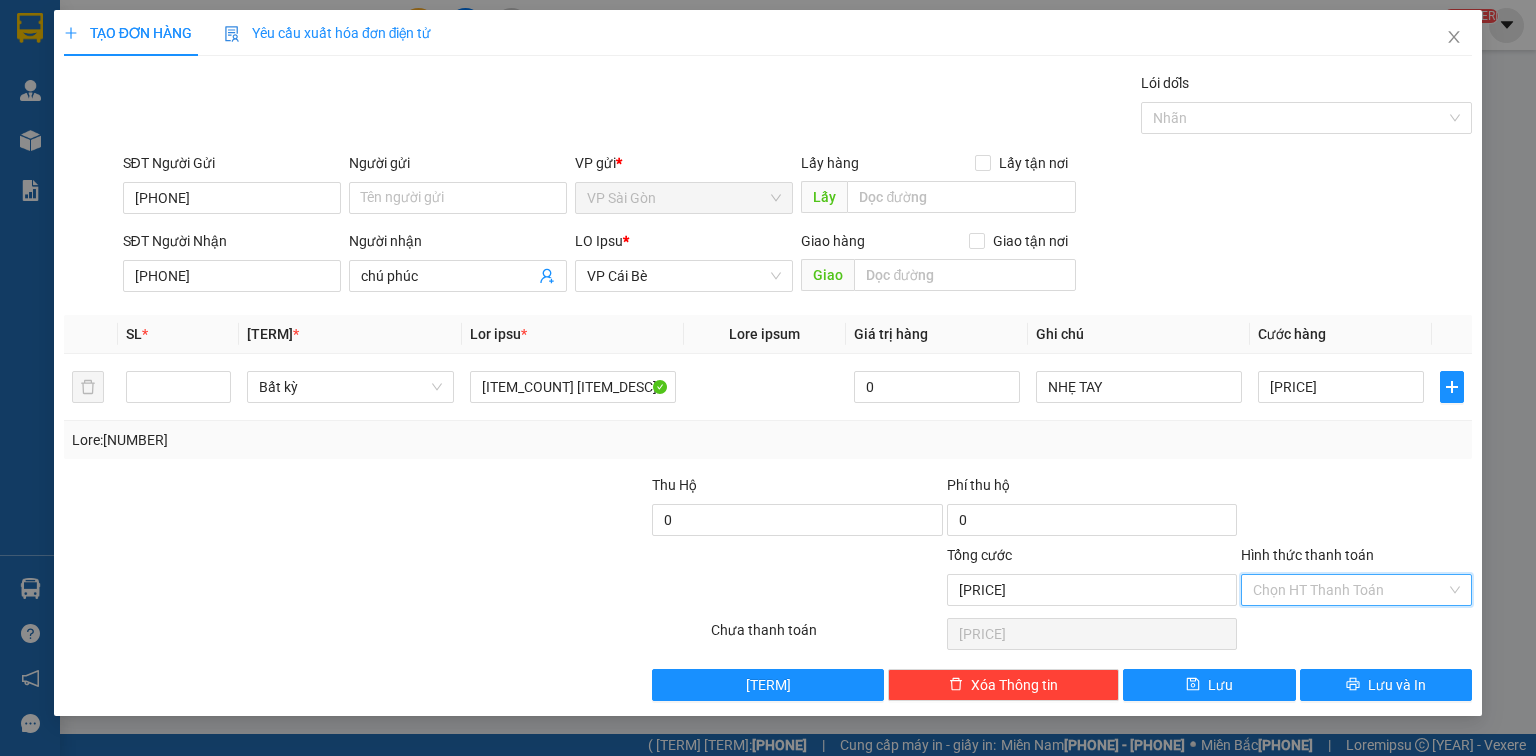 click on "Hình thức thanh toán" at bounding box center (1349, 590) 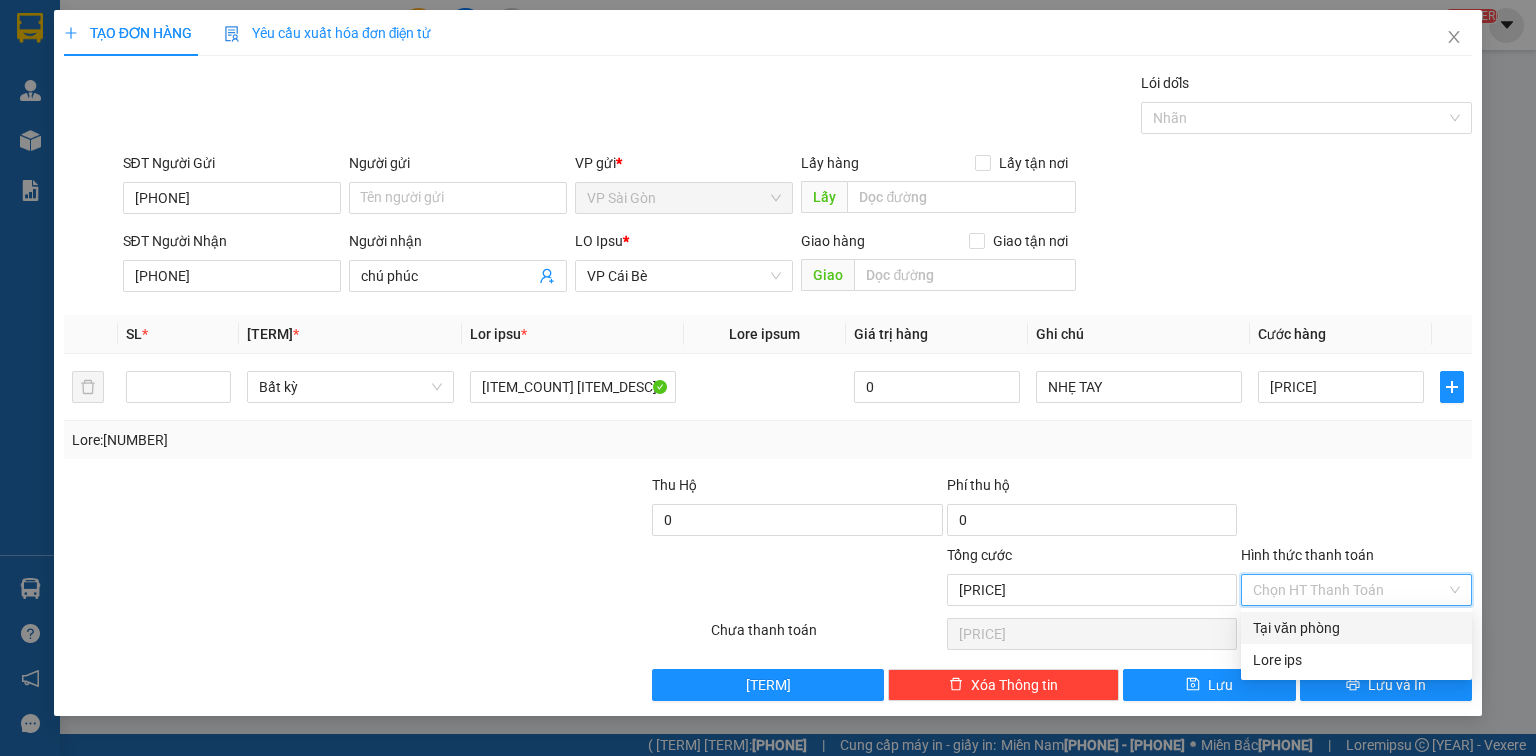 click on "Tại văn phòng" at bounding box center (1356, 628) 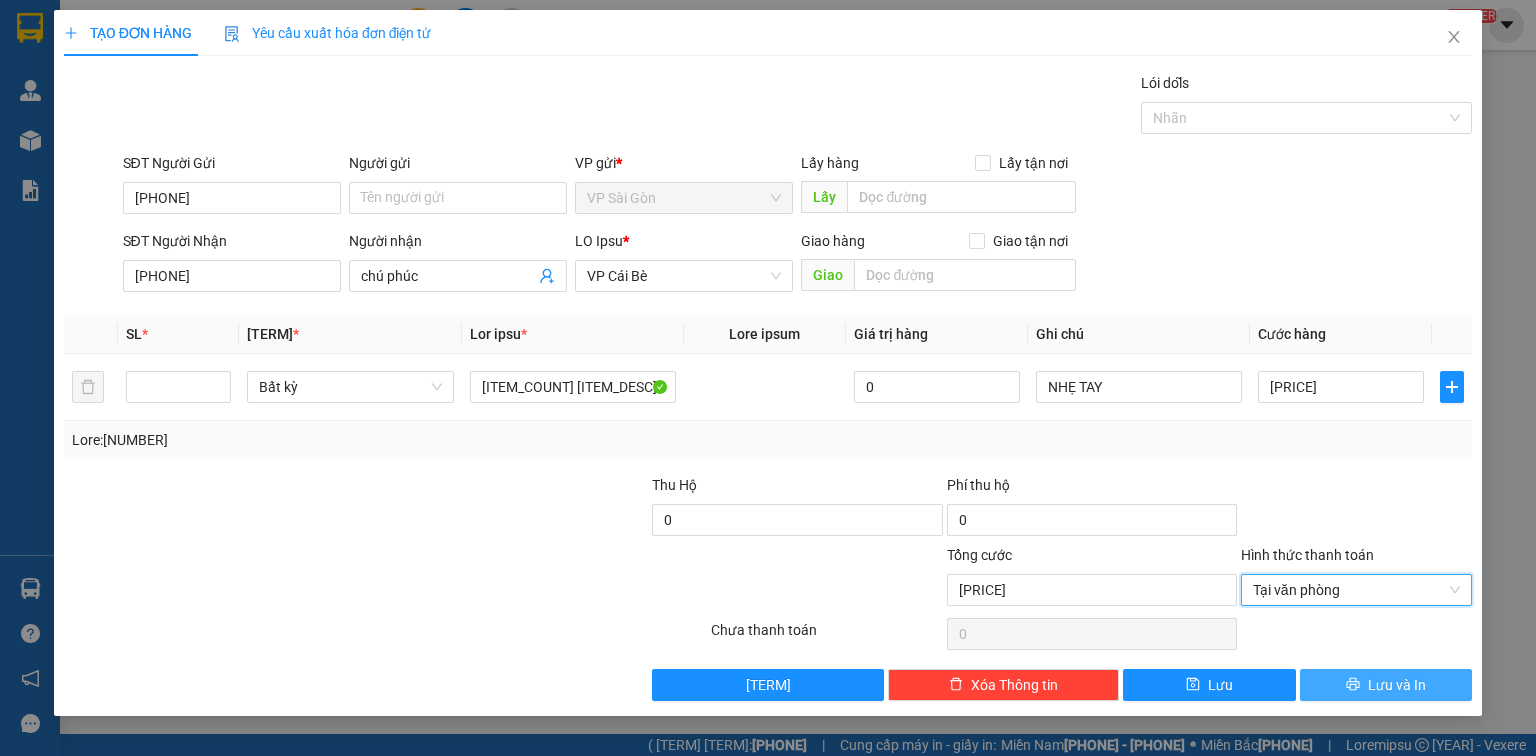 click on "Lưu và In" at bounding box center (1386, 685) 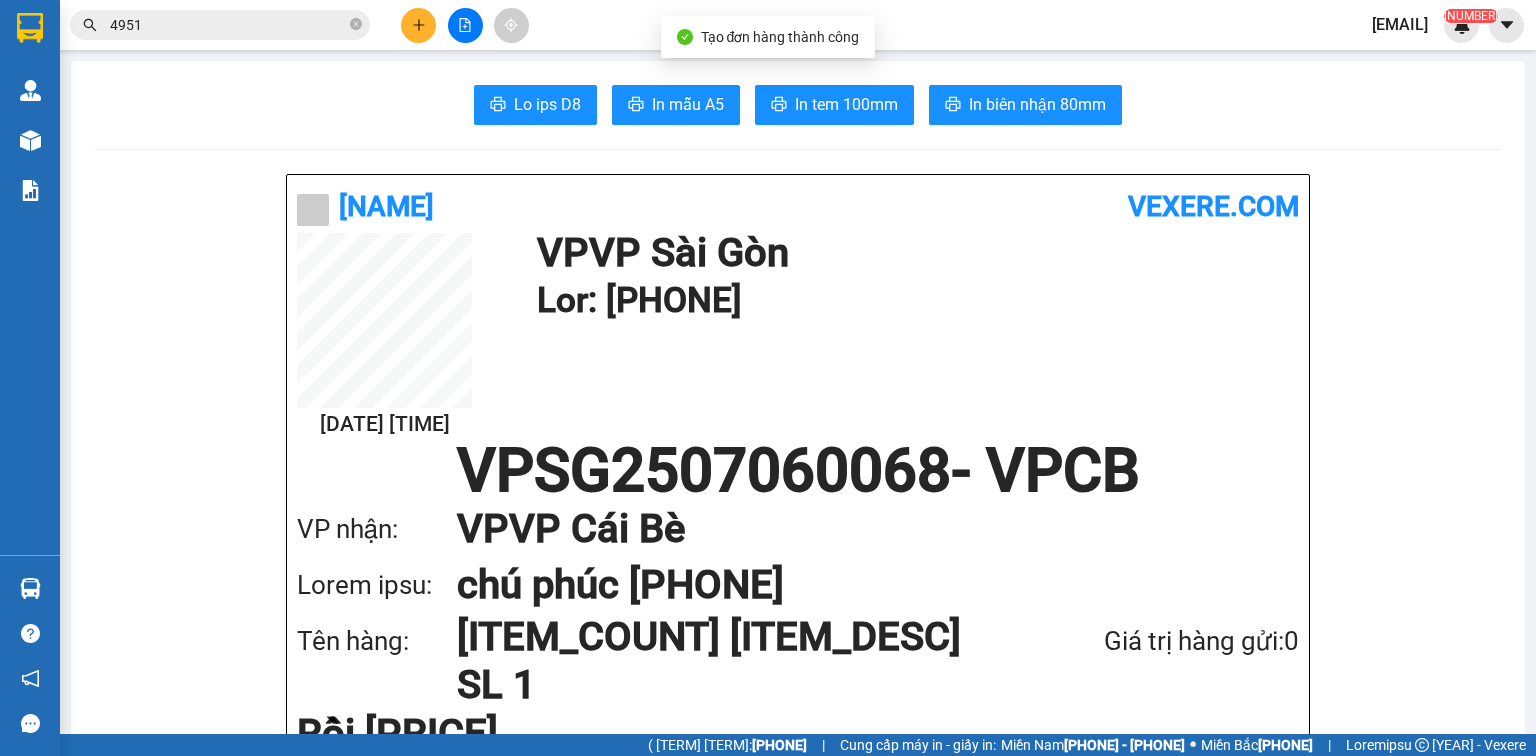 click on "In mẫu A6
In mẫu A5
In tem 100mm
In biên nhận 80mm Hải Duyên vexere.com [DATE] [TIME] VP  VP Sài Gòn Gửi:    [PHONE] VPSG2507060068  -   VPCB VP nhận: VP  VP Cái Bè Người nhận: chú [NAME]   [PHONE] Tên hàng: [ITEM_DESC] SL 1 Giá trị hàng gửi:  0 Rồi   [PRICE] Tổng phải thu:   0 NHẸ TAY Hải Duyên VP VP Sài Gòn   [ADDRESS] [PHONE], [PHONE] VP VP Cái Bè   [ADDRESS] [PHONE], [PHONE] Mã GD :  VPSG2507060068 In ngày:  [DATE]   [TIME] Gửi khách hàng Gửi :    [PHONE]   VP VP Sài Gòn Nhận :  chú [NAME] - [PHONE]   VP VP Cái Bè Ghi chú:  NHẸ TAY   Tên (giá trị hàng) SL Cước món hàng [ITEM_DESC]   (0) 1 [PRICE] Tổng cộng 1 [PRICE] Loading... Rồi : [PRICE] VND Tổng phải thu : 0 VND Người gửi hàng xác nhận Quy định nhận/gửi hàng : CMND.  10 lần tiền phí đã thu." at bounding box center (798, 1703) 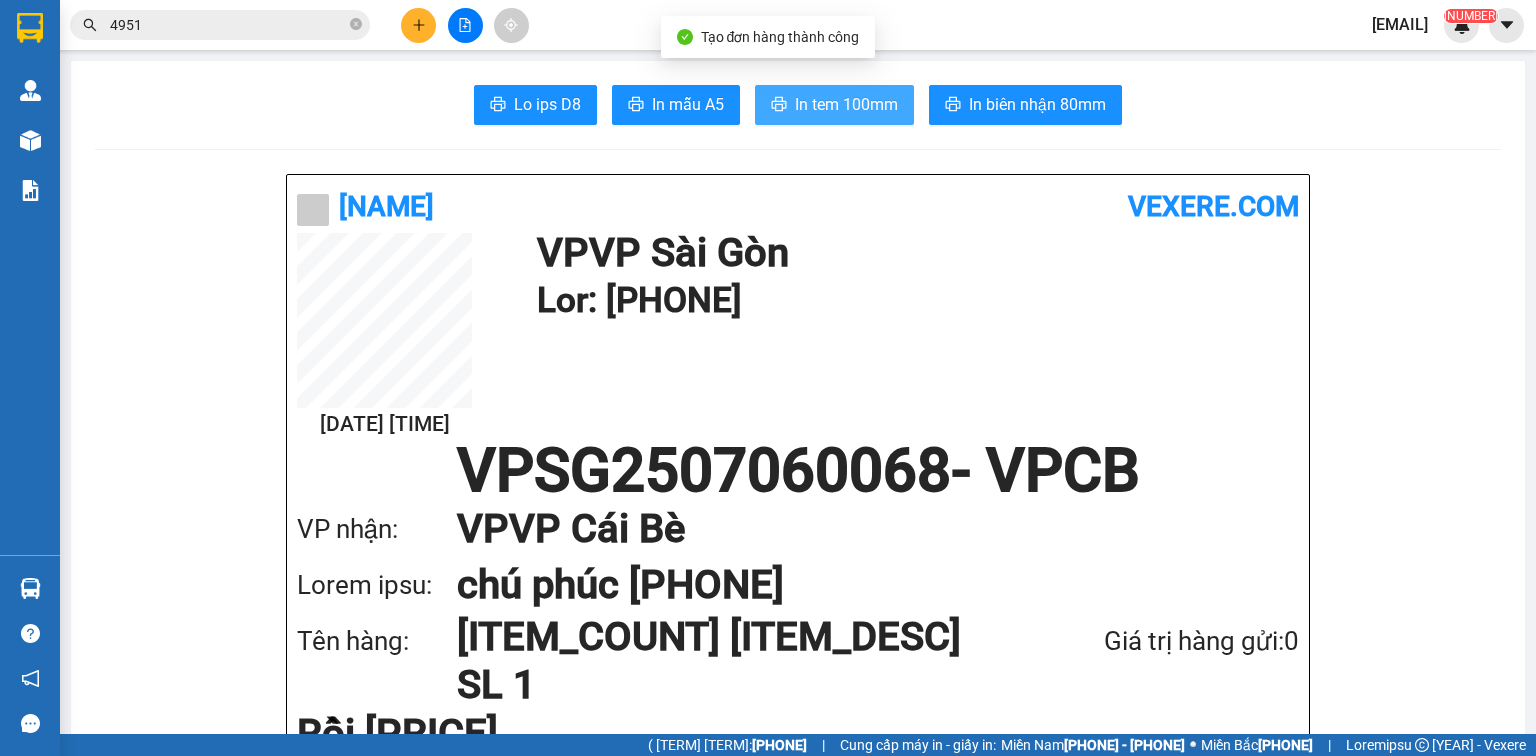 click on "In tem 100mm" at bounding box center [547, 104] 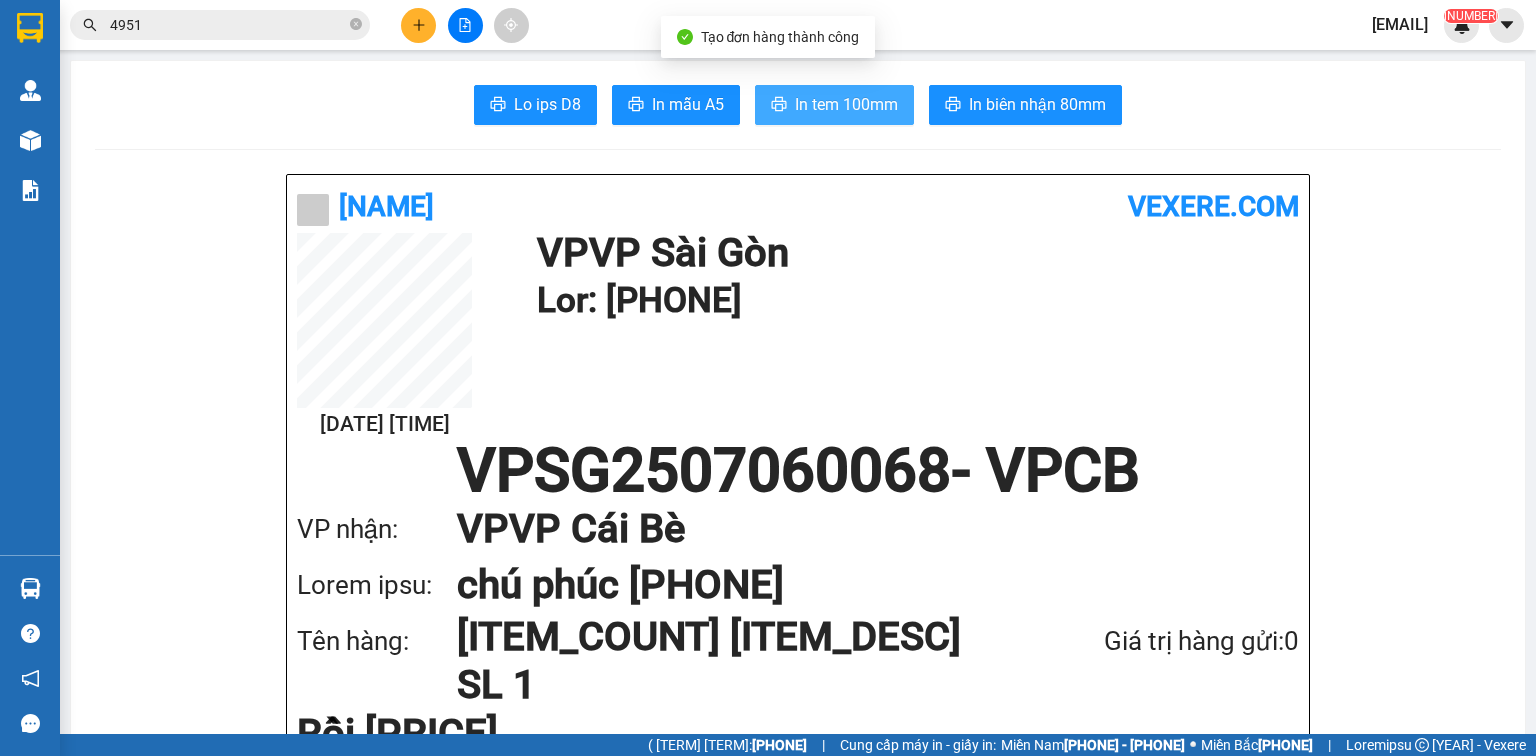 scroll, scrollTop: 0, scrollLeft: 0, axis: both 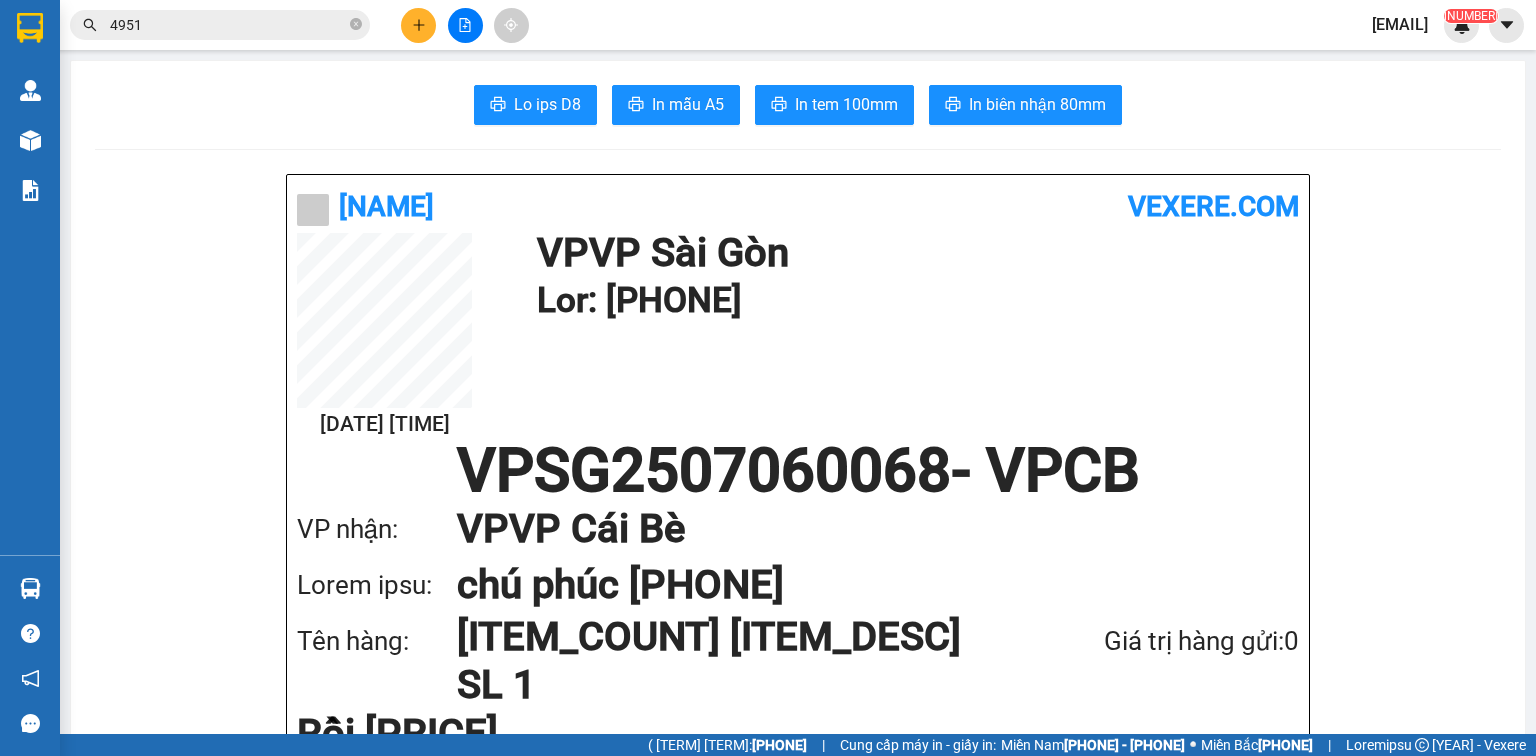 click on "In mẫu A6
In mẫu A5
In tem 100mm
In biên nhận 80mm Hải Duyên vexere.com [DATE] [TIME] VP  VP Sài Gòn Gửi:    [PHONE] VPSG2507060068  -   VPCB VP nhận: VP  VP Cái Bè Người nhận: chú [NAME]   [PHONE] Tên hàng: [ITEM_DESC] SL 1 Giá trị hàng gửi:  0 Rồi   [PRICE] Tổng phải thu:   0 NHẸ TAY Hải Duyên VP VP Sài Gòn   [ADDRESS] [PHONE], [PHONE] VP VP Cái Bè   [ADDRESS] [PHONE], [PHONE] Mã GD :  VPSG2507060068 In ngày:  [DATE]   [TIME] Gửi khách hàng Gửi :    [PHONE]   VP VP Sài Gòn Nhận :  chú [NAME] - [PHONE]   VP VP Cái Bè Ghi chú:  NHẸ TAY   Tên (giá trị hàng) SL Cước món hàng [ITEM_DESC]   (0) 1 [PRICE] Tổng cộng 1 [PRICE] Loading... Rồi : [PRICE] VND Tổng phải thu : 0 VND Người gửi hàng xác nhận Quy định nhận/gửi hàng : CMND.  10 lần tiền phí đã thu." at bounding box center [798, 1703] 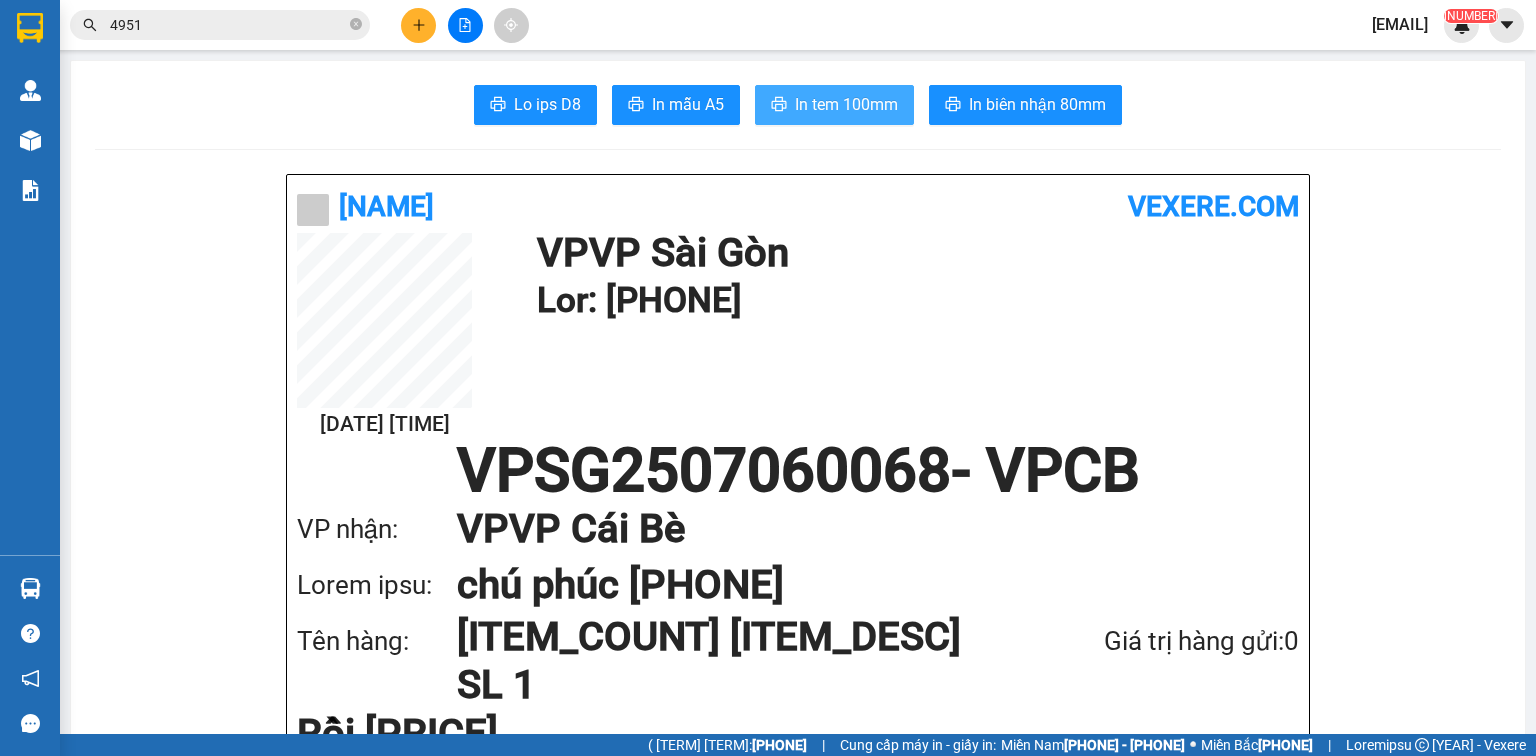 click on "In tem 100mm" at bounding box center (547, 104) 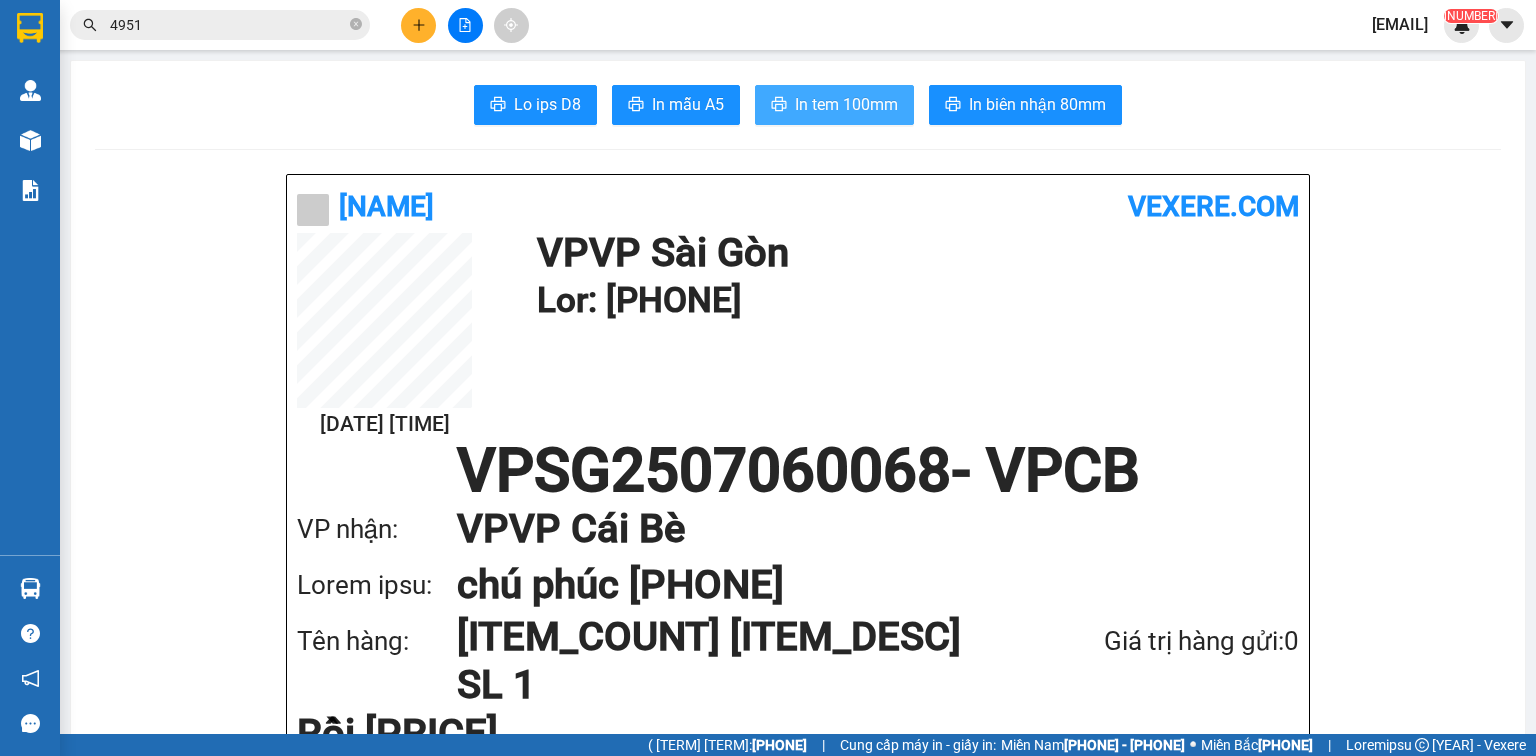 scroll, scrollTop: 0, scrollLeft: 0, axis: both 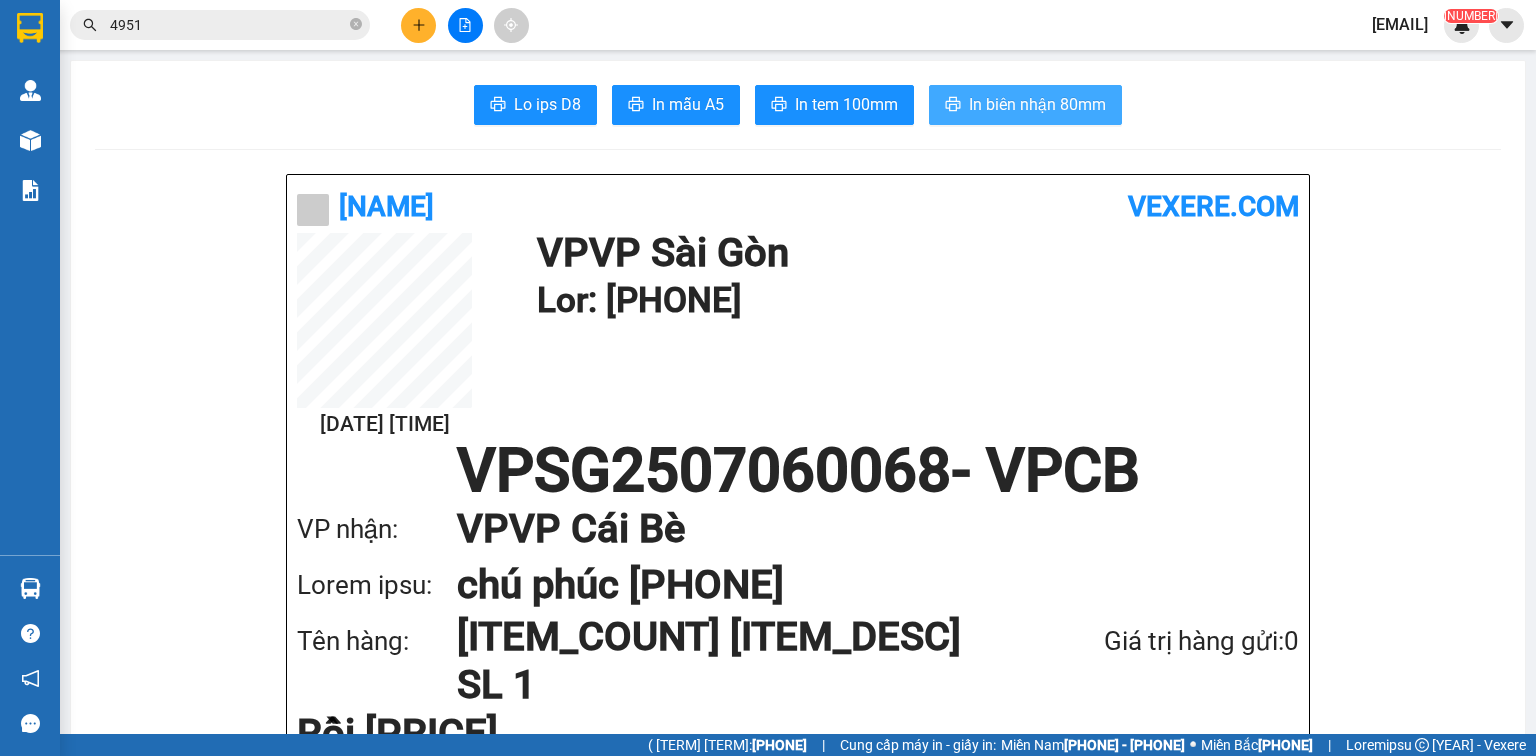 drag, startPoint x: 1011, startPoint y: 110, endPoint x: 1012, endPoint y: 97, distance: 13.038404 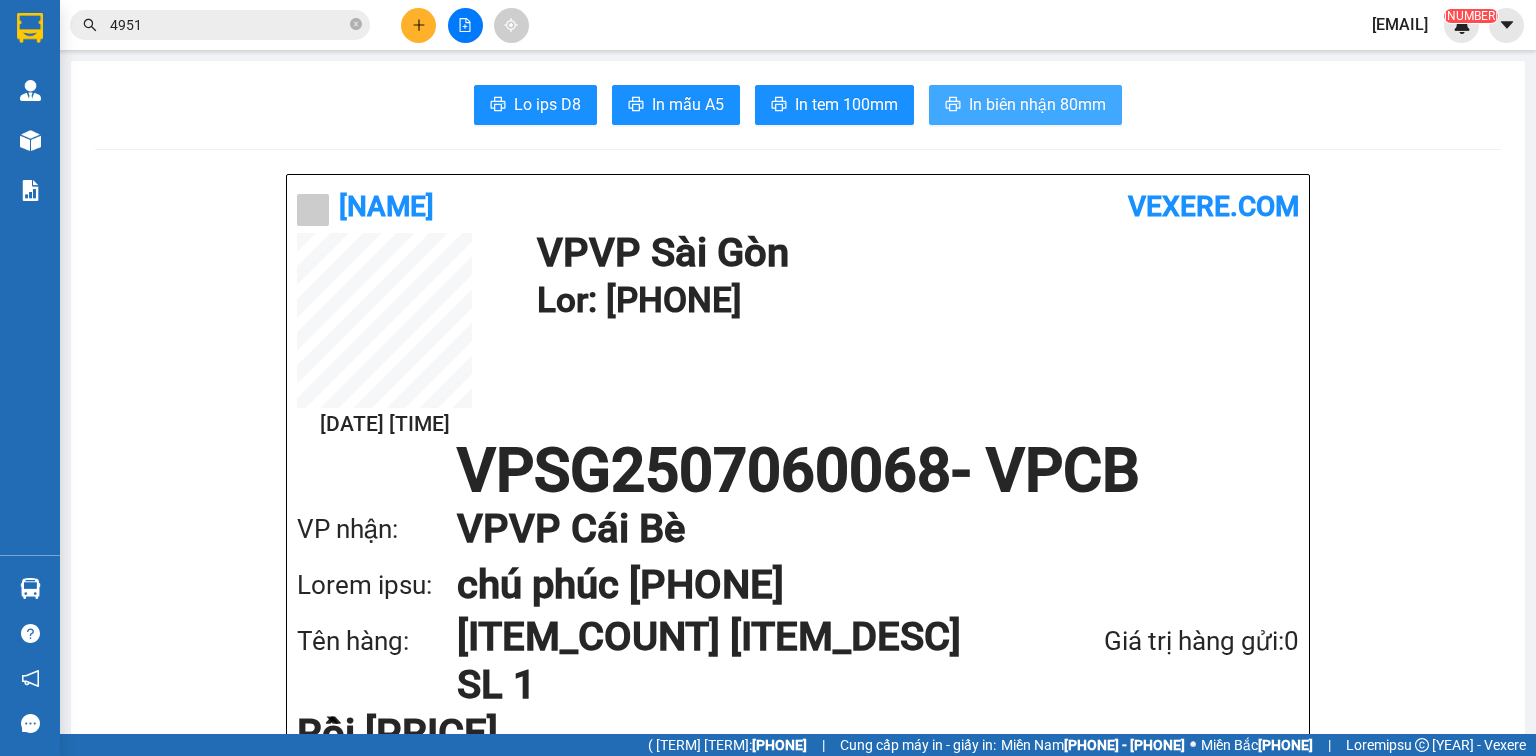 scroll, scrollTop: 0, scrollLeft: 0, axis: both 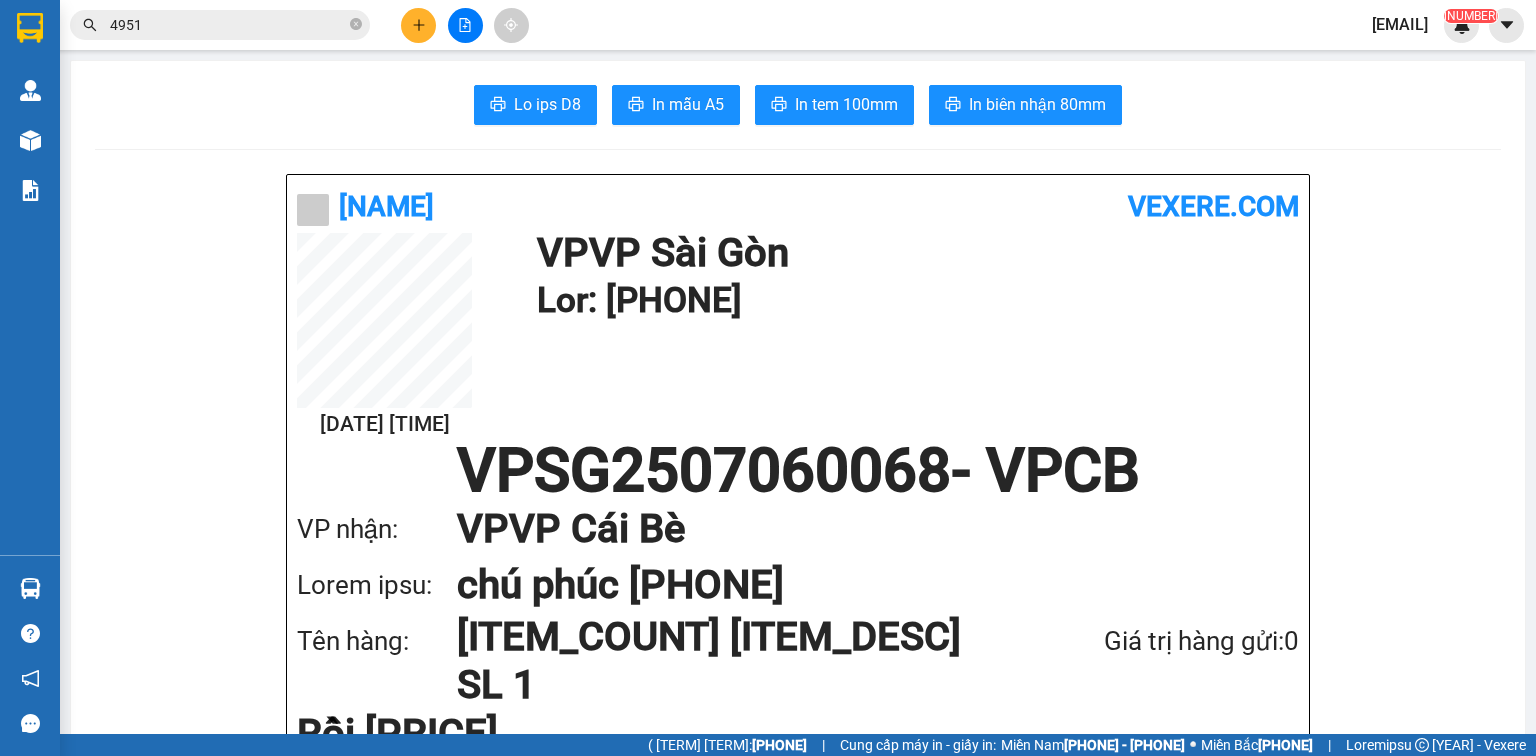 drag, startPoint x: 13, startPoint y: 751, endPoint x: 90, endPoint y: 616, distance: 155.41557 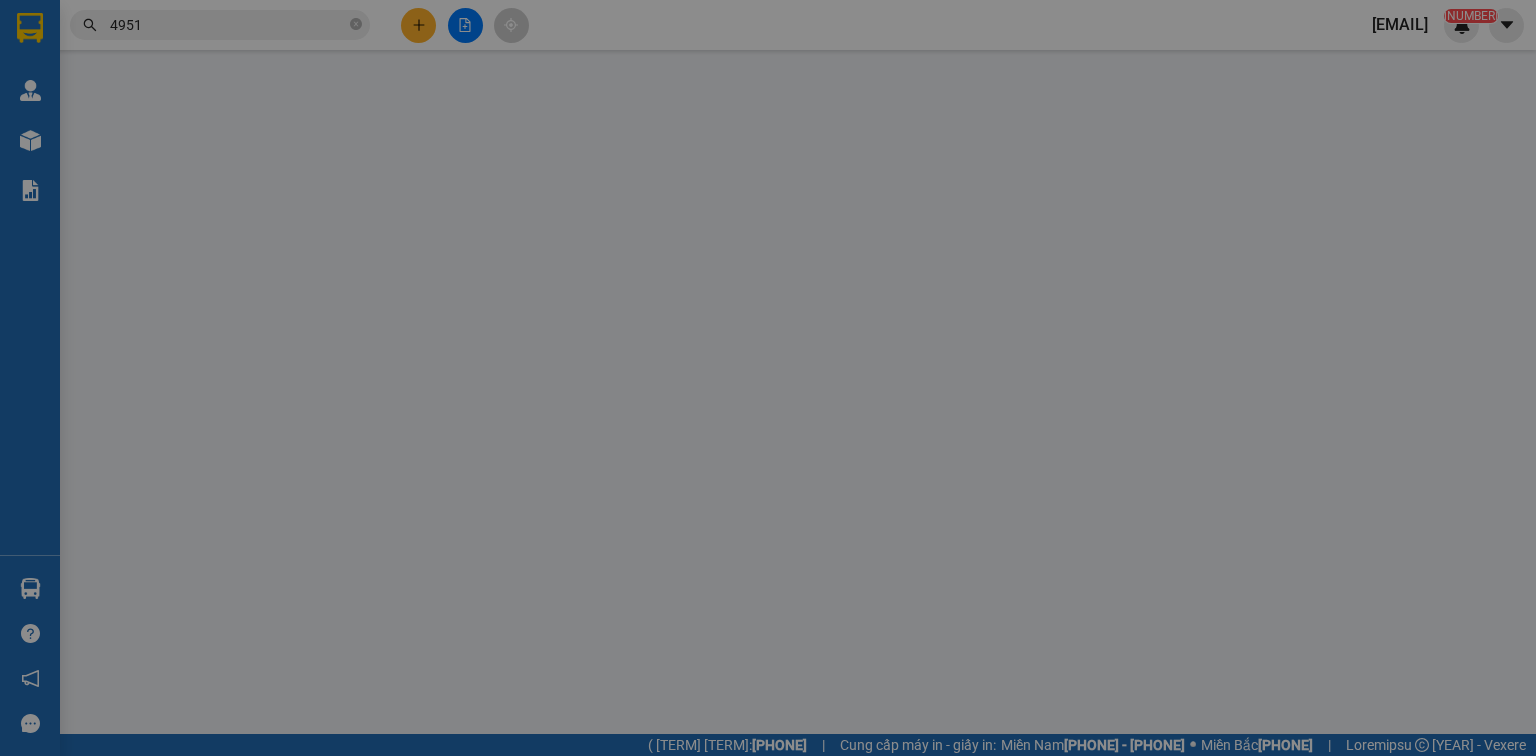 click on "Yêu cầu xuất hóa đơn điện tử" at bounding box center [328, 33] 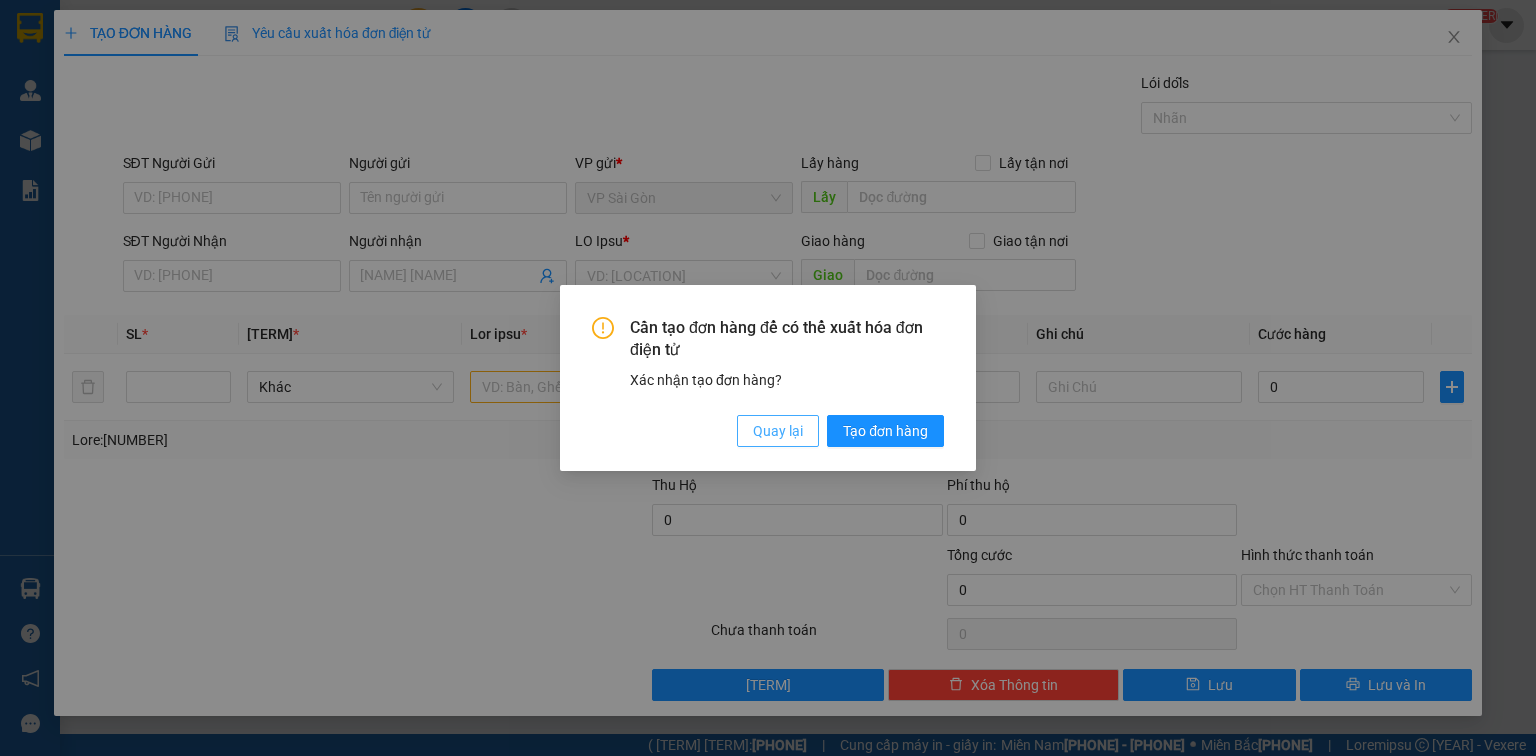click on "Quay lại" at bounding box center [778, 431] 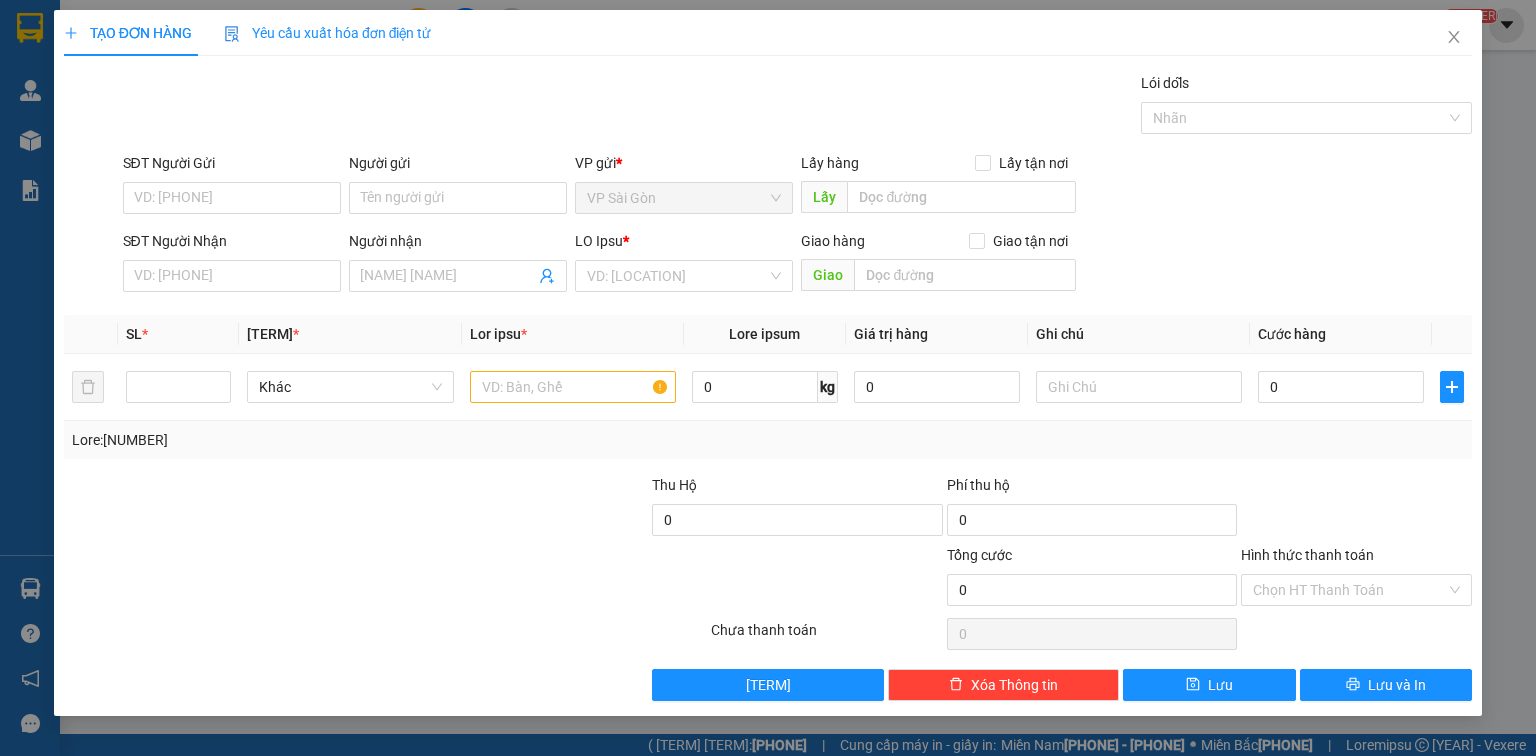 click on "SĐT Người Nhận" at bounding box center (232, 276) 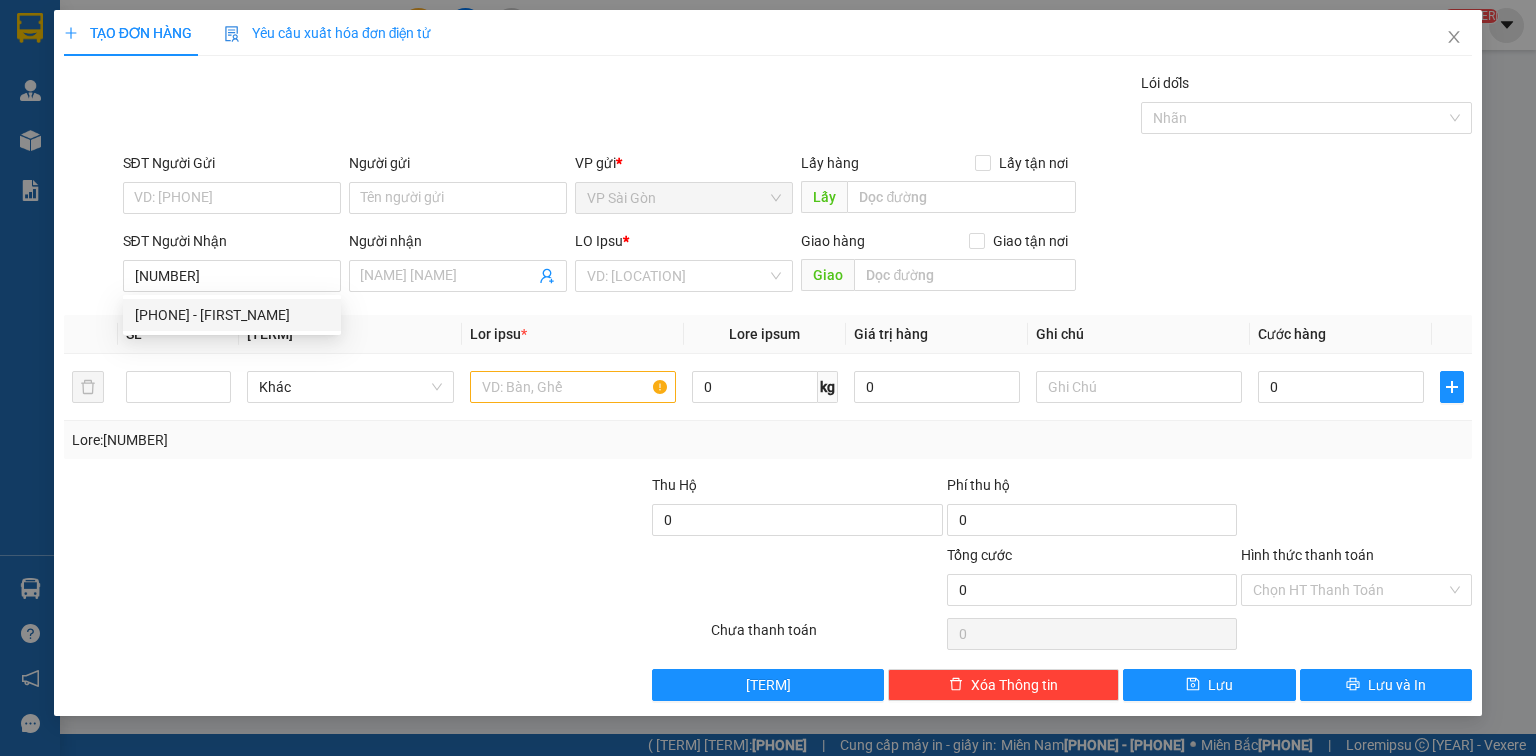 click on "[PHONE] - [FIRST_NAME]" at bounding box center (232, 315) 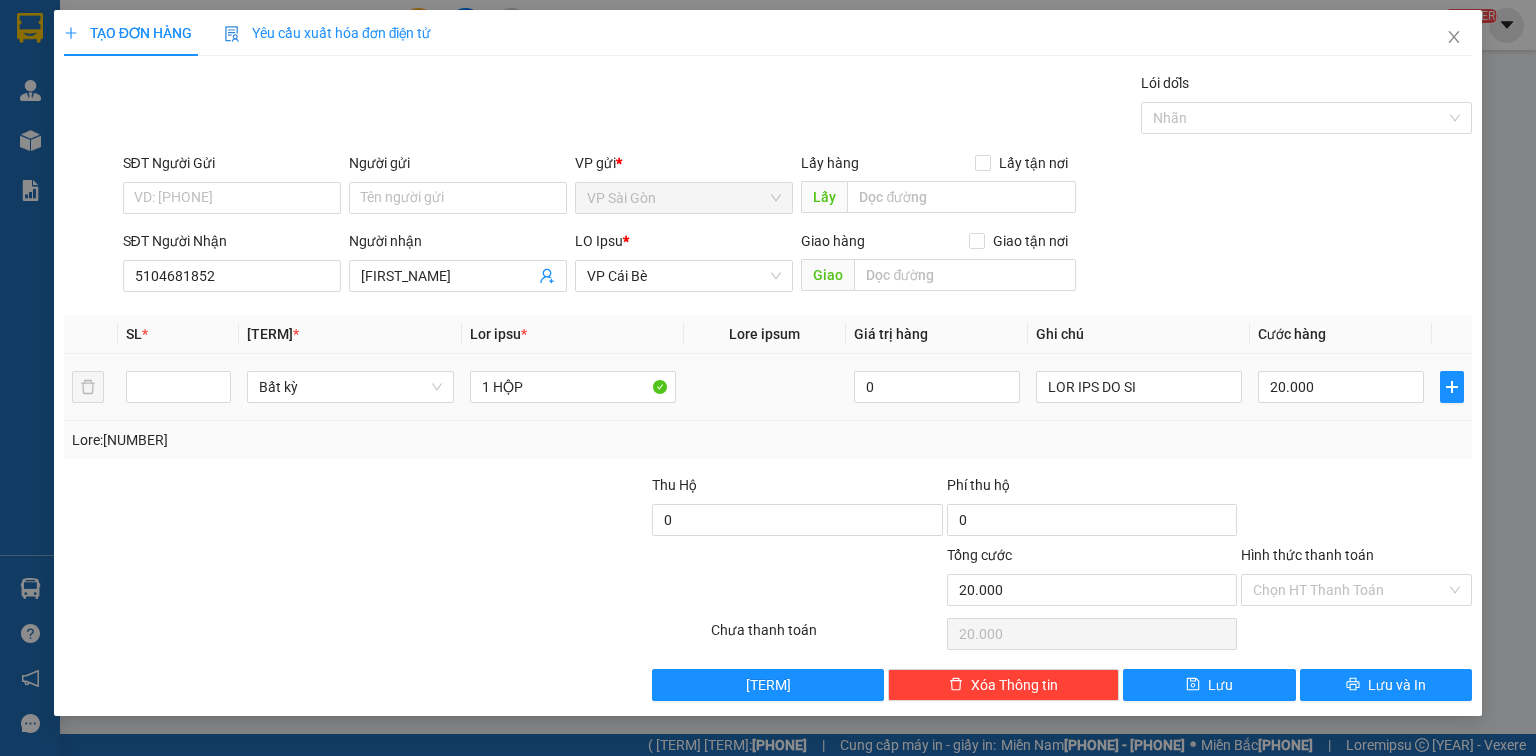 type on "5104681852" 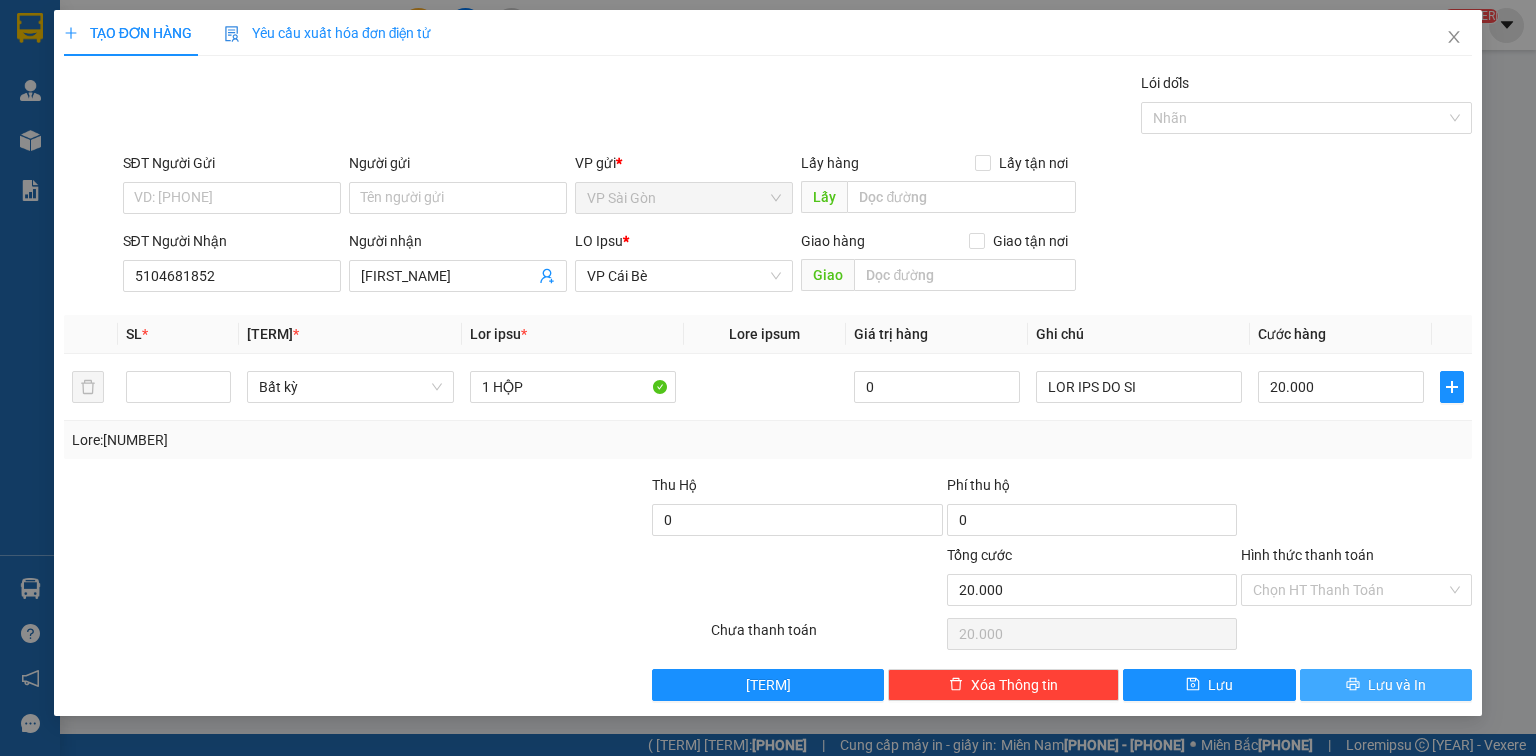click on "Lưu và In" at bounding box center (1397, 685) 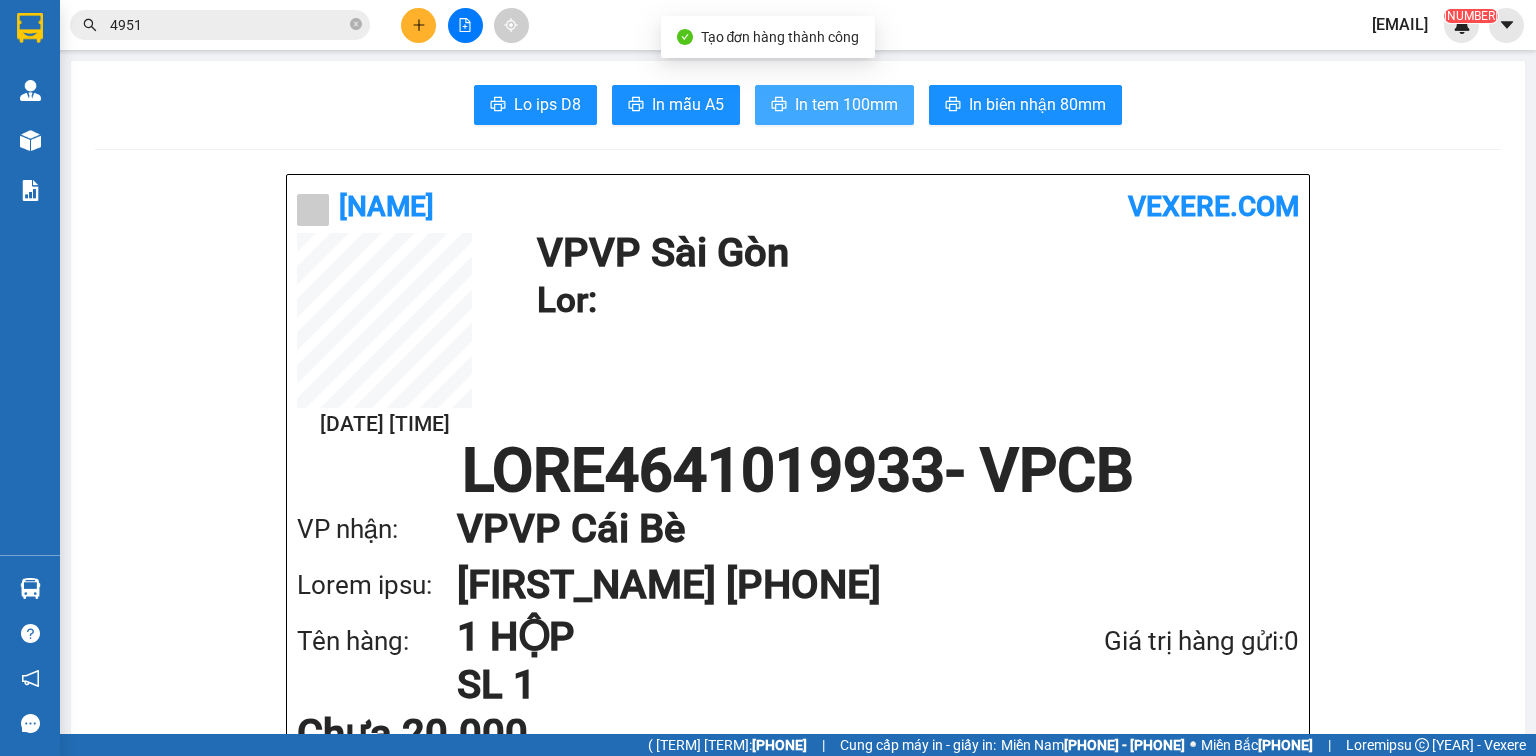 click on "In tem 100mm" at bounding box center (547, 104) 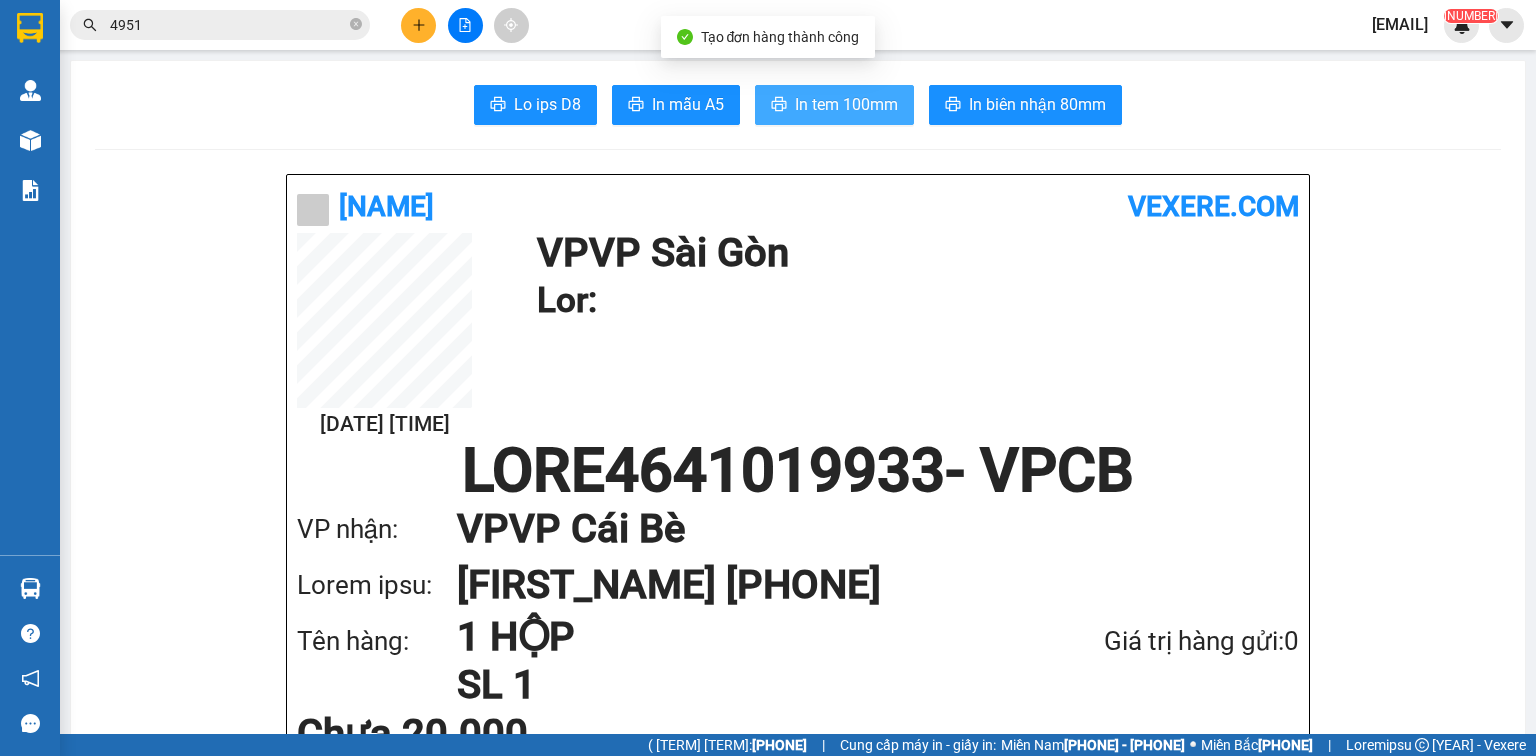 scroll, scrollTop: 0, scrollLeft: 0, axis: both 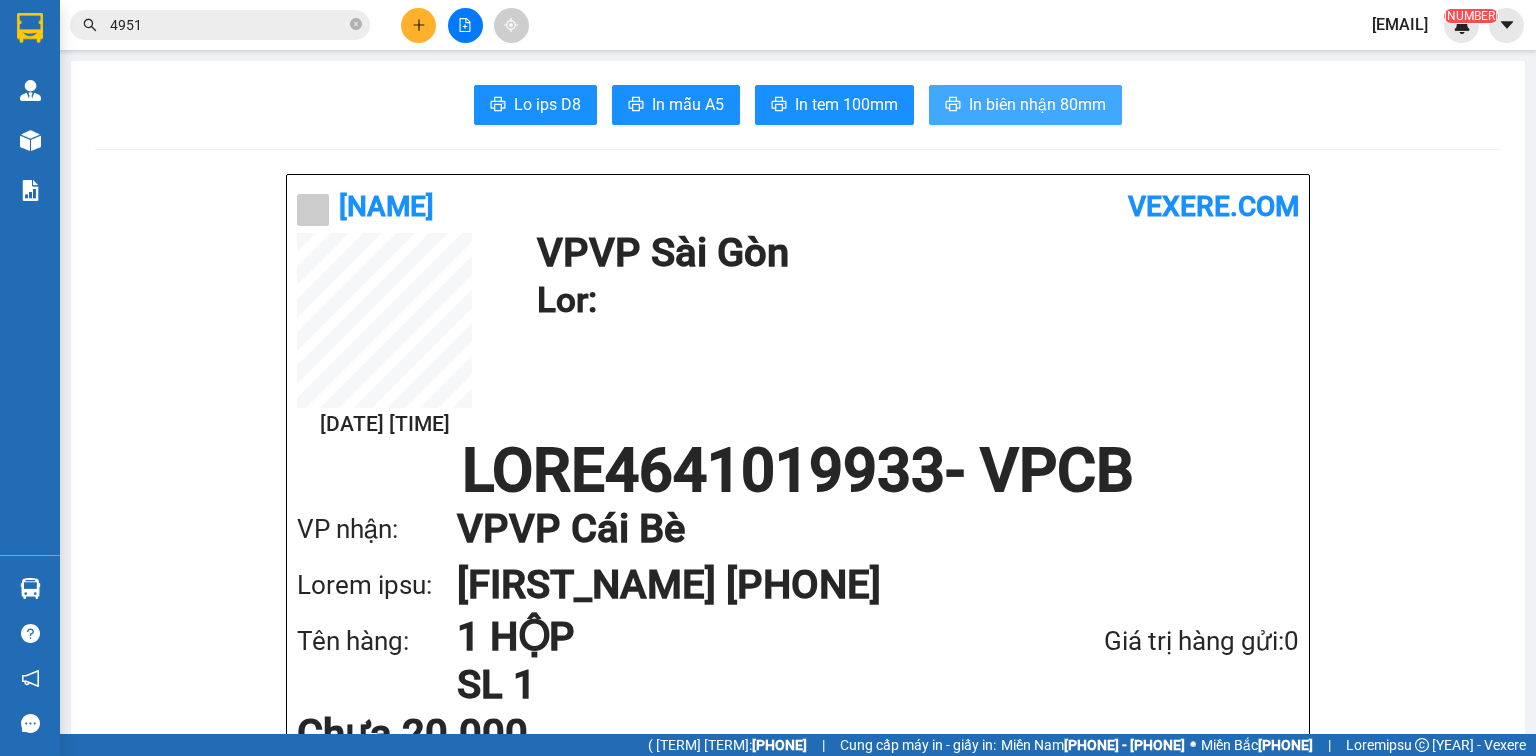 click on "In biên nhận 80mm" at bounding box center [1037, 104] 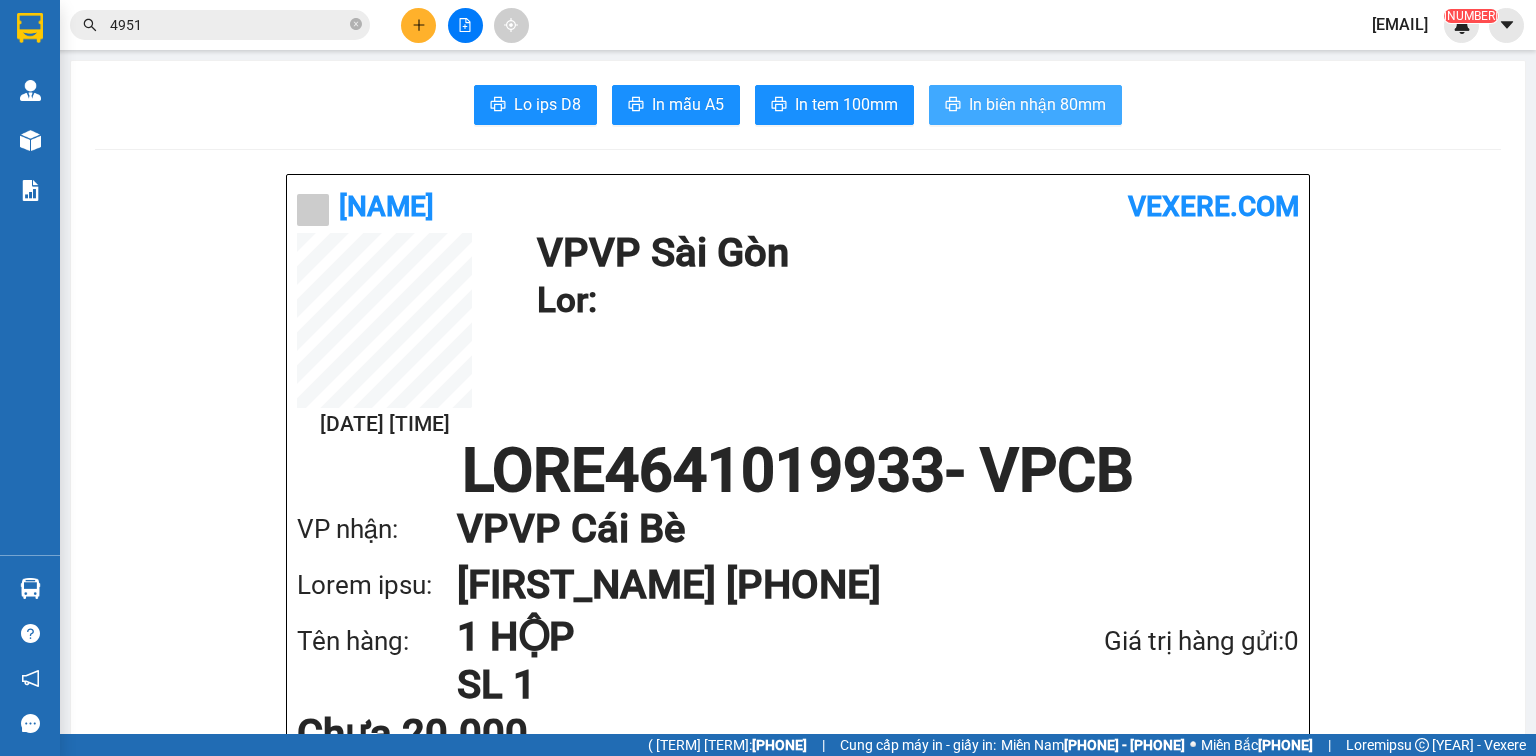 scroll, scrollTop: 0, scrollLeft: 0, axis: both 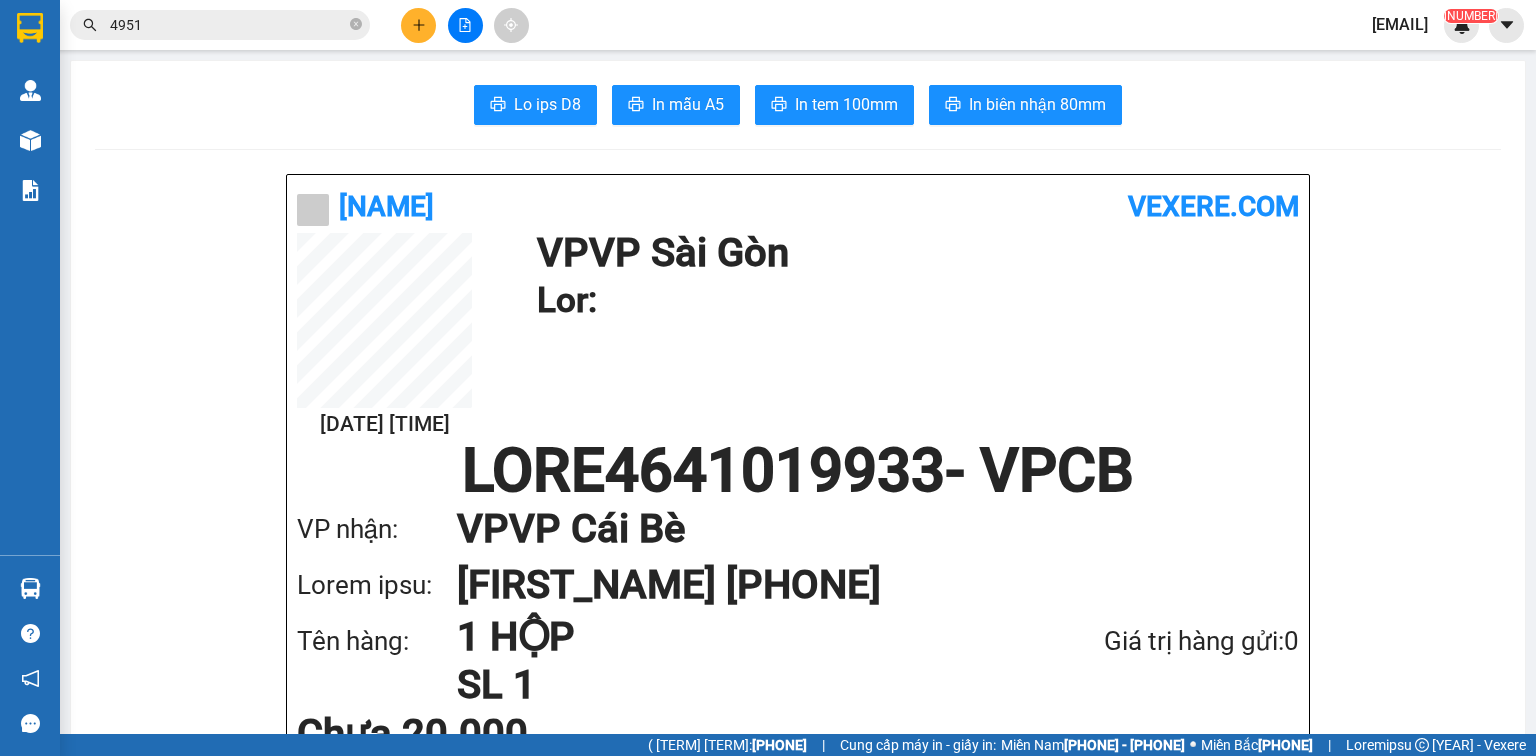 click on "4951" at bounding box center [228, 25] 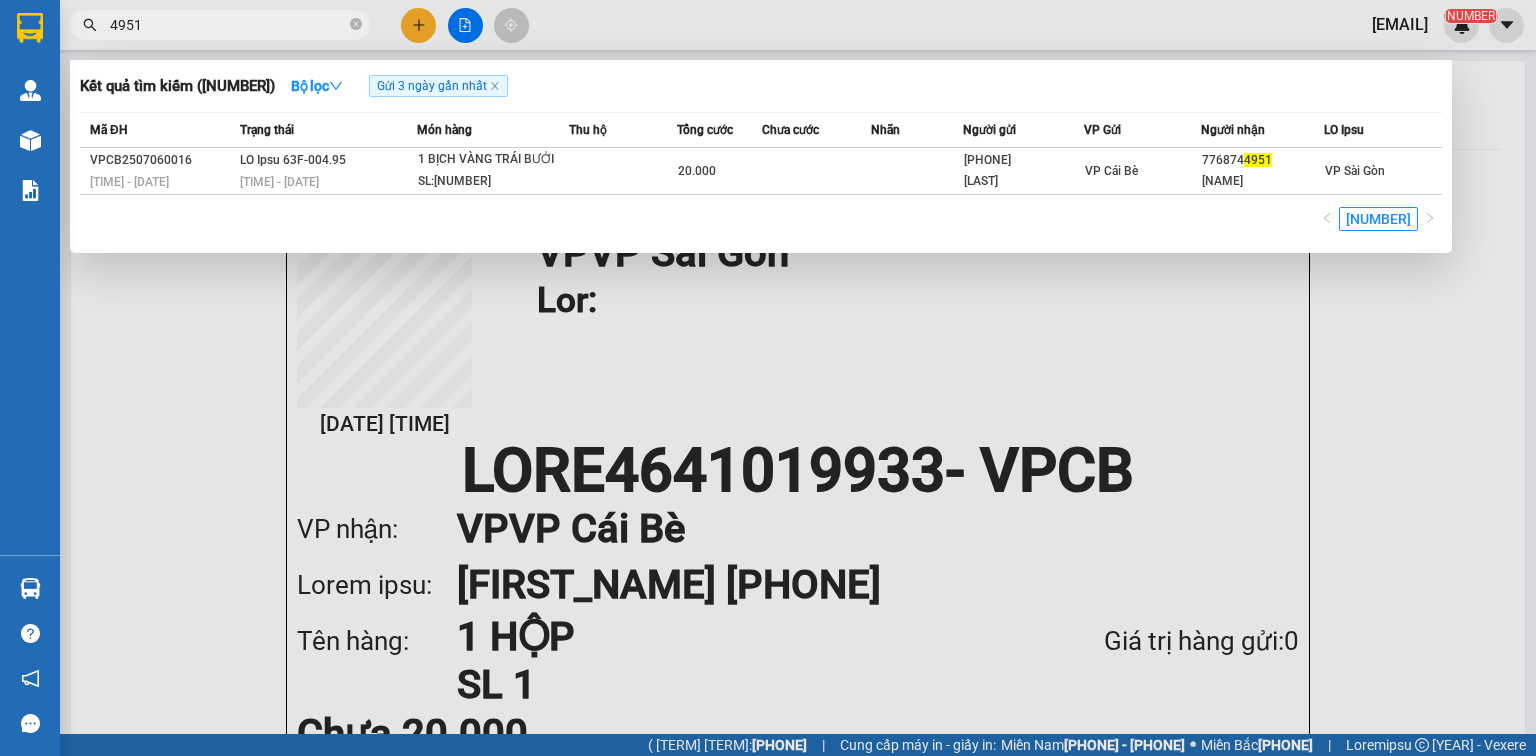 click on "4951" at bounding box center [228, 25] 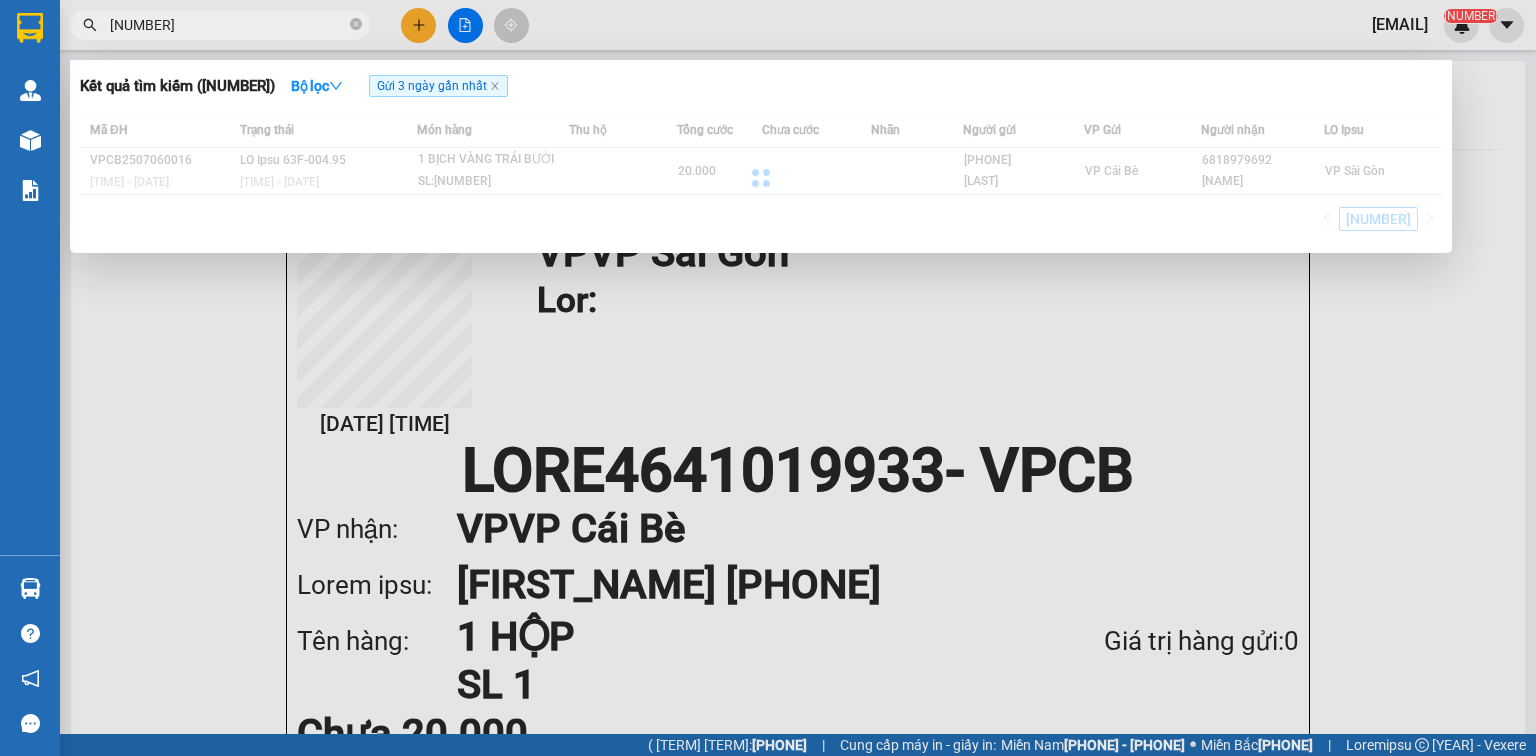 click at bounding box center [768, 378] 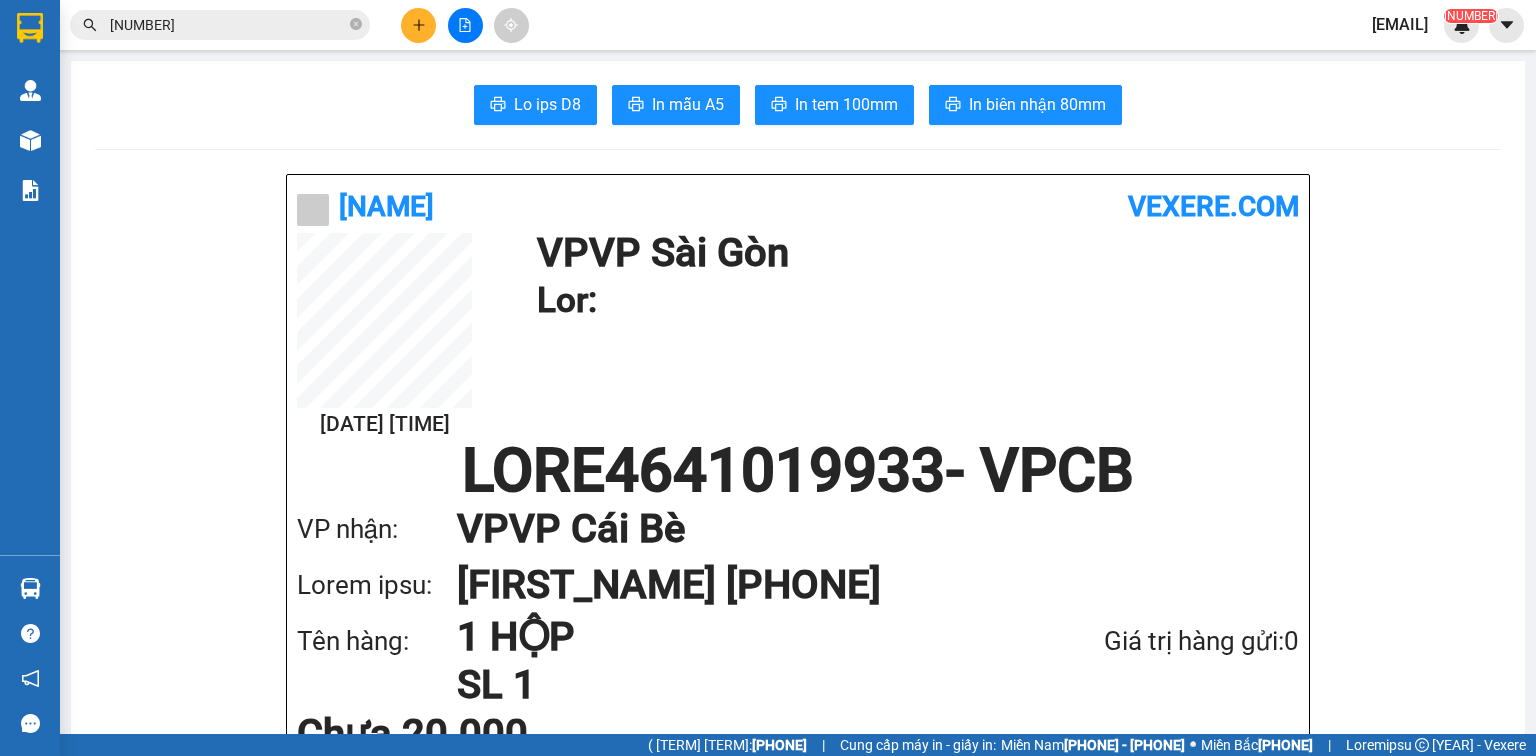 click on "[NUMBER]" at bounding box center (228, 25) 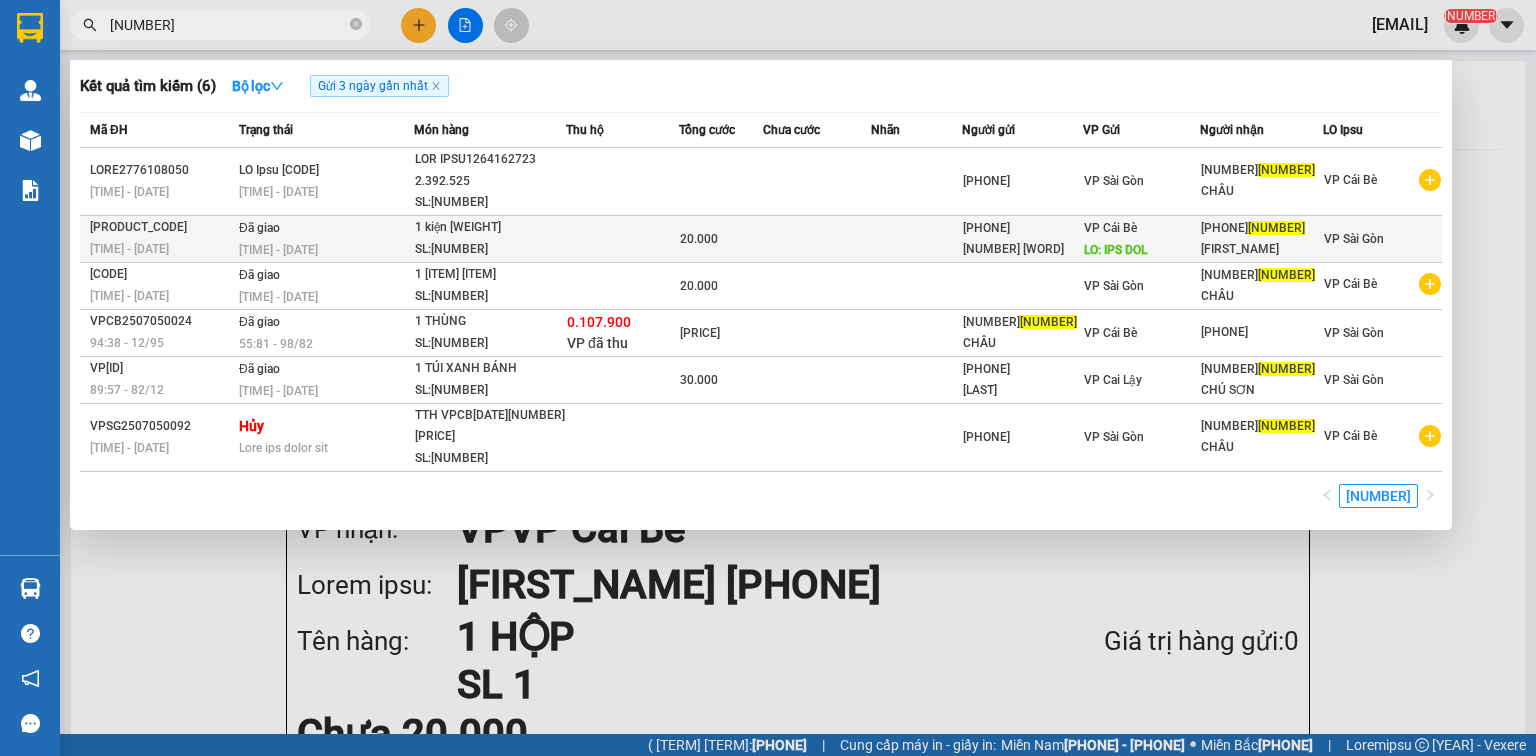 click on "[PHONE]" at bounding box center [161, 170] 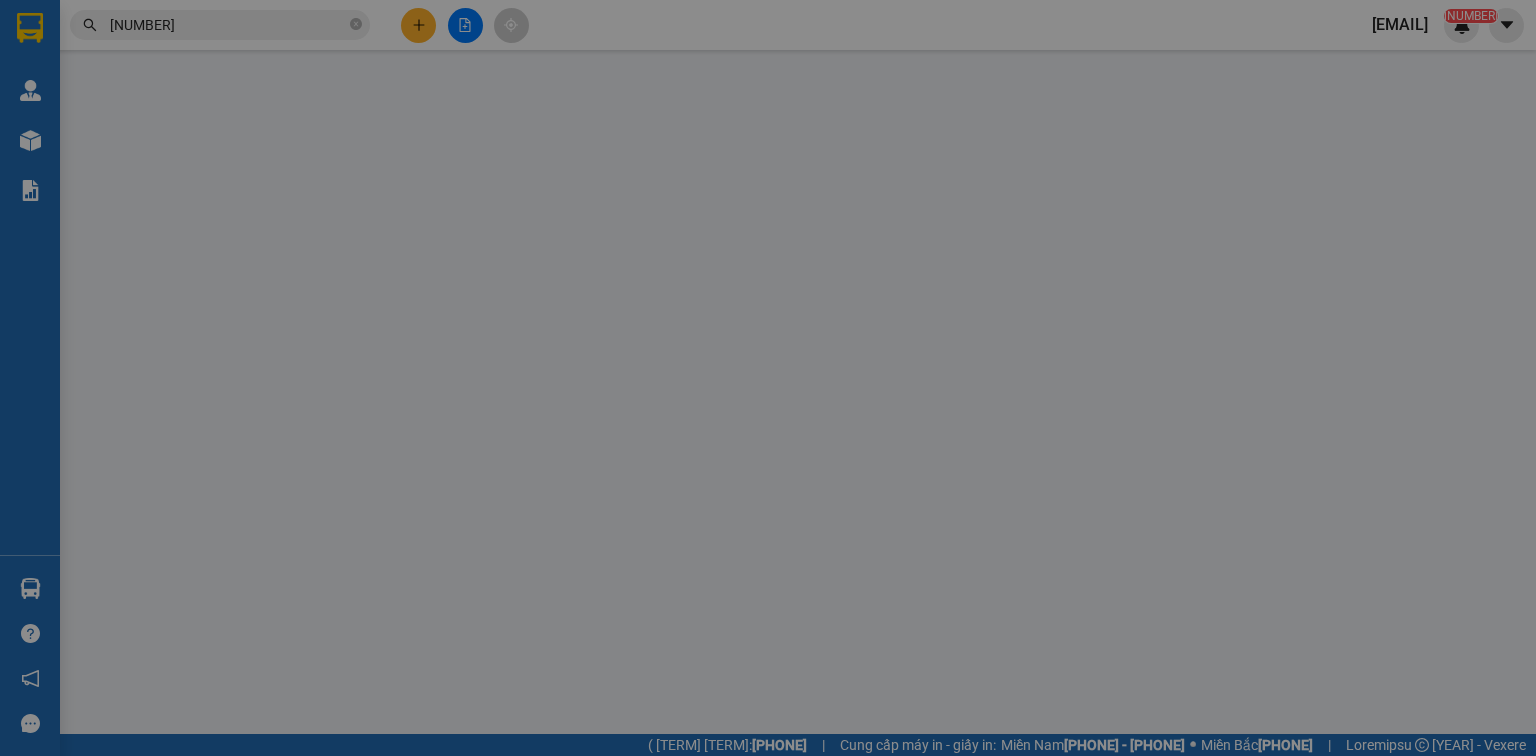 click on "SĐT Người Gửi VD: [PHONE] Người gửi Tên người gửi VP gửi  * VP Sài Gòn Lấy hàng Lấy tận nơi Lấy SĐT Người Nhận VD: [PHONE] Người nhận Tên người nhận VP Nhận  * VD: VP Sài Gòn Giao hàng Giao tận nơi Giao" at bounding box center (768, 230) 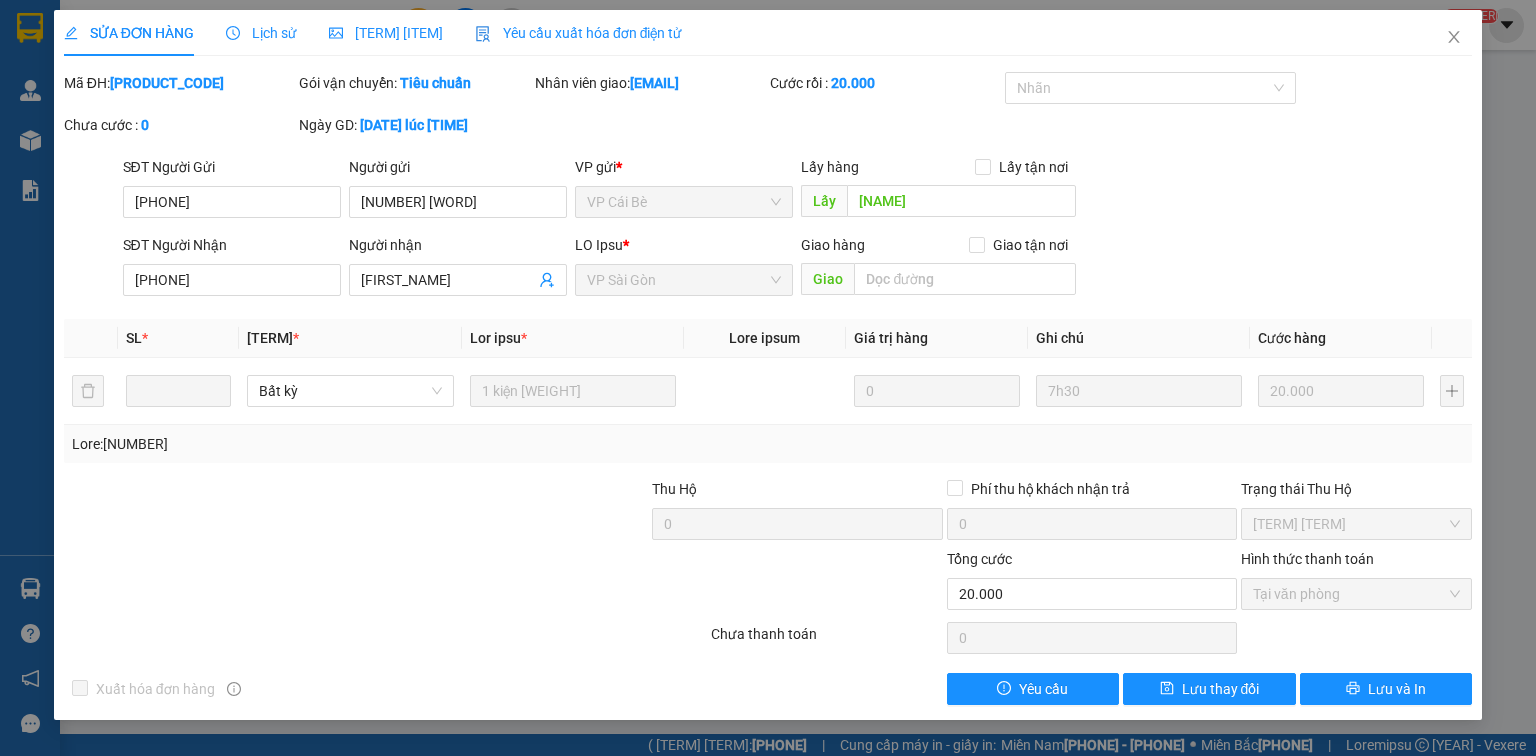 click on "[PHONE]" at bounding box center [232, 280] 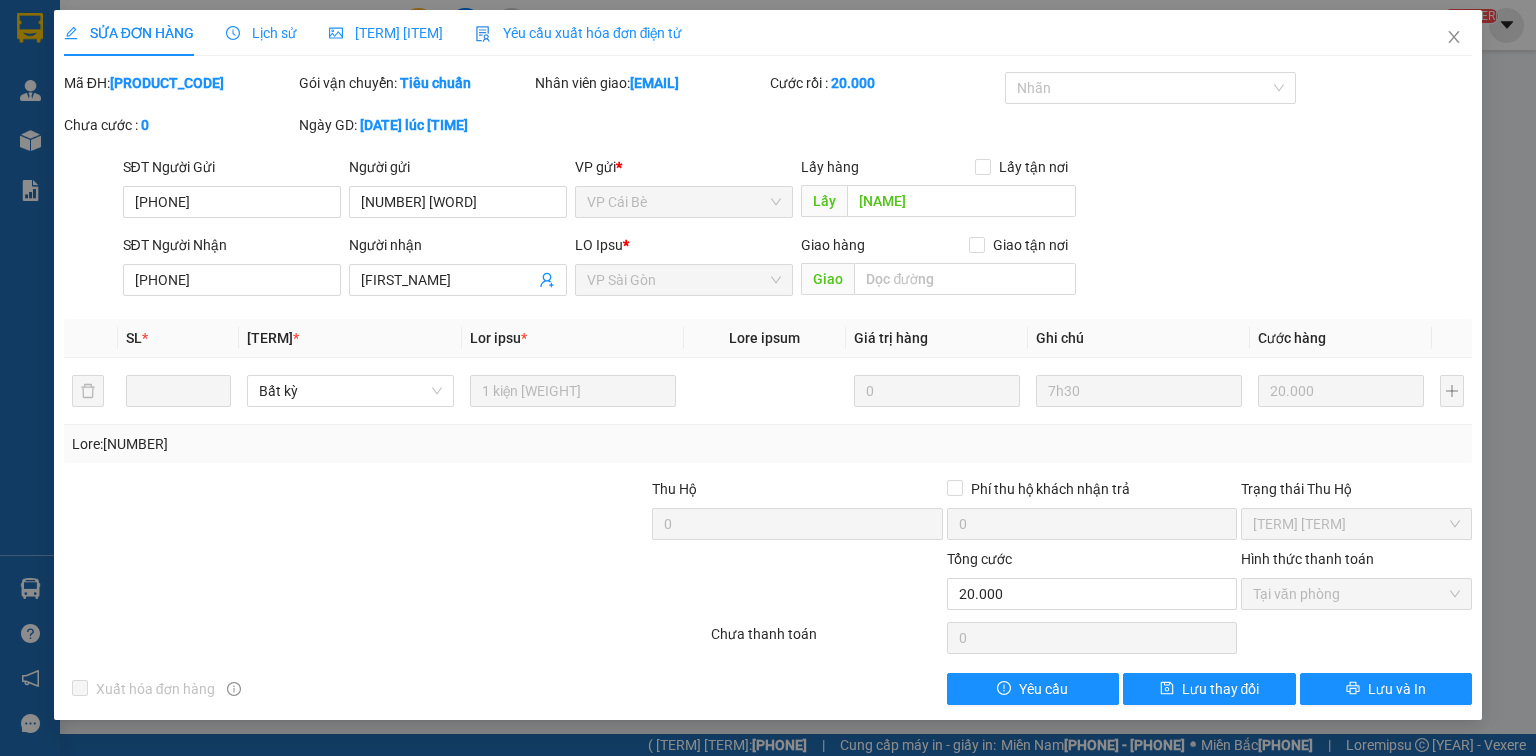 drag, startPoint x: 1464, startPoint y: 44, endPoint x: 1440, endPoint y: 43, distance: 24.020824 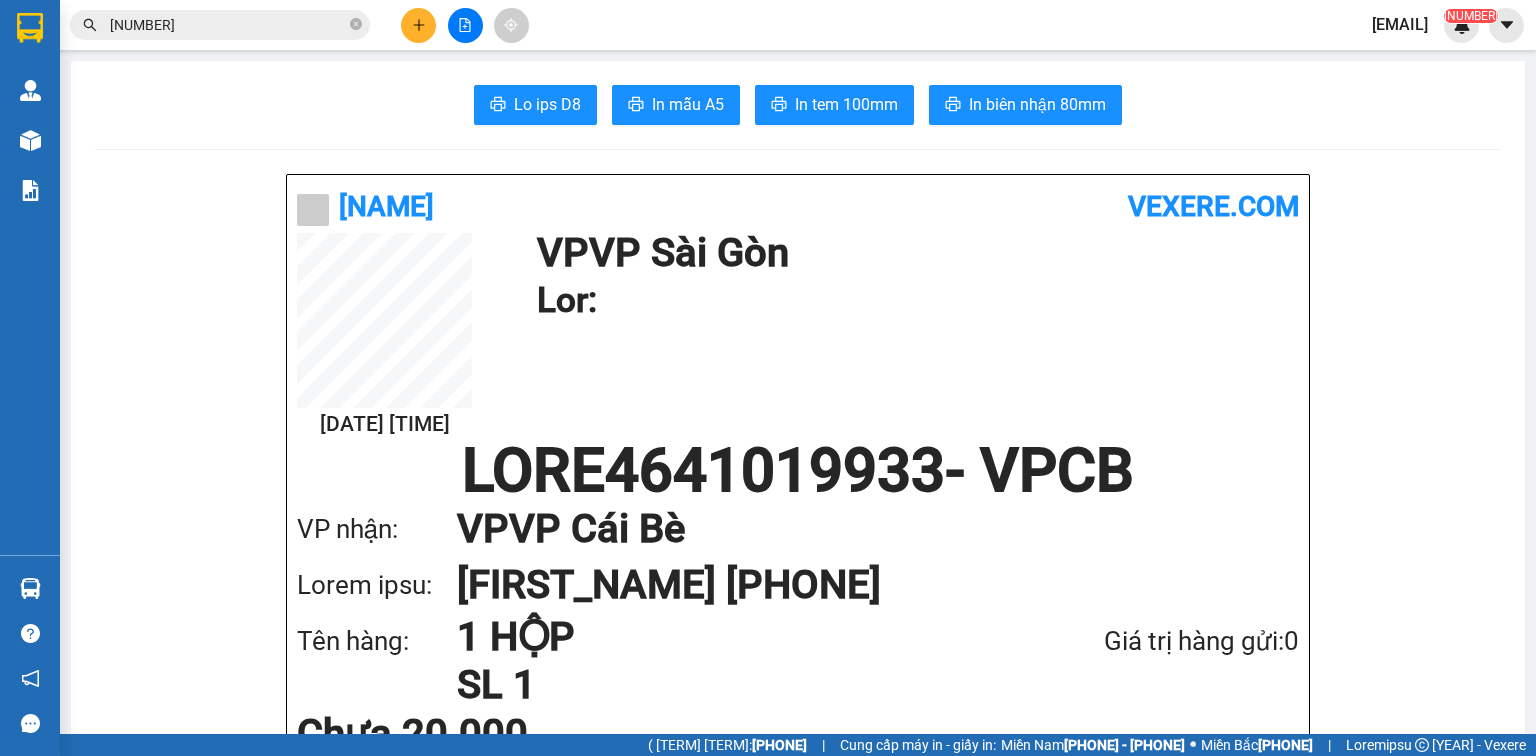 click on "[NUMBER]" at bounding box center (228, 25) 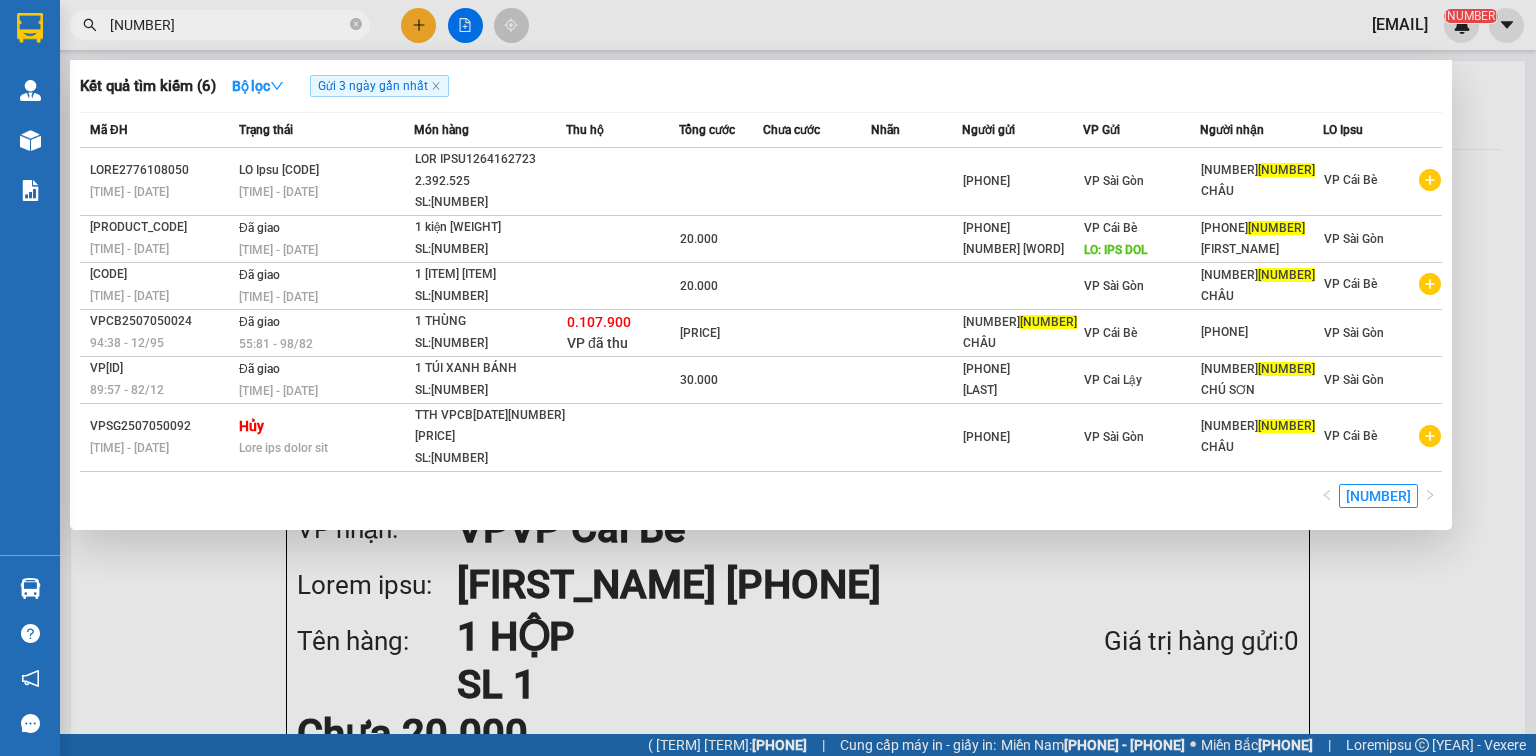 click on "[NUMBER]" at bounding box center (228, 25) 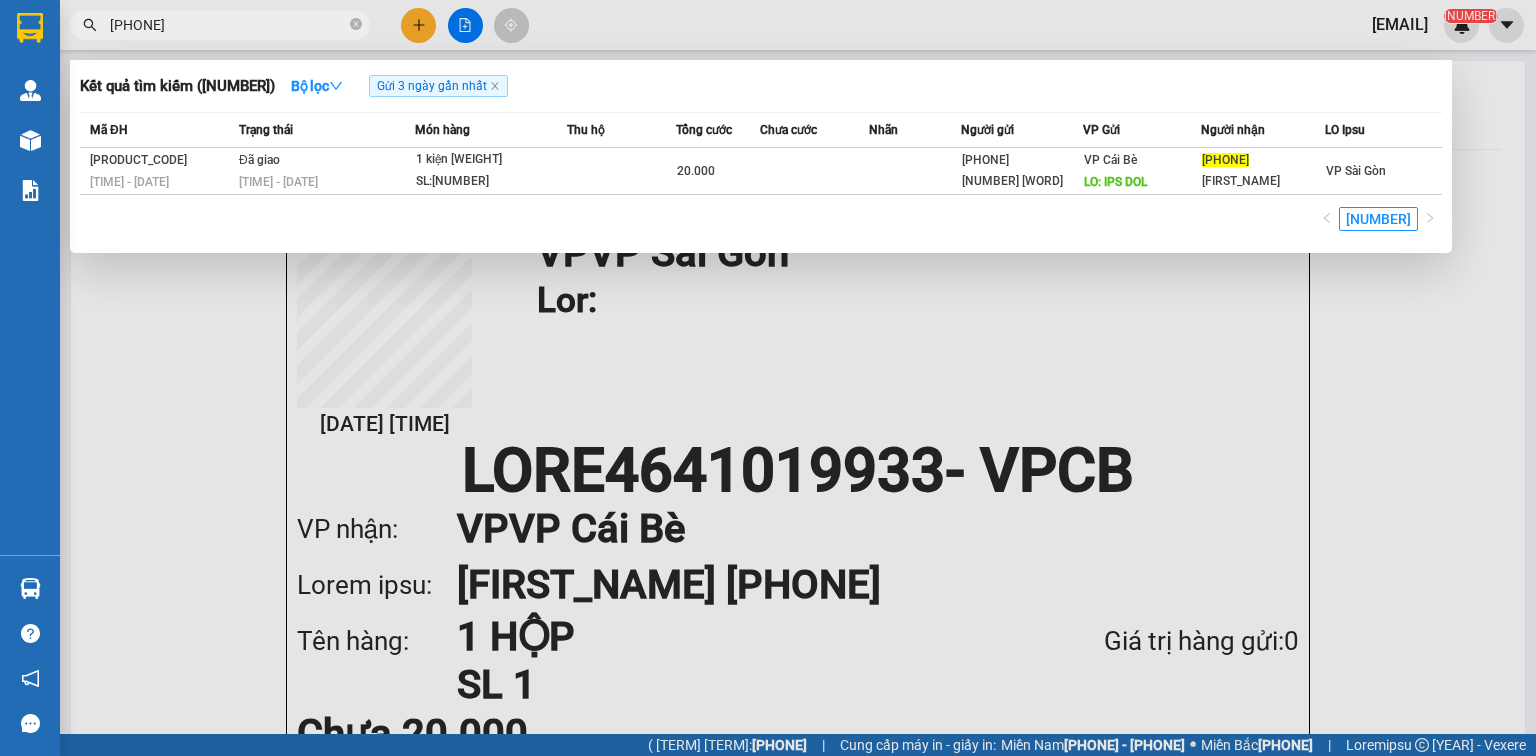 type on "[PHONE]" 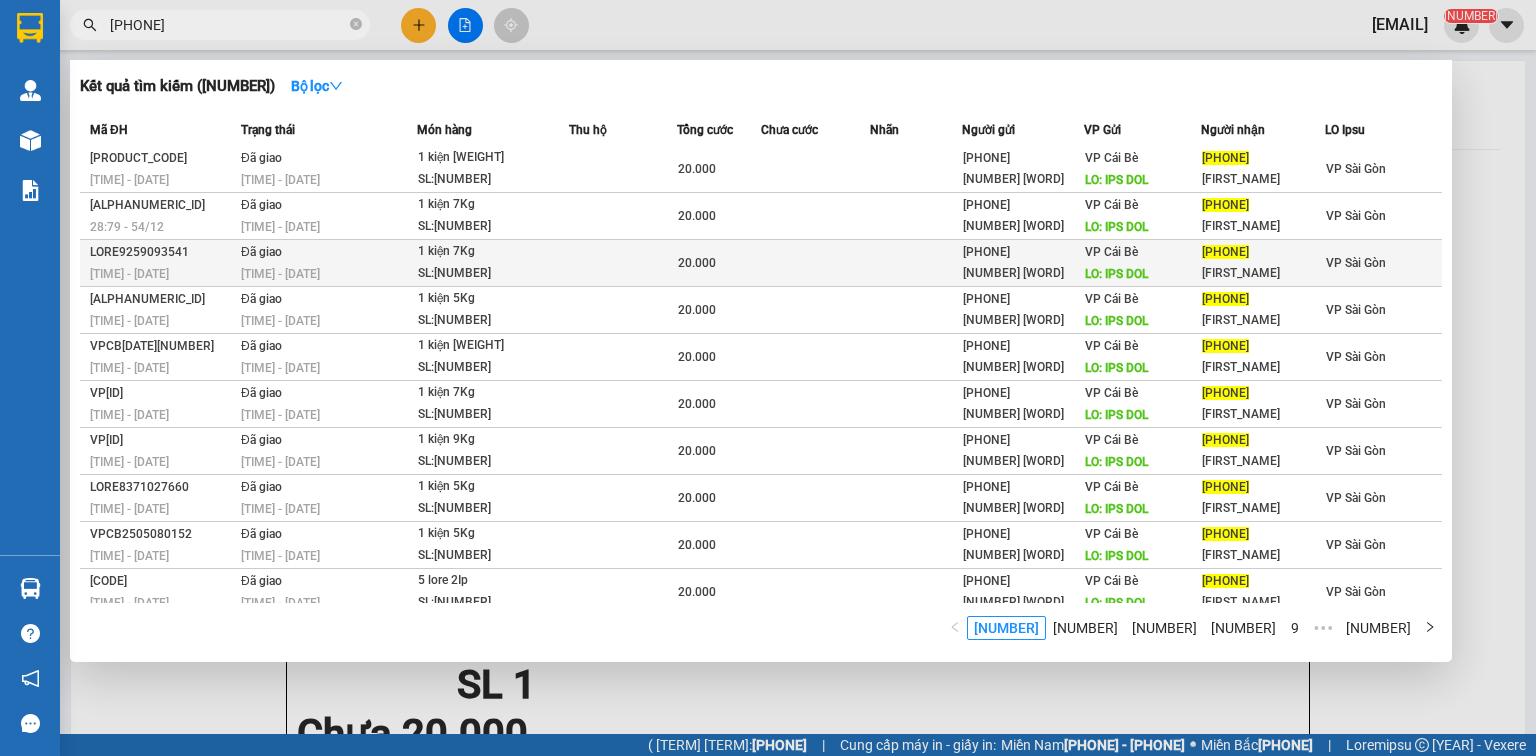 scroll, scrollTop: 0, scrollLeft: 0, axis: both 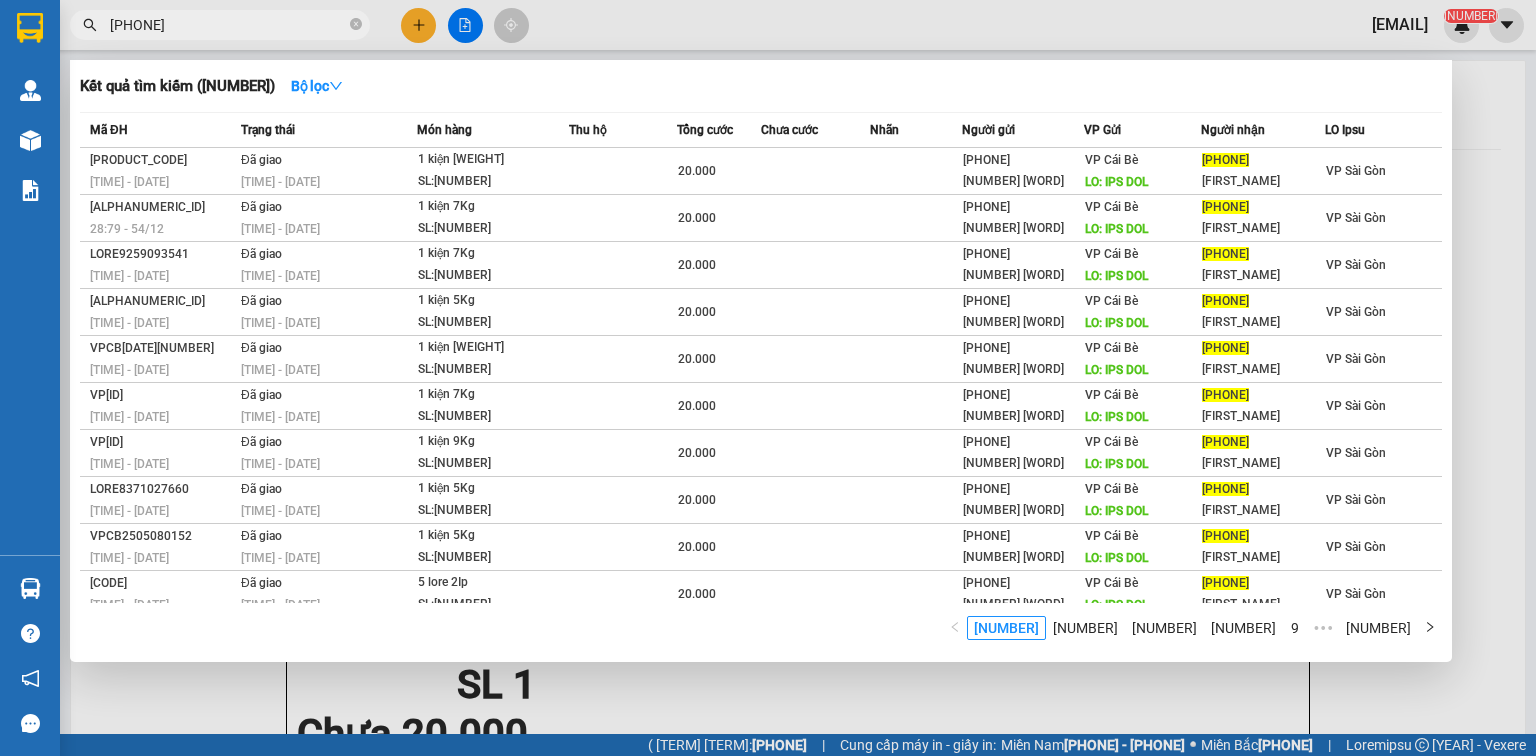 click at bounding box center (356, 24) 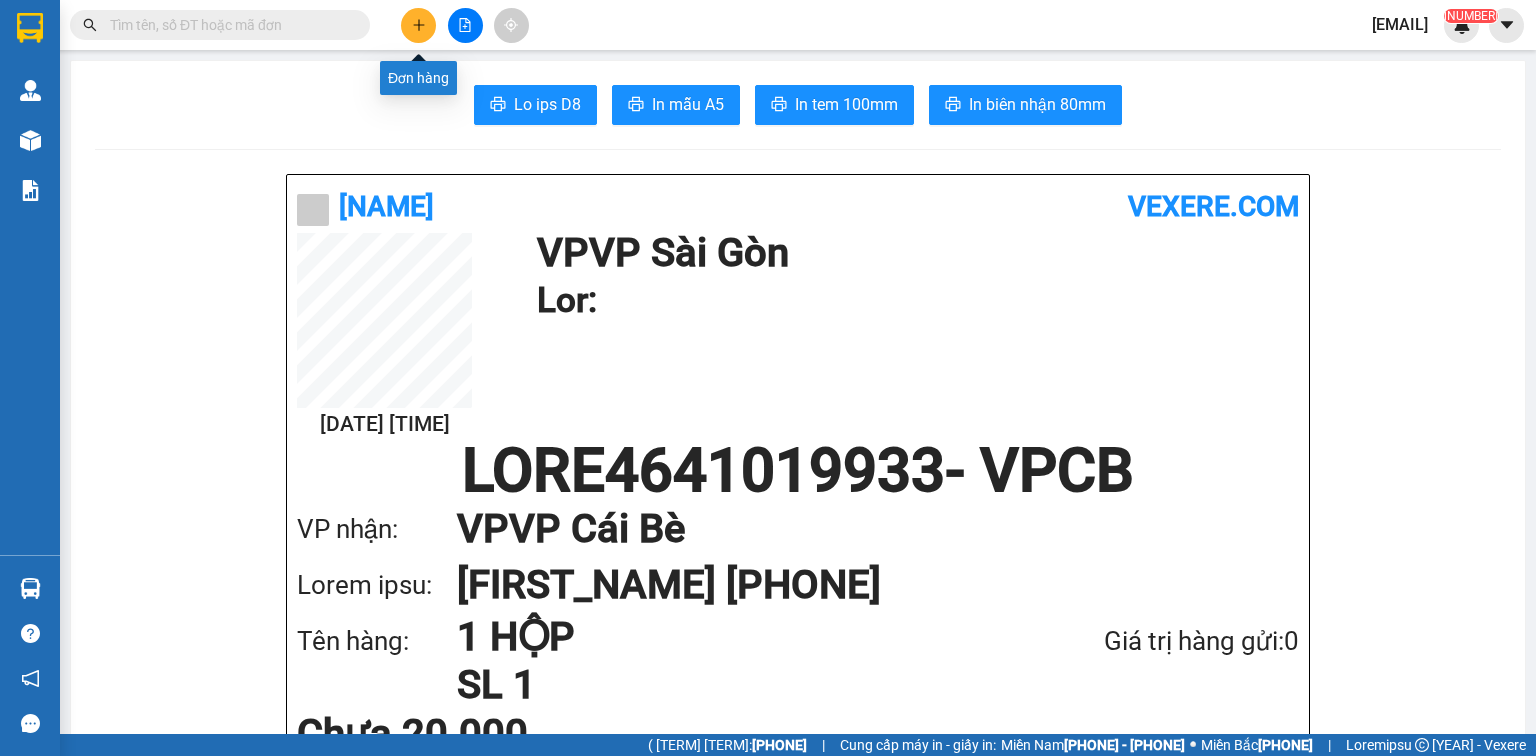 click at bounding box center [419, 25] 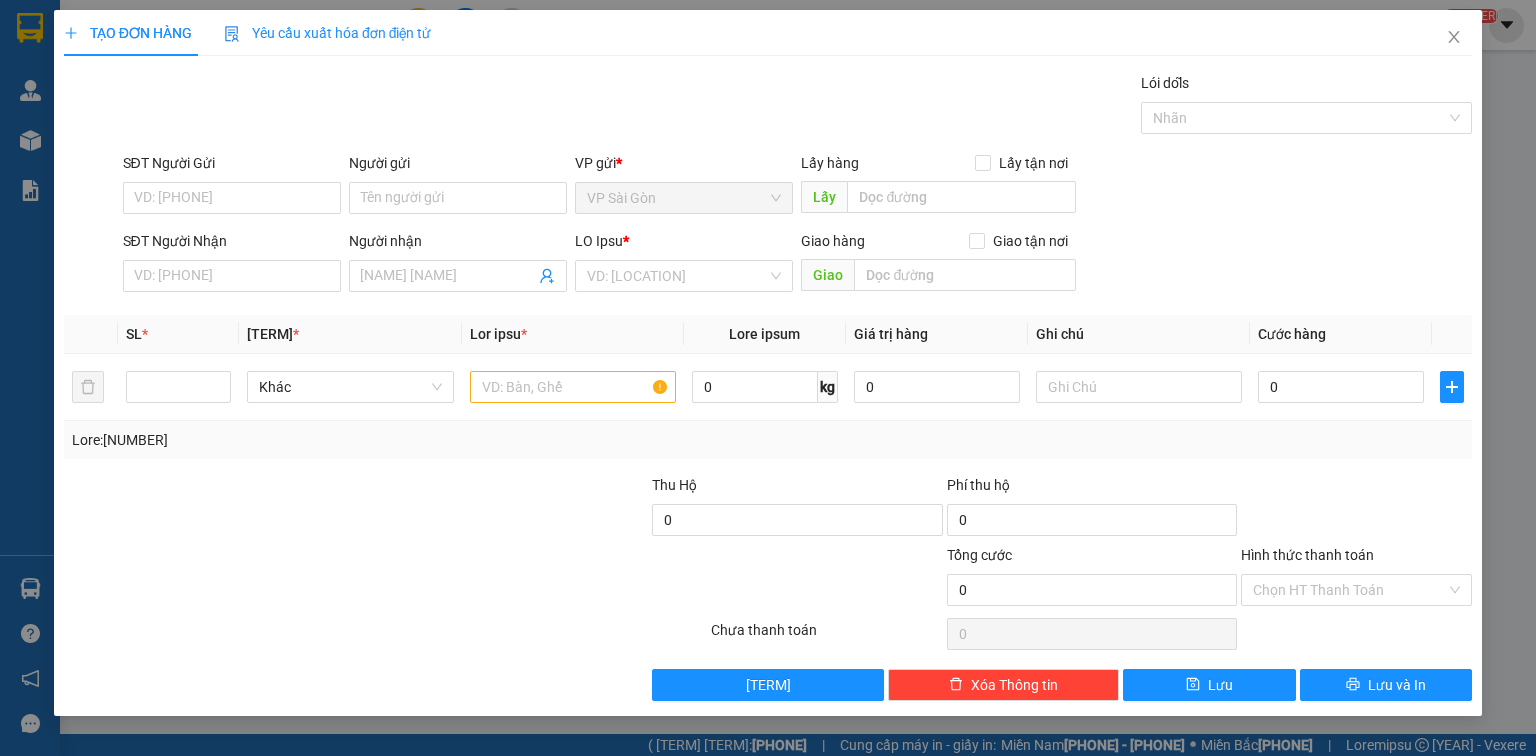 click on "SĐT Người Nhận" at bounding box center (232, 276) 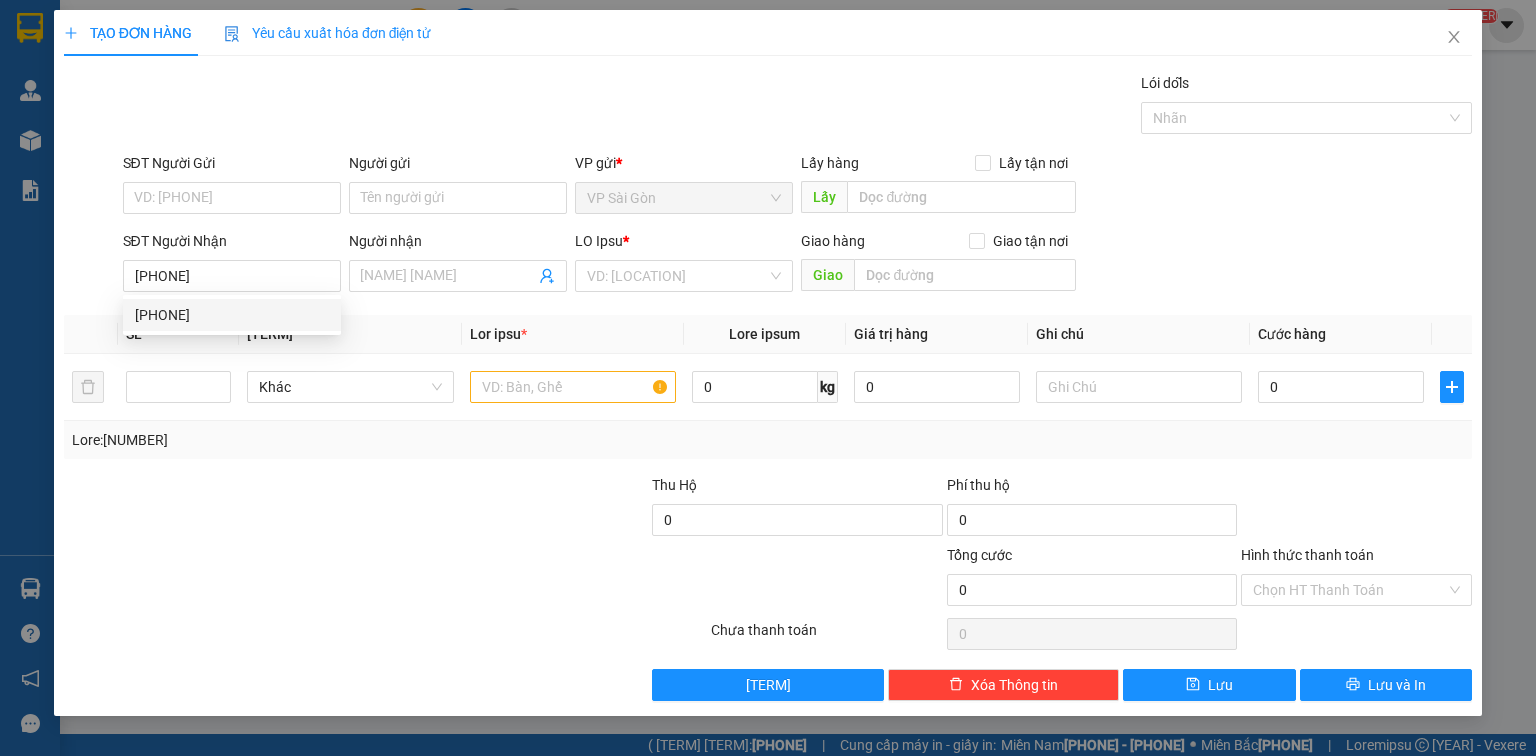 click on "[PHONE]" at bounding box center [232, 315] 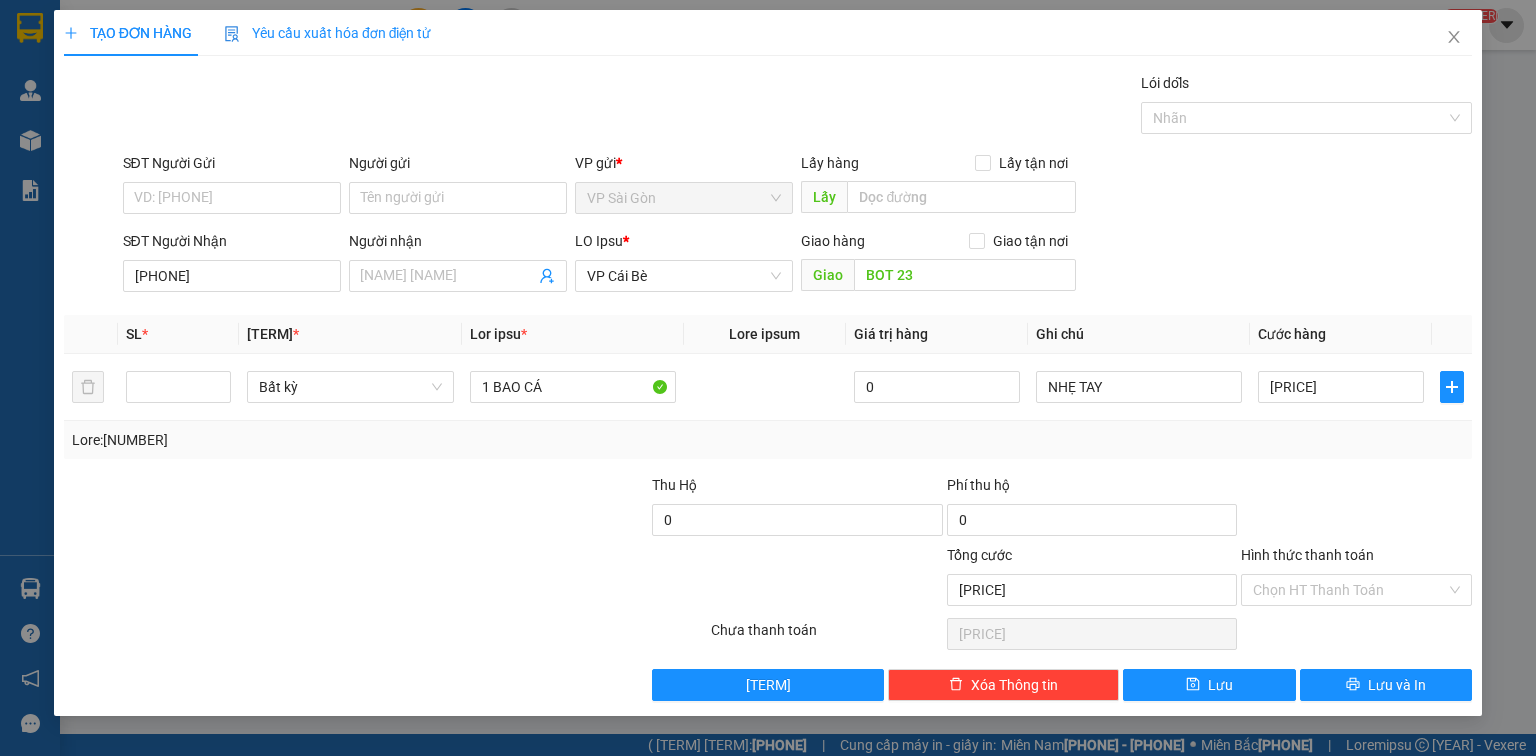 type on "[PHONE]" 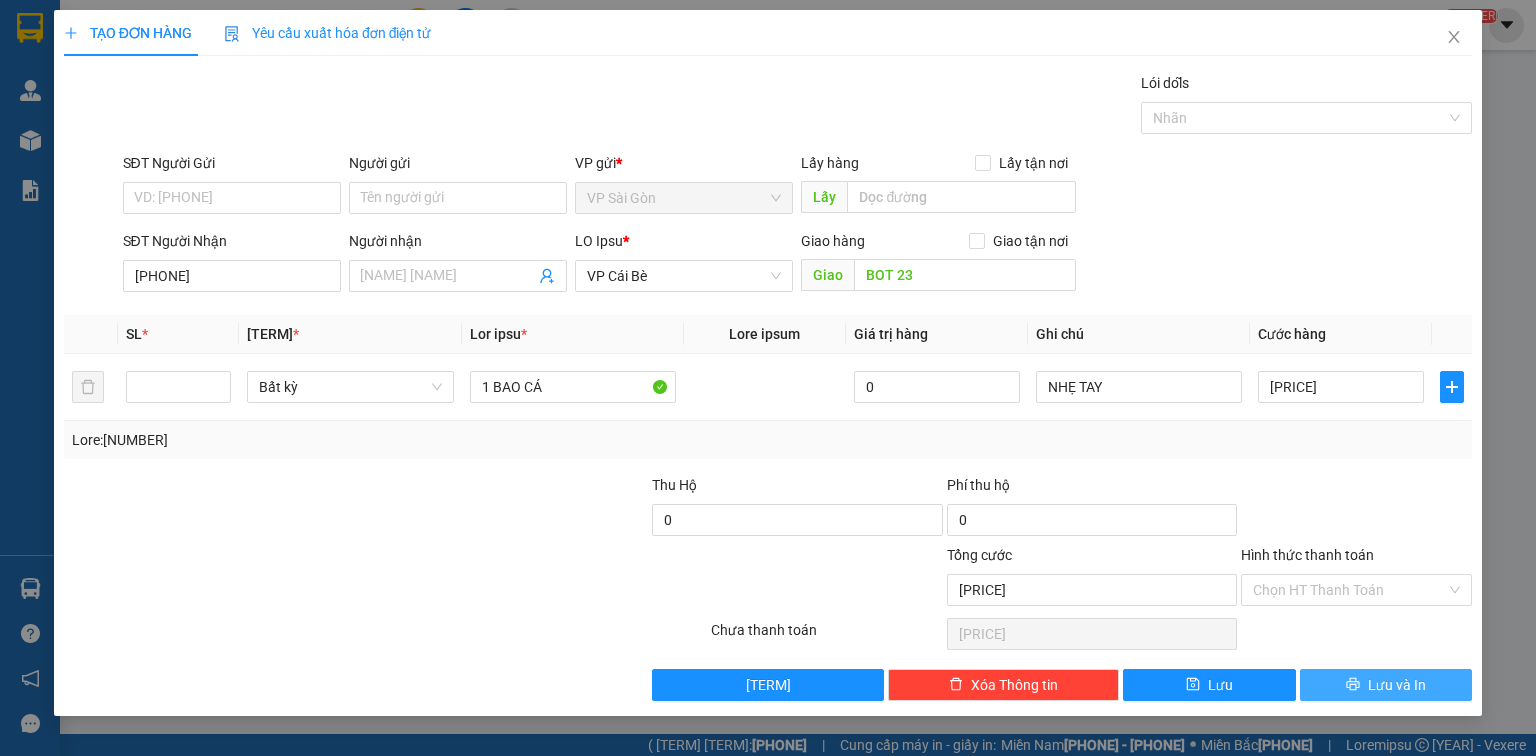 click at bounding box center [1353, 684] 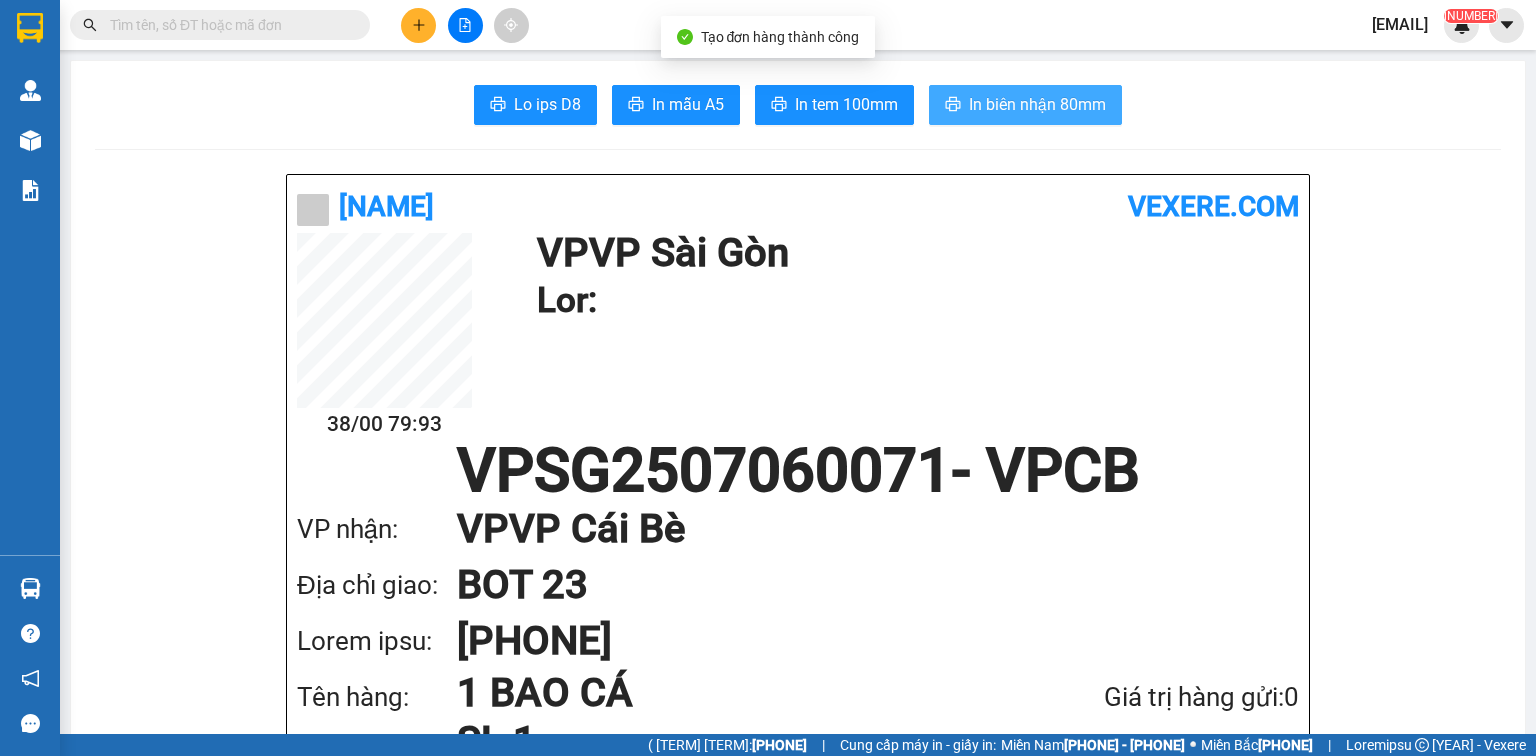 click at bounding box center [953, 104] 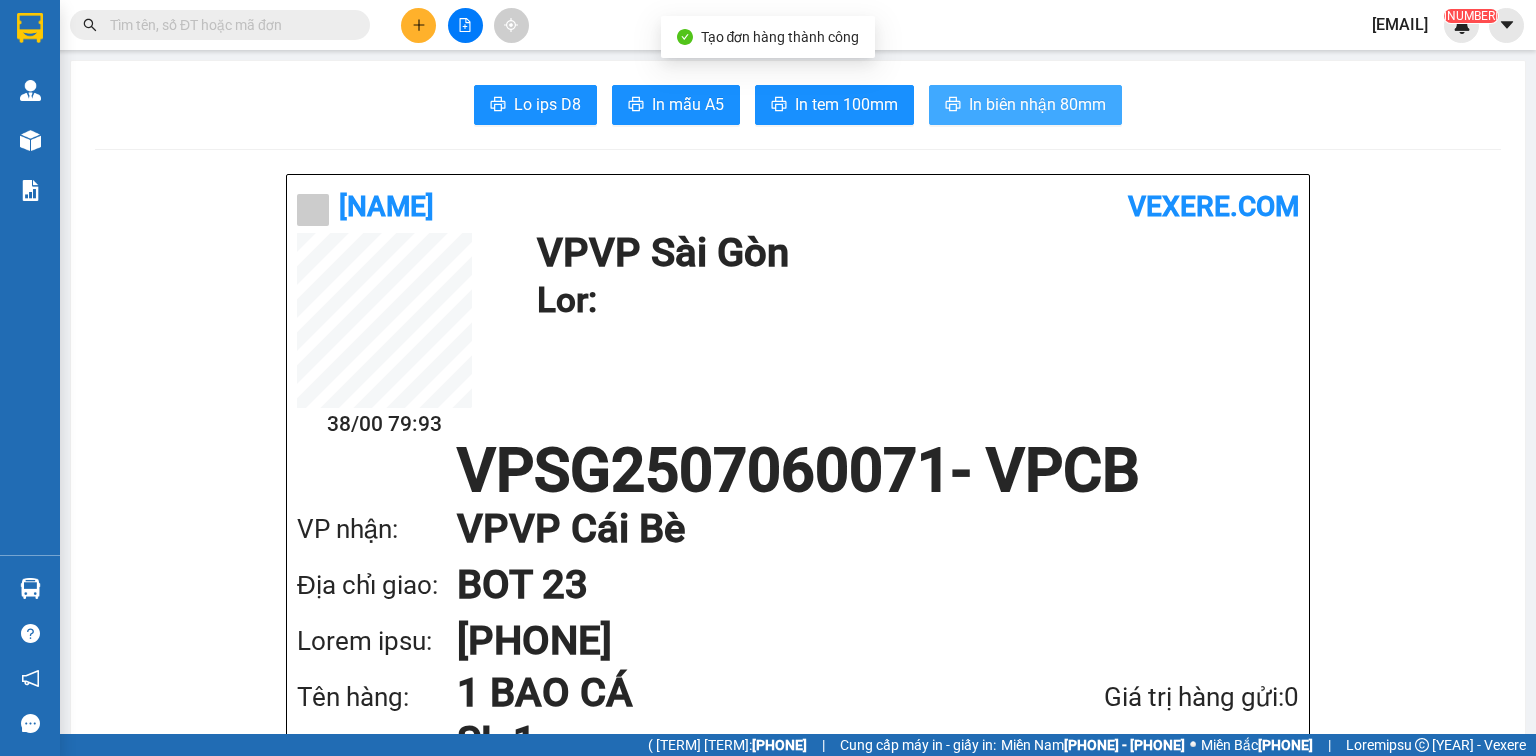 scroll, scrollTop: 0, scrollLeft: 0, axis: both 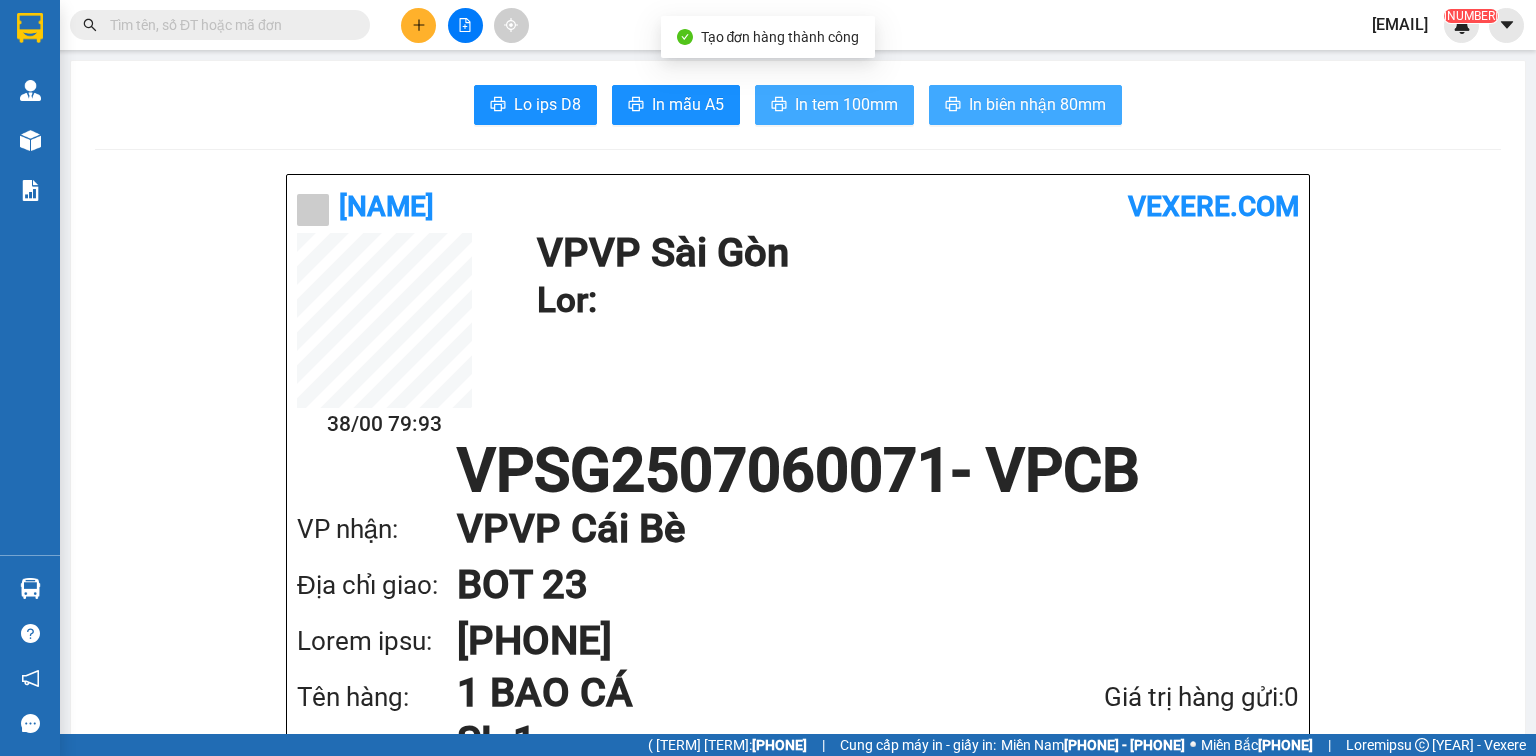 click on "In tem 100mm" at bounding box center (547, 104) 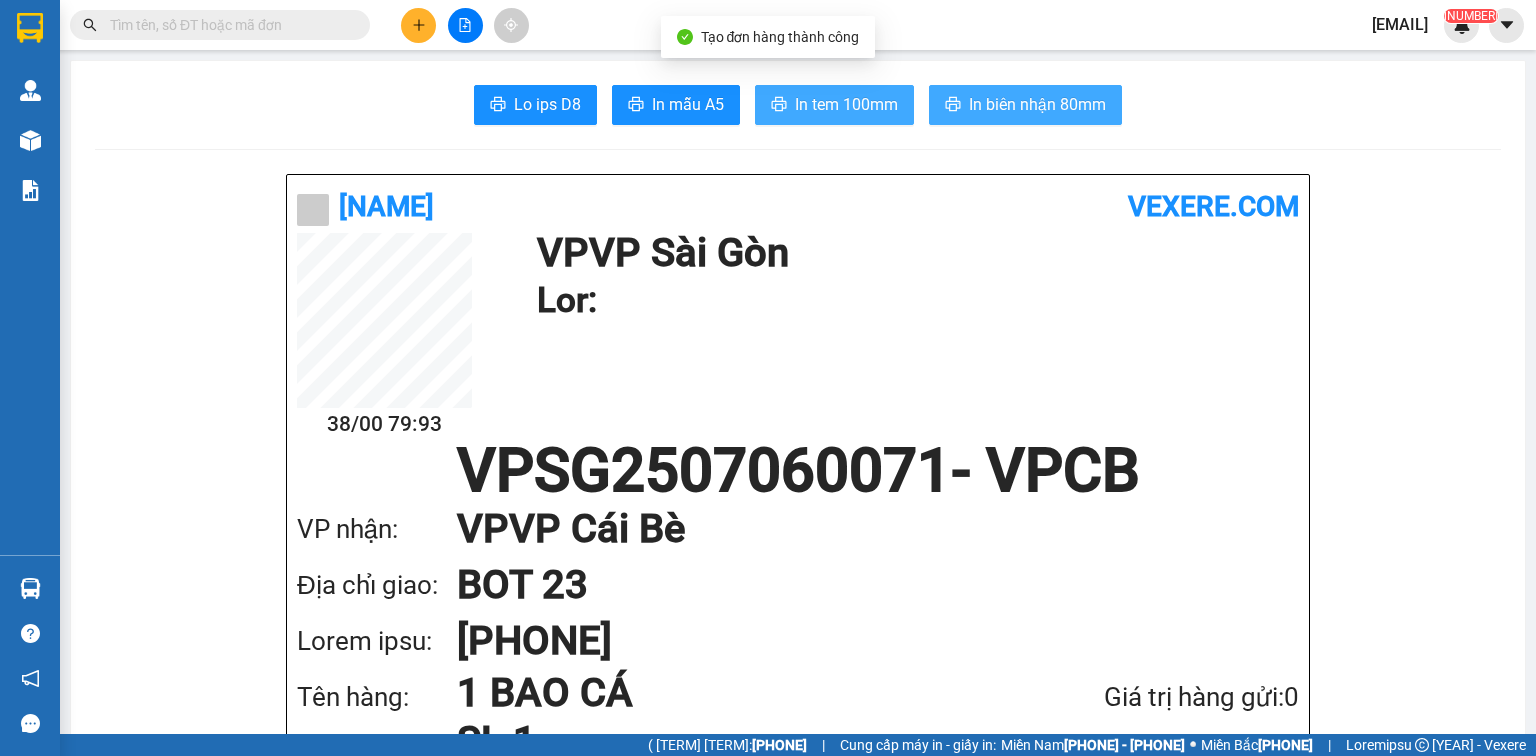 scroll, scrollTop: 0, scrollLeft: 0, axis: both 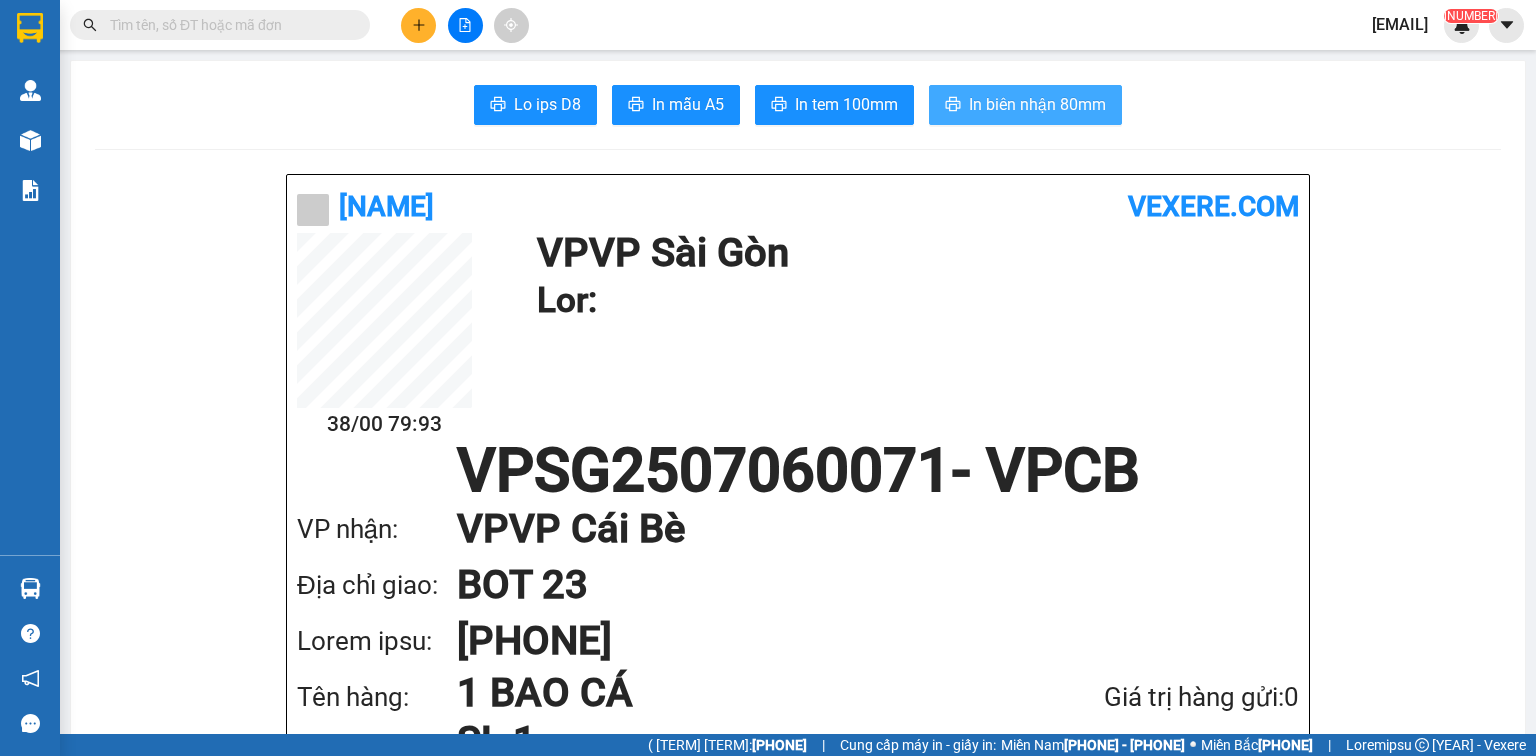 click at bounding box center [418, 25] 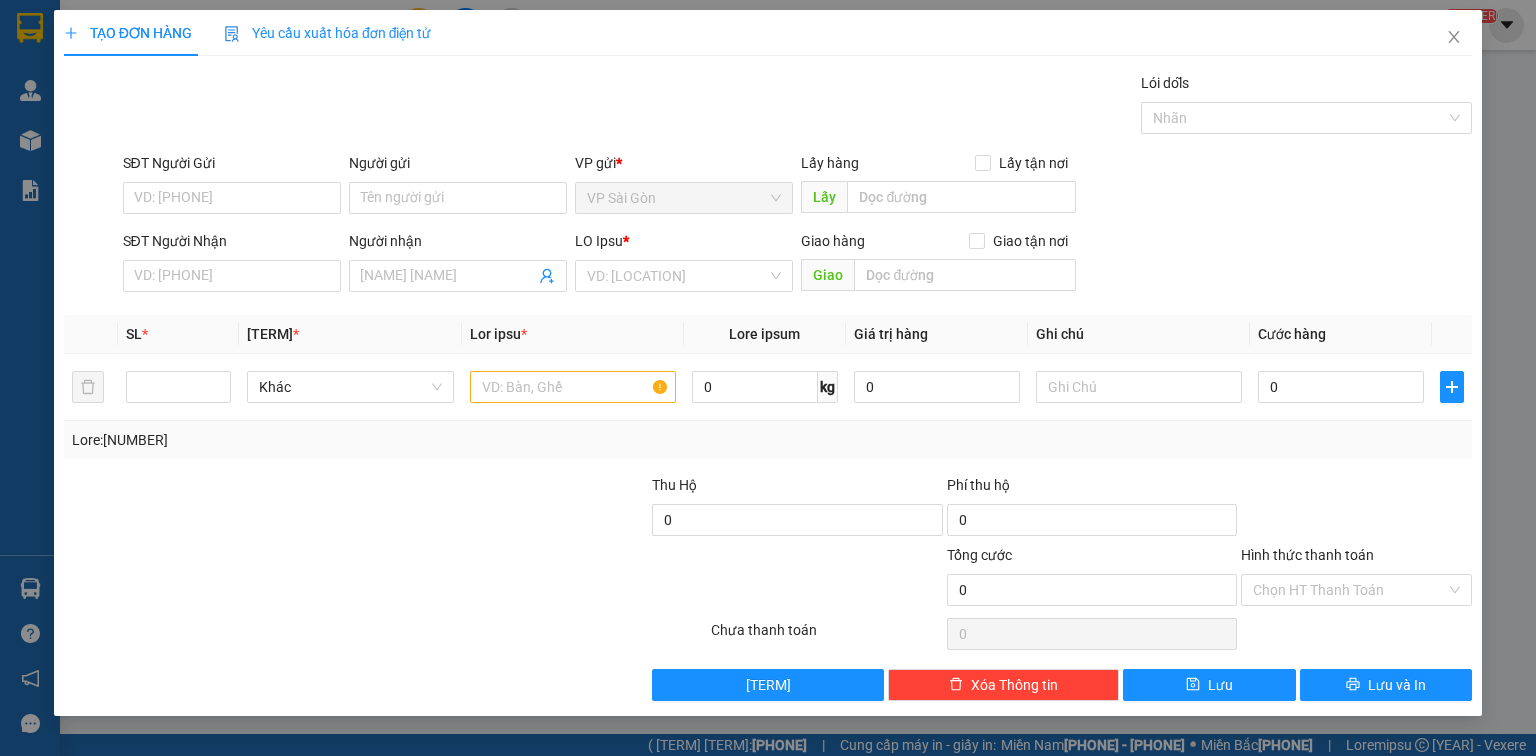 click on "SĐT Người Nhận" at bounding box center (232, 276) 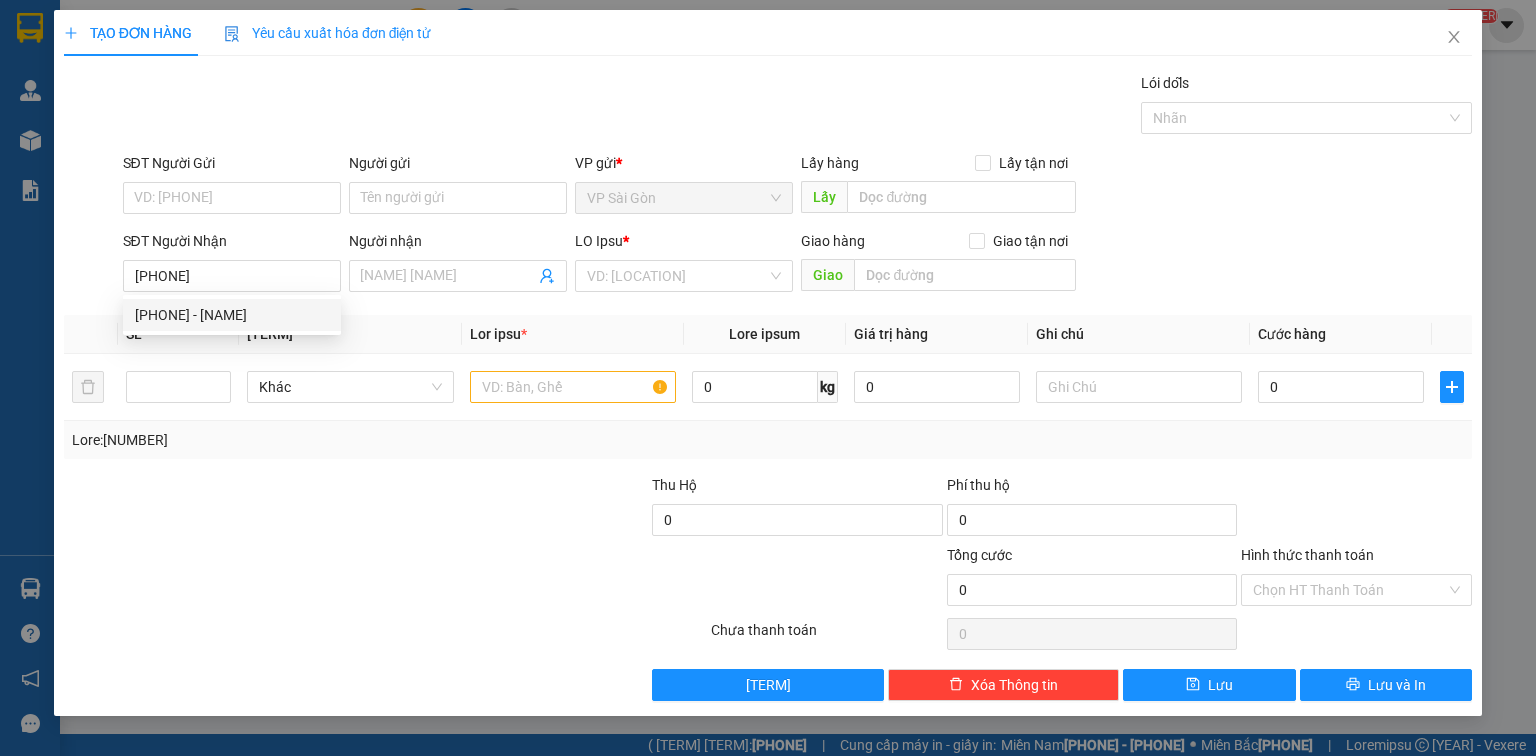 click on "[PHONE] - [NAME]" at bounding box center (232, 315) 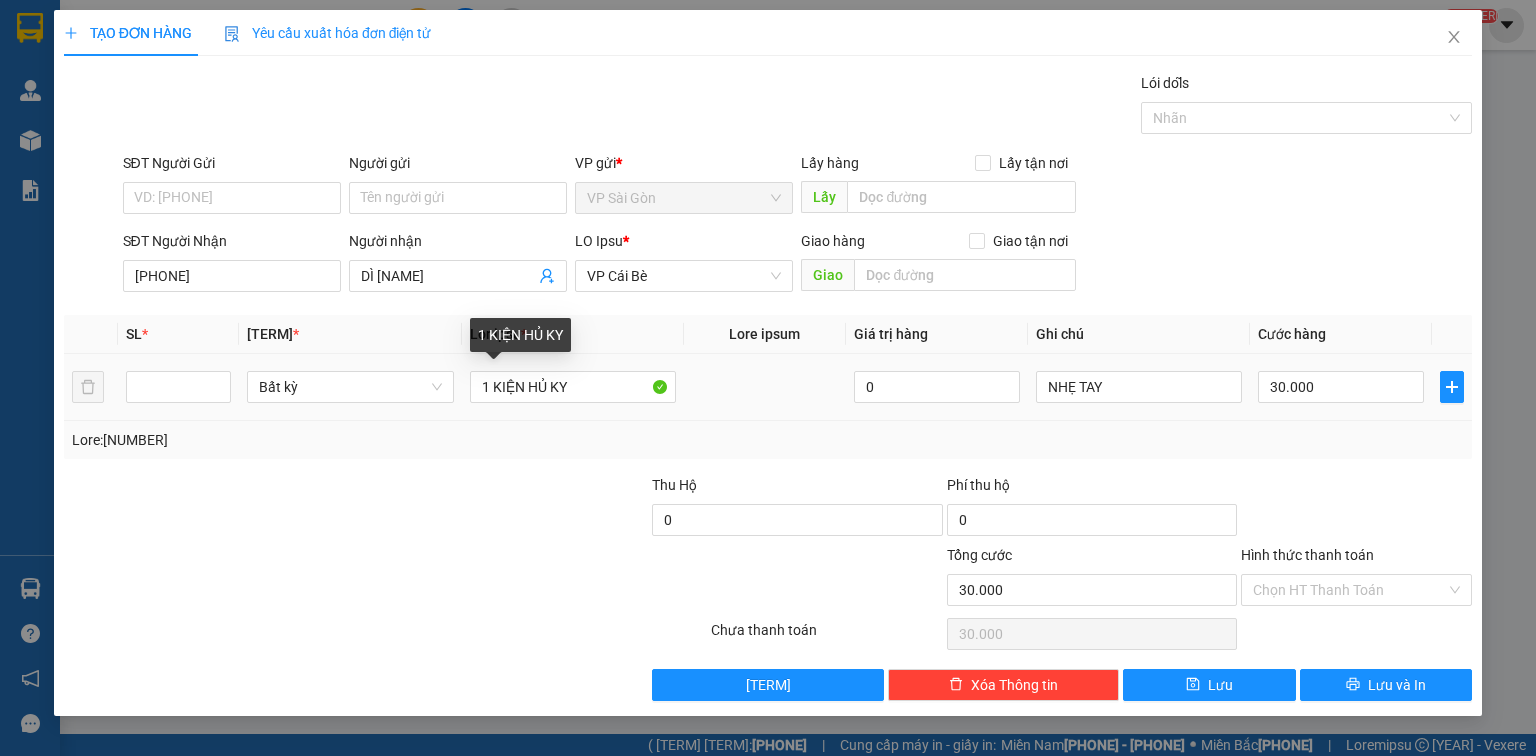 type on "[PHONE]" 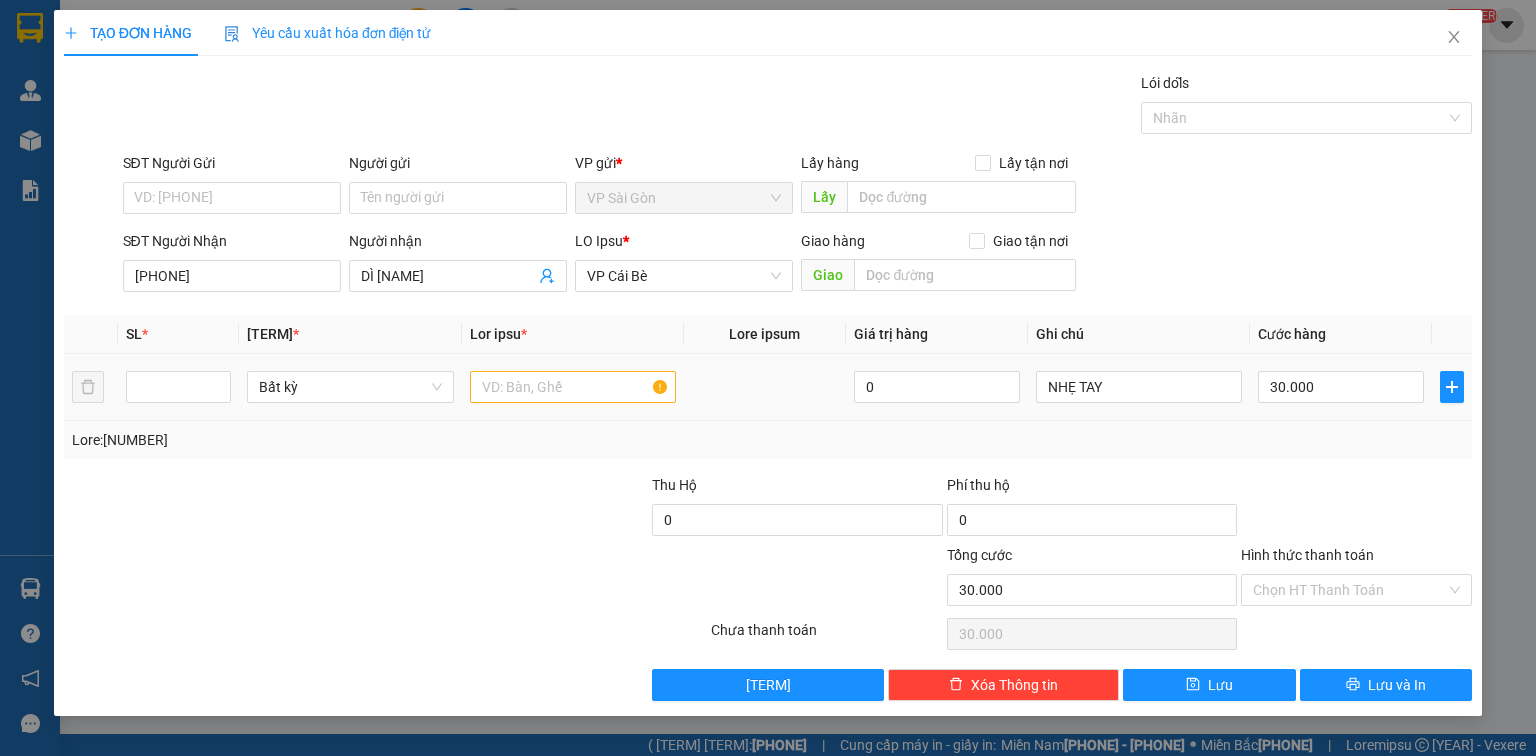 click at bounding box center (573, 387) 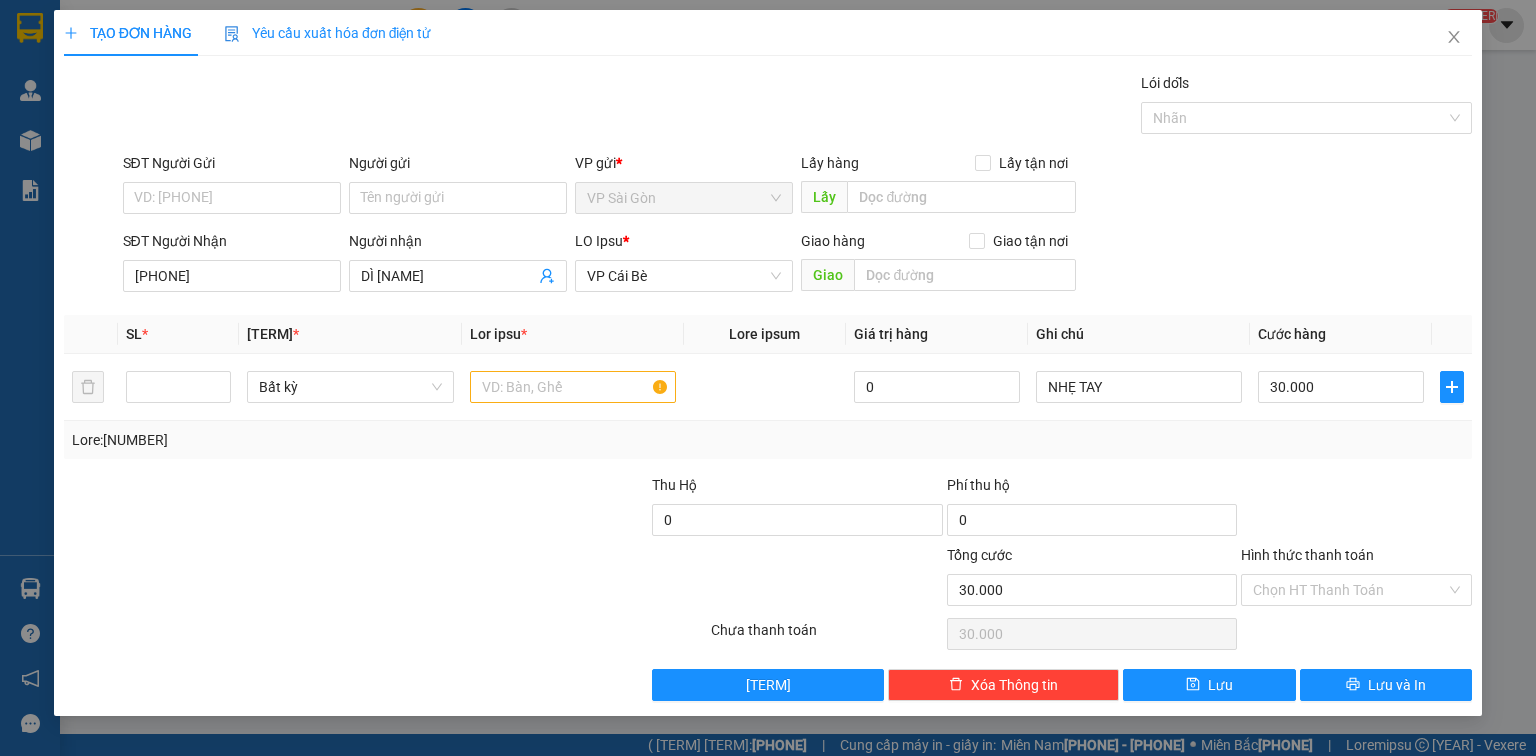 type 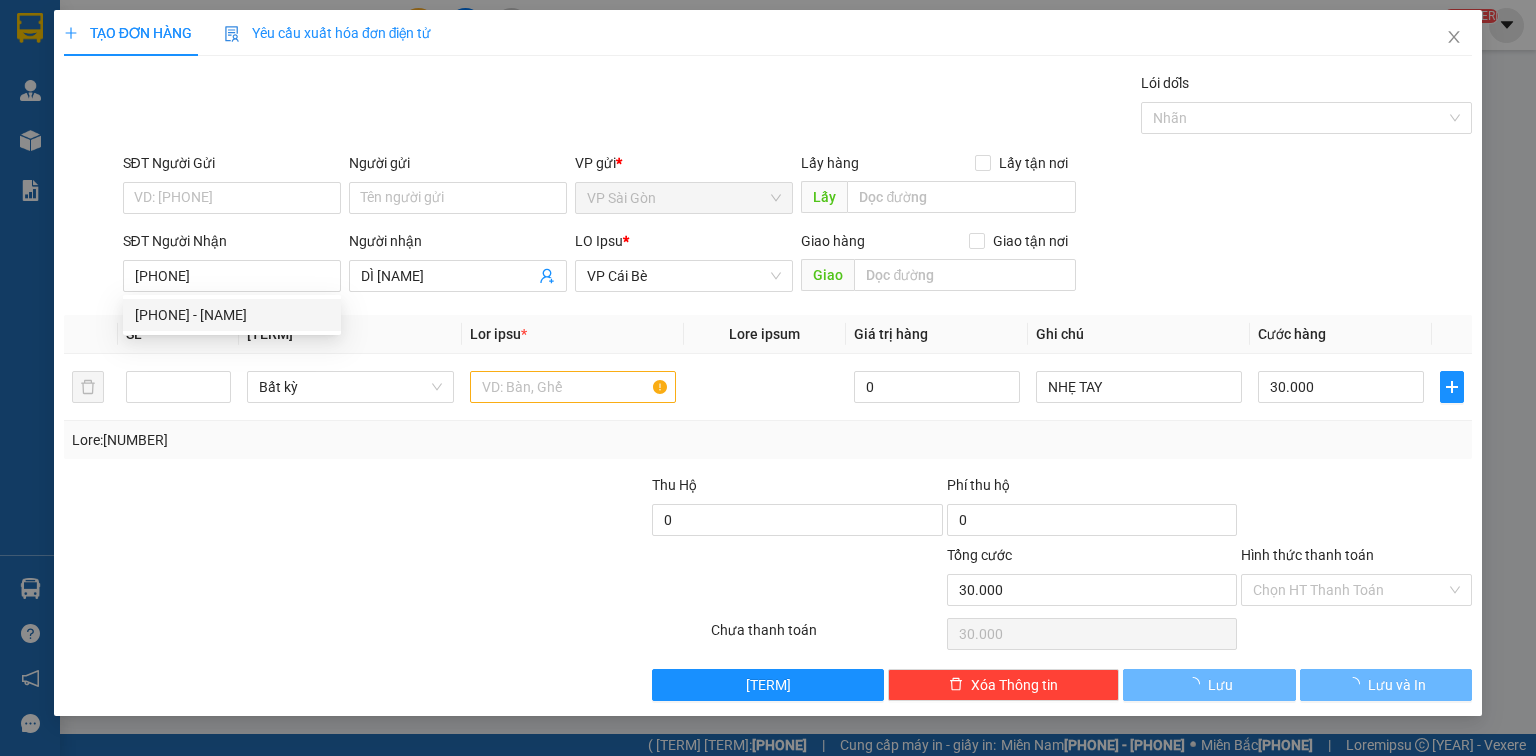 click on "[PHONE] - [NAME]" at bounding box center (232, 315) 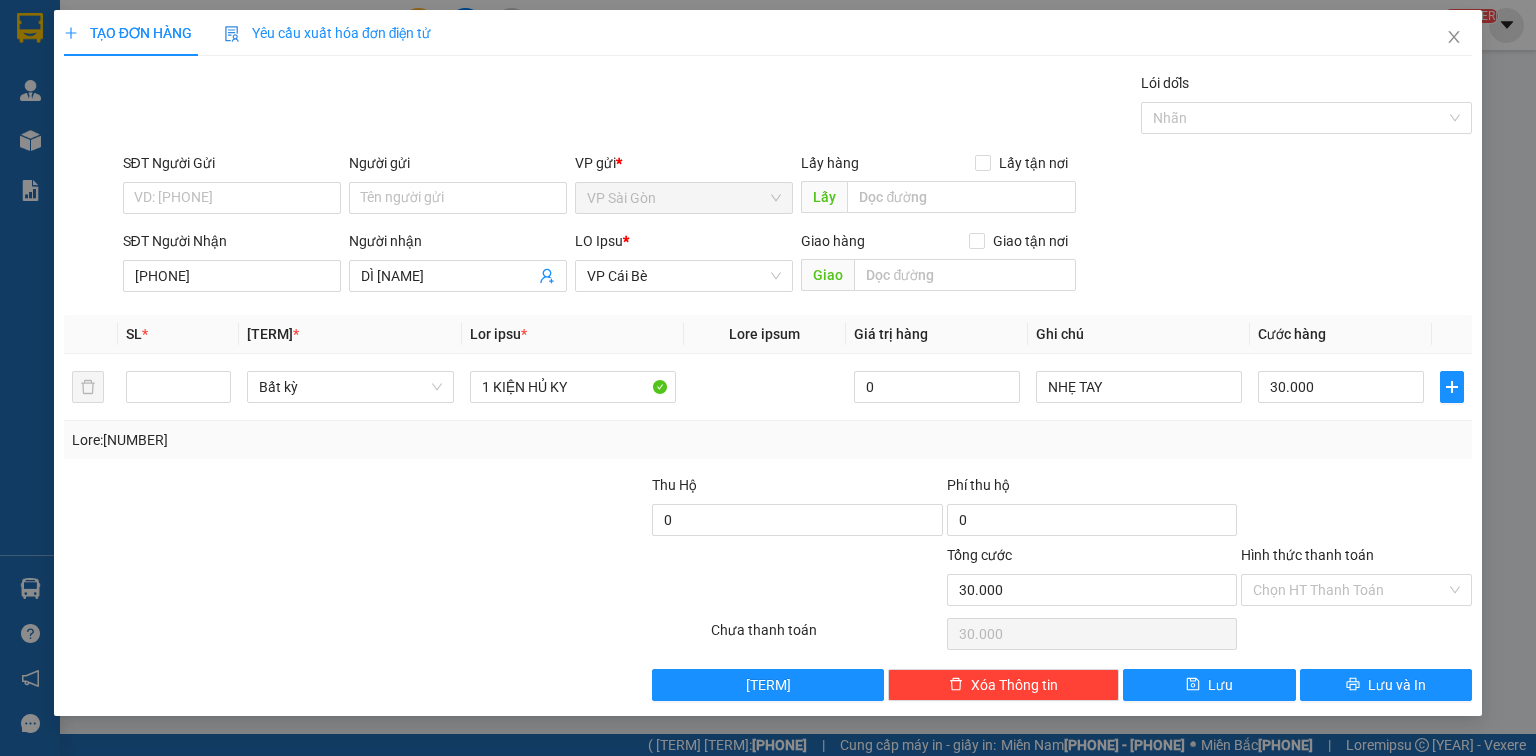 drag, startPoint x: 1336, startPoint y: 473, endPoint x: 1351, endPoint y: 475, distance: 15.132746 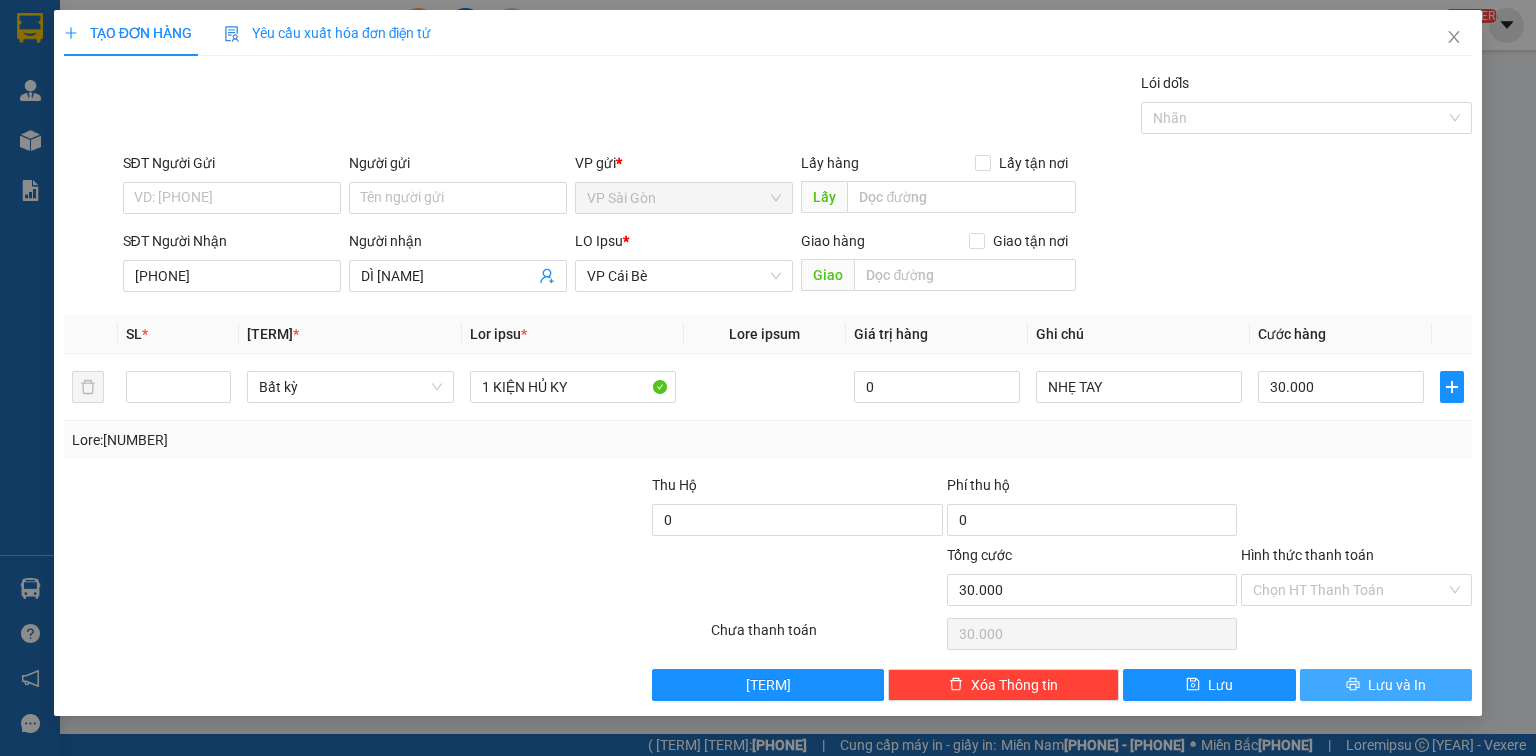 click on "Lưu và In" at bounding box center [1386, 685] 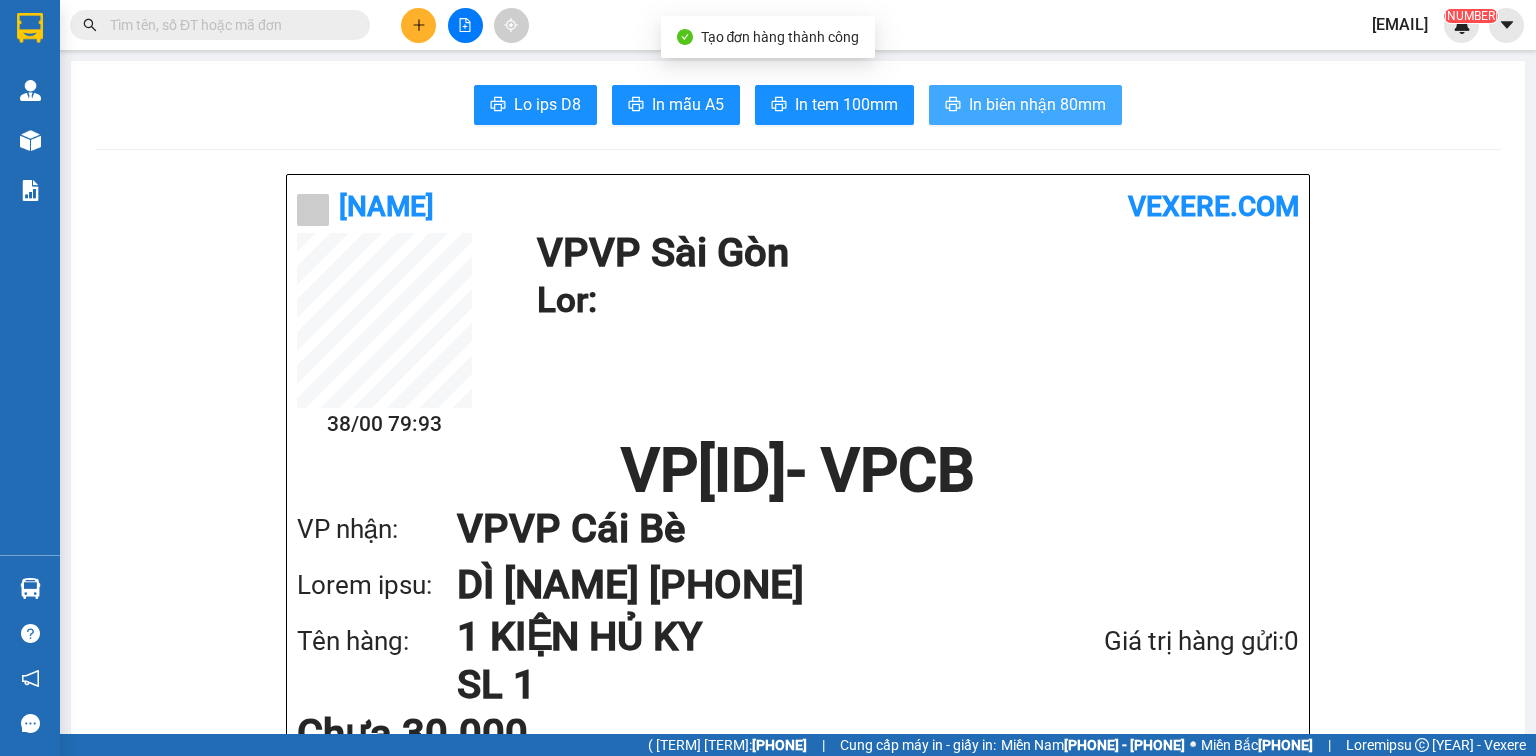 click on "In biên nhận 80mm" at bounding box center (1037, 104) 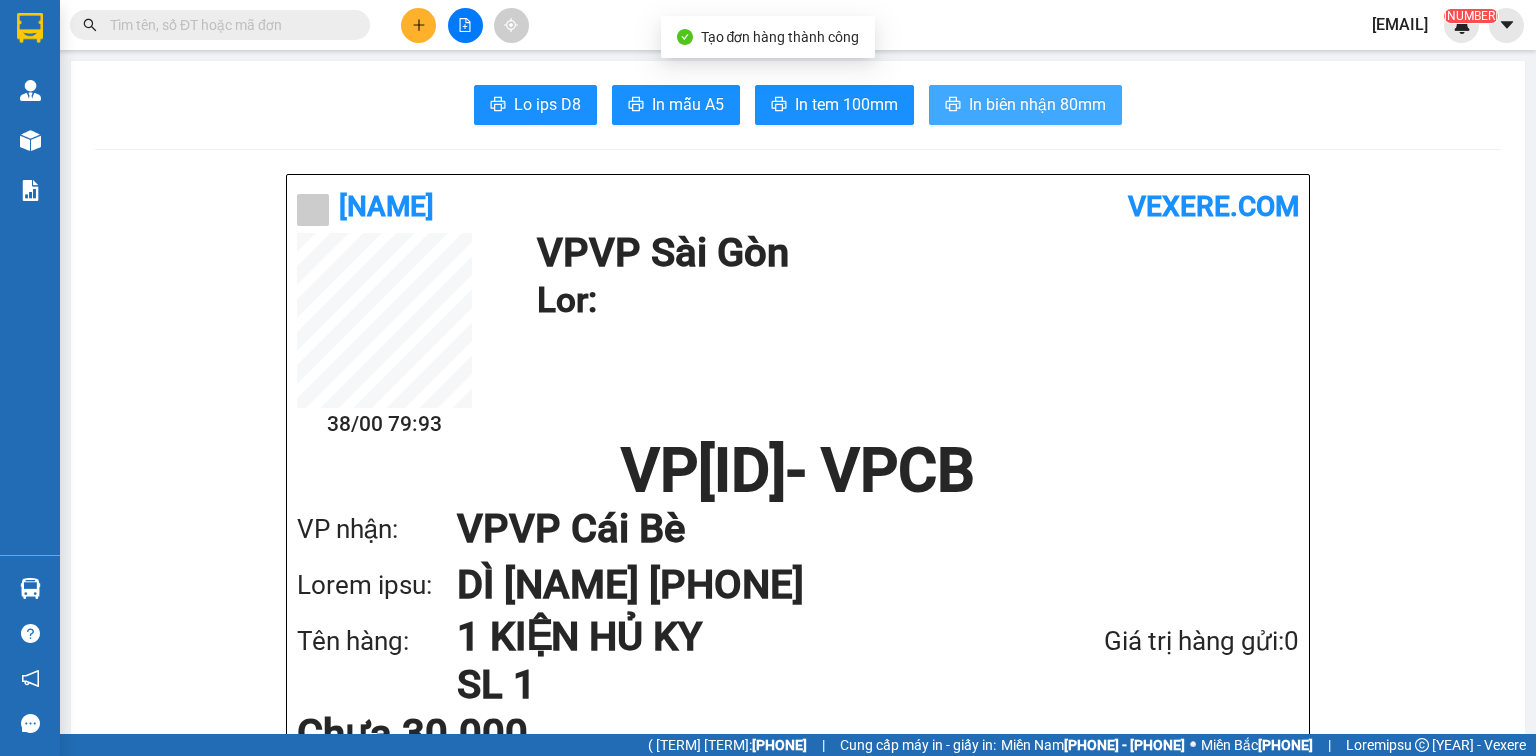 scroll, scrollTop: 0, scrollLeft: 0, axis: both 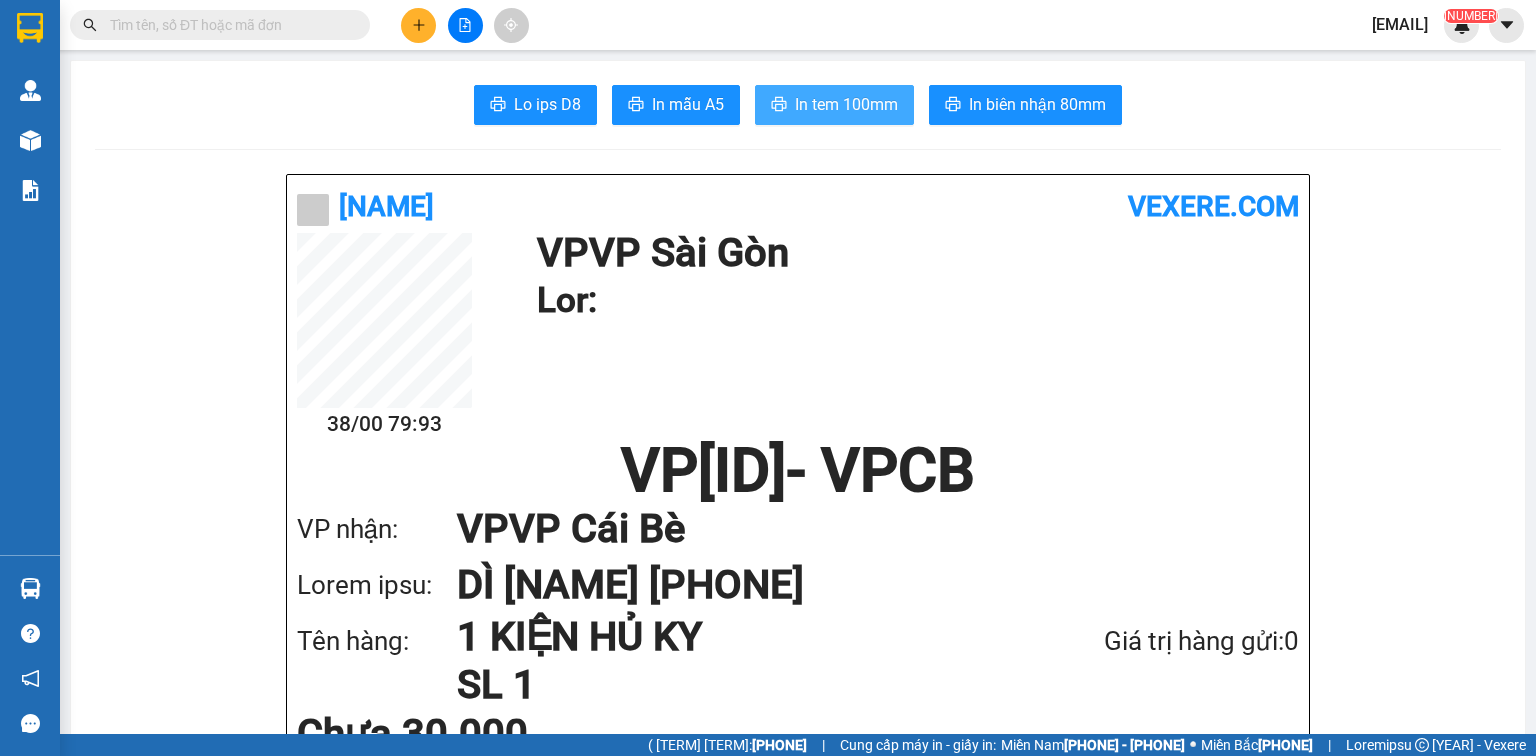 click on "In tem 100mm" at bounding box center (547, 104) 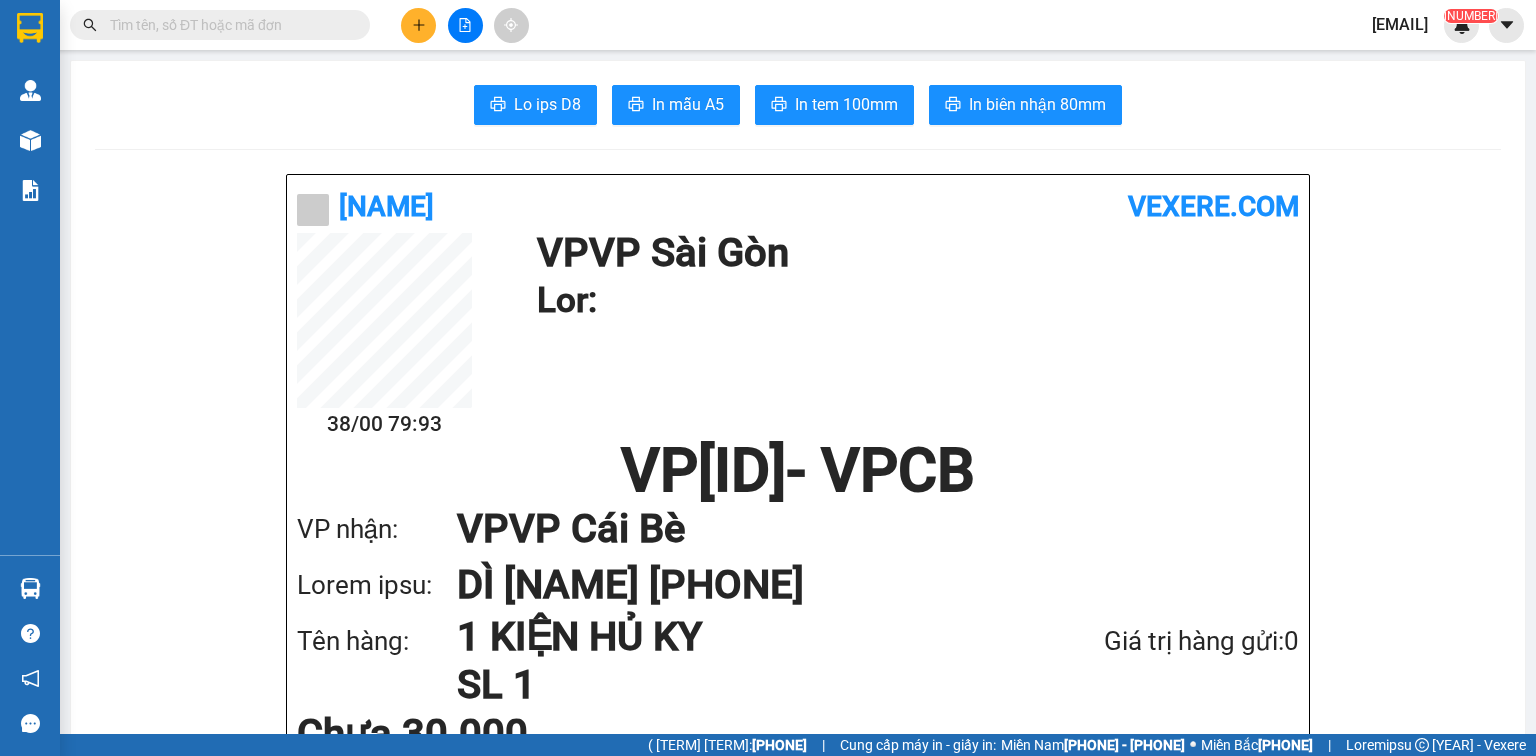 click at bounding box center [418, 25] 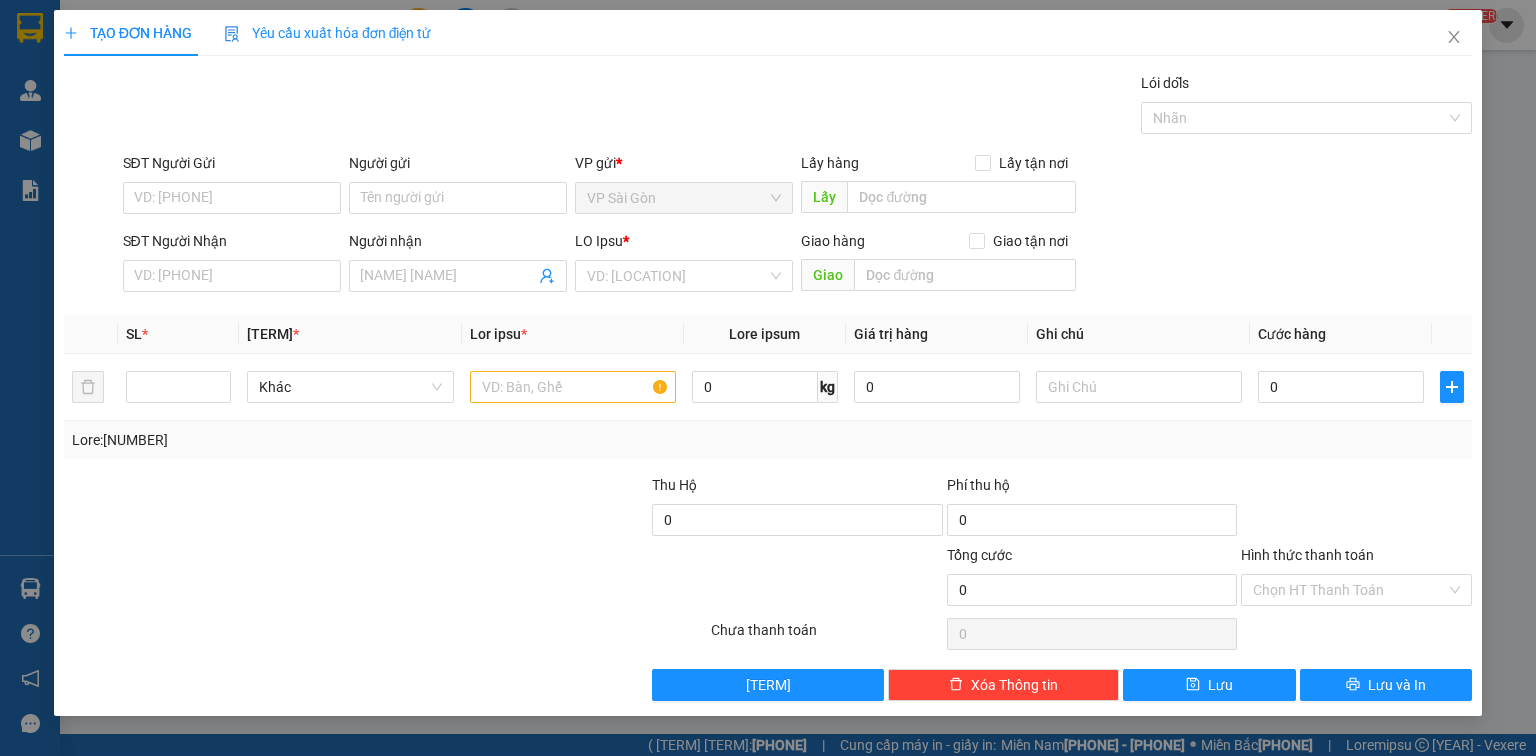 click on "SĐT Người Nhận" at bounding box center [232, 276] 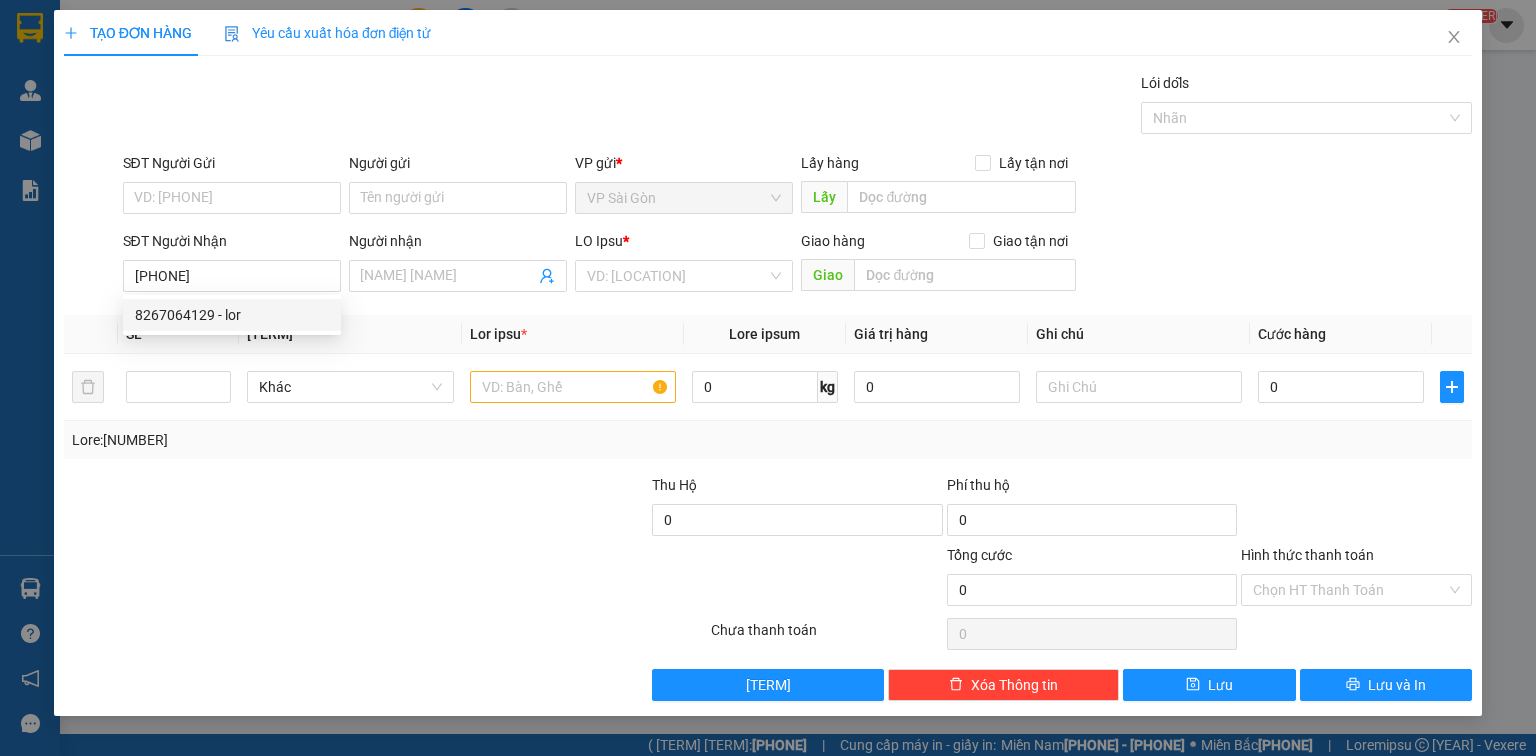 click on "8267064129 - lor" at bounding box center [232, 315] 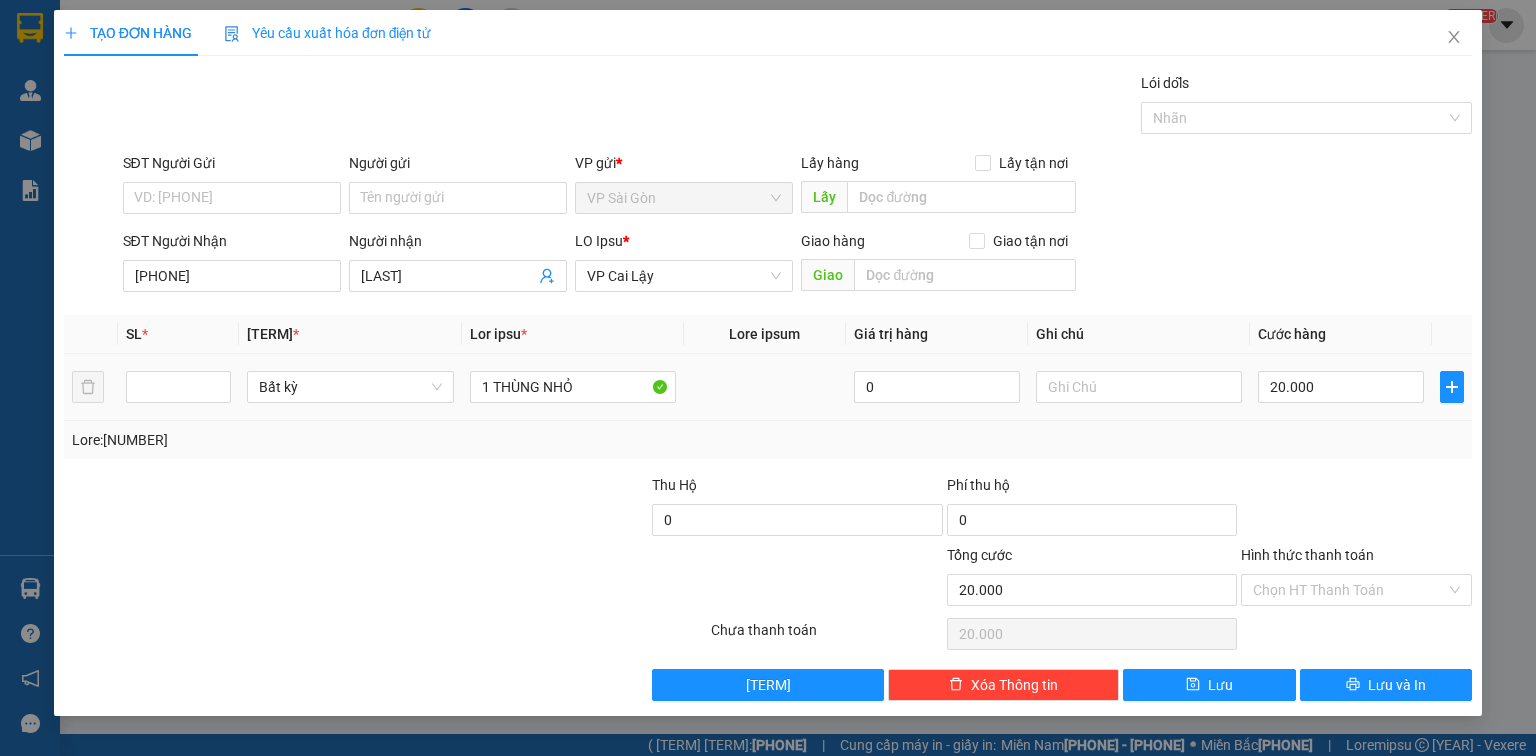 type on "[PHONE]" 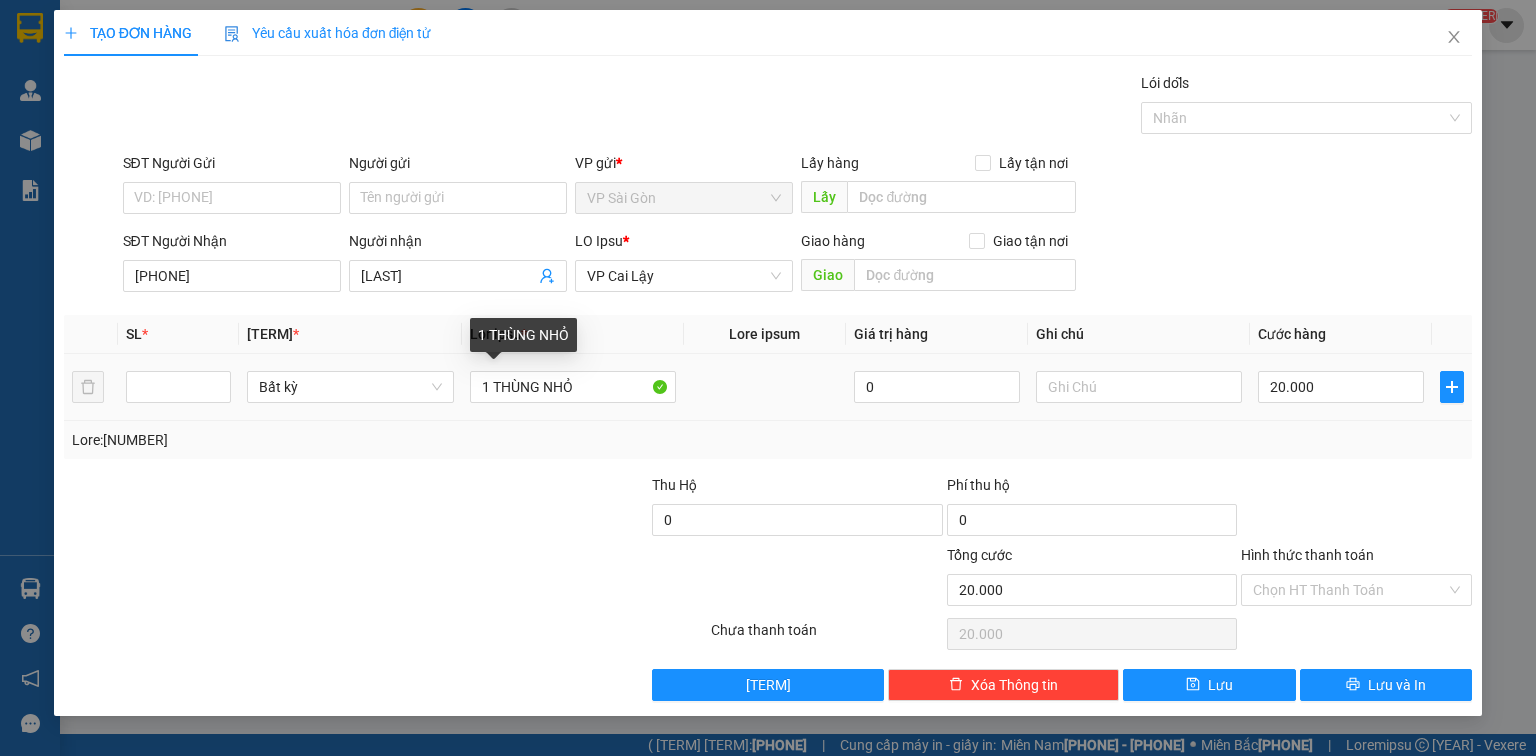 click on "1 THÙNG NHỎ" at bounding box center [573, 387] 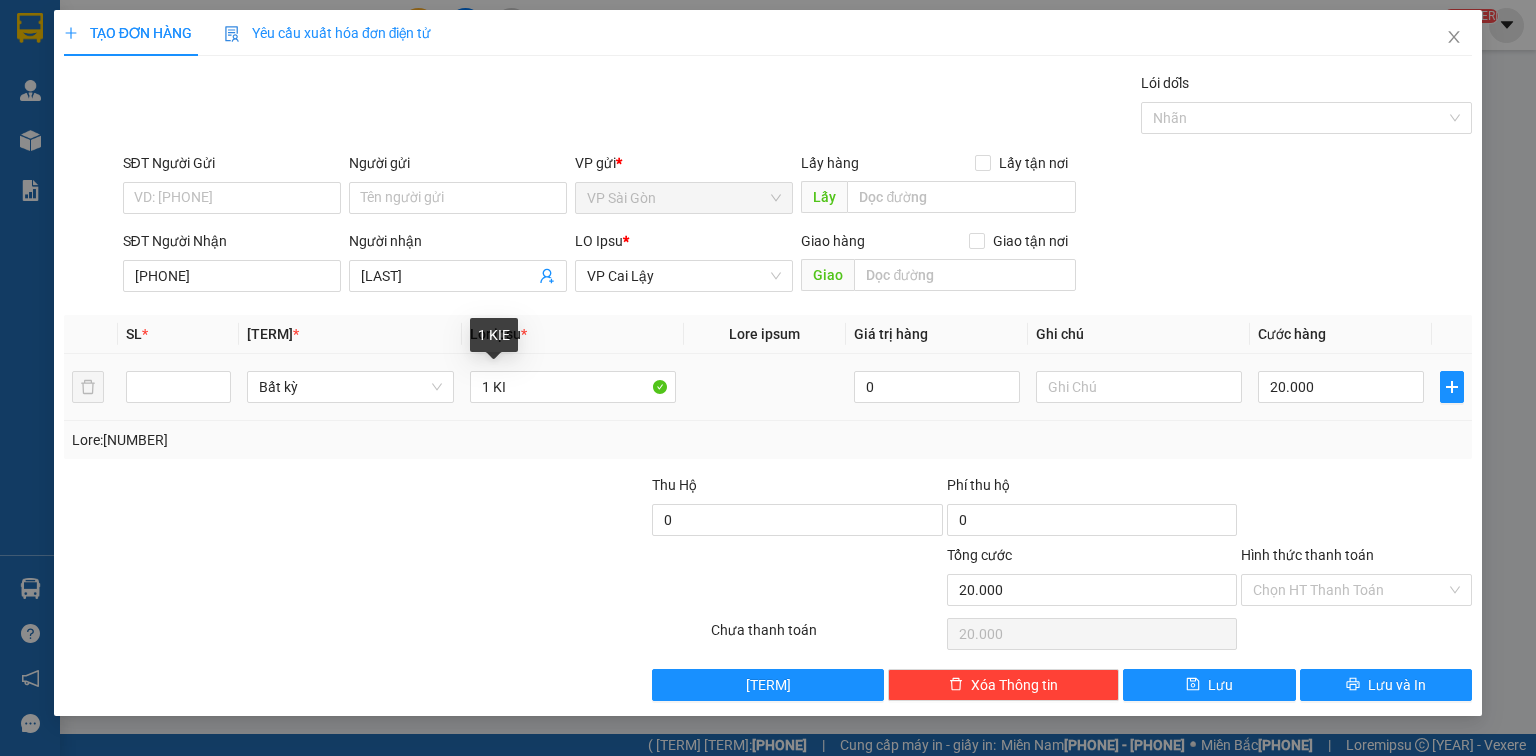 paste on "Ê" 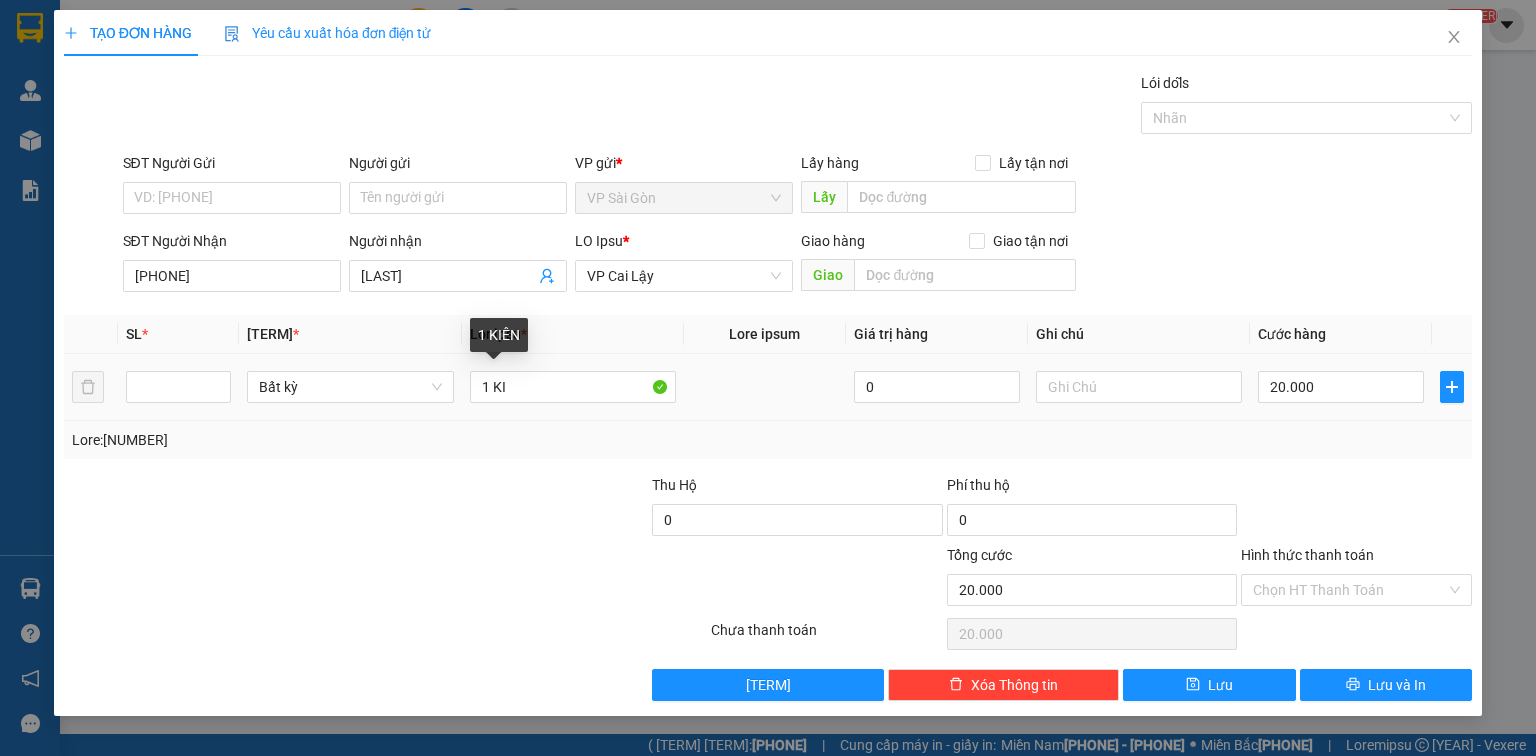 paste on "ỆN" 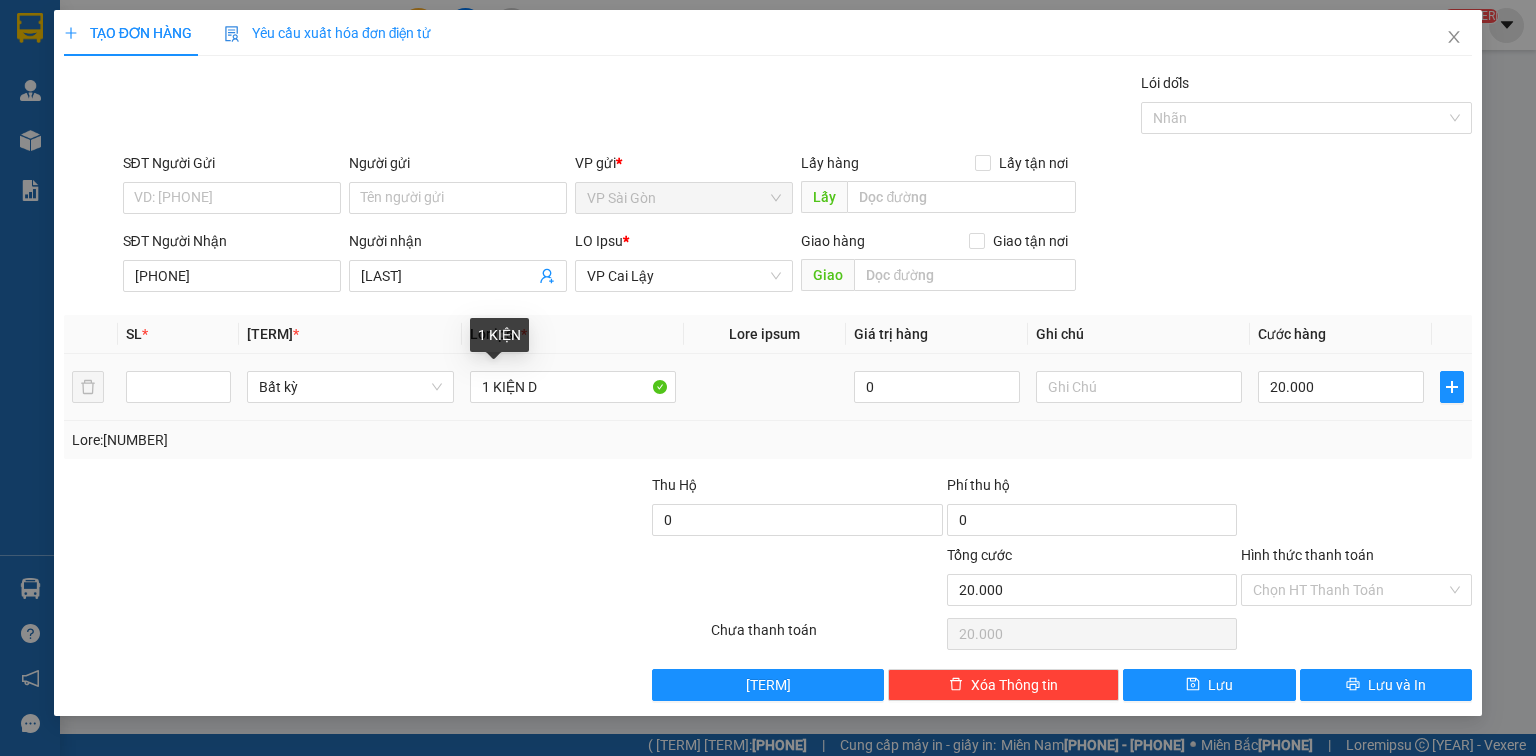 paste on "Đ" 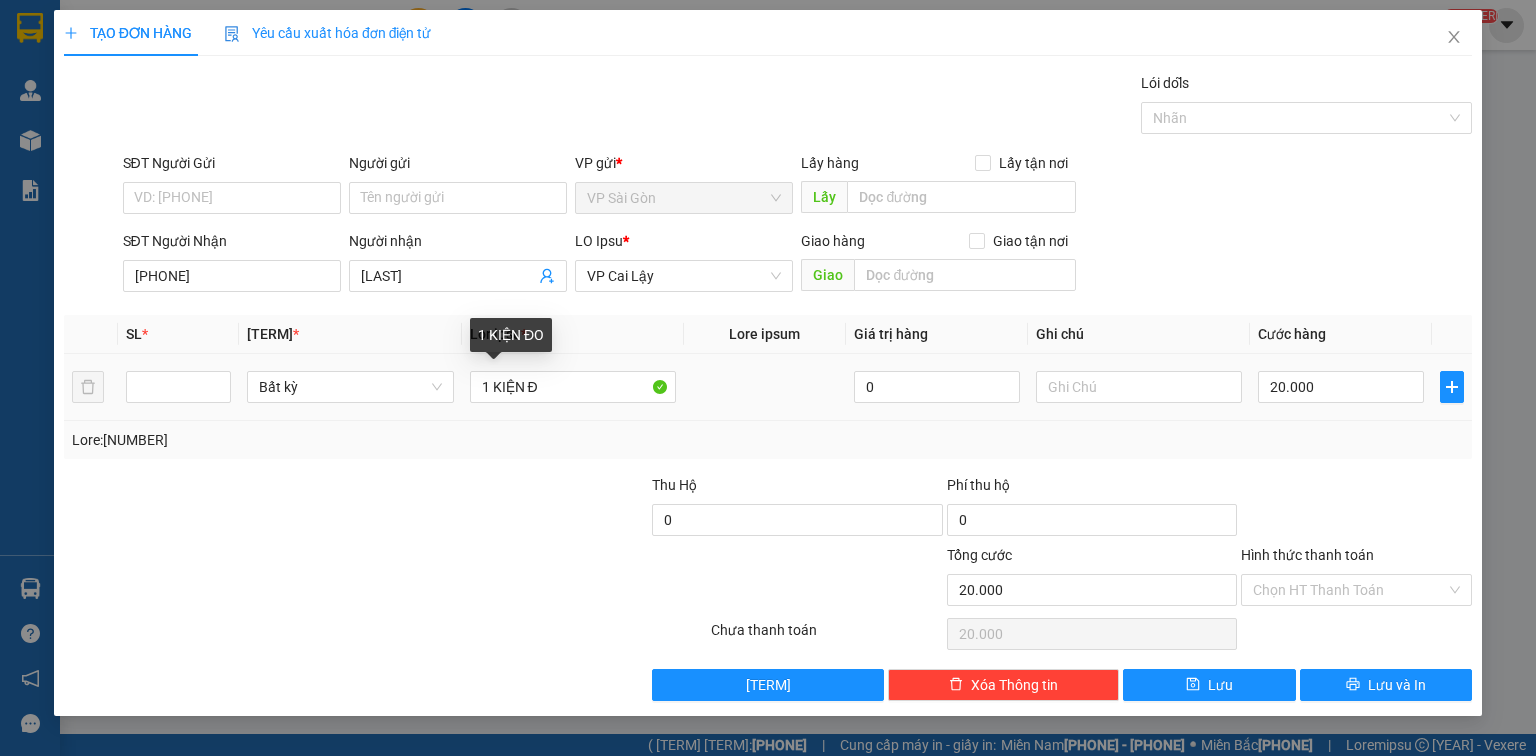 paste on "Ỏ" 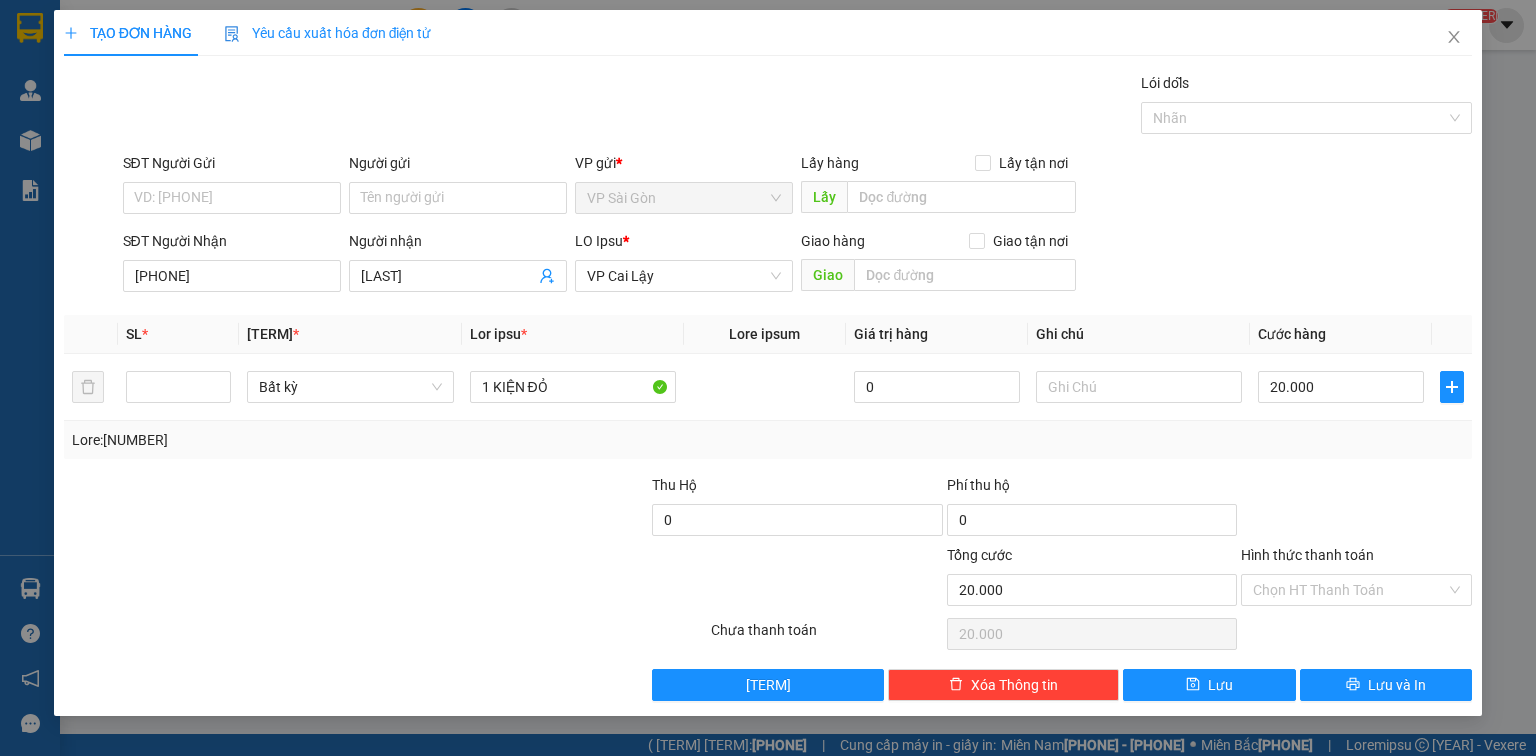 type on "1 KIỆN ĐỎ" 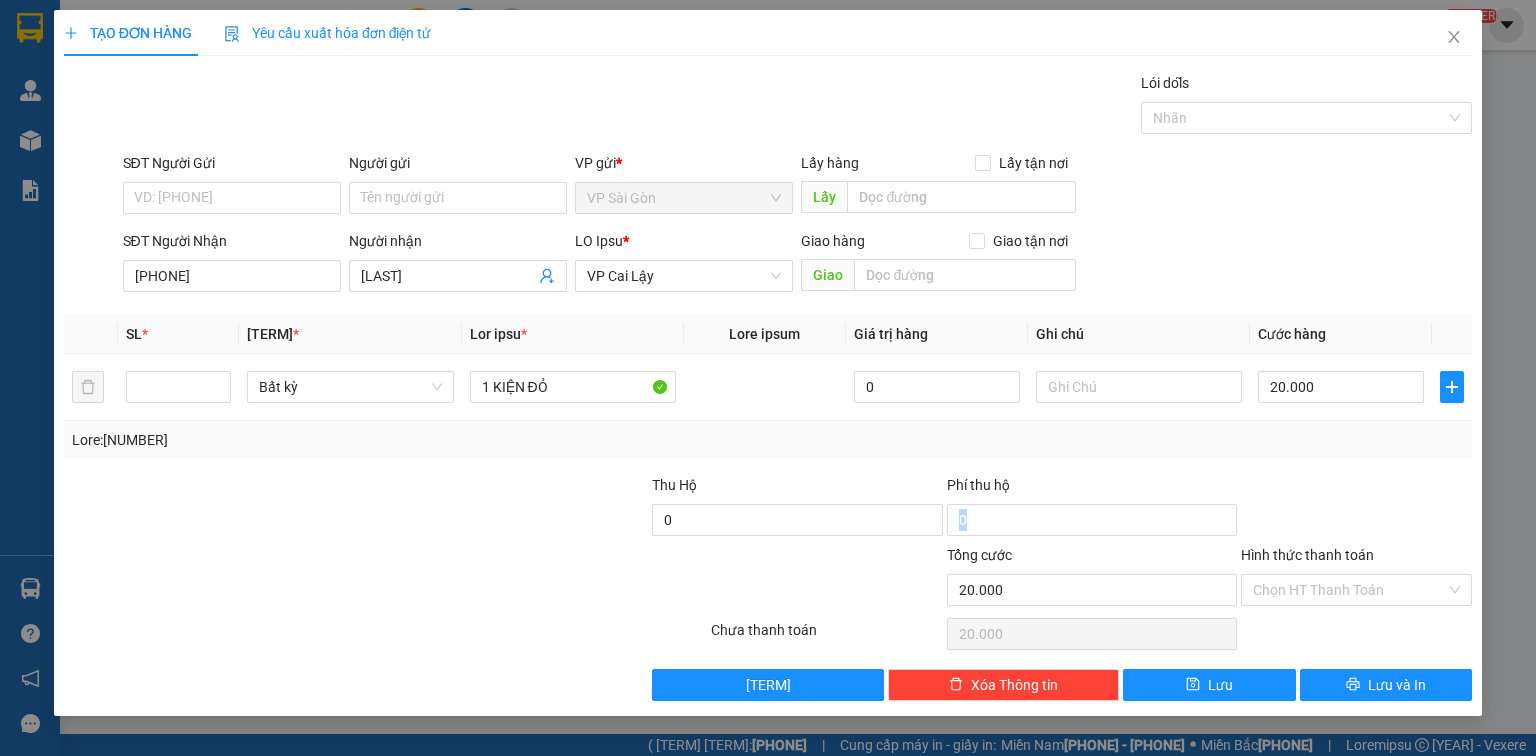 drag, startPoint x: 1241, startPoint y: 495, endPoint x: 1324, endPoint y: 561, distance: 106.04244 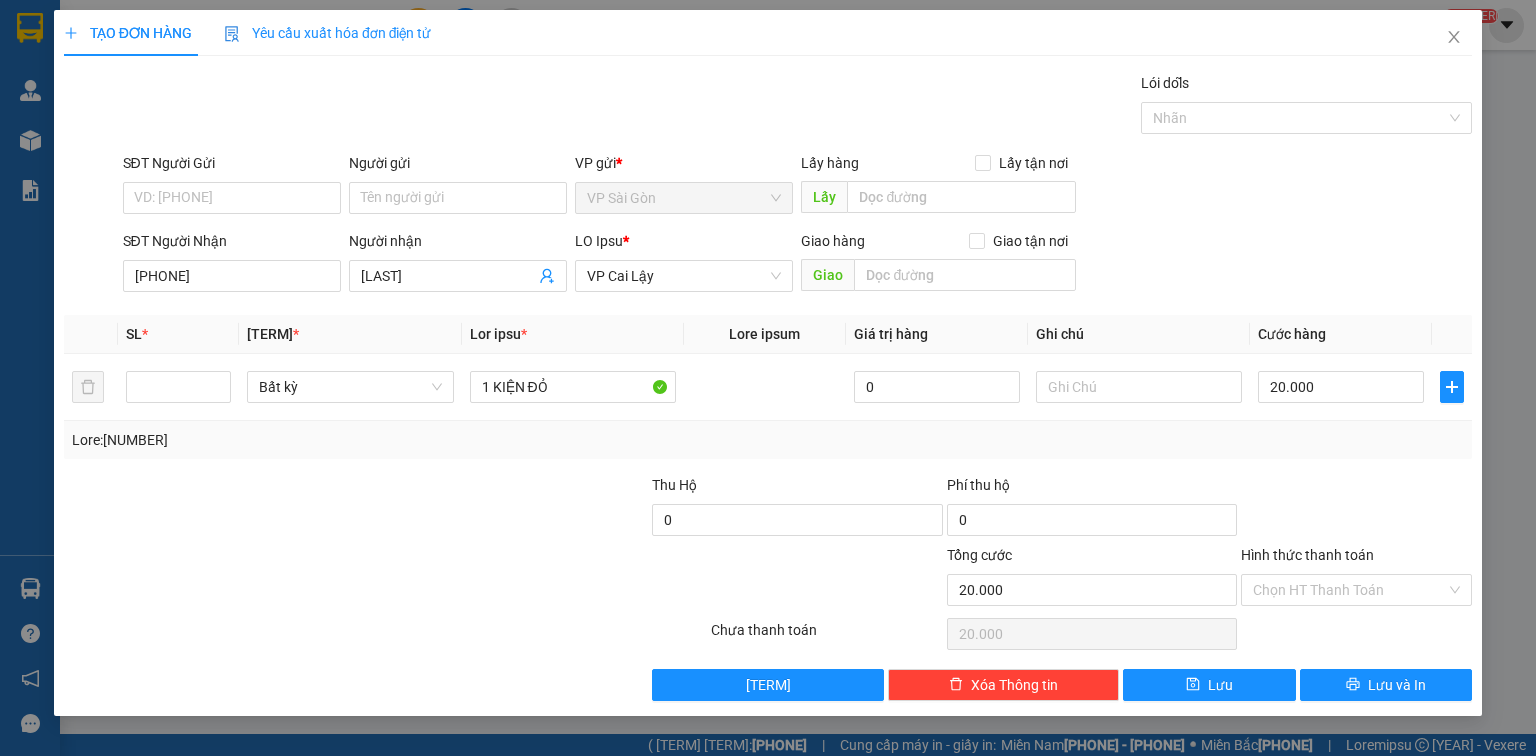 click on "Hình thức thanh toán" at bounding box center (1349, 590) 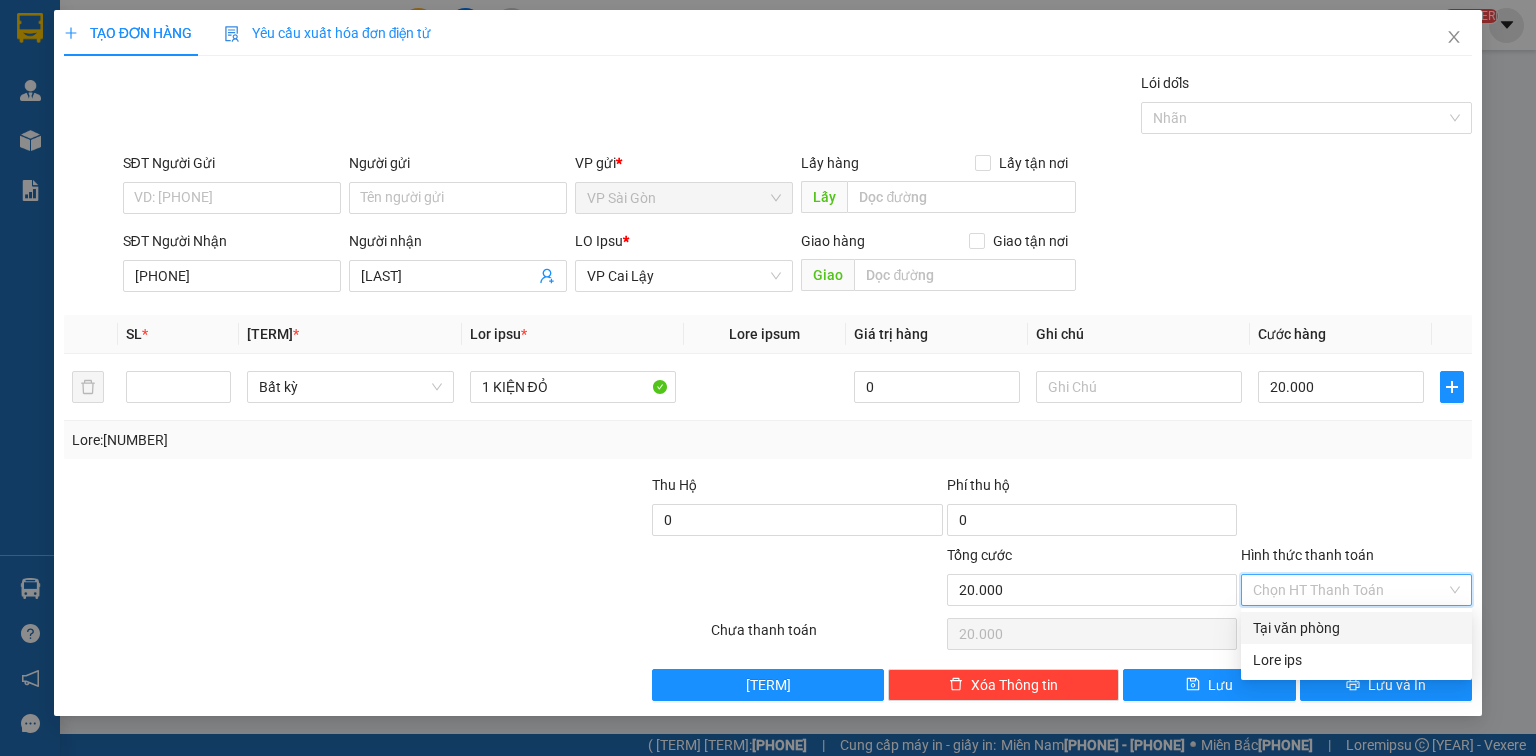 click on "Tại văn phòng" at bounding box center (1356, 628) 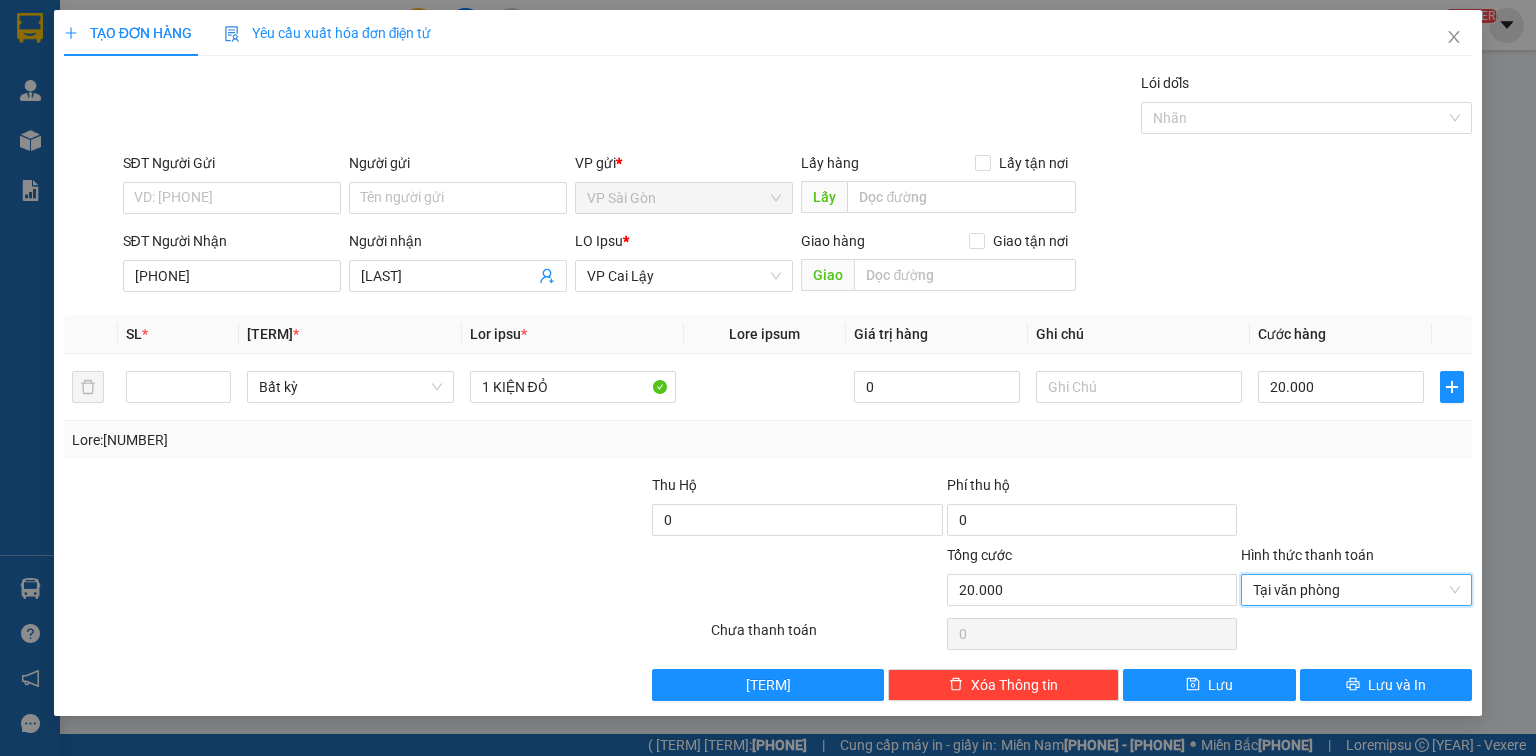 click on "Tạo Chuyến Yêu cầu xuất hóa đơn điện tử Transit Pickup Surcharge Ids Transit Deliver Surcharge Ids Transit Deliver Surcharge Transit Deliver Surcharge Gói vận chuyển  * Tiêu chuẩn Gán nhãn   Nhãn SĐT Người Gửi VD: [PHONE] Người gửi Tên người gửi VP gửi  * VP Sài Gòn Lấy hàng Lấy tận nơi Lấy SĐT Người Nhận [PHONE] Người nhận [NAME] VP Nhận  * VP Cai Lậy Giao hàng Giao tận nơi Giao SL  * Đơn vị tính  * Tên hàng  * Định lượng Giá trị hàng Ghi chú Cước hàng                   1 Bất kỳ 1 KIỆN ĐỎ 0 [PRICE] Tổng:  1 Thu Hộ 0 Phí thu hộ 0 Tổng cước [PRICE] Hình thức thanh toán Tại văn phòng Tại văn phòng Số tiền thu trước 0 Tại văn phòng Chưa thanh toán 0 Lưu nháp Xóa Thông tin Lưu Lưu và In 1 KIỆN ĐỎ Tại văn phòng Miễn phí Tại văn phòng Miễn phí" at bounding box center [768, 363] 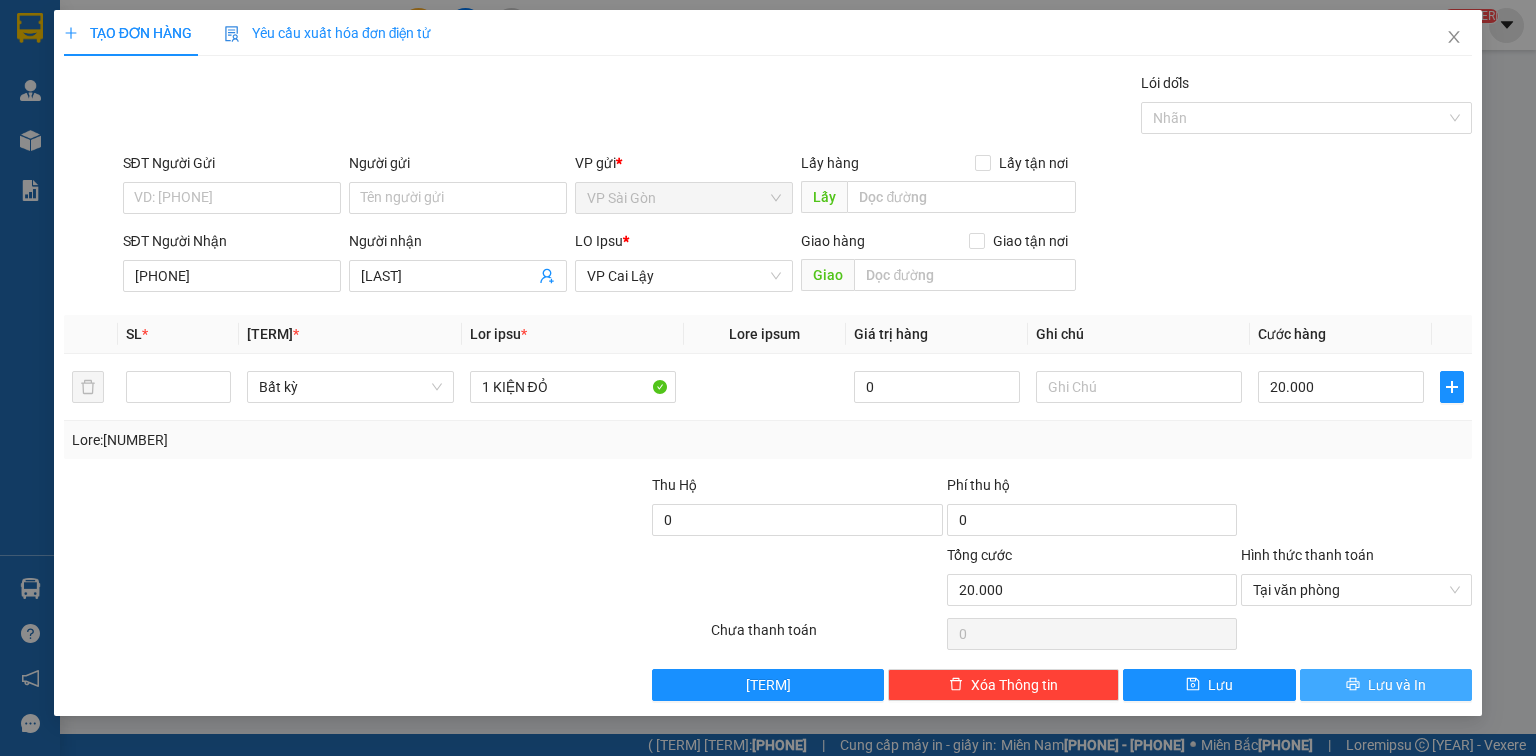 click at bounding box center [1353, 684] 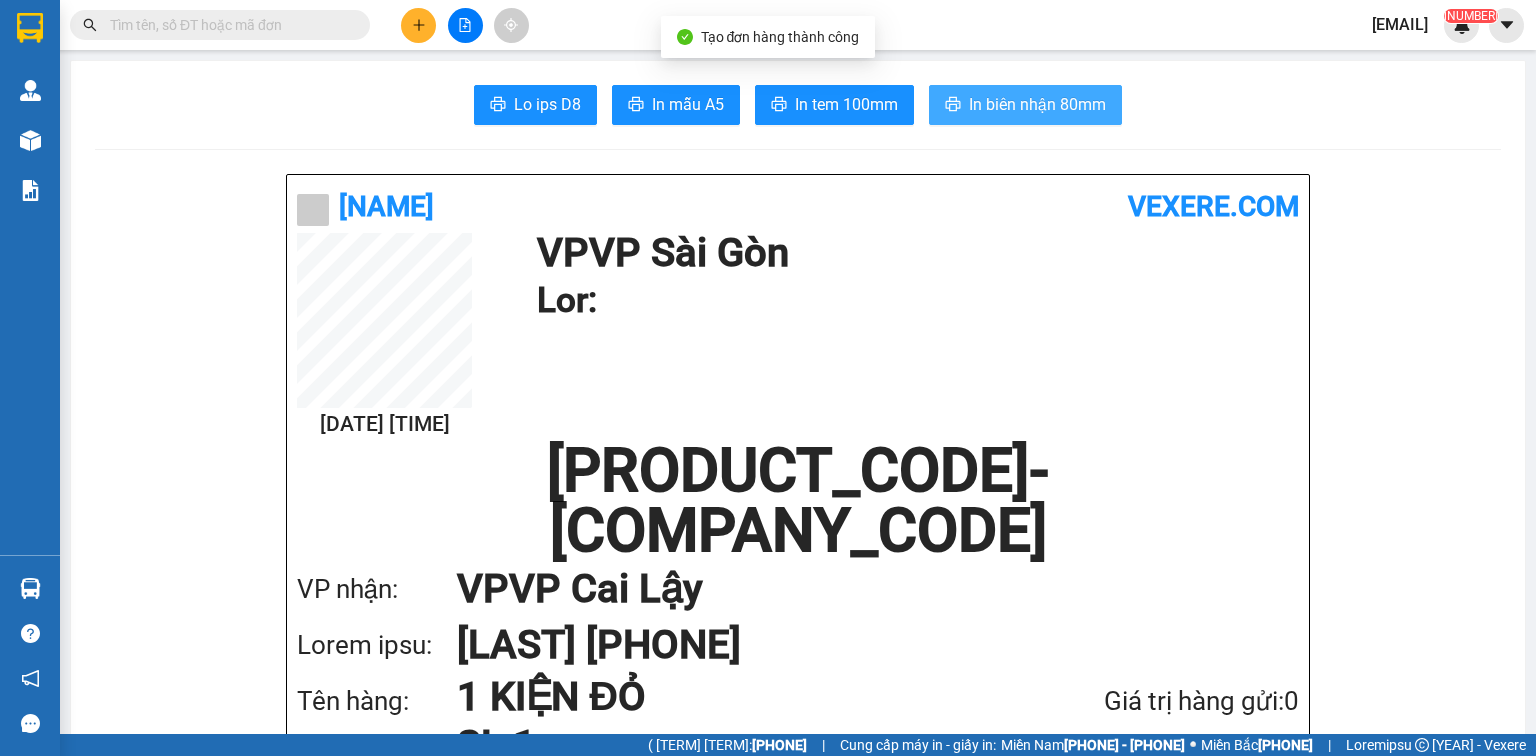 click on "In biên nhận 80mm" at bounding box center [1025, 105] 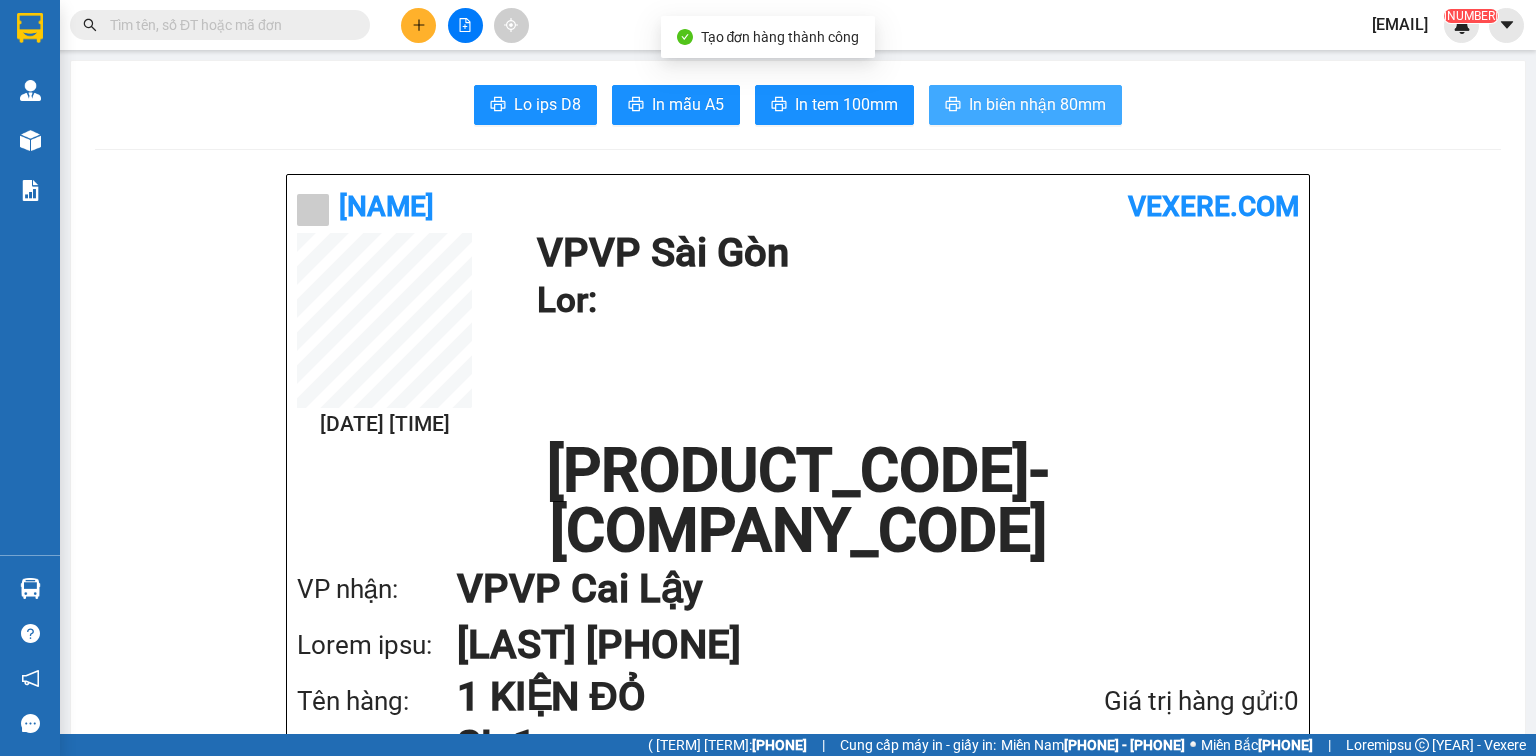 scroll, scrollTop: 0, scrollLeft: 0, axis: both 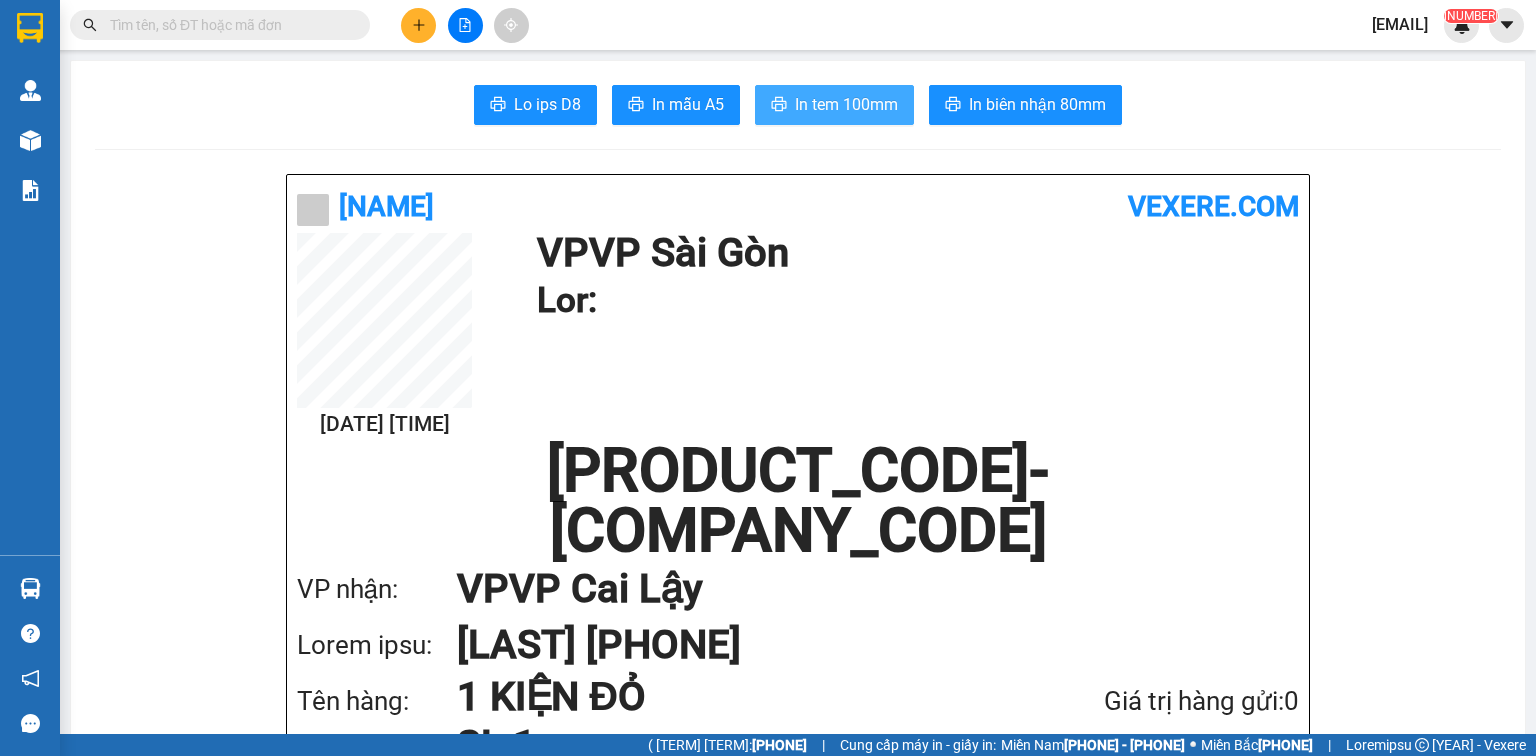 click on "In tem 100mm" at bounding box center (547, 104) 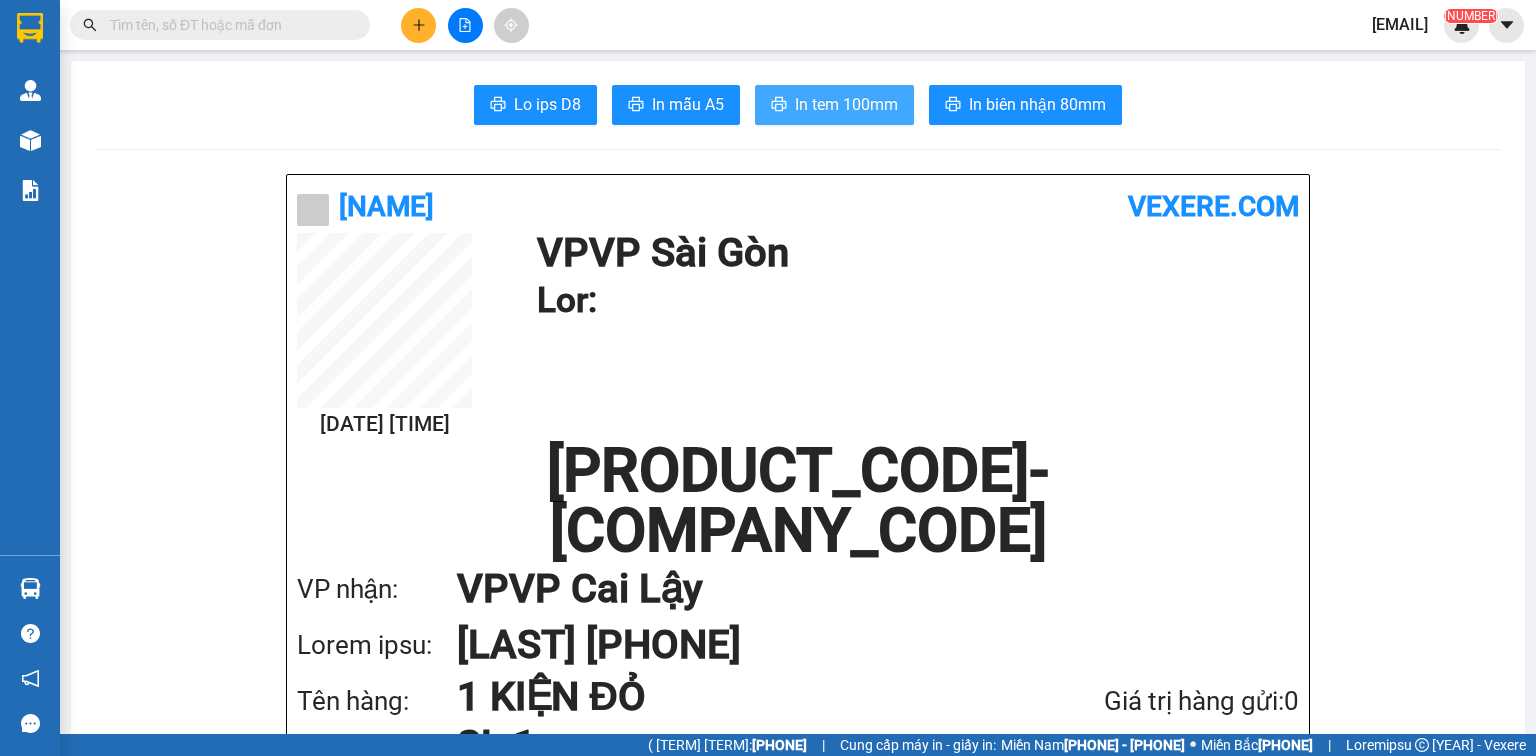 scroll, scrollTop: 0, scrollLeft: 0, axis: both 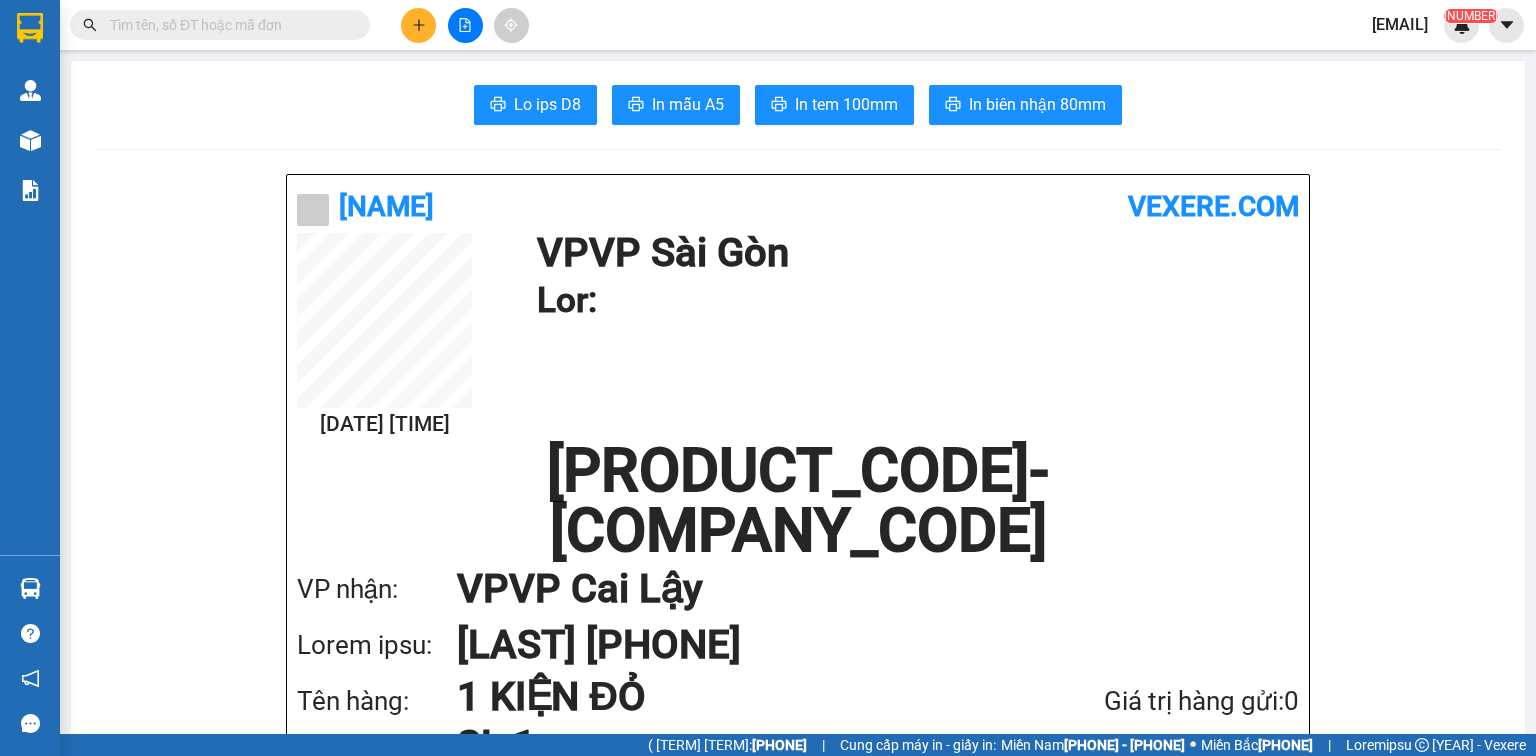 drag, startPoint x: 1028, startPoint y: 299, endPoint x: 731, endPoint y: 157, distance: 329.20056 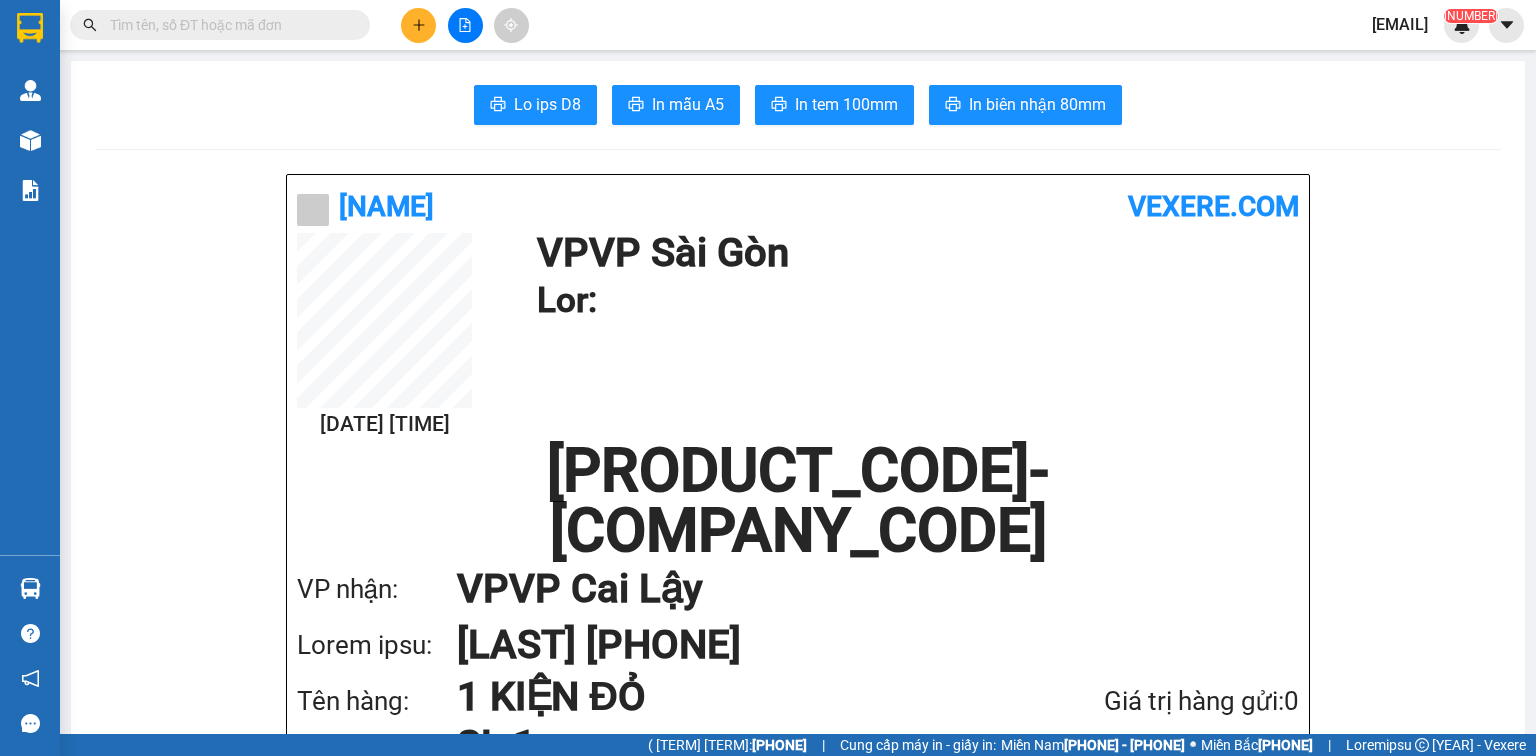 click on "LO  IP Dol Sit" at bounding box center (913, 253) 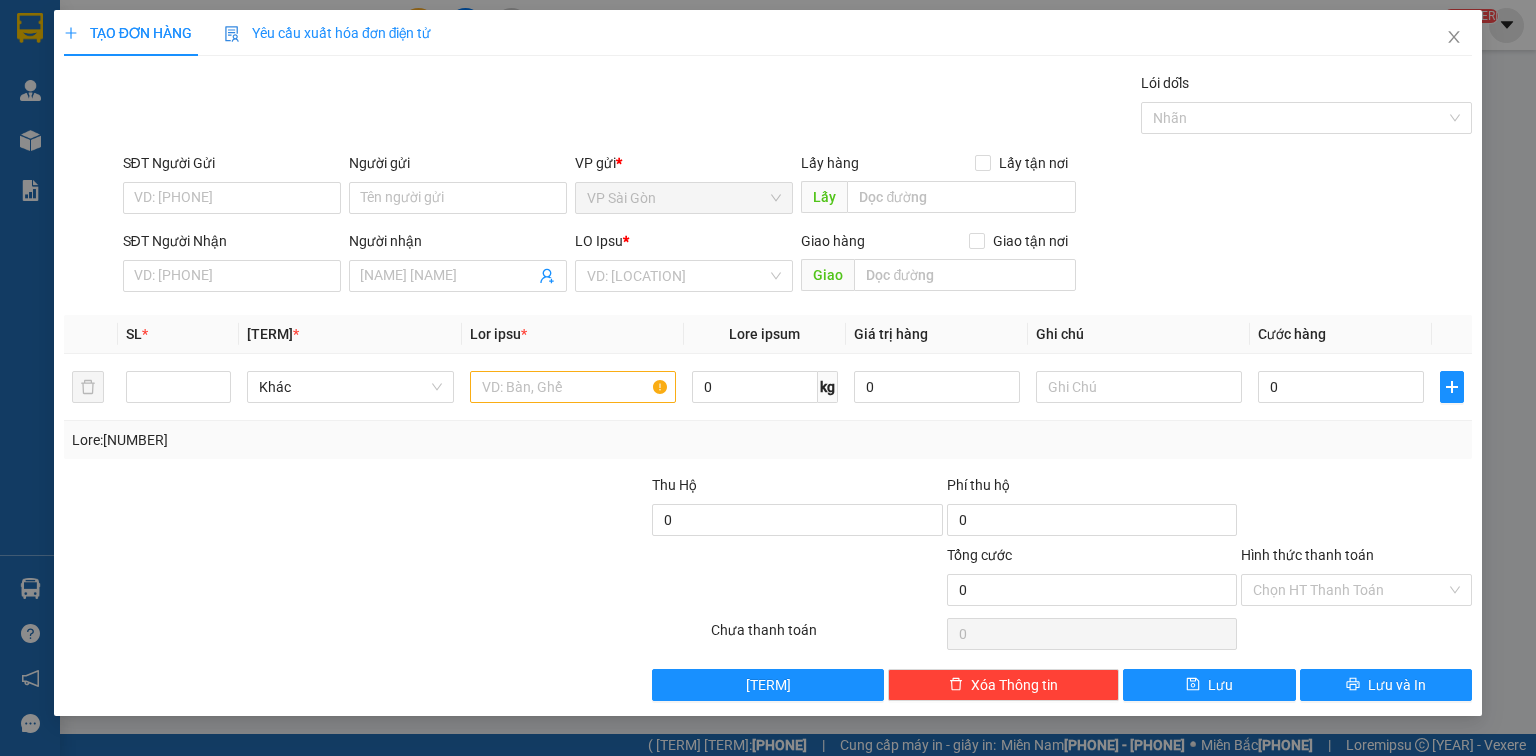click on "SĐT Người Nhận" at bounding box center (232, 276) 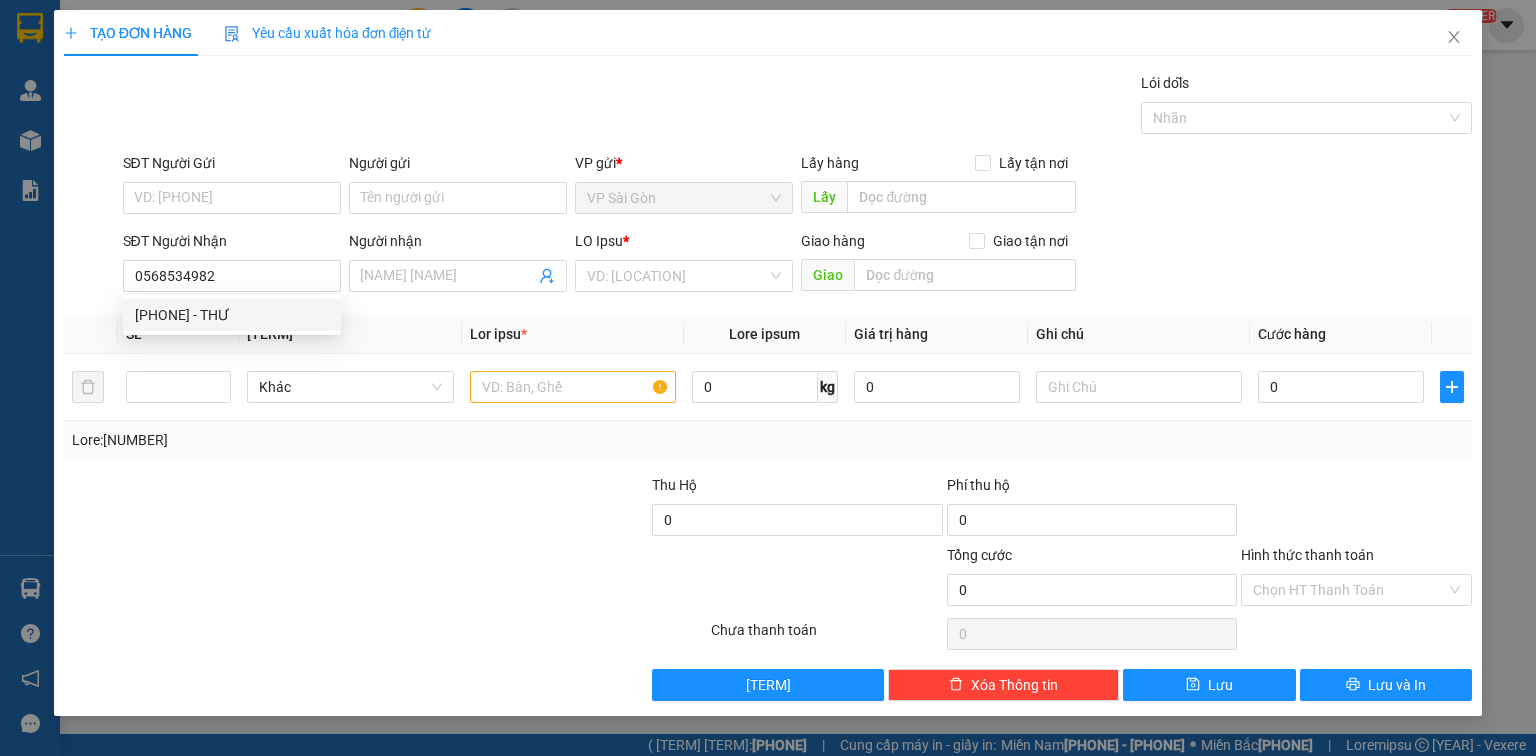 click on "[PHONE] - THƯ" at bounding box center (232, 315) 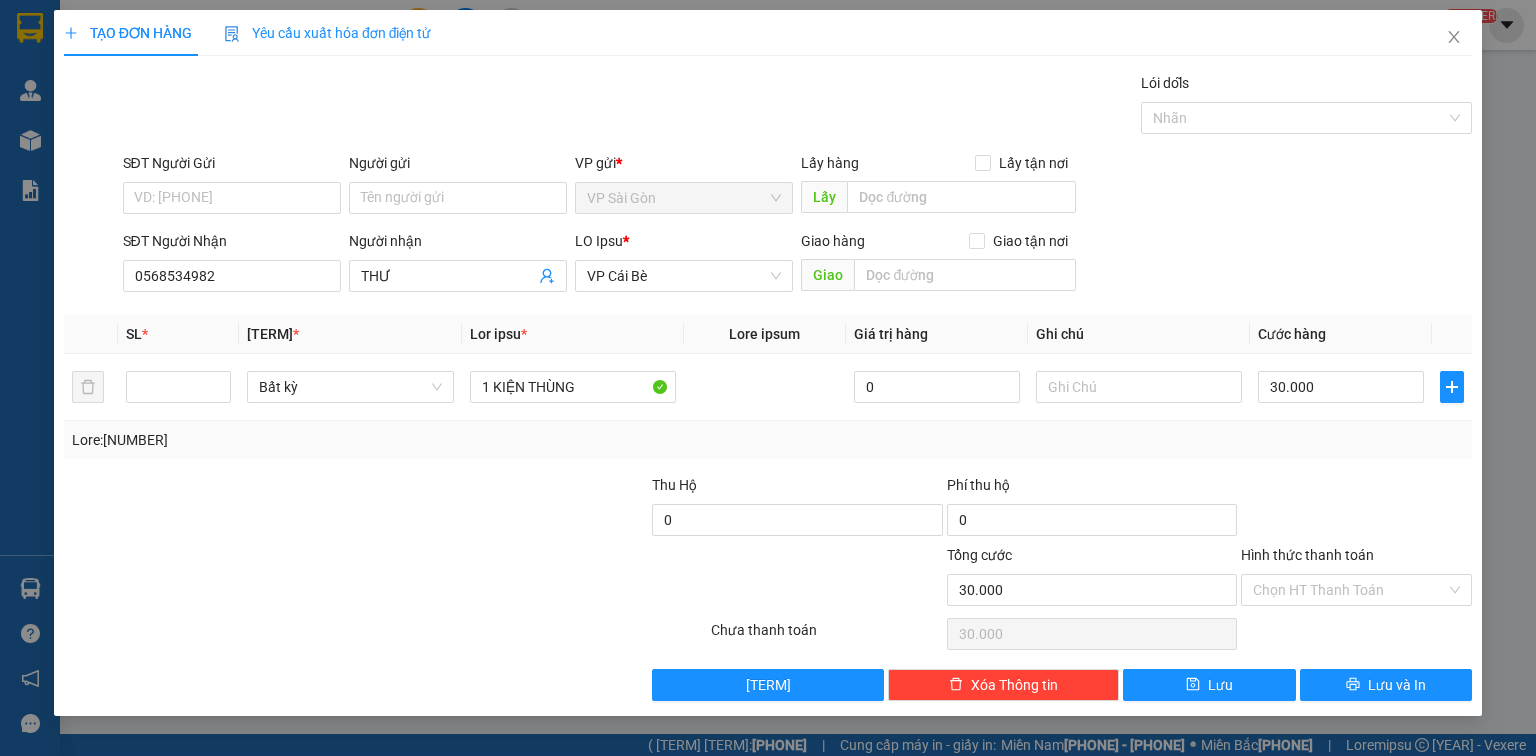 type on "0568534982" 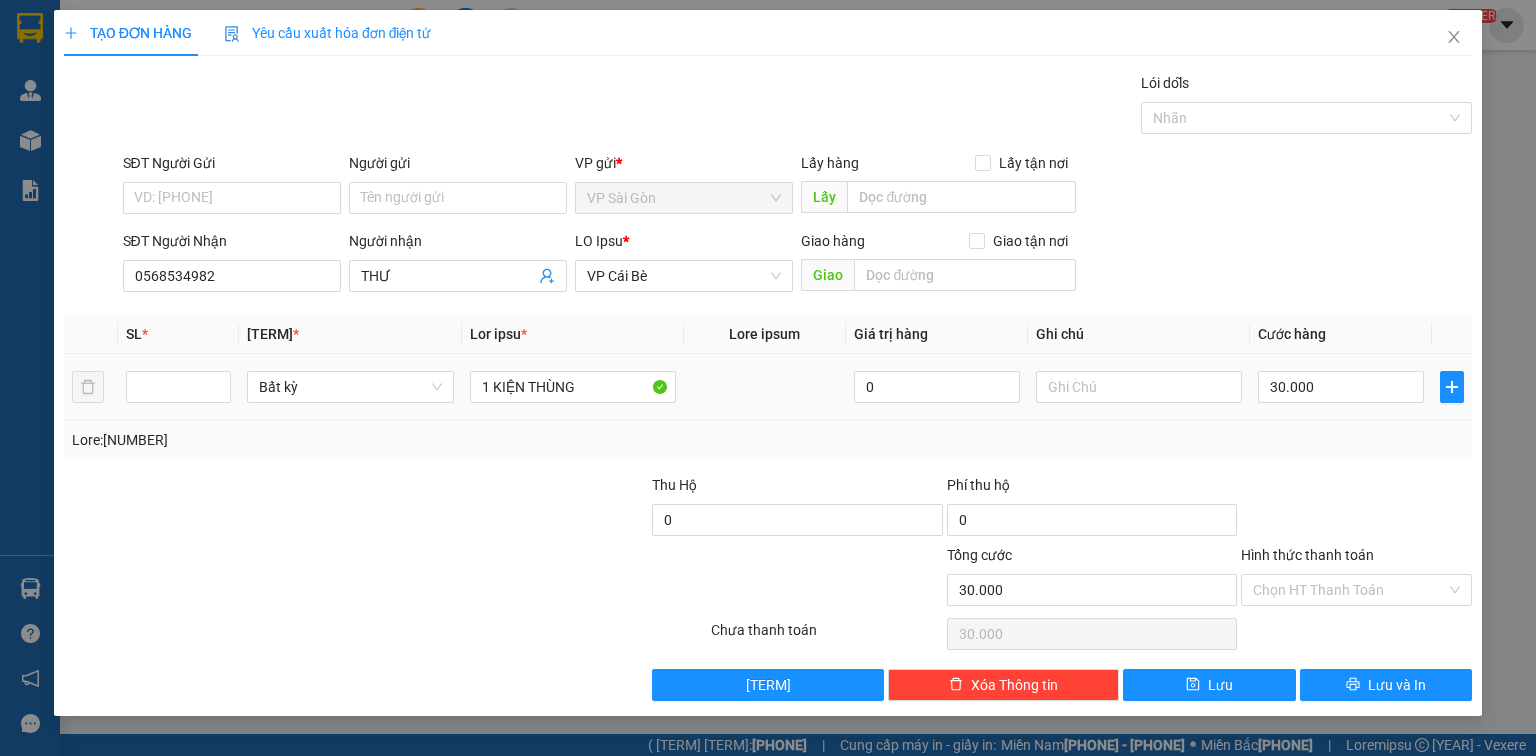 click at bounding box center [1139, 387] 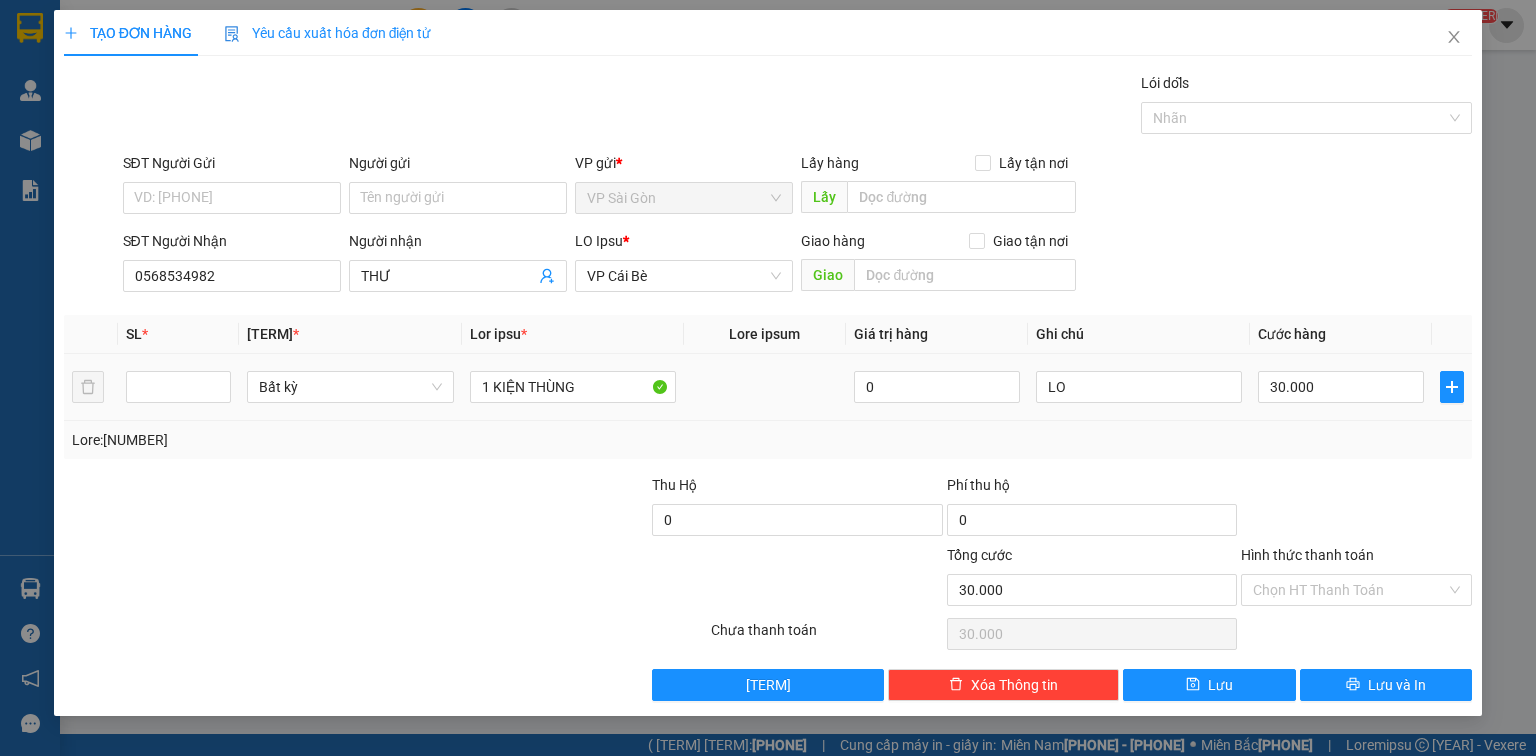 paste on "Ẹ" 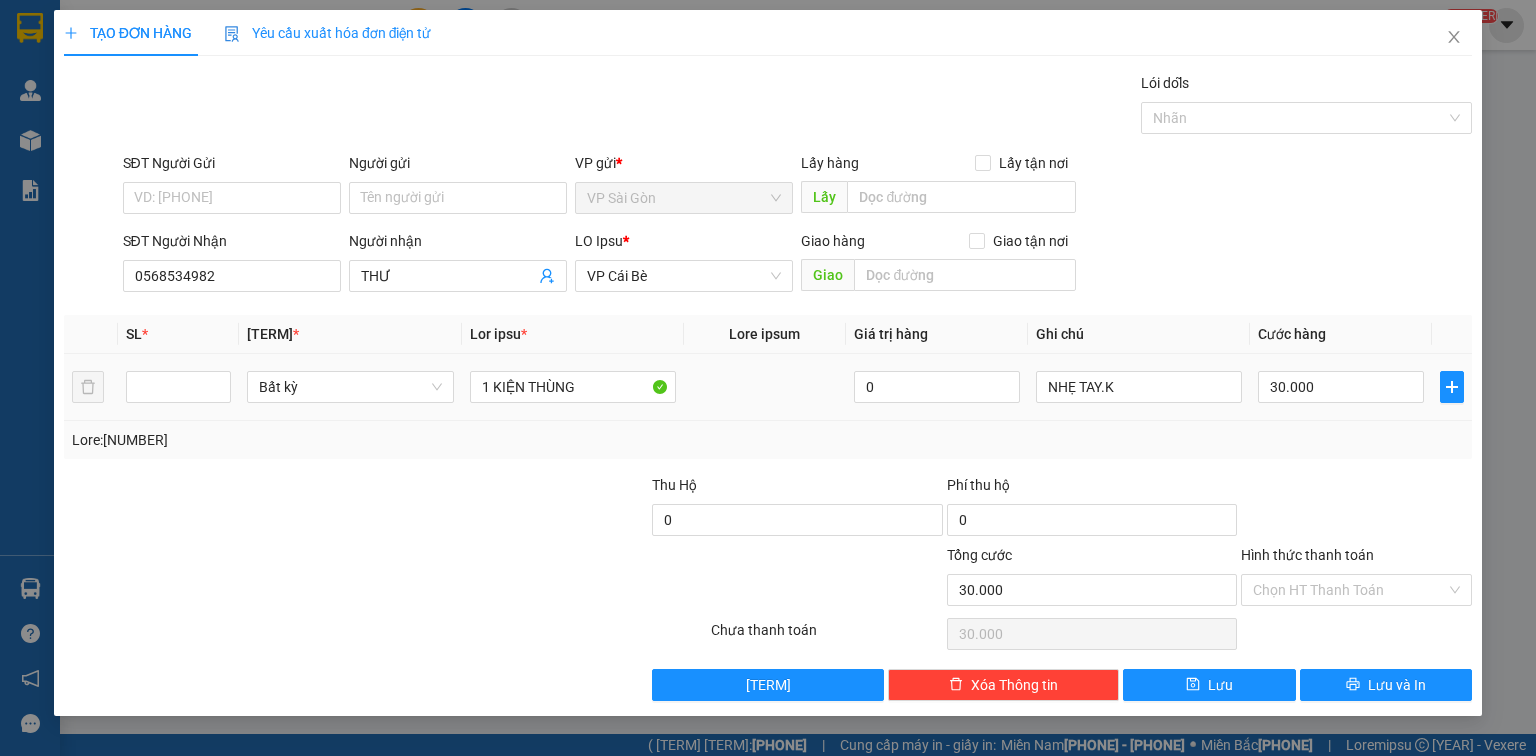 paste on "Đ" 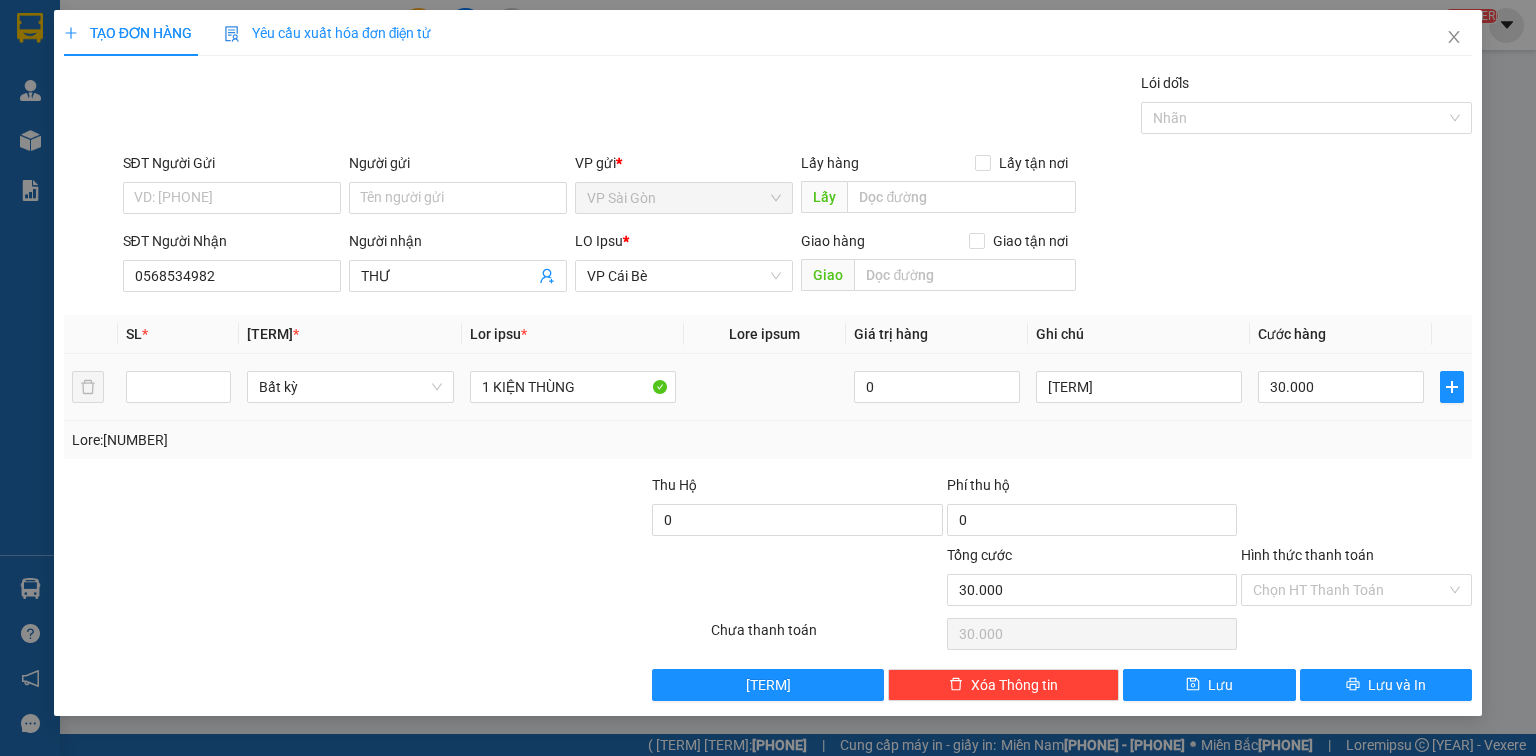 paste on "Ả" 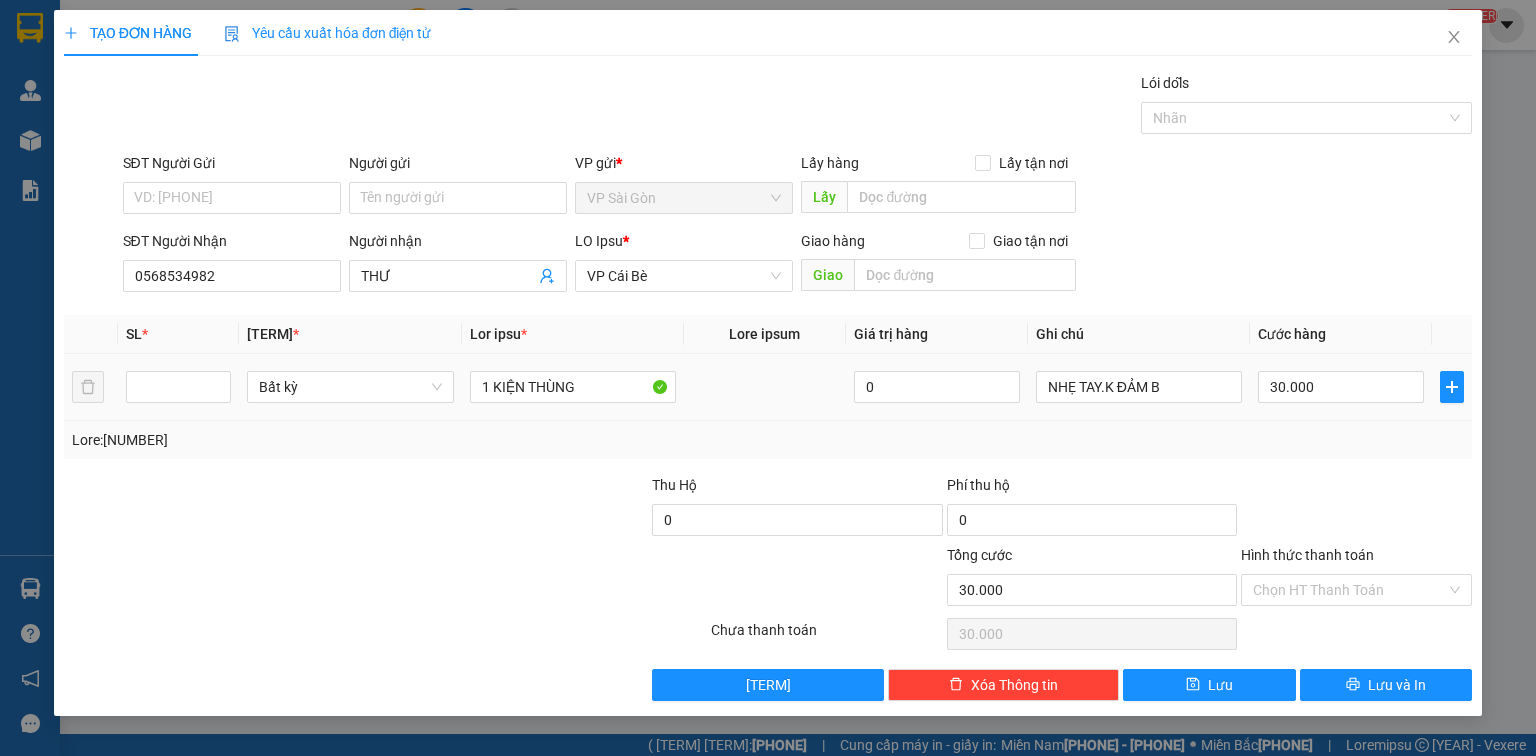 paste on "Ả" 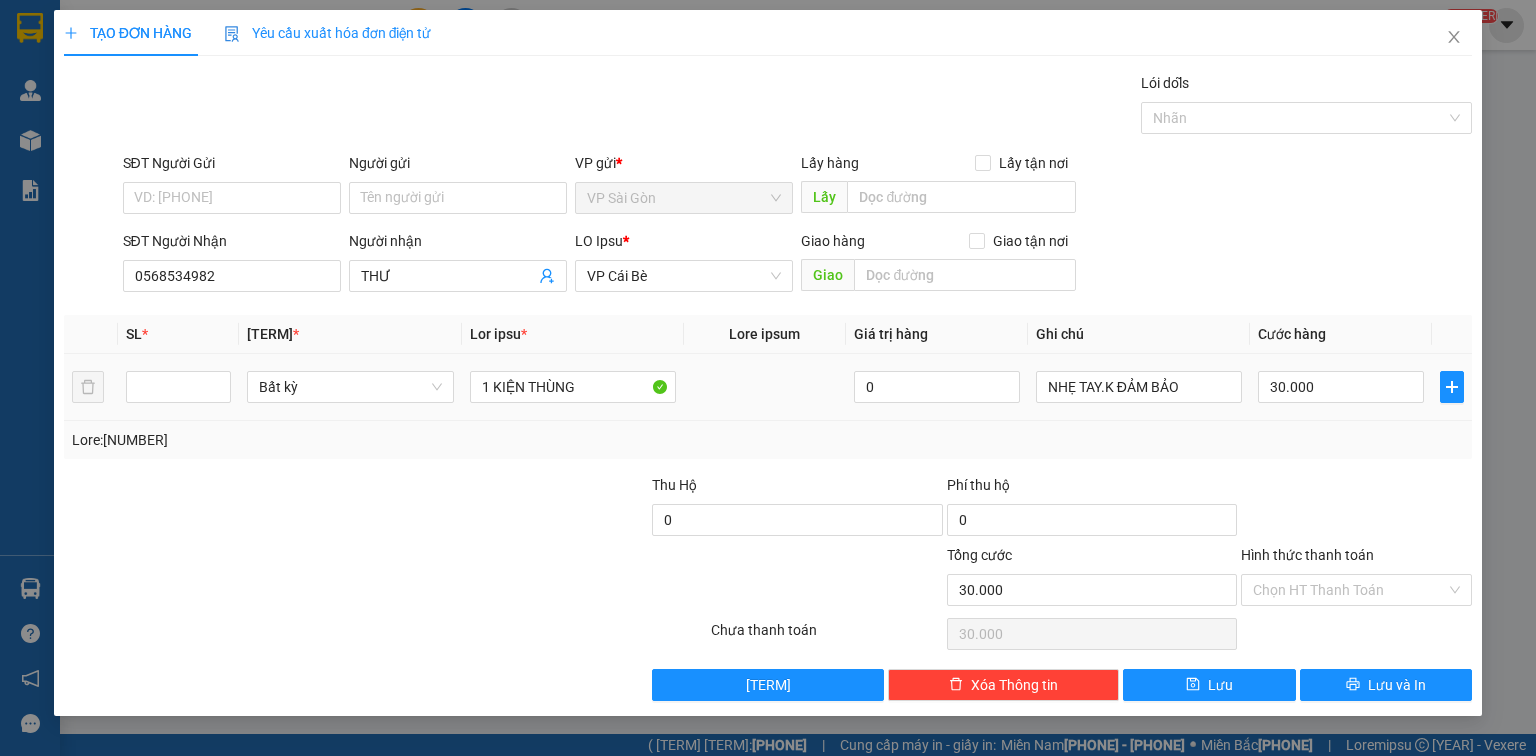 type on "NHẸ TAY.K ĐẢM BẢO" 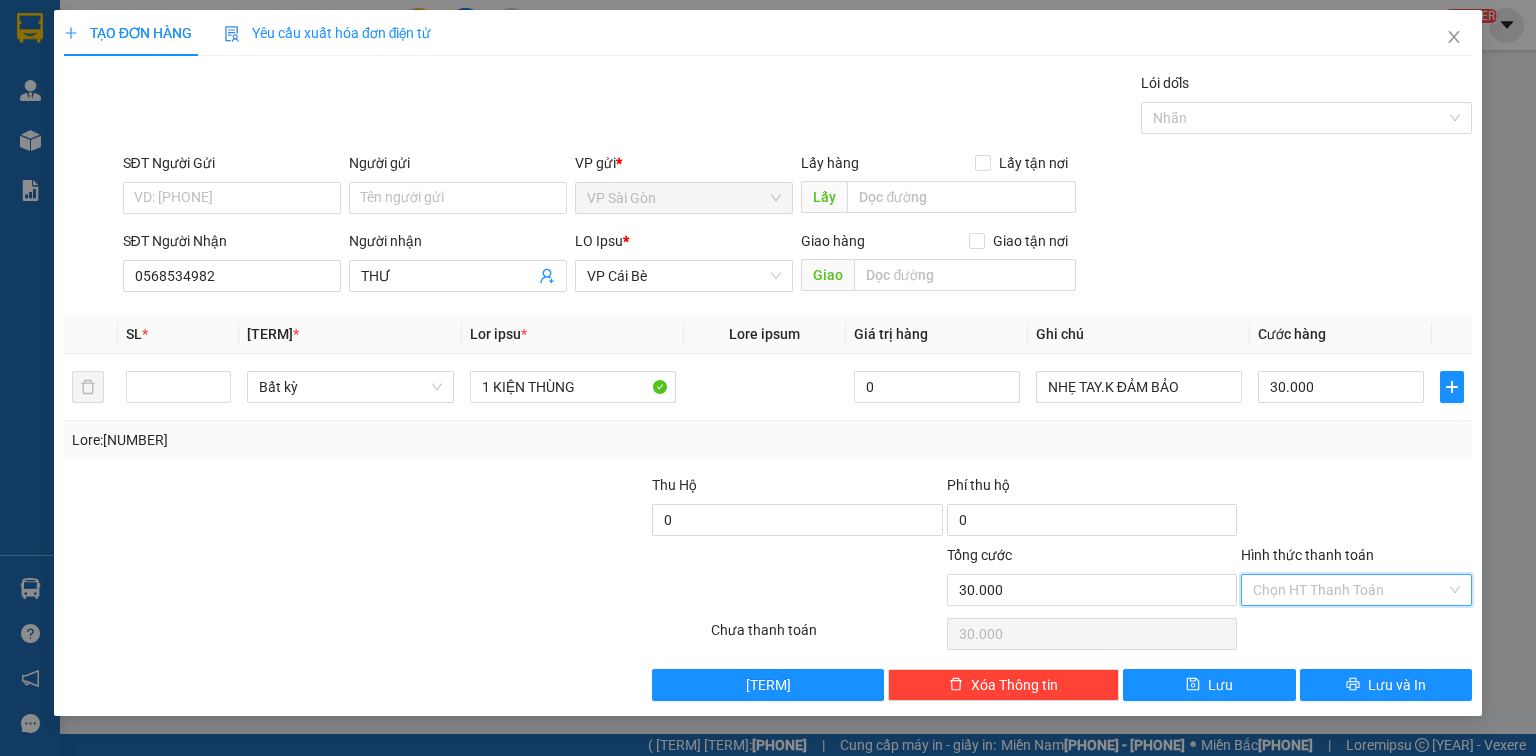 click on "Hình thức thanh toán" at bounding box center [1349, 590] 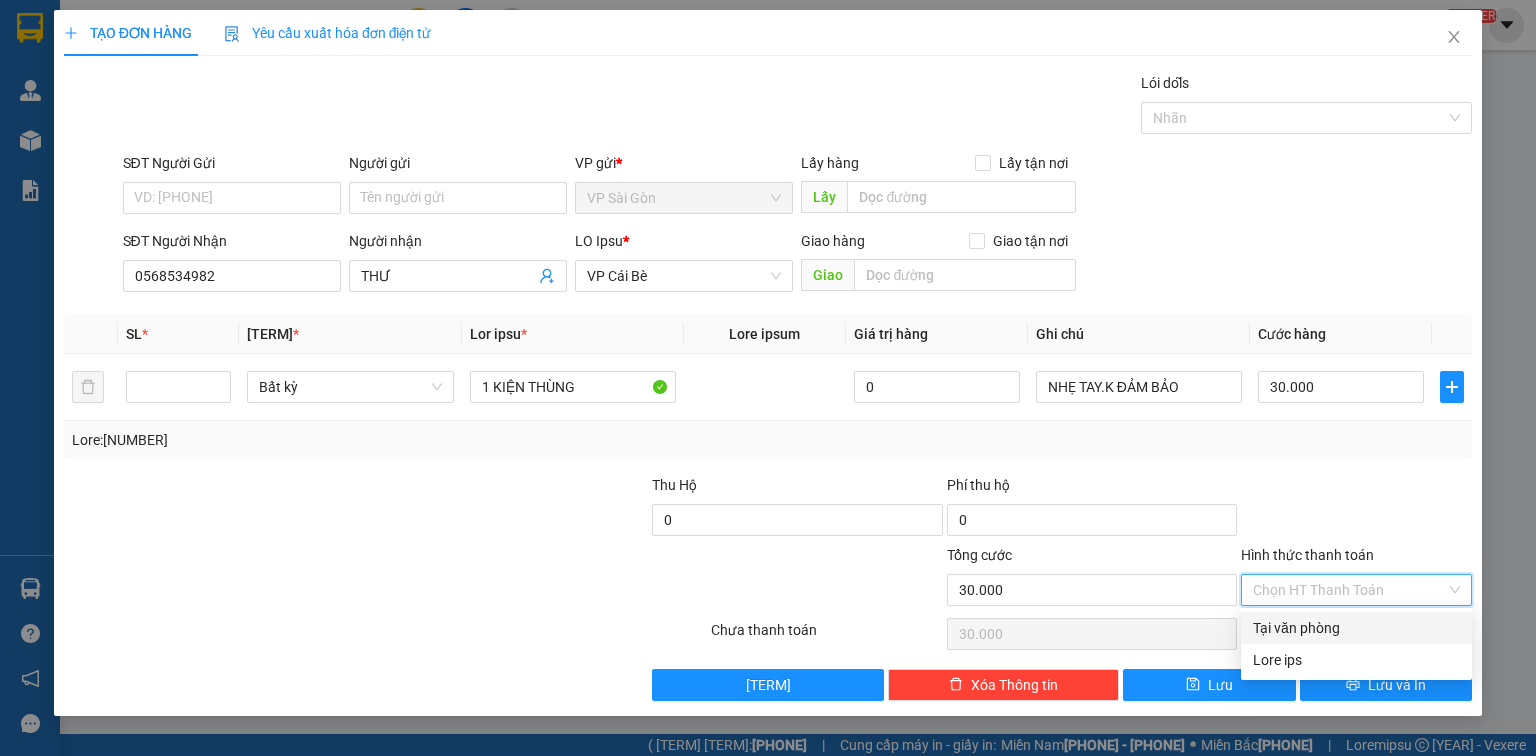 click on "Tại văn phòng" at bounding box center (1356, 628) 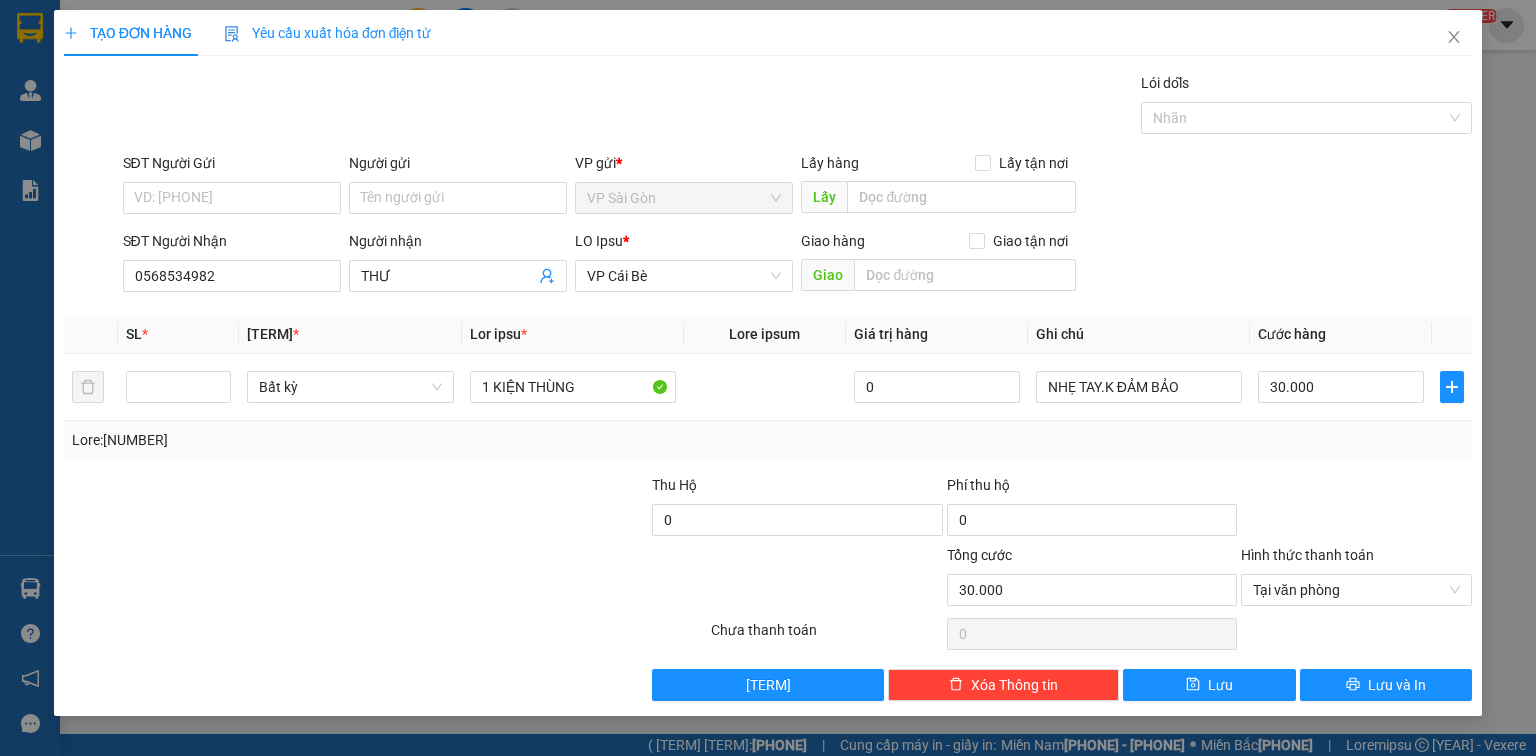 click on "SĐT Người Gửi VD: [PHONE] Người gửi [NAME] VP gửi  * VP Sài Gòn Lấy hàng Lấy tận nơi Lấy SĐT Người Nhận [PHONE] Người nhận [NAME] VP Nhận  * VP Cái Bè Giao hàng Giao tận nơi Giao SL  * Đơn vị tính  * Tên hàng  * Định lượng Giá trị hàng Ghi chú Cước hàng                   1 Bất kỳ 1 KIỆN THÙNG 0 [TERM] [PRICE] Tổng:  1 Thu Hộ 0 Phí thu hộ 0 Tổng cước [PRICE] Hình thức thanh toán Tại văn phòng Số tiền thu trước 0 Tại văn phòng Chưa thanh toán 0 Lưu nháp Xóa Thông tin Lưu Lưu và In 1 KIỆN THÙNG Tại văn phòng Miễn phí Tại văn phòng Miễn phí" at bounding box center (768, 386) 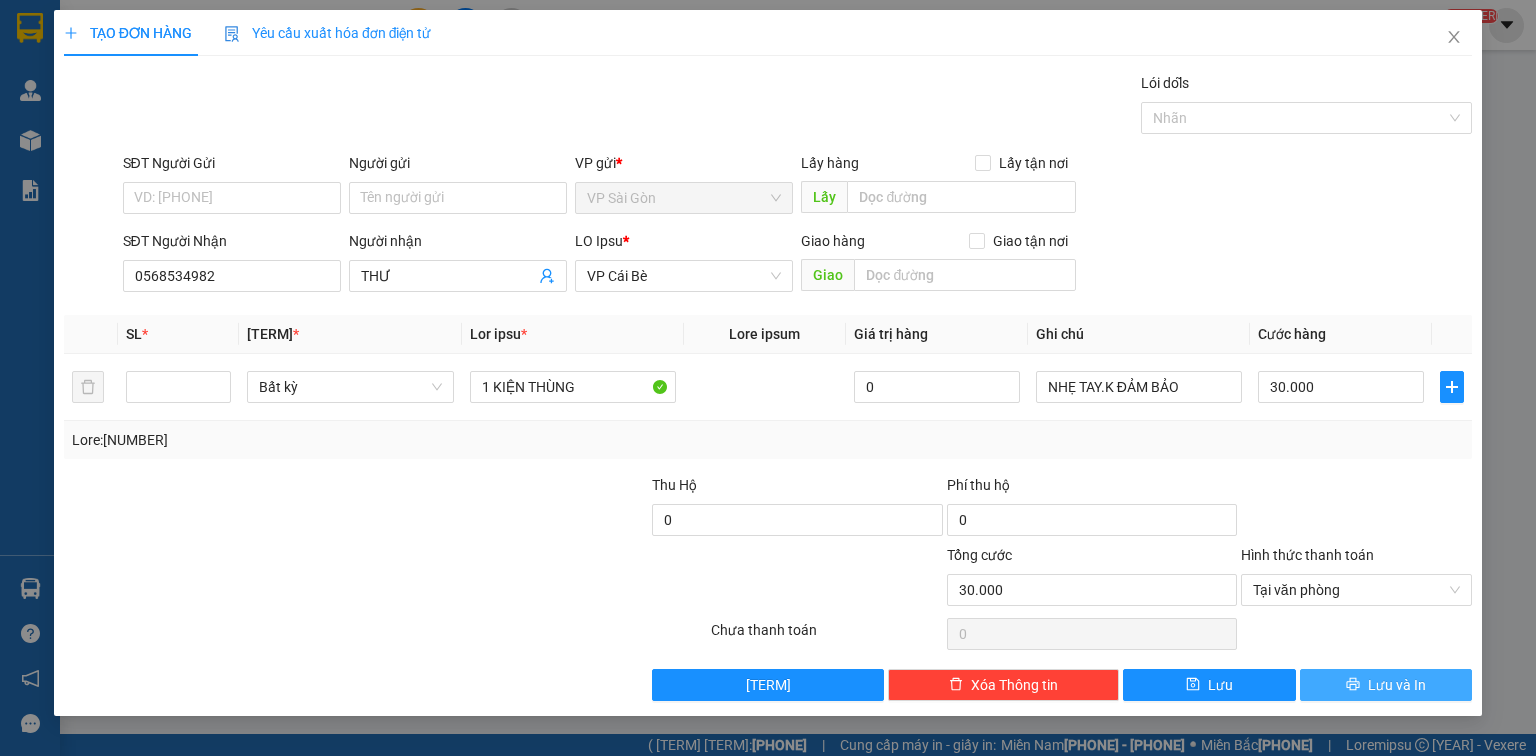 click on "Lưu và In" at bounding box center [1397, 685] 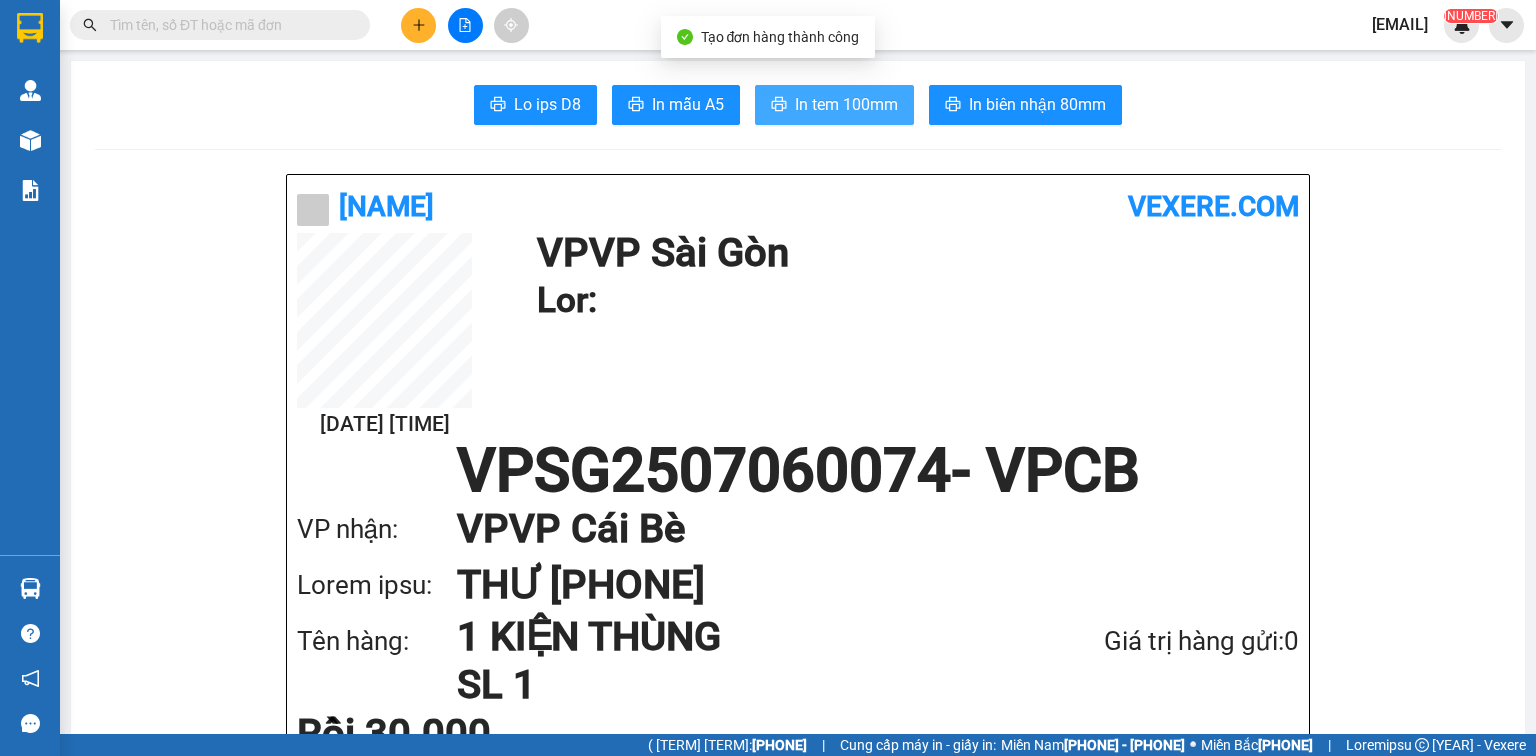 click on "In tem 100mm" at bounding box center [547, 104] 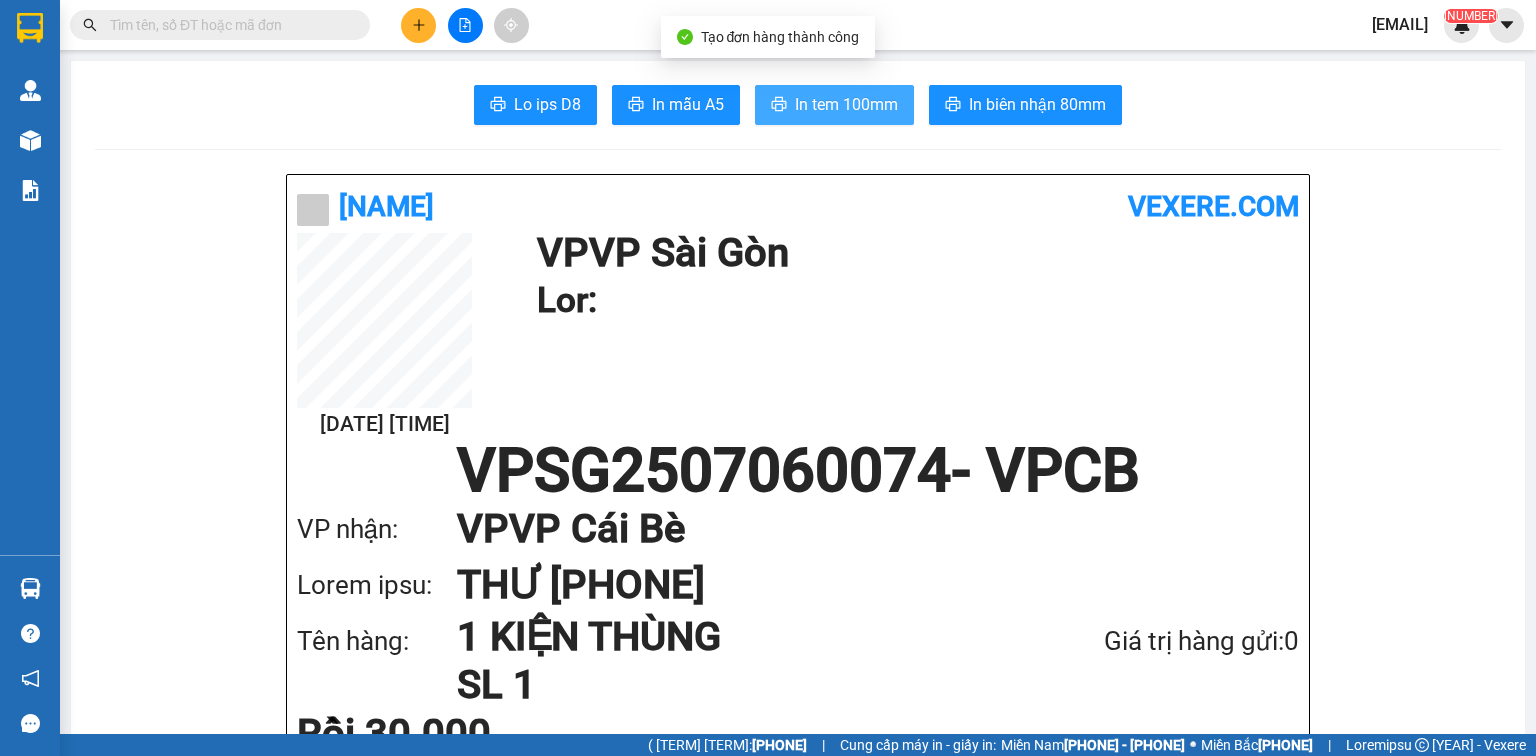 scroll, scrollTop: 0, scrollLeft: 0, axis: both 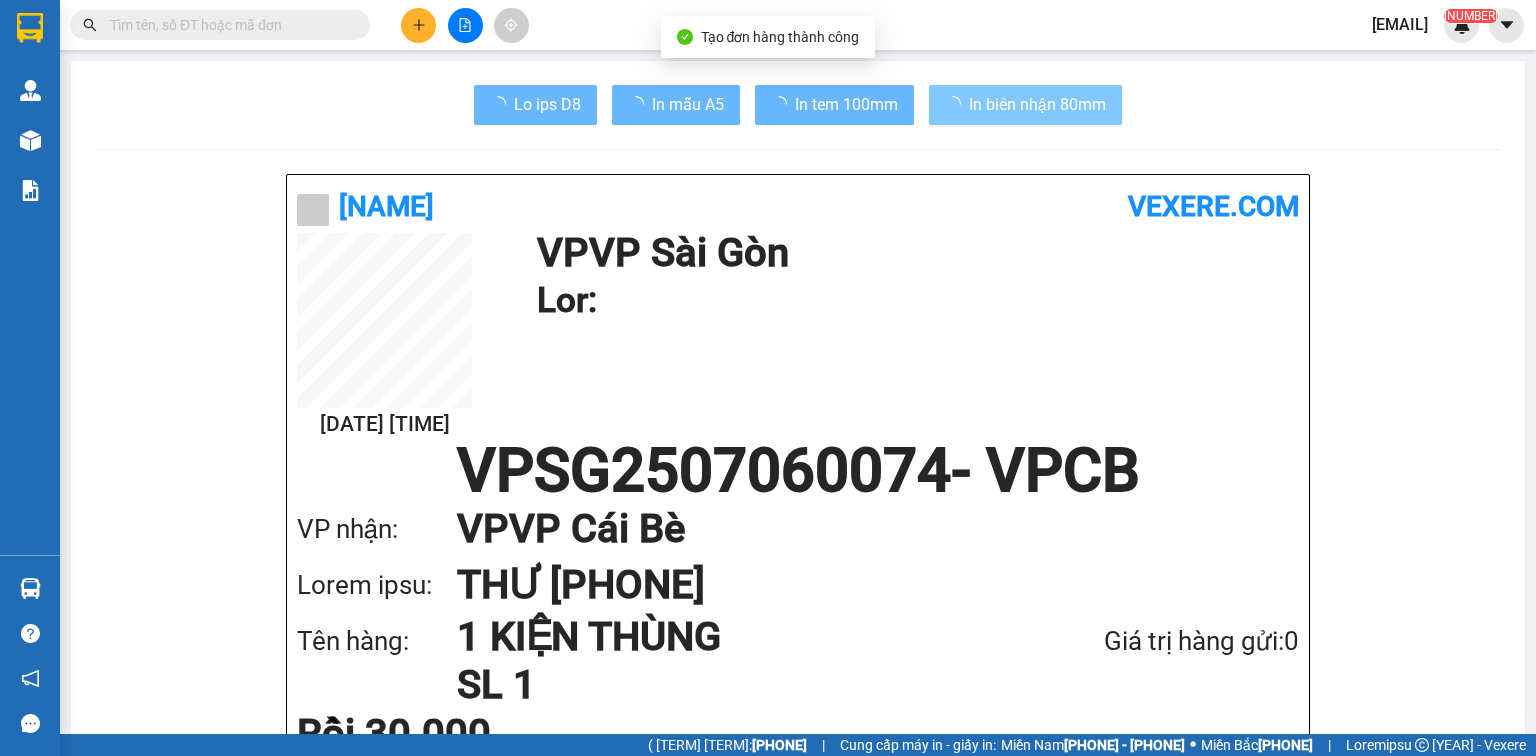 click on "In biên nhận 80mm" at bounding box center [1037, 104] 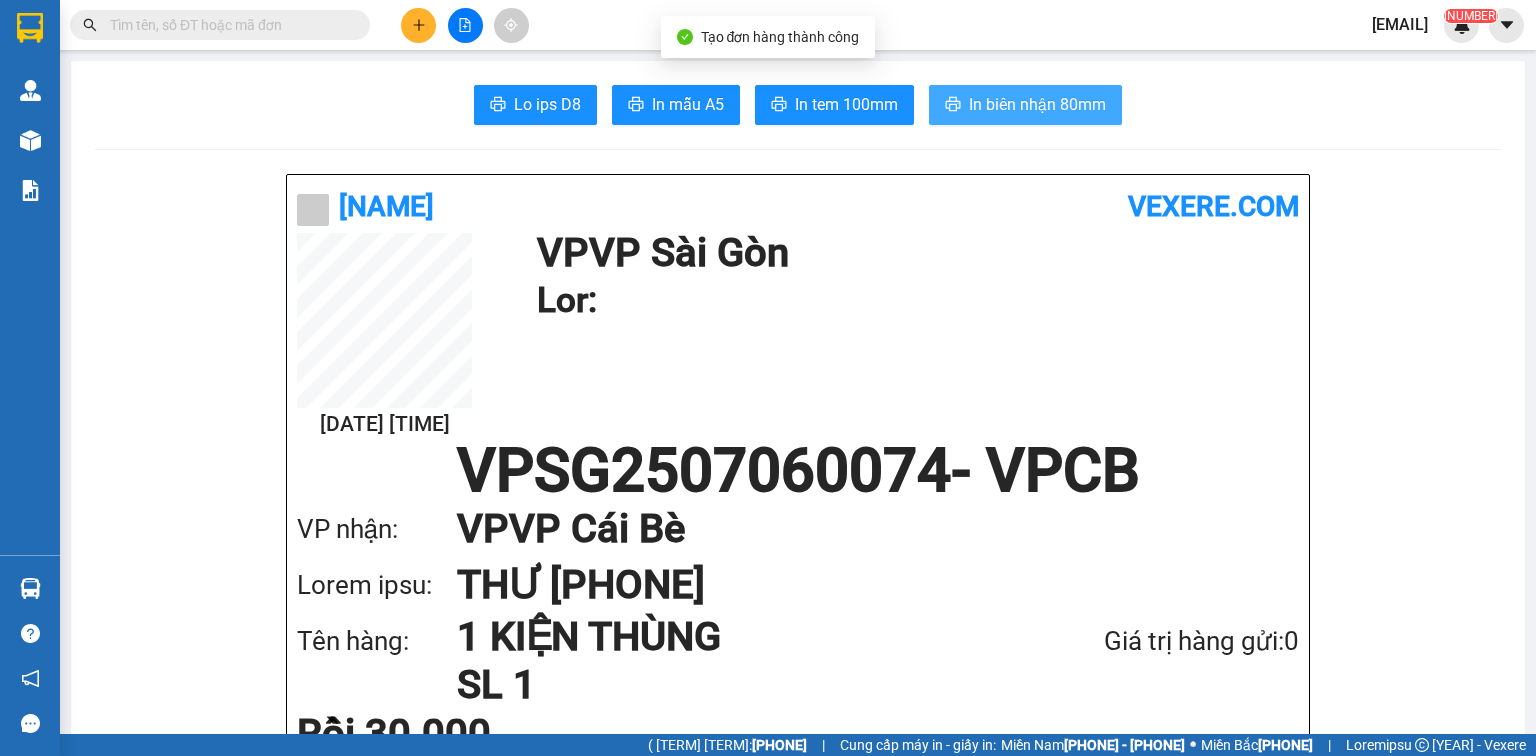 scroll, scrollTop: 0, scrollLeft: 0, axis: both 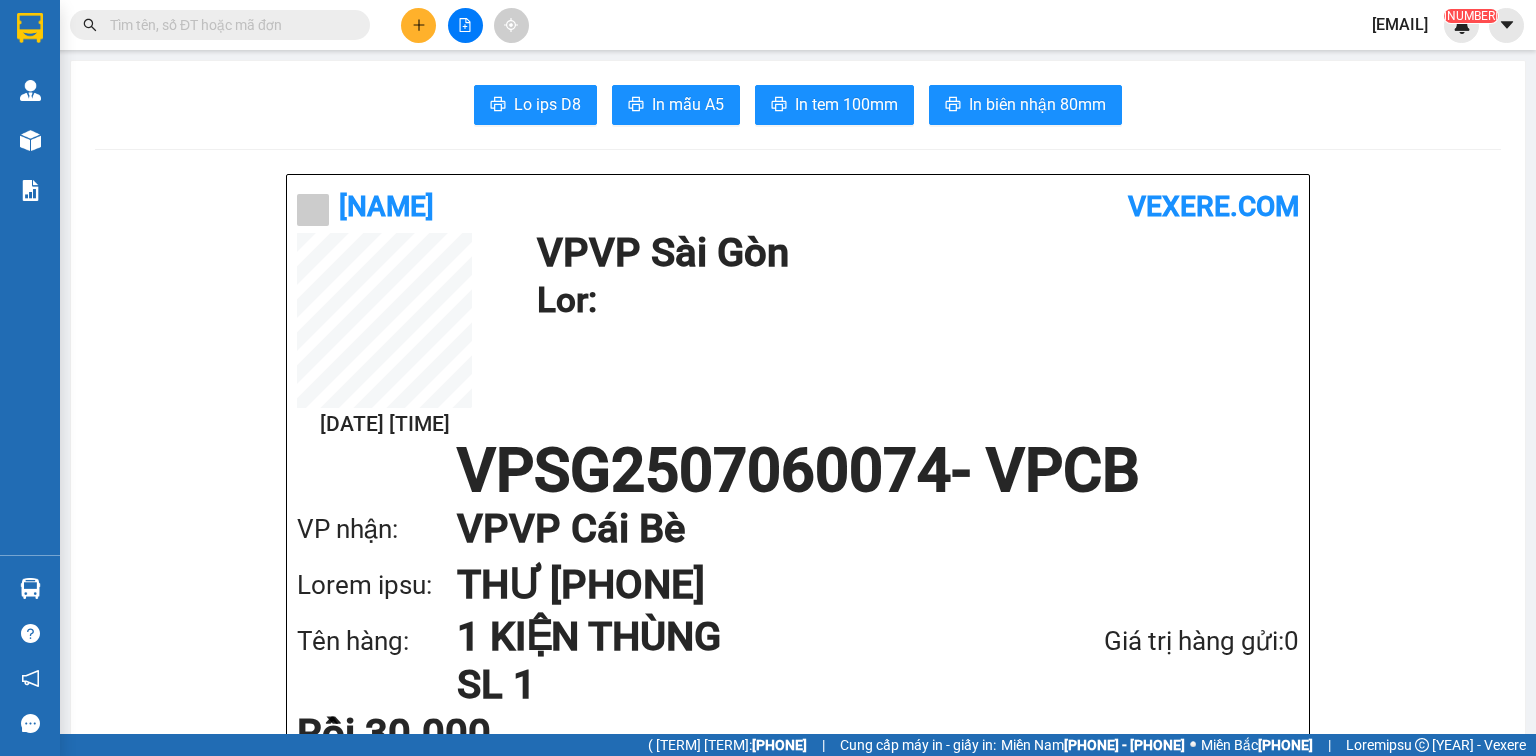 click at bounding box center (419, 25) 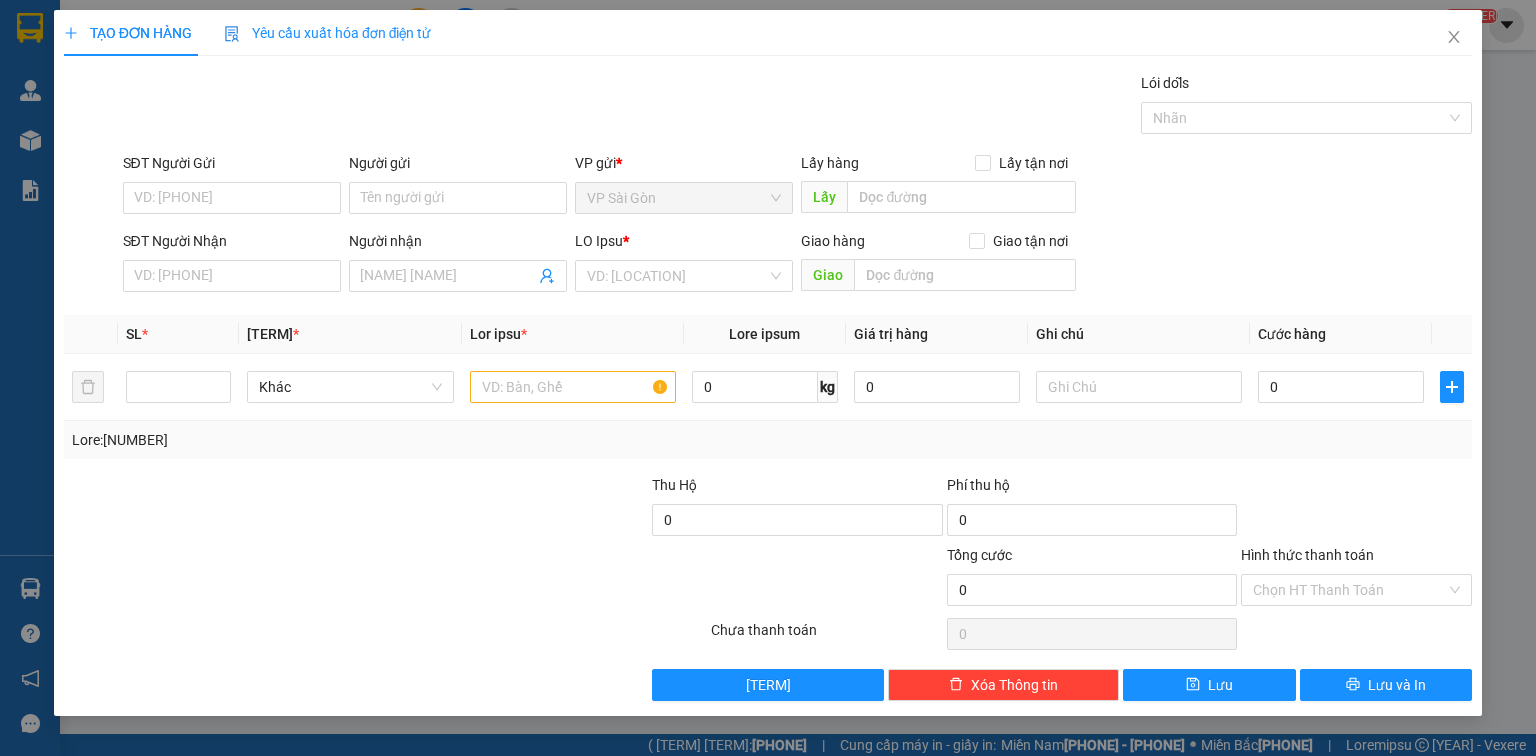 click on "SĐT Người Nhận" at bounding box center (232, 276) 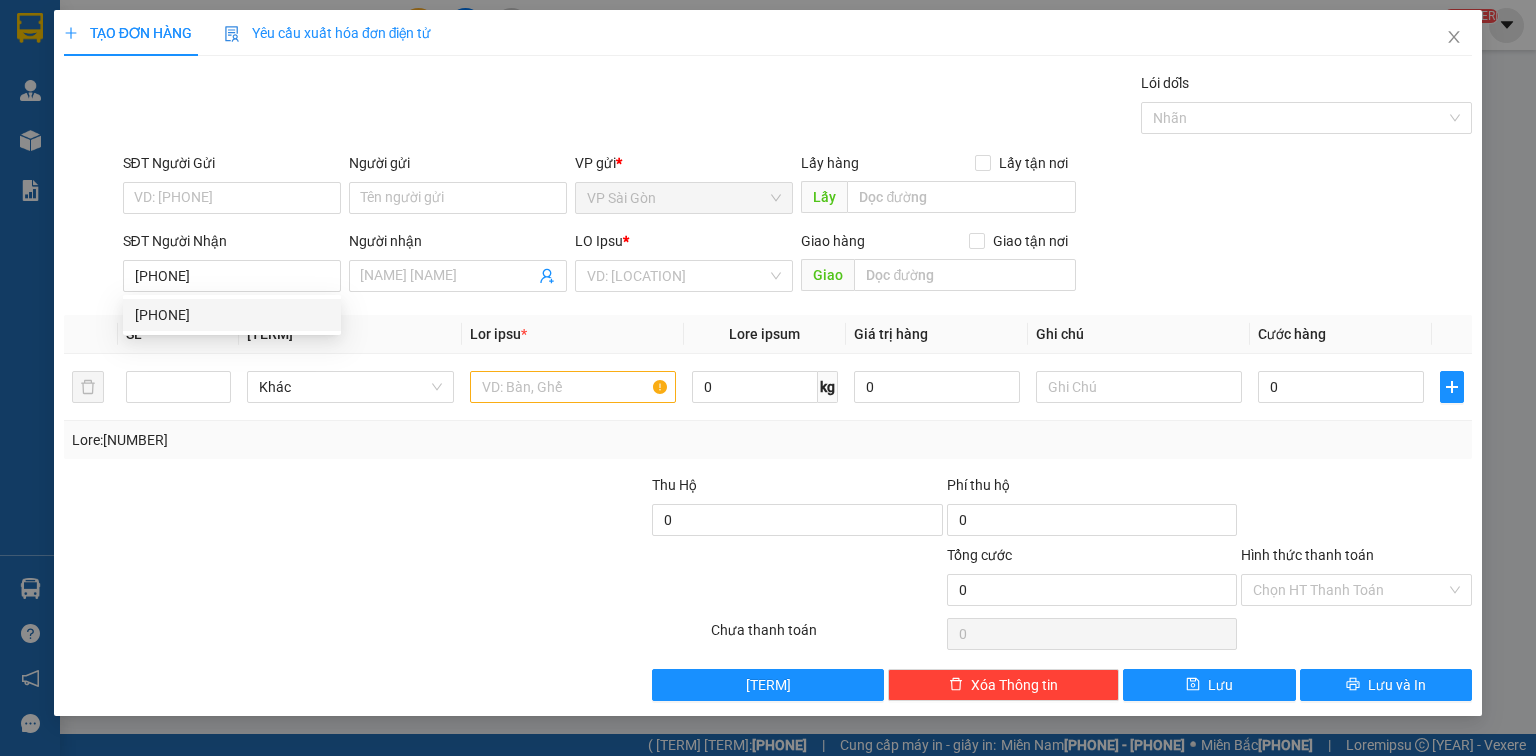 click on "[PHONE]" at bounding box center [232, 315] 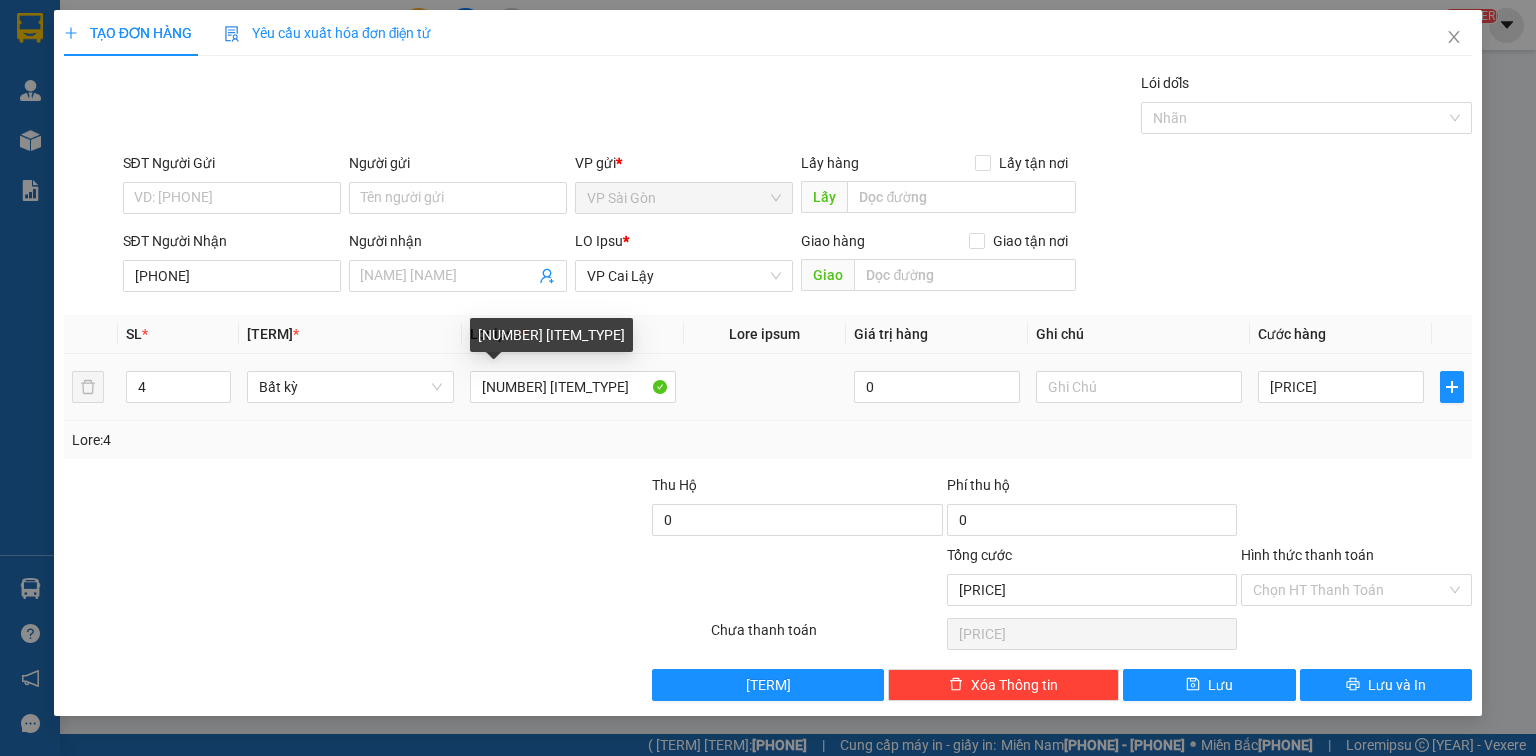 type on "[PHONE]" 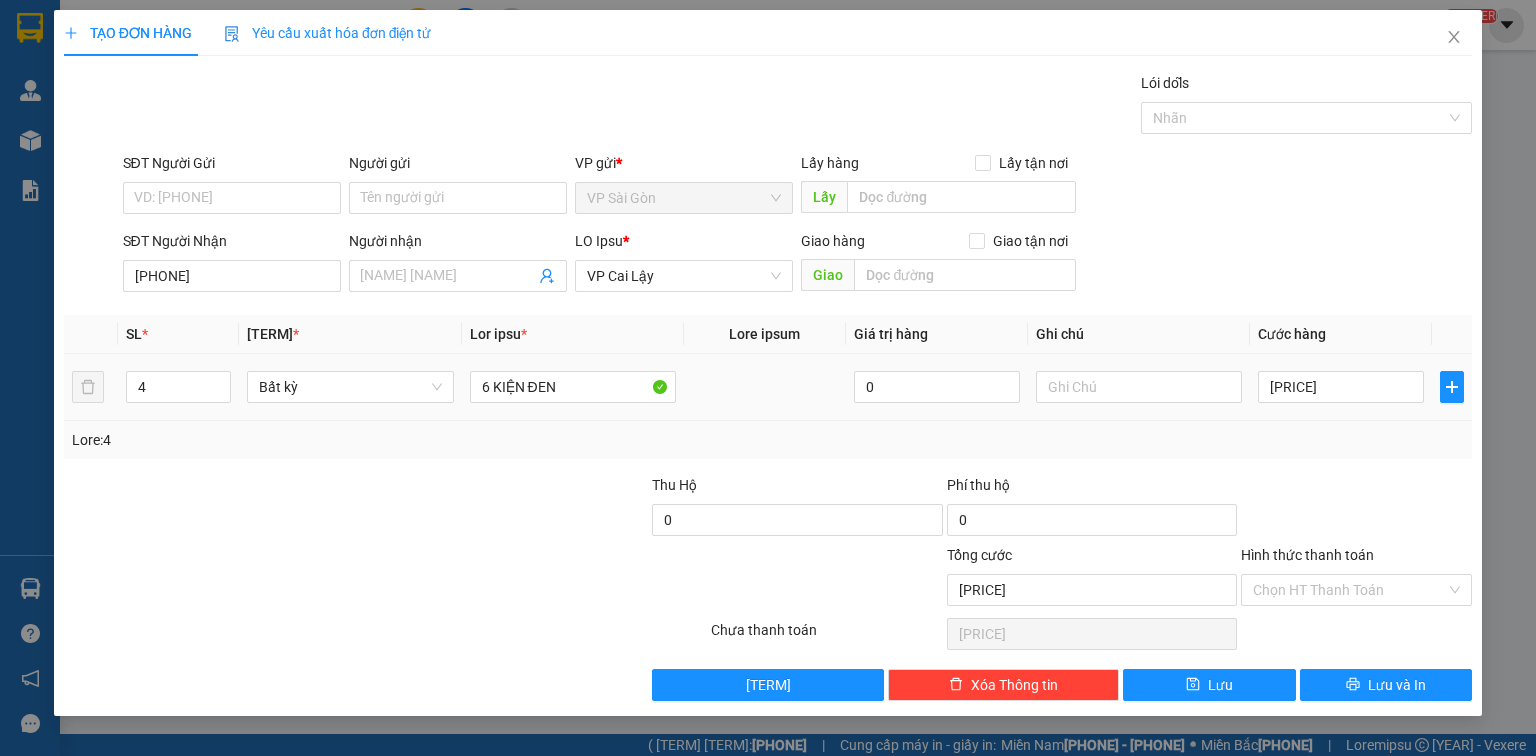 type on "6 KIỆN ĐEN" 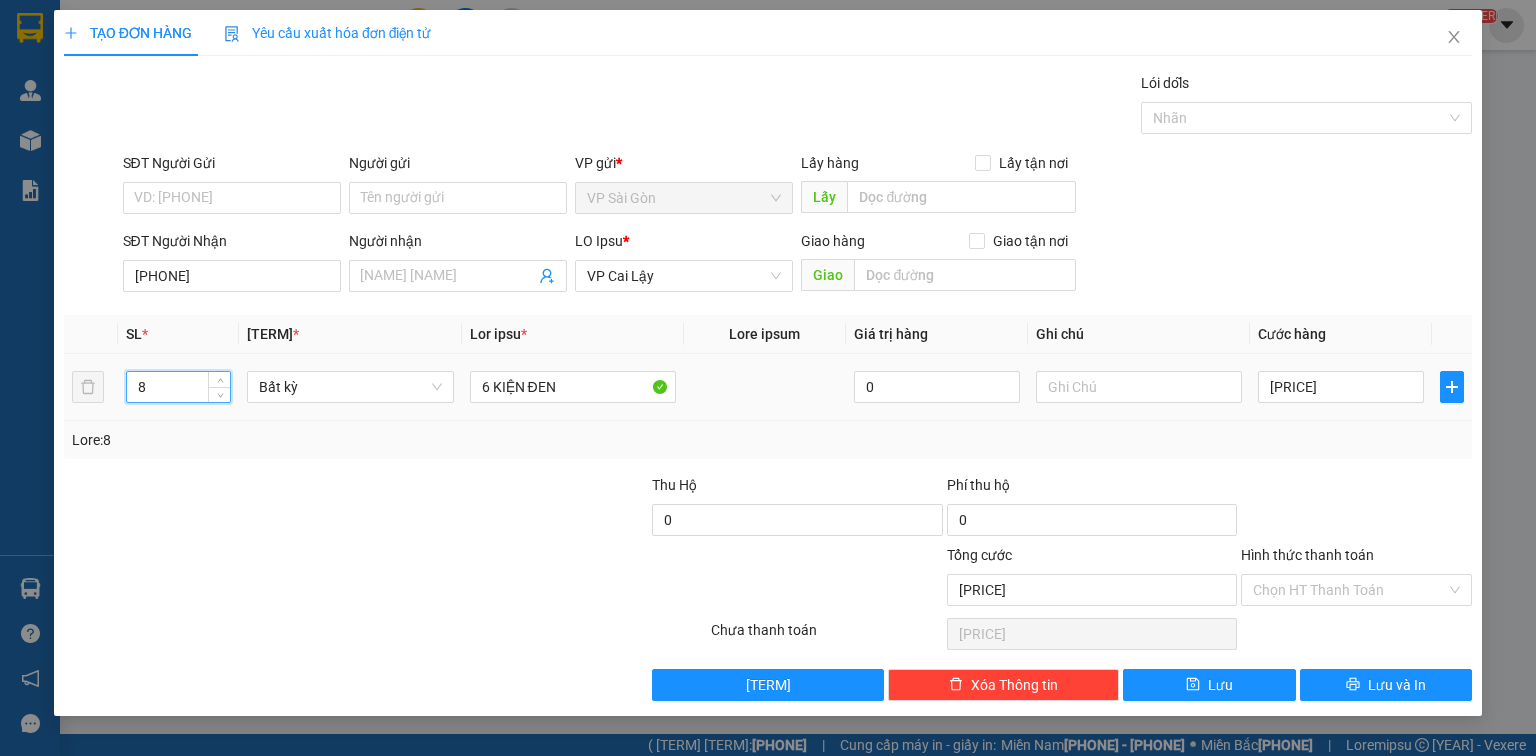 click at bounding box center (220, 395) 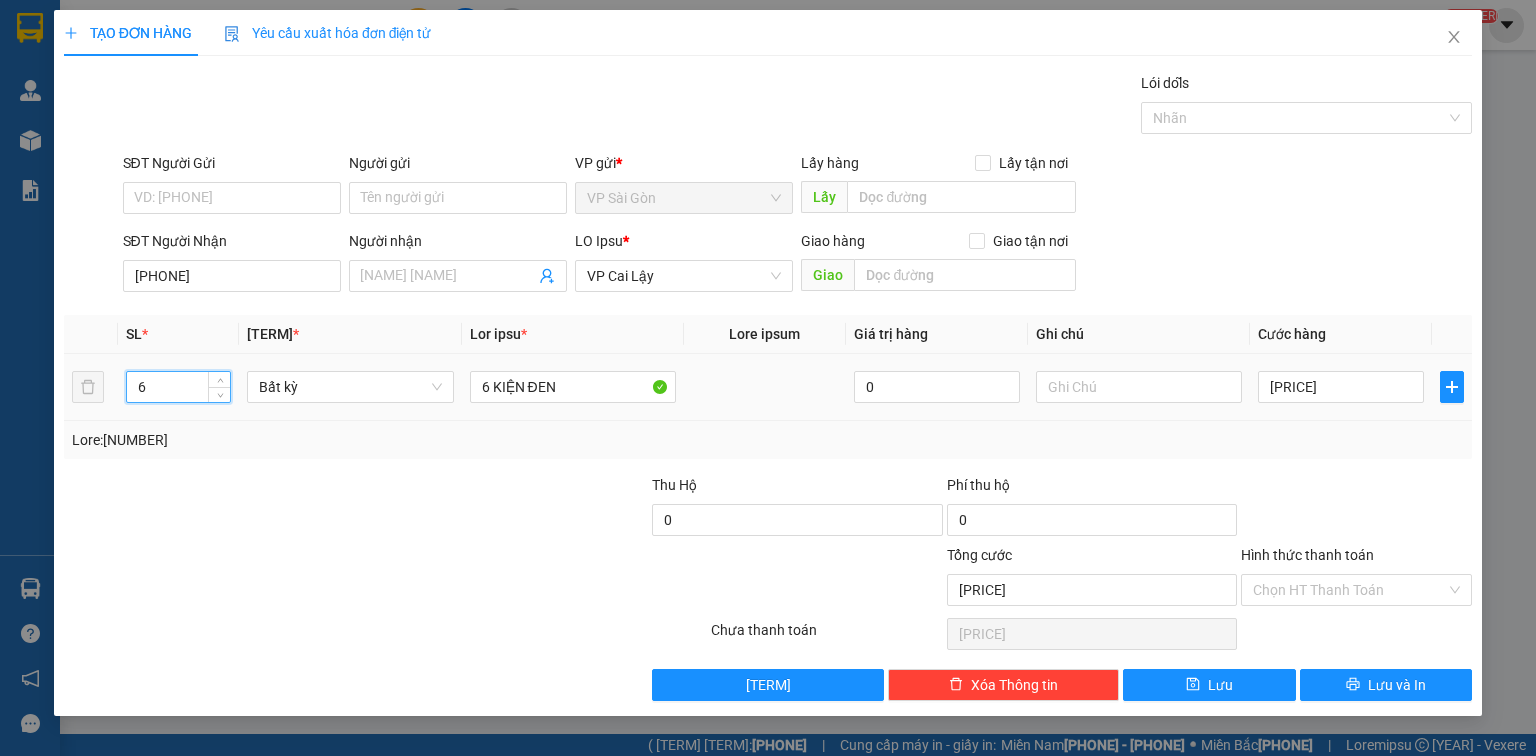 click at bounding box center [220, 395] 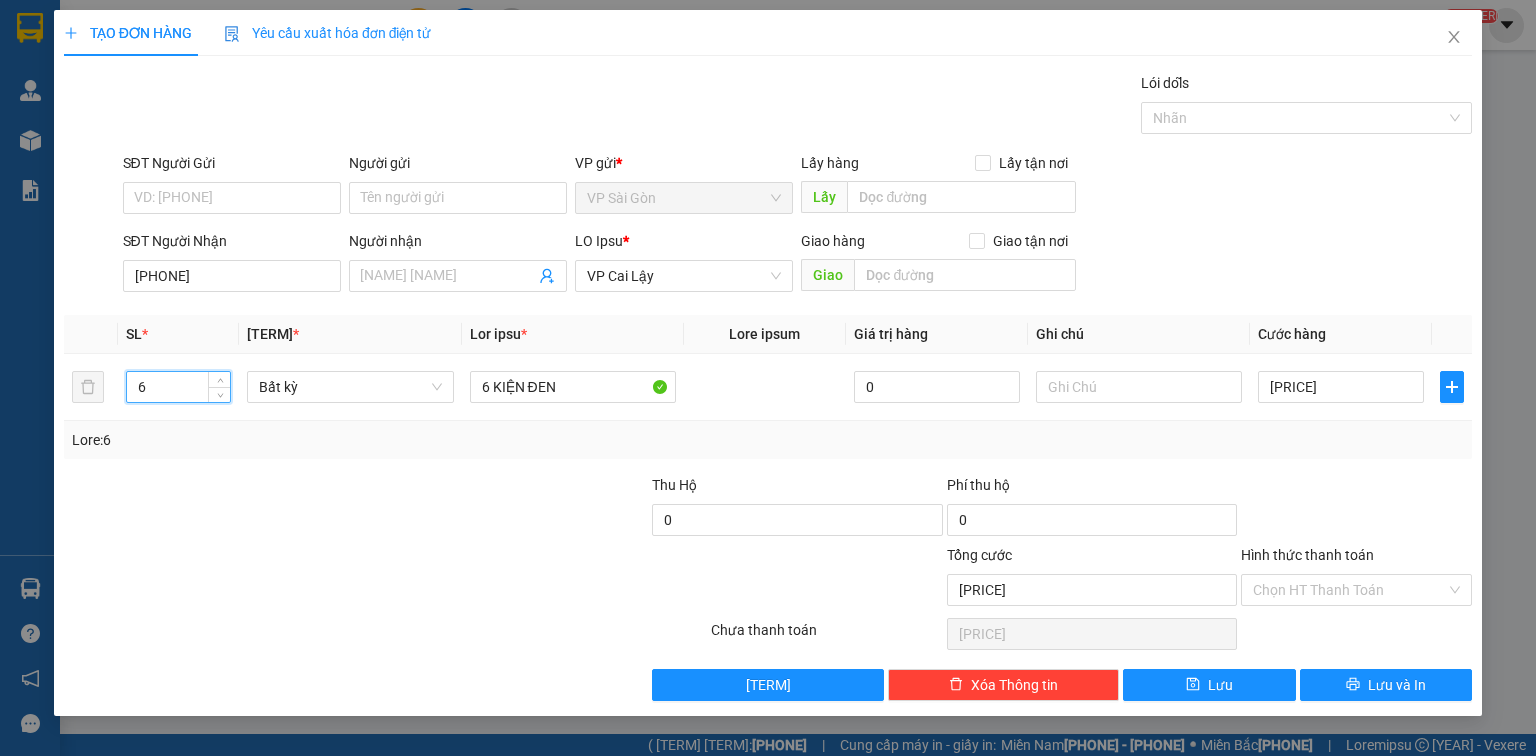 click at bounding box center [503, 509] 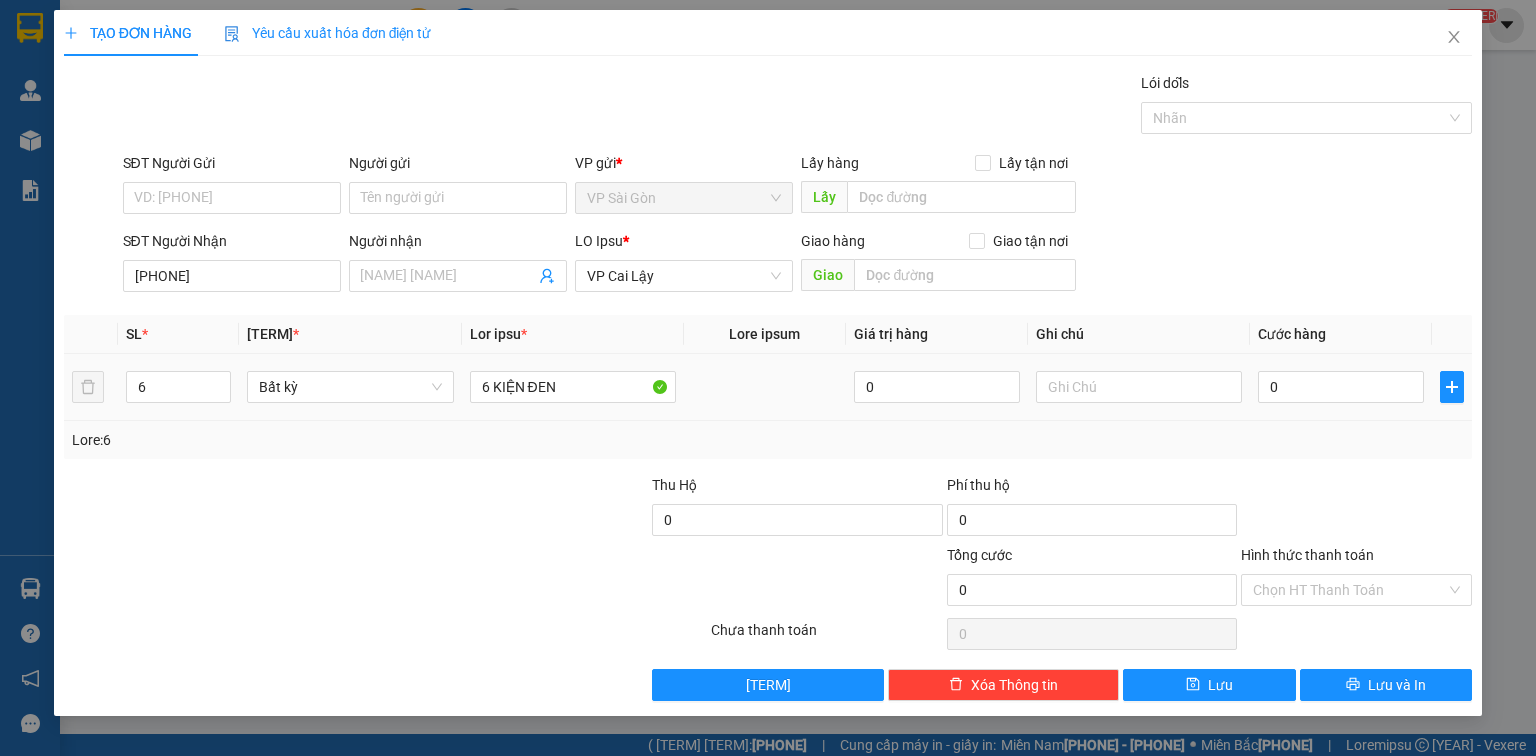 click on "0" at bounding box center [573, 387] 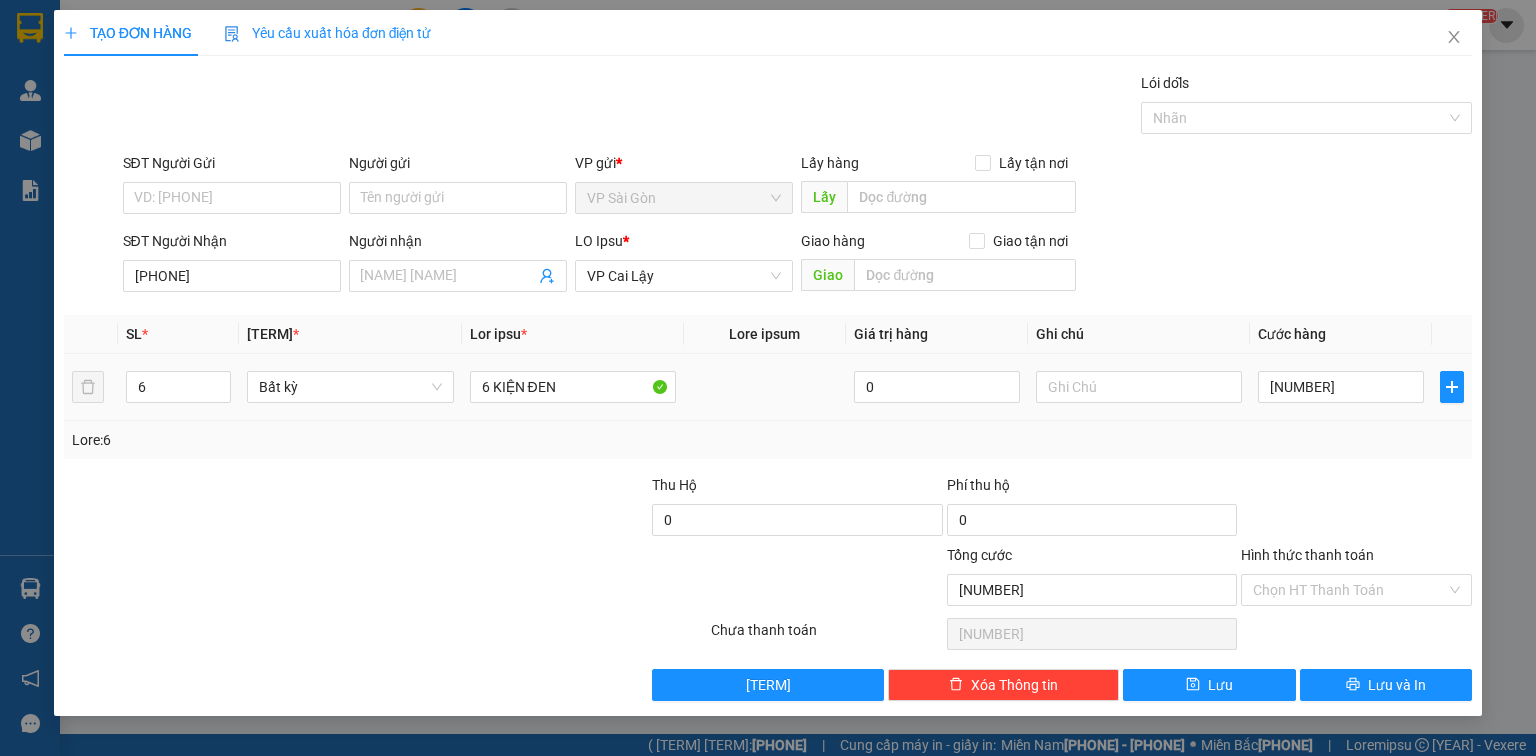 type on "[NUMBER]" 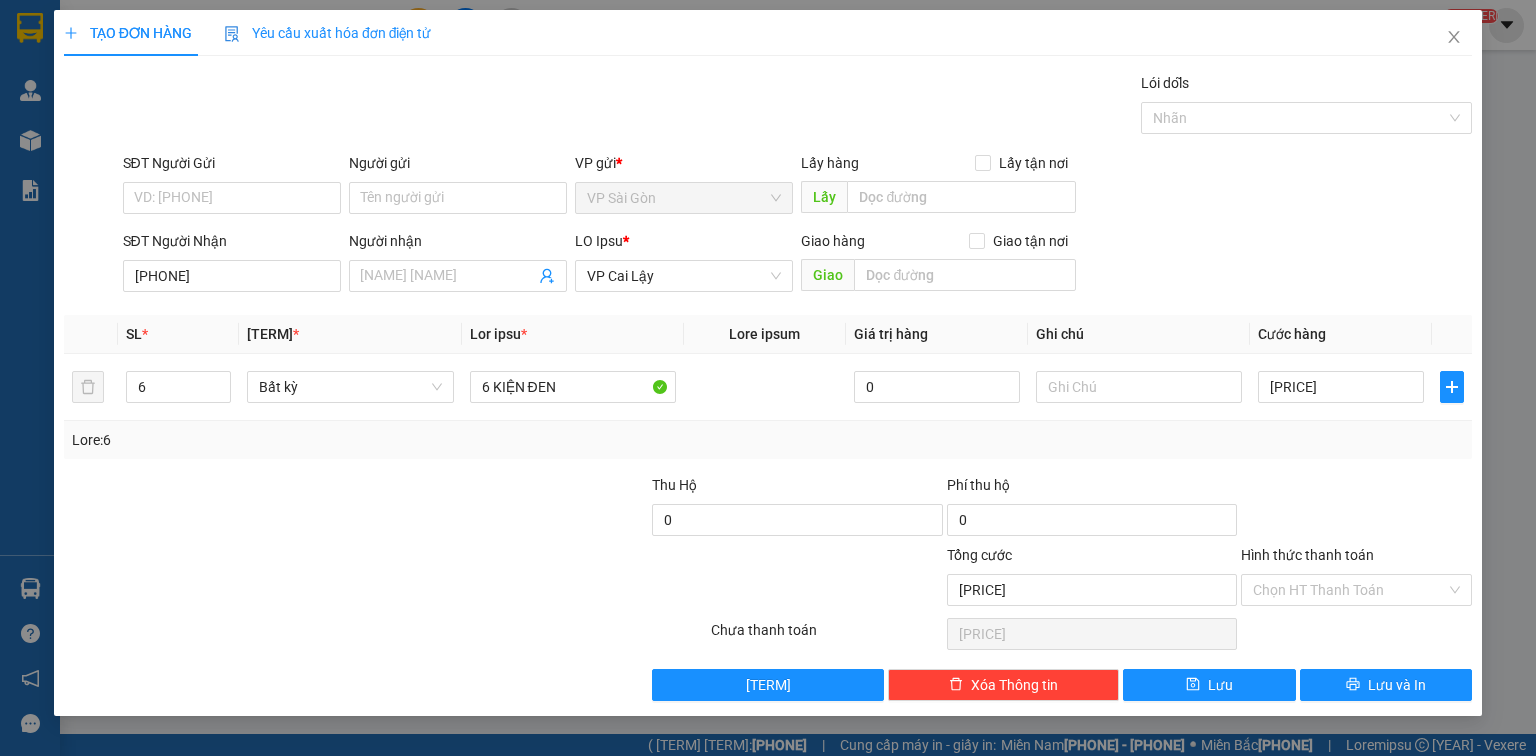 drag, startPoint x: 1315, startPoint y: 440, endPoint x: 1329, endPoint y: 611, distance: 171.57214 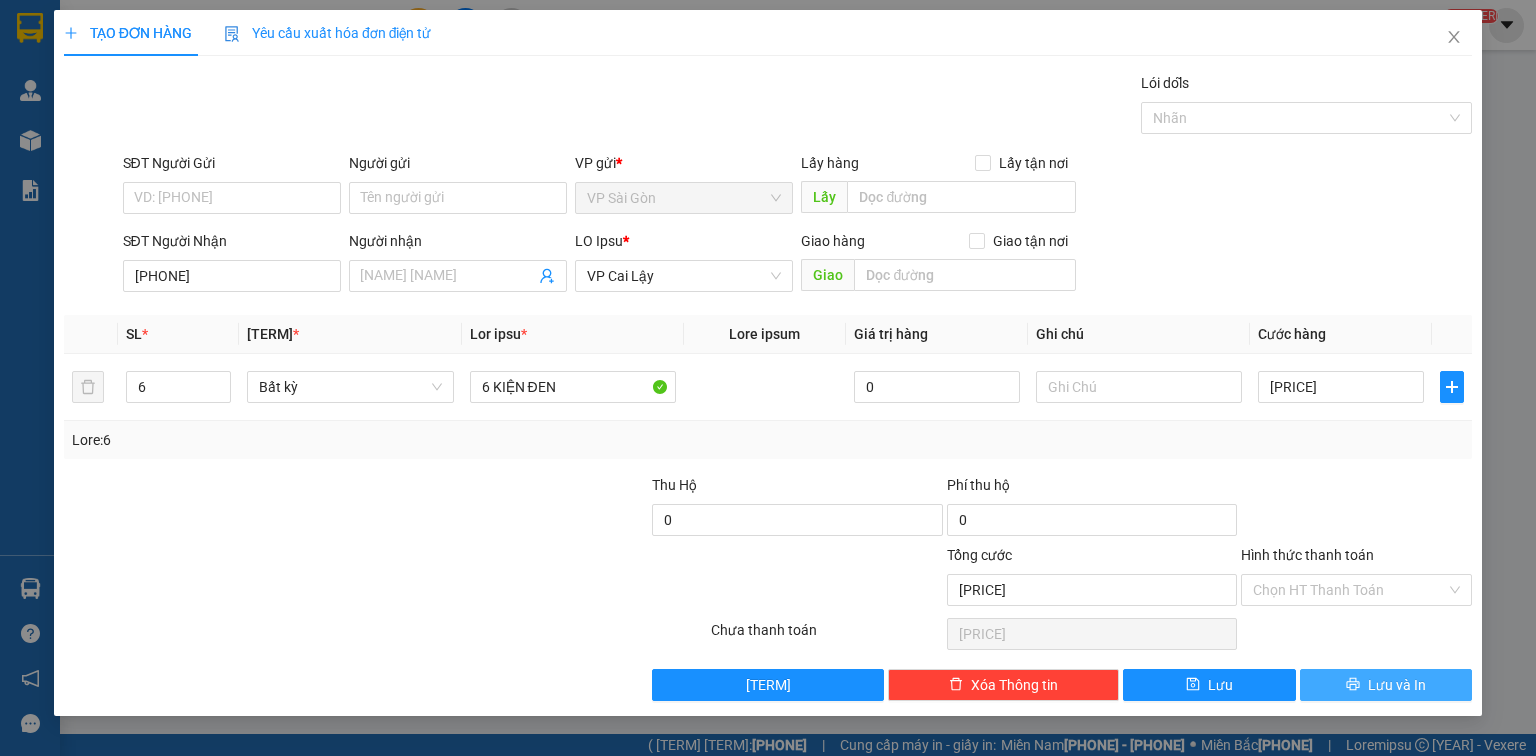 click on "Lưu và In" at bounding box center (1386, 685) 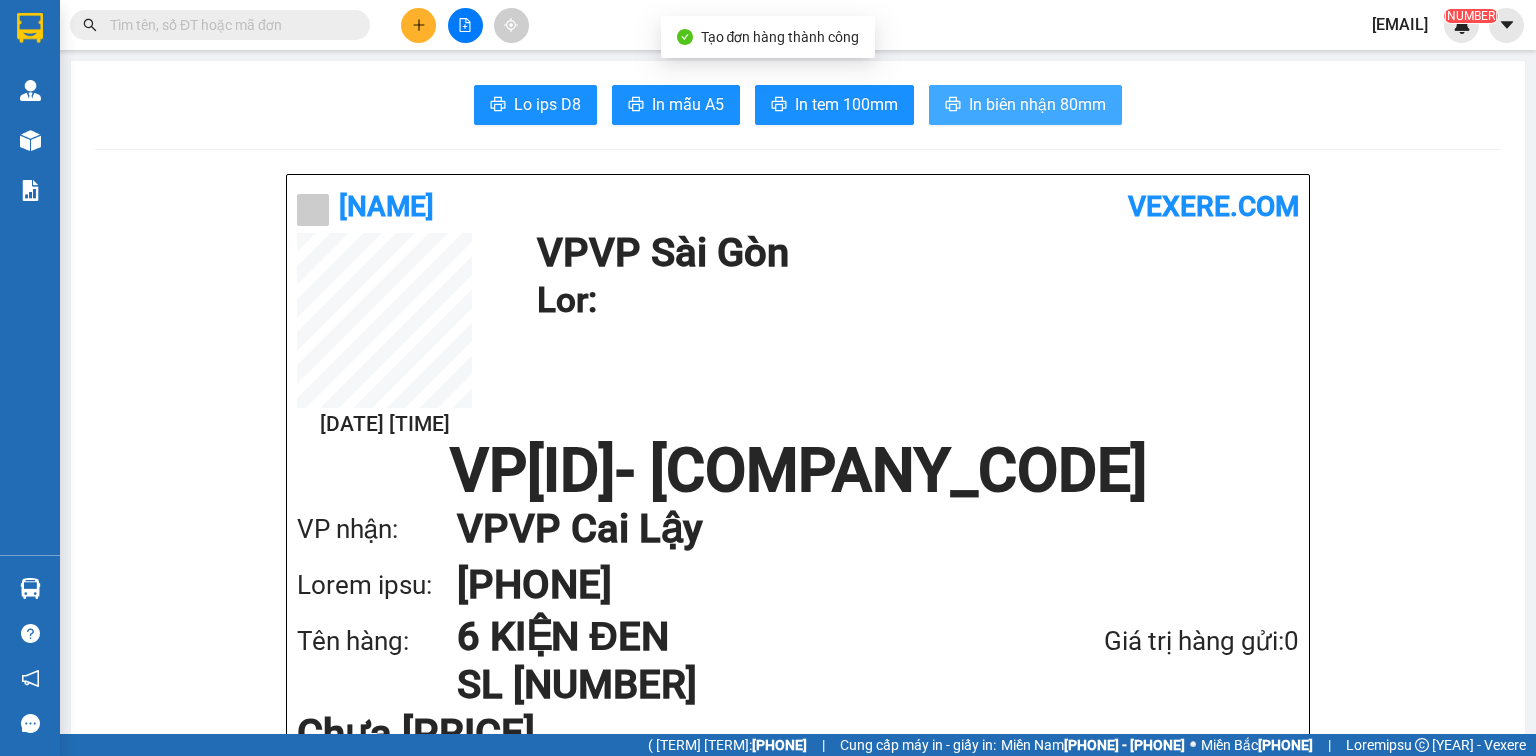 click on "In biên nhận 80mm" at bounding box center (1037, 104) 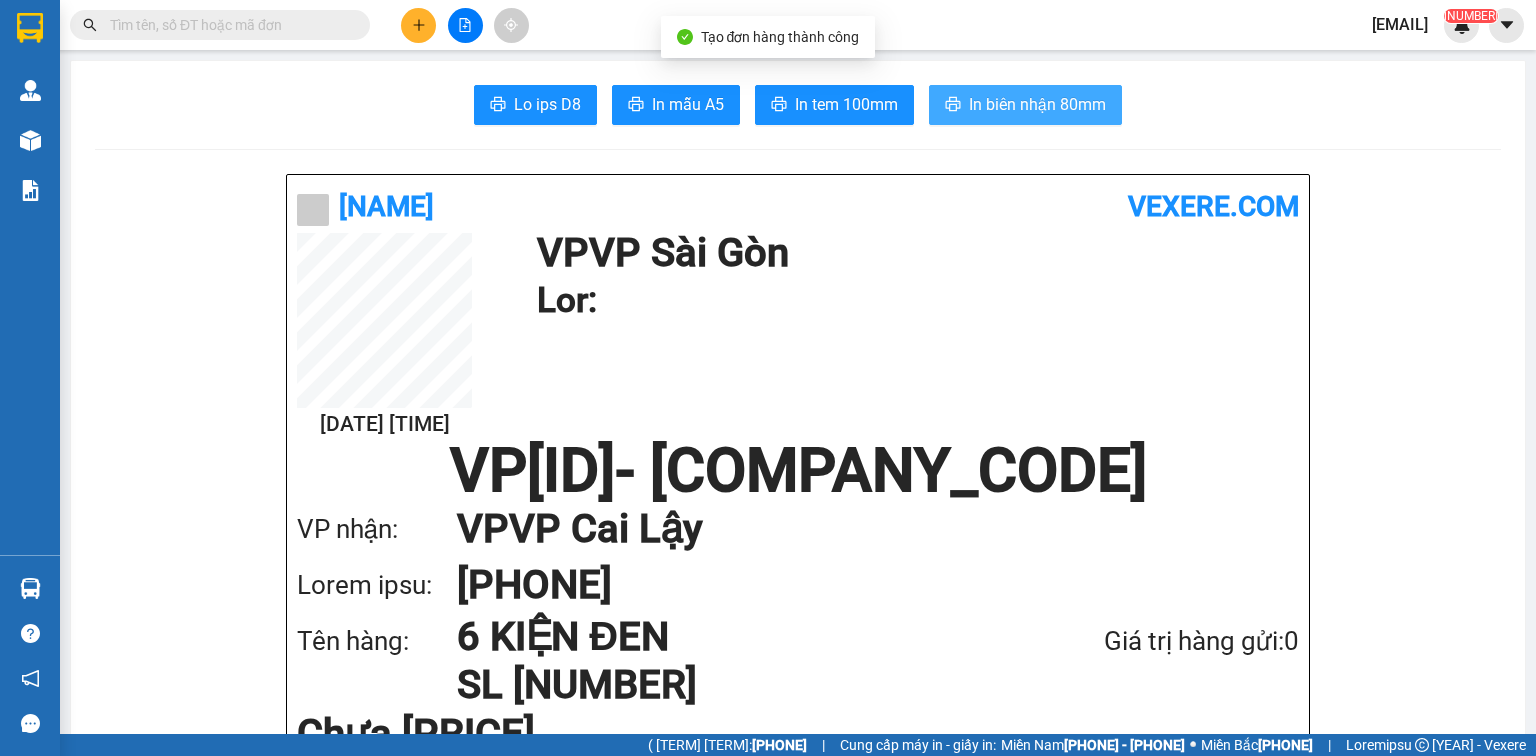 scroll, scrollTop: 0, scrollLeft: 0, axis: both 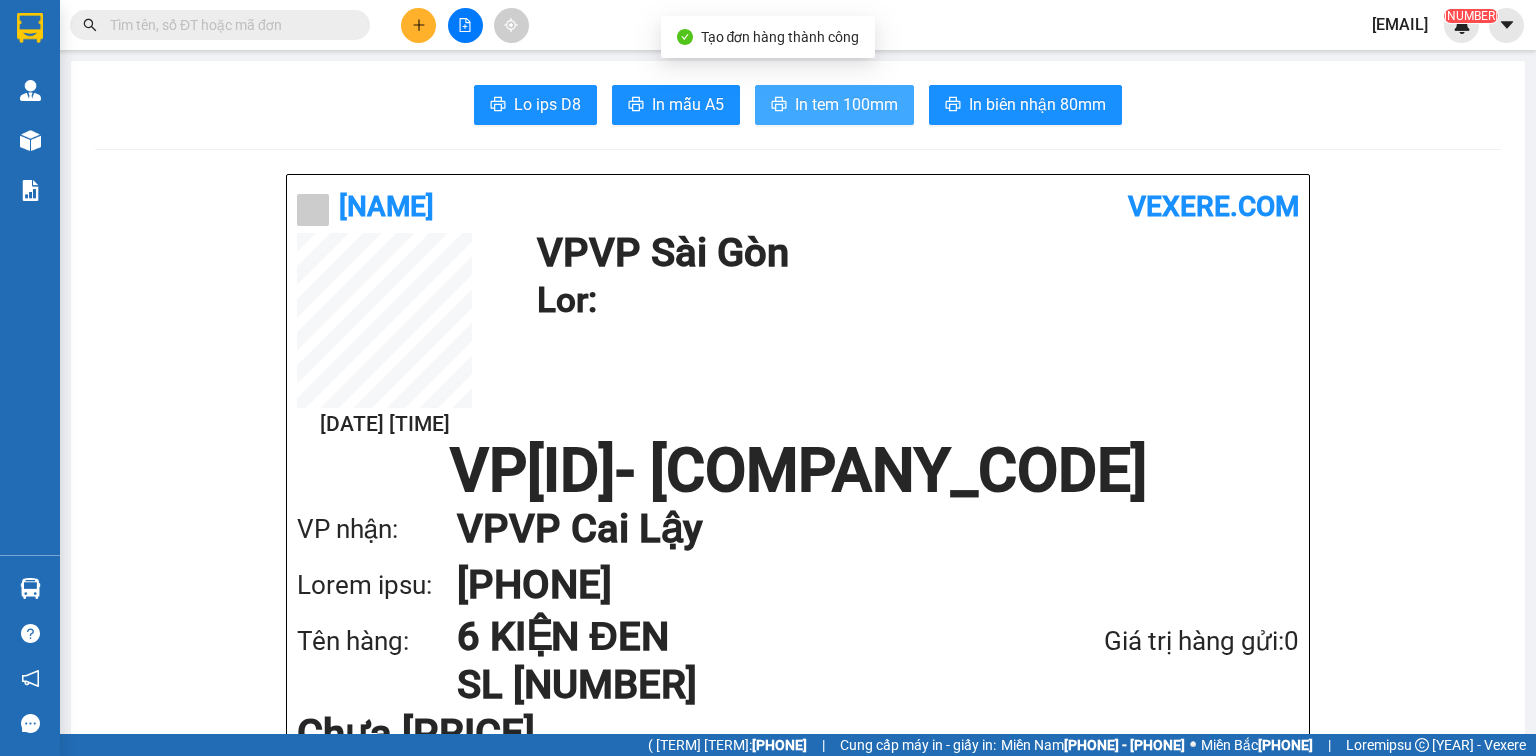click on "In tem 100mm" at bounding box center (547, 104) 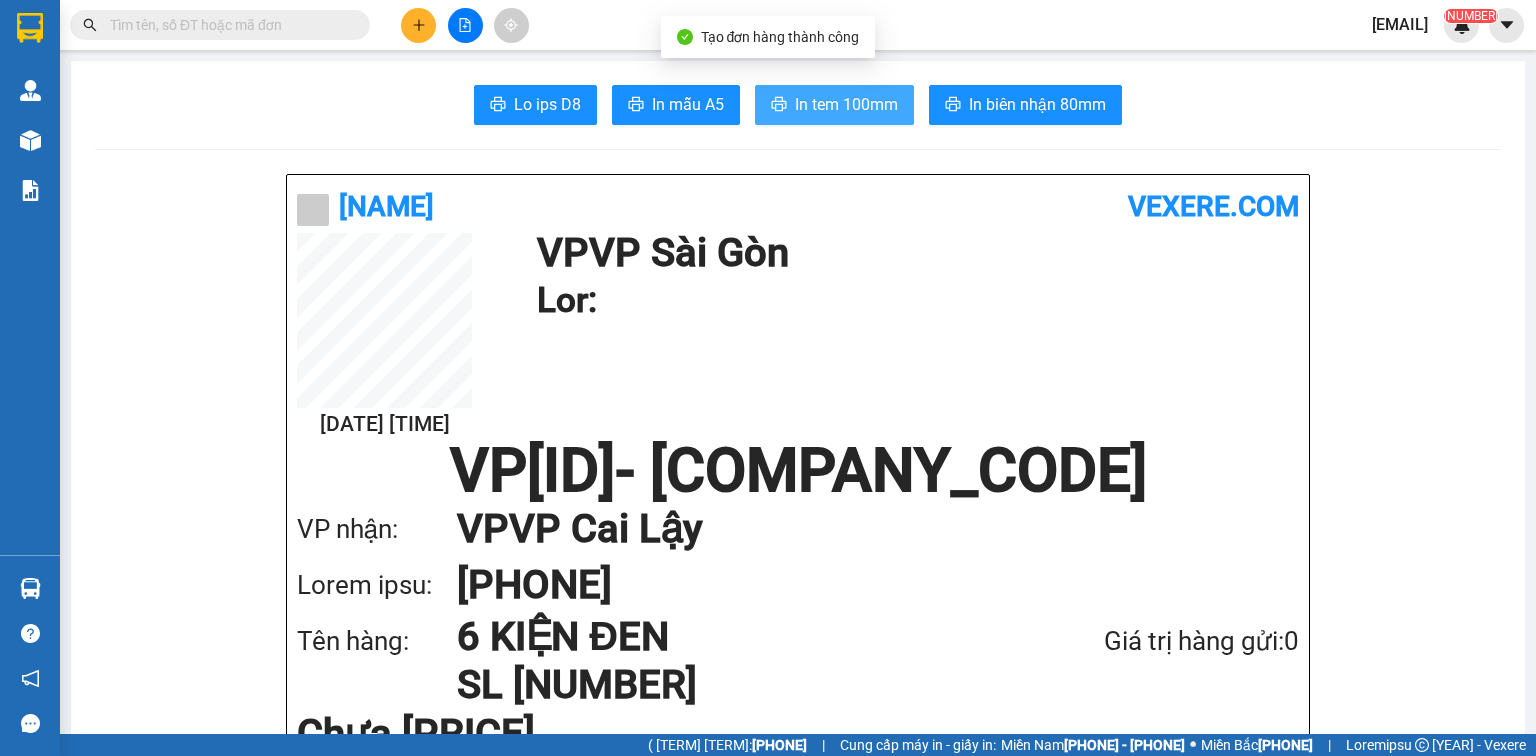 scroll, scrollTop: 0, scrollLeft: 0, axis: both 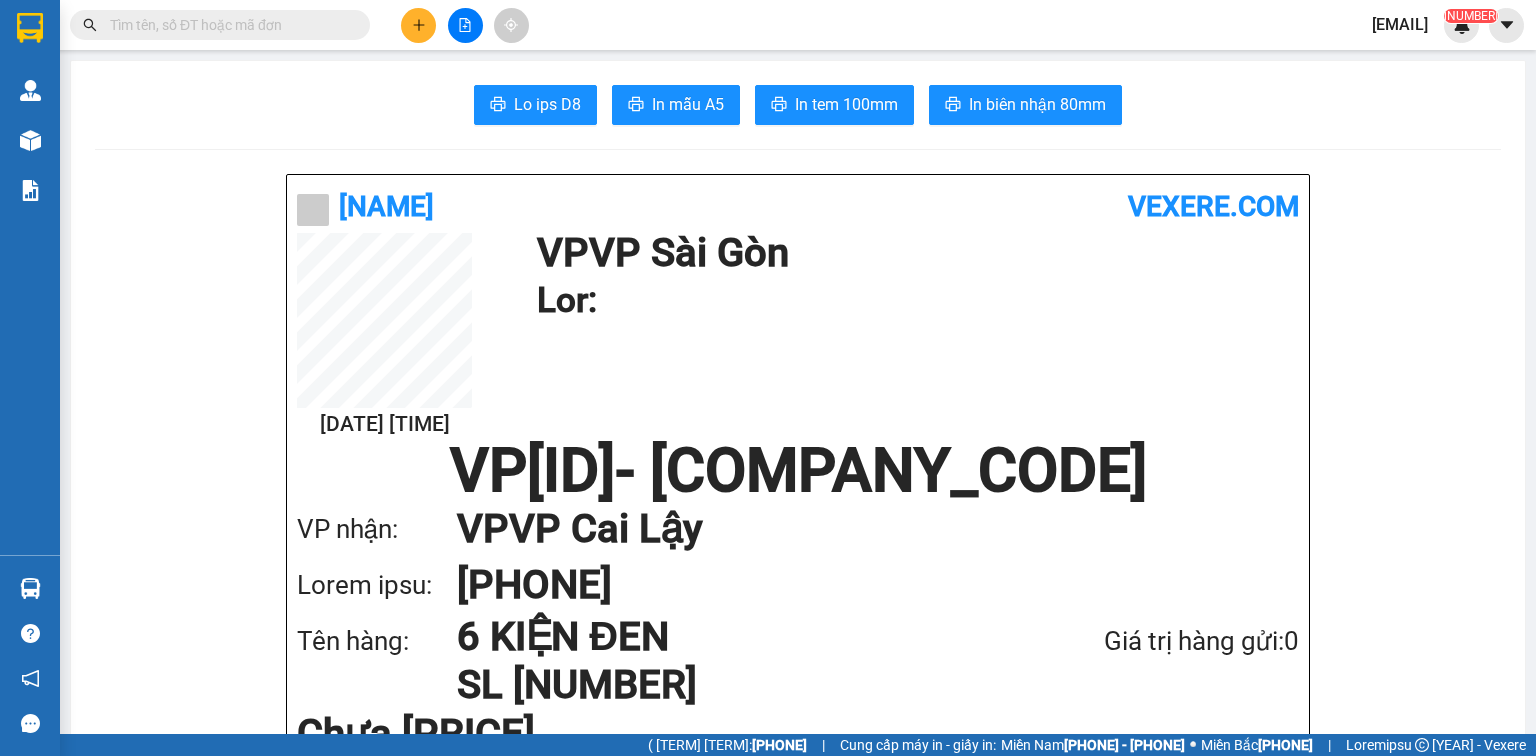 click at bounding box center (419, 25) 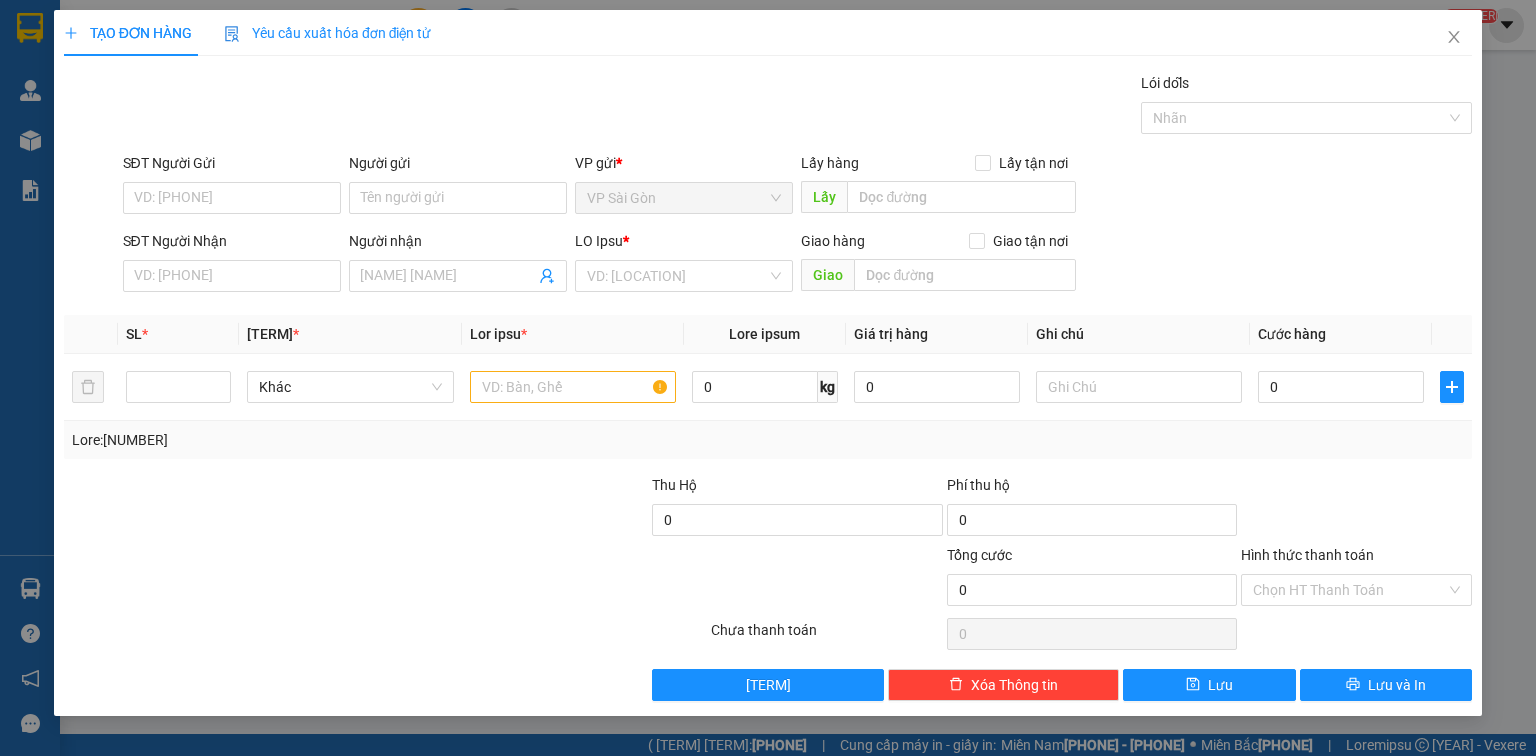 click on "SĐT Người Nhận" at bounding box center (232, 276) 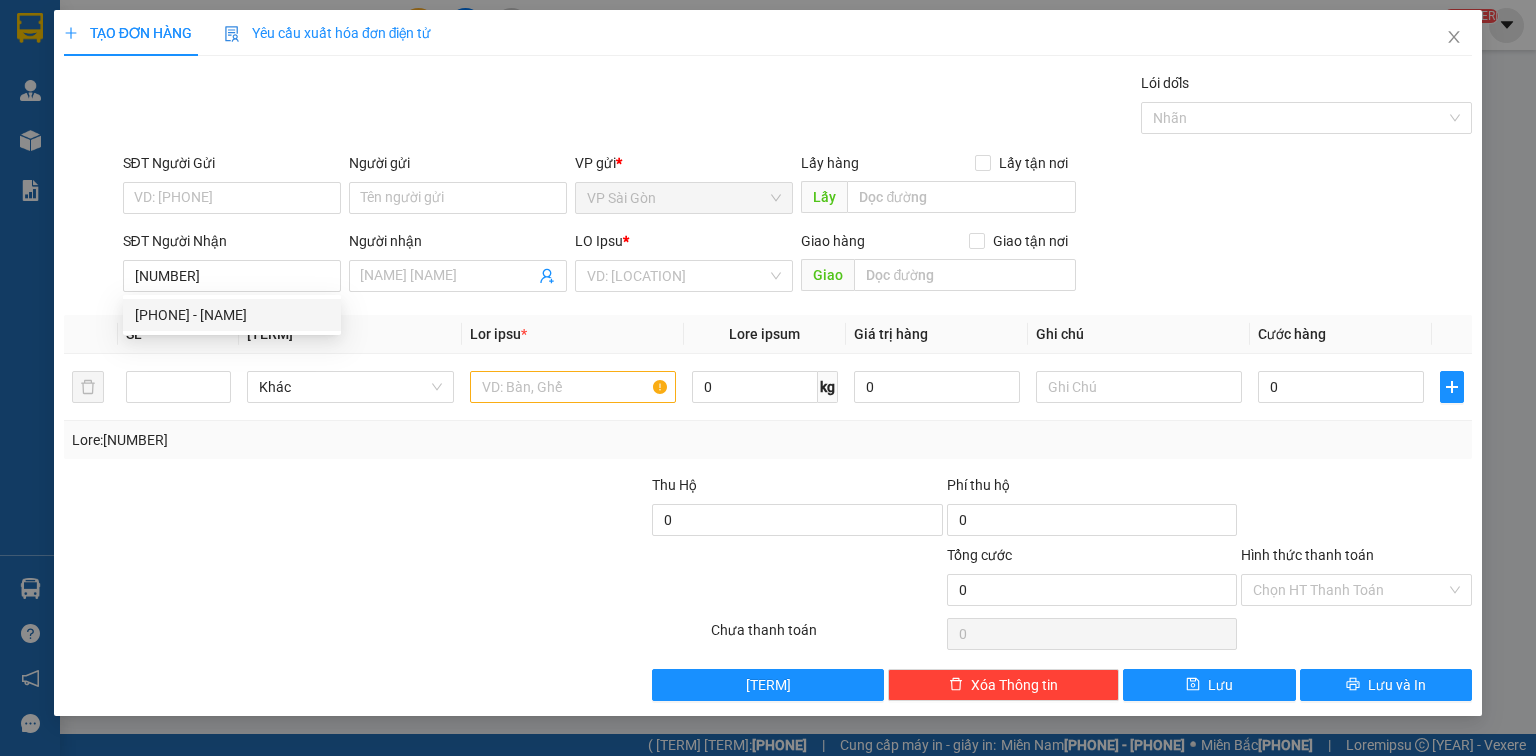 click on "[PHONE] - [NAME]" at bounding box center (232, 315) 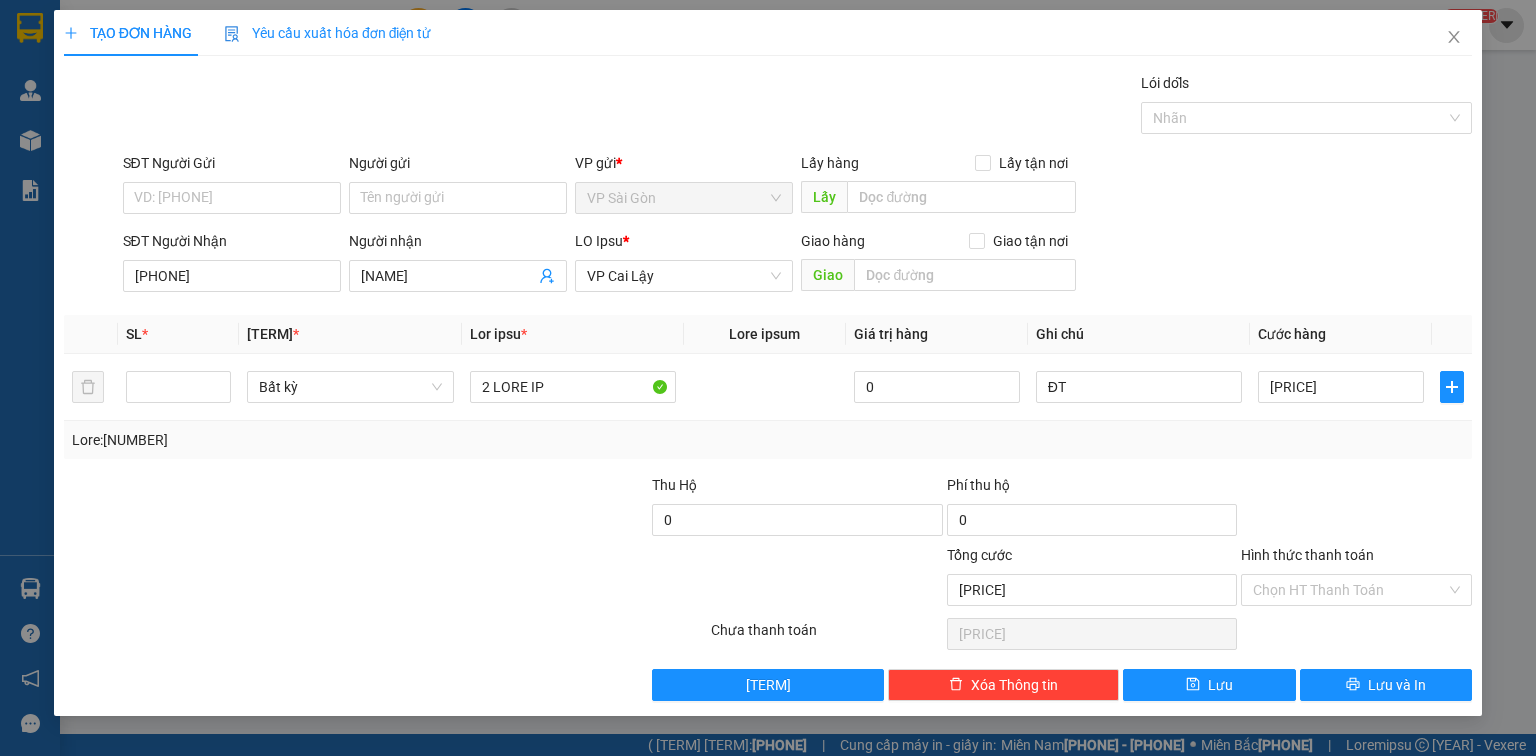 type on "[PHONE]" 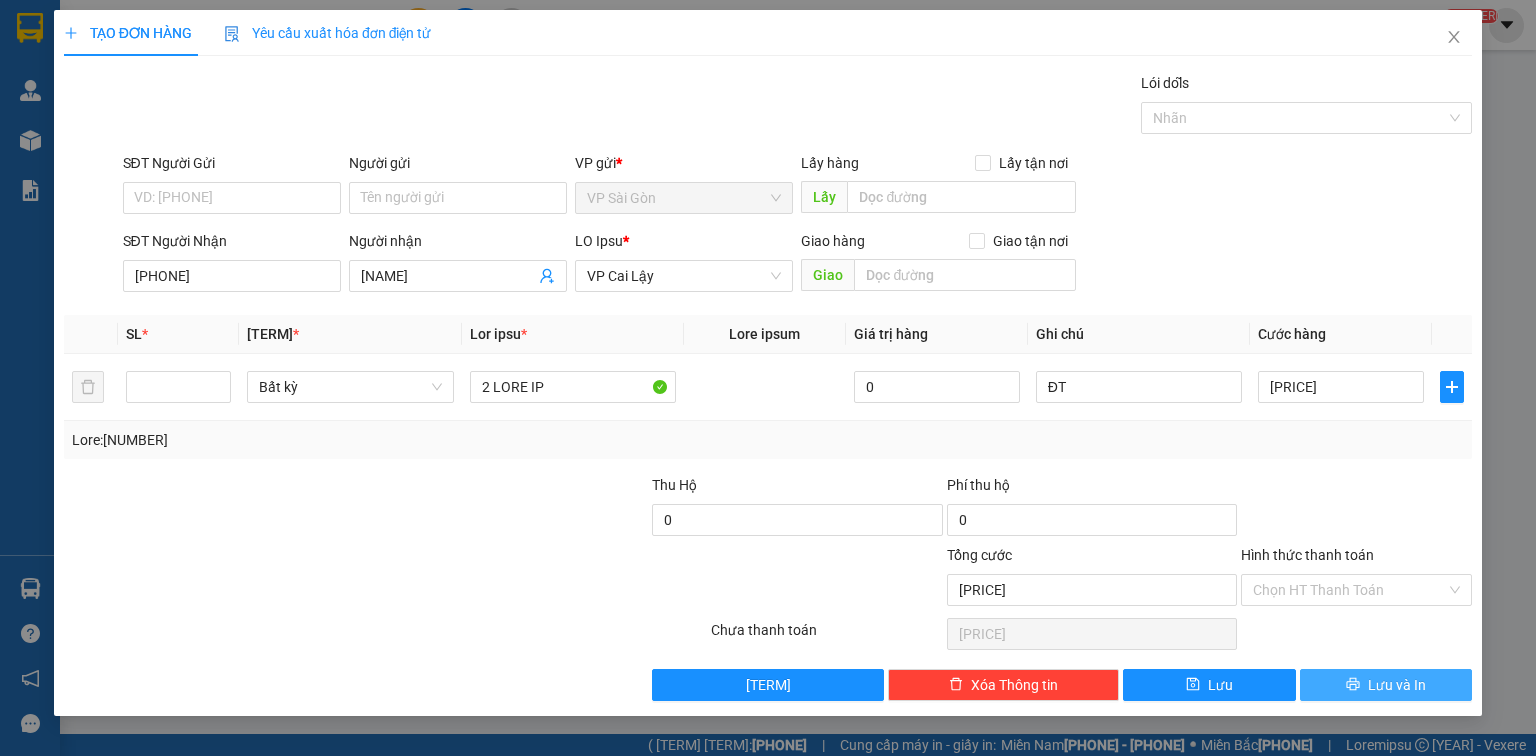 click on "Lưu và In" at bounding box center (1386, 685) 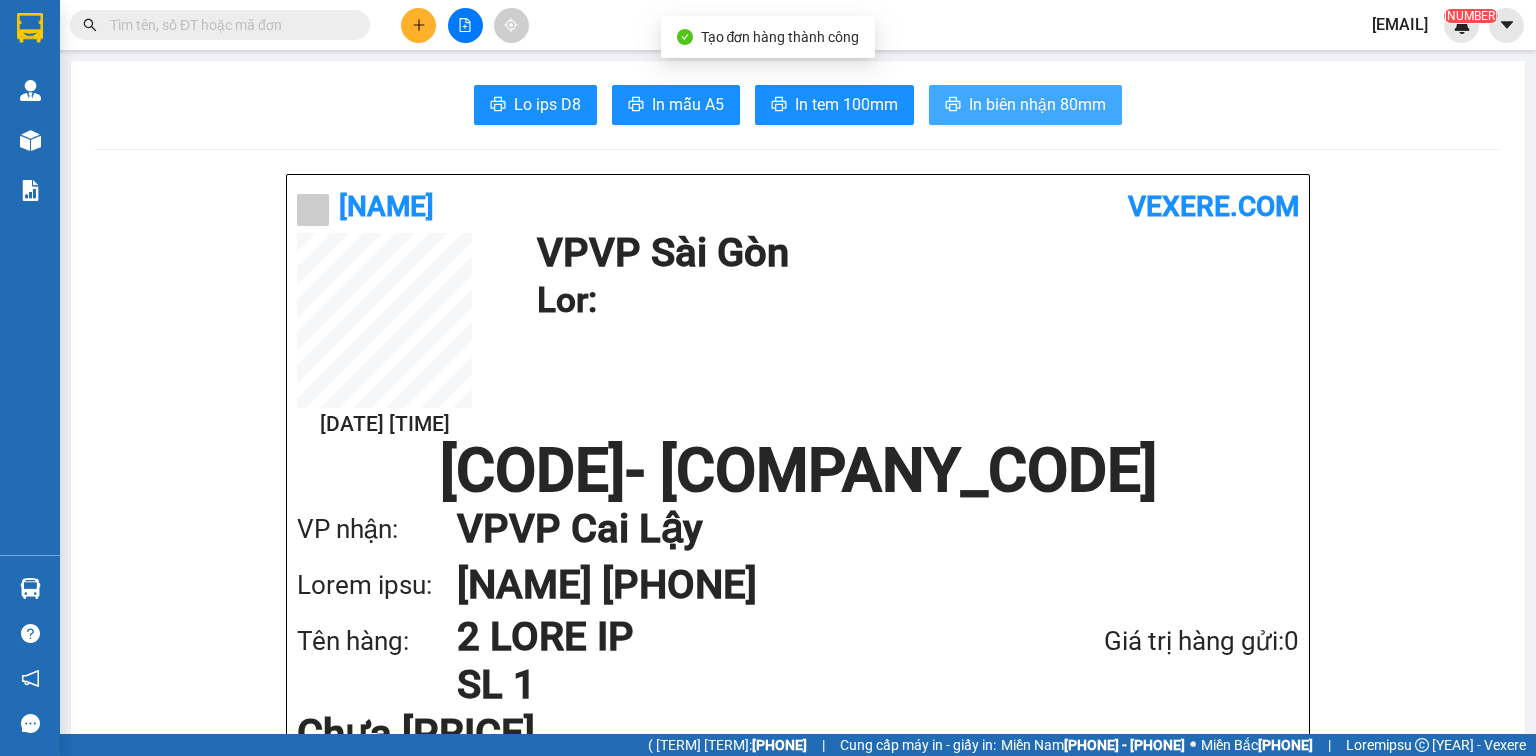 click on "In biên nhận 80mm" at bounding box center [1037, 104] 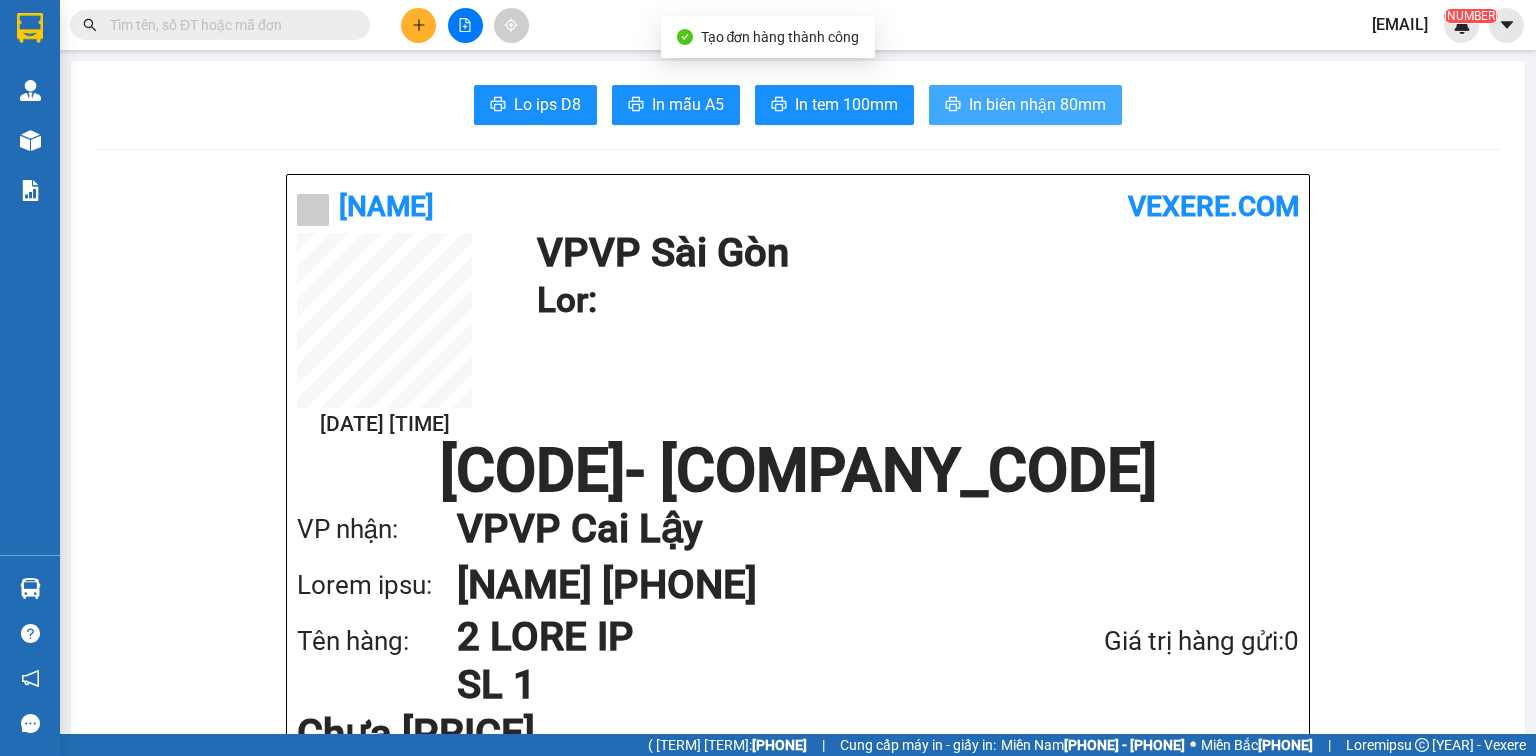 scroll, scrollTop: 0, scrollLeft: 0, axis: both 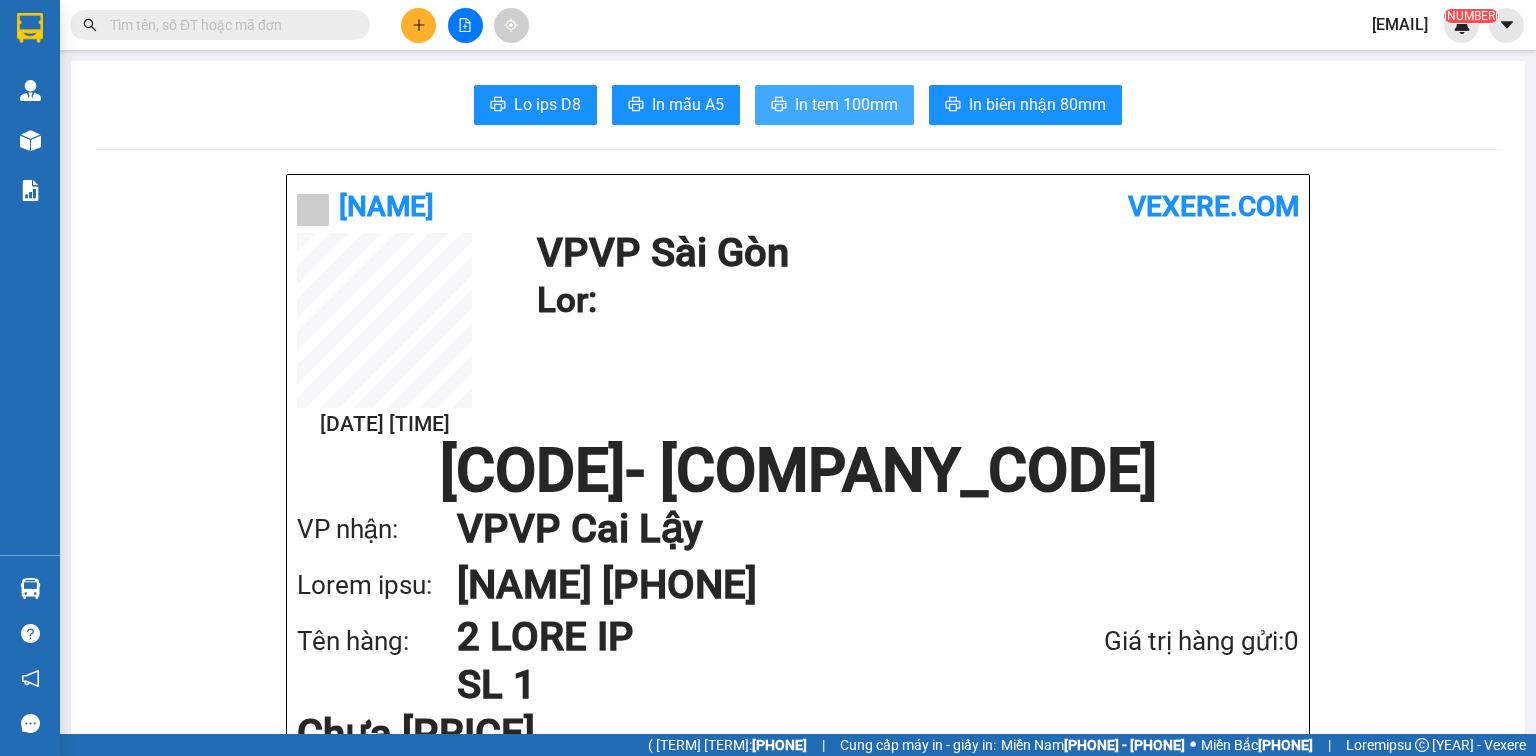 click on "In tem 100mm" at bounding box center [547, 104] 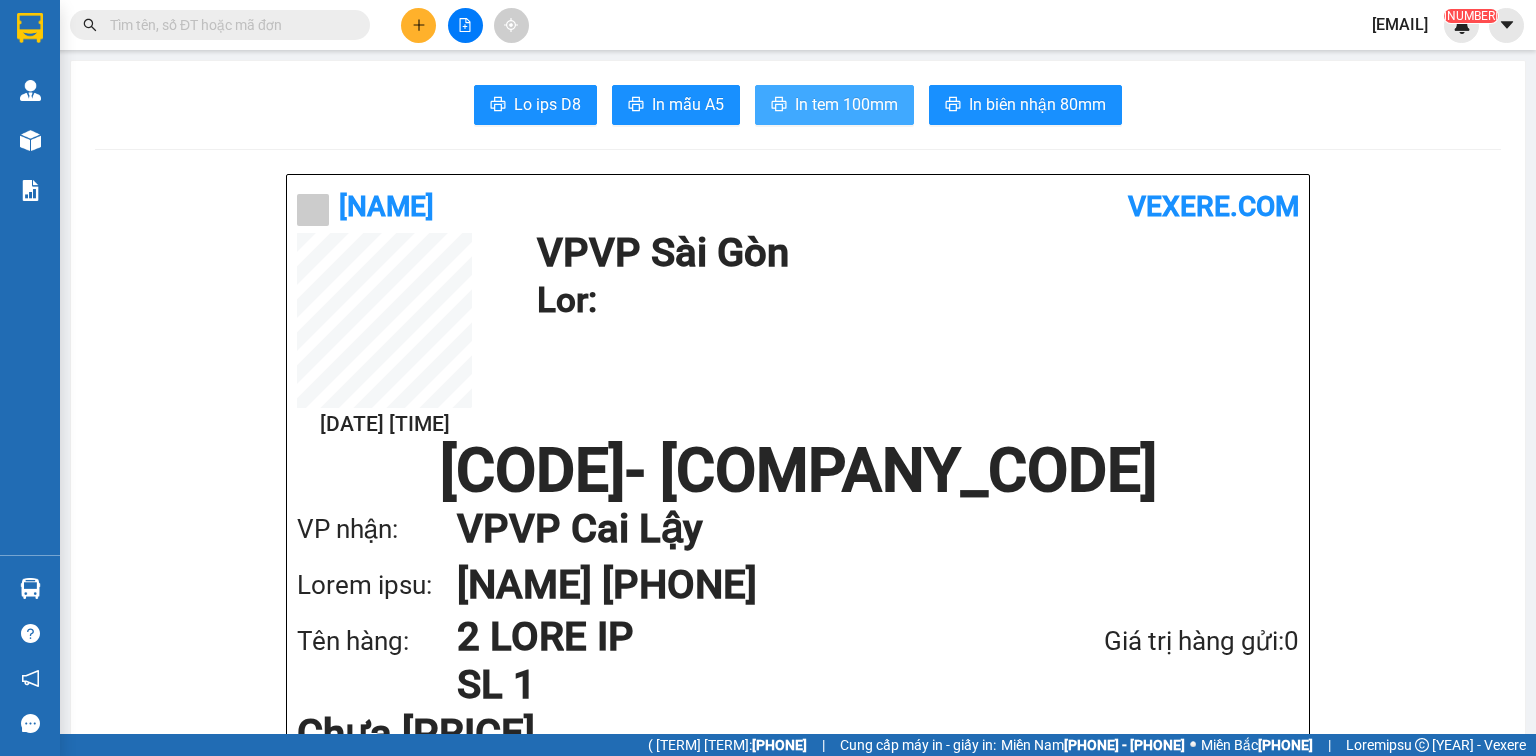 scroll, scrollTop: 0, scrollLeft: 0, axis: both 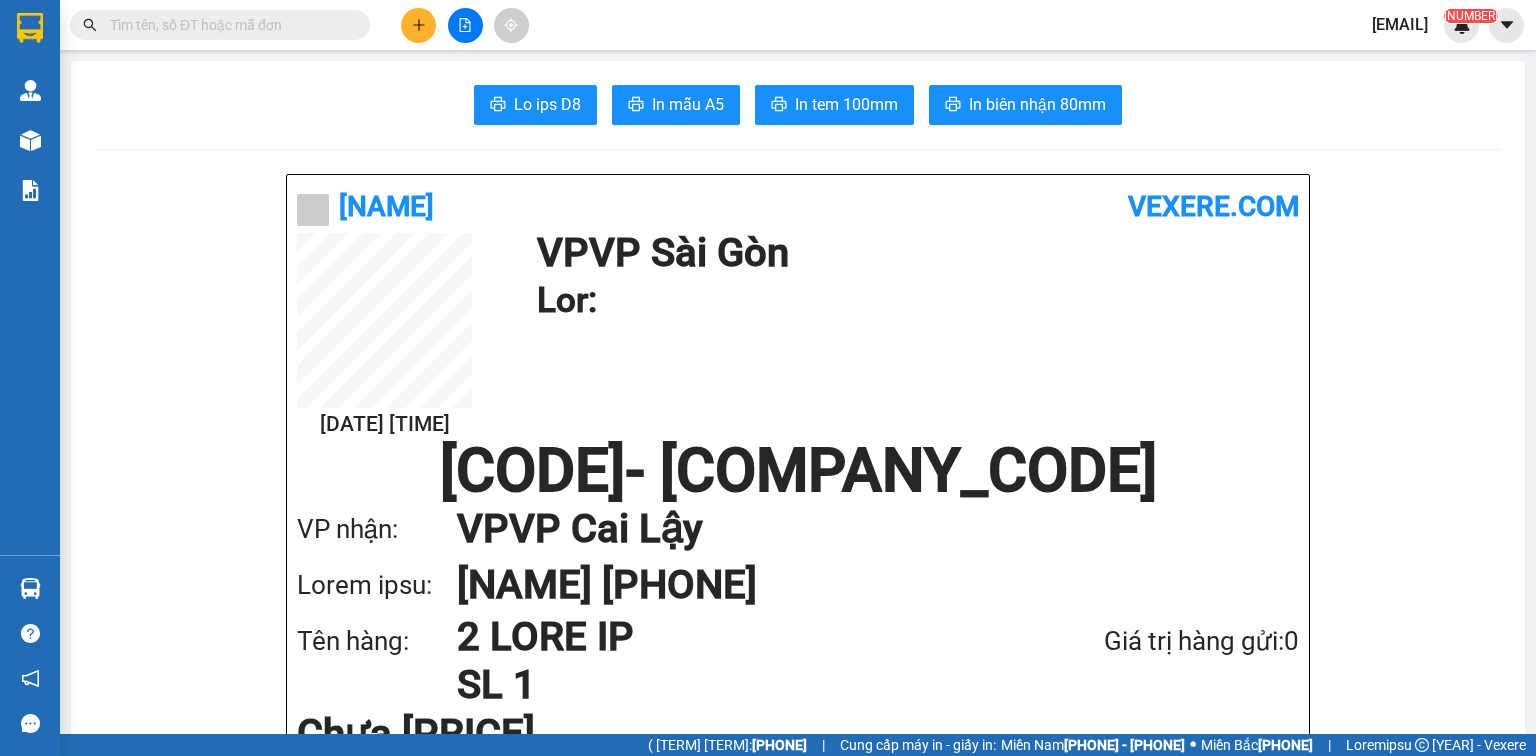 click at bounding box center (220, 25) 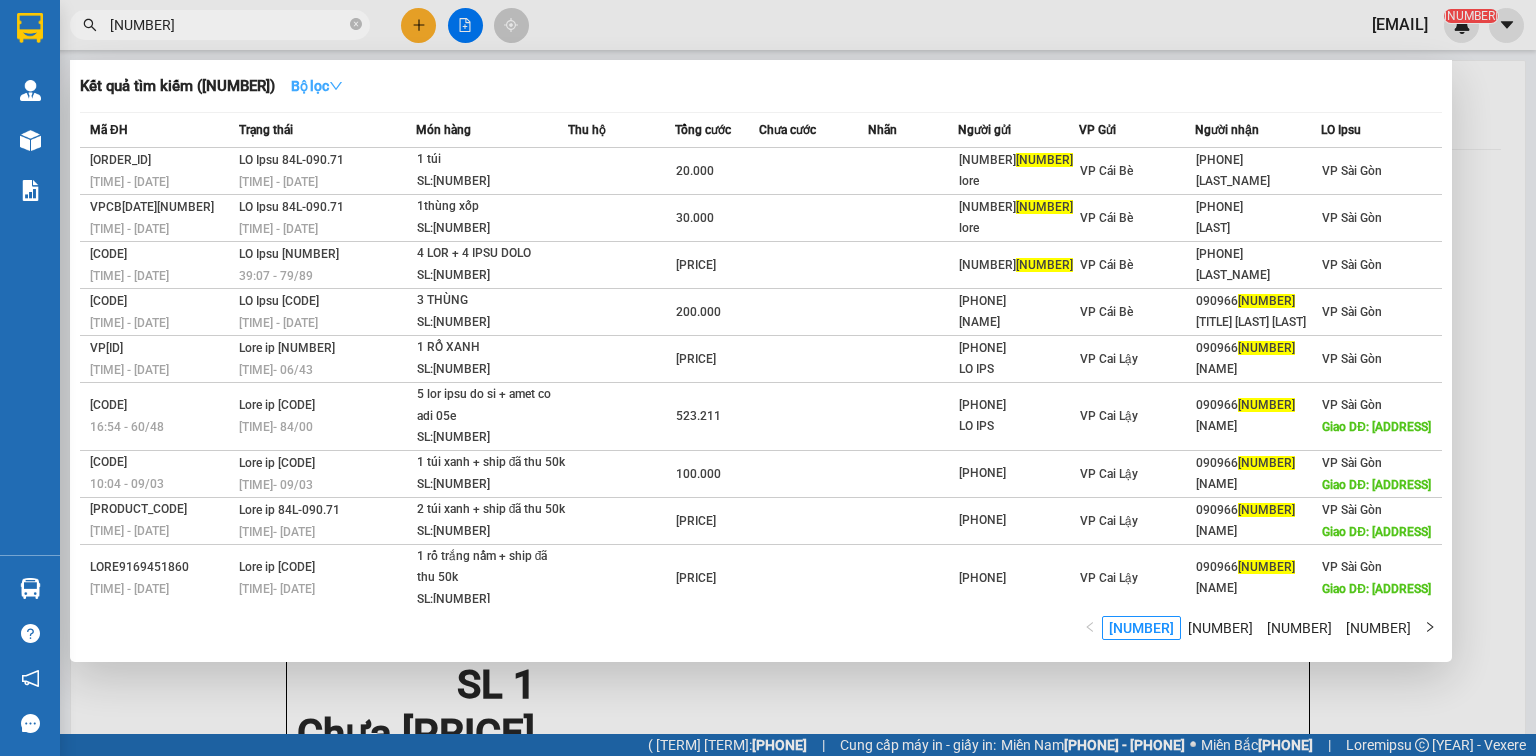 type on "[NUMBER]" 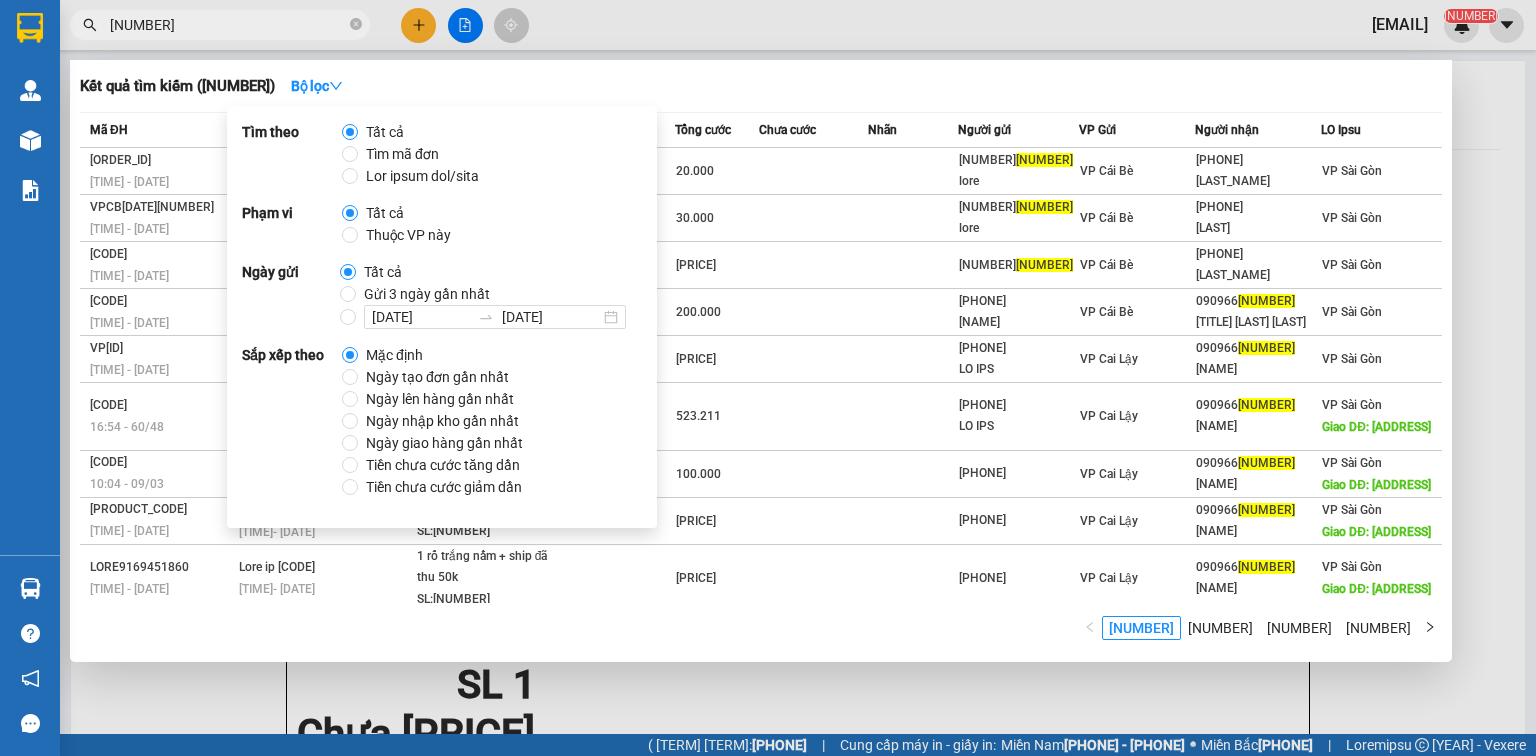 click on "Gửi 3 ngày gần nhất" at bounding box center [385, 132] 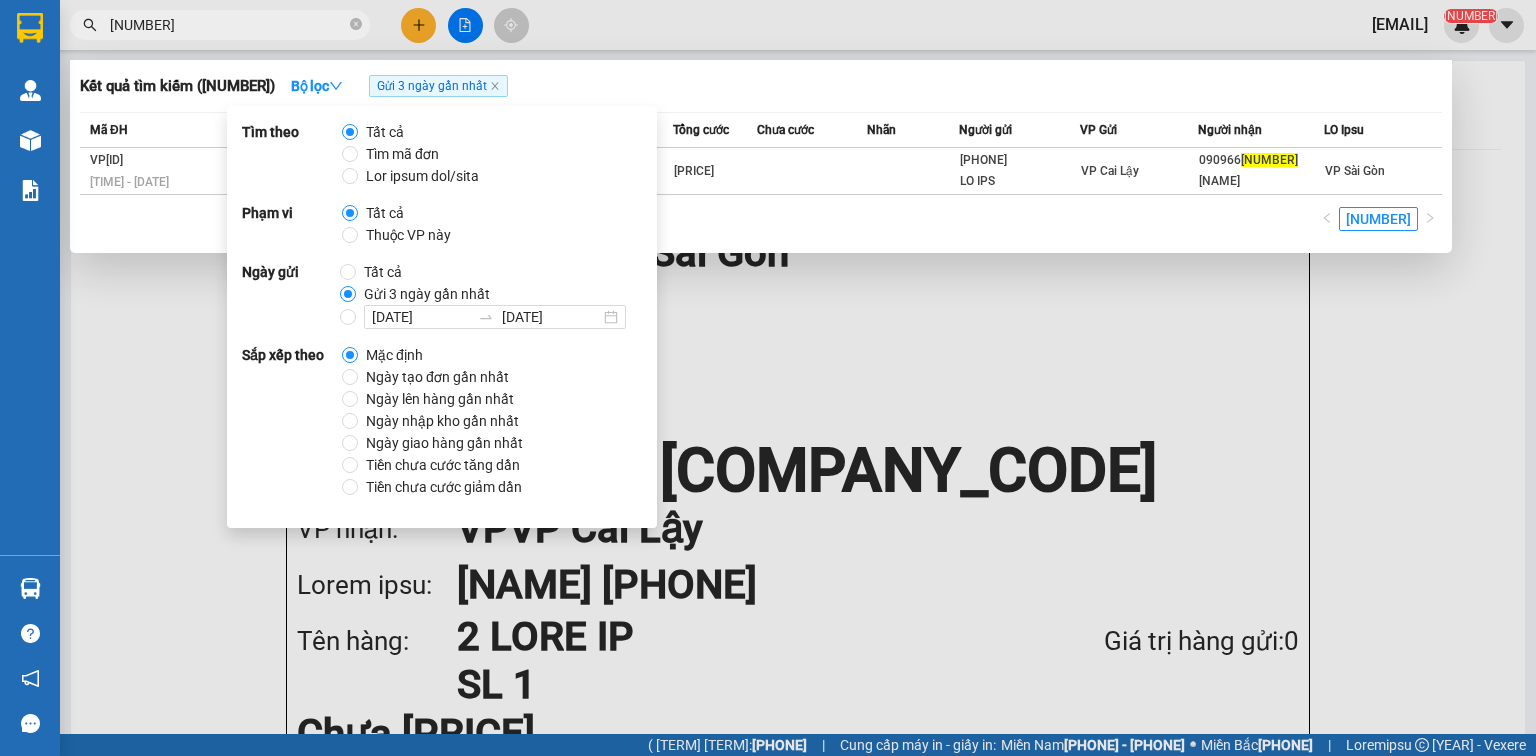 click on "Kết quả tìm kiếm ( 1 )  Bộ lọc  Gửi 3 ngày gần nhất" at bounding box center (761, 86) 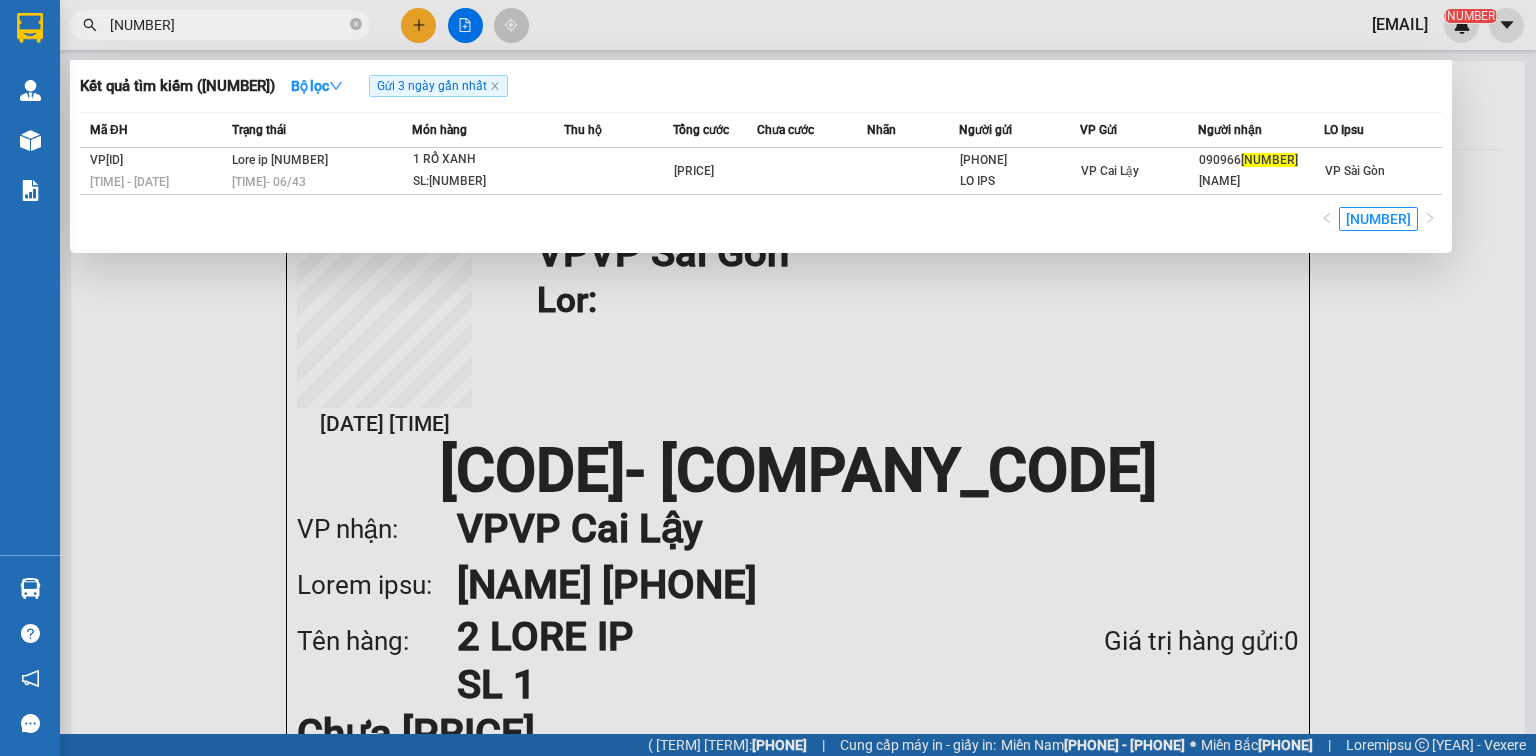 click at bounding box center [768, 378] 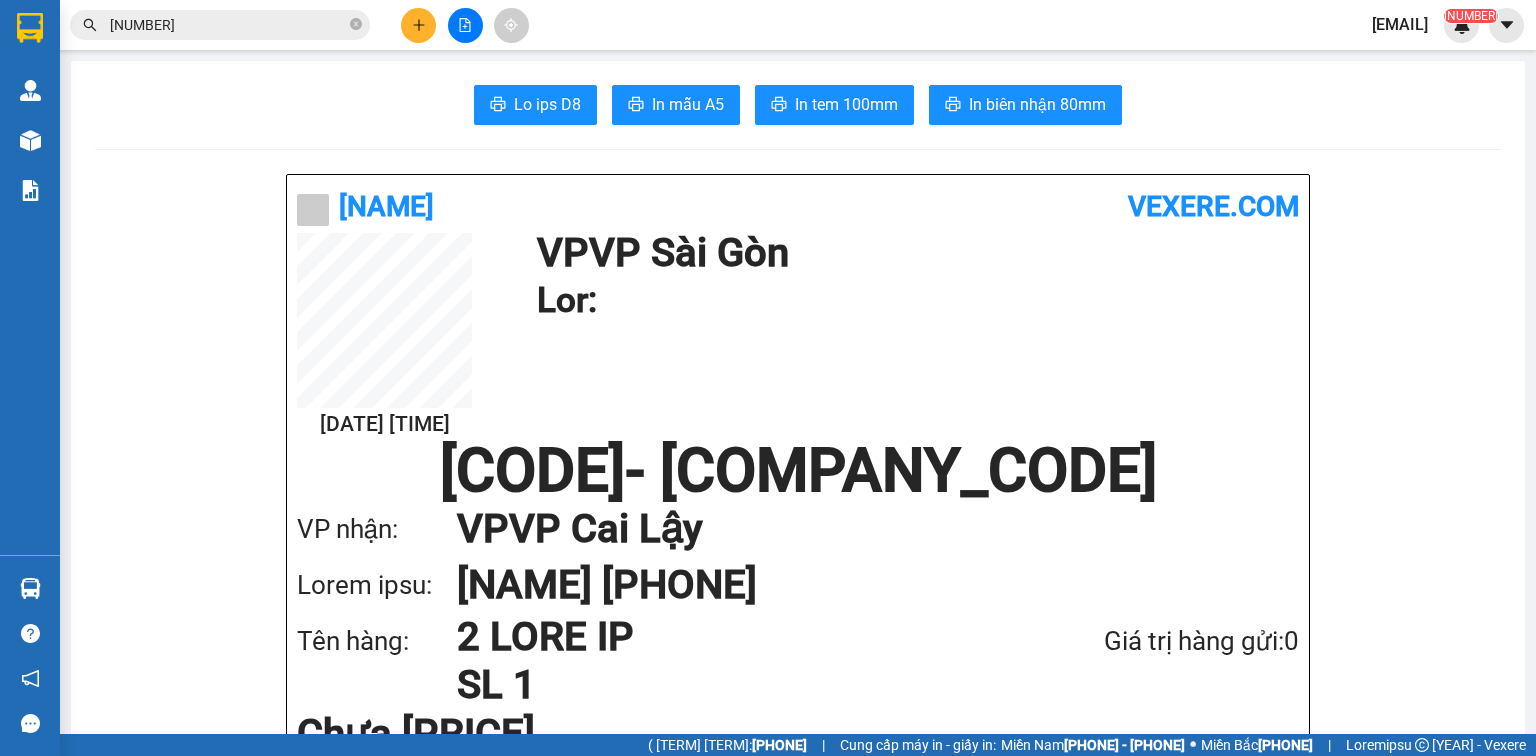 click at bounding box center (465, 25) 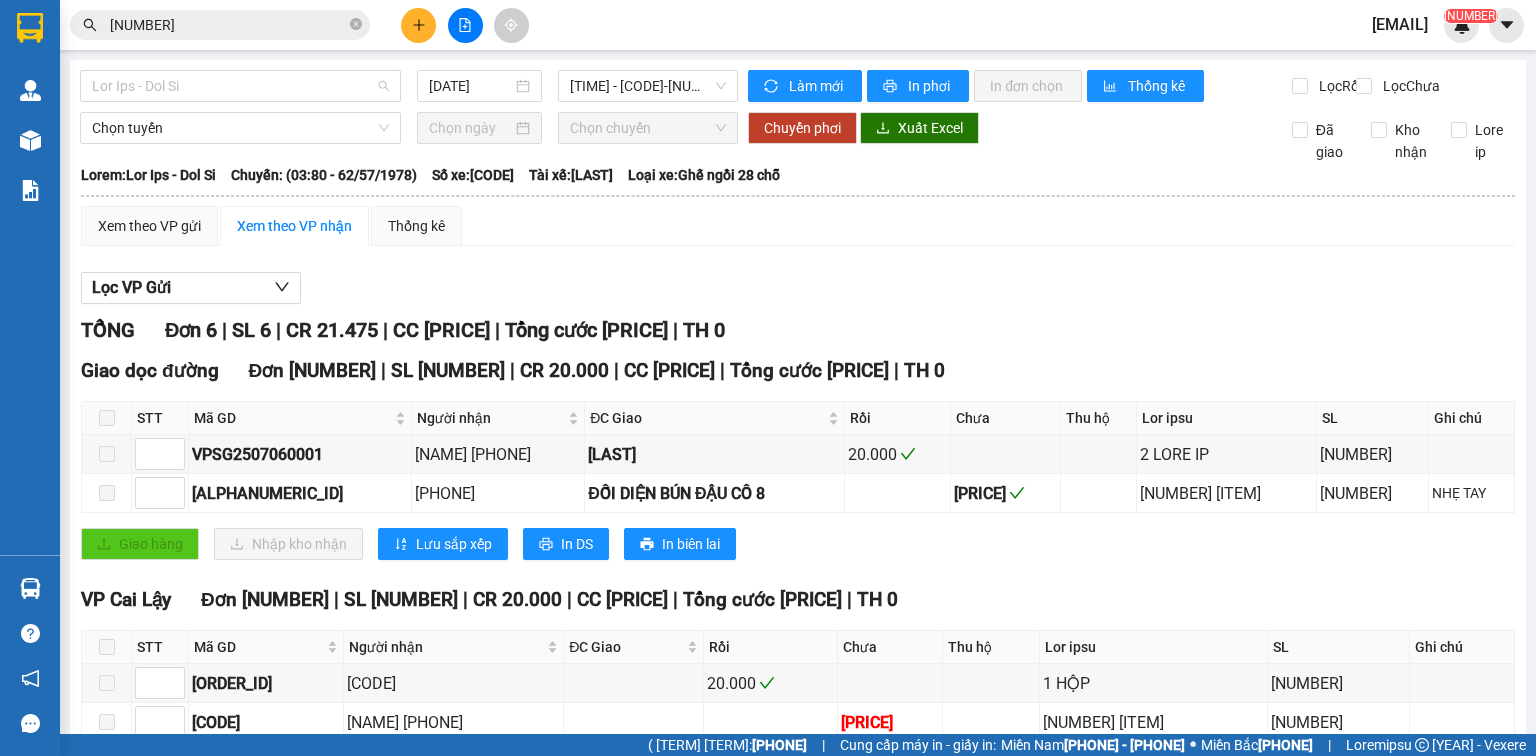 click on "Lor Ips - Dol Si" at bounding box center (240, 86) 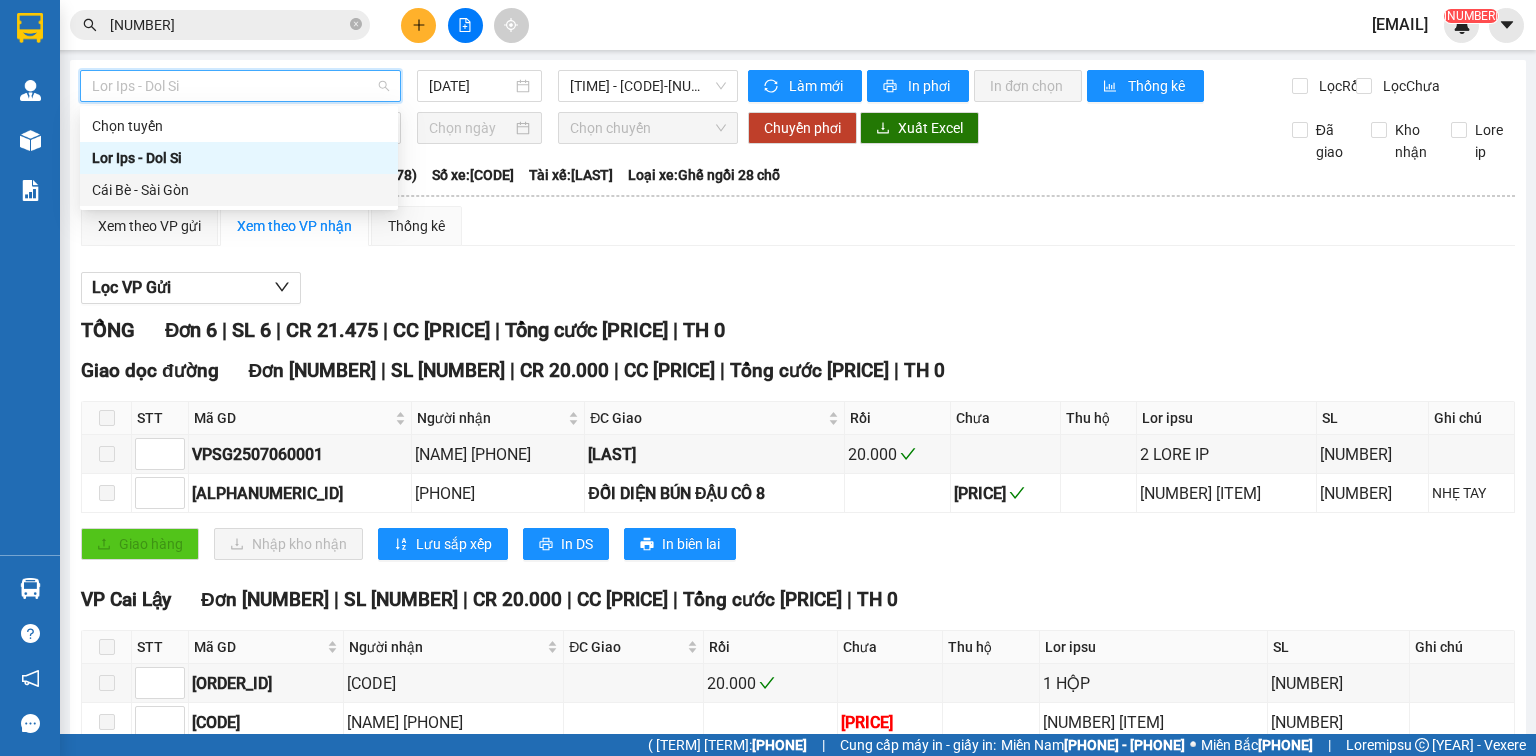 click on "Cái Bè - Sài Gòn" at bounding box center [239, 190] 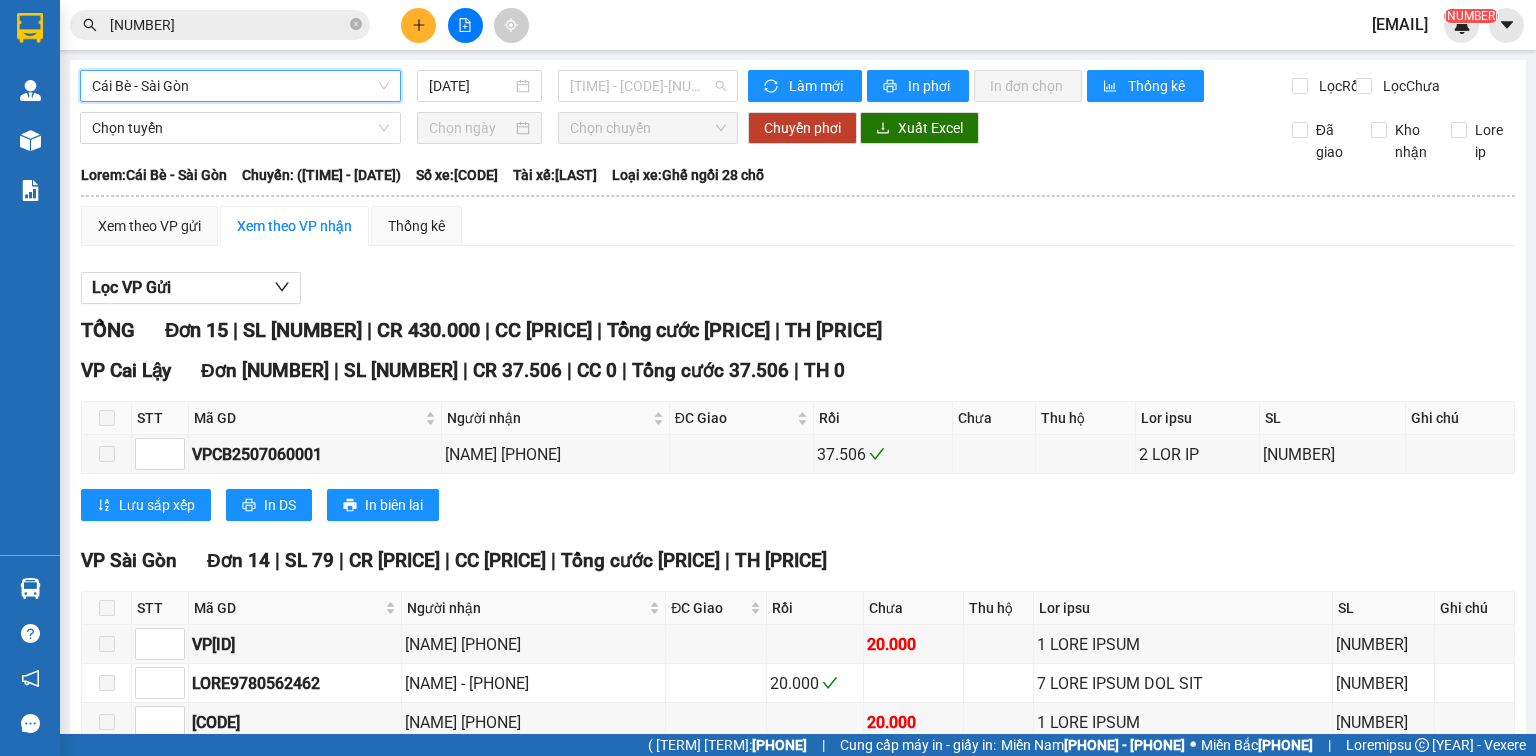 drag, startPoint x: 629, startPoint y: 89, endPoint x: 674, endPoint y: 121, distance: 55.21775 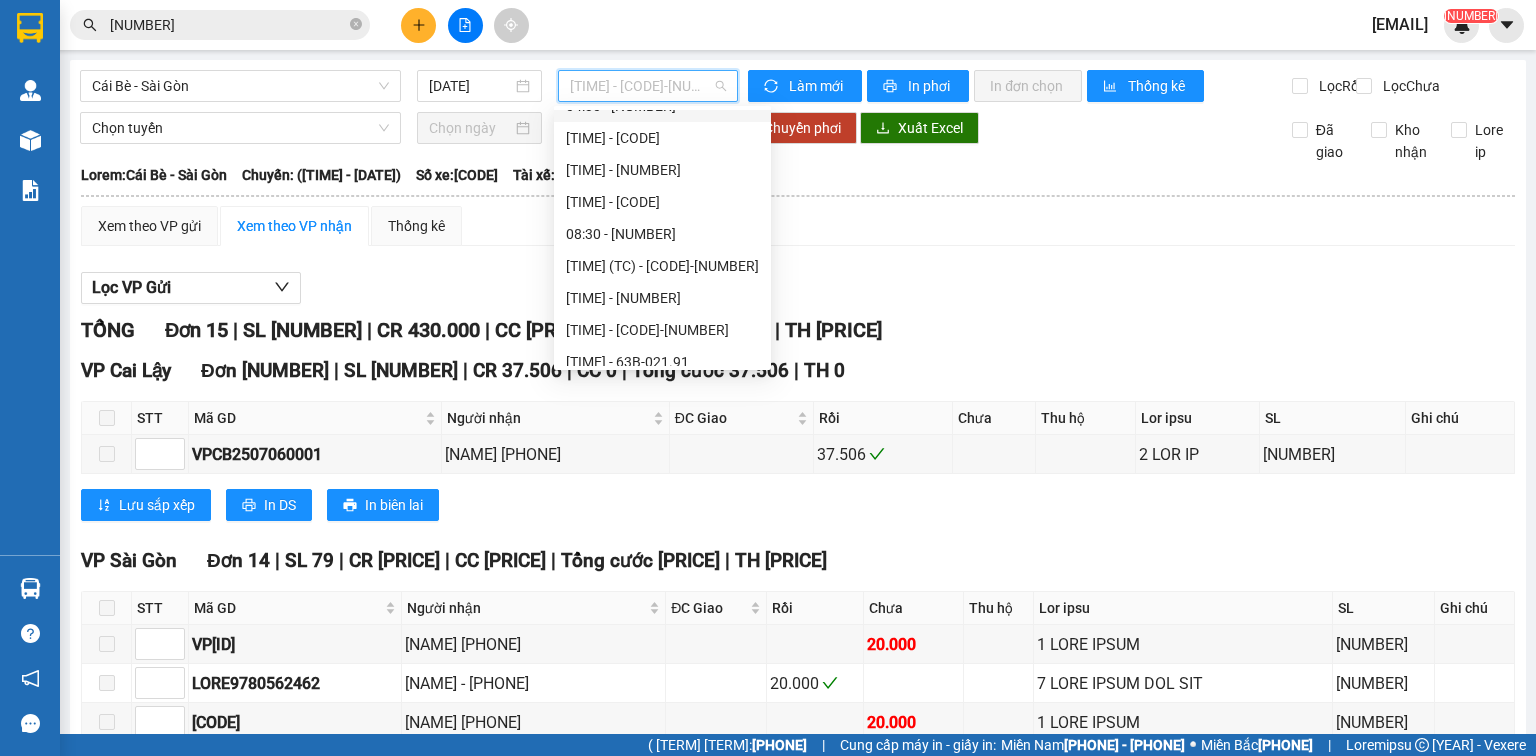 scroll, scrollTop: 133, scrollLeft: 0, axis: vertical 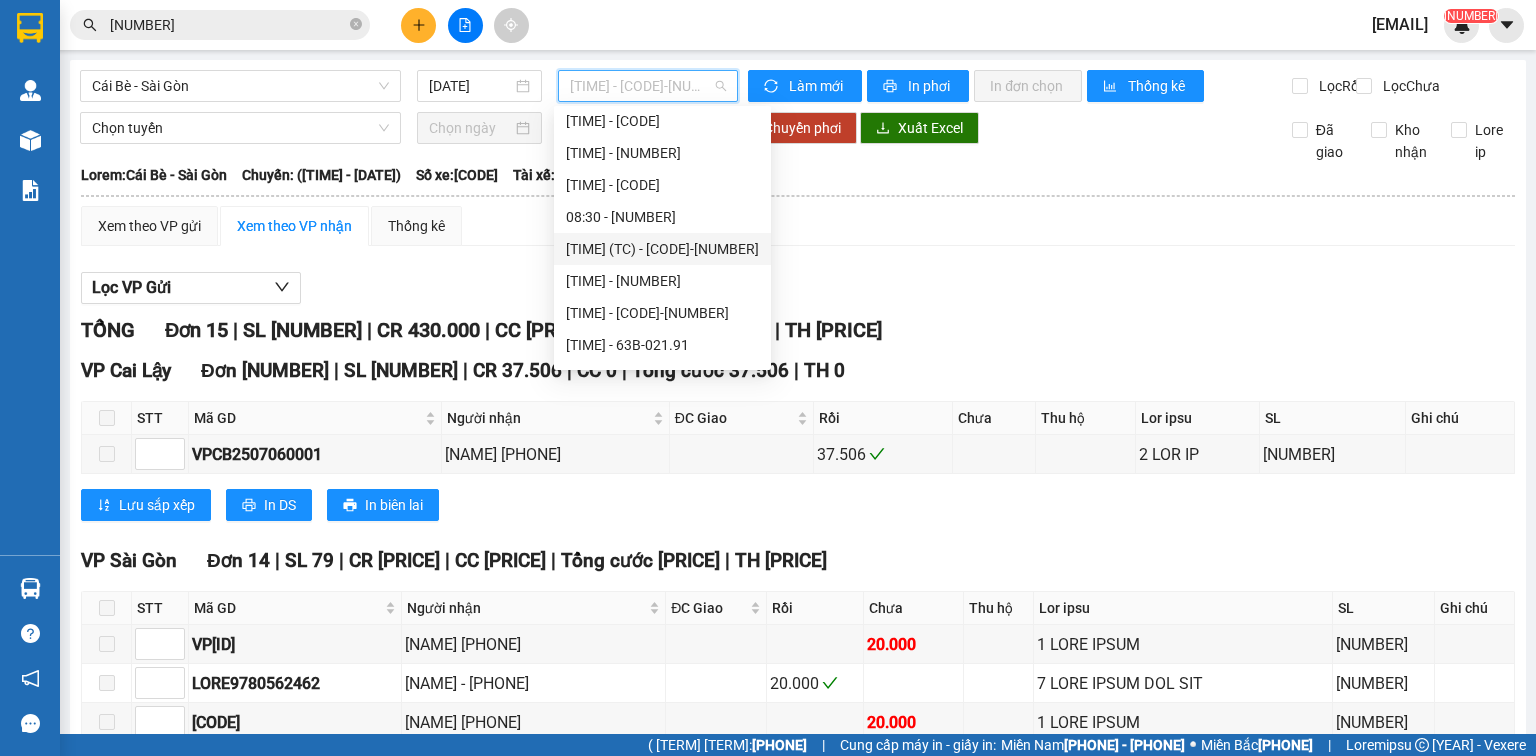 click on "[TIME]   (TC)   - [NUMBER]" at bounding box center [0, 0] 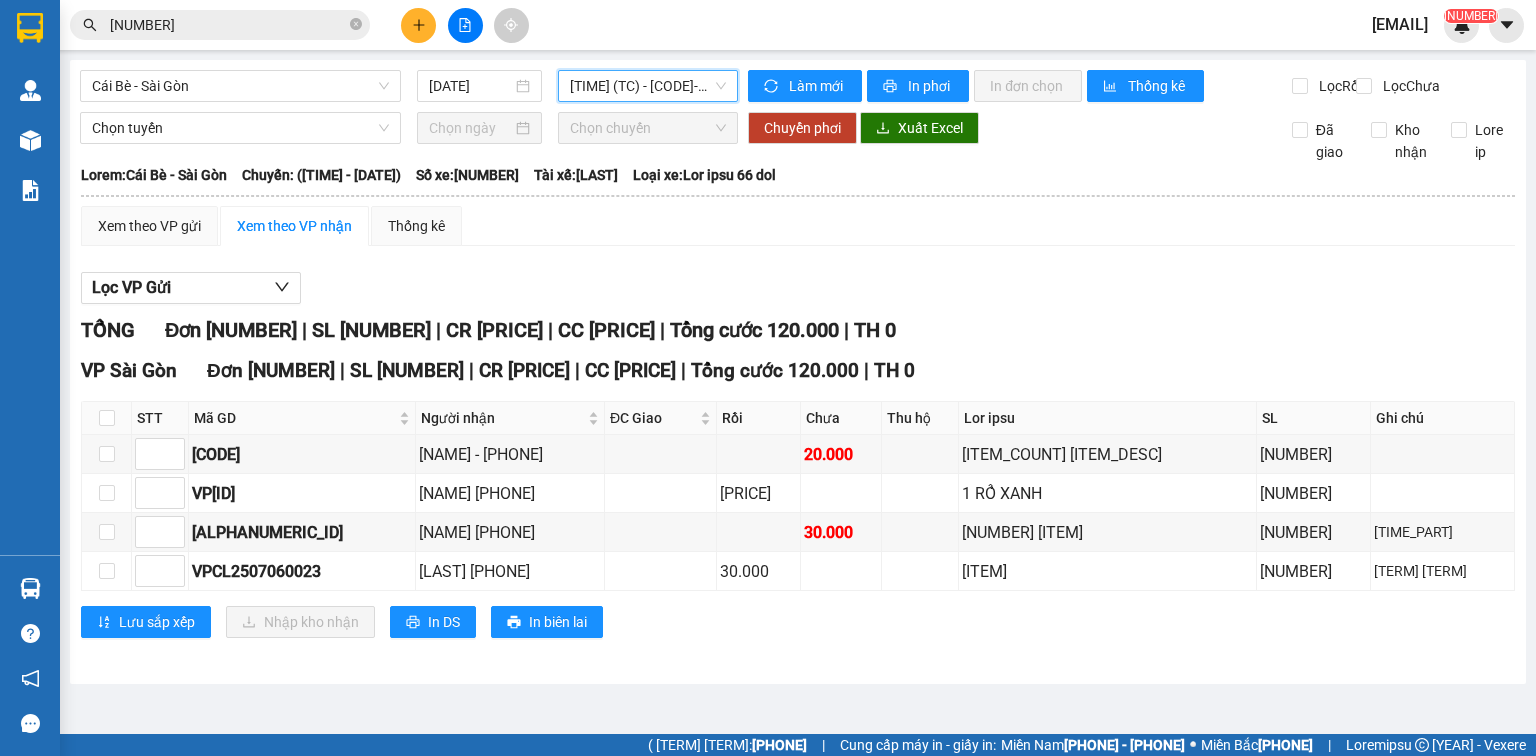 click at bounding box center [107, 418] 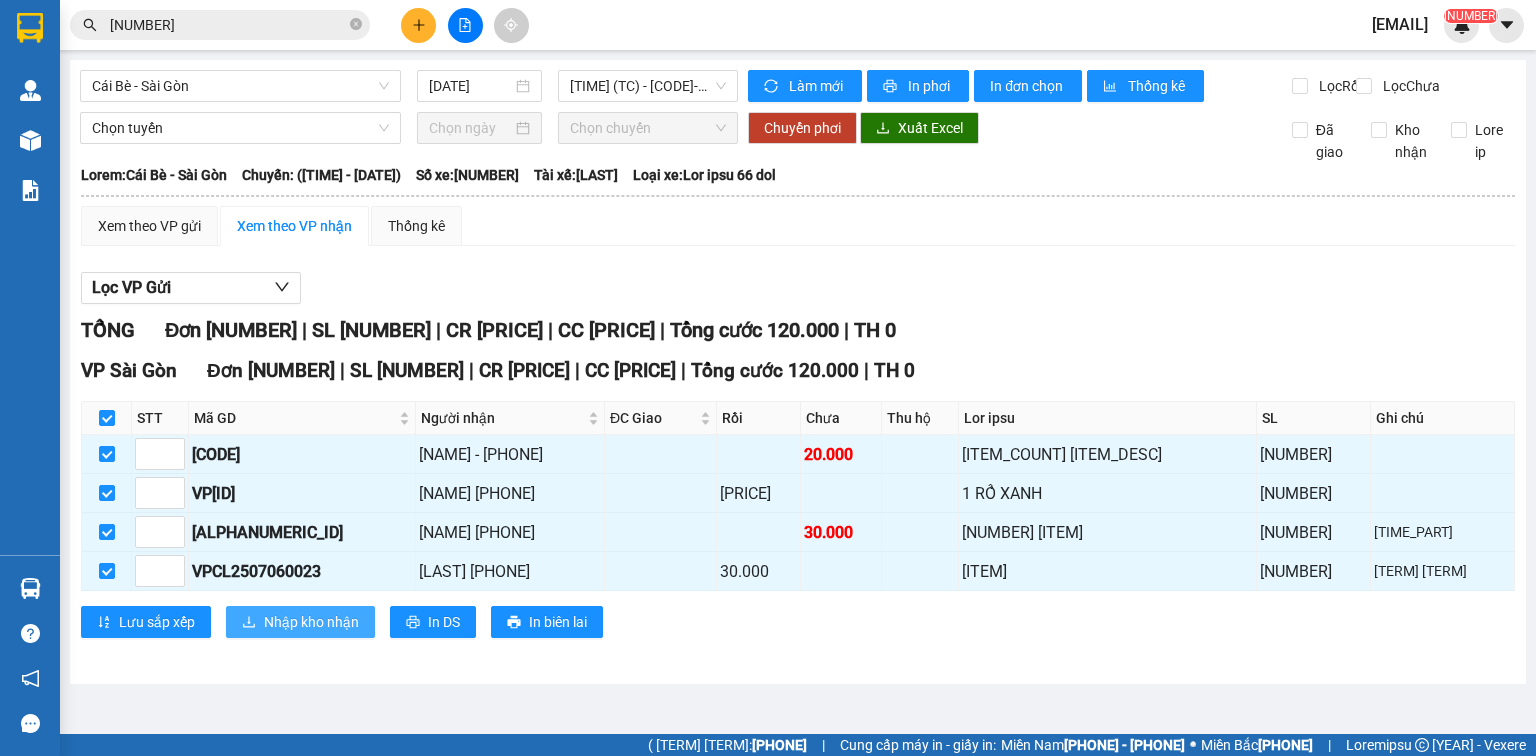 click on "Nhập kho nhận" at bounding box center (157, 622) 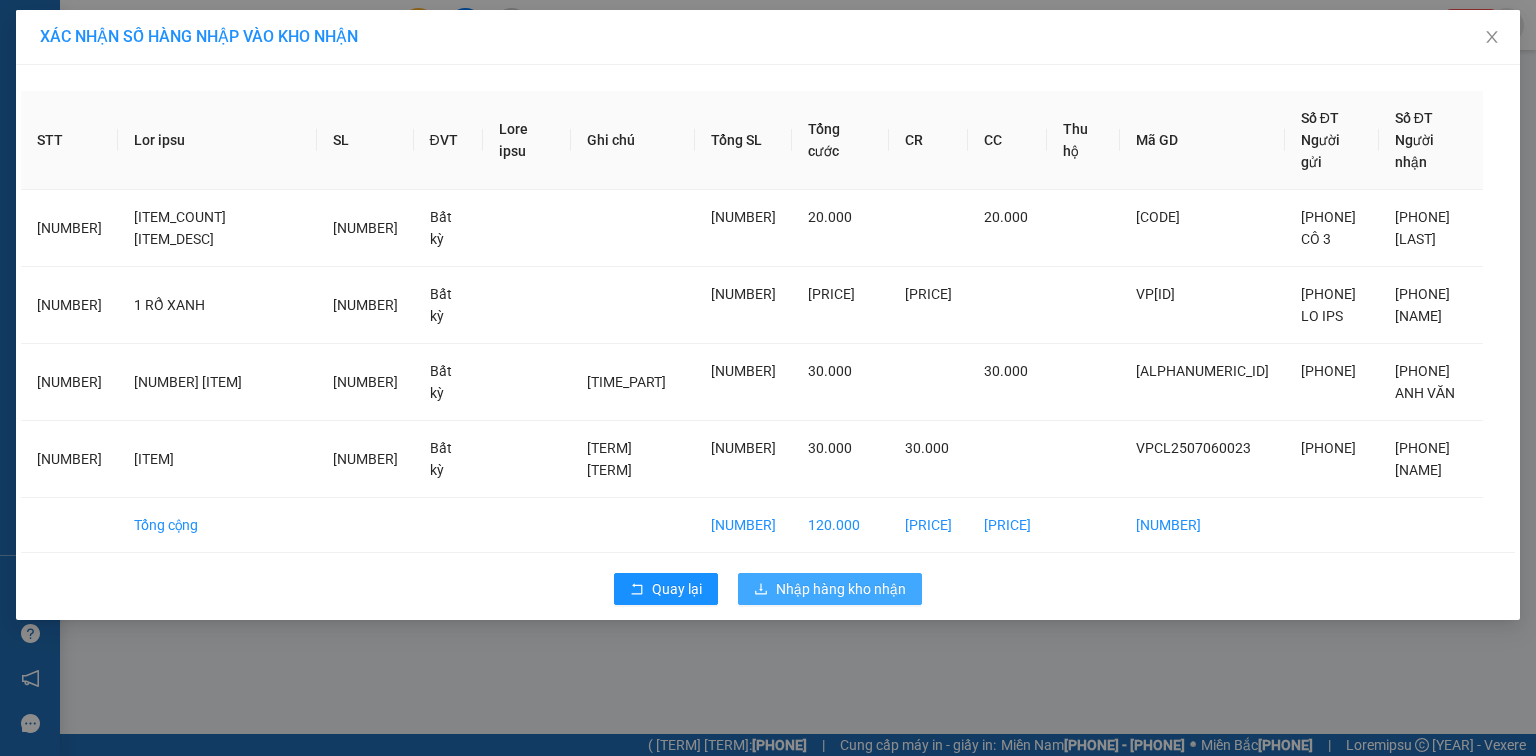 click on "Nhập hàng kho nhận" at bounding box center [677, 589] 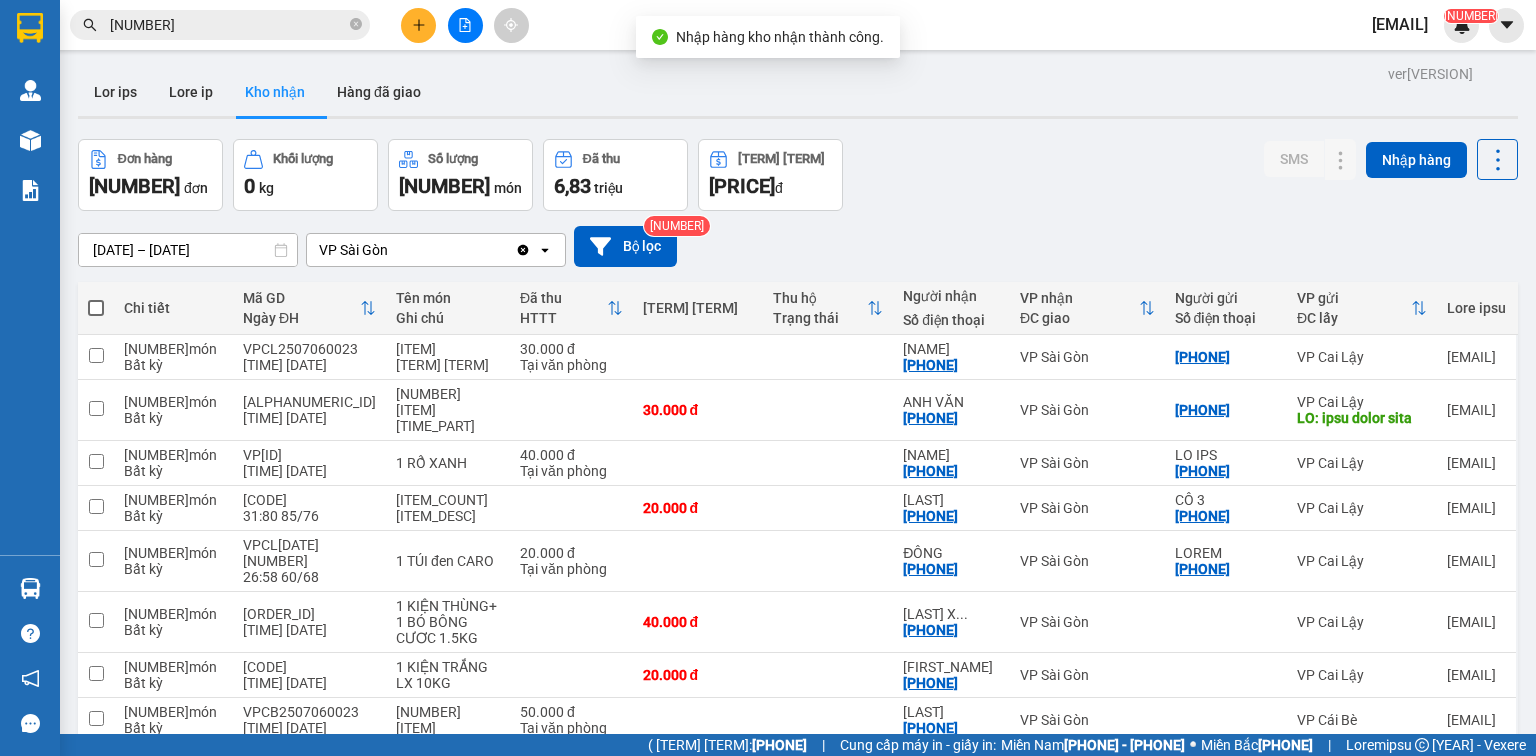 click at bounding box center (465, 25) 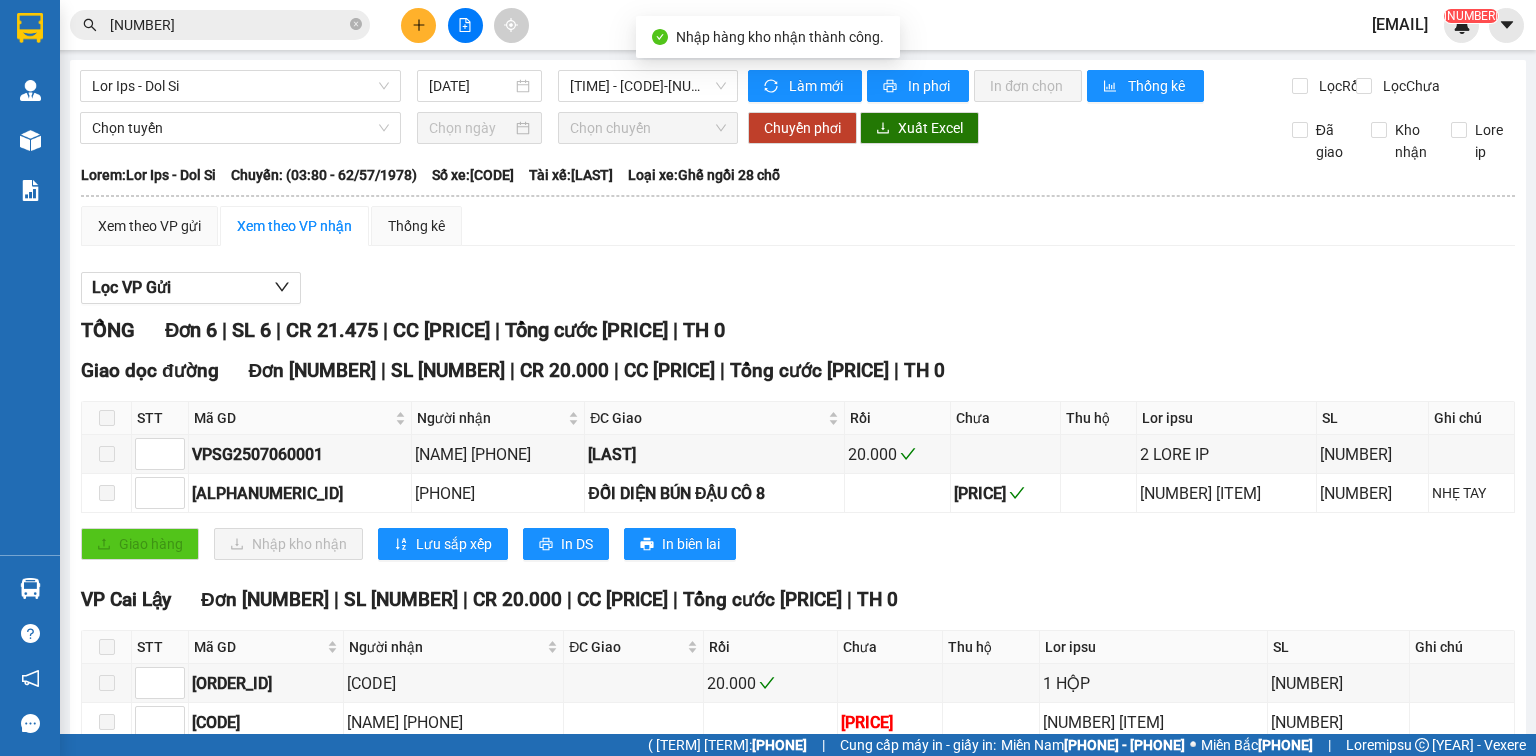 click on "Lor Ips - Dol Si" at bounding box center (240, 86) 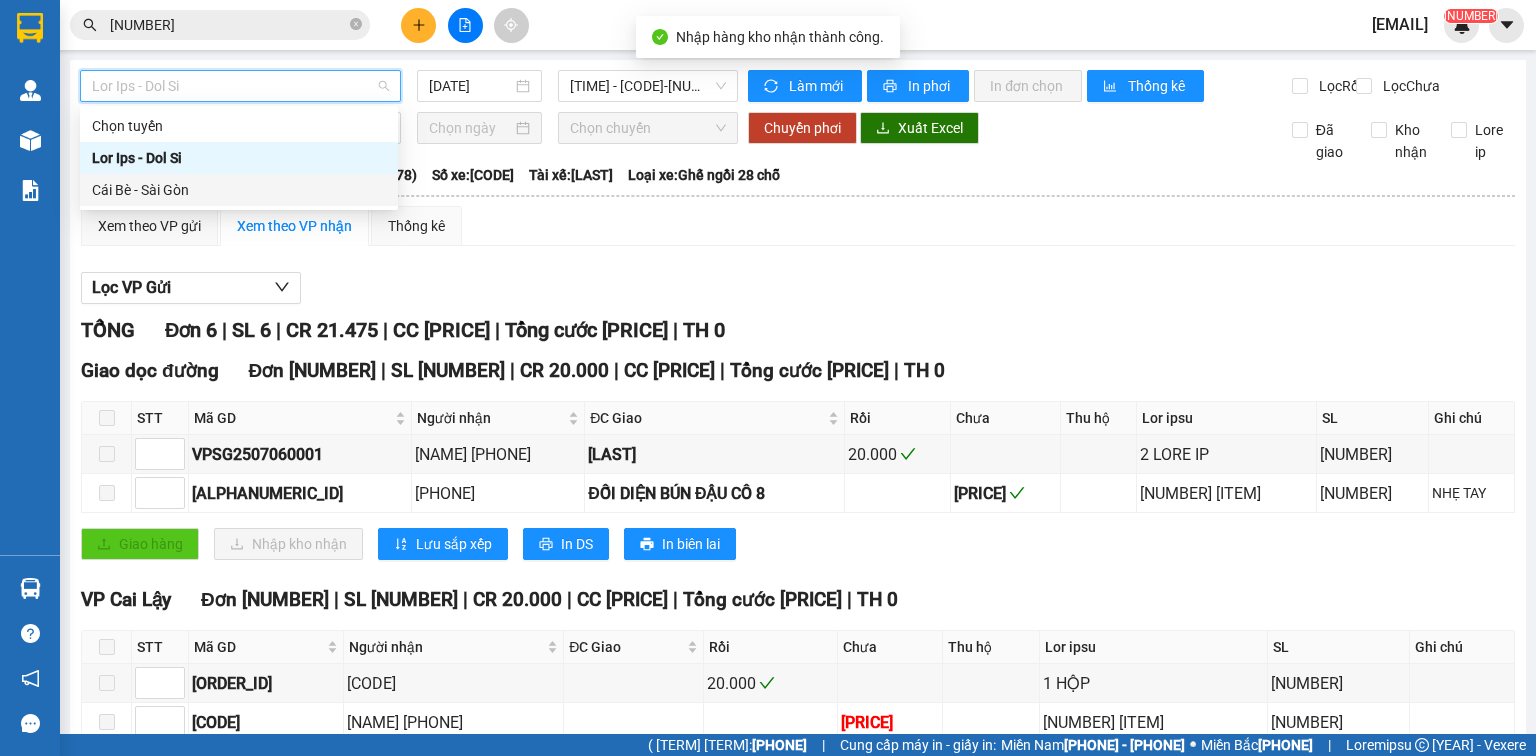 click on "Cái Bè - Sài Gòn" at bounding box center (239, 190) 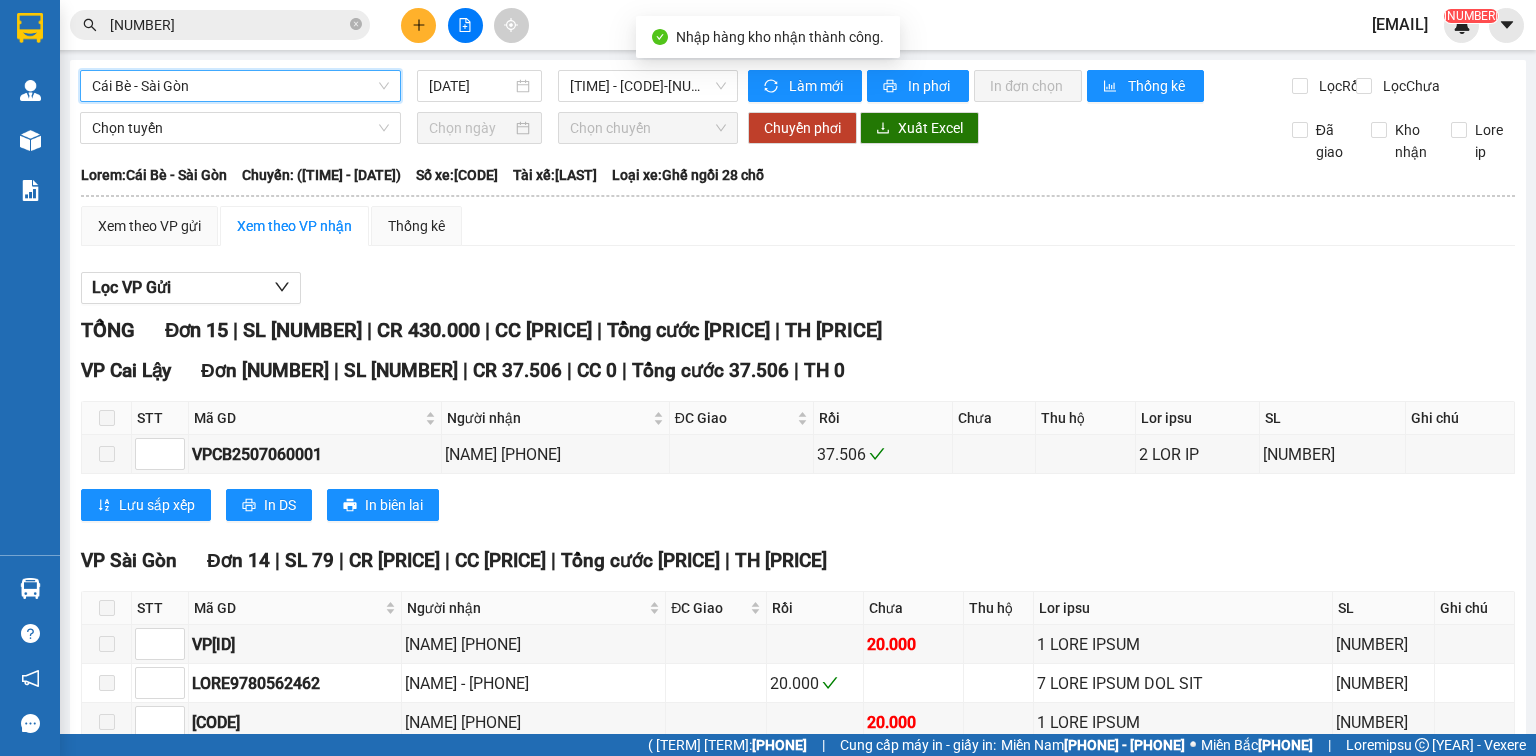 click on "30:68     - 45L-845.26" at bounding box center (648, 86) 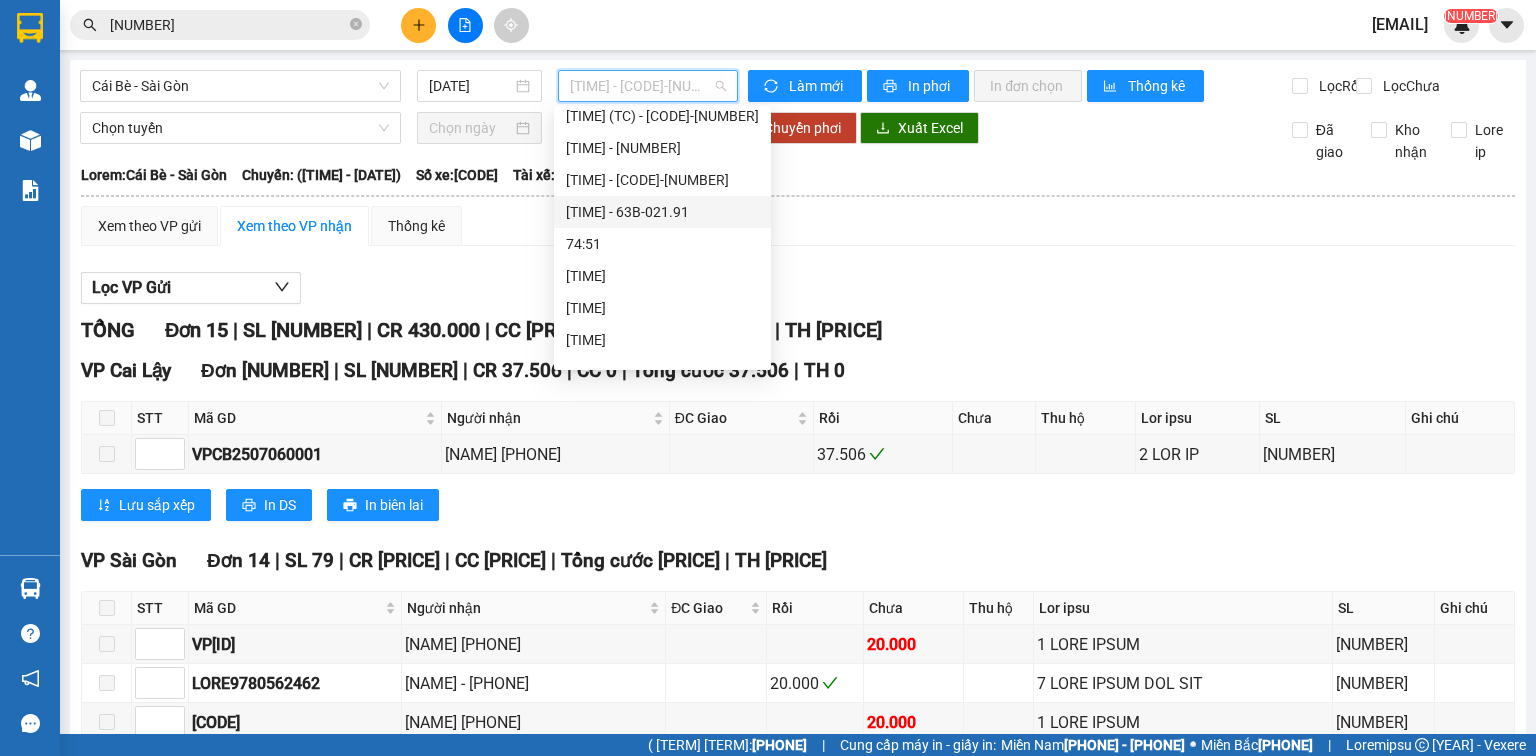 scroll, scrollTop: 133, scrollLeft: 0, axis: vertical 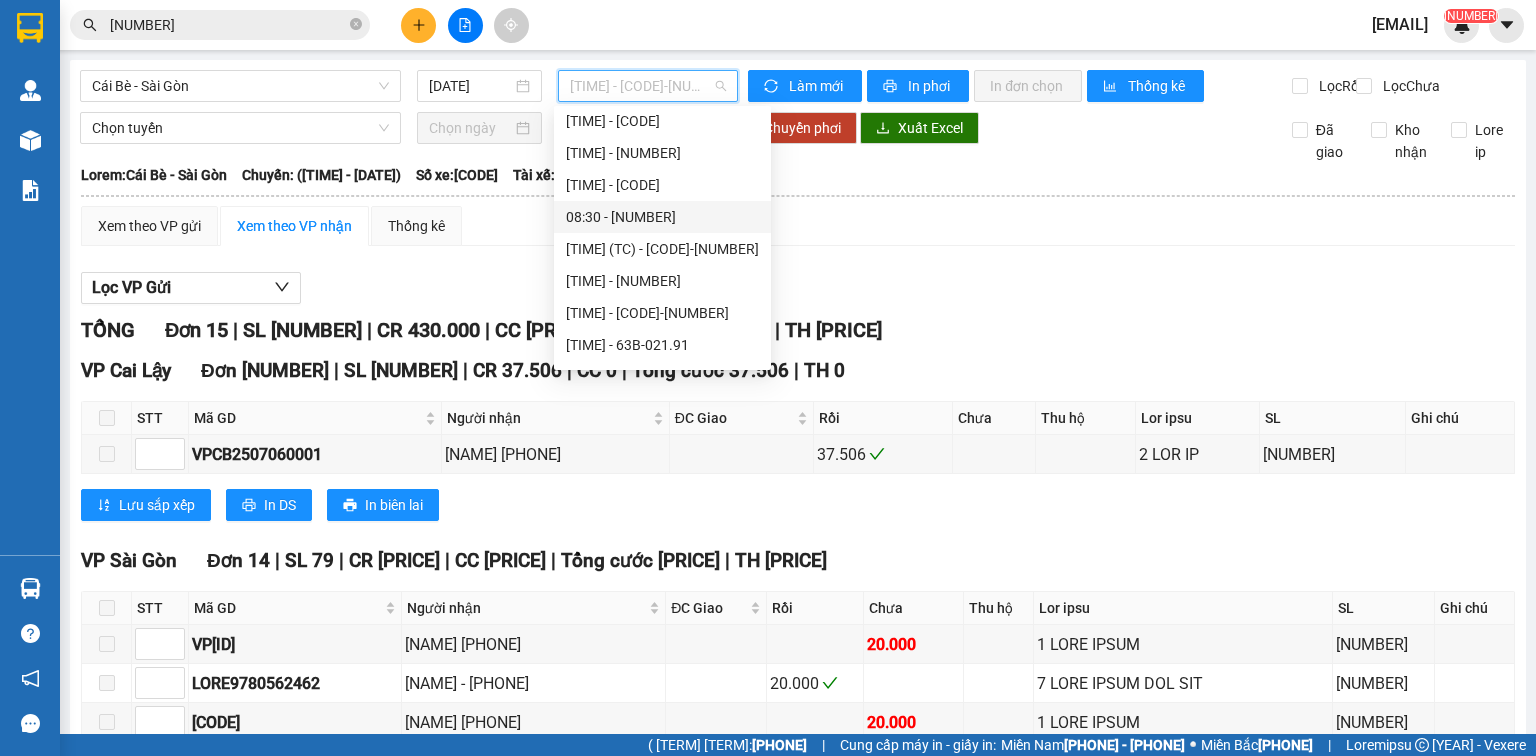 click on "[TIME] - [NUMBER]" at bounding box center [0, 0] 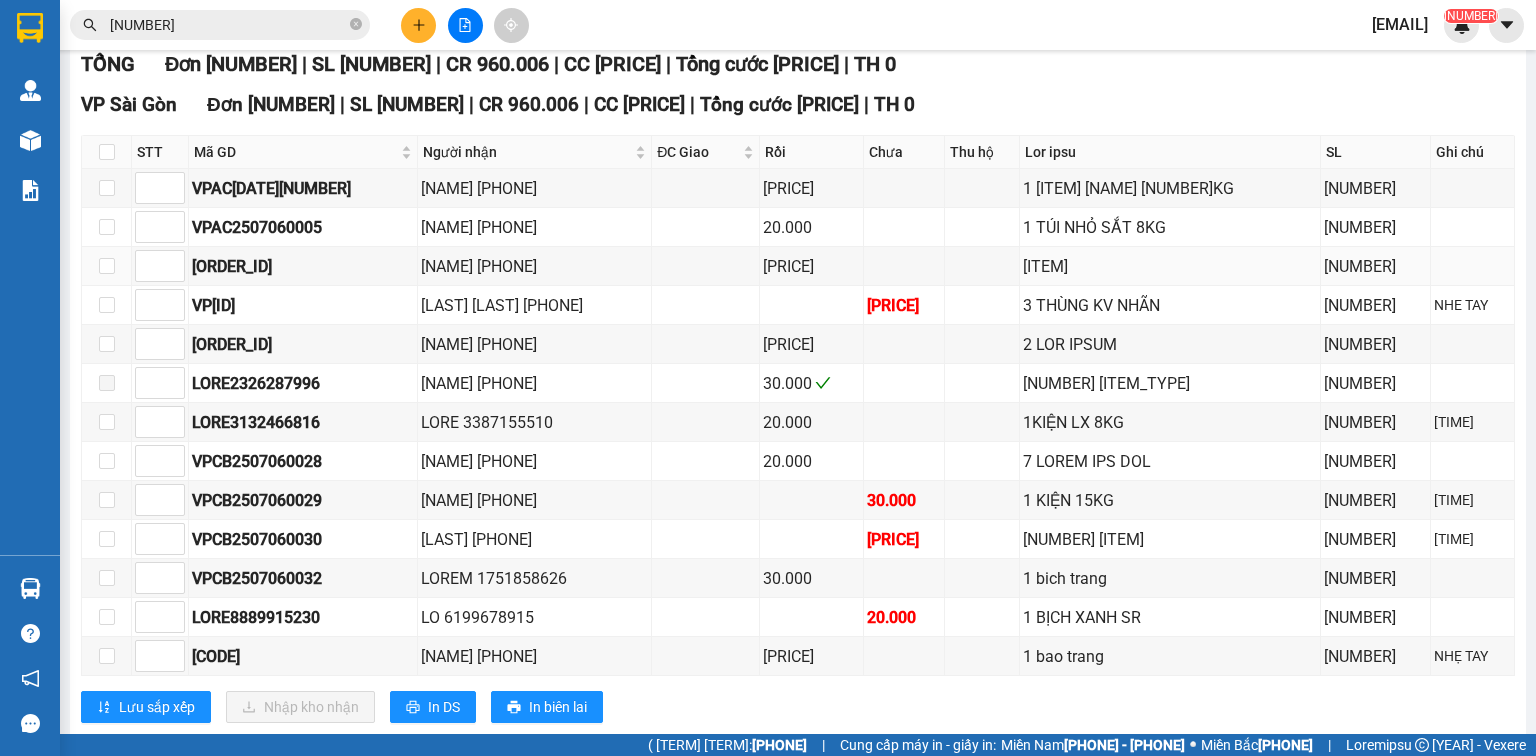 scroll, scrollTop: 0, scrollLeft: 0, axis: both 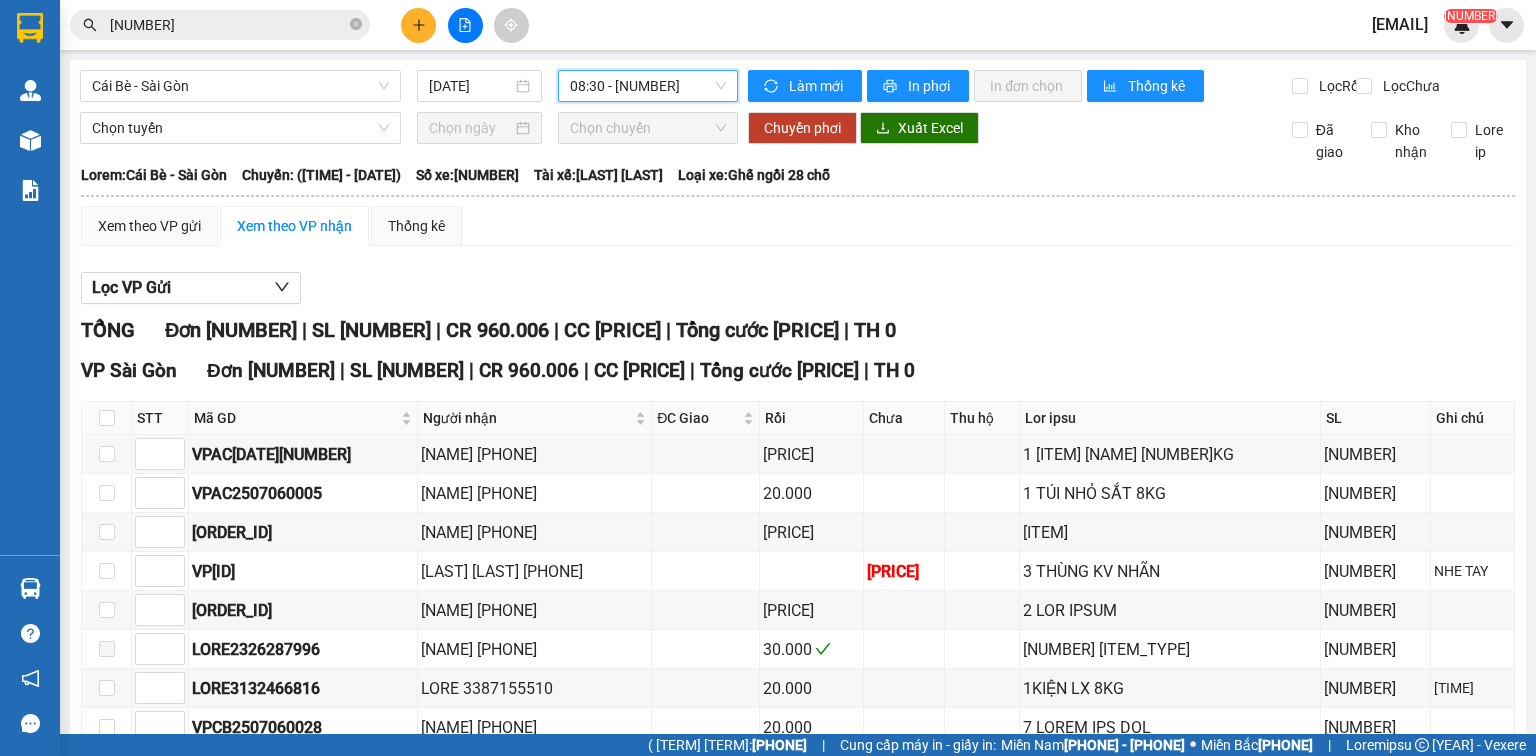click at bounding box center (107, 418) 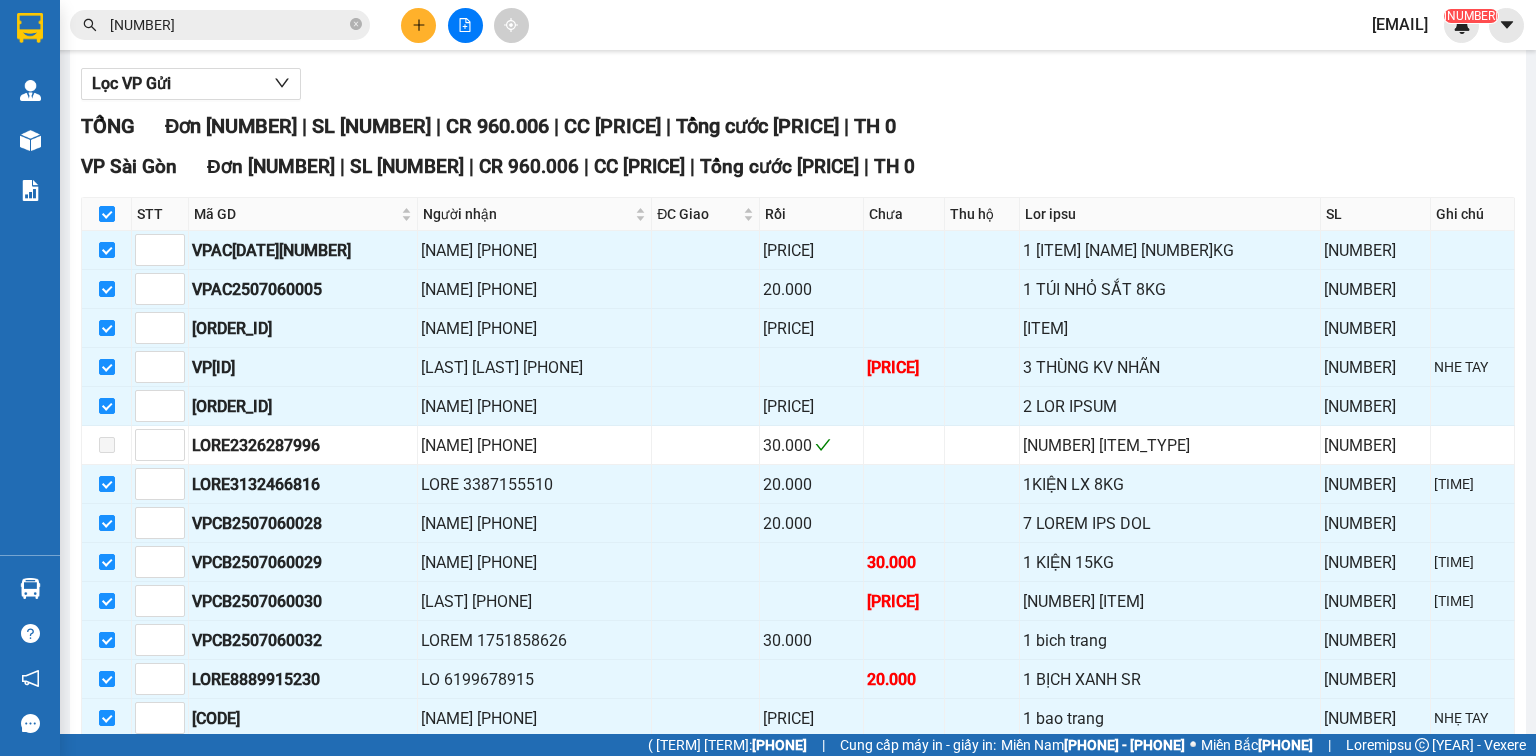 scroll, scrollTop: 319, scrollLeft: 0, axis: vertical 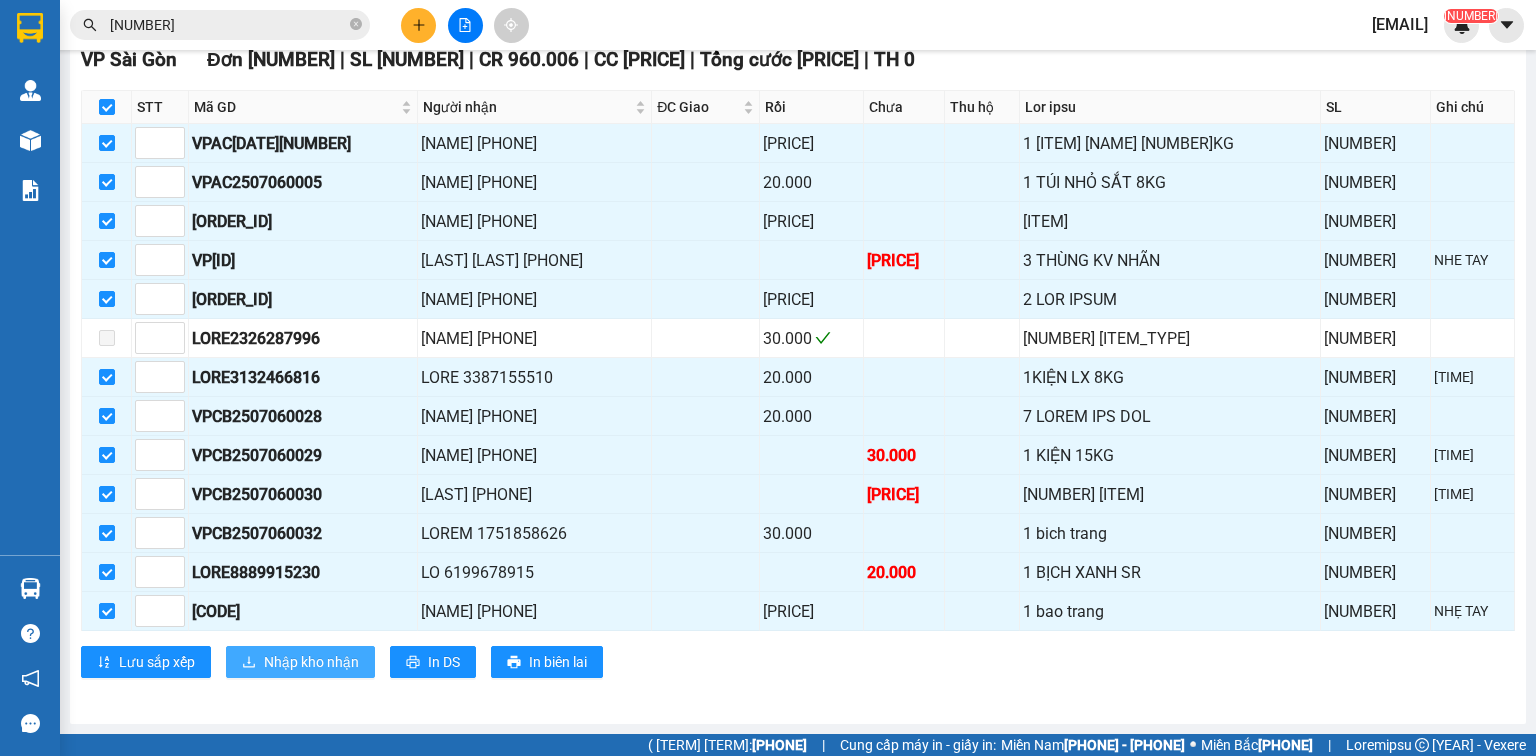 click on "Nhập kho nhận" at bounding box center (157, 662) 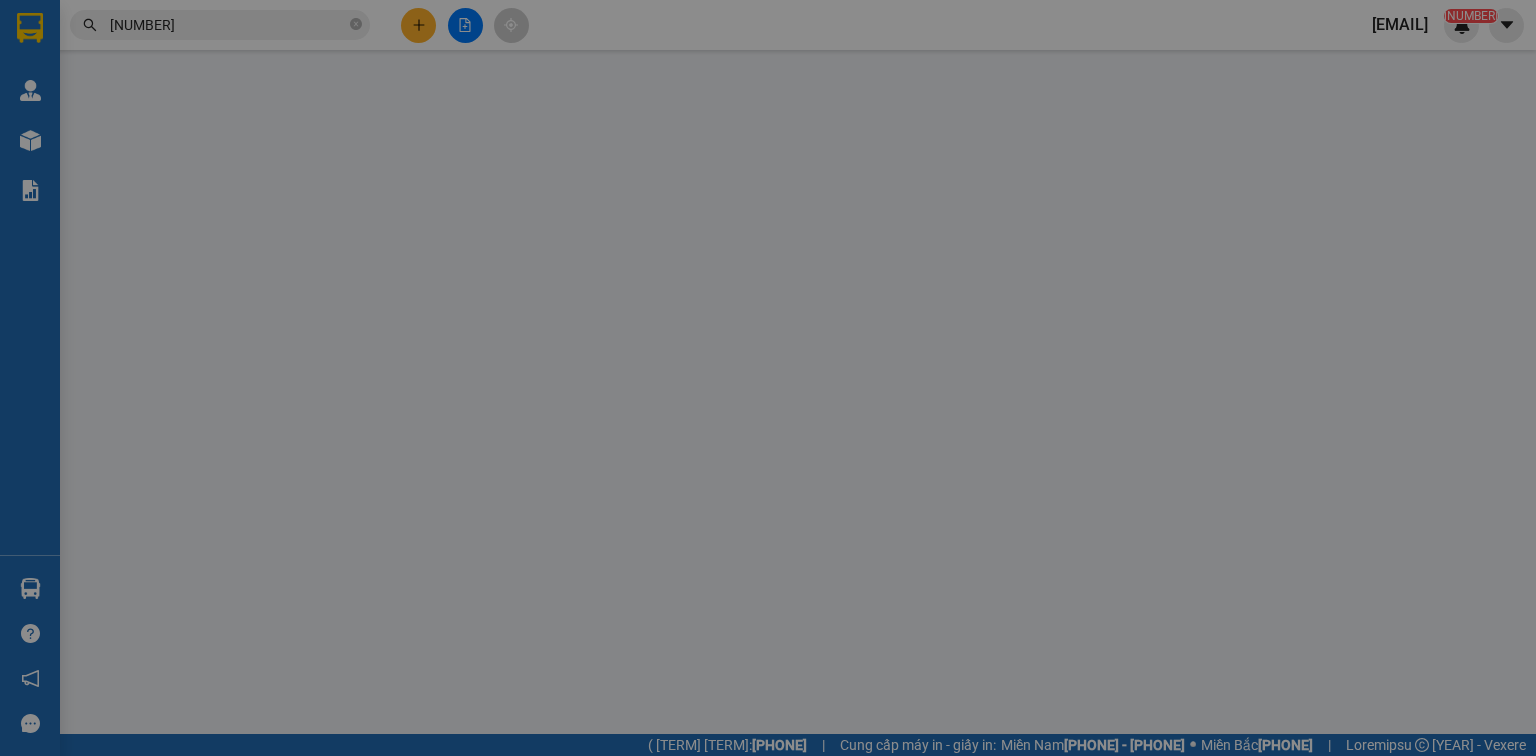 scroll, scrollTop: 0, scrollLeft: 0, axis: both 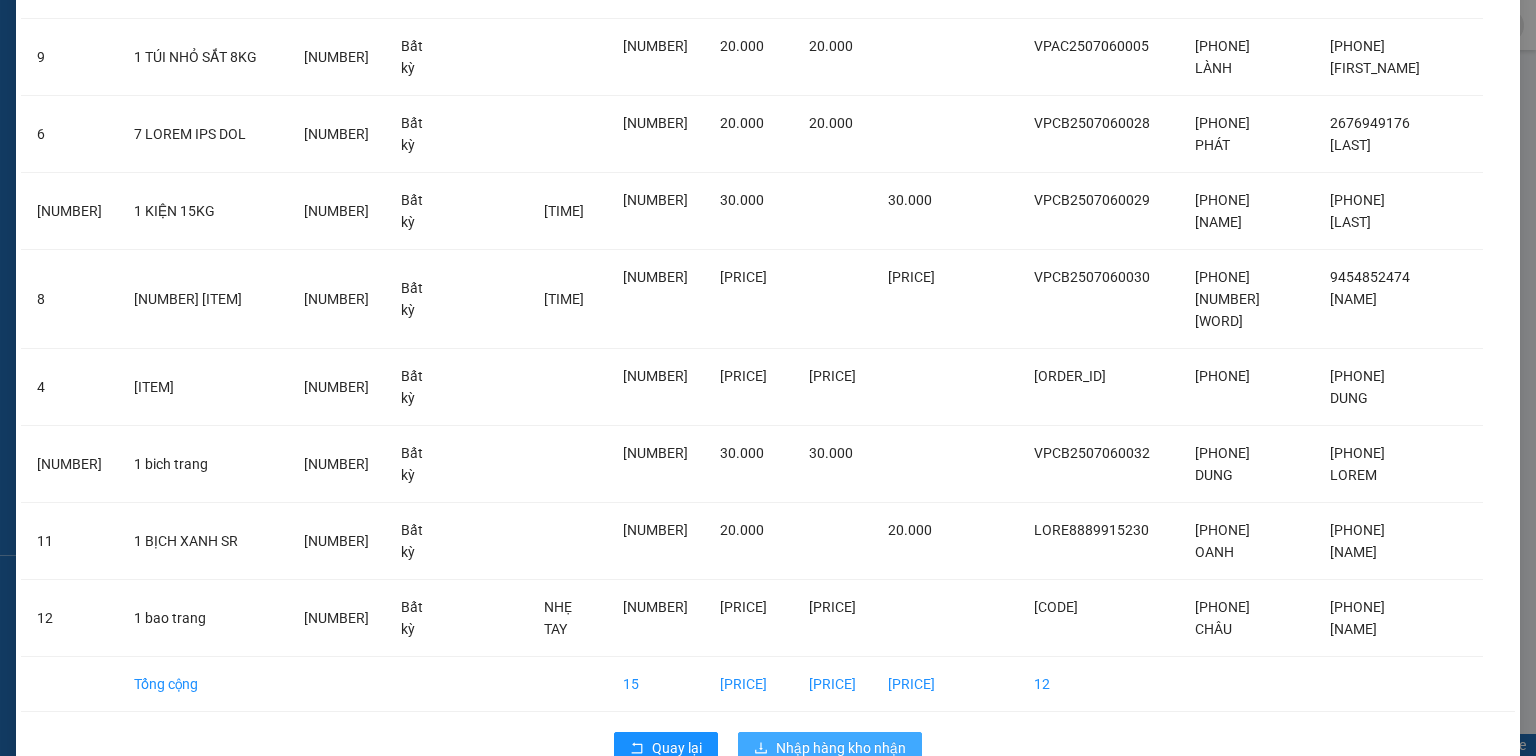 click on "Nhập hàng kho nhận" at bounding box center (677, 748) 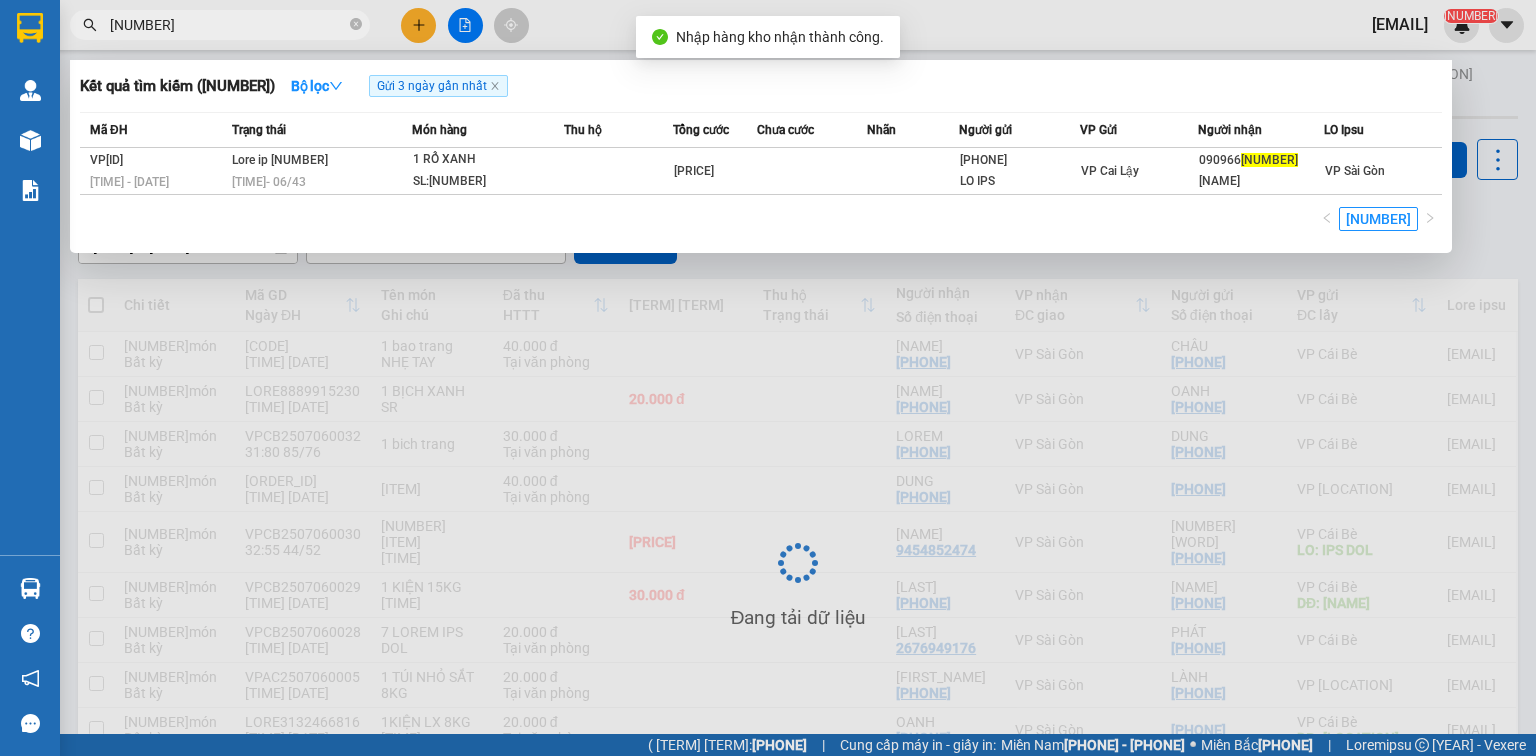 click on "[NUMBER]" at bounding box center [228, 25] 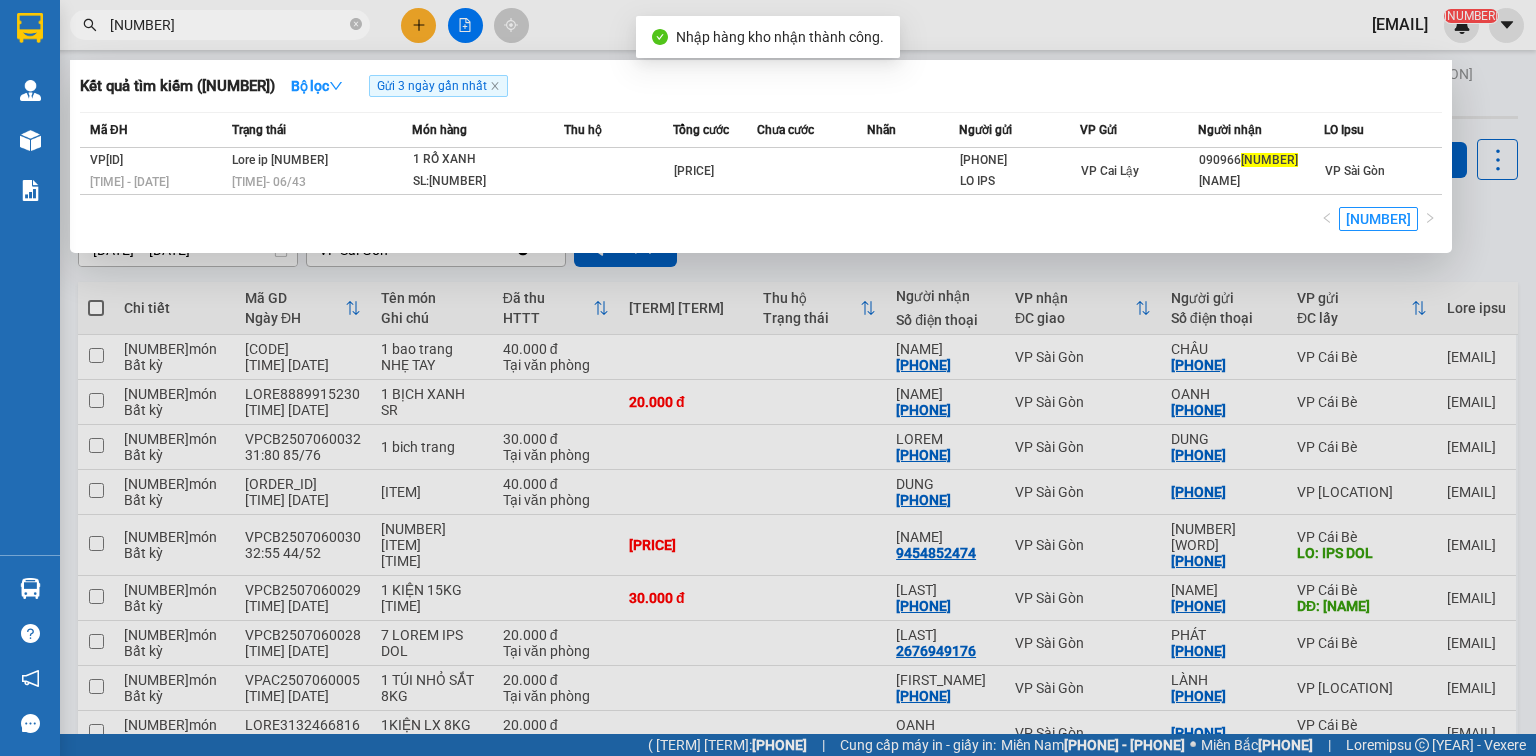 click on "[NUMBER]" at bounding box center [228, 25] 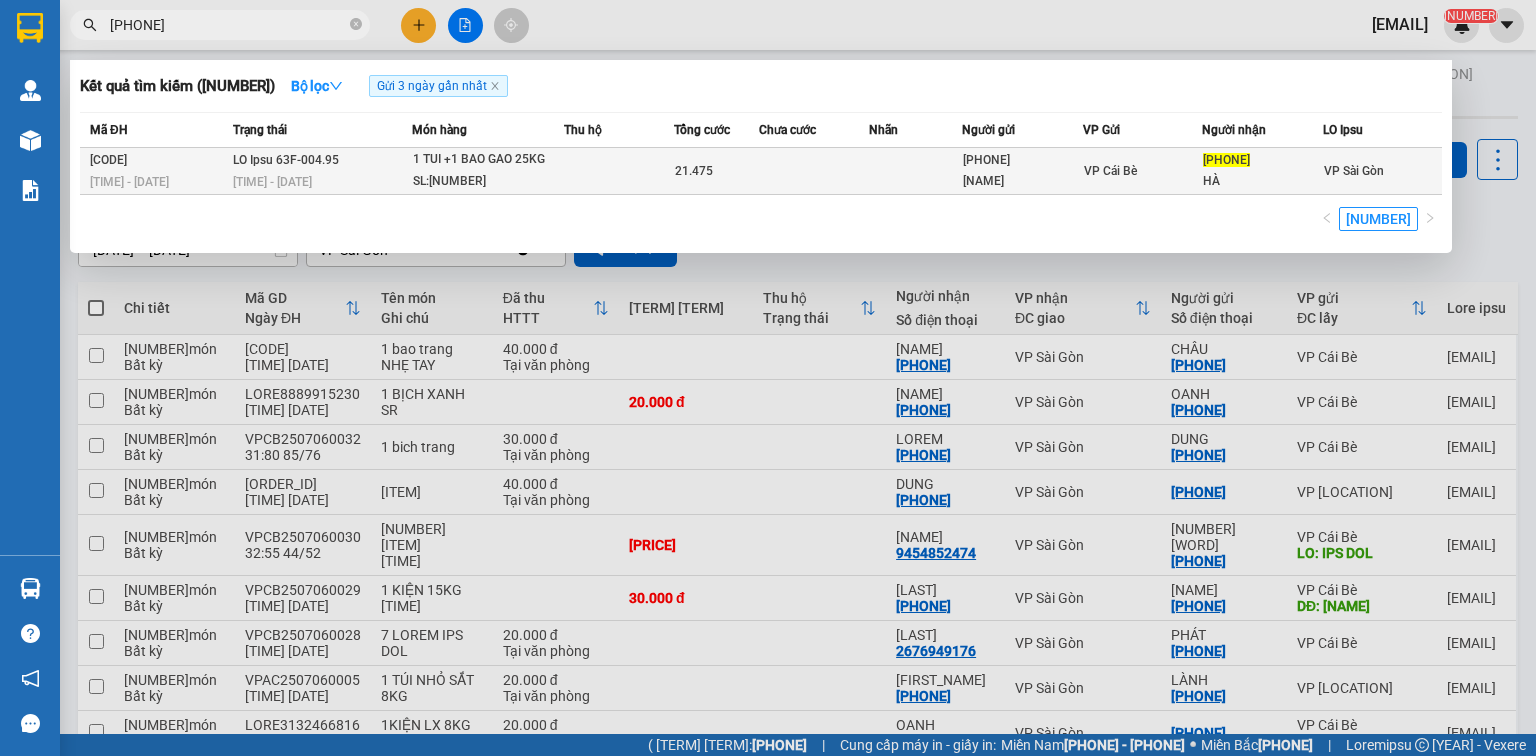 type on "[PHONE]" 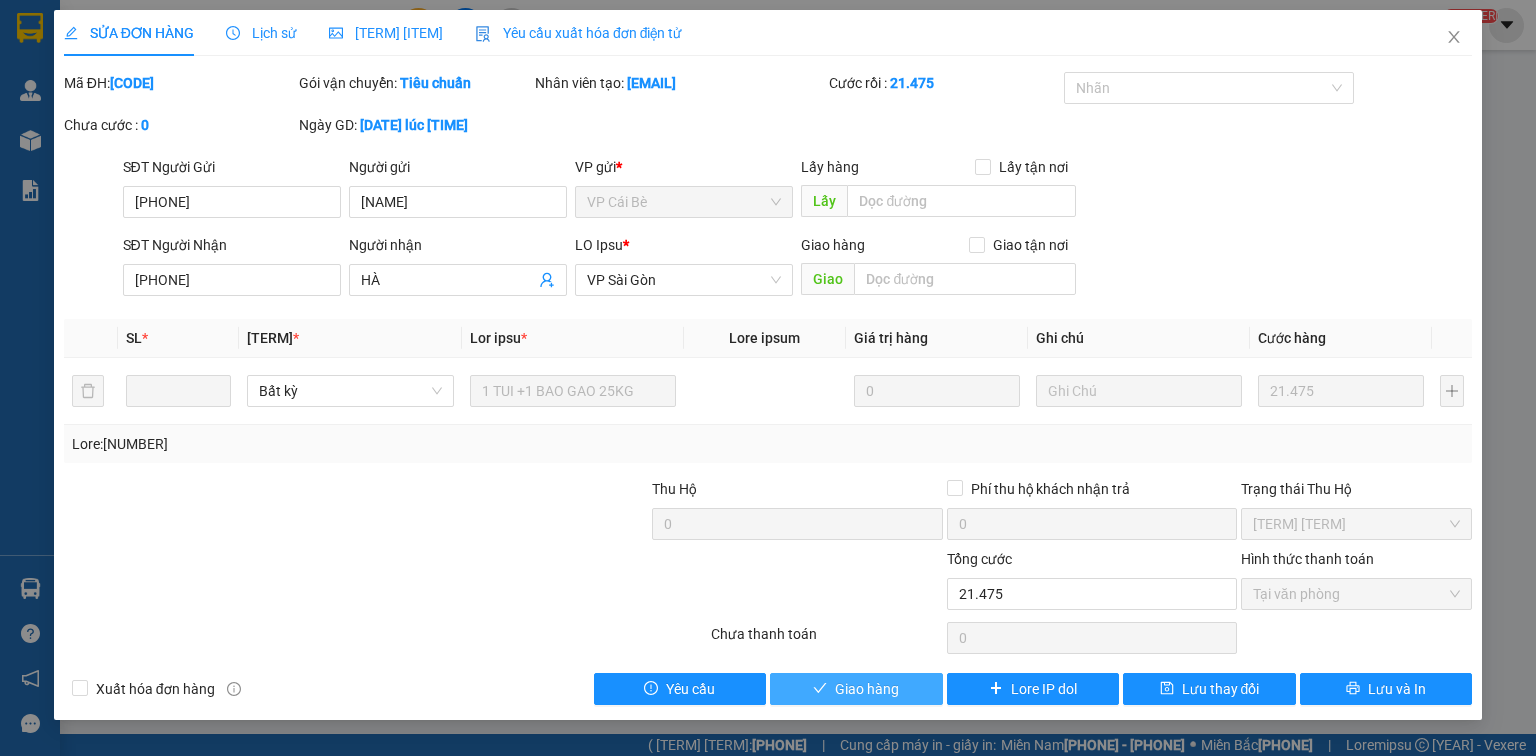 click at bounding box center [820, 688] 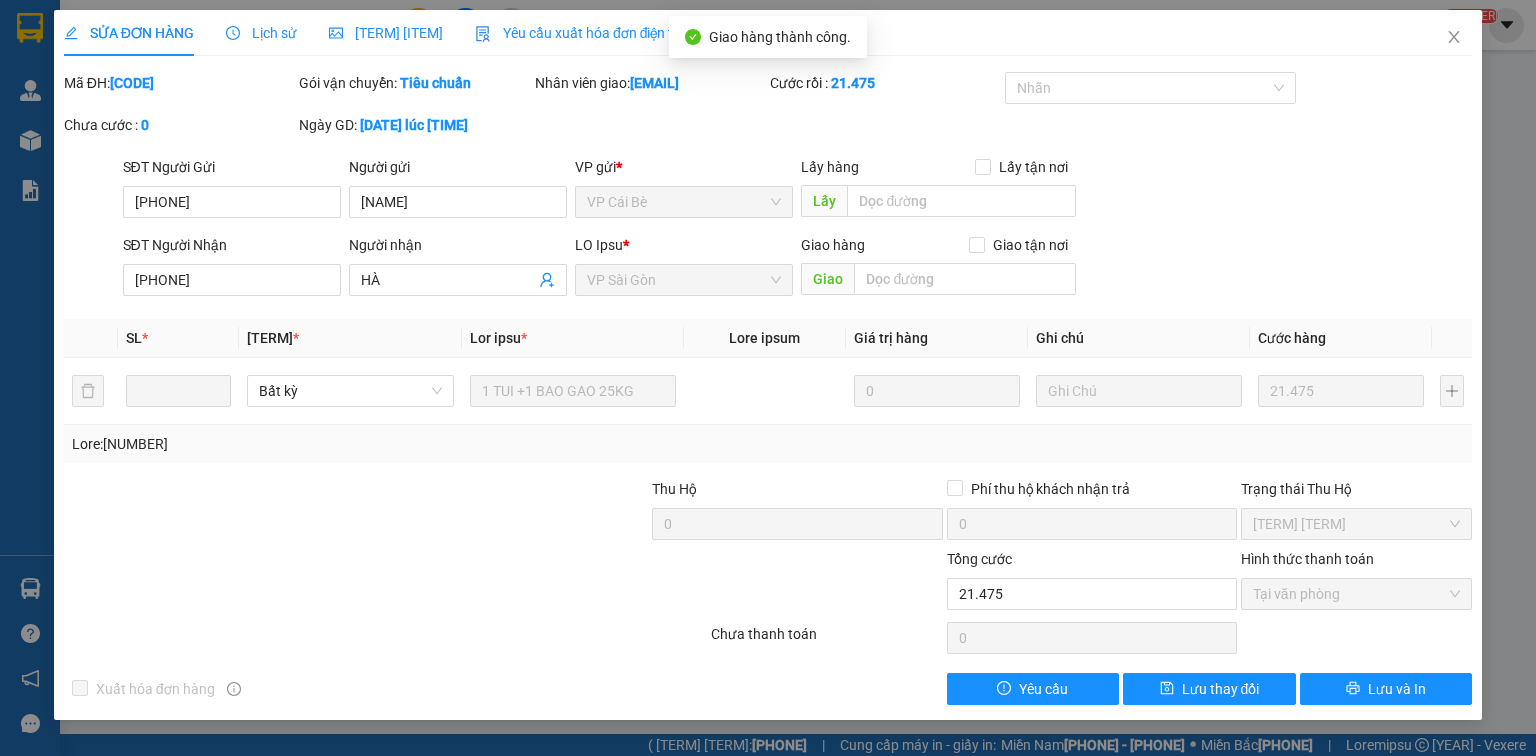 click at bounding box center [1454, 37] 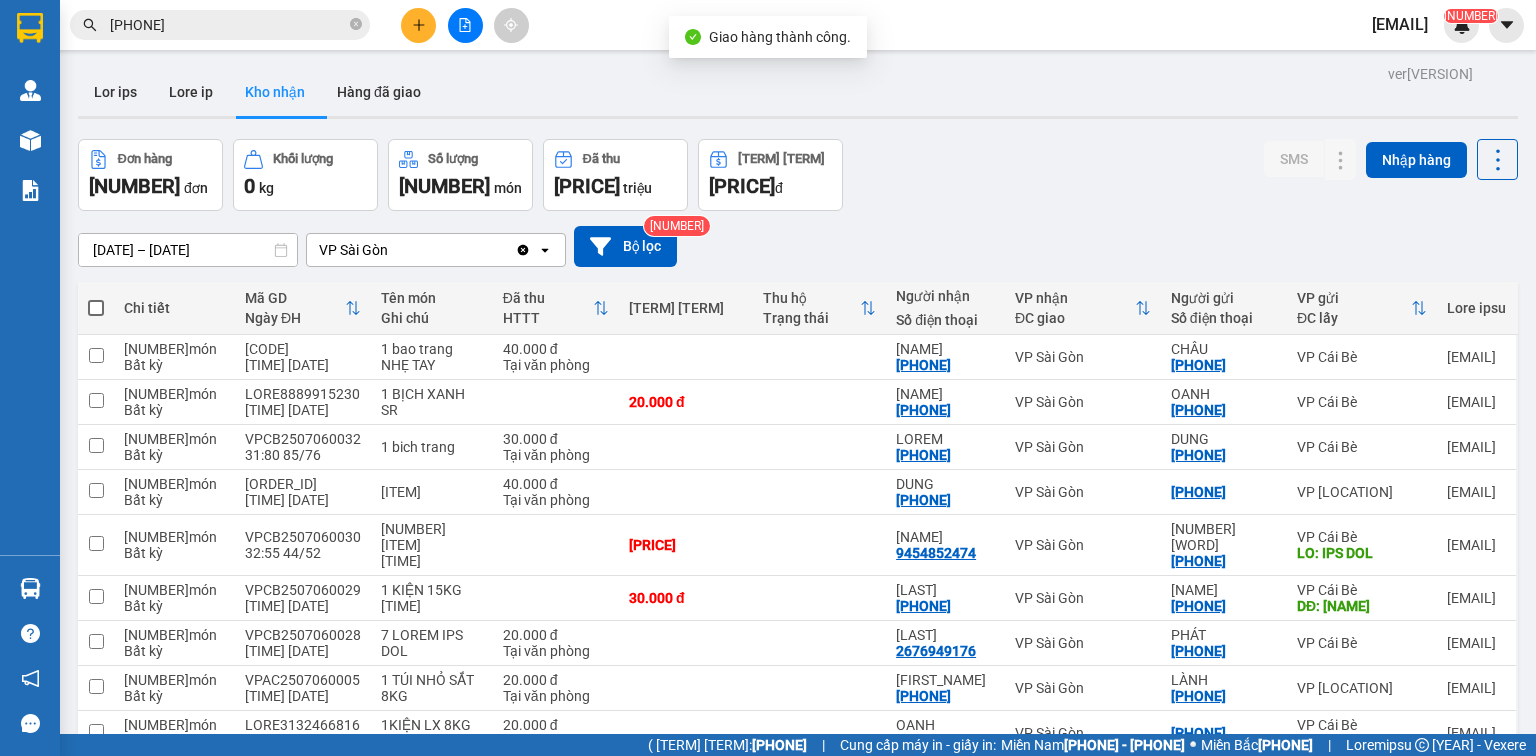 drag, startPoint x: 1102, startPoint y: 169, endPoint x: 1096, endPoint y: 178, distance: 10.816654 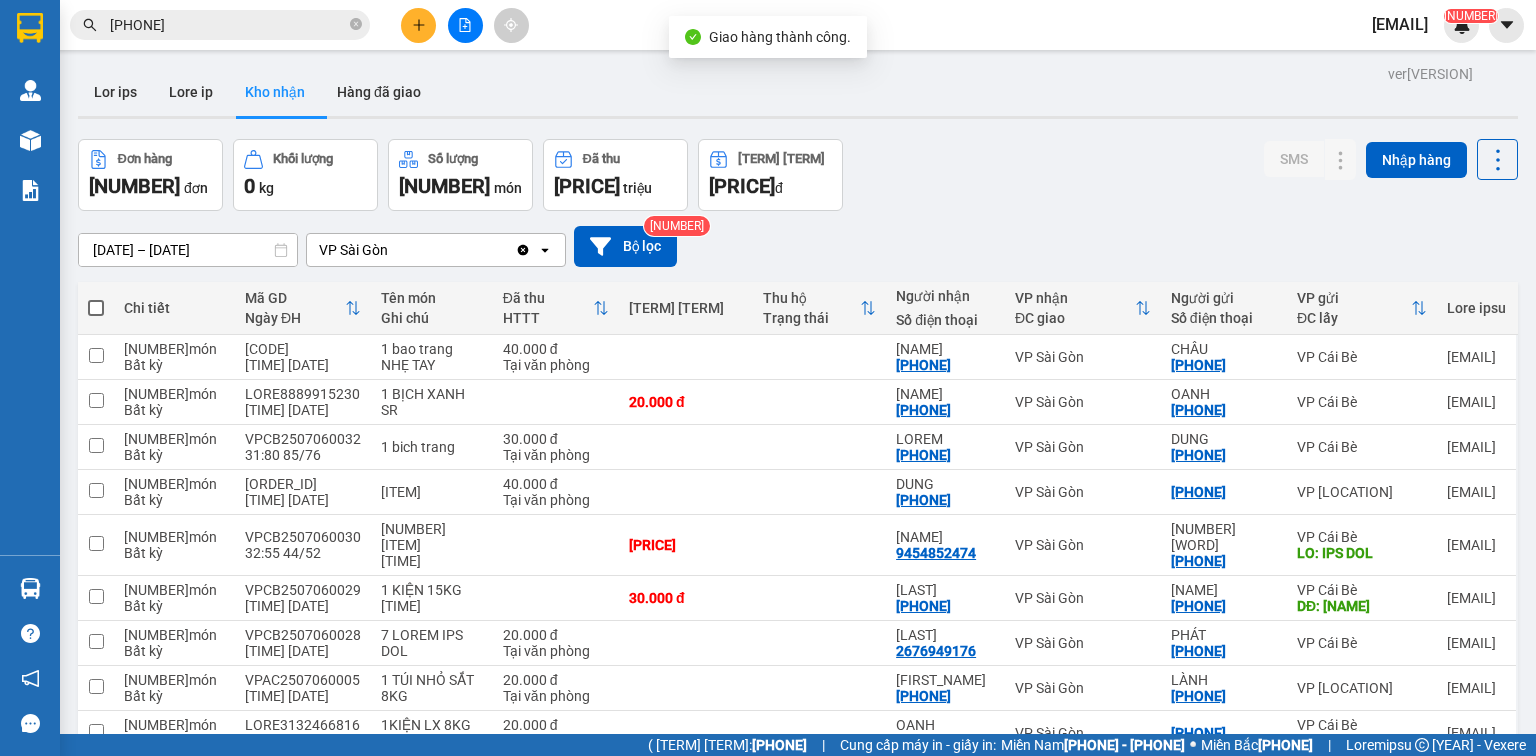 click on "Đơn hàng [NUMBER] đơn Khối lượng 0 kg Số lượng [NUMBER] món Đã thu [PRICE]  triệu chưa thu [PRICE]  đ SMS Nhập hàng" at bounding box center [798, 175] 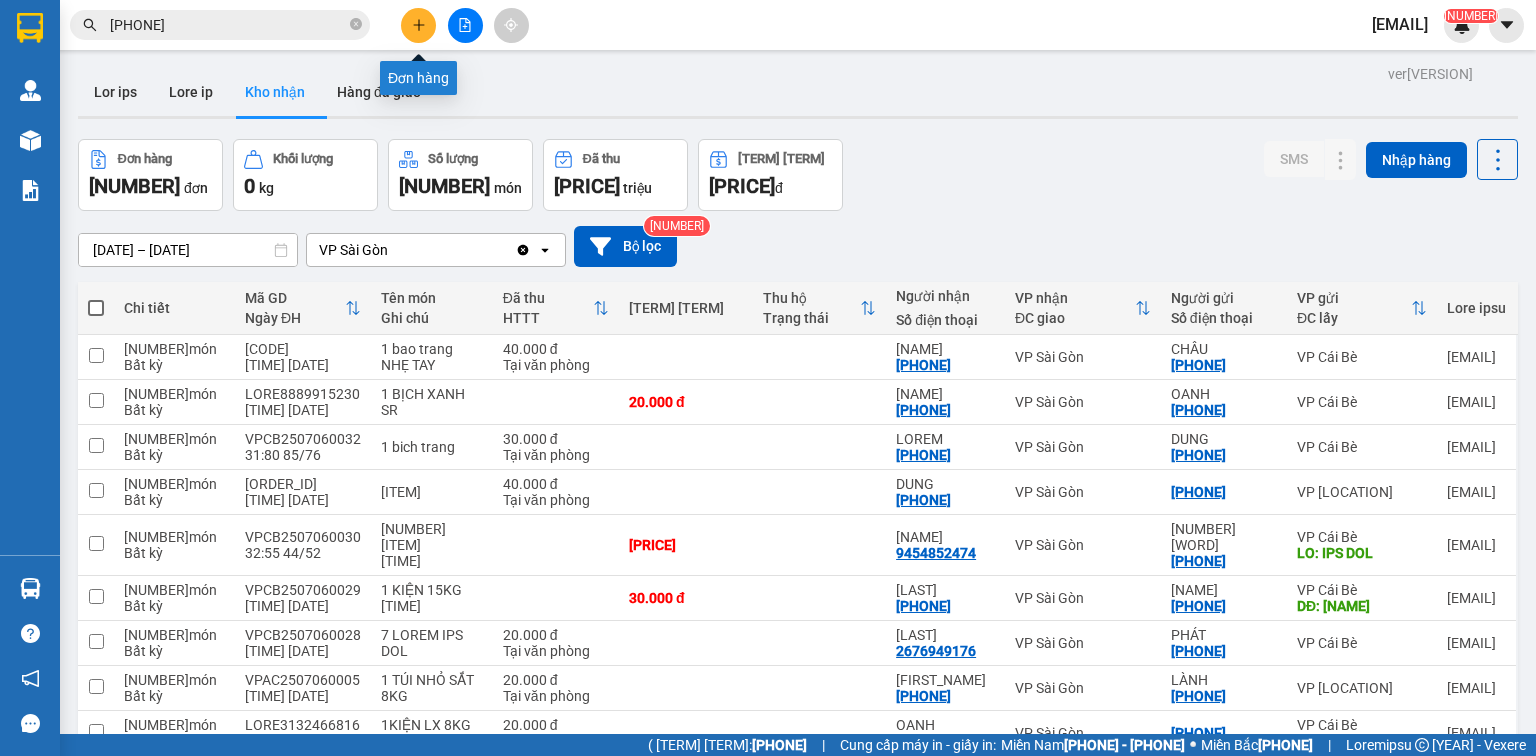click at bounding box center (419, 25) 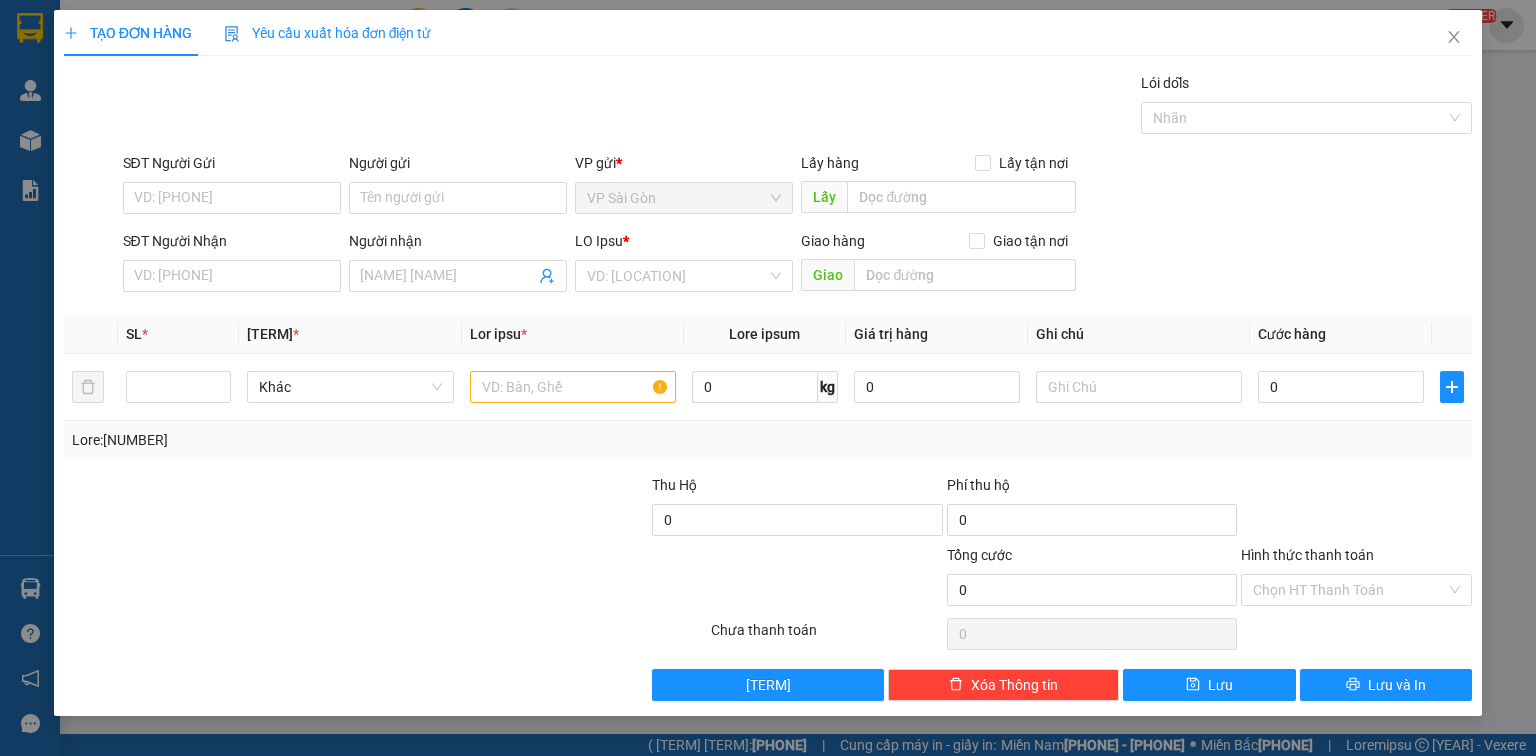 click on "SĐT Người Nhận" at bounding box center [232, 276] 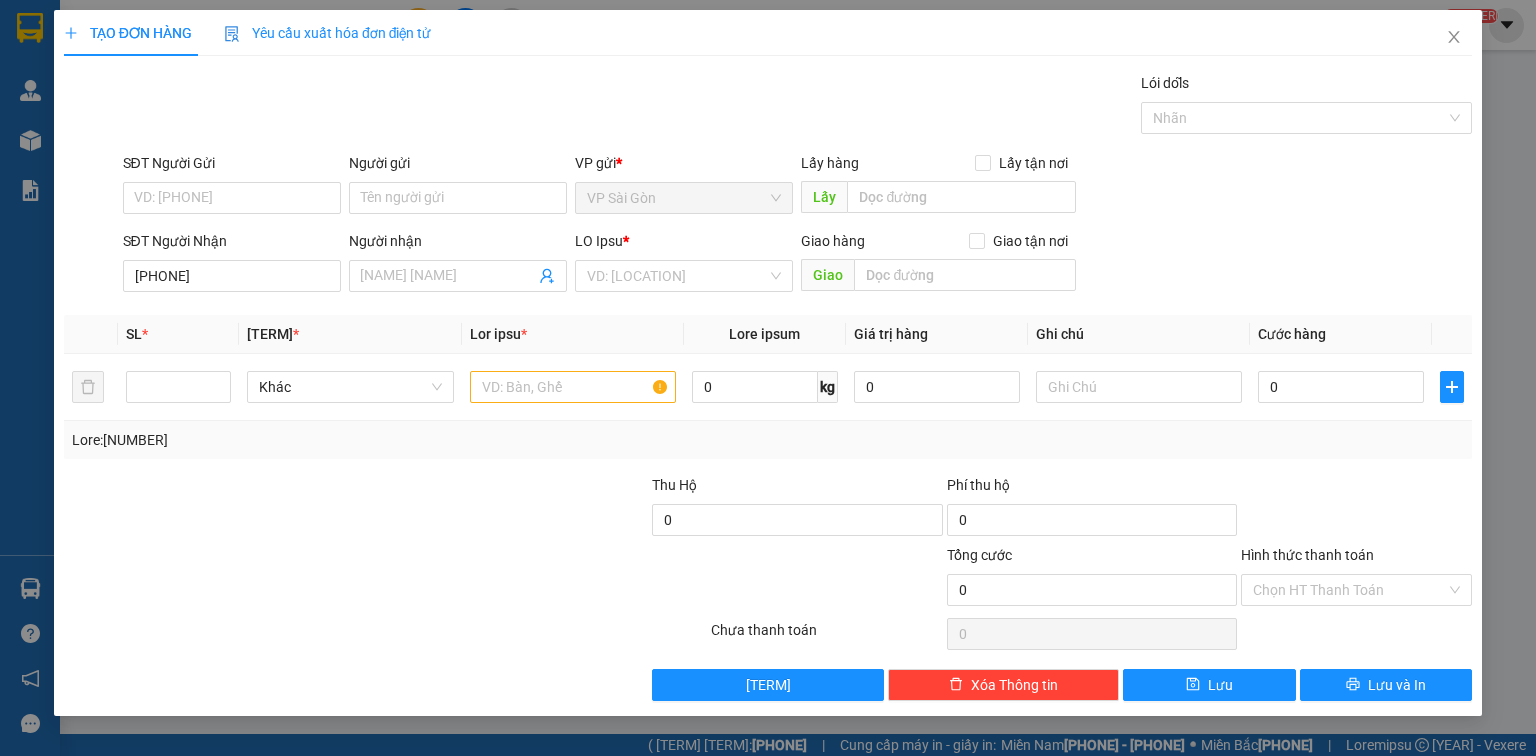 type on "[PHONE]" 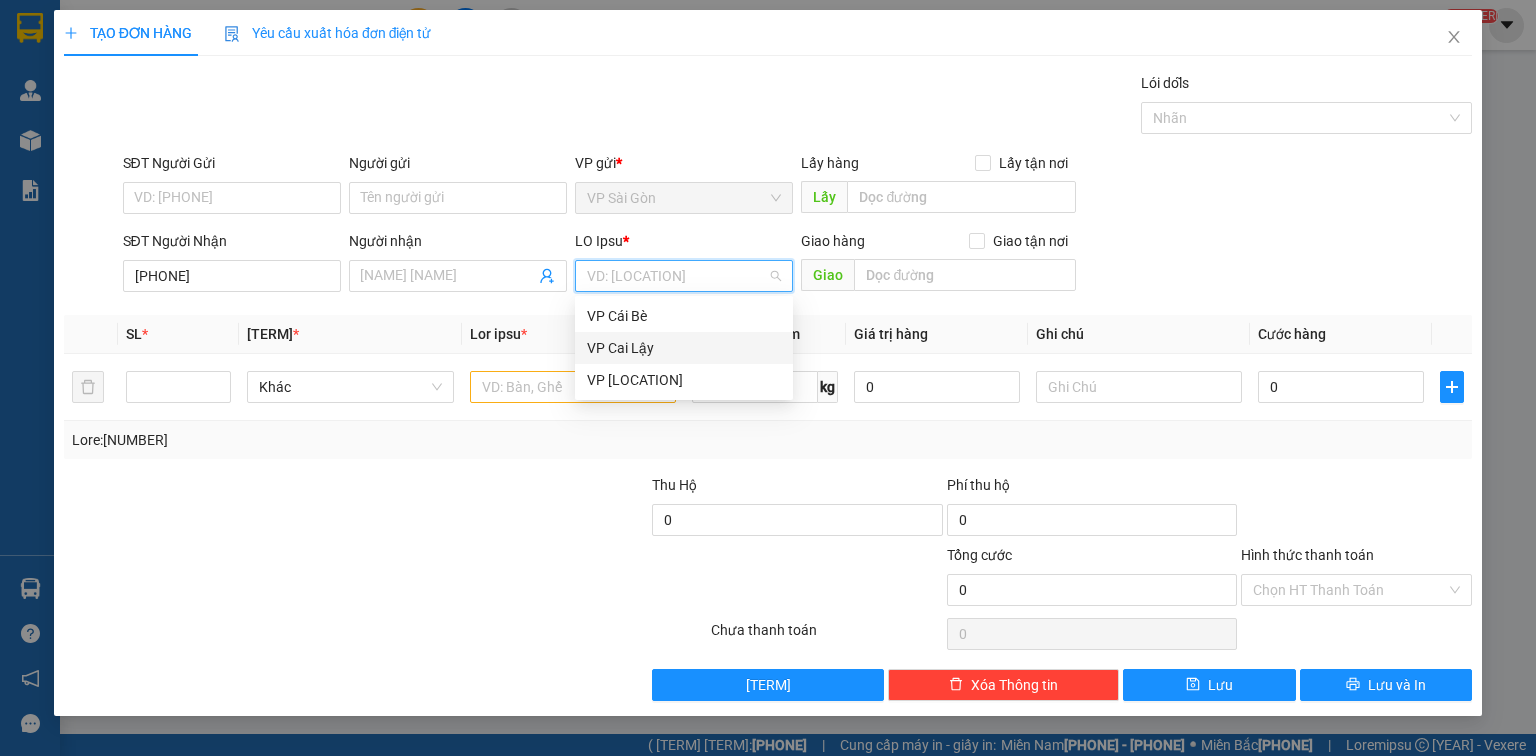 click on "VP Cai Lậy" at bounding box center [684, 348] 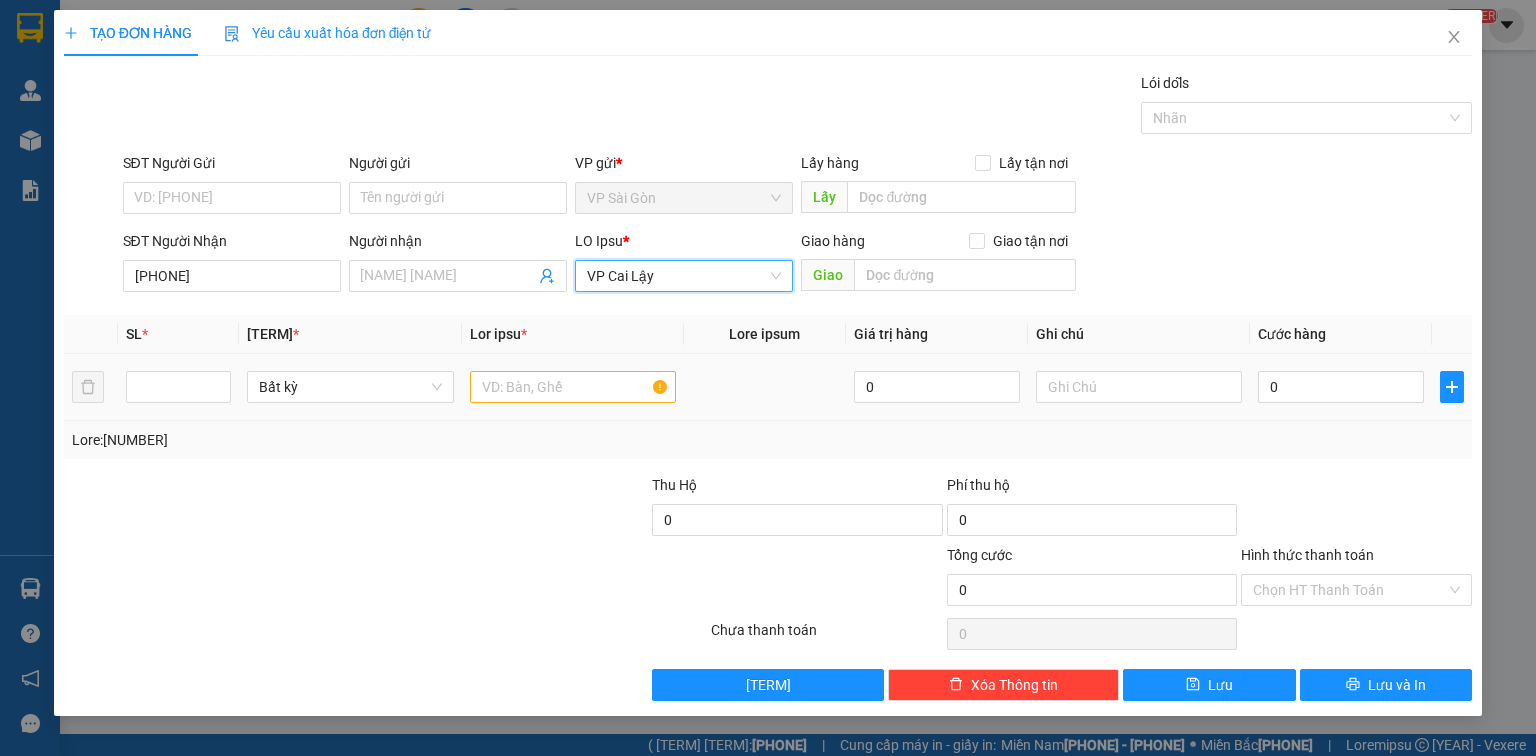 click at bounding box center [573, 387] 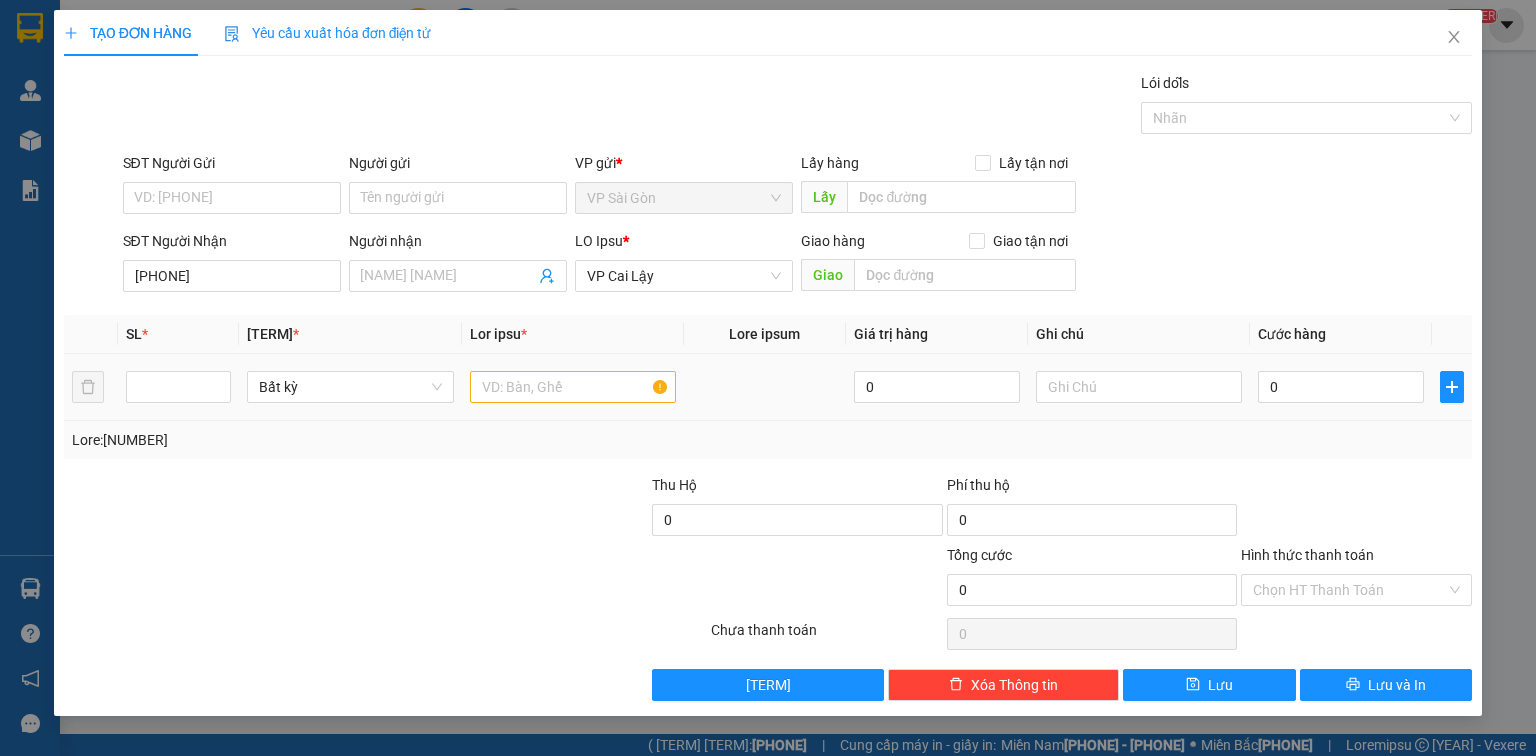click at bounding box center [573, 387] 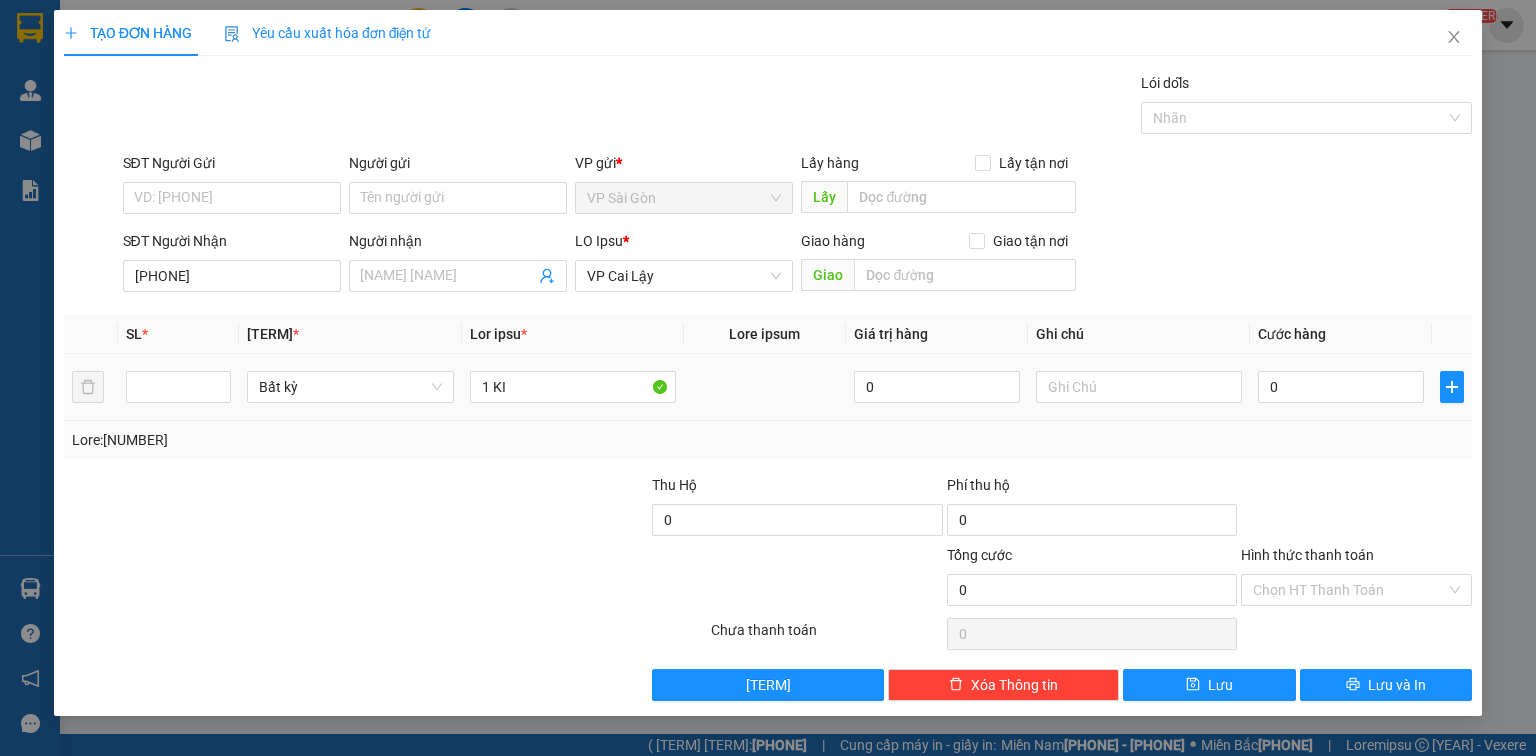 paste on "Ê" 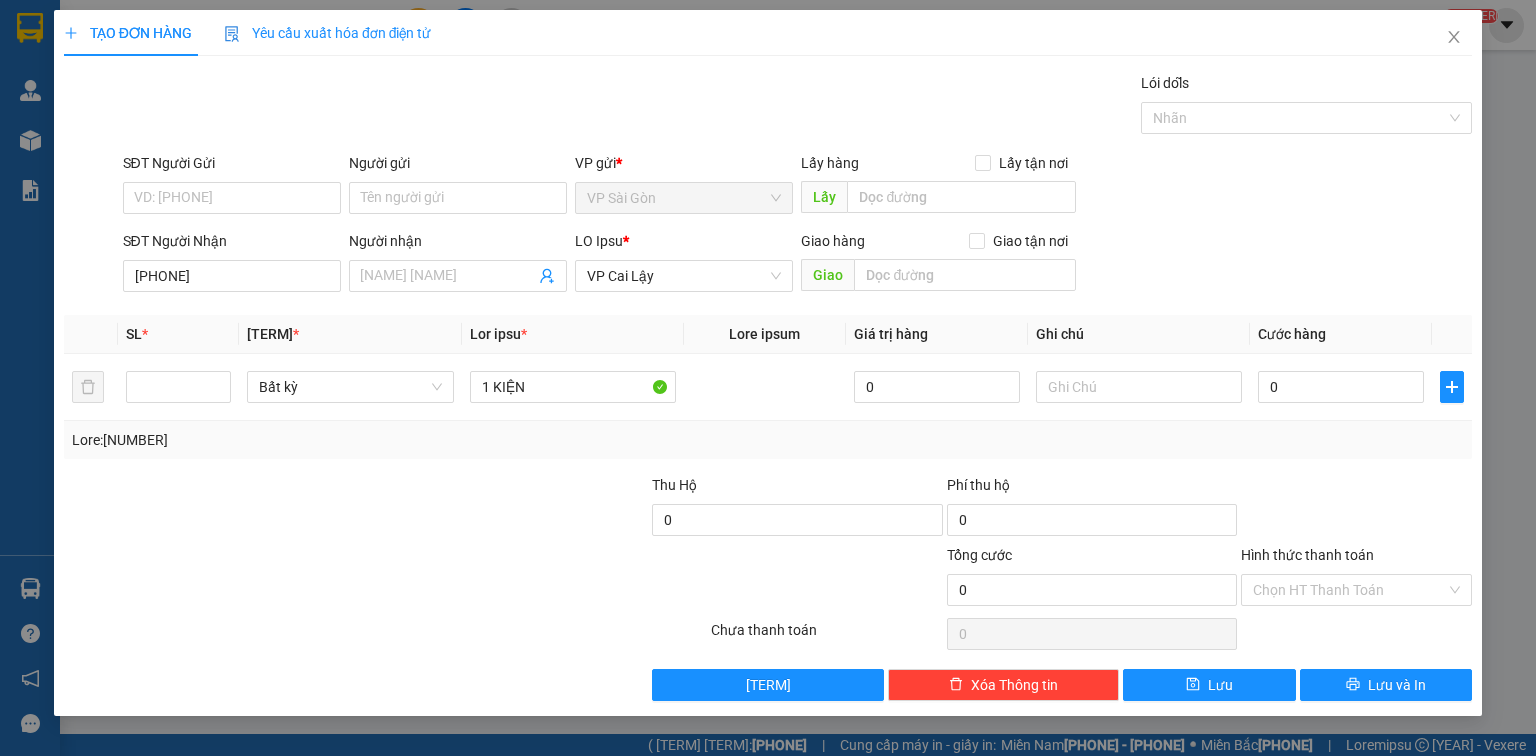 type on "1 KIỆN" 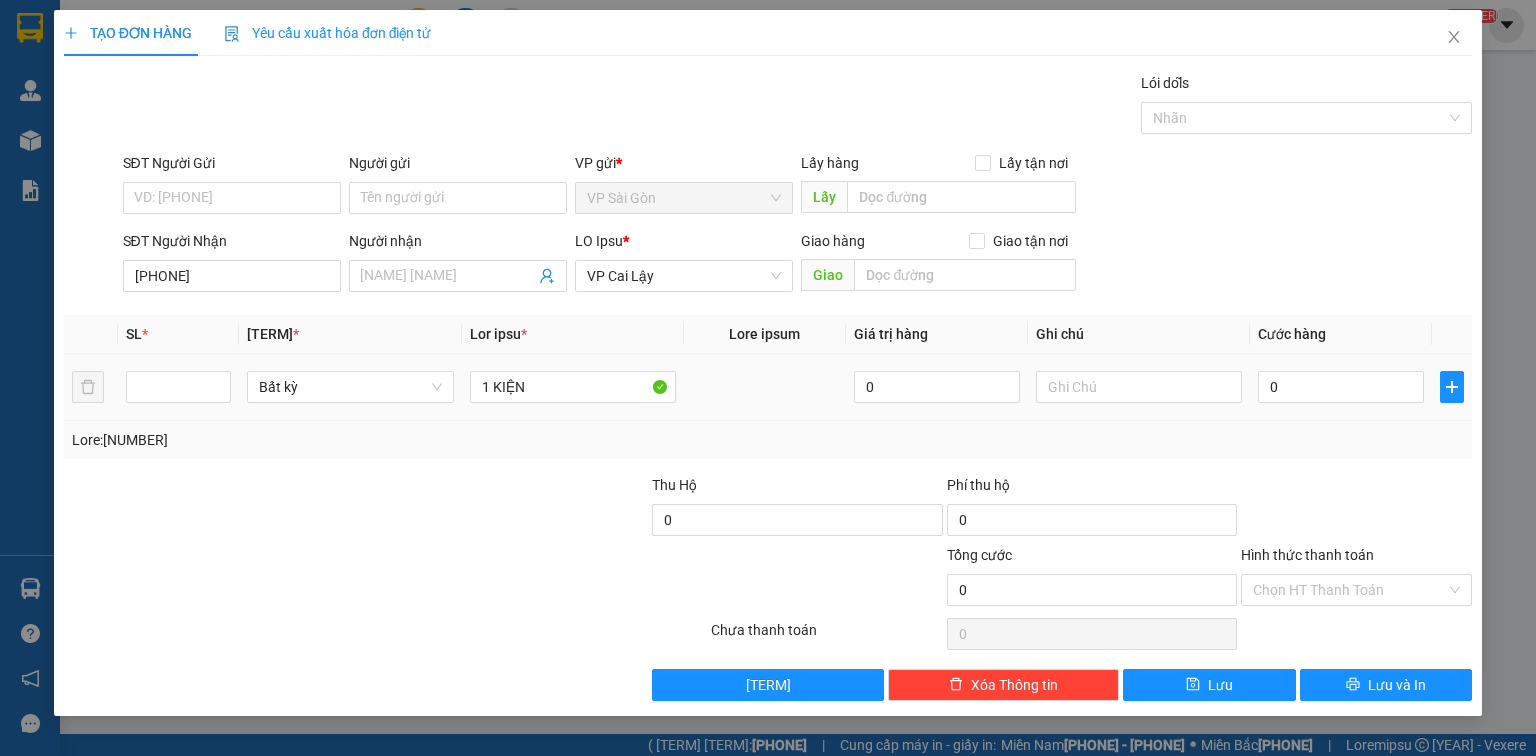 click on "0" at bounding box center [1341, 387] 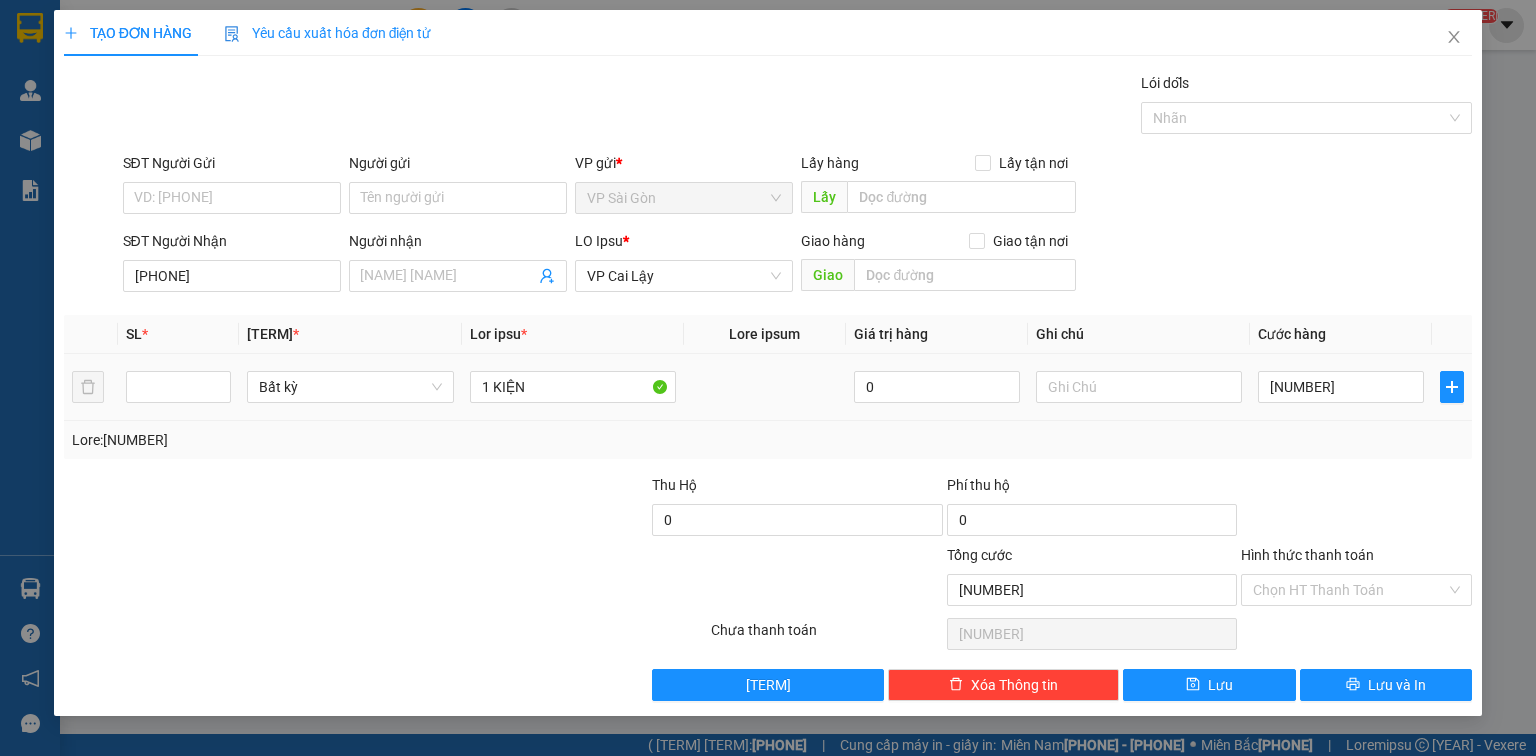 type on "[NUMBER]" 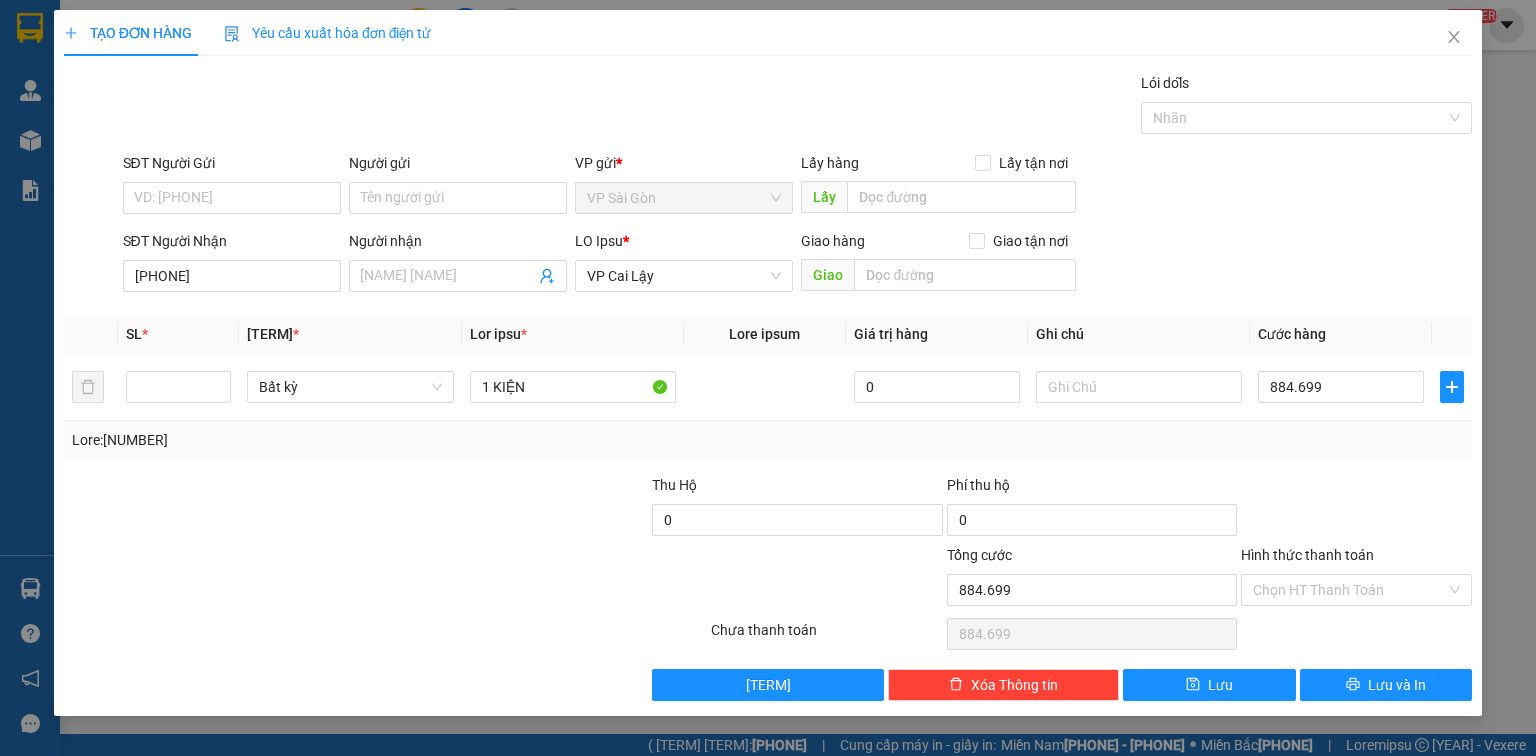 drag, startPoint x: 1364, startPoint y: 479, endPoint x: 1364, endPoint y: 512, distance: 33 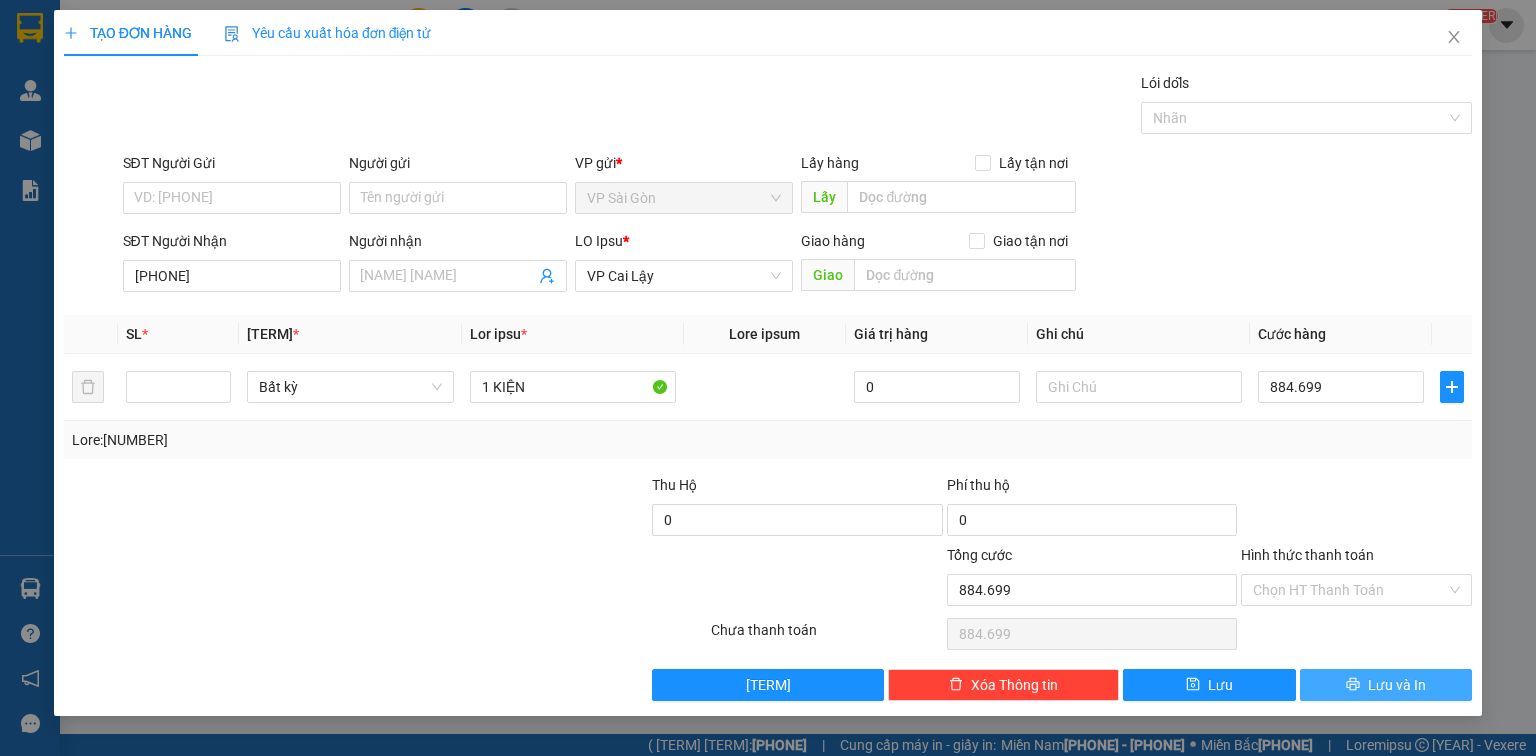 click on "Lưu và In" at bounding box center (1397, 685) 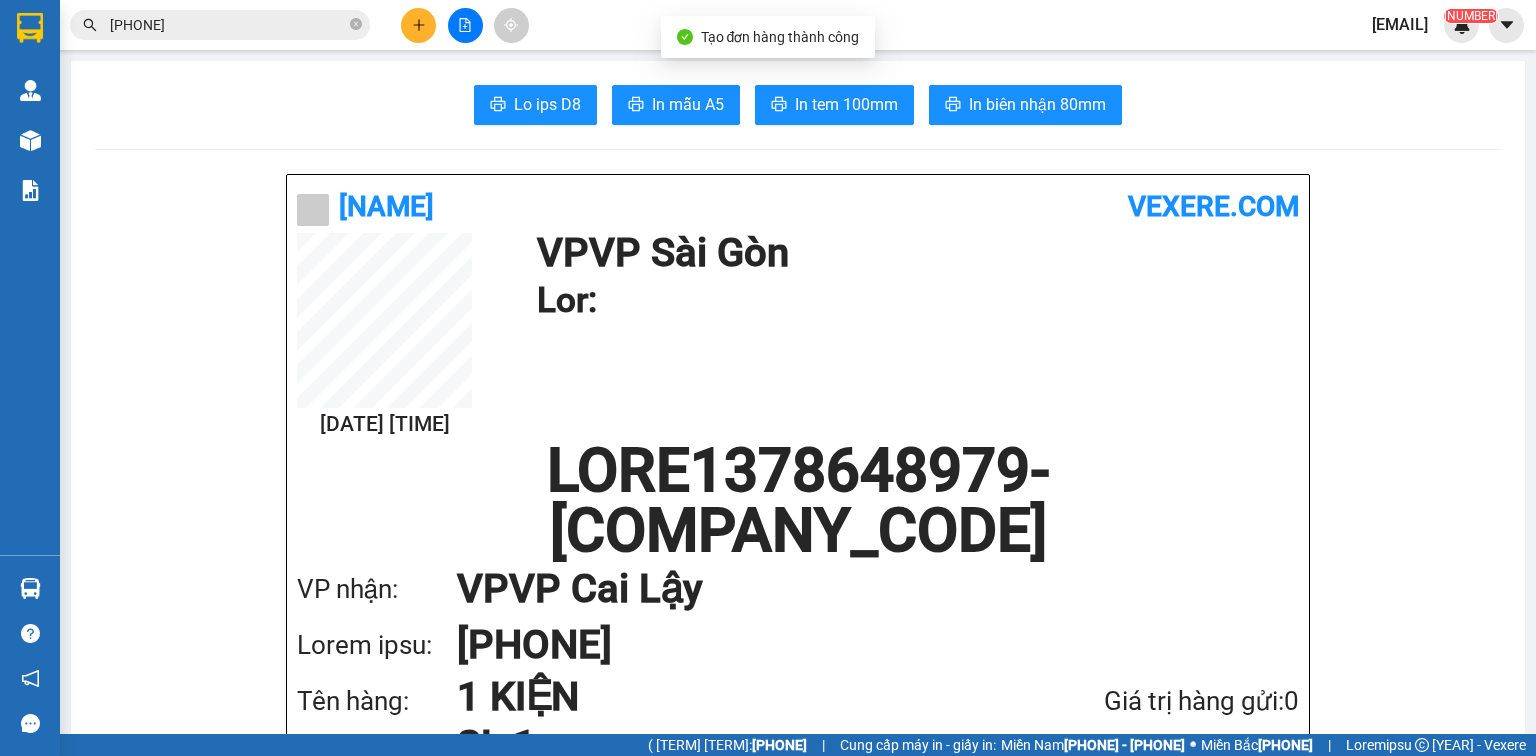 click on "Hải Duyên vexere.com [DATE] [TIME] VP  VP Sài Gòn Gửi:    [ID]  -   VPCL VP nhận: VP  VP Cai Lậy Người nhận:   [PHONE] Tên hàng: 1 KIỆN SL 1 Giá trị hàng gửi:  0 Chưa   150.000 Tổng phải thu:   150.000 Hải Duyên VP VP Sài Gòn   97B Nguyễn Duy Dương, P9   [PHONE], [PHONE] VP VP Cai Lậy   12/12 đường ông Hiệu, KP1, Phường 4   [PHONE], [PHONE] Mã GD :  [ID] In ngày:  [DATE]   [TIME] Gửi khách hàng Gửi :       VP VP Sài Gòn Nhận :  [PHONE]   VP VP Cai Lậy Tên (giá trị hàng) SL Cước món hàng 1 KIỆN   (0) 1 150.000 Tổng cộng 1 150.000 Loading... Chưa : 150.000 VND Tổng phải thu : 150.000 VND Người gửi hàng xác nhận Quy định nhận/gửi hàng : Không vận chuyển hàng hóa trái quy định pháp luật. Khi đến nhận hàng, quý khách cần mang theo  CMND. Quý khách vui lòng" at bounding box center [798, 1660] 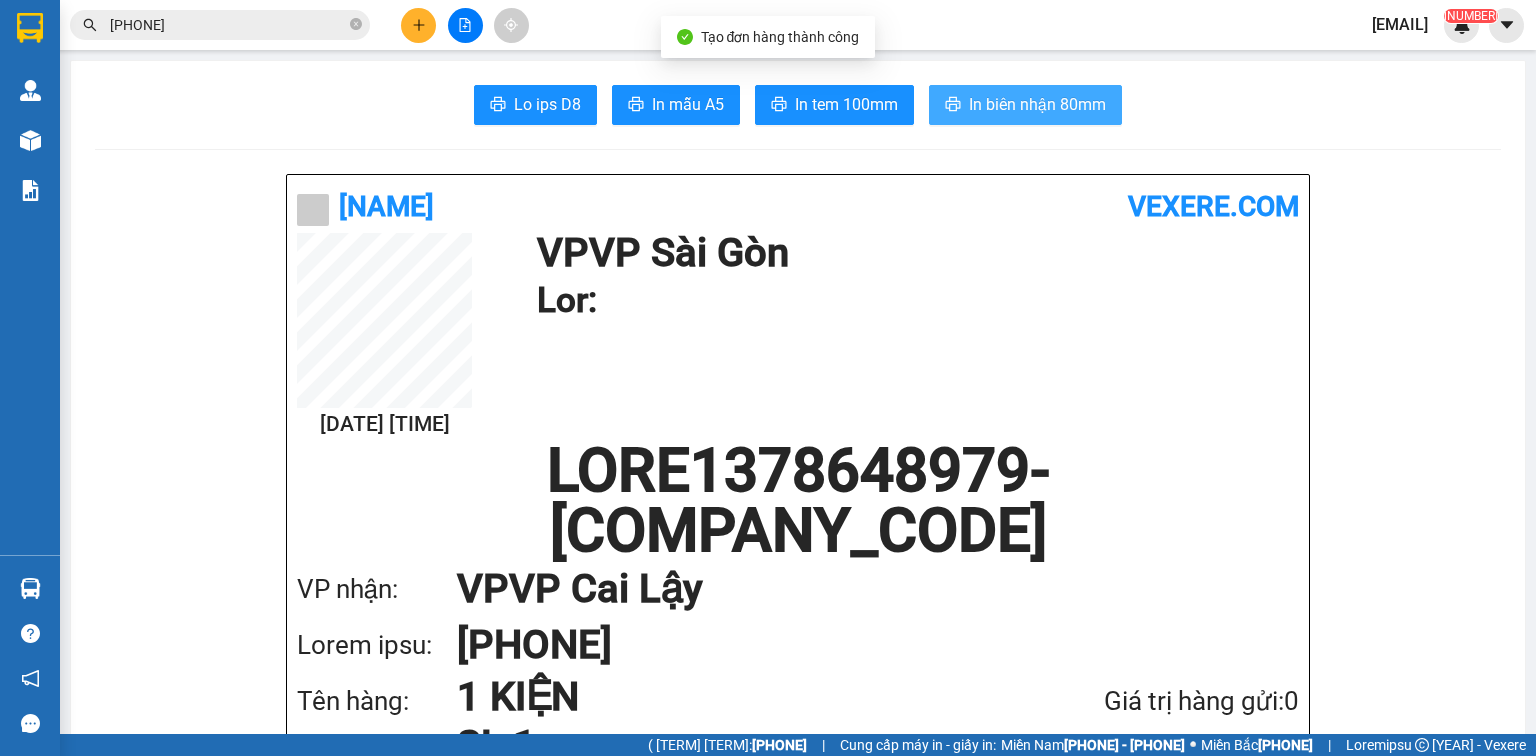 click on "In biên nhận 80mm" at bounding box center (1037, 104) 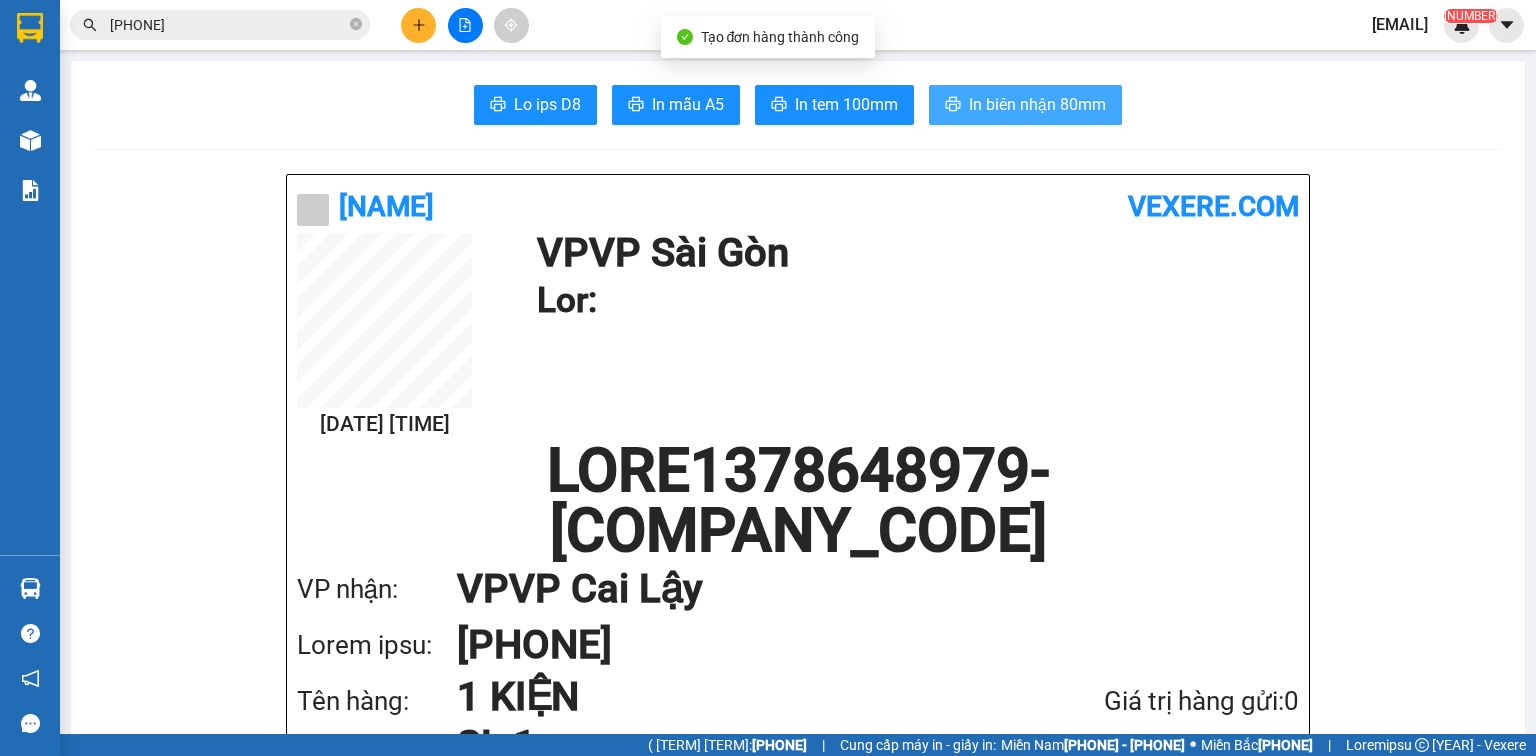 scroll, scrollTop: 0, scrollLeft: 0, axis: both 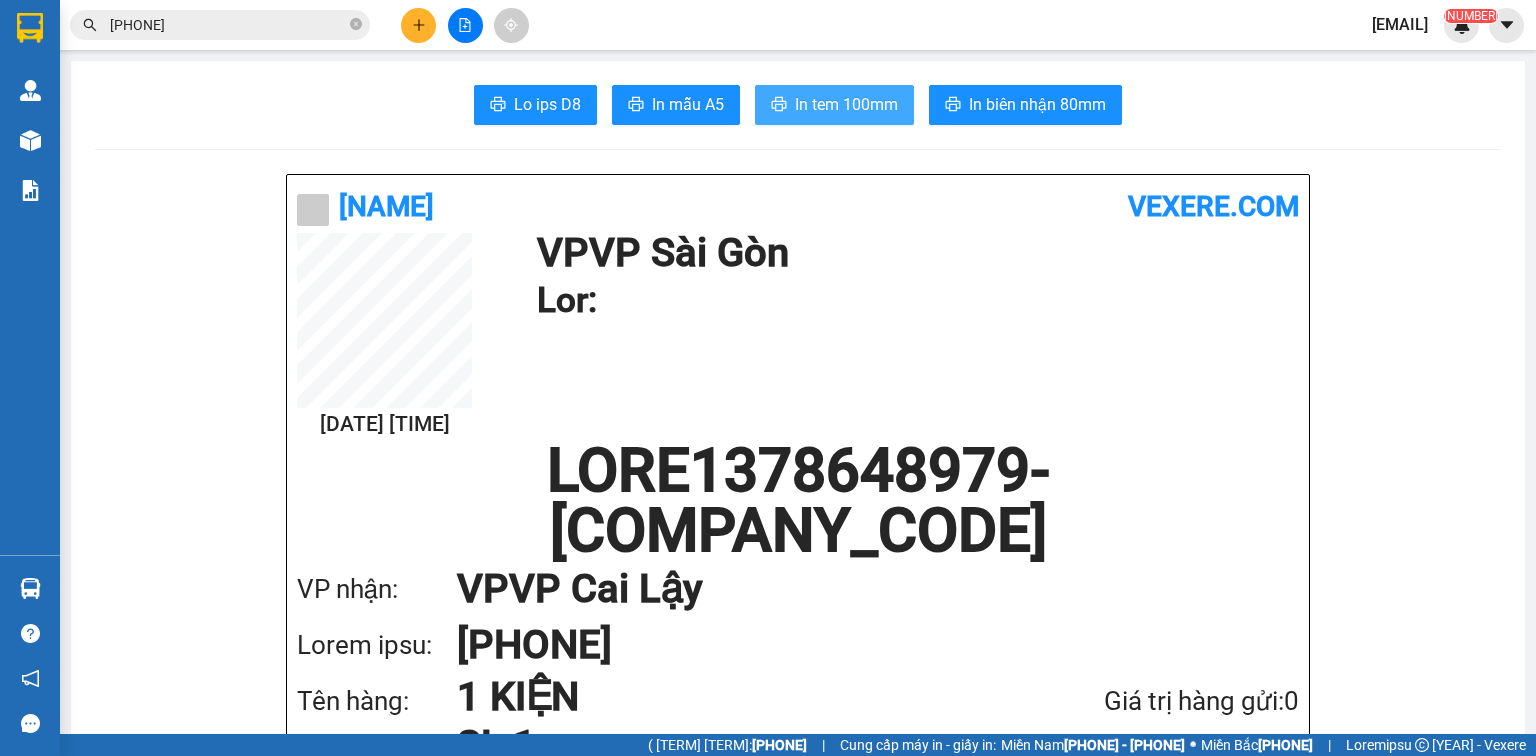 click on "In tem 100mm" at bounding box center (547, 104) 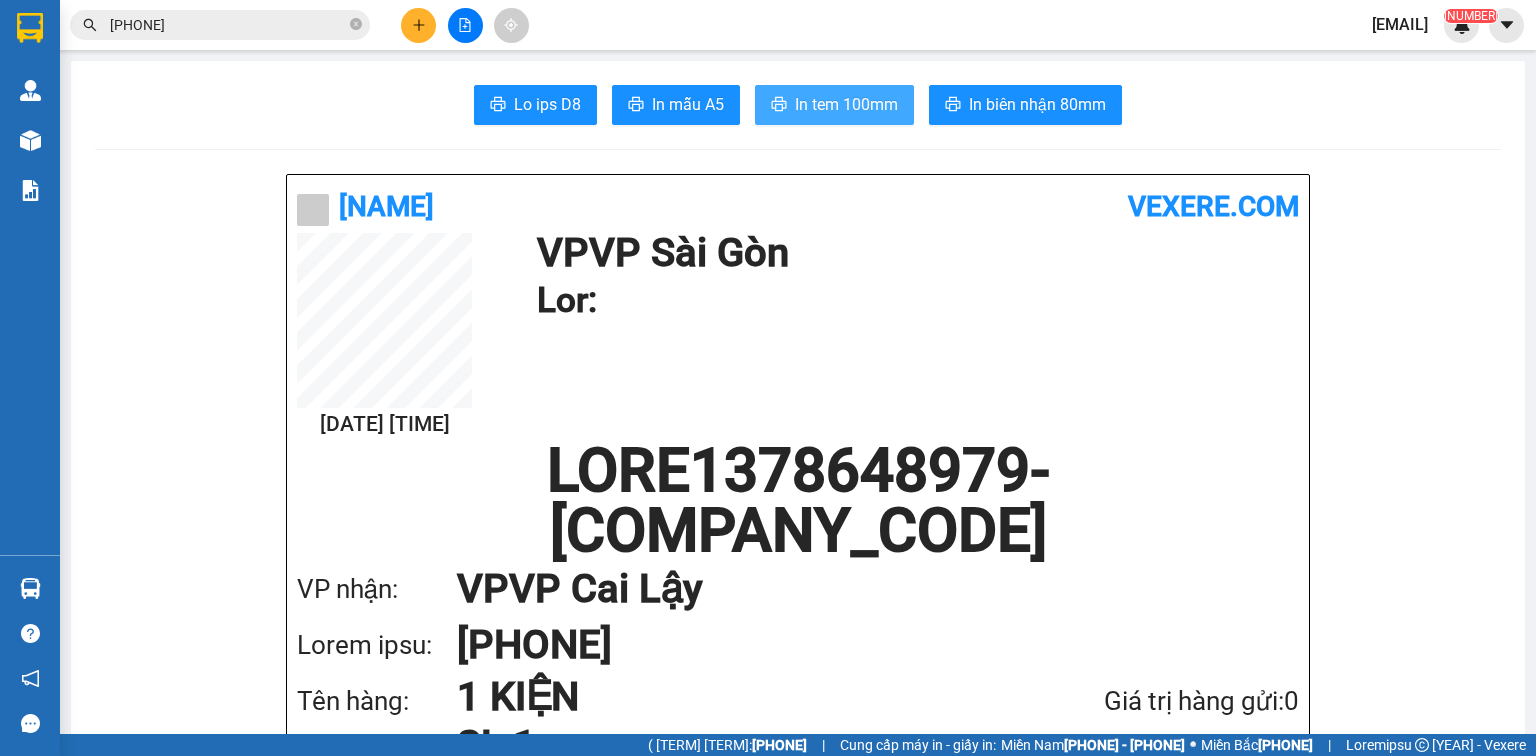 scroll, scrollTop: 0, scrollLeft: 0, axis: both 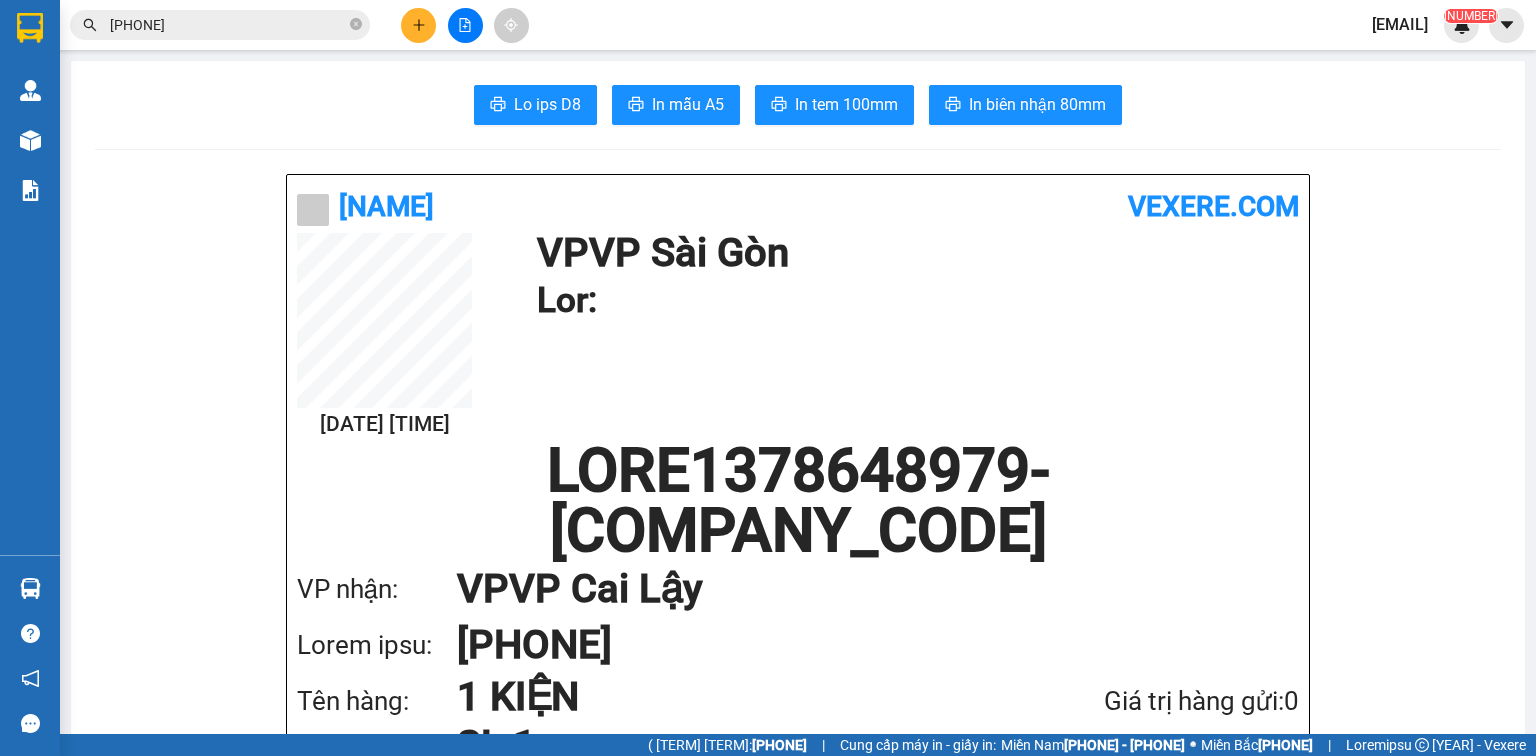 click at bounding box center [418, 25] 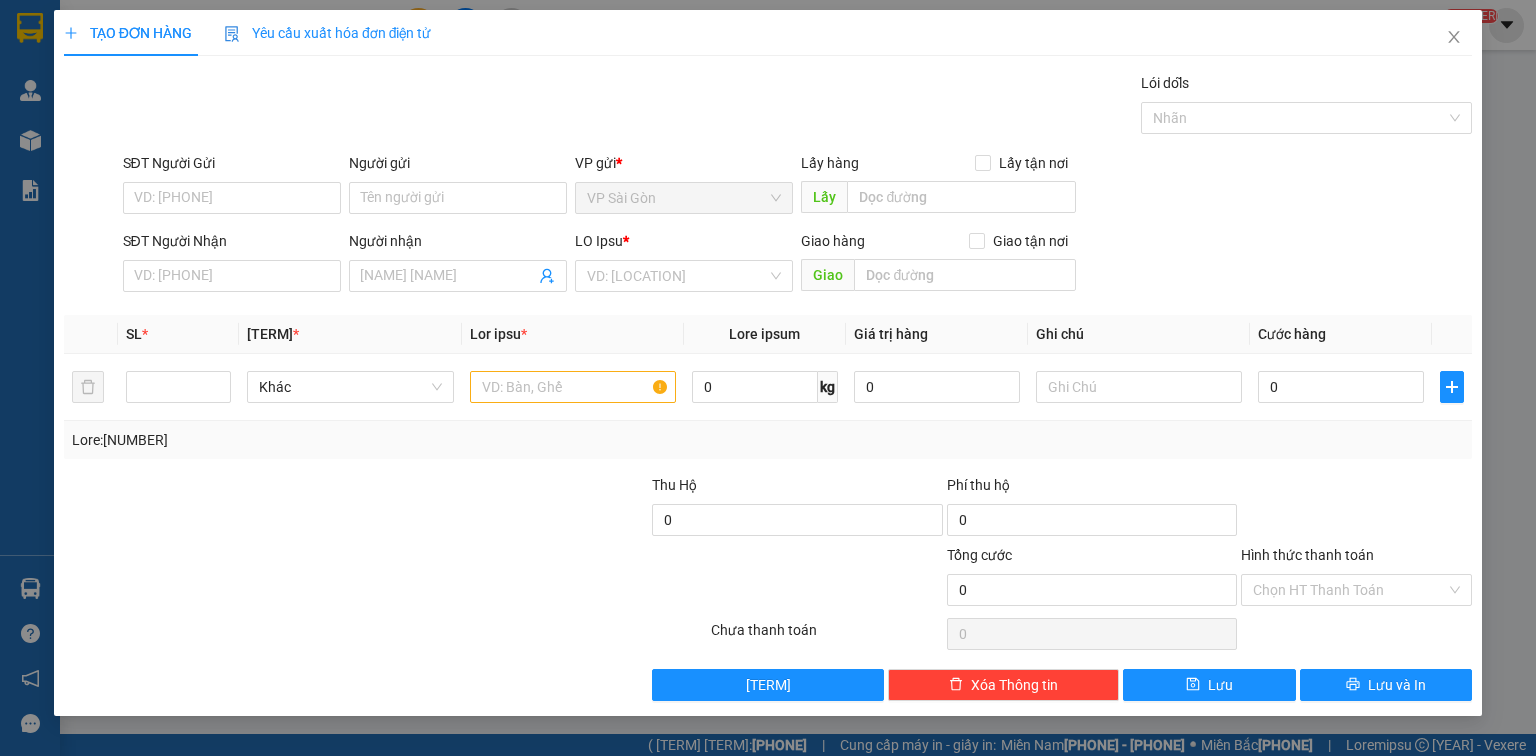 click on "SĐT Người Nhận" at bounding box center (232, 276) 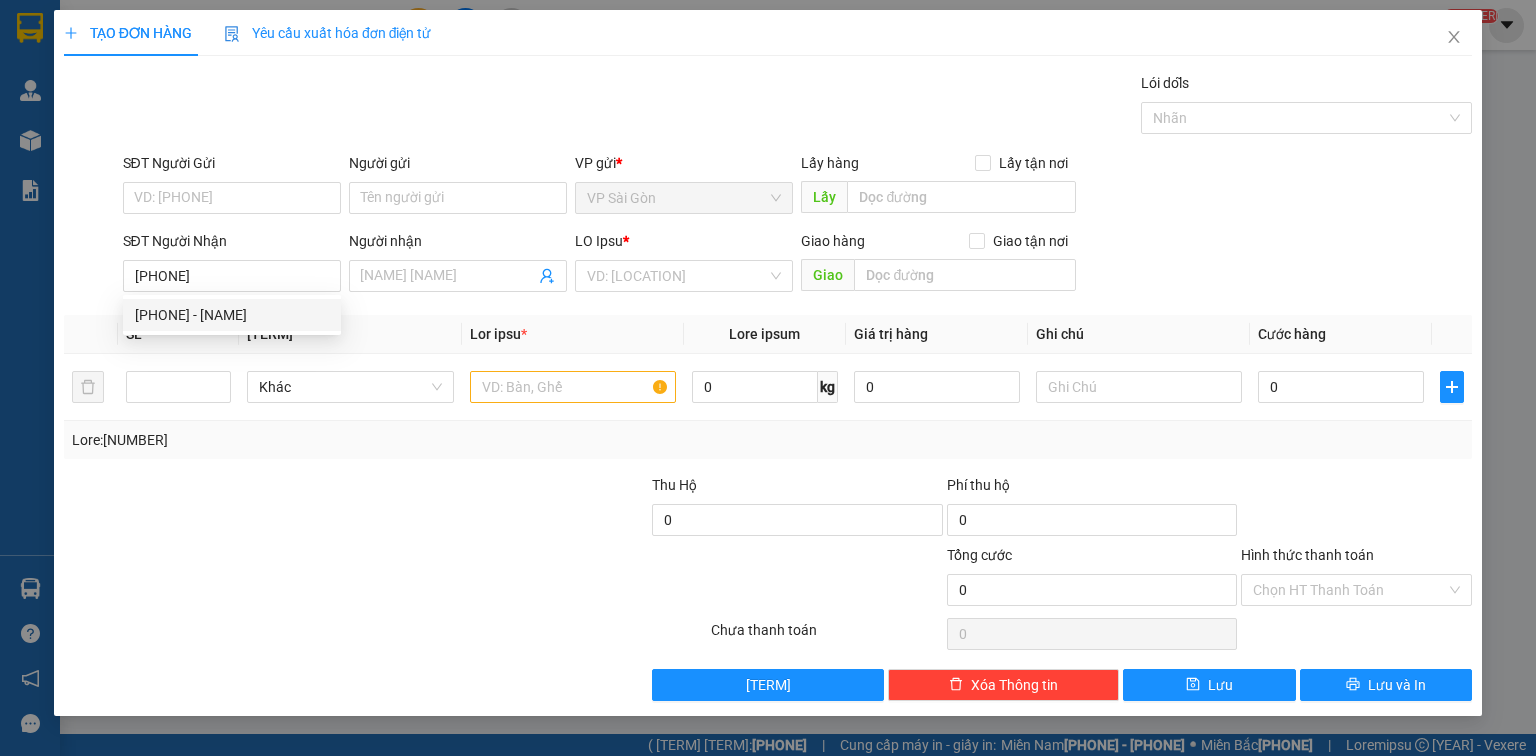 click on "[PHONE] - [NAME]" at bounding box center (232, 315) 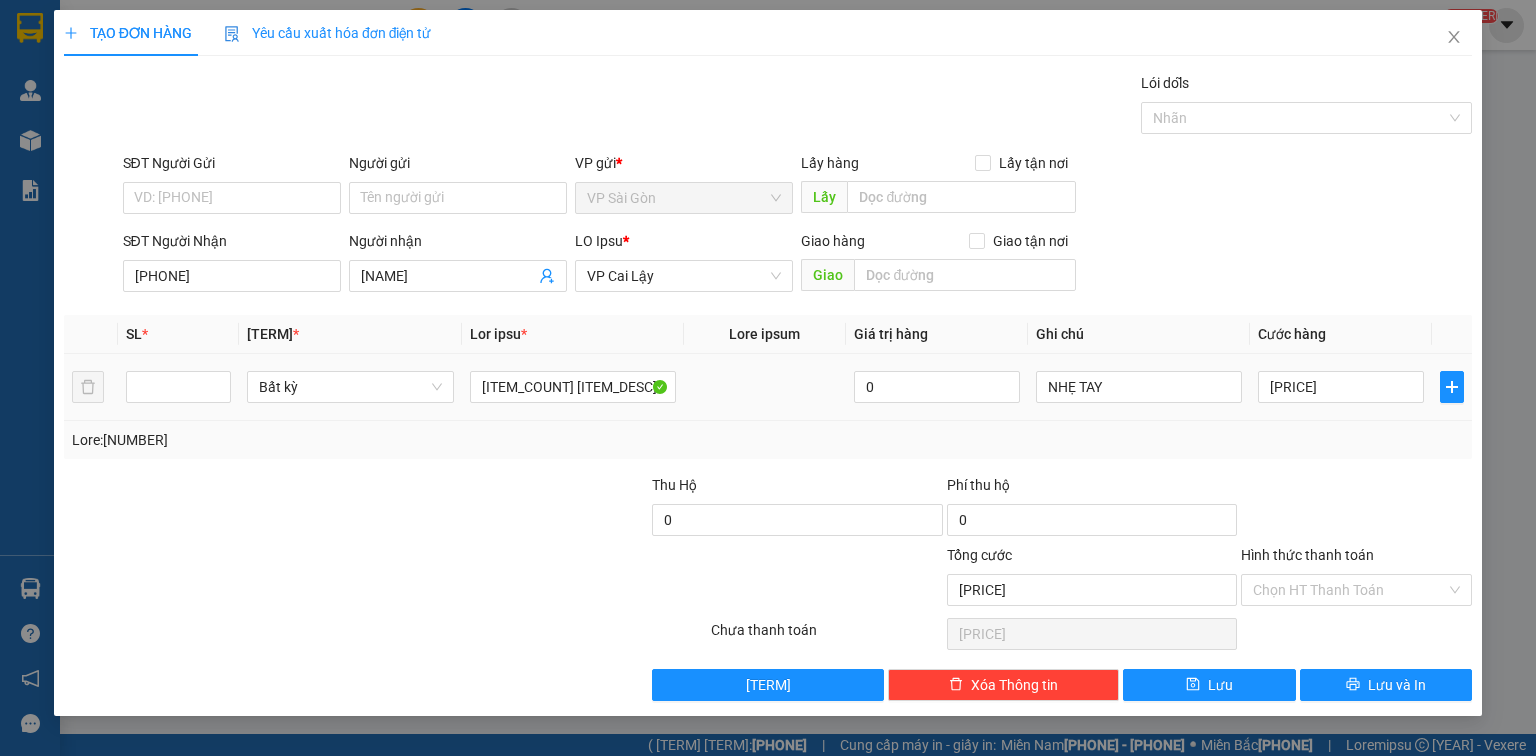 type on "[PHONE]" 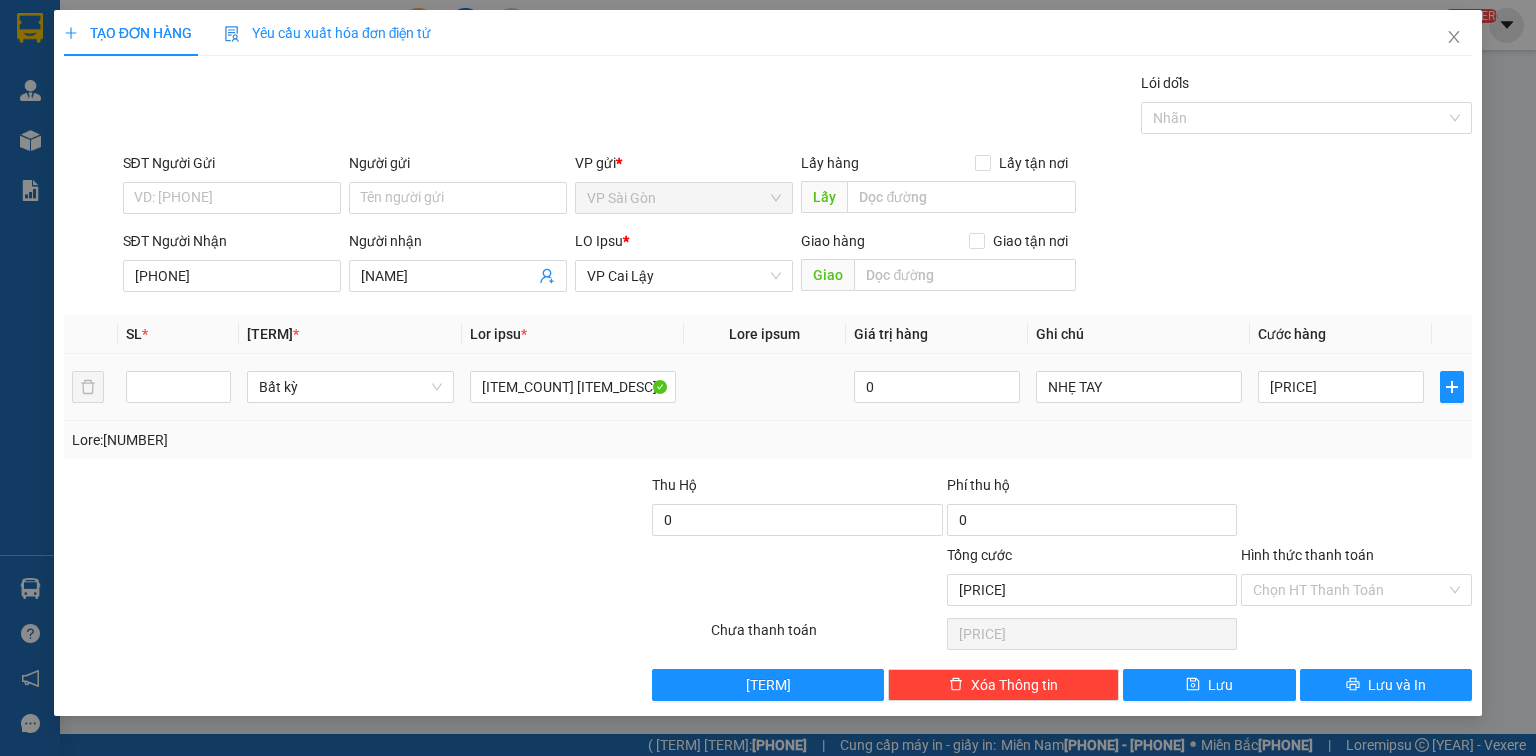 click on "[ITEM_COUNT] [ITEM_DESC]" at bounding box center (573, 387) 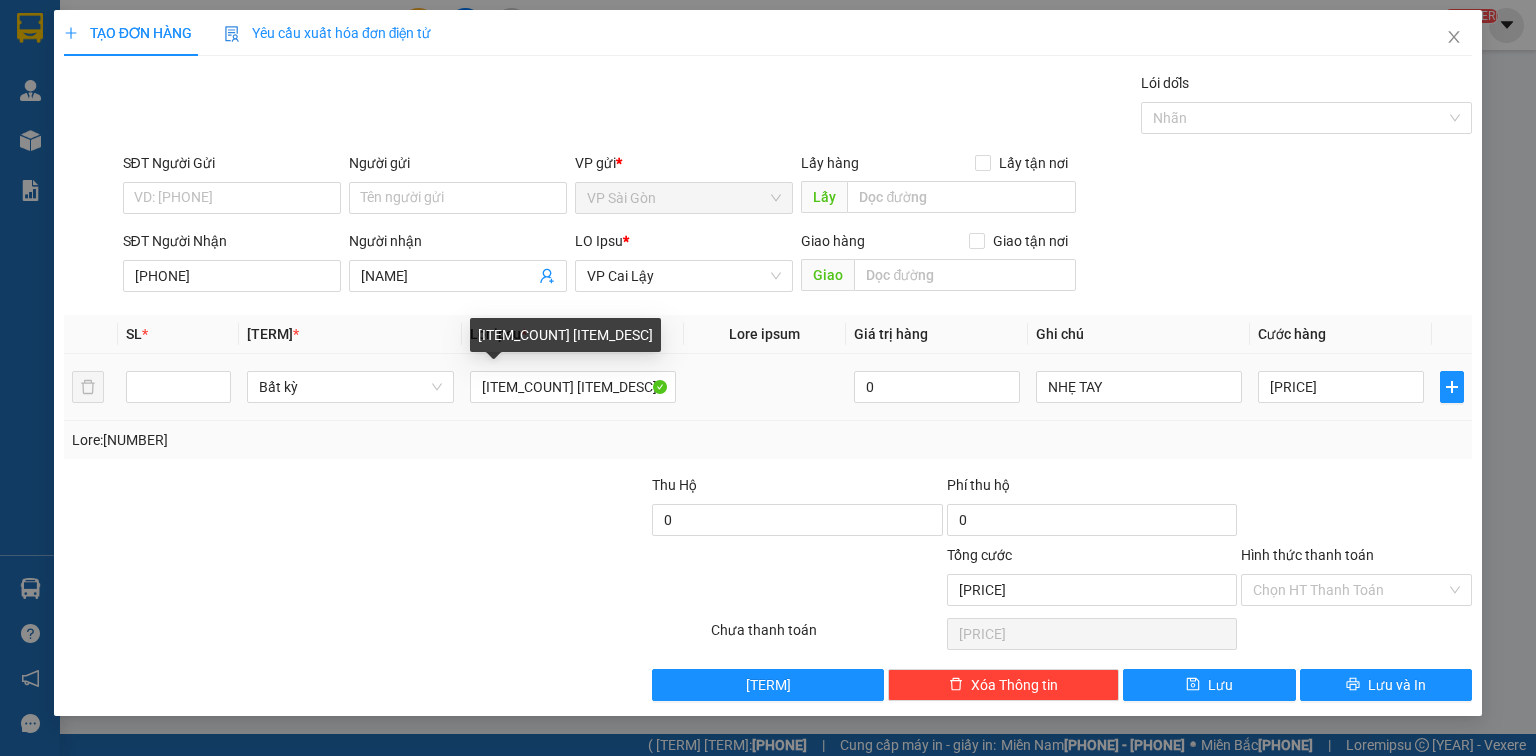 click on "[ITEM_COUNT] [ITEM_DESC]" at bounding box center [573, 387] 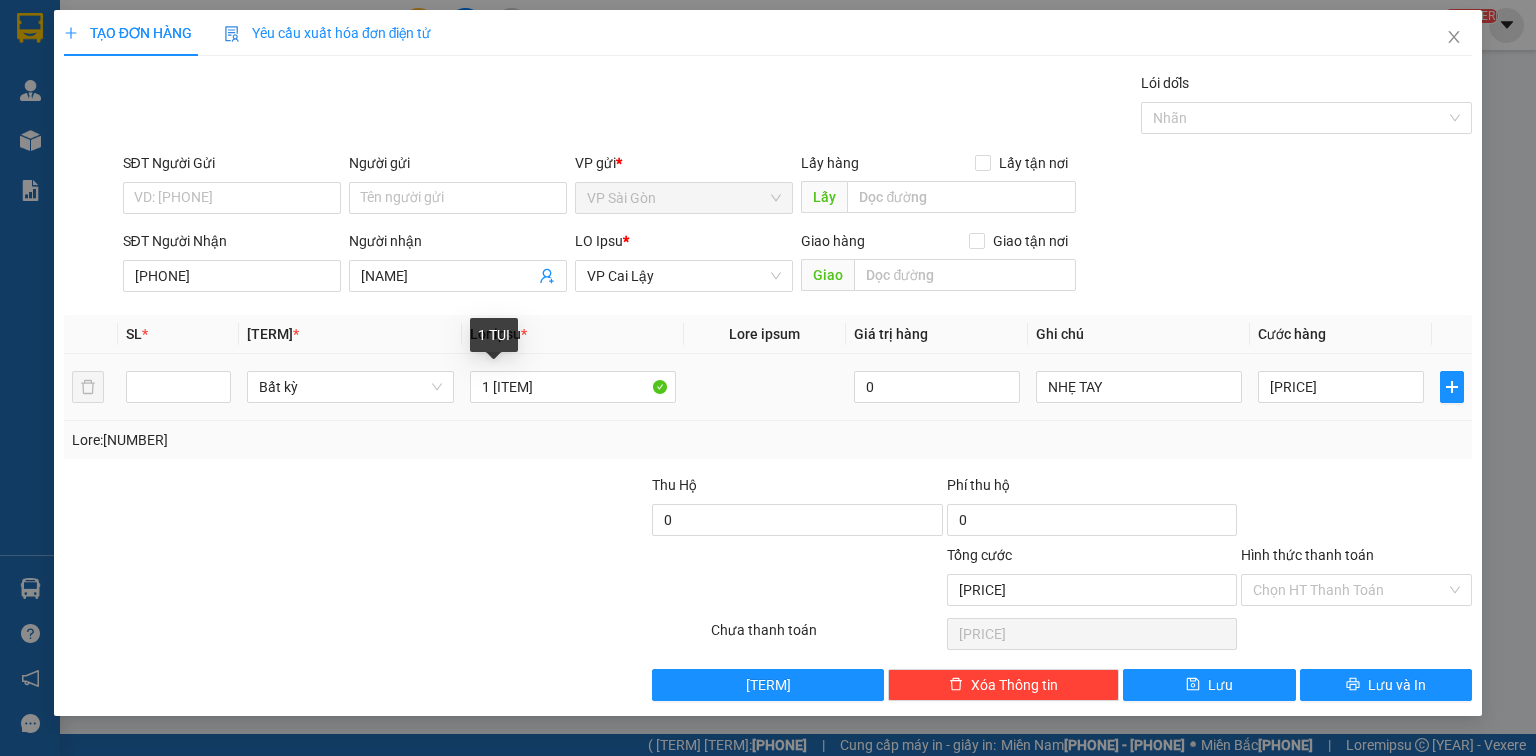 paste on "ÚI" 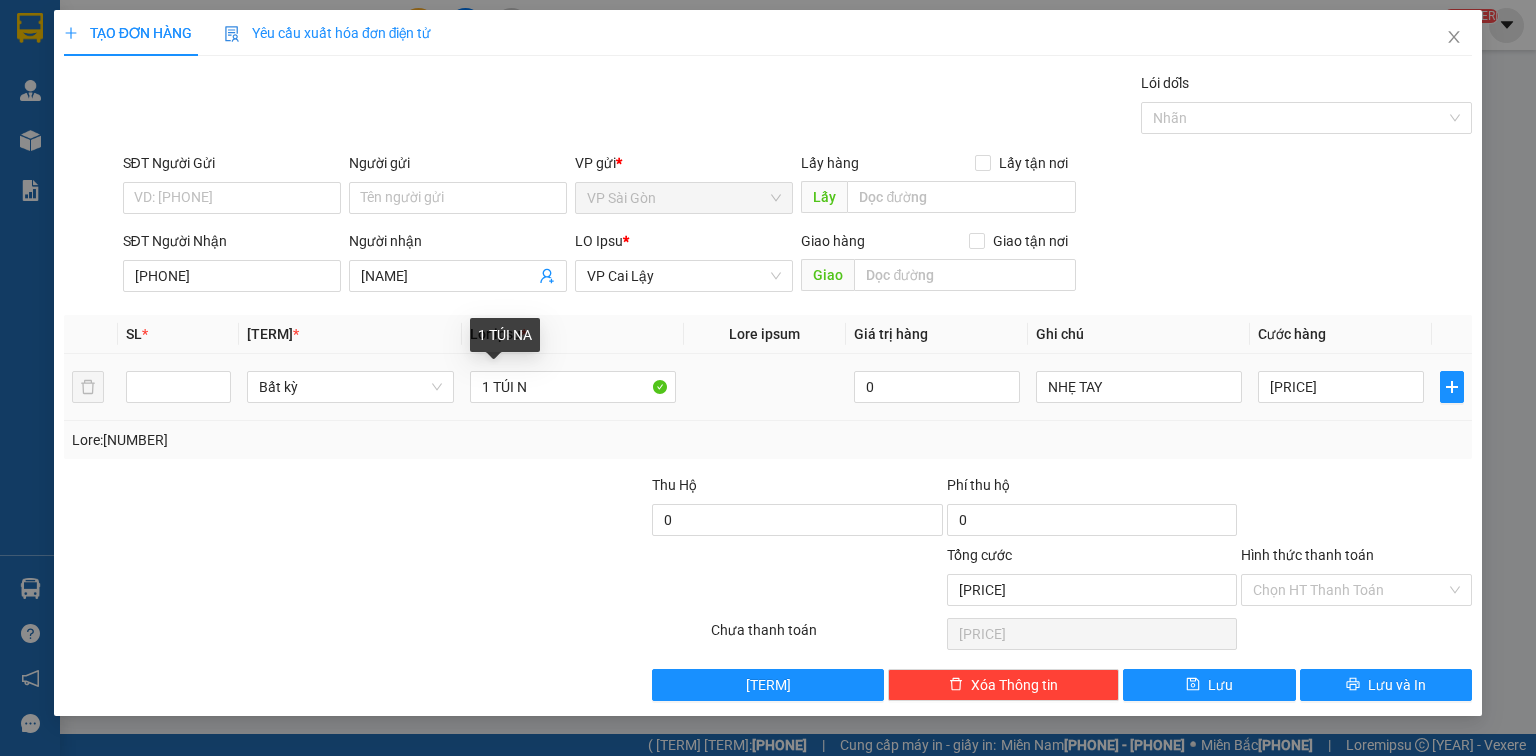 paste on "Â" 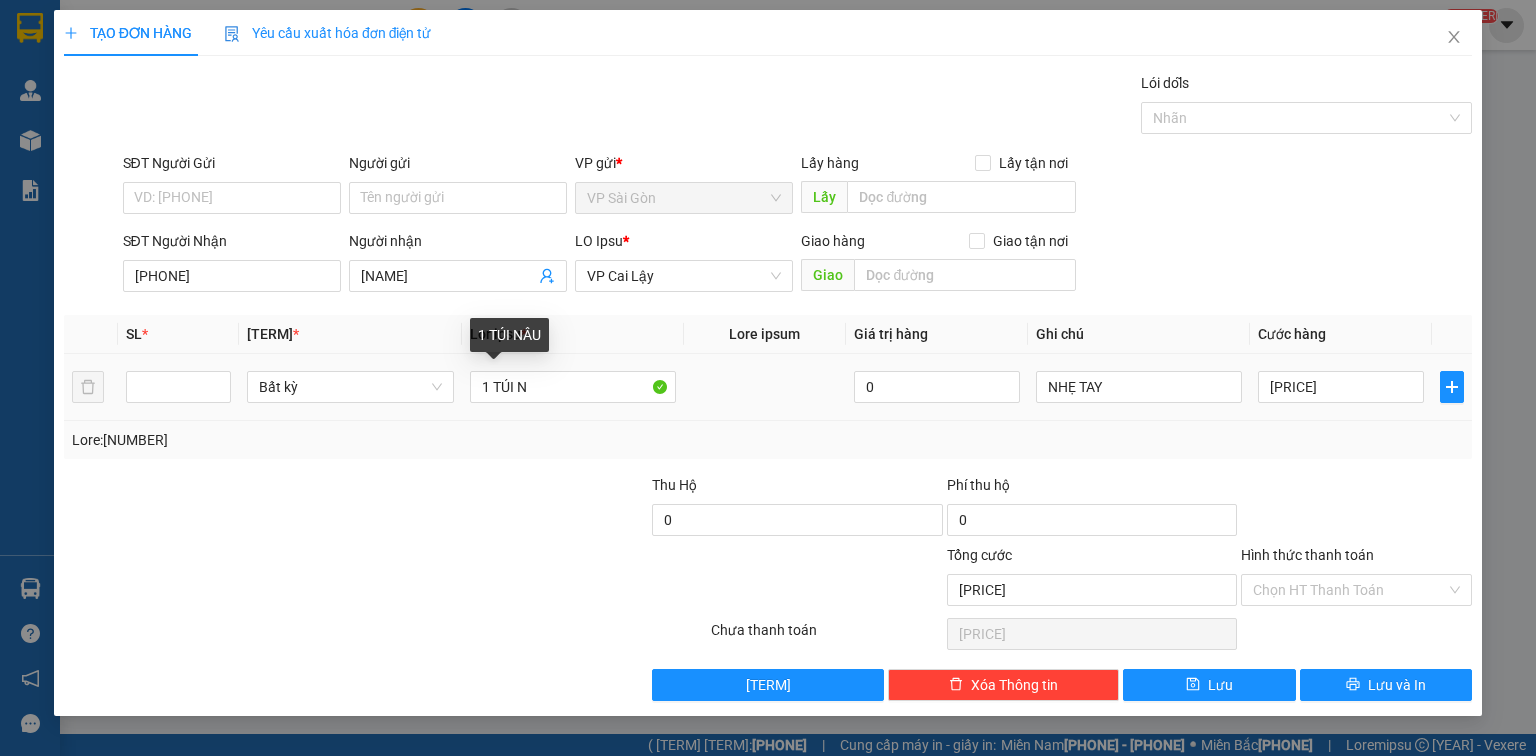 paste on "AUA" 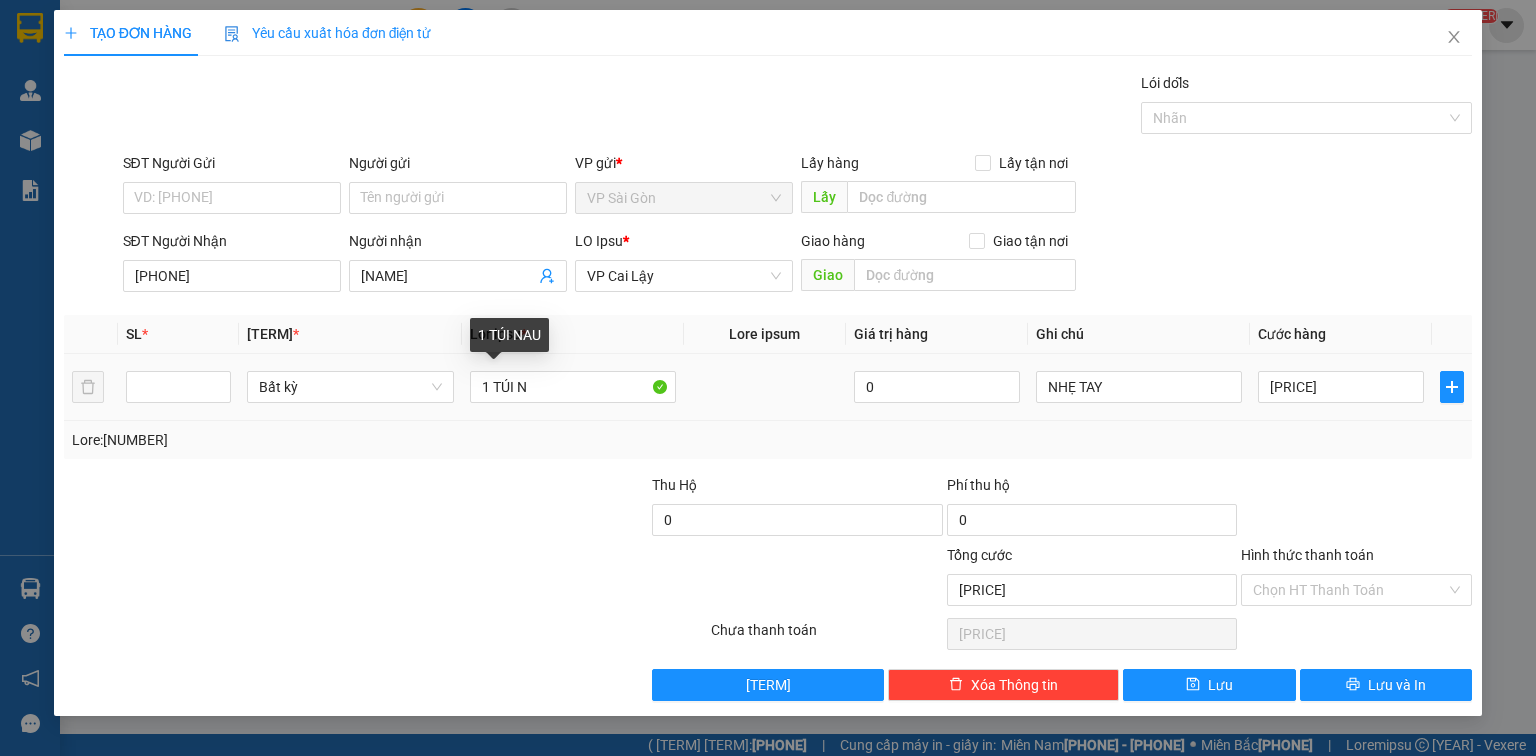 paste on "LO" 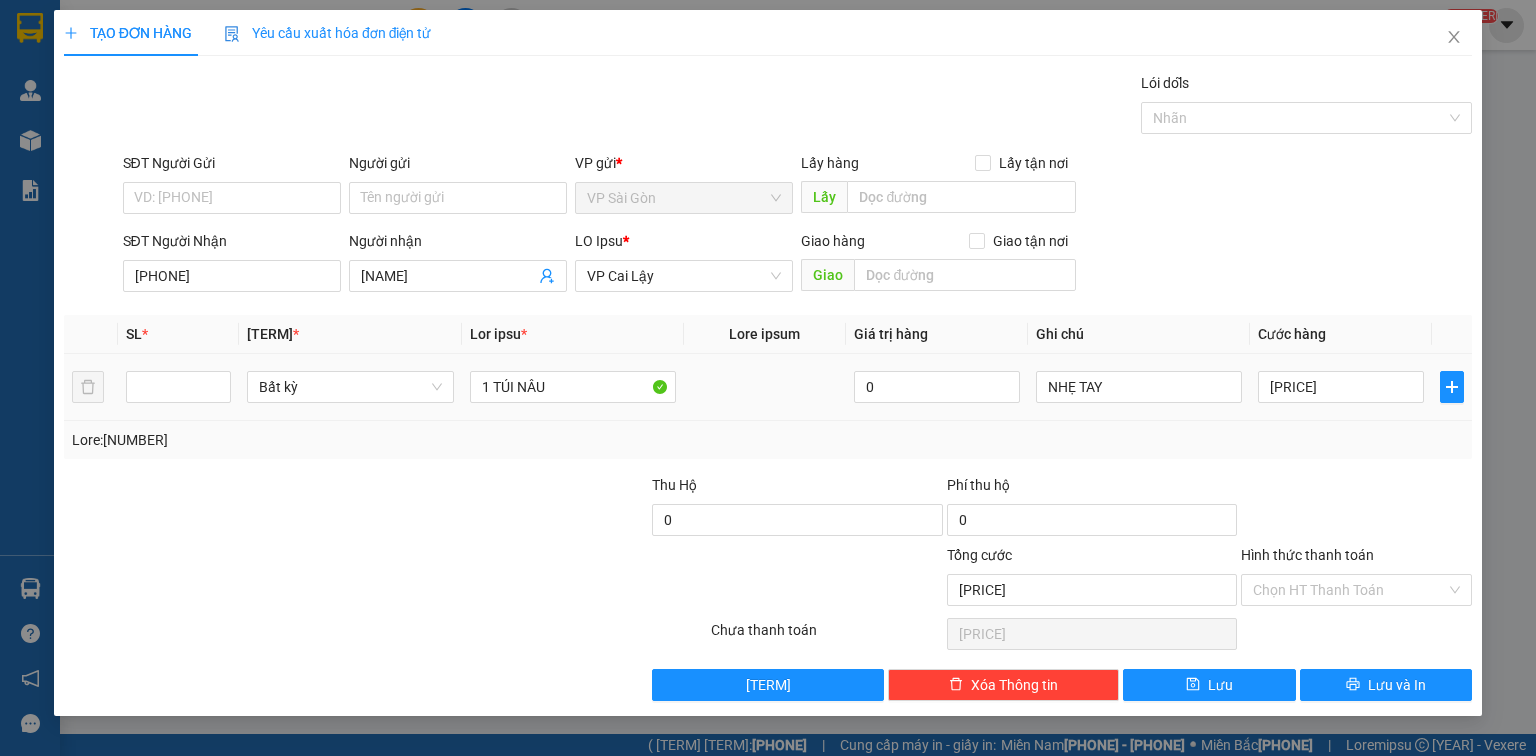 type on "1 TÚI NÂU" 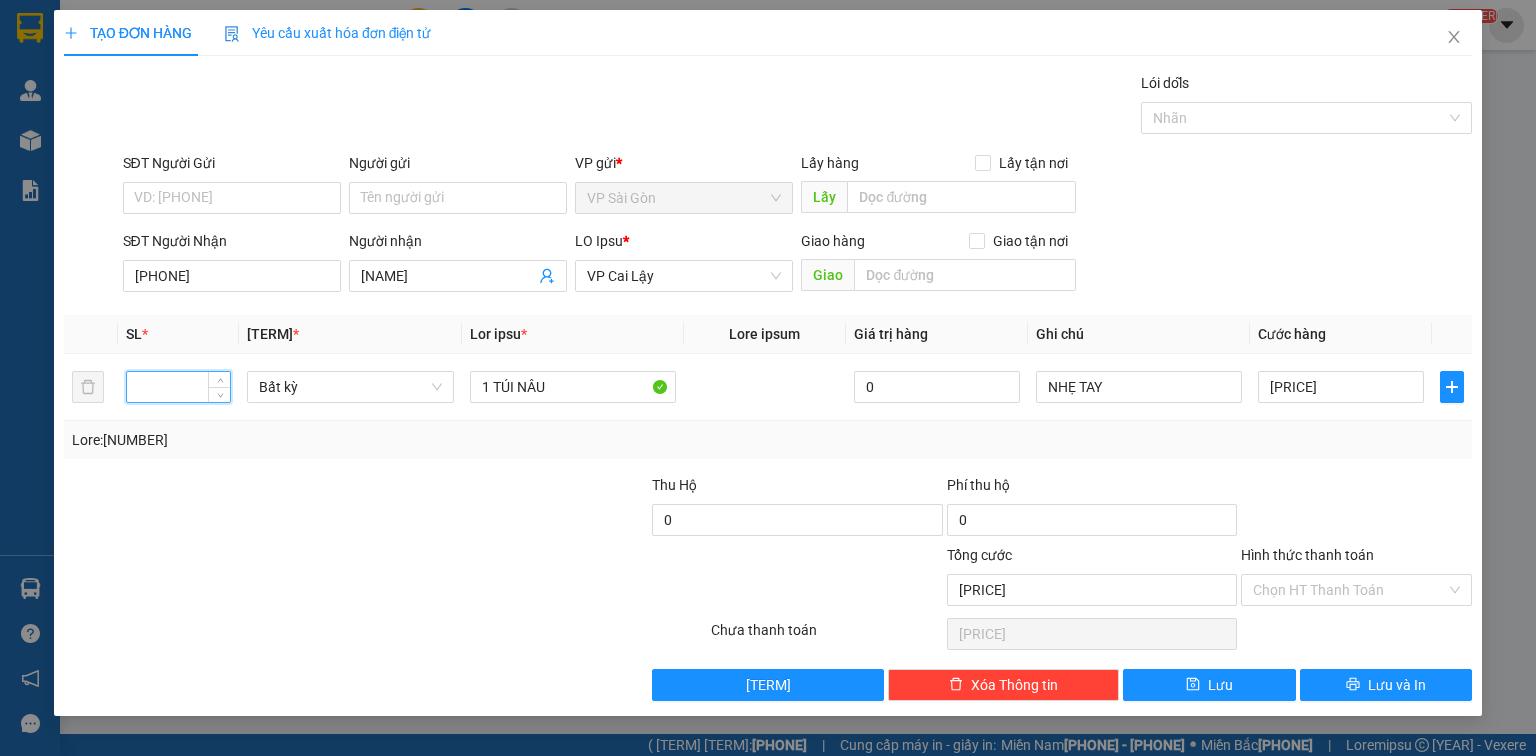 drag, startPoint x: 327, startPoint y: 493, endPoint x: 1128, endPoint y: 487, distance: 801.02246 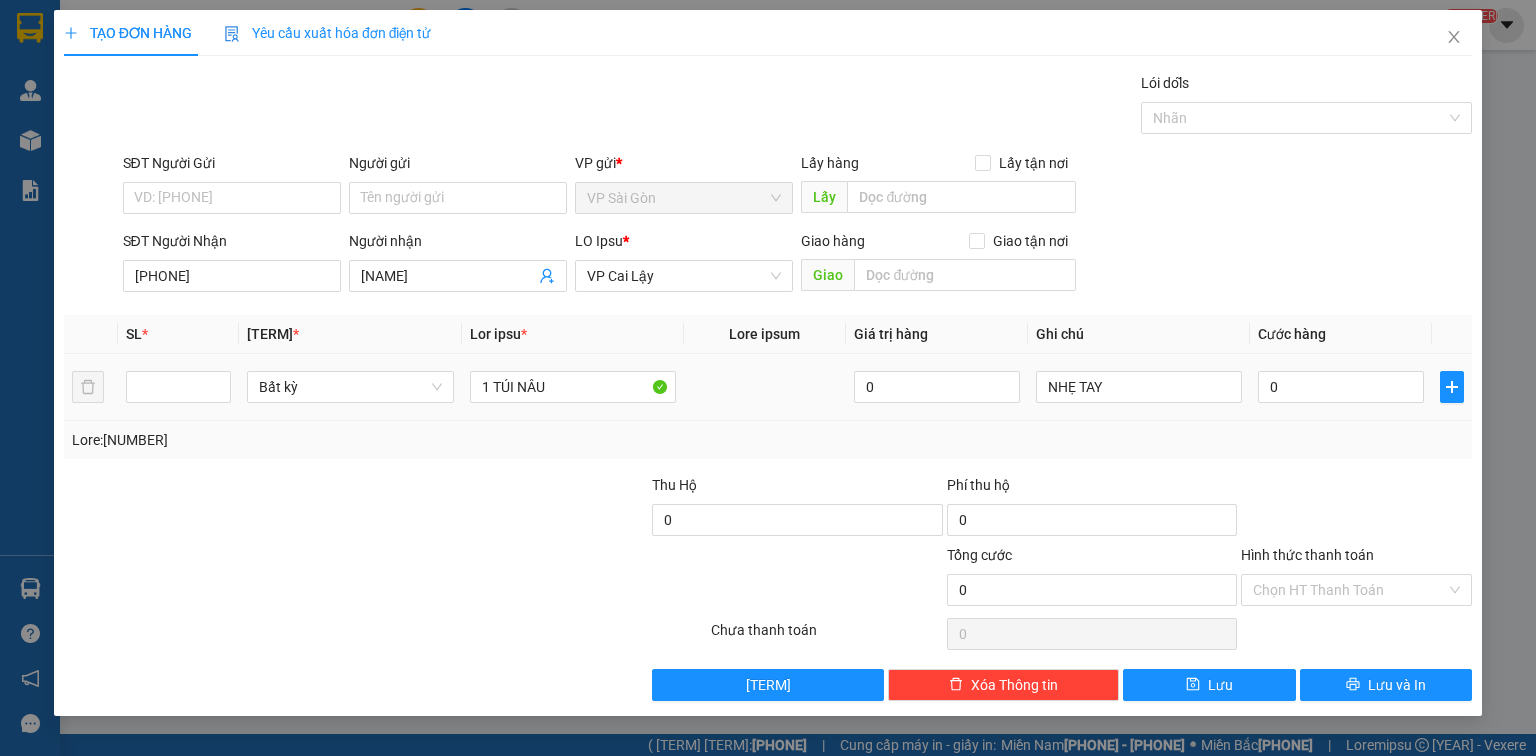 click on "0" at bounding box center [573, 387] 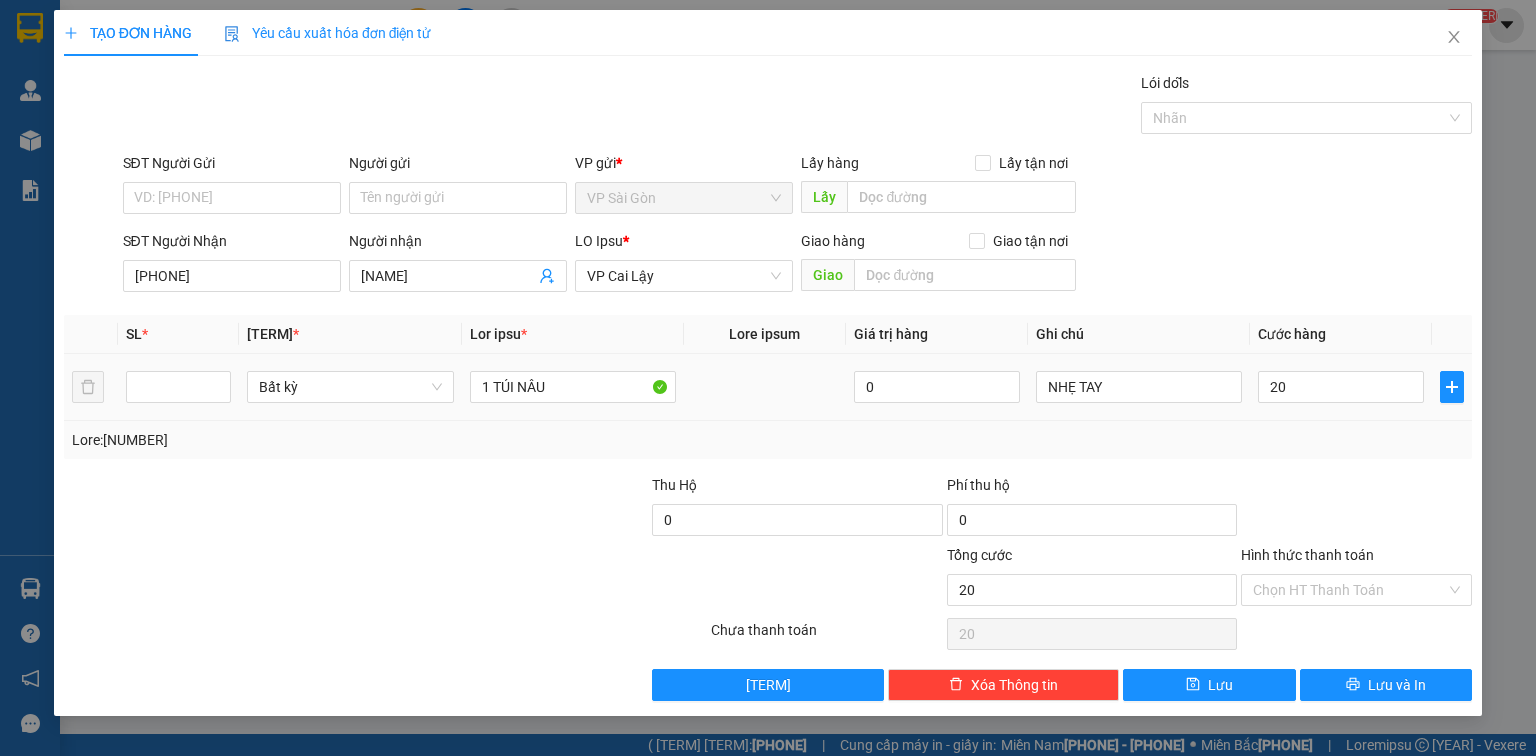 type on "20" 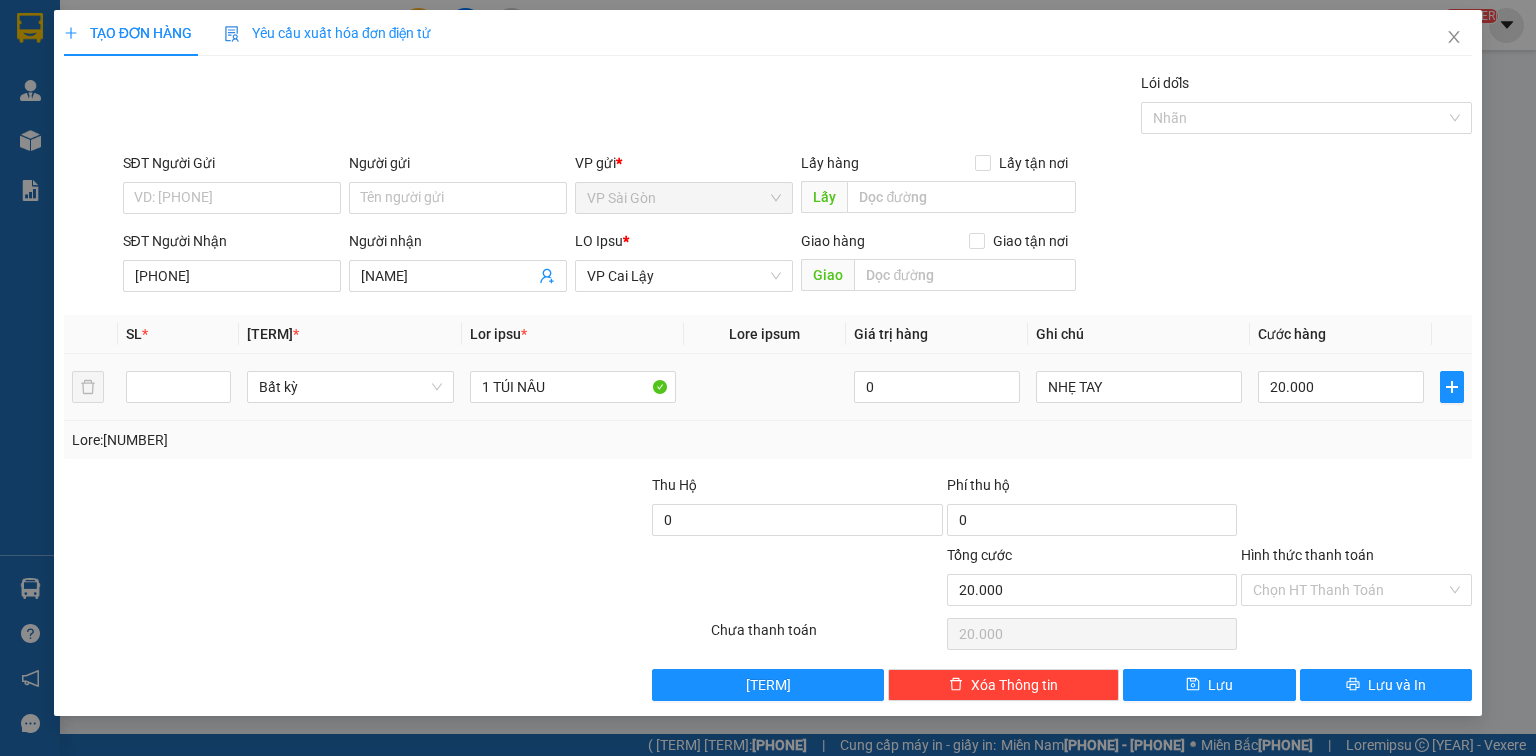 click at bounding box center (1356, 509) 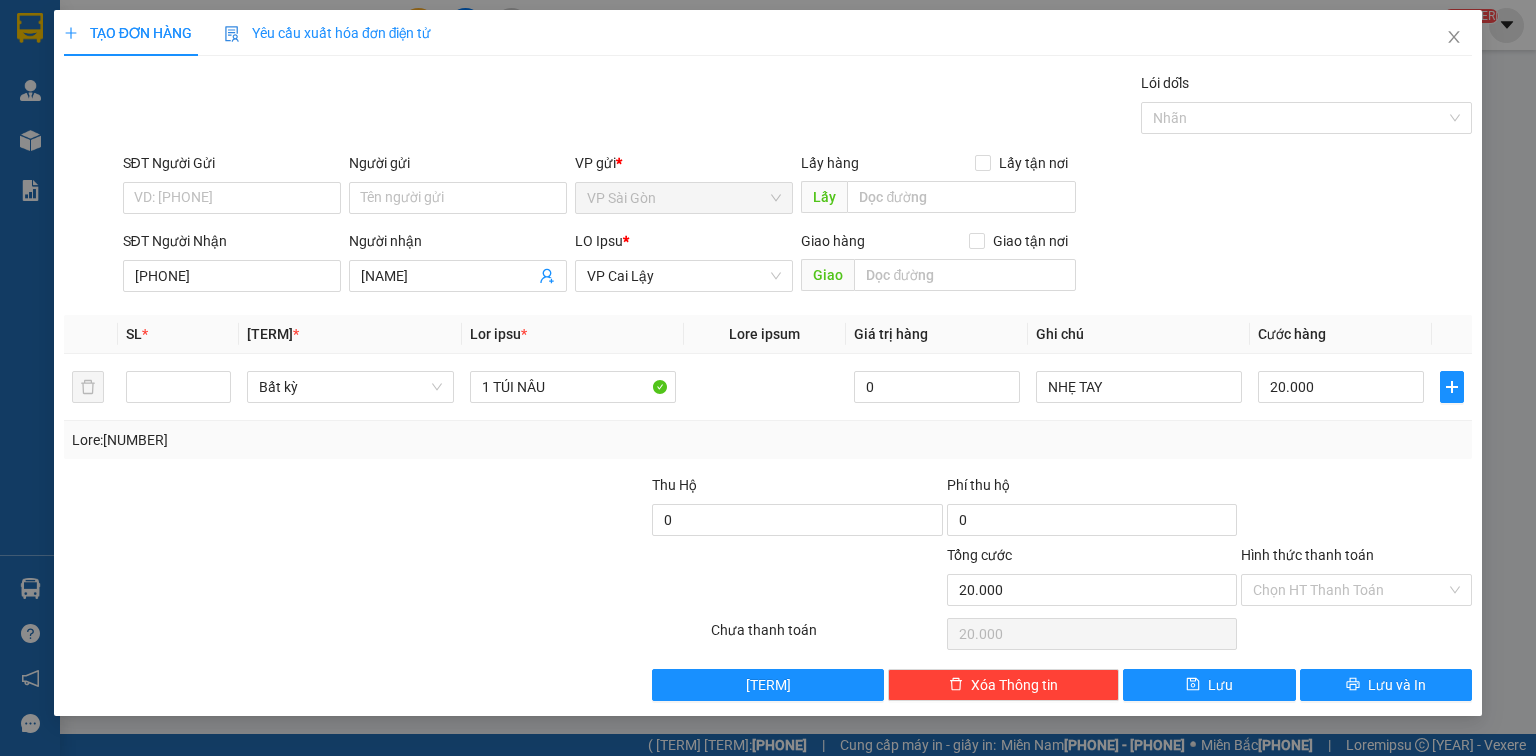 click on "Hình thức thanh toán" at bounding box center [1349, 590] 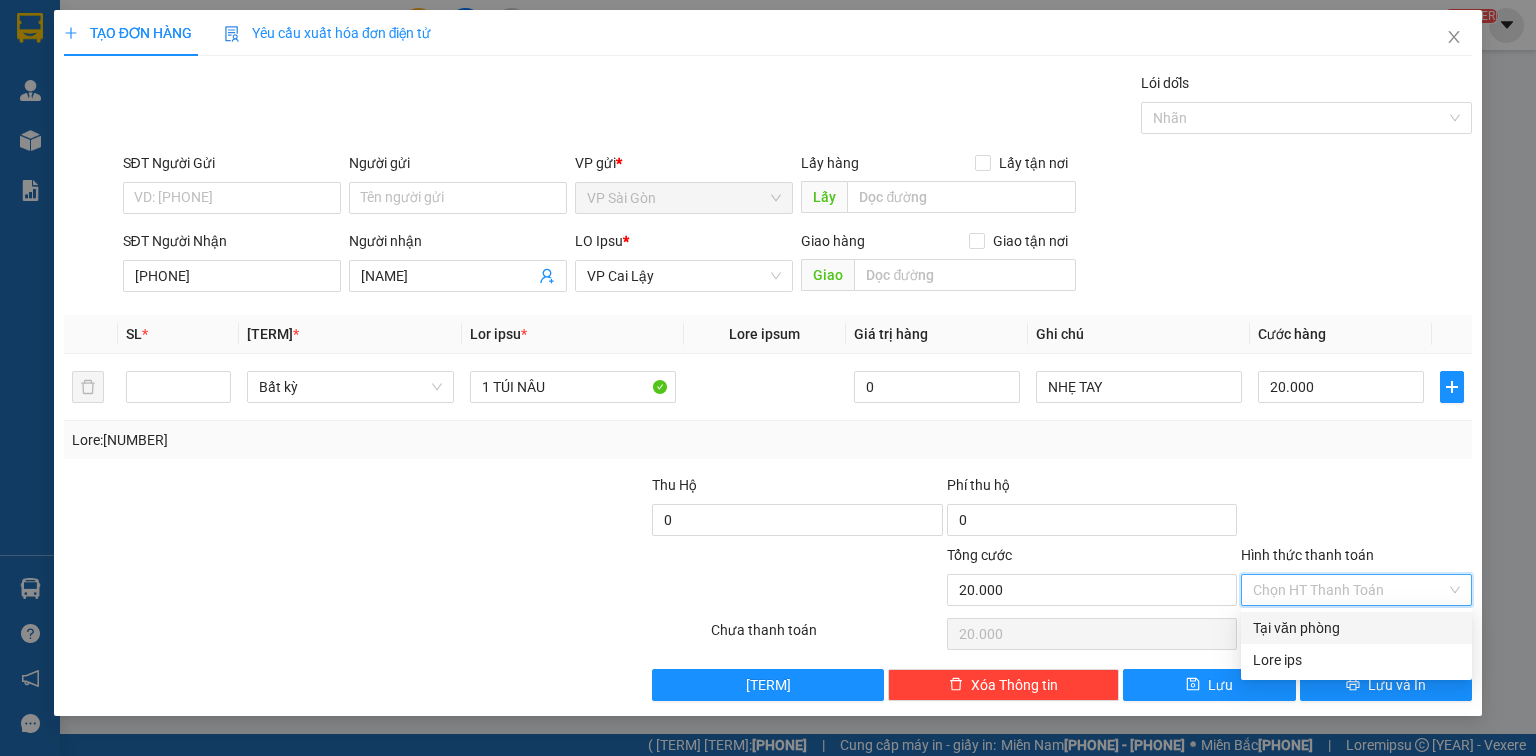 drag, startPoint x: 1412, startPoint y: 511, endPoint x: 1380, endPoint y: 601, distance: 95.51963 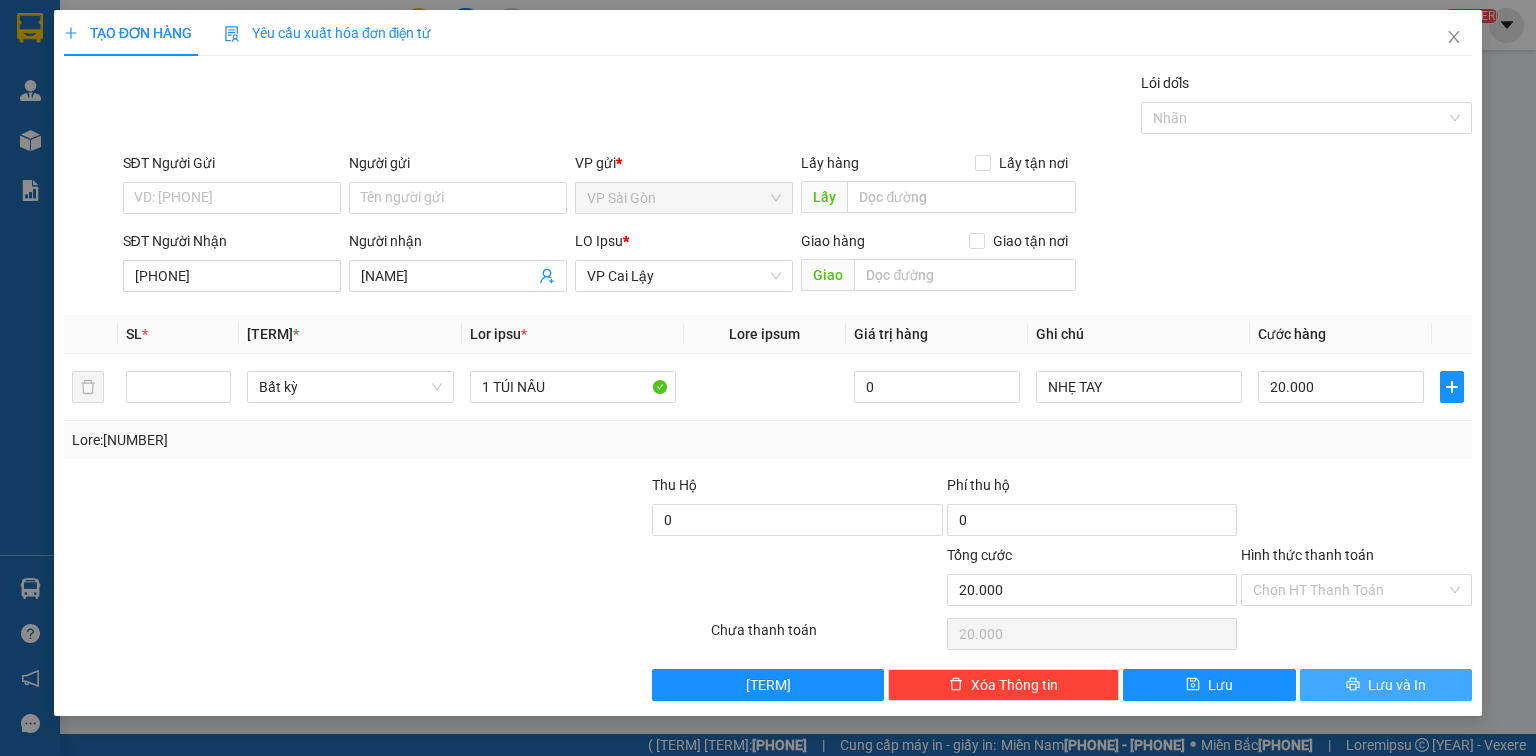 click on "Lưu và In" at bounding box center [1397, 685] 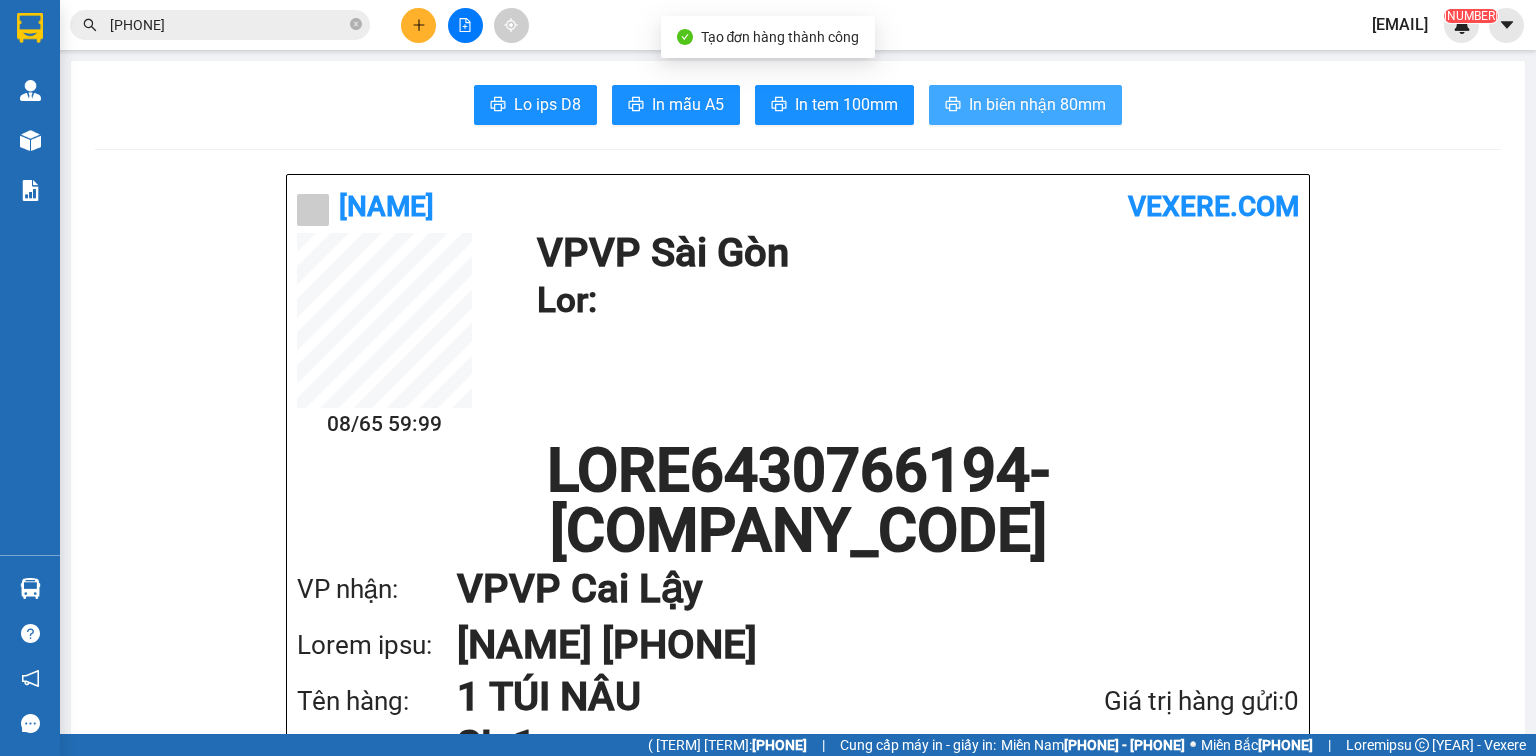 click at bounding box center (953, 104) 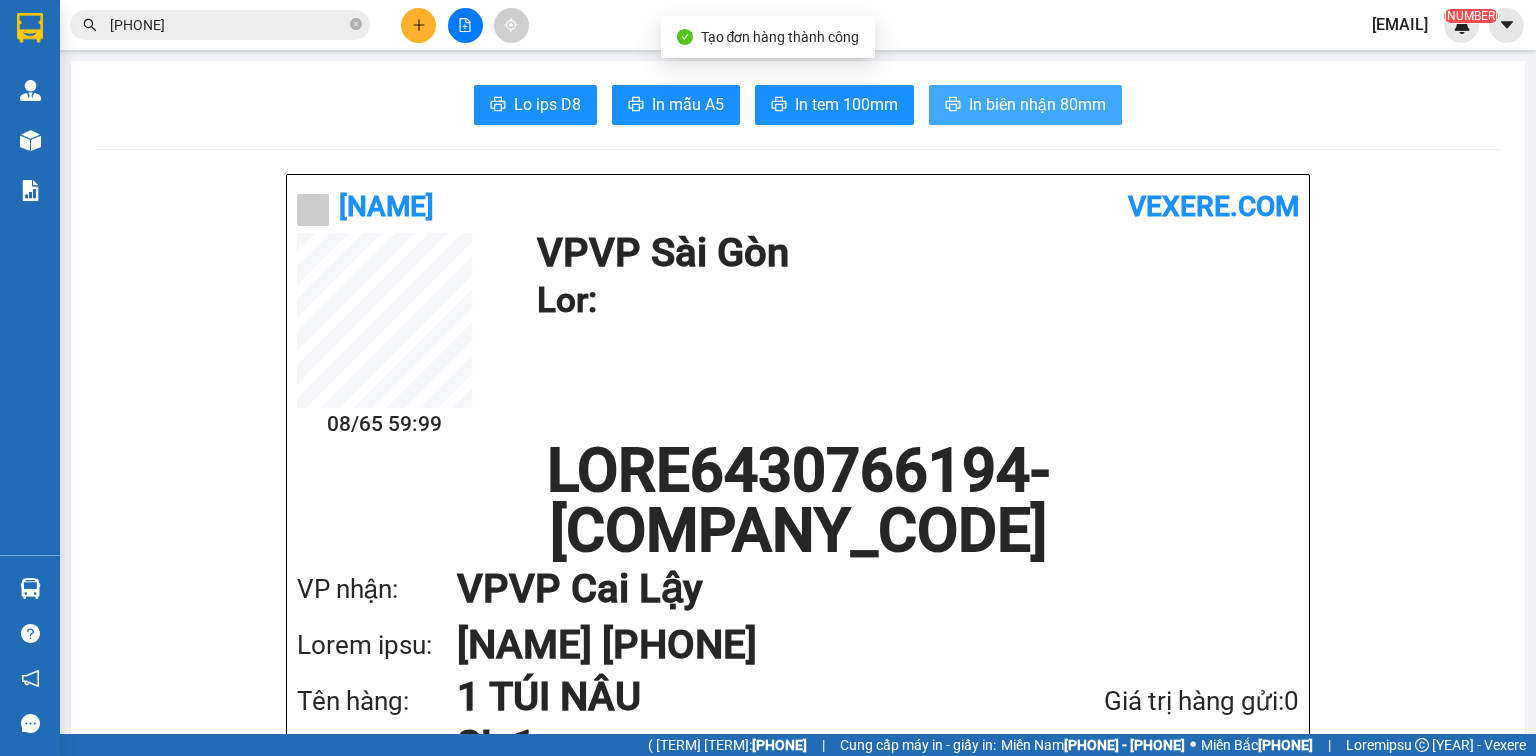 scroll, scrollTop: 0, scrollLeft: 0, axis: both 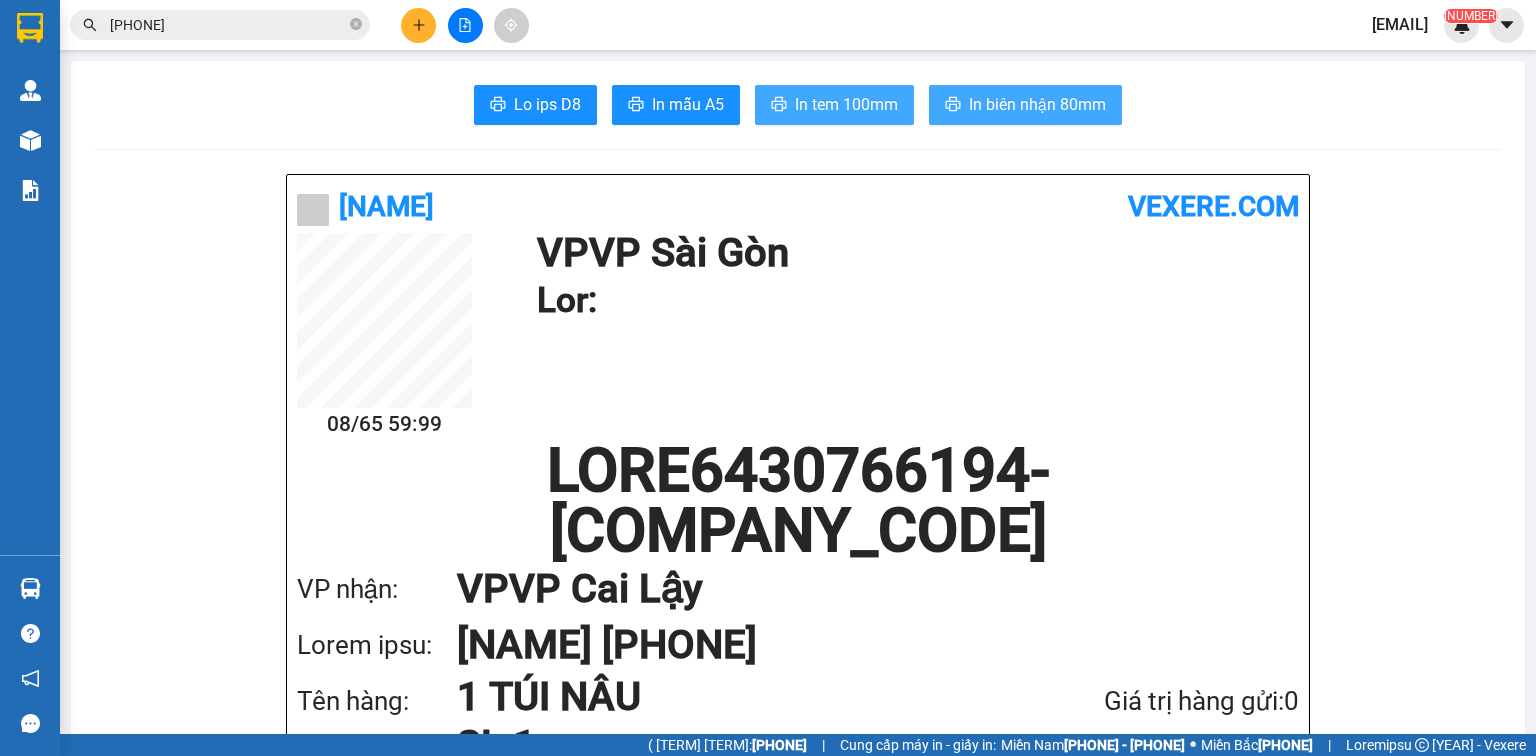 click on "In tem 100mm" at bounding box center [547, 104] 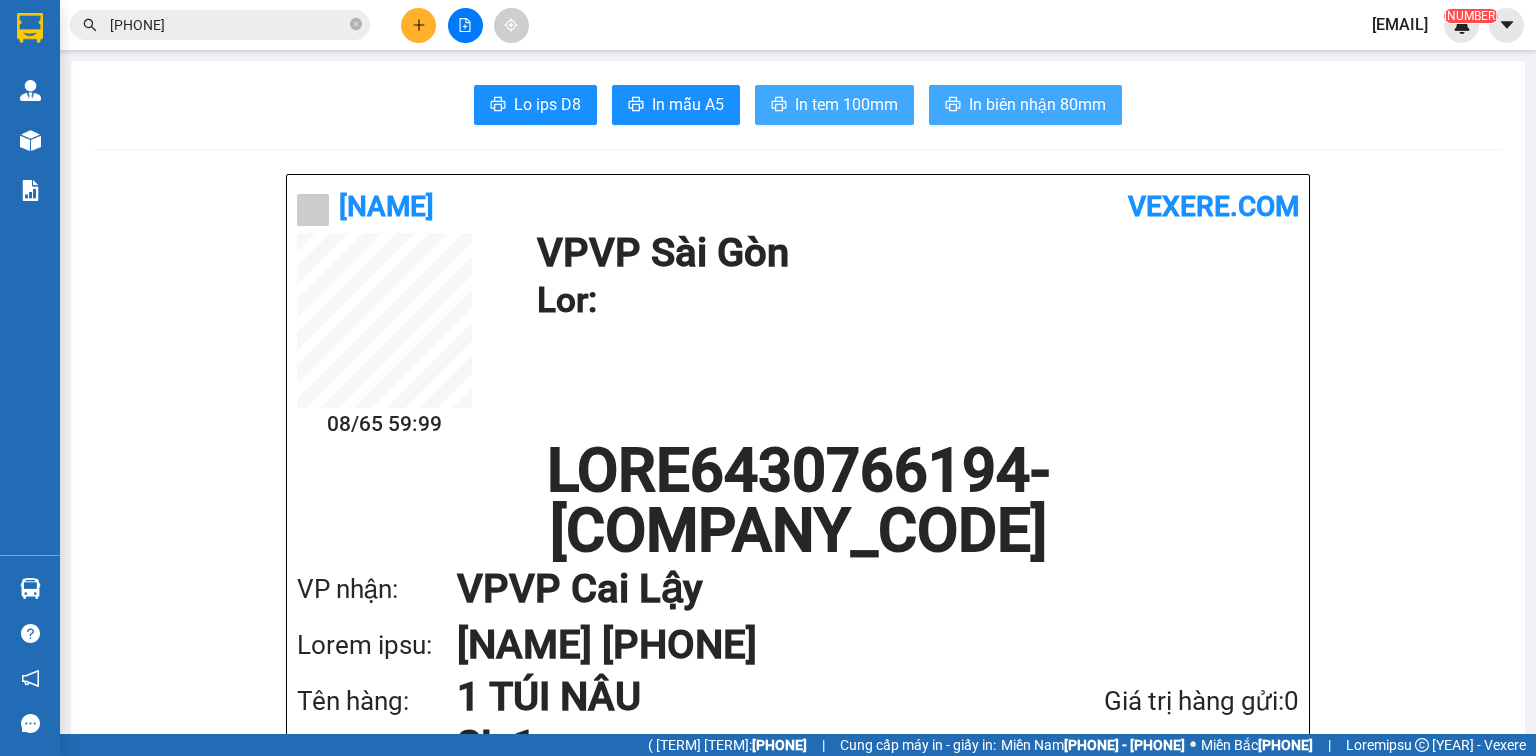 scroll, scrollTop: 0, scrollLeft: 0, axis: both 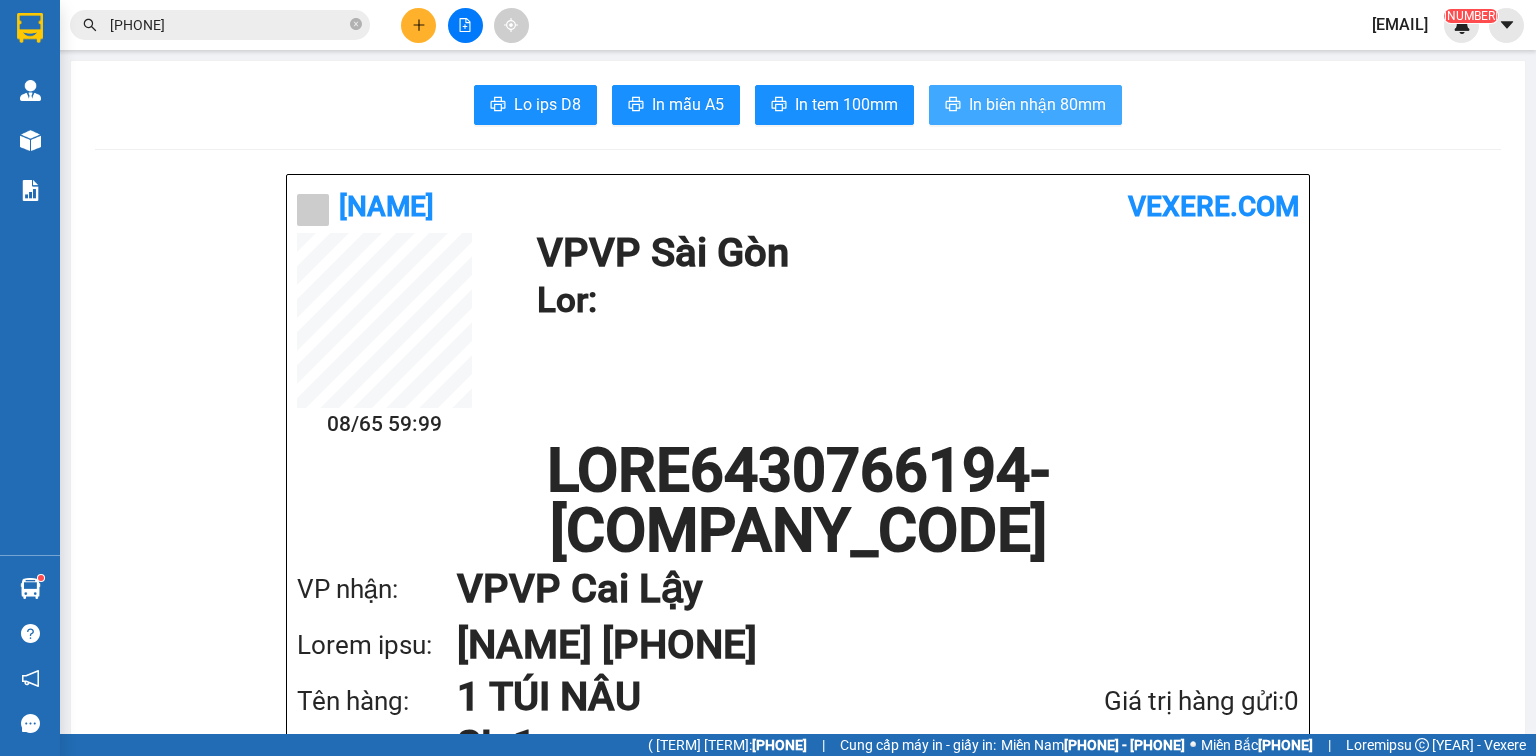 click at bounding box center [356, 24] 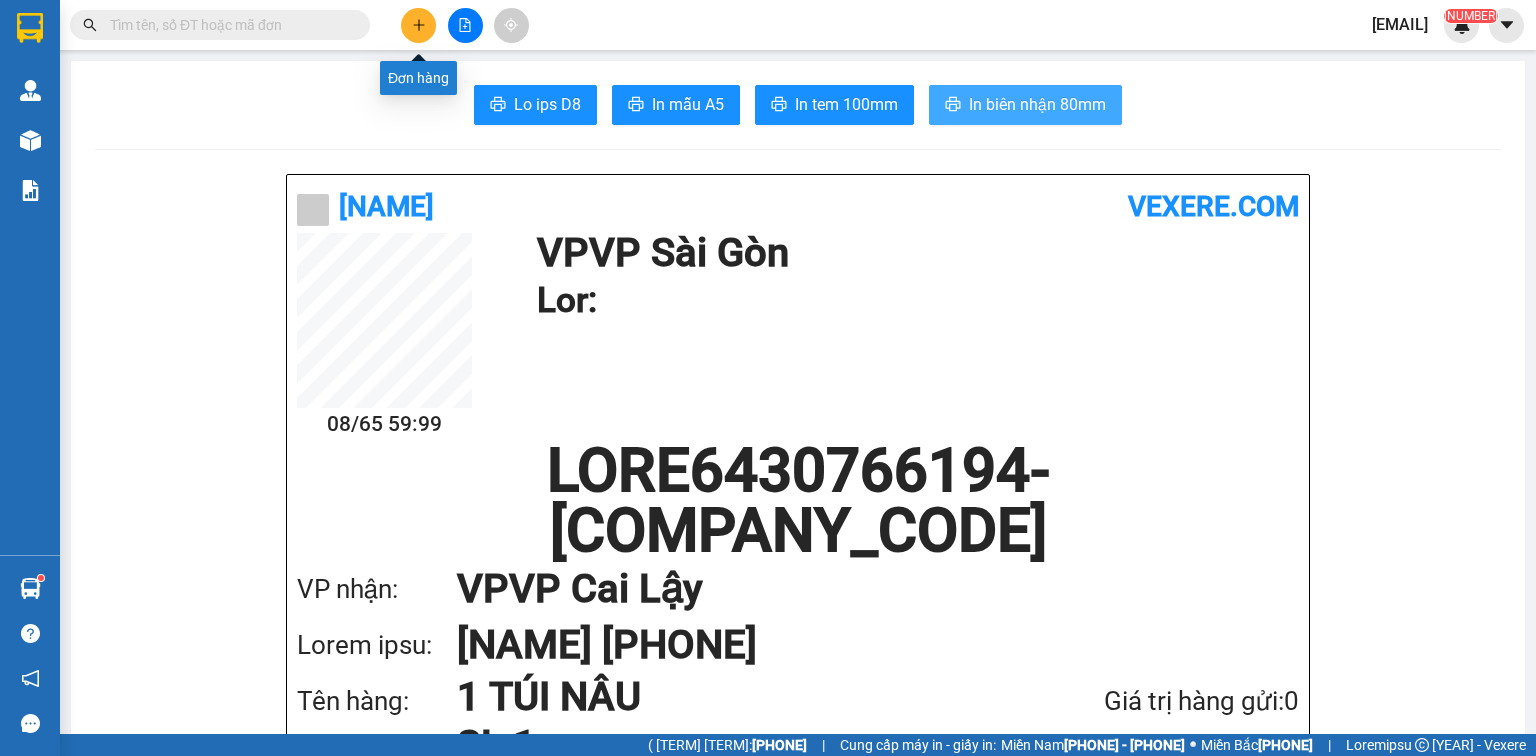 click at bounding box center (419, 25) 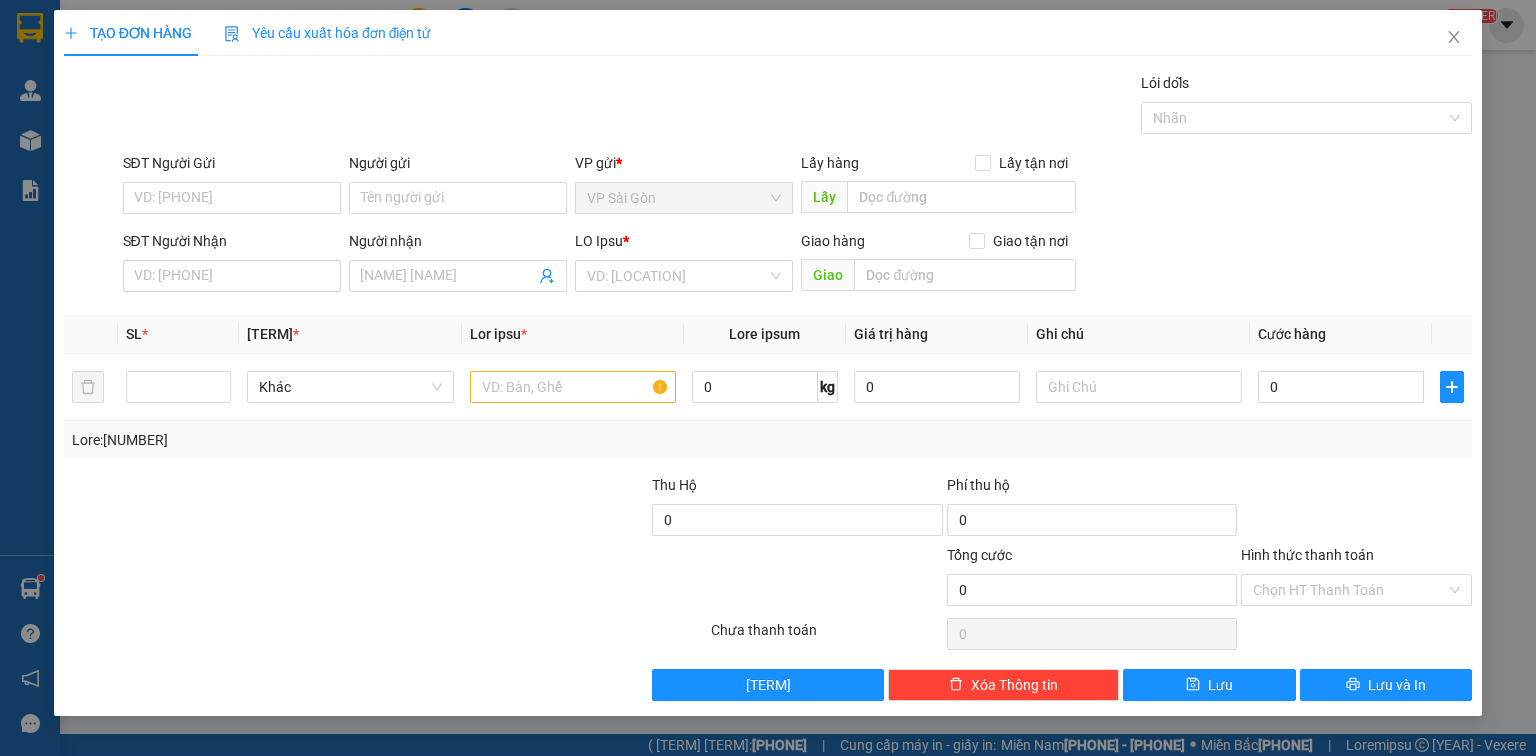 click on "SĐT Người Nhận" at bounding box center [232, 276] 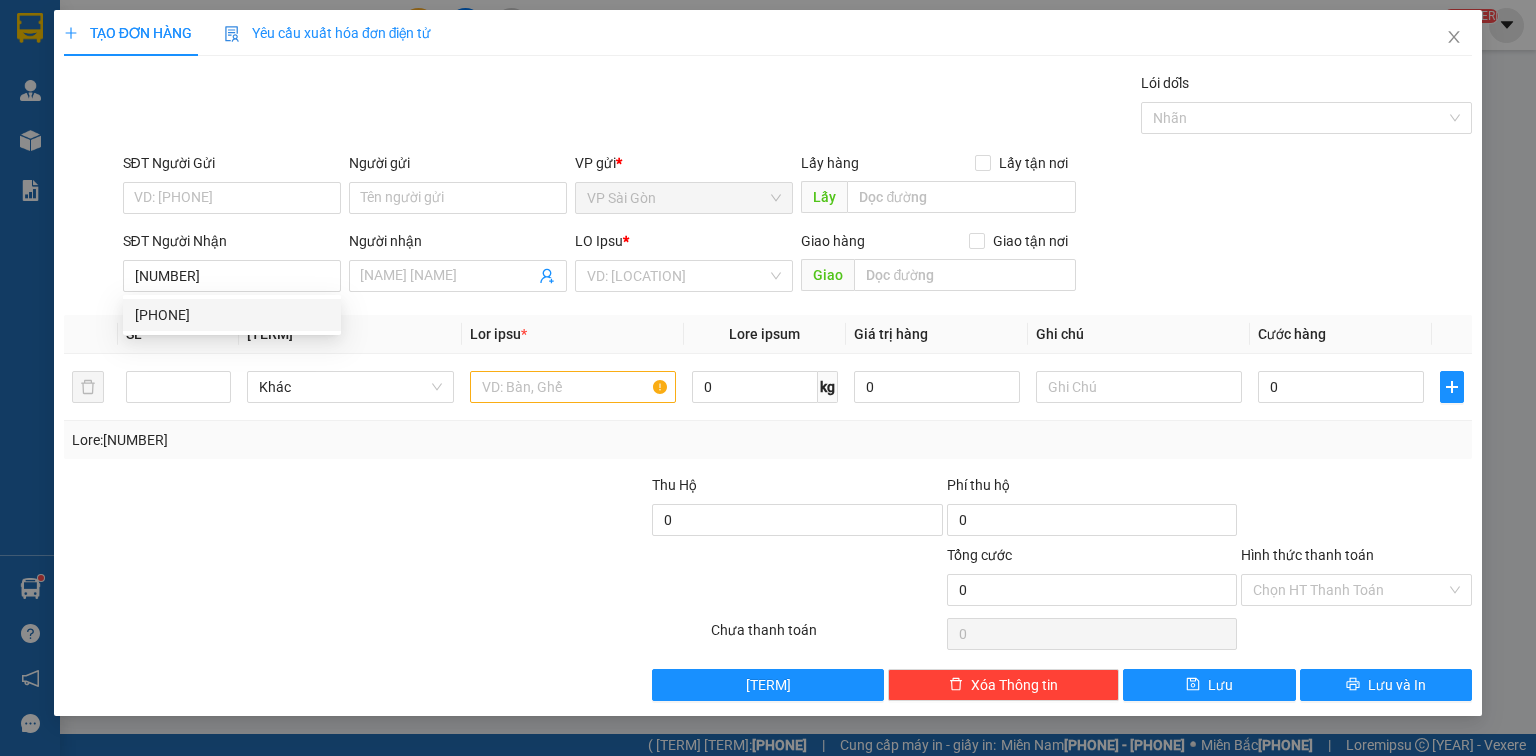 click on "[PHONE]" at bounding box center [232, 315] 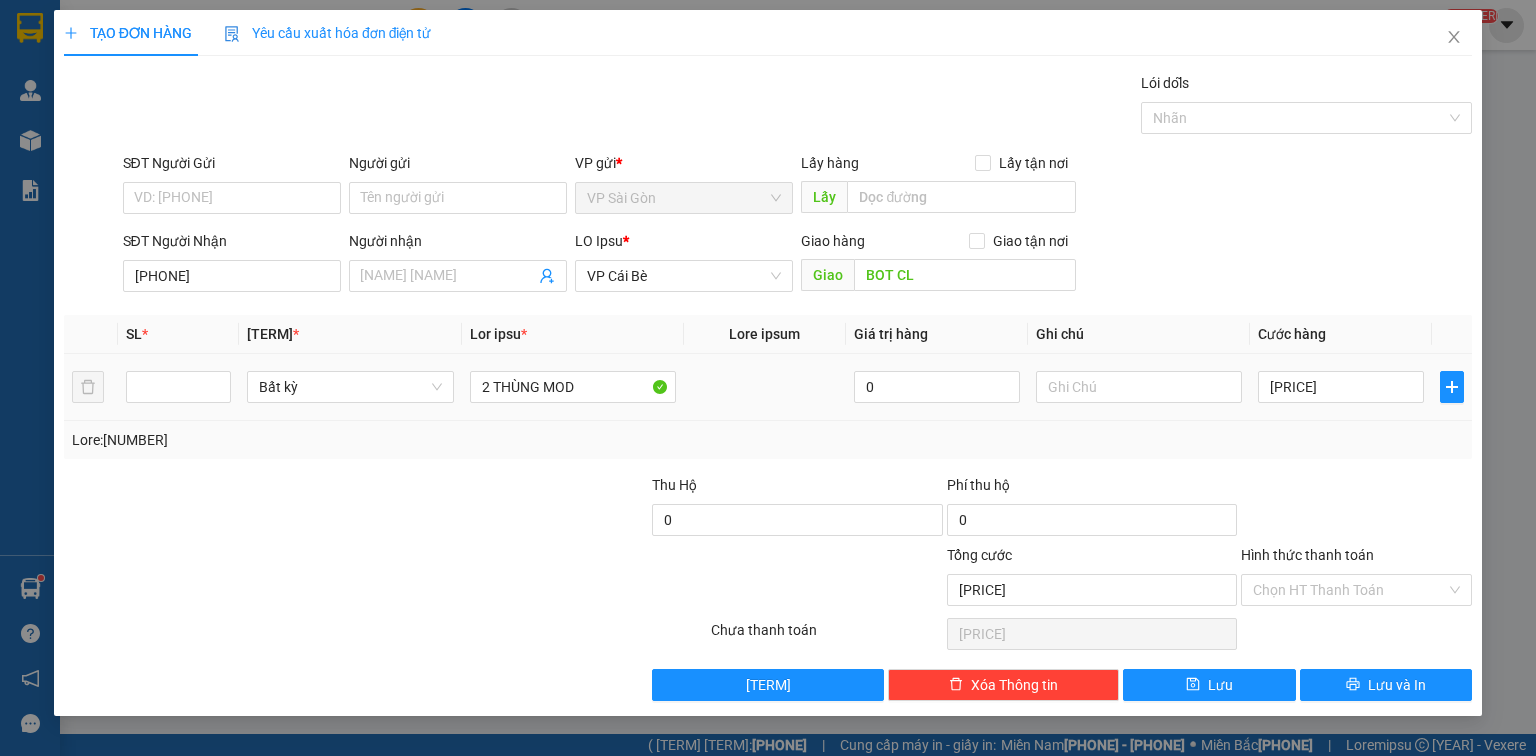 type on "[PHONE]" 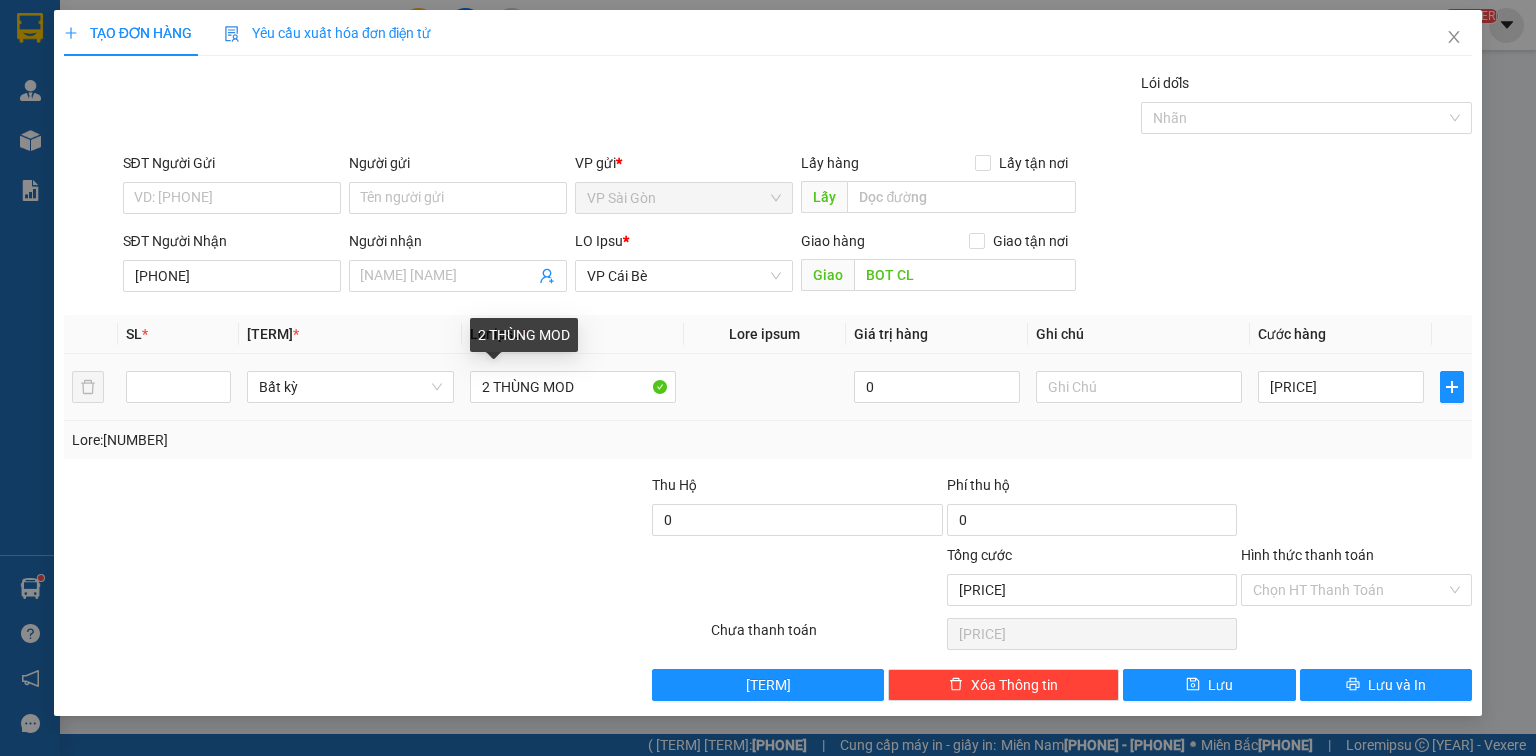 click on "2 THÙNG MOD" at bounding box center (573, 387) 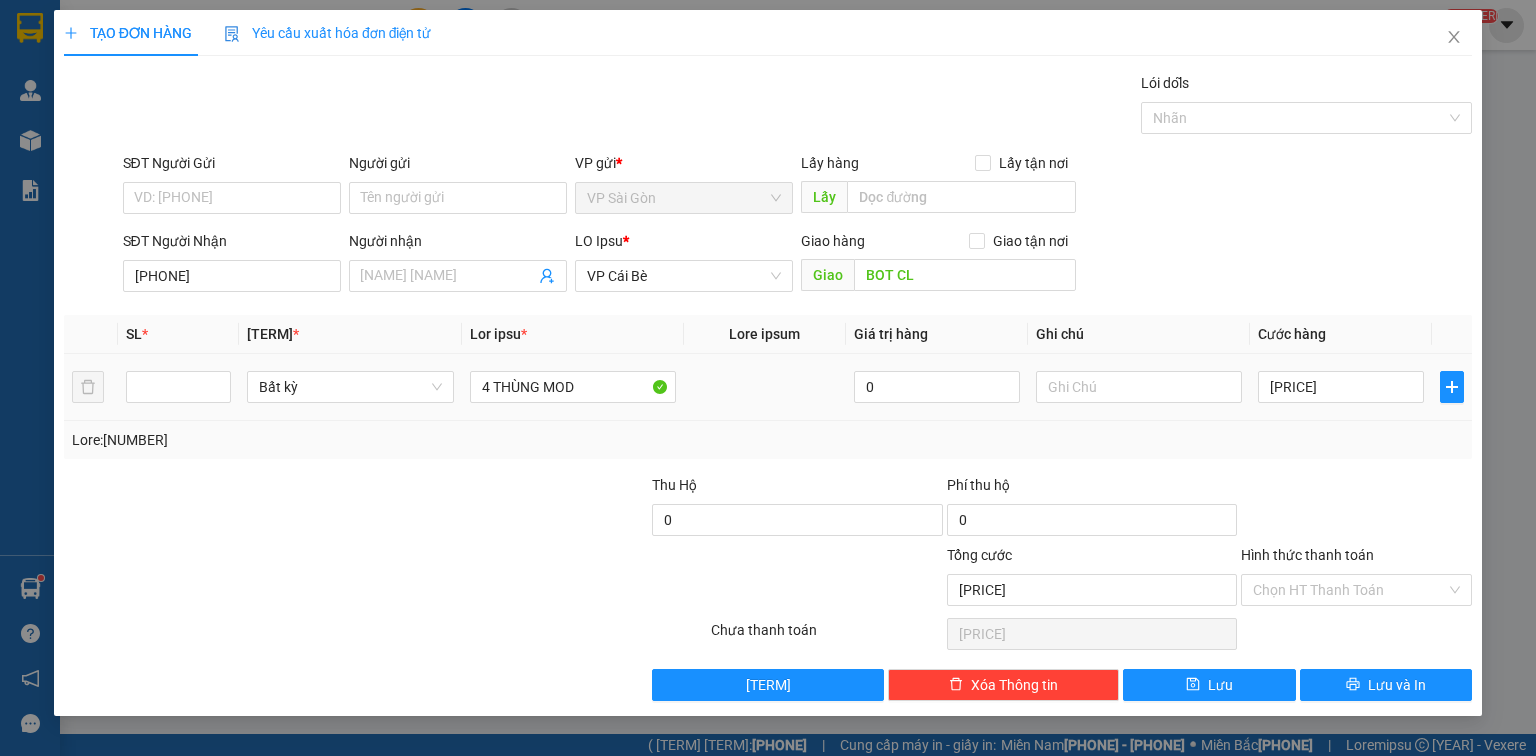 type on "4 THÙNG MOD" 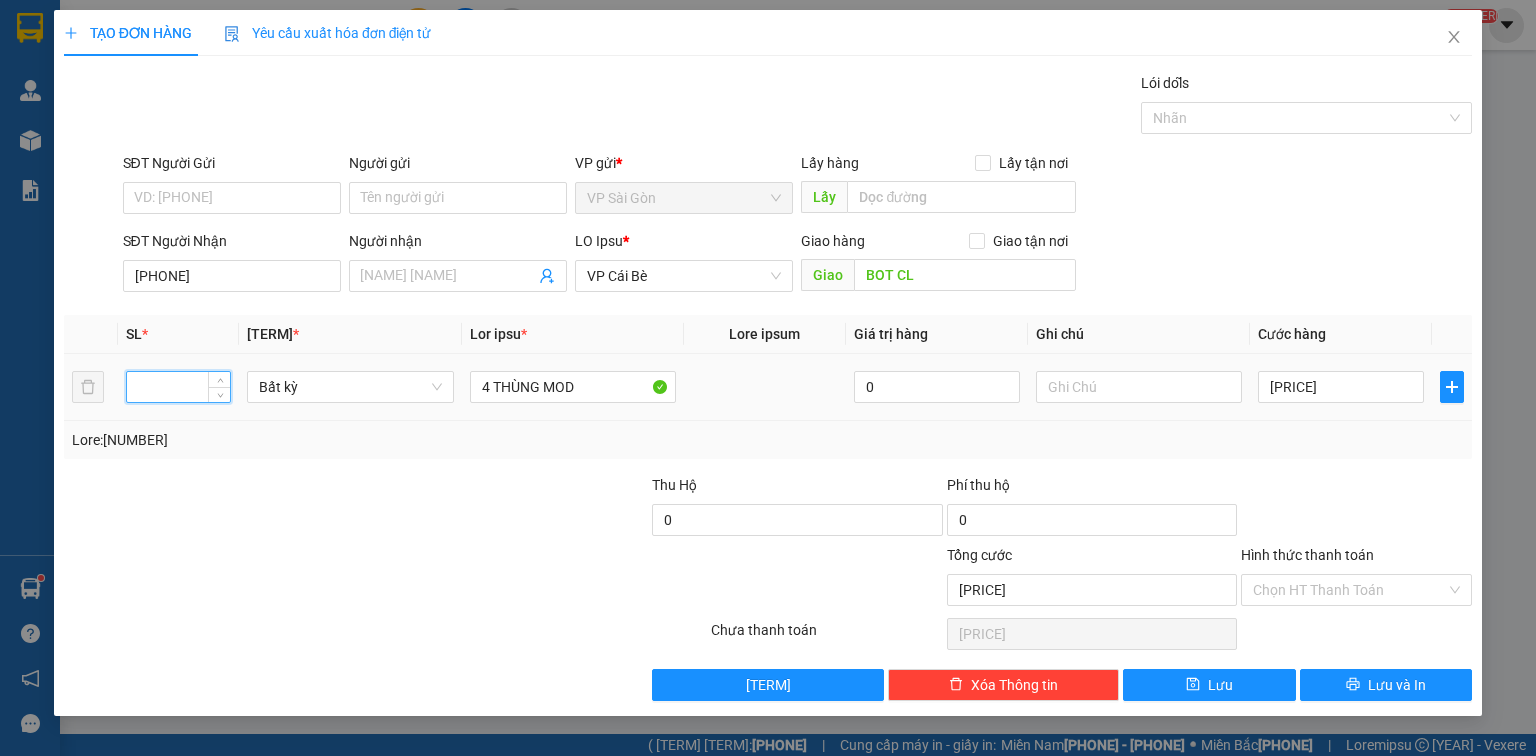 click at bounding box center (219, 379) 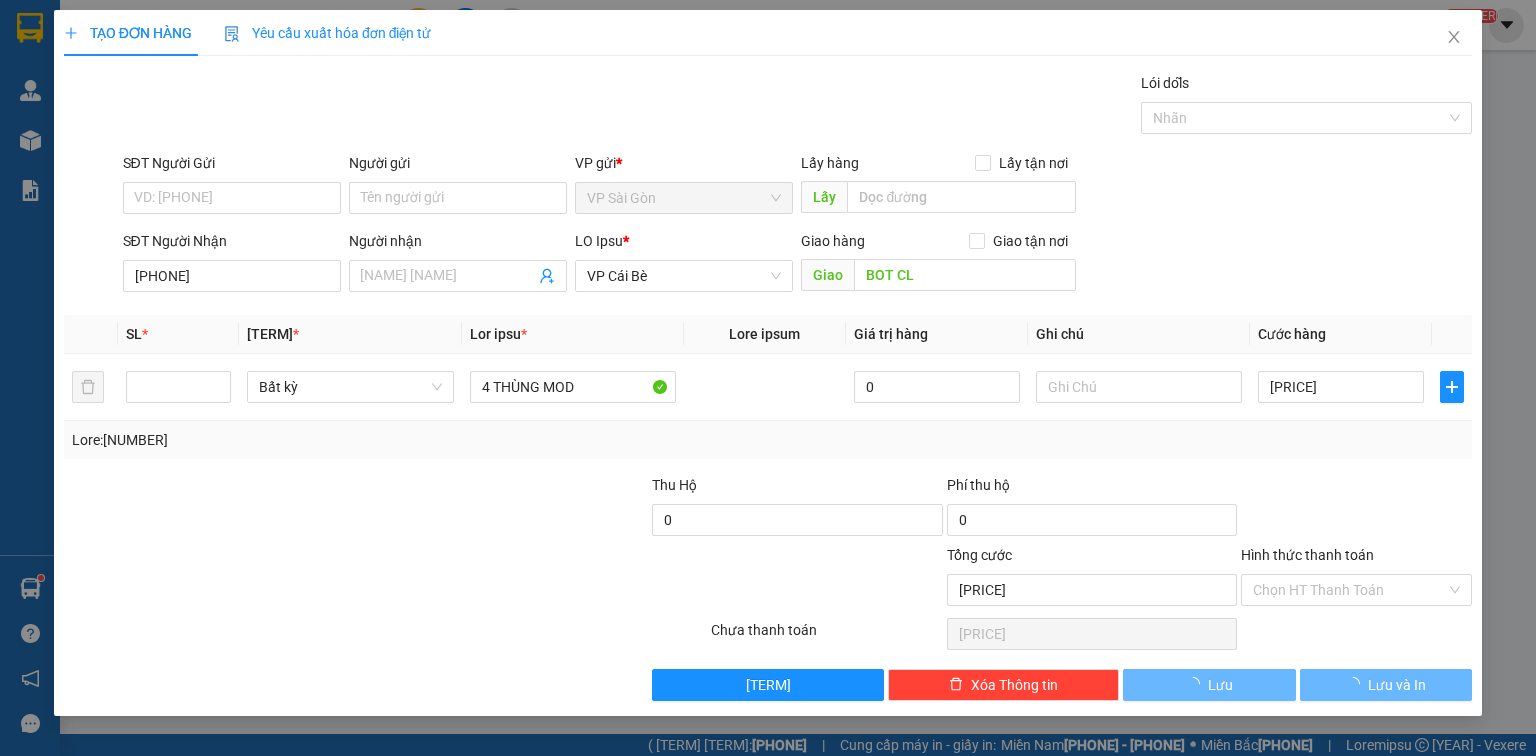 drag, startPoint x: 281, startPoint y: 485, endPoint x: 469, endPoint y: 460, distance: 189.65495 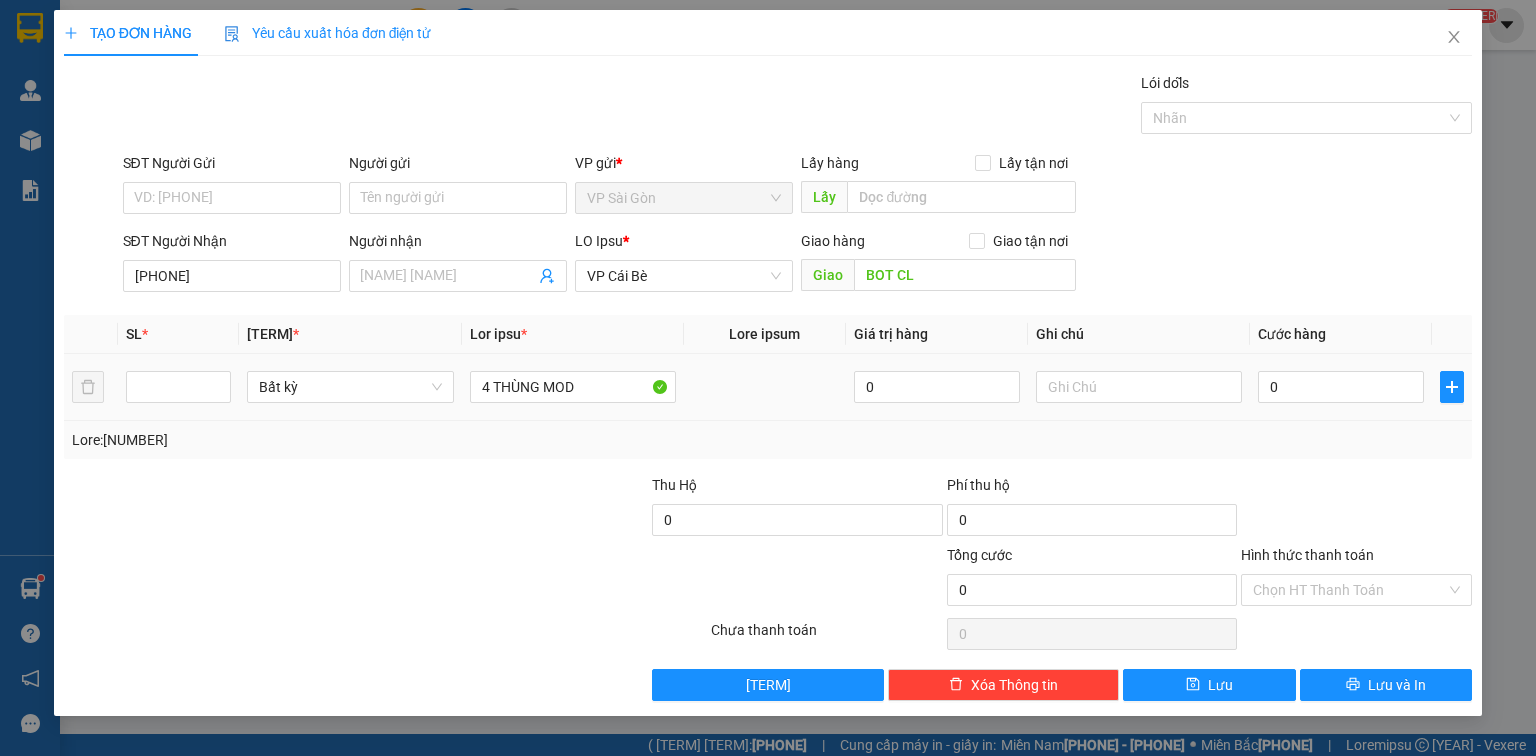 click on "0" at bounding box center (573, 387) 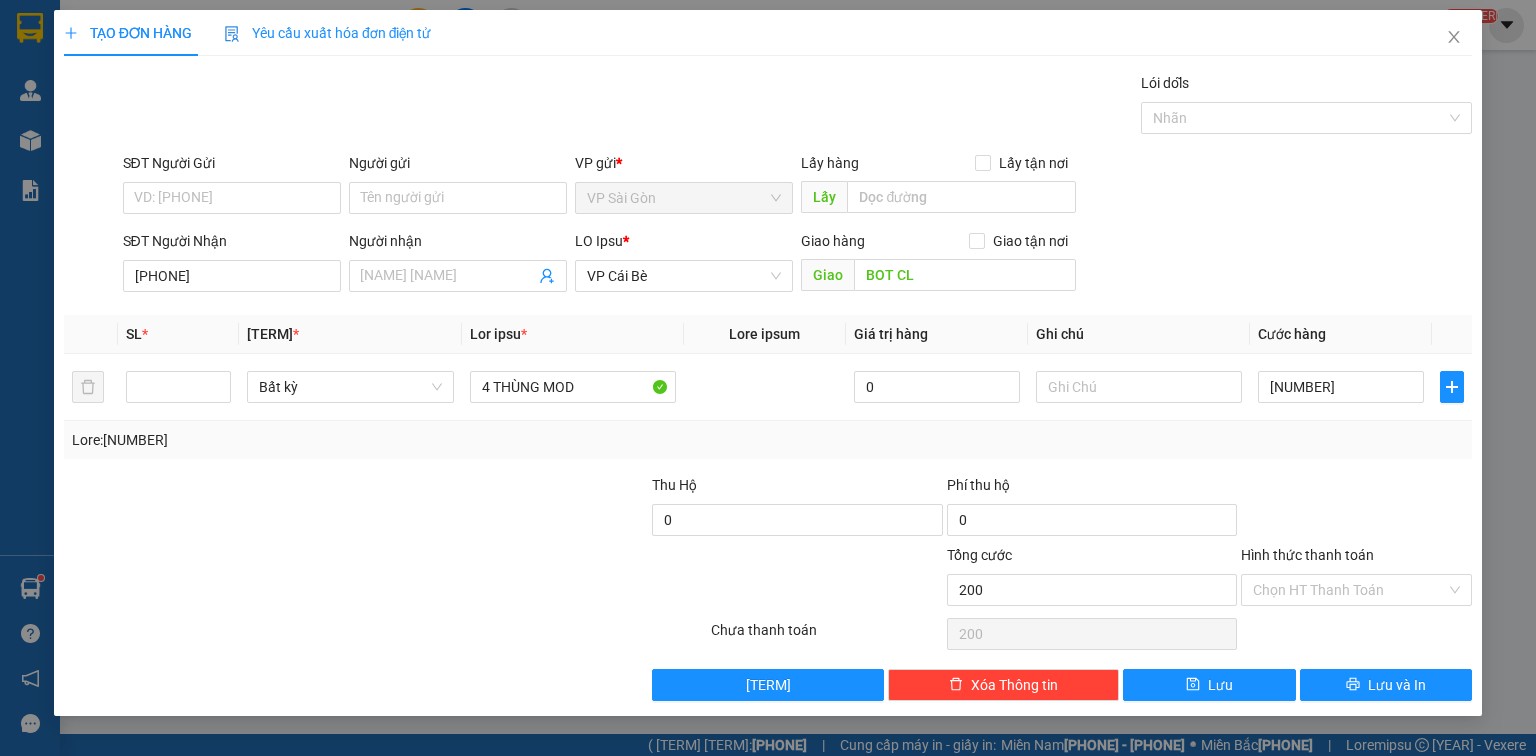 type on "[NUMBER]" 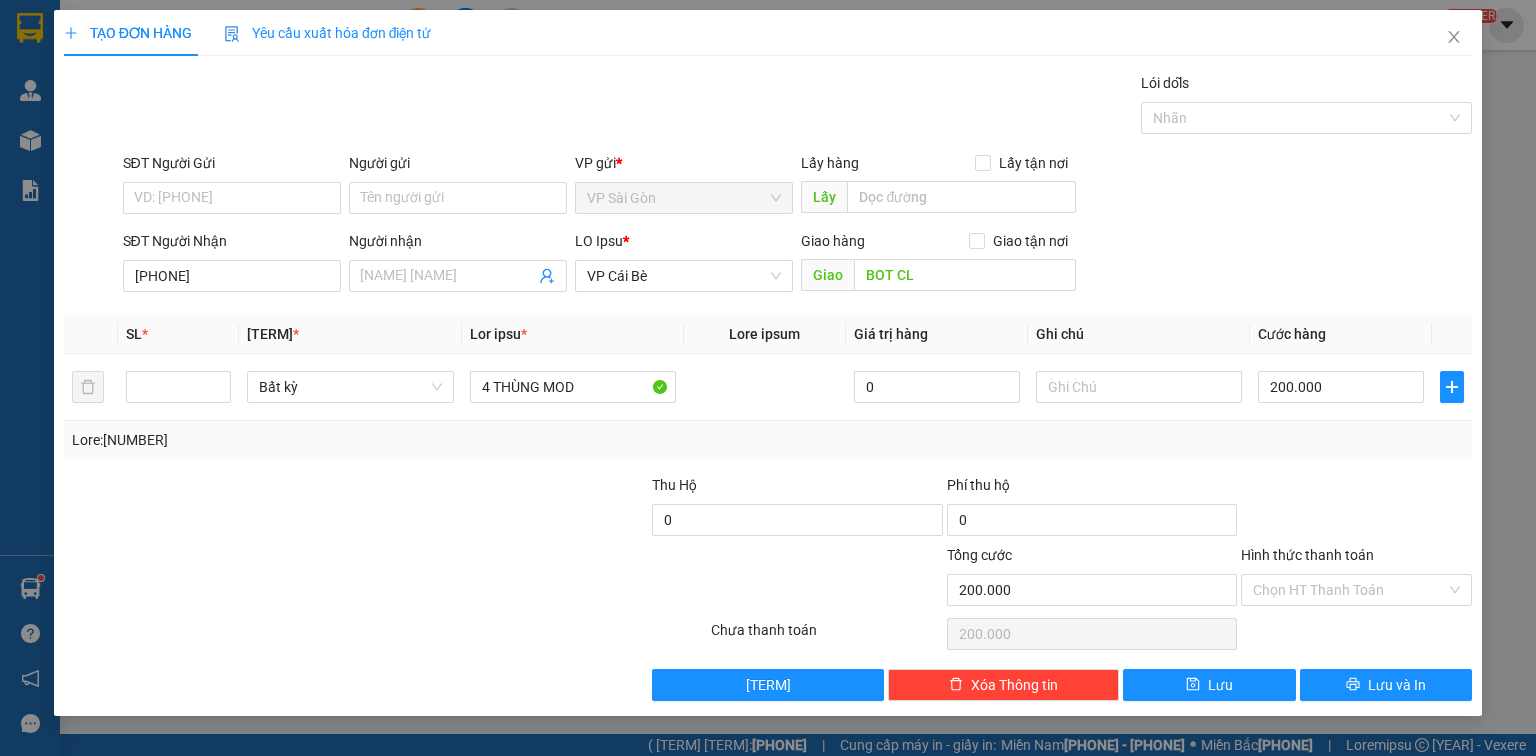 click at bounding box center [1356, 509] 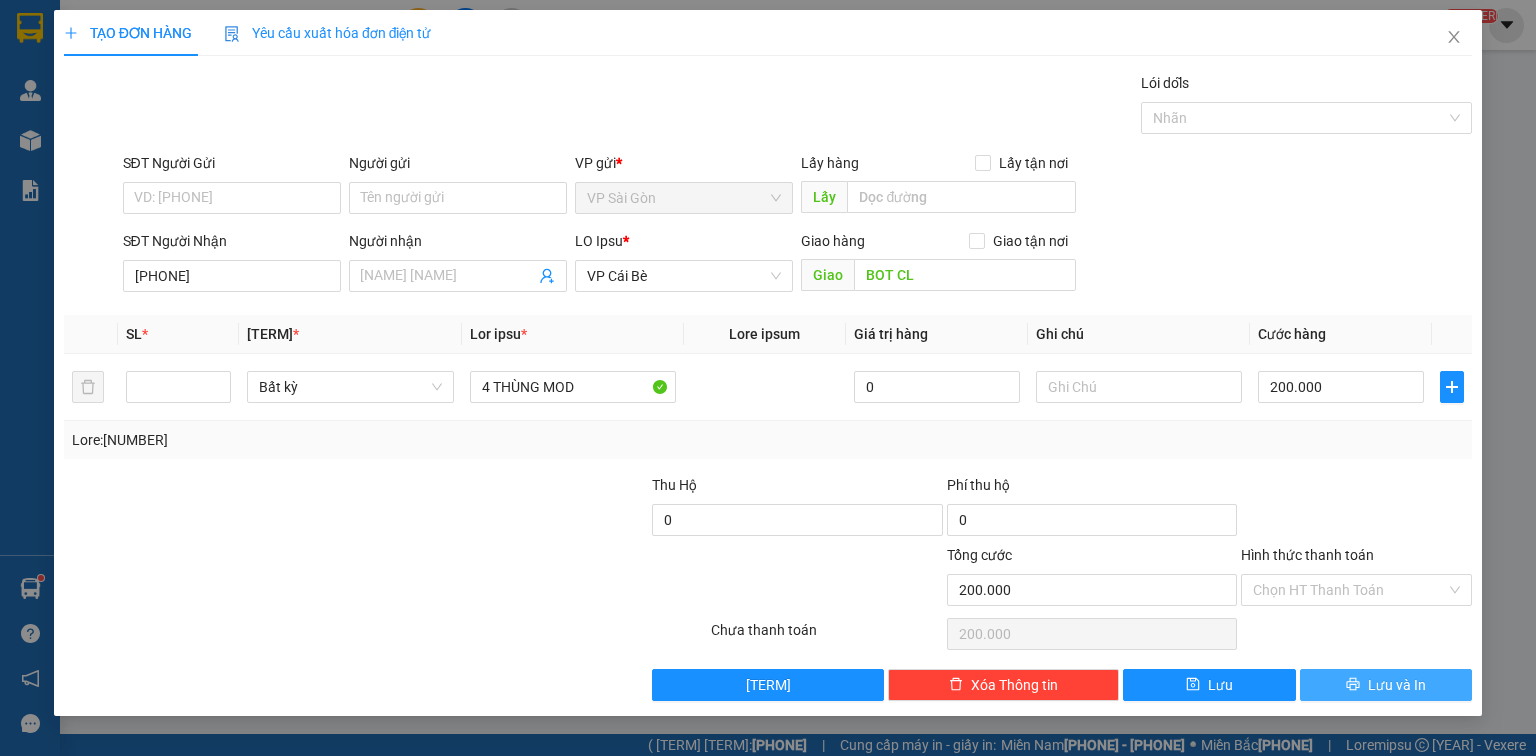 click on "Lưu và In" at bounding box center (1386, 685) 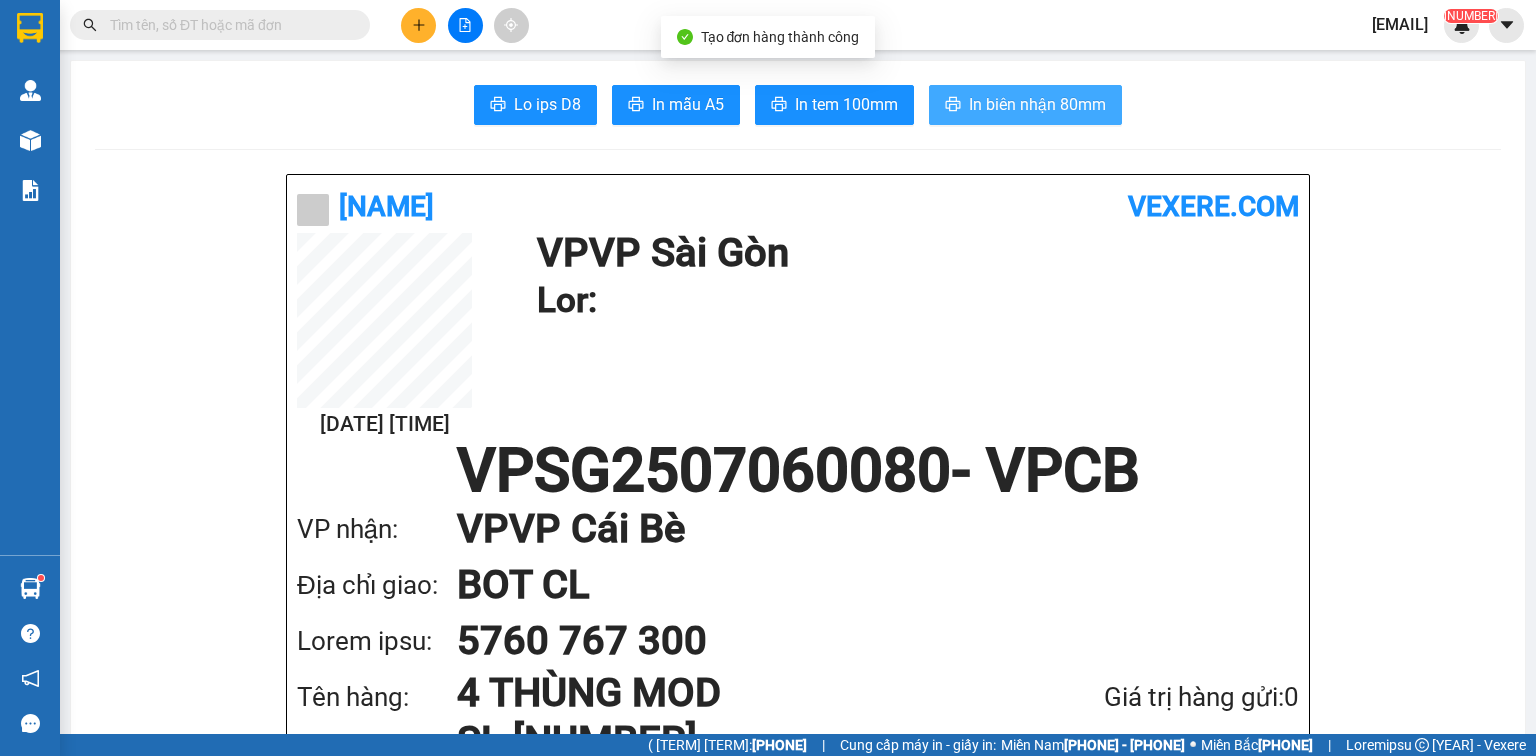 click on "In biên nhận 80mm" at bounding box center [1037, 104] 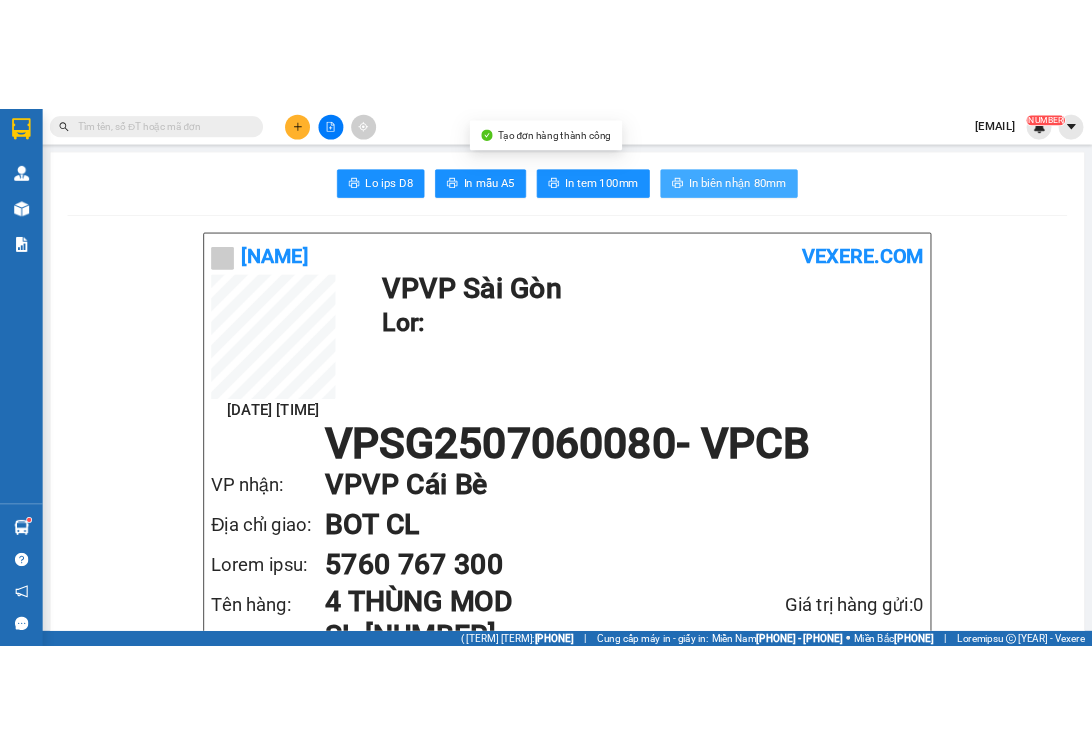 scroll, scrollTop: 0, scrollLeft: 0, axis: both 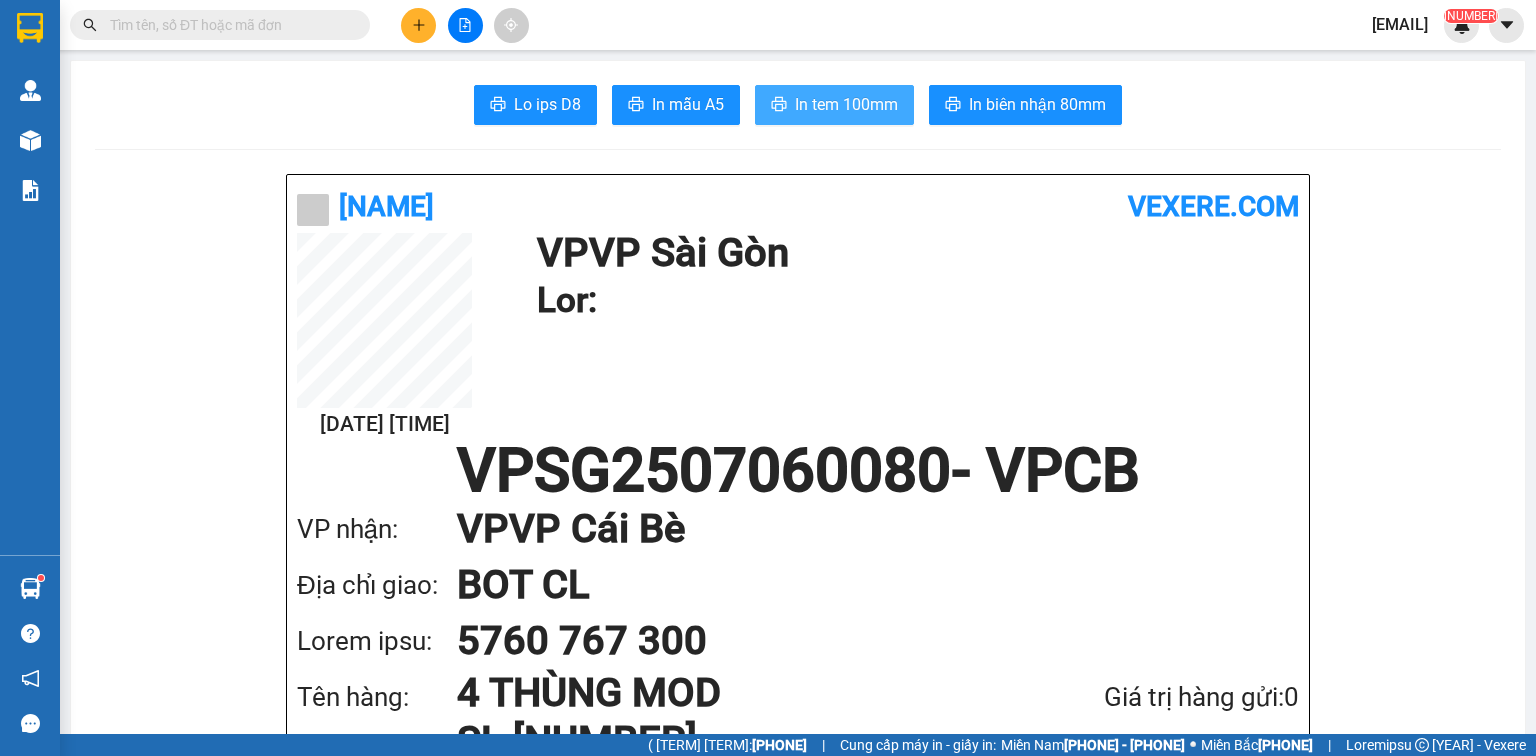 click on "In tem 100mm" at bounding box center [547, 104] 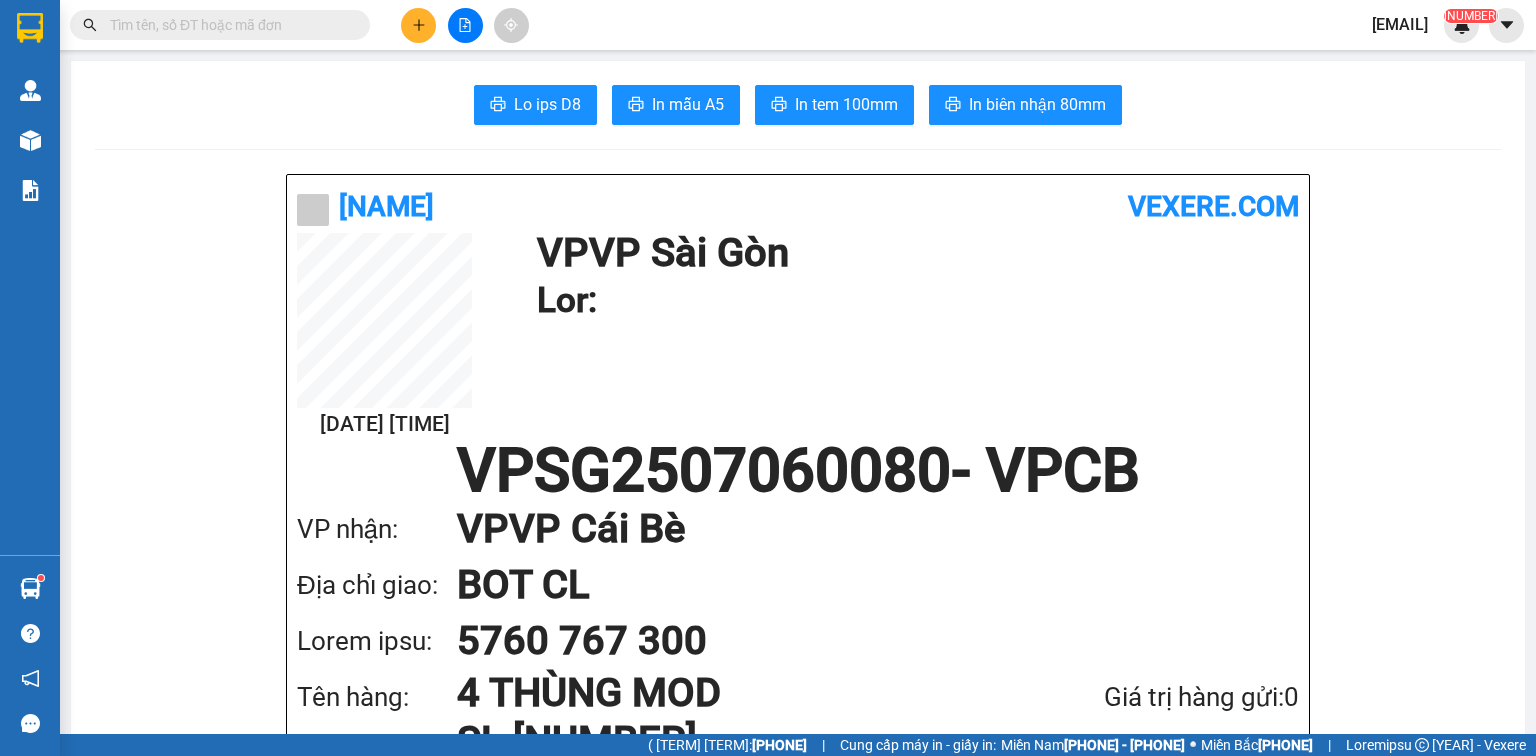 click on "In mẫu A6
In mẫu A5
In tem 100mm
In biên nhận 80mm [NAME] vexere.com [DATE] [TIME] VP  VP Sài Gòn Gửi:    [CODE]  -   [CODE] VP nhận: VP  VP Cái Bè Địa chỉ giao: [LOCATION] Người nhận:   [PHONE] Tên hàng: 4 [ITEM] [ITEM] SL 4 Giá trị hàng gửi:  0 Chưa   [PRICE] Tổng phải thu:   [PRICE] [NAME] VP VP Sài Gòn   97B Nguyễn Duy Dương, P9   [PHONE], [PHONE] VP VP Cái Bè   436 Nguyễn Thái Học, Khu 2   [PHONE], [PHONE] Mã GD :  [CODE] In ngày:  [DATE]   [TIME] Gửi khách hàng Gửi :       VP VP Sài Gòn Nhận :    [PHONE]   VP VP Cái Bè Giao DĐ: [LOCATION] Tên (giá trị hàng) SL Cước món hàng 4 [ITEM] [ITEM]   (0) 4 [PRICE] Tổng cộng 4 [PRICE] Loading...Chưa : [PRICE] VND Tổng phải thu : [PRICE] VND Người gửi hàng xác nhận Quy định nhận/gửi hàng : Không vận chuyển hàng hóa trái quy định pháp luật. CMND. Hàng gửi bị mất, nhà xe đền" at bounding box center [798, 1674] 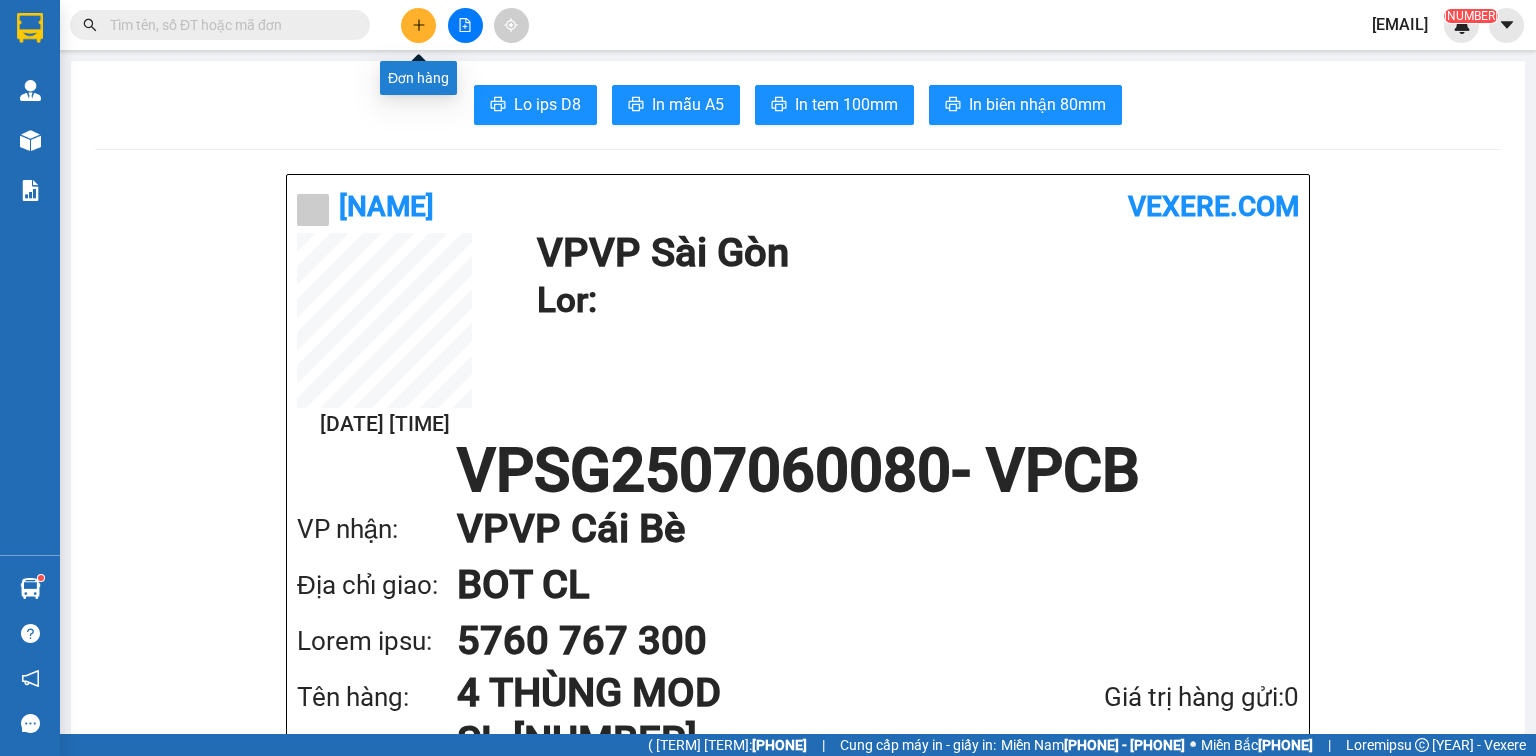 click at bounding box center (418, 25) 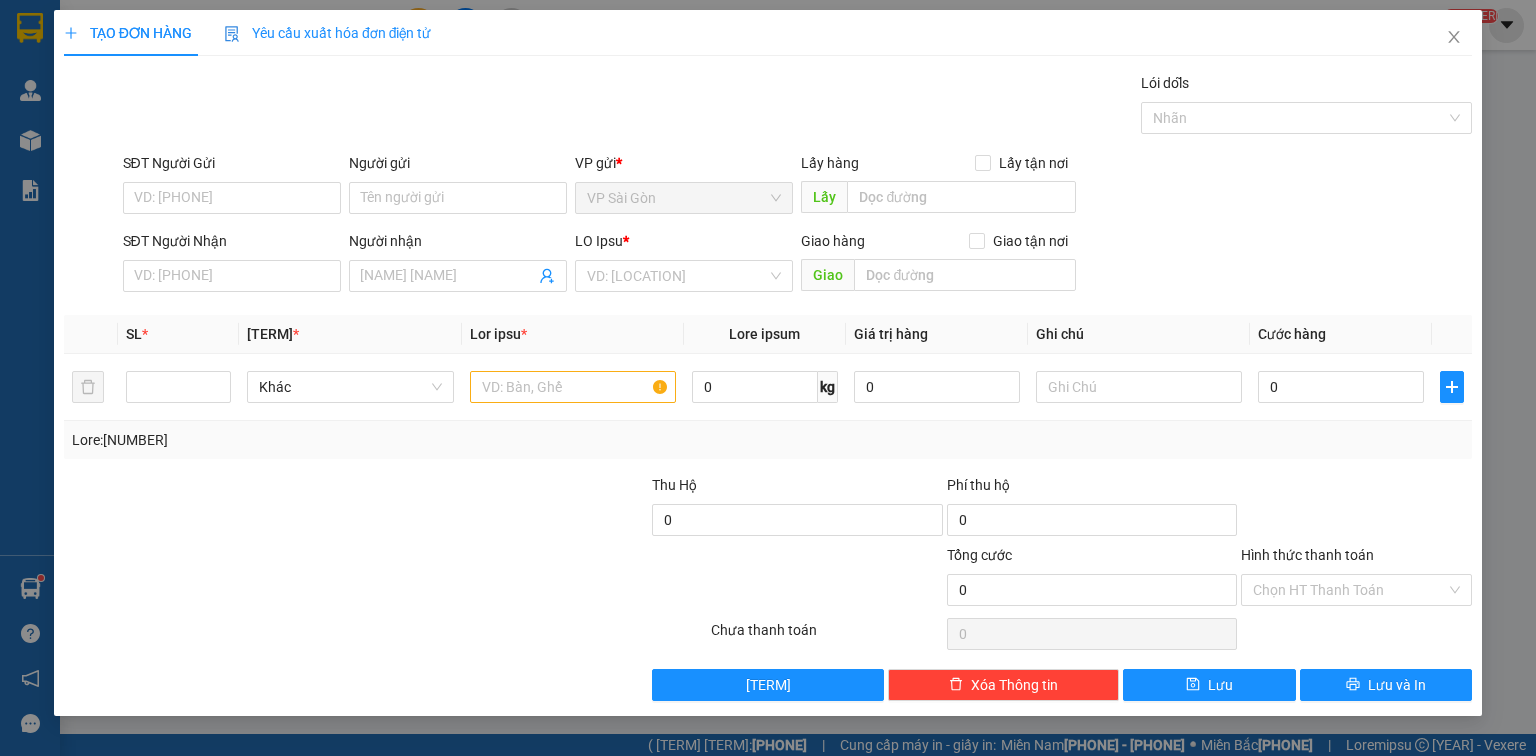 click on "SĐT Người Nhận" at bounding box center [232, 276] 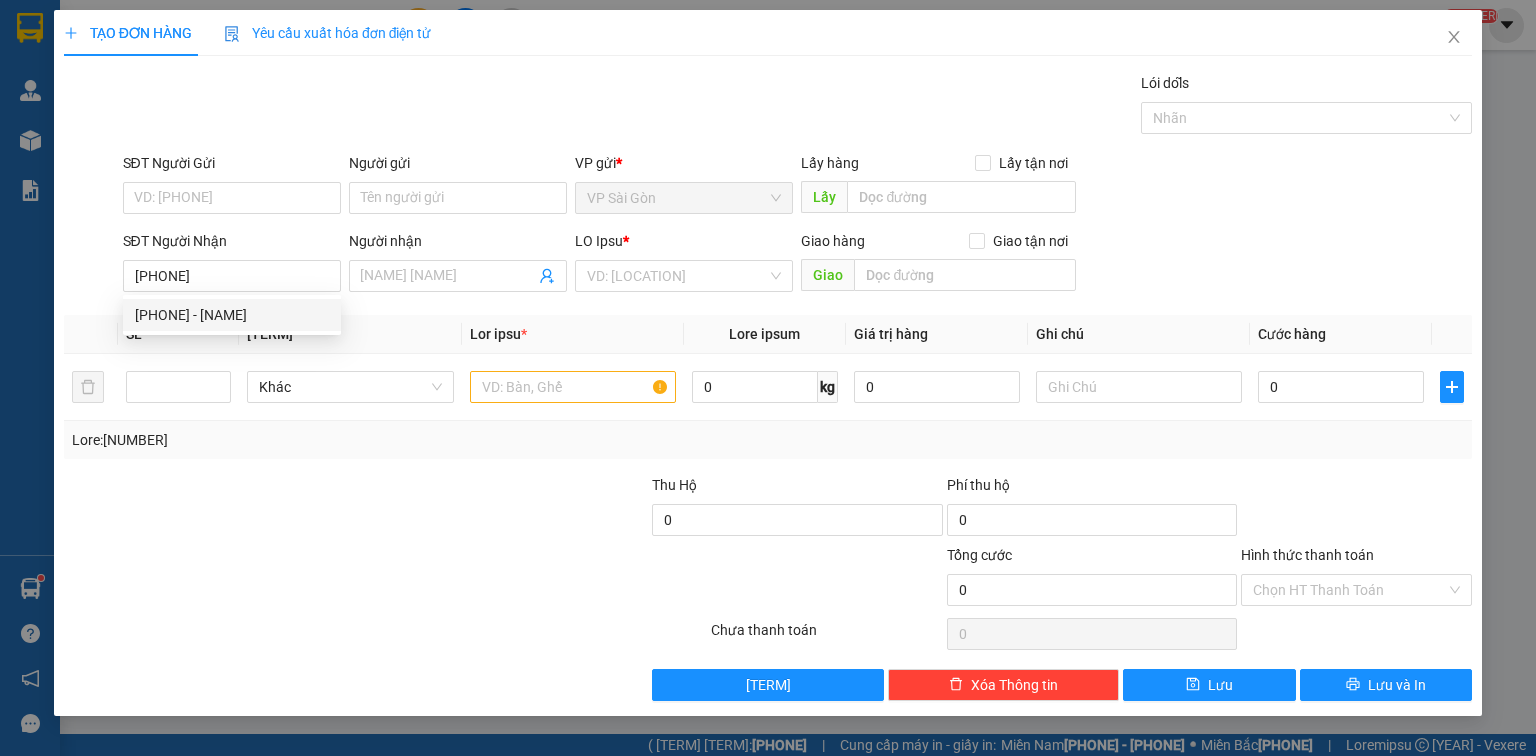 click on "[PHONE] - [NAME]" at bounding box center [232, 315] 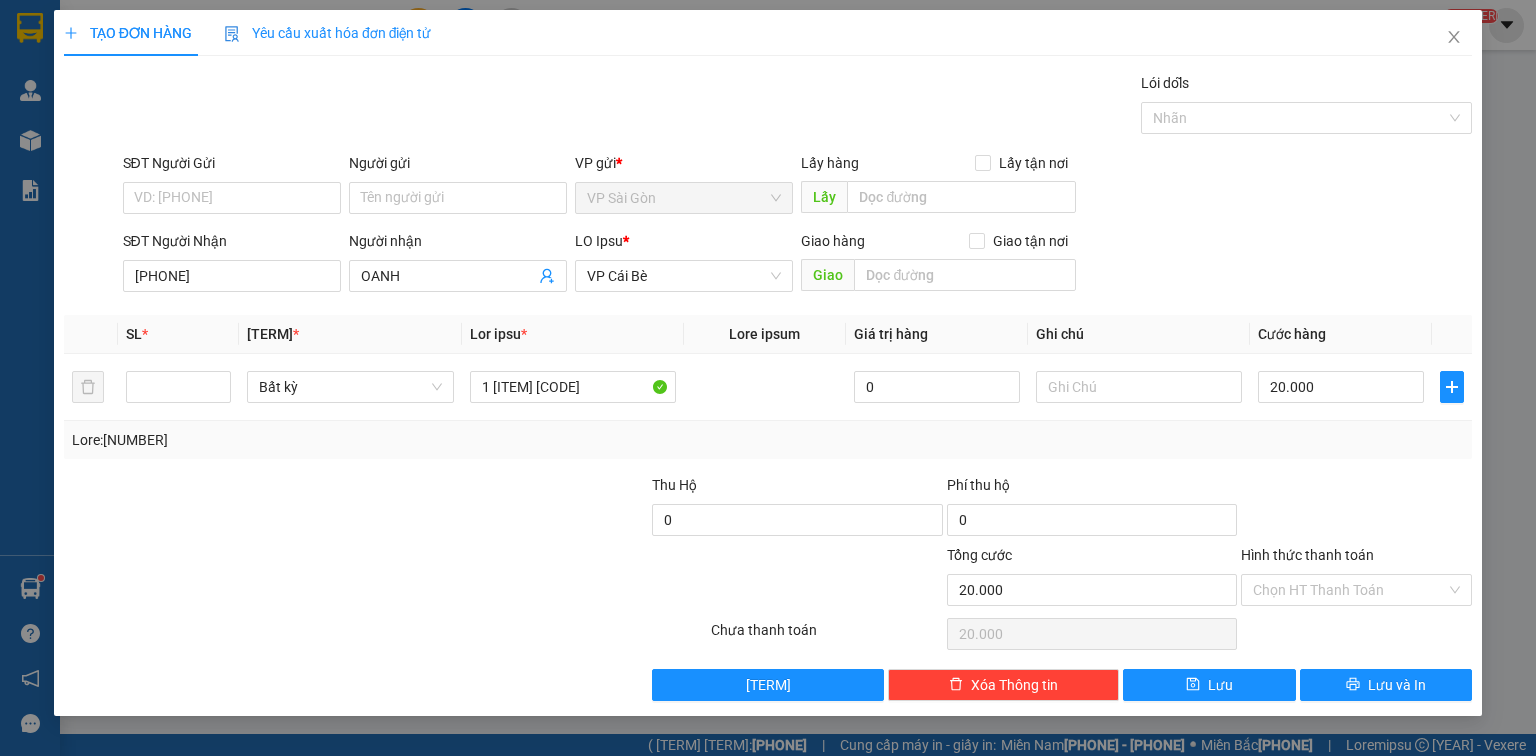 click on "Transit Pickup Surcharge Ids Transit Deliver Surcharge Ids Transit Deliver Surcharge Transit Deliver Surcharge Gói vận chuyển  * Tiêu chuẩn Gán nhãn   Nhãn SĐT Người Gửi VD: [PHONE] Người gửi Tên người gửi VP gửi  * VP Sài Gòn Lấy hàng Lấy tận nơi Lấy SĐT Người Nhận [PHONE] Người nhận [NAME] VP Nhận  * VP Cái Bè Giao hàng Giao tận nơi Giao SL  * Đơn vị tính  * Tên hàng  * Định lượng Giá trị hàng Ghi chú Cước hàng                   1 Bất kỳ 1 hộp kv 0 20.000 Tổng:  1 Thu Hộ 0 Phí thu hộ 0 Tổng cước 20.000 Hình thức thanh toán Chọn HT Thanh Toán Số tiền thu trước 0 Chưa thanh toán 20.000 Chọn HT Thanh Toán Lưu nháp Xóa Thông tin Lưu Lưu và In 1 hộp kv" at bounding box center (768, 386) 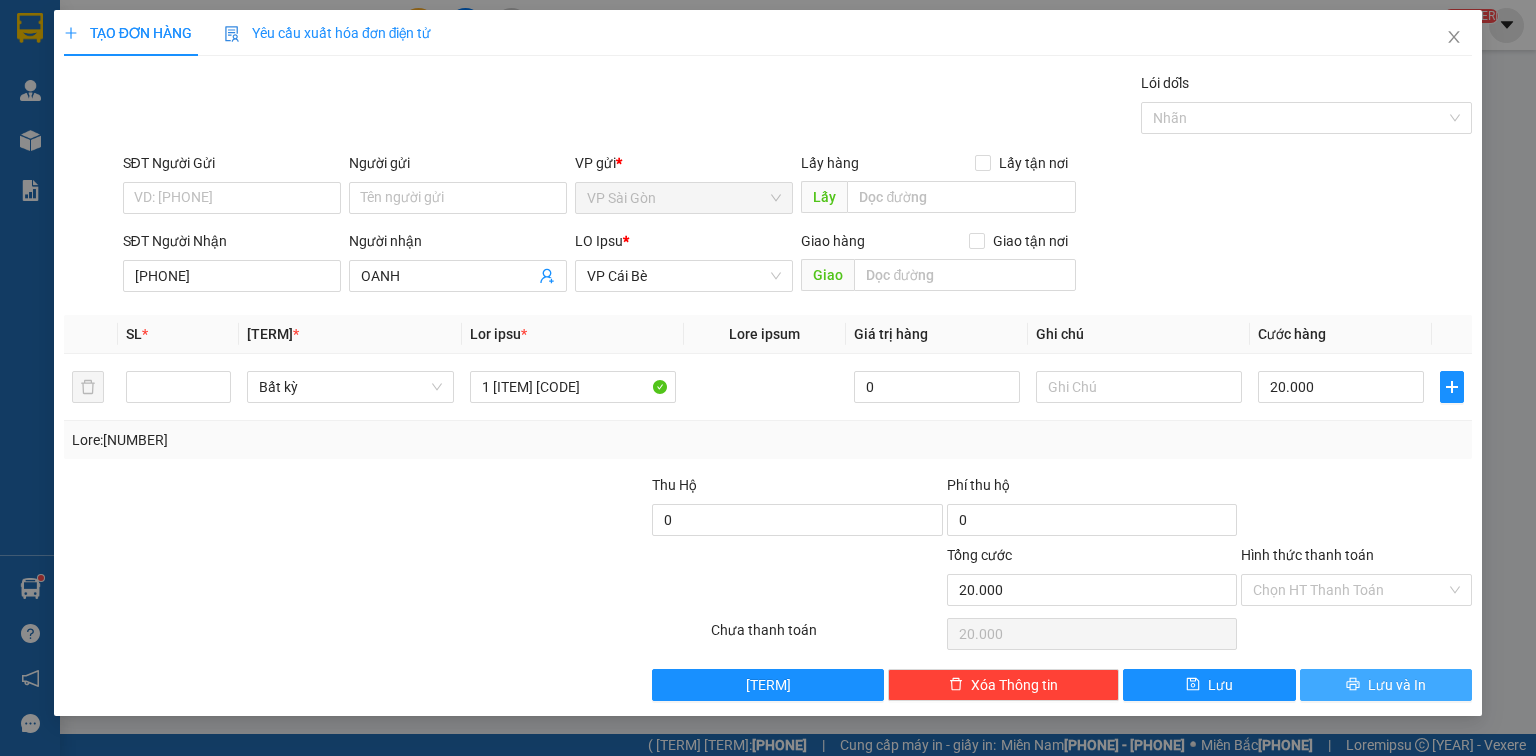 click on "Lưu và In" at bounding box center (1386, 685) 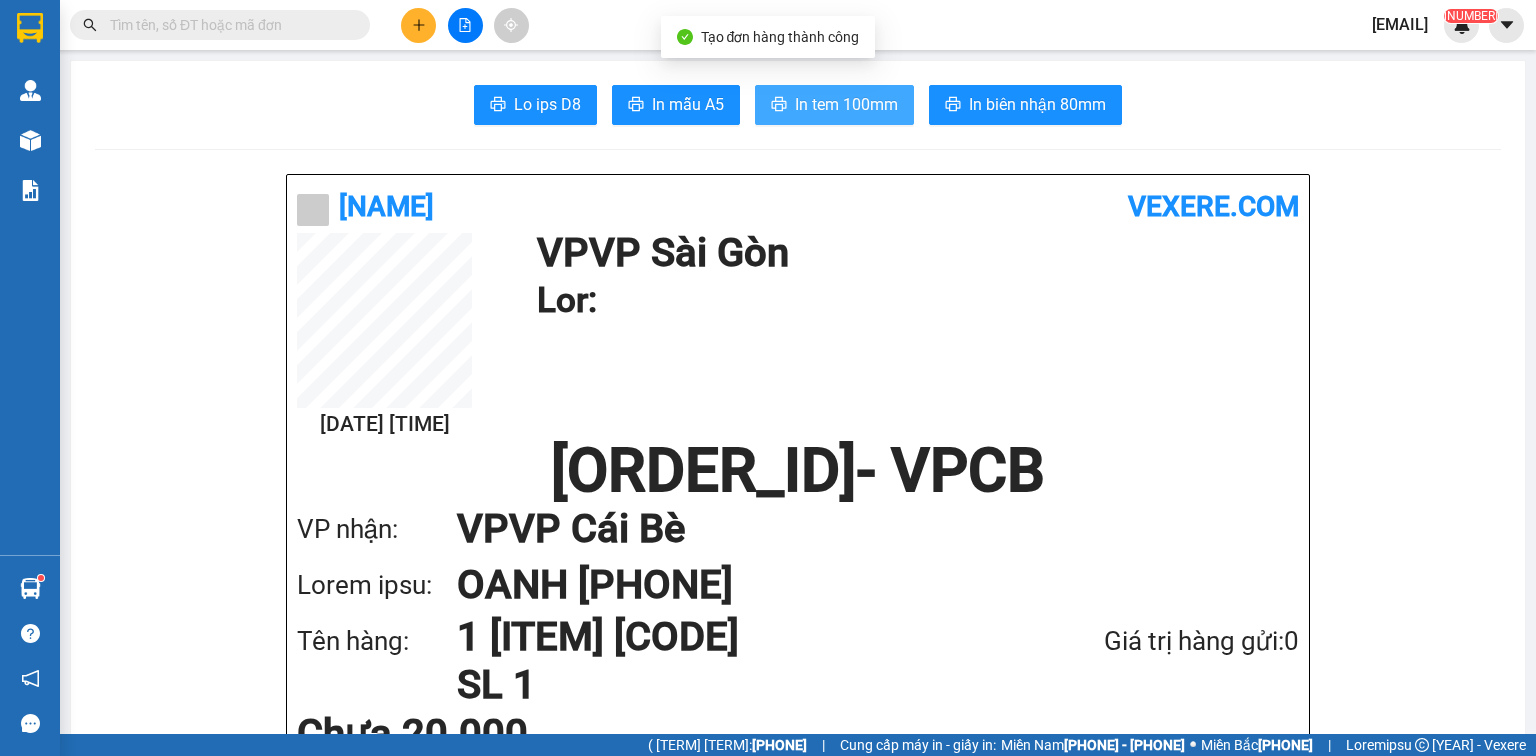 click on "In tem 100mm" at bounding box center (547, 104) 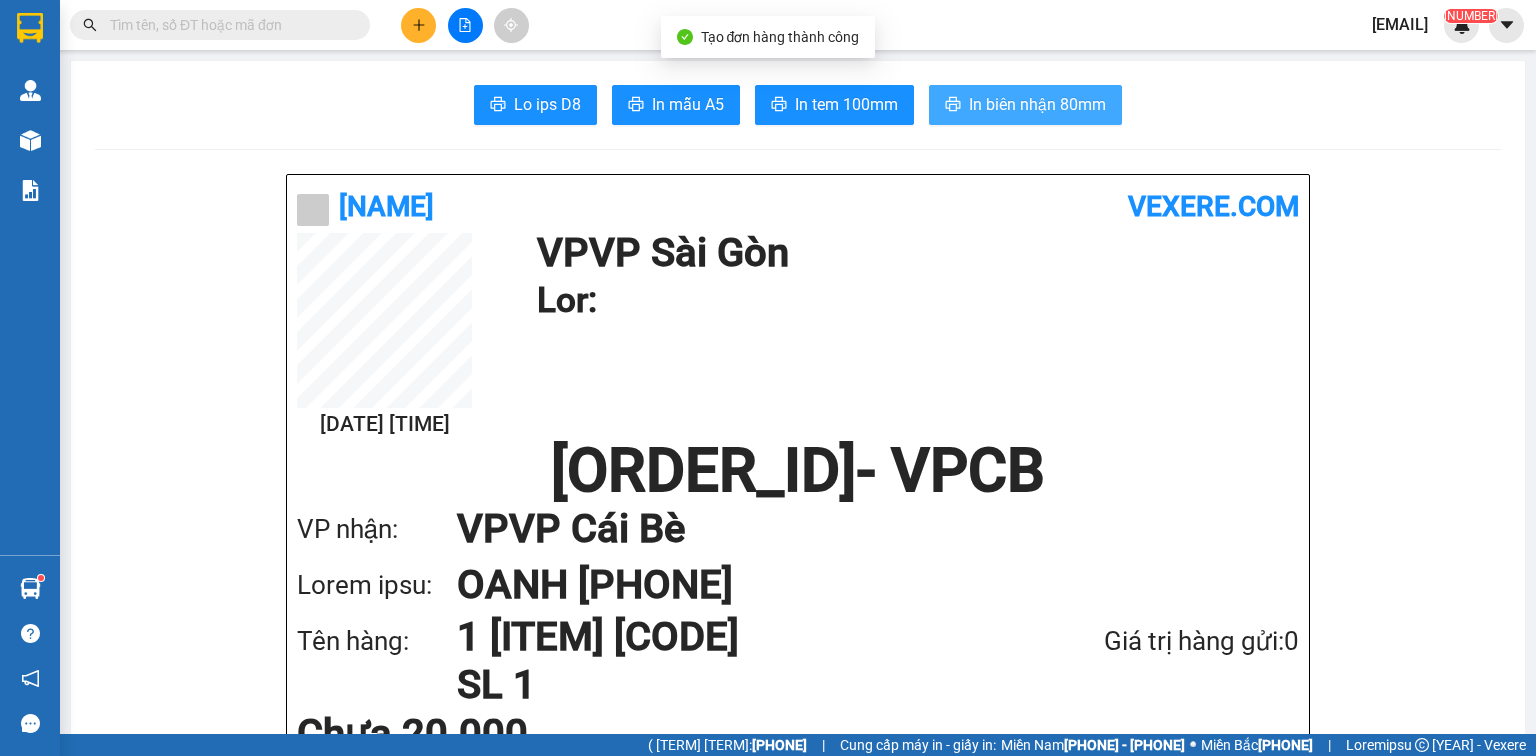click on "In biên nhận 80mm" at bounding box center [1025, 105] 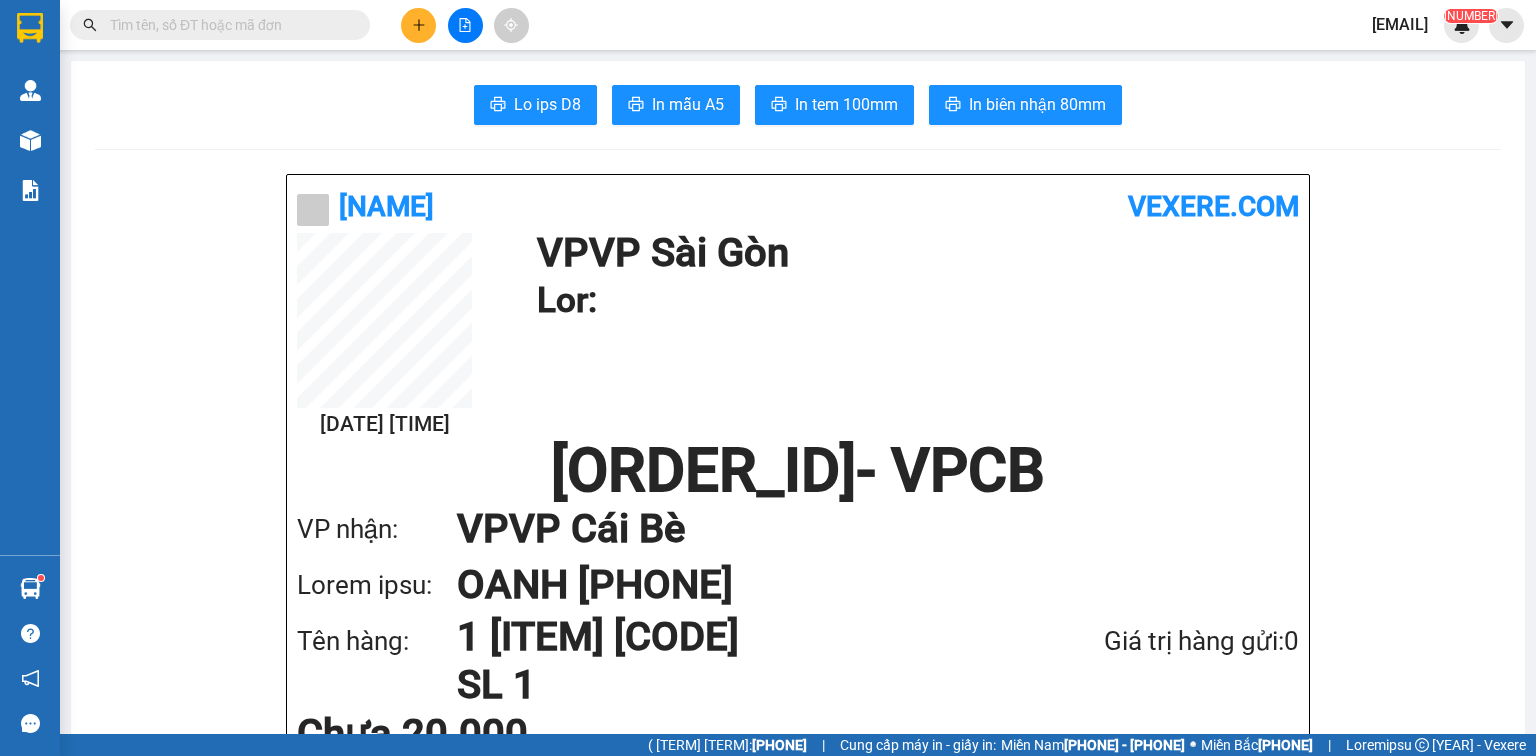 click at bounding box center (228, 25) 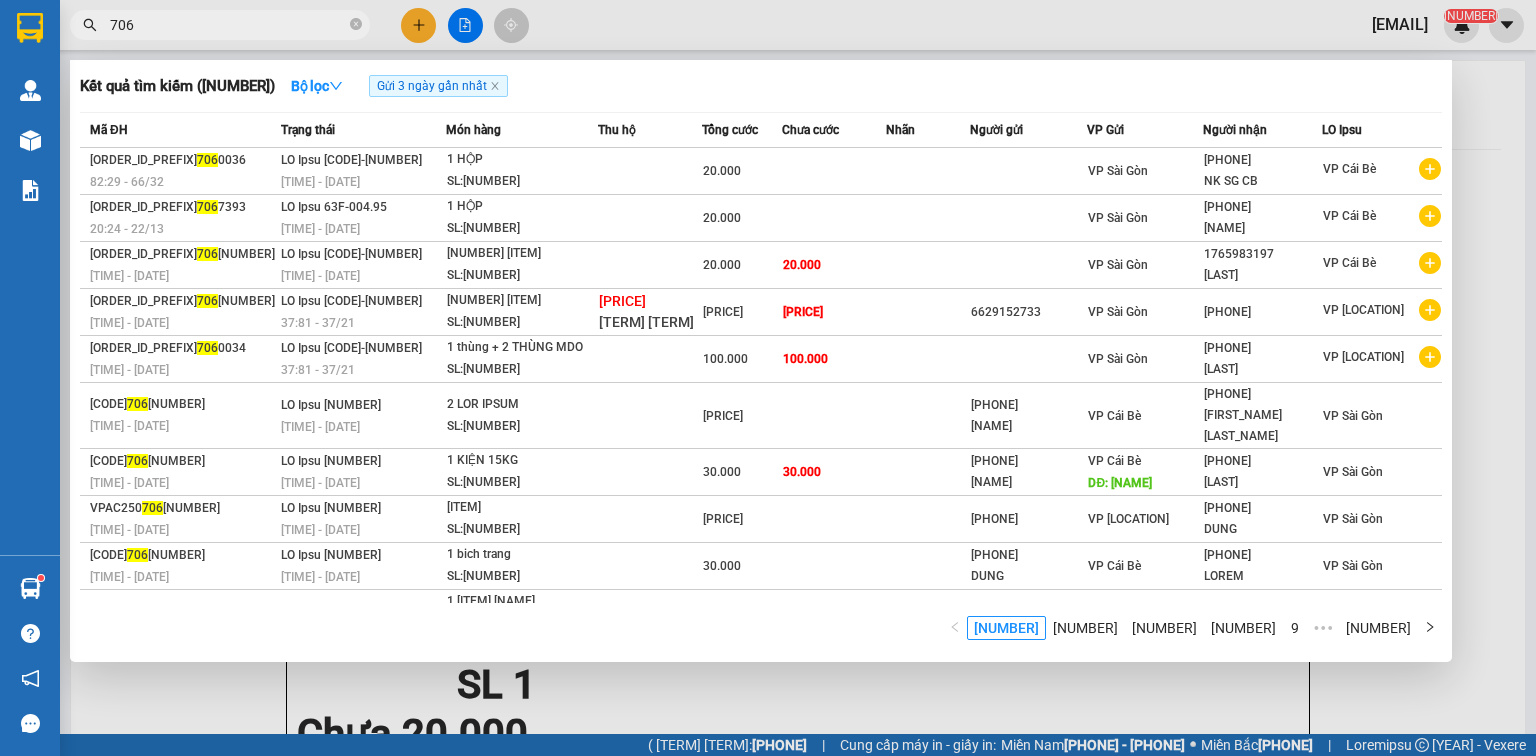 click on "706" at bounding box center (228, 25) 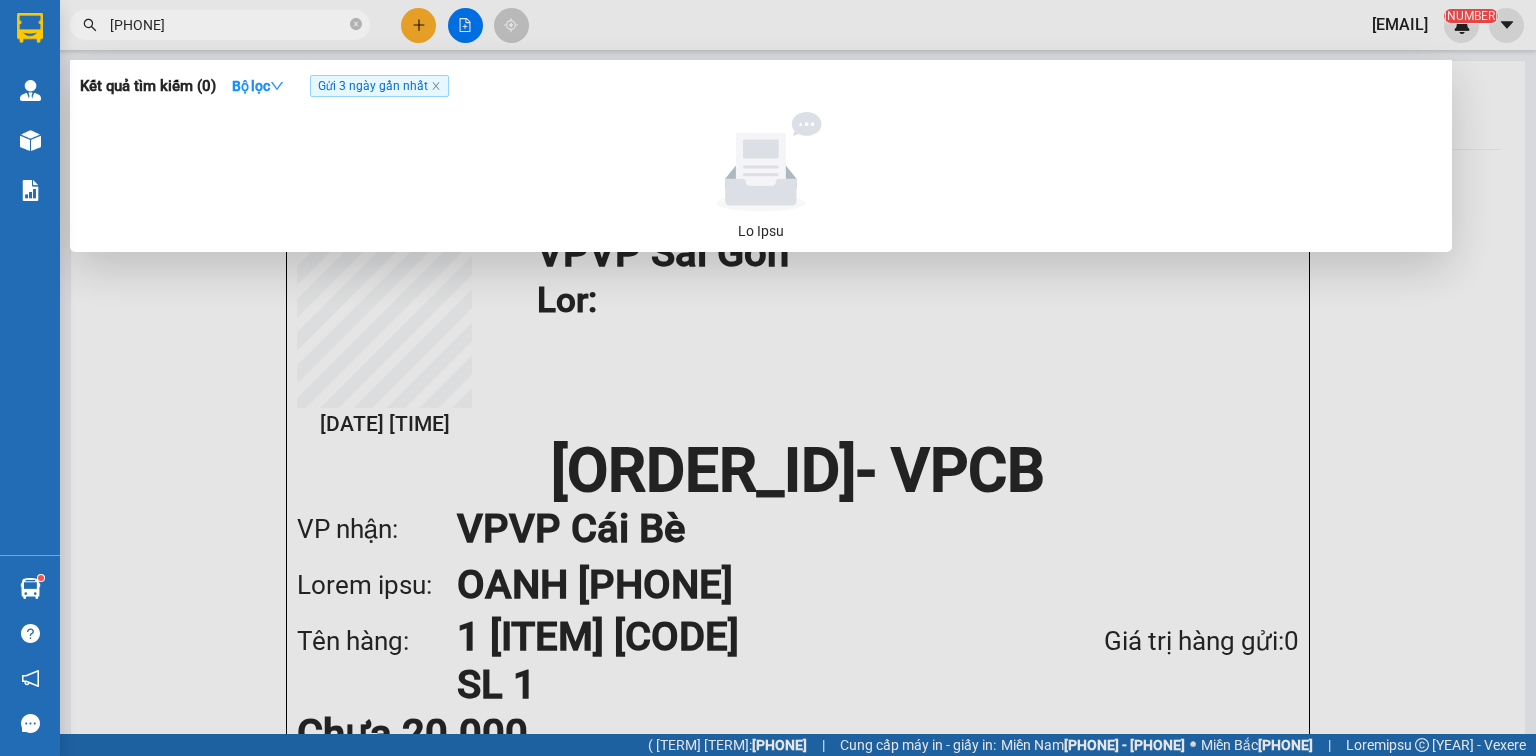 click on "[PHONE]" at bounding box center (220, 25) 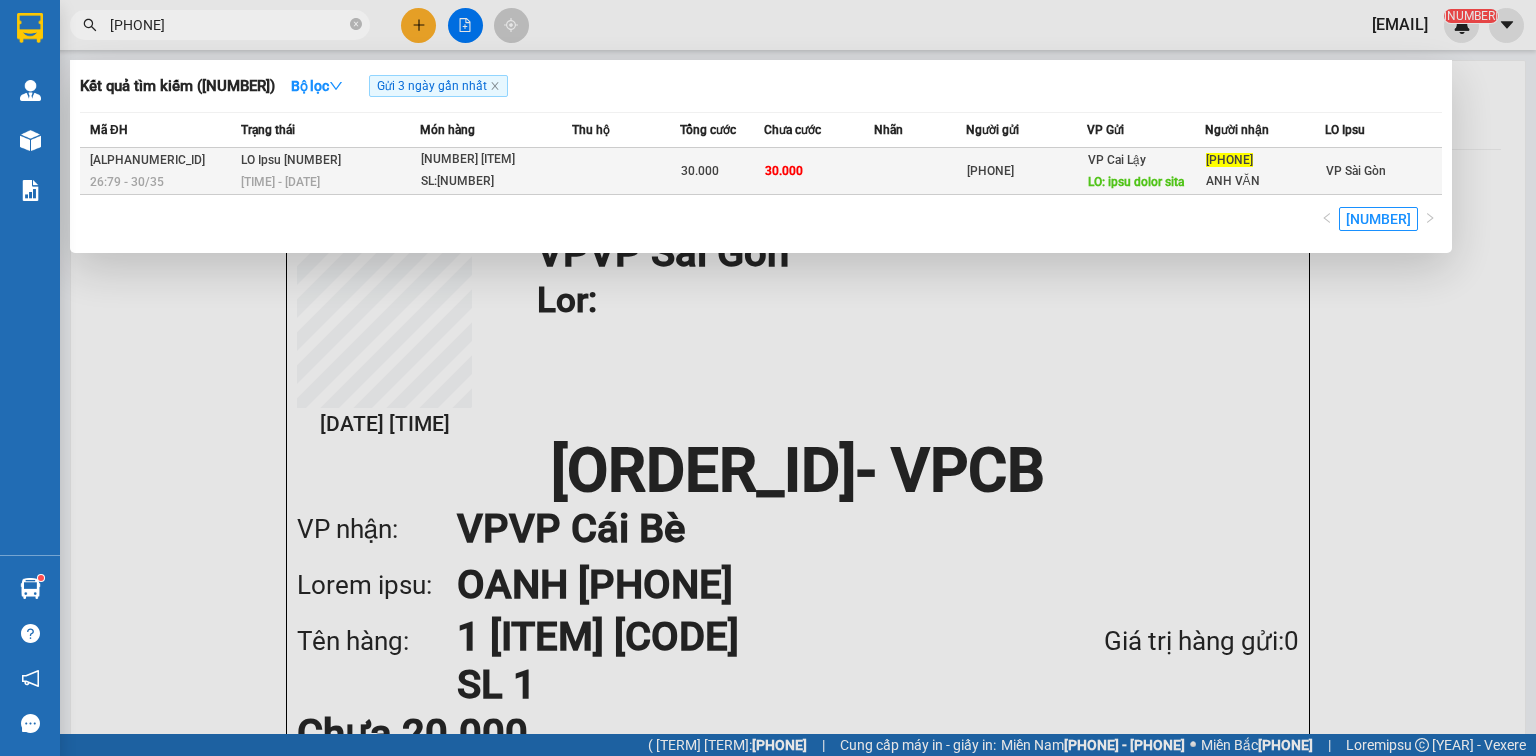 click at bounding box center [920, 171] 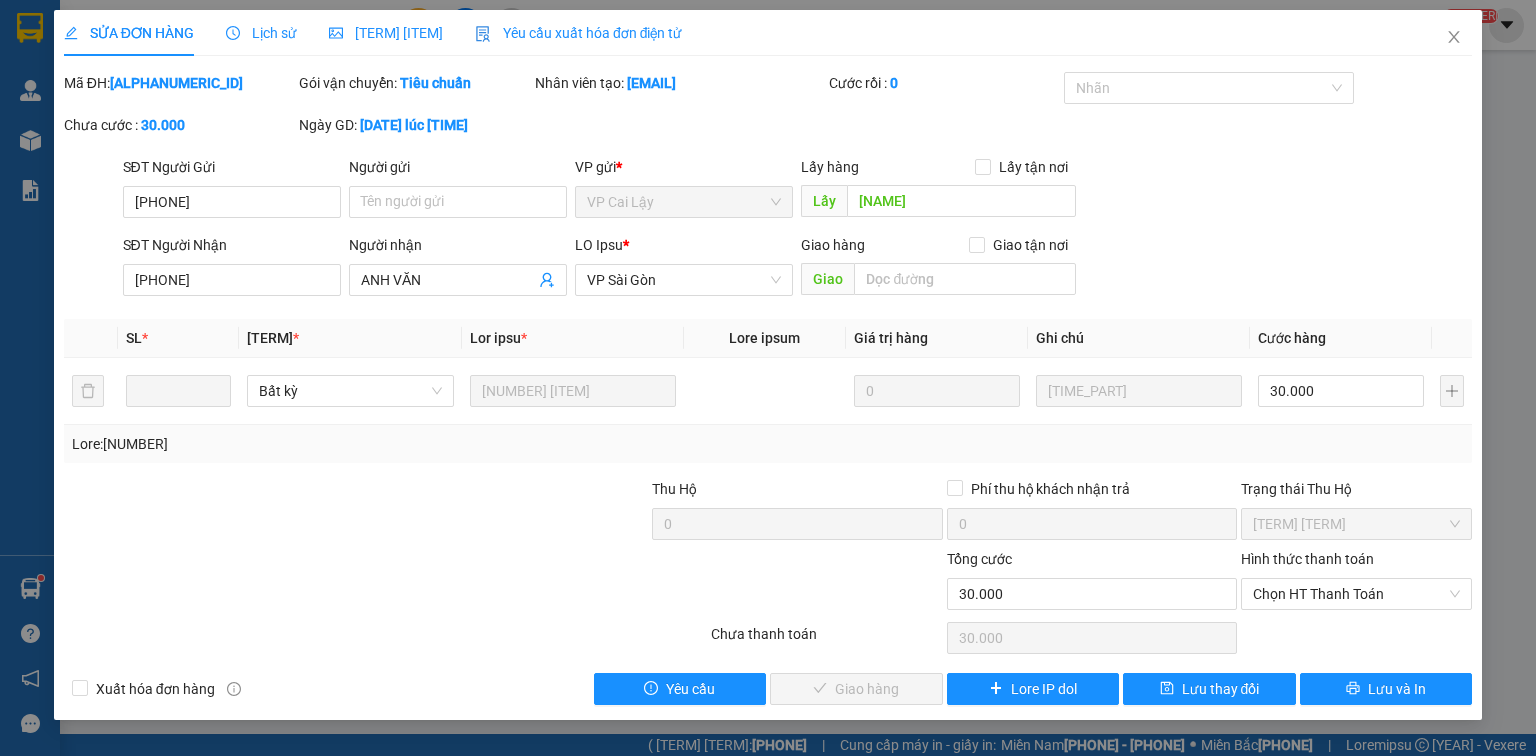 click on "Chọn HT Thanh Toán" at bounding box center (1356, 594) 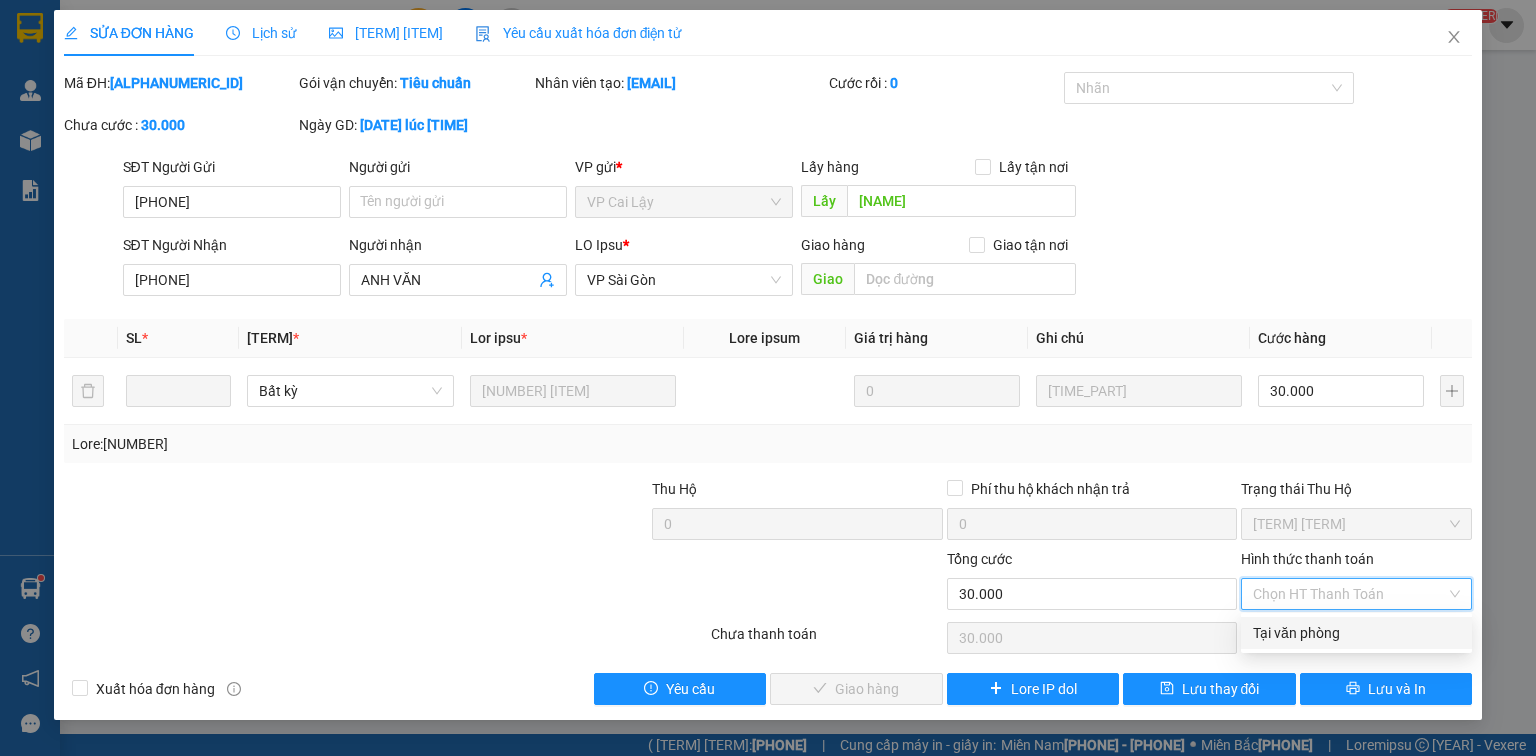 click on "Tại văn phòng" at bounding box center (1356, 633) 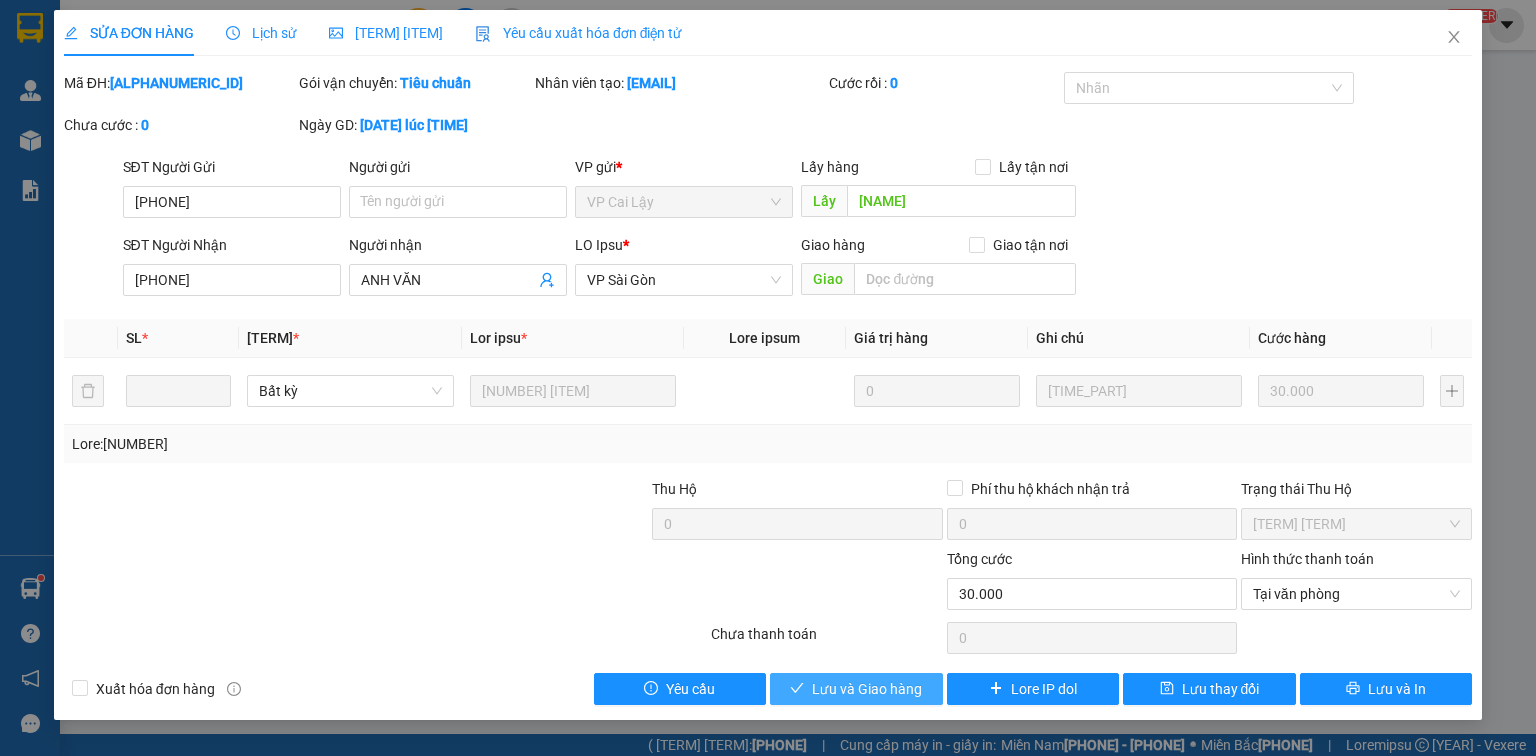 click on "Lưu và Giao hàng" at bounding box center [867, 689] 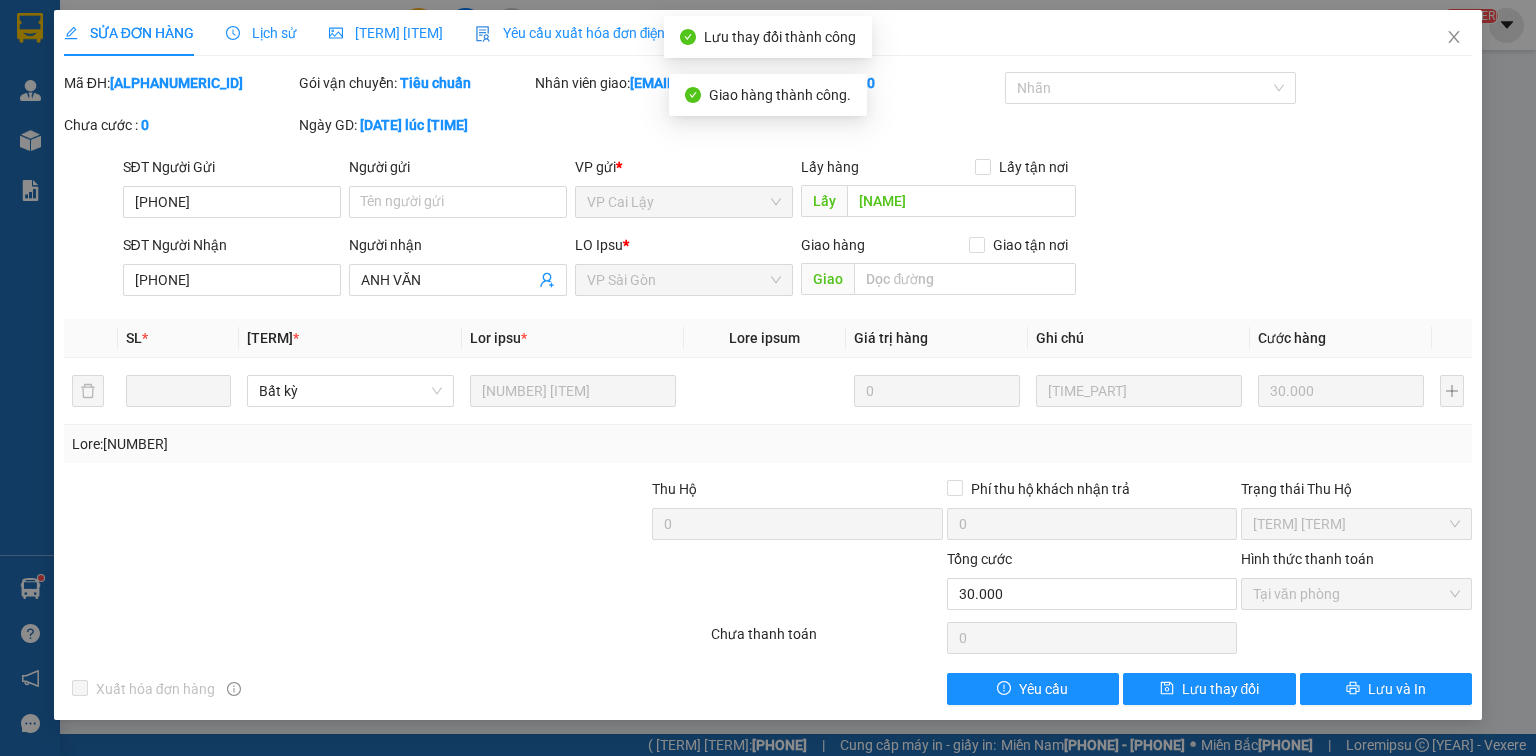 click at bounding box center [1454, 38] 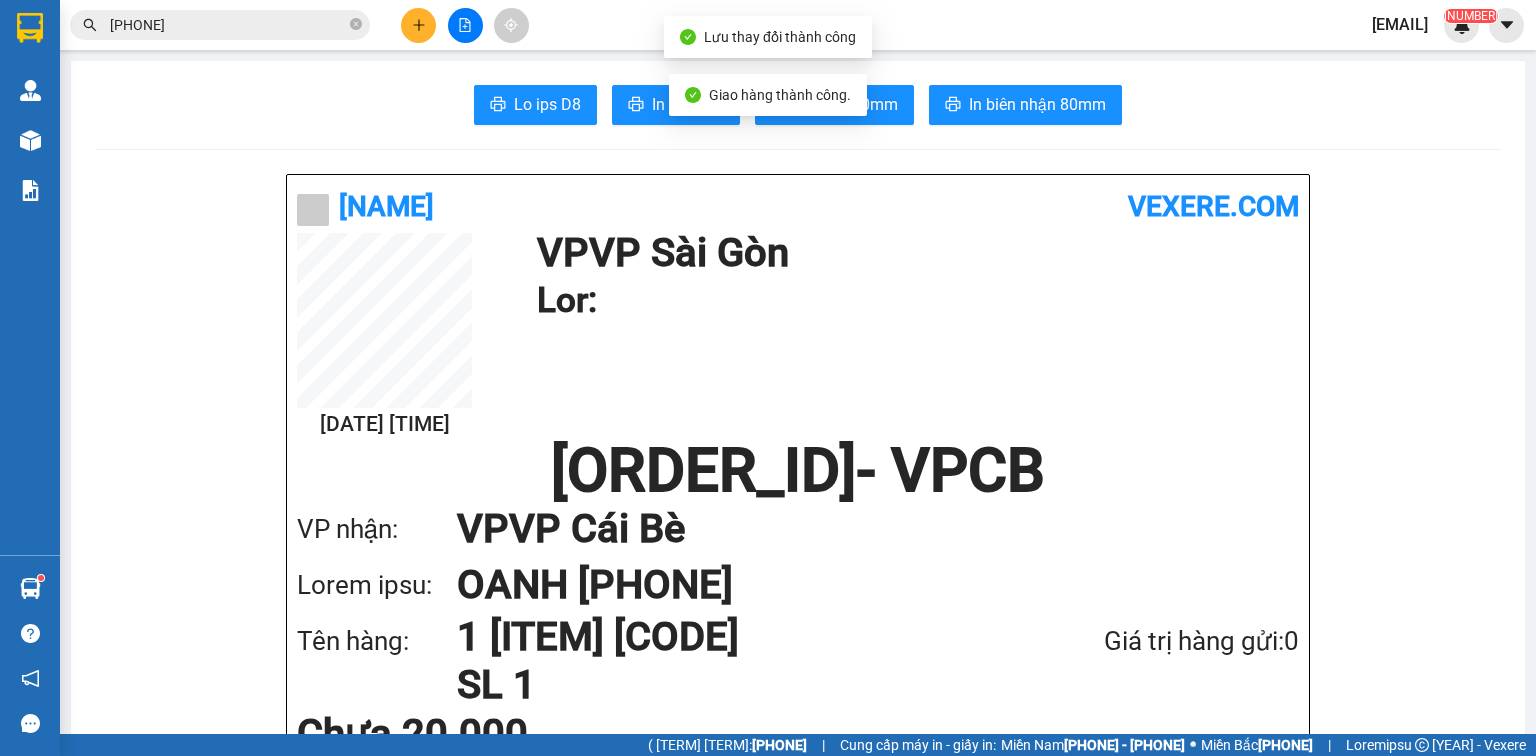 click on "[PHONE]" at bounding box center [228, 25] 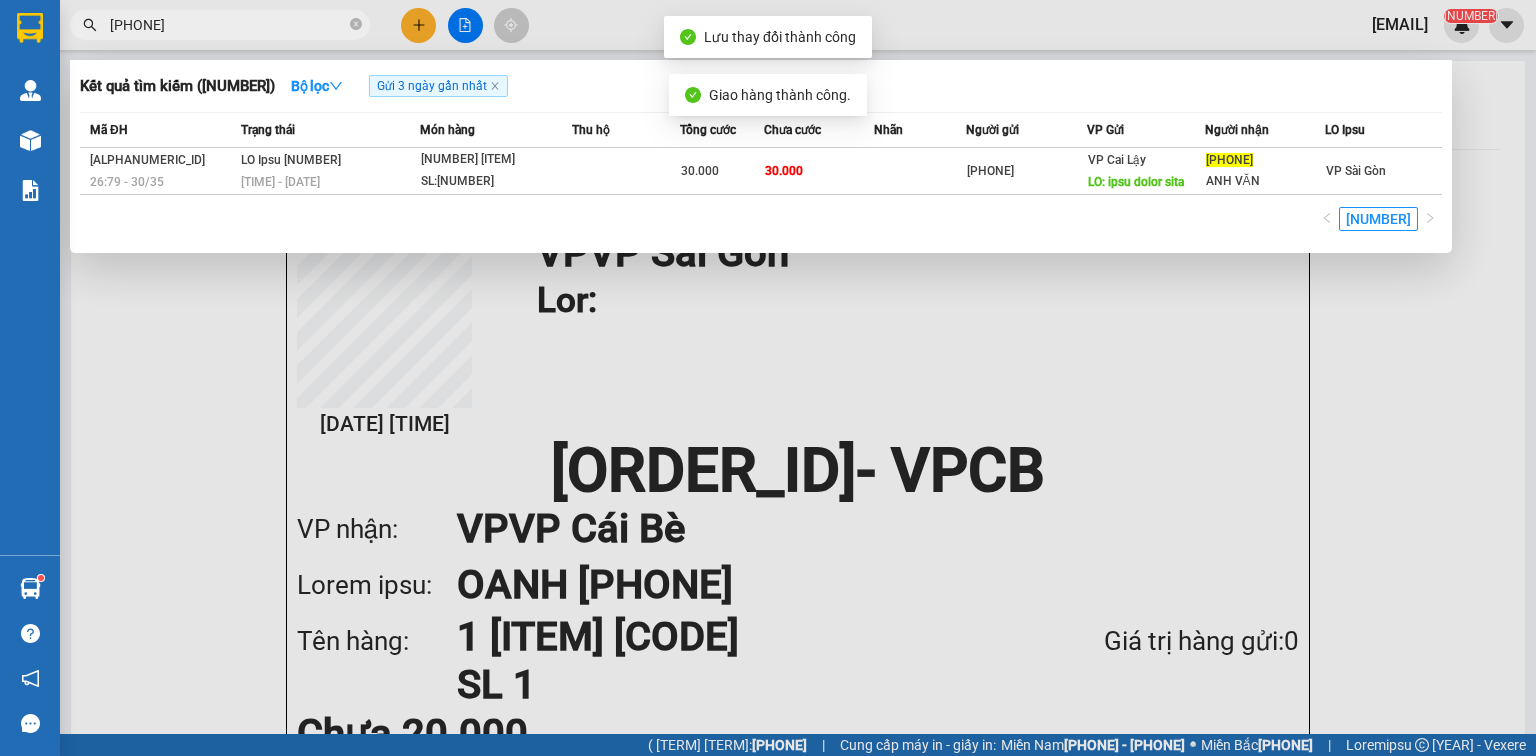 click on "[PHONE]" at bounding box center [228, 25] 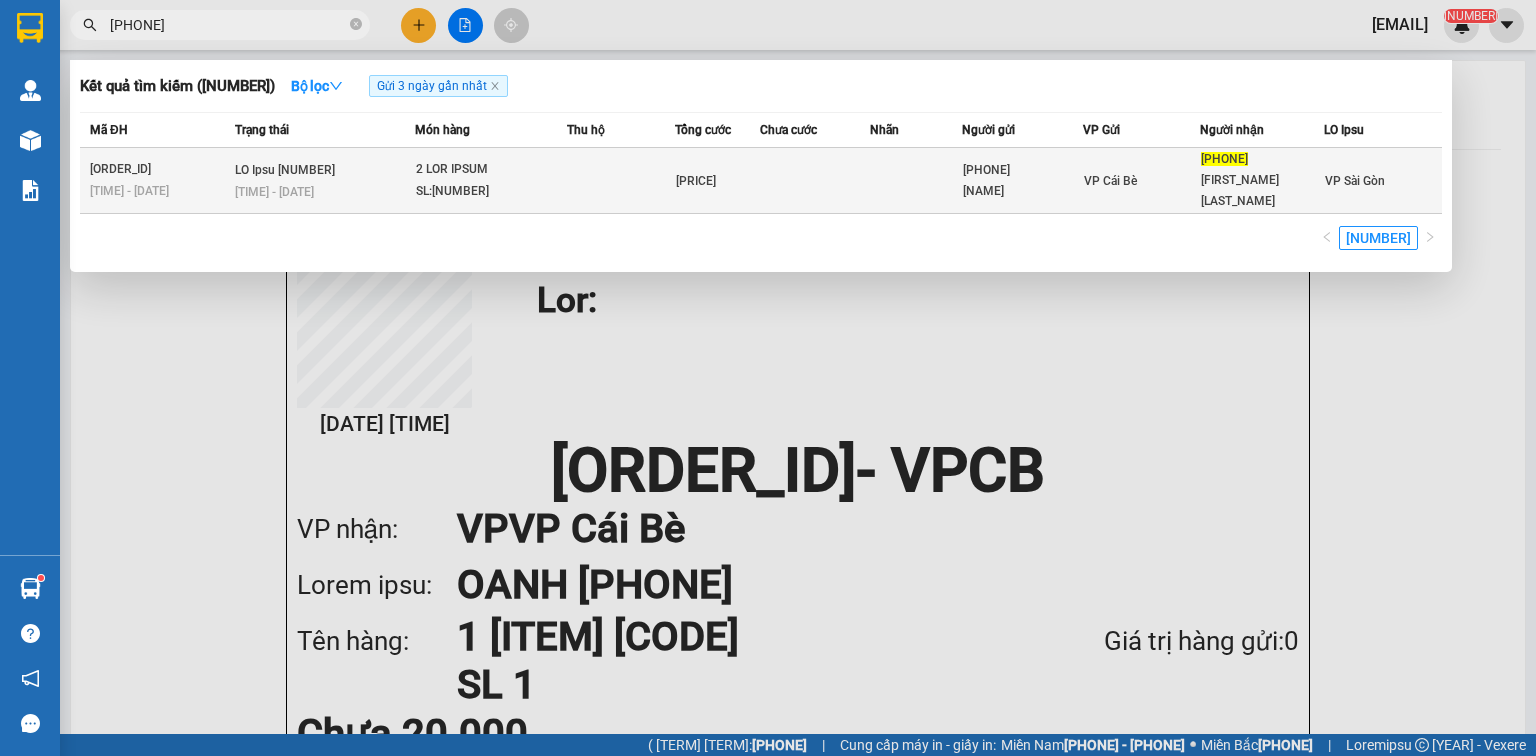 type on "[PHONE]" 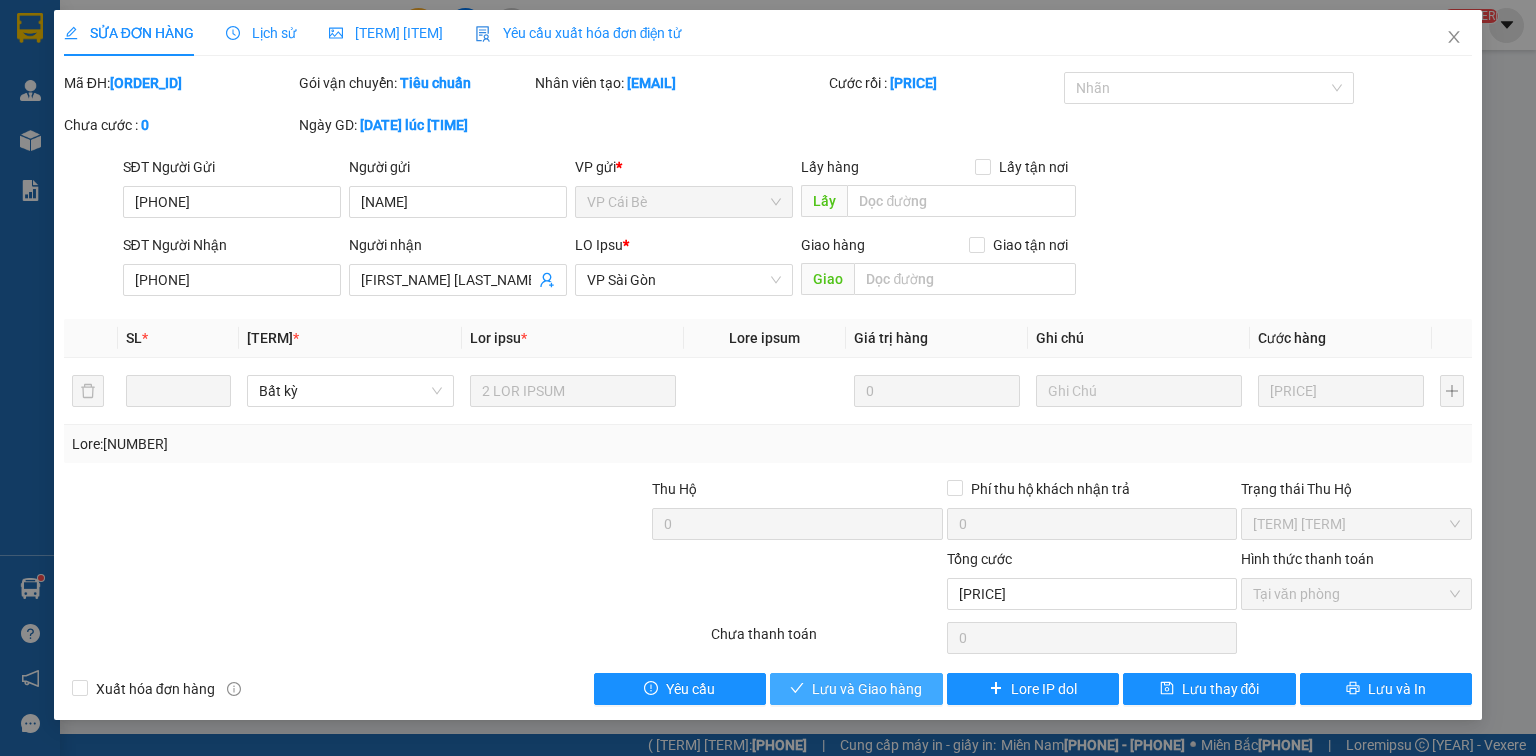click at bounding box center (797, 688) 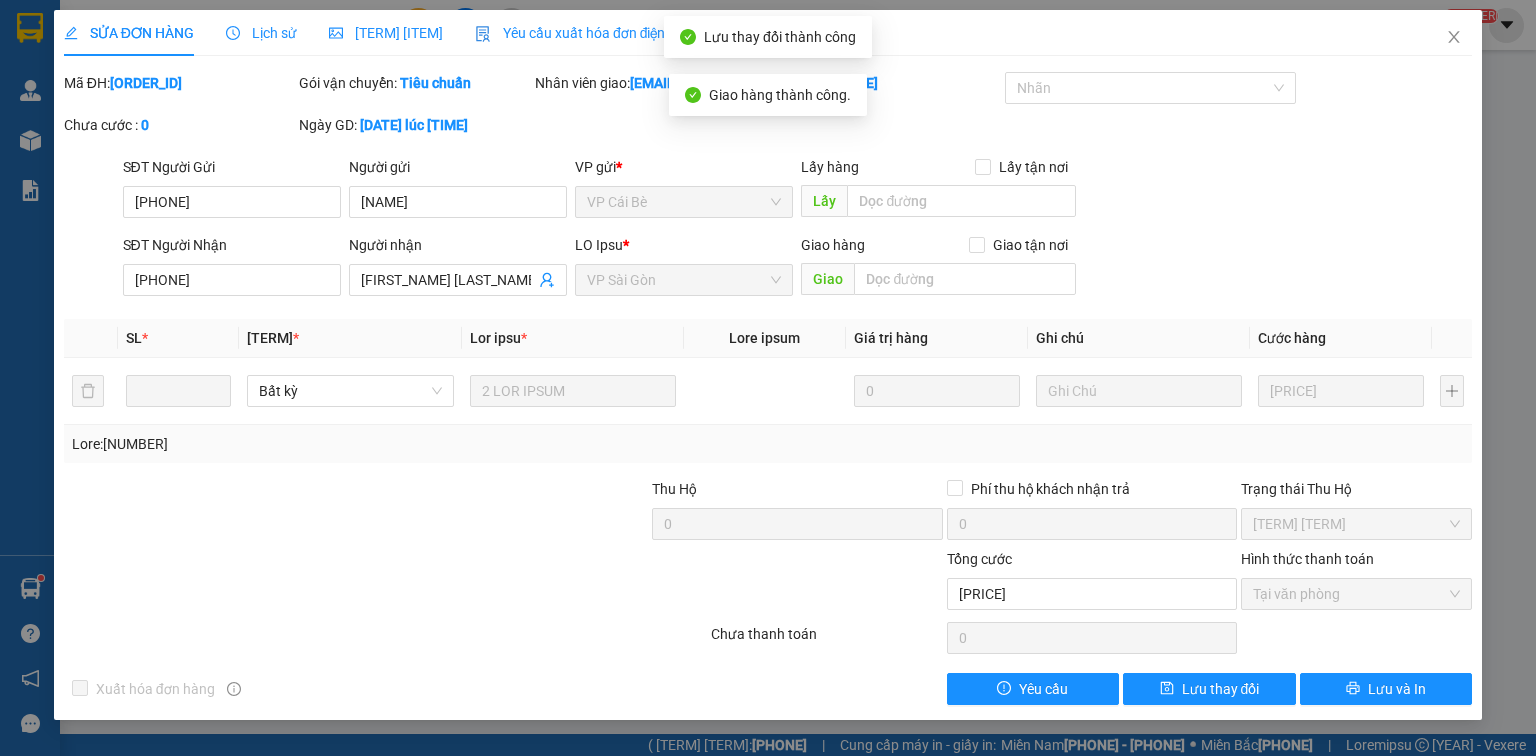 click at bounding box center (1454, 37) 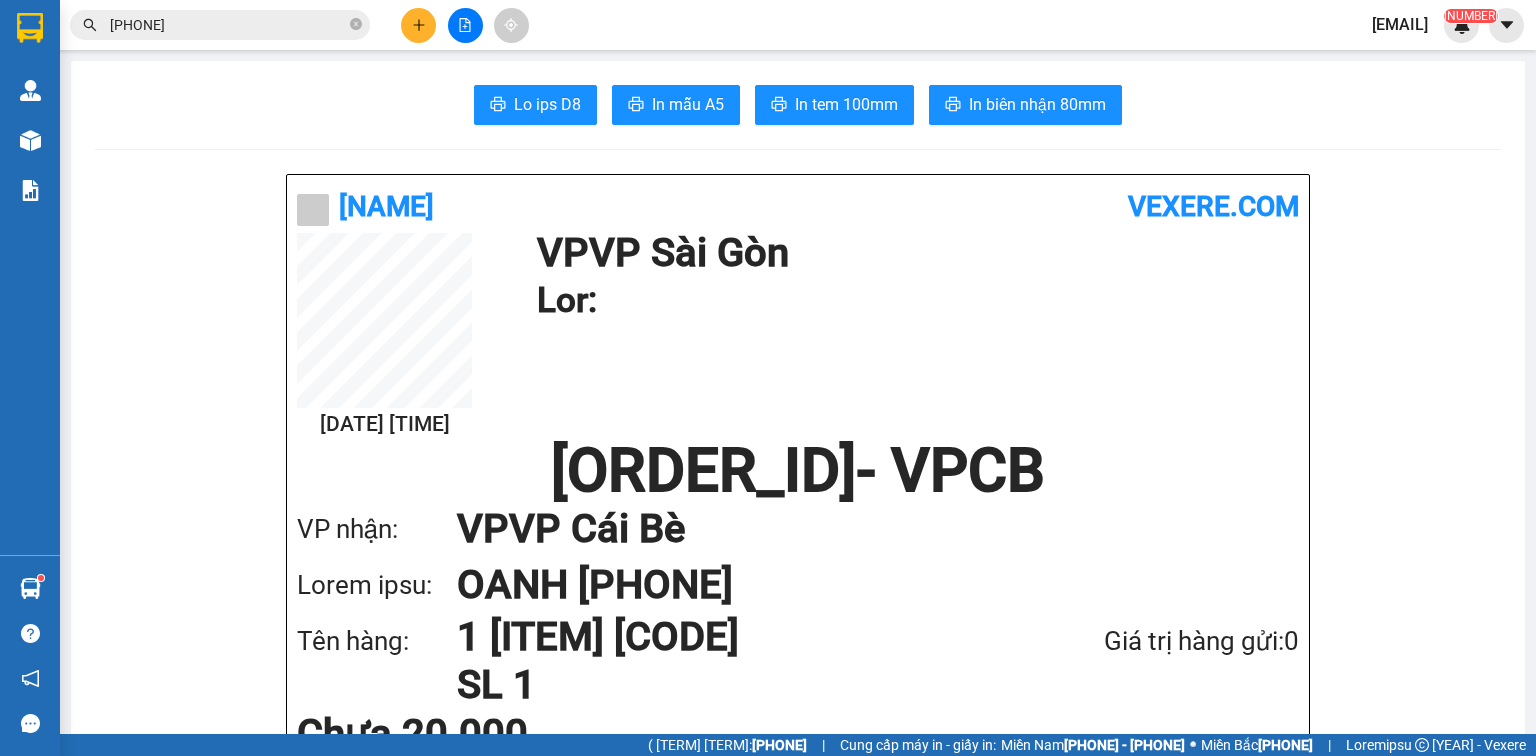 click at bounding box center [418, 25] 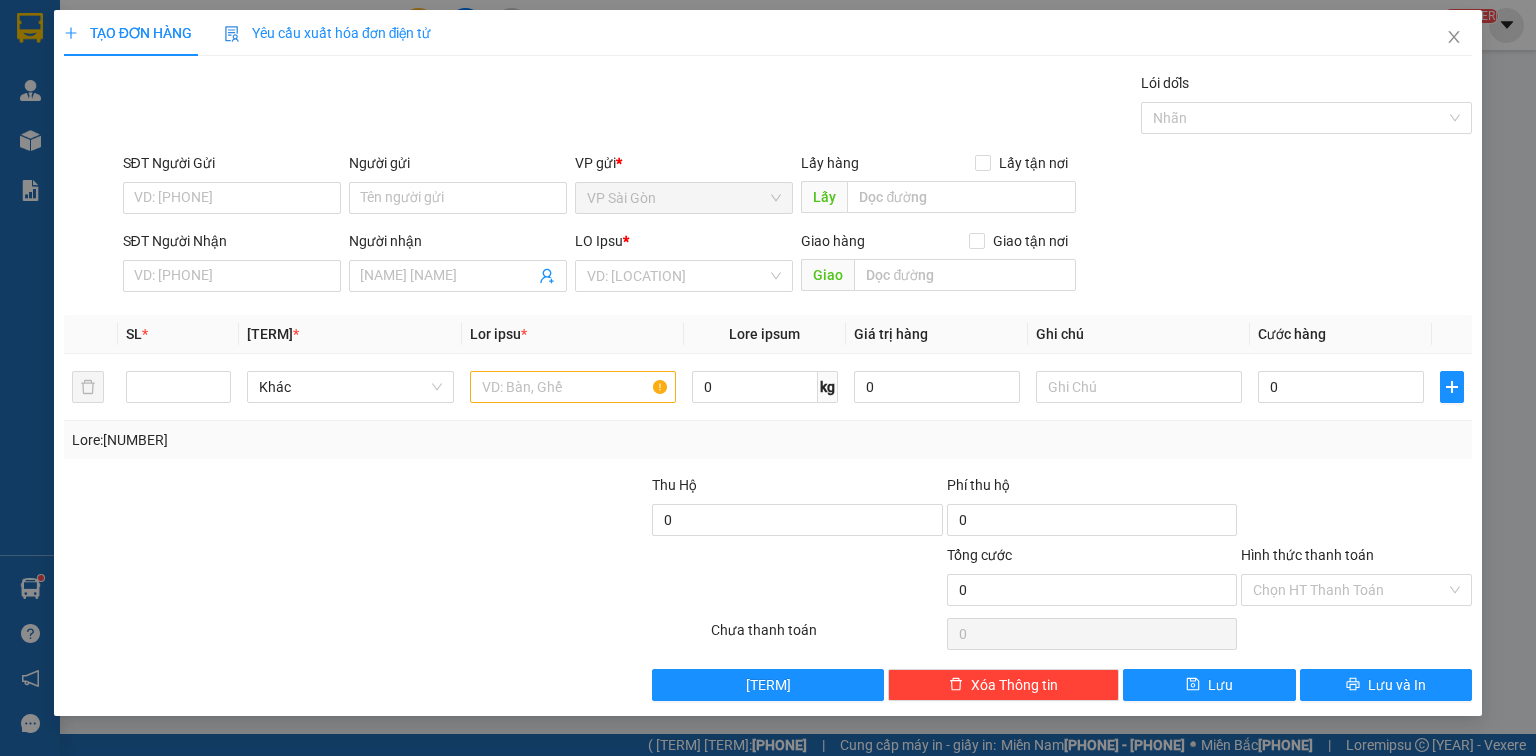 click on "SĐT Người Nhận" at bounding box center (232, 276) 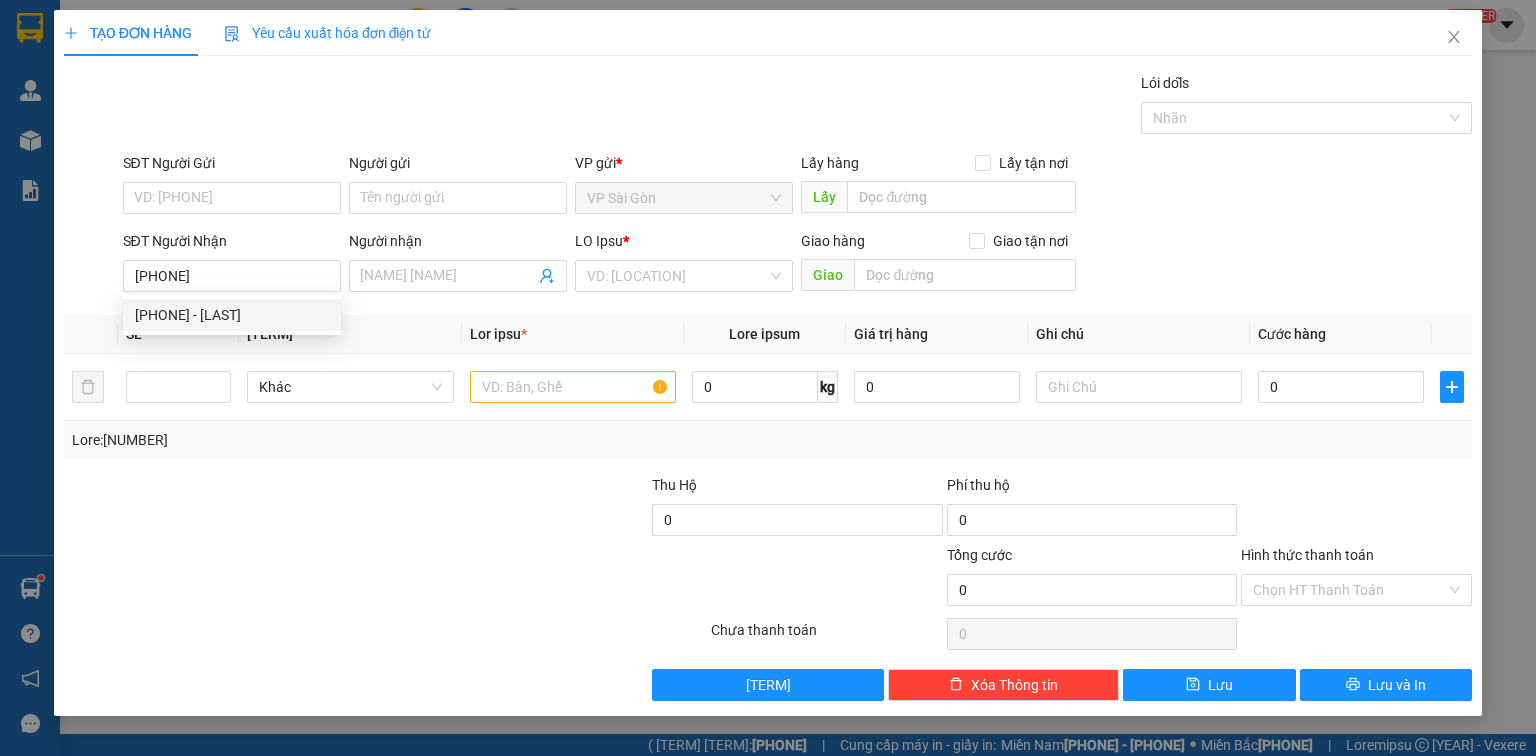 drag, startPoint x: 257, startPoint y: 305, endPoint x: 246, endPoint y: 305, distance: 11 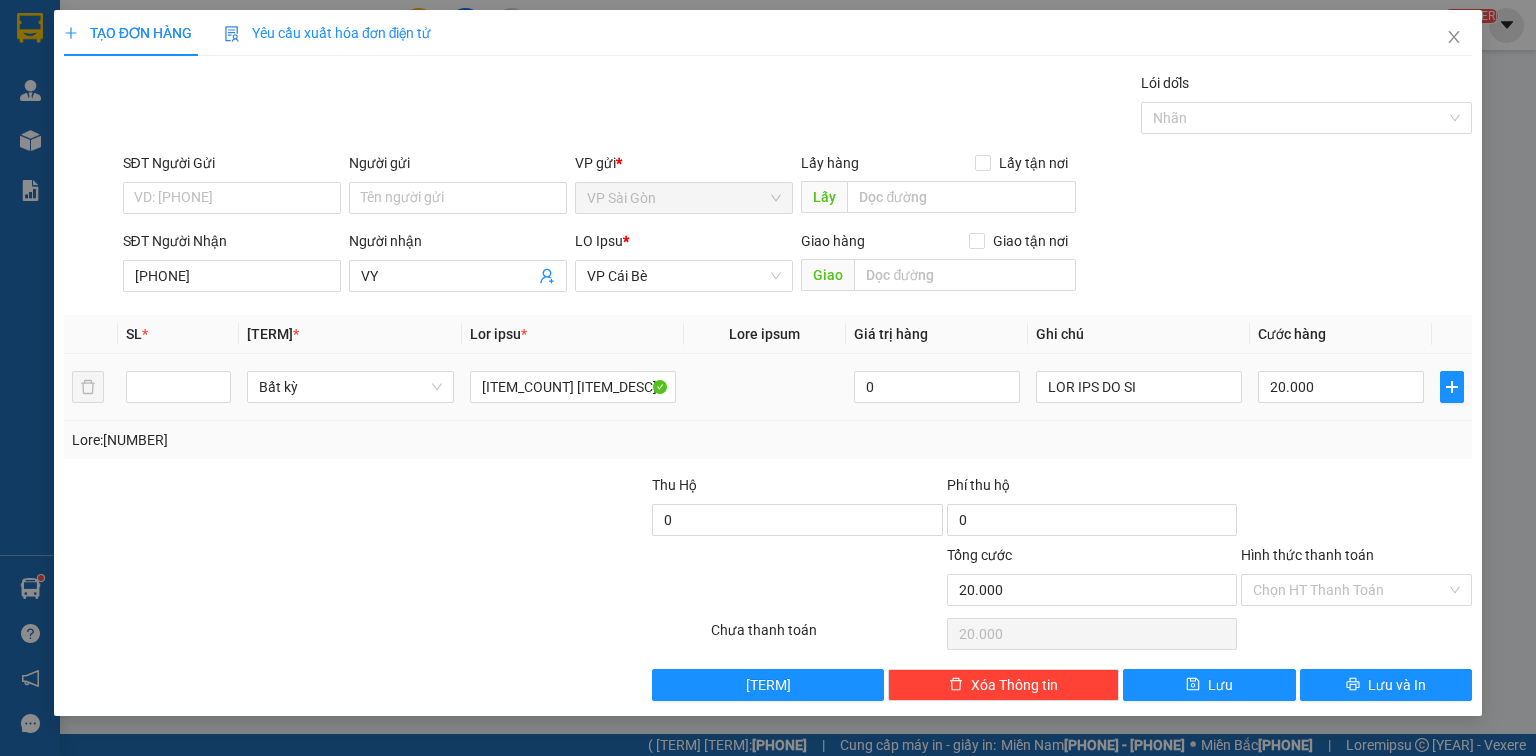 type on "[PHONE]" 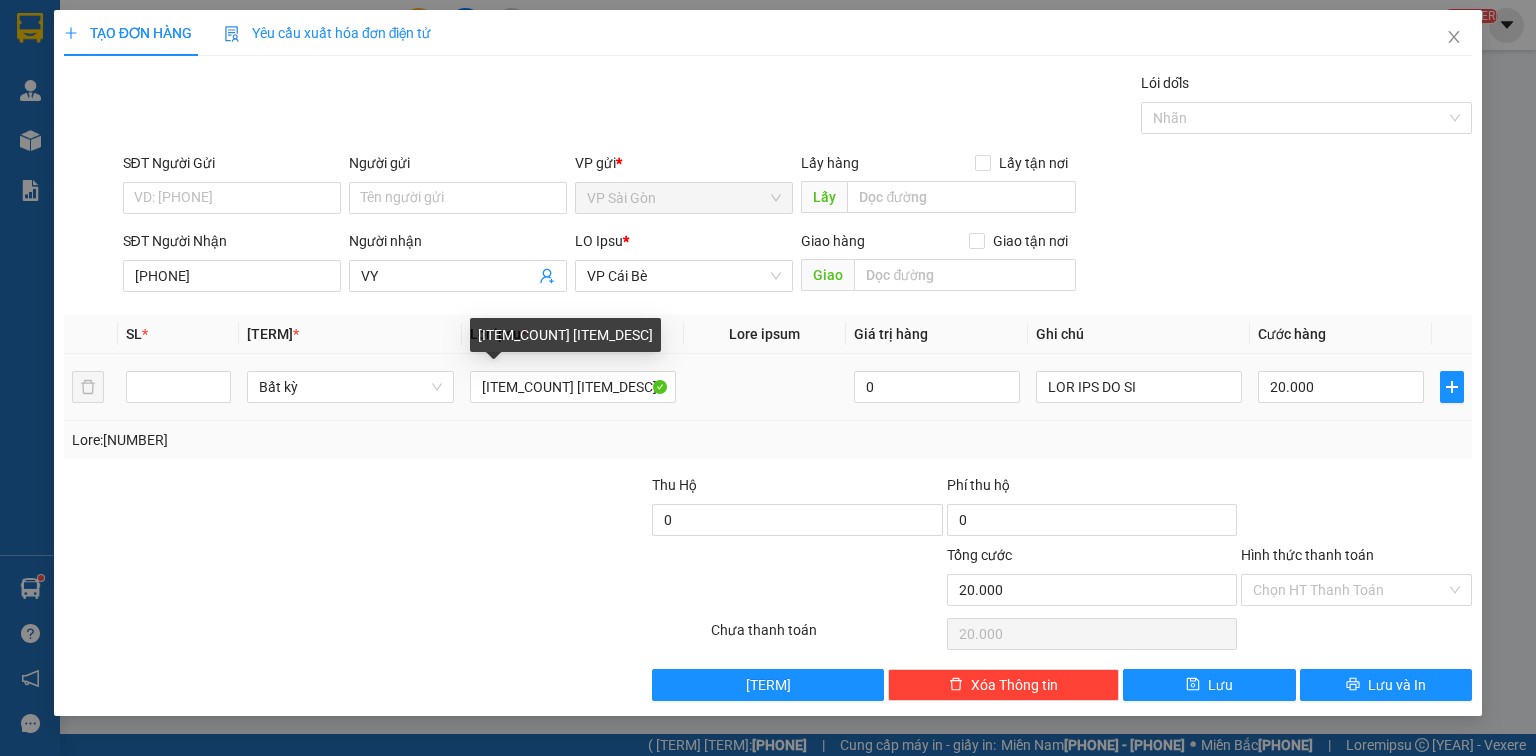 click on "[ITEM_COUNT] [ITEM_DESC]" at bounding box center [573, 387] 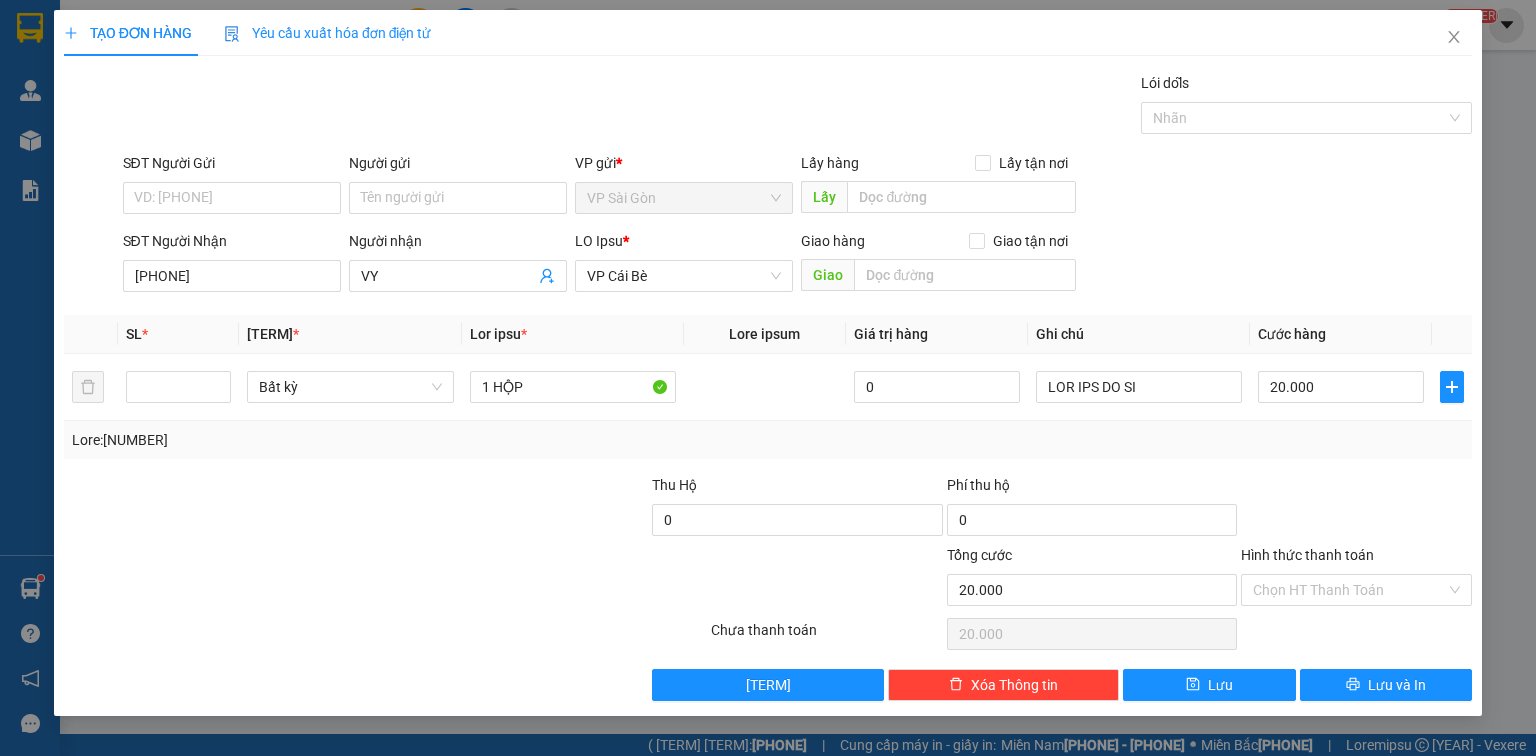 drag, startPoint x: 1326, startPoint y: 503, endPoint x: 1336, endPoint y: 496, distance: 12.206555 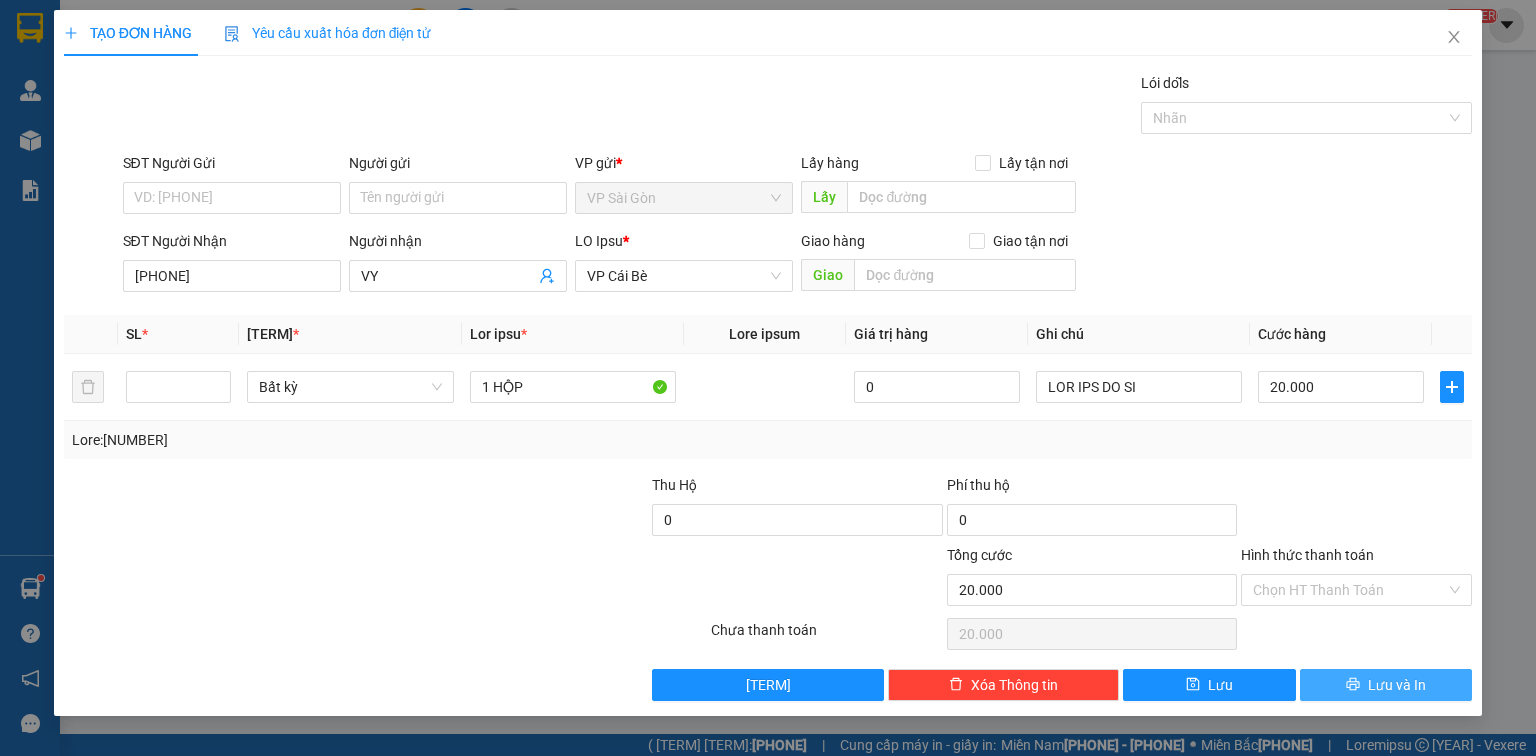 click on "Lưu và In" at bounding box center (1397, 685) 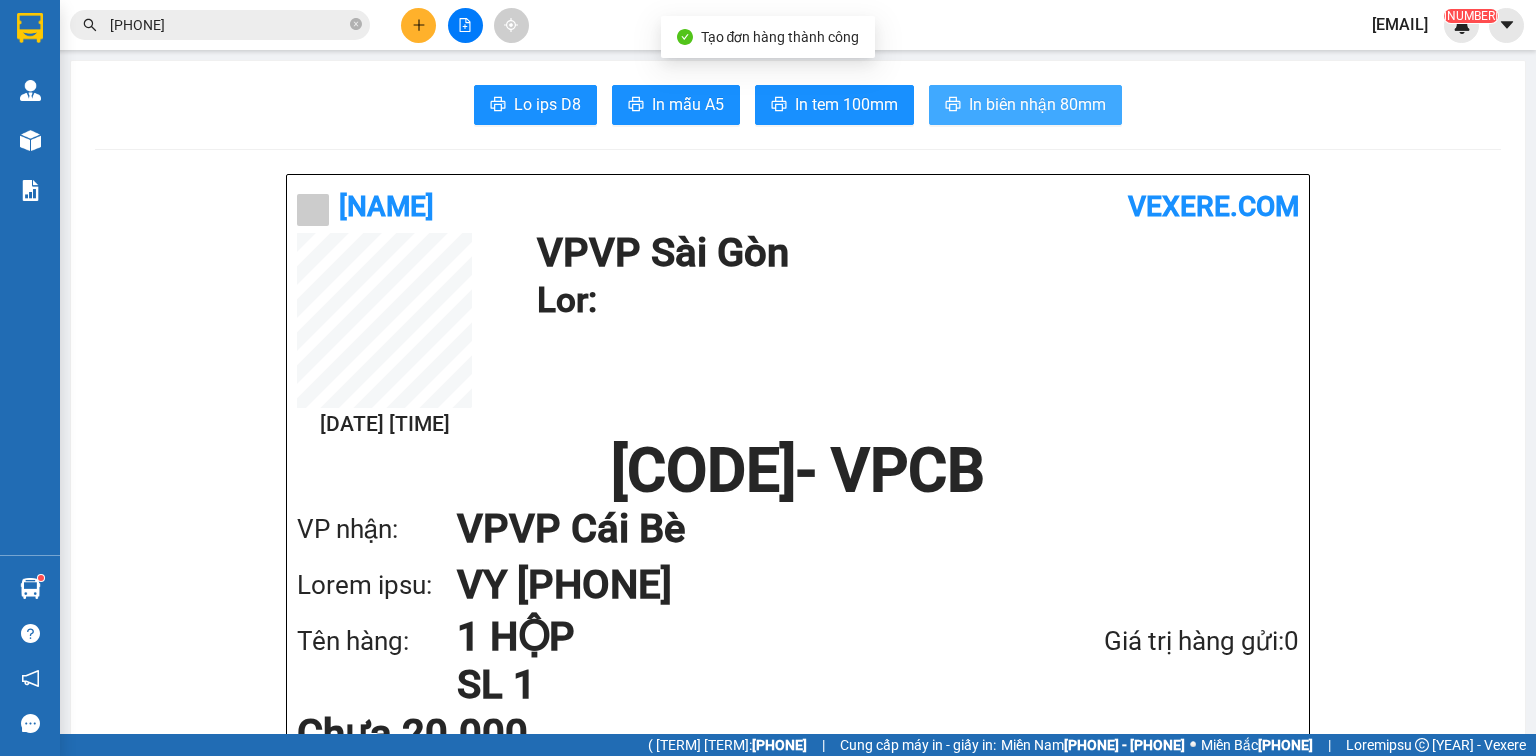 click on "In biên nhận 80mm" at bounding box center (1037, 104) 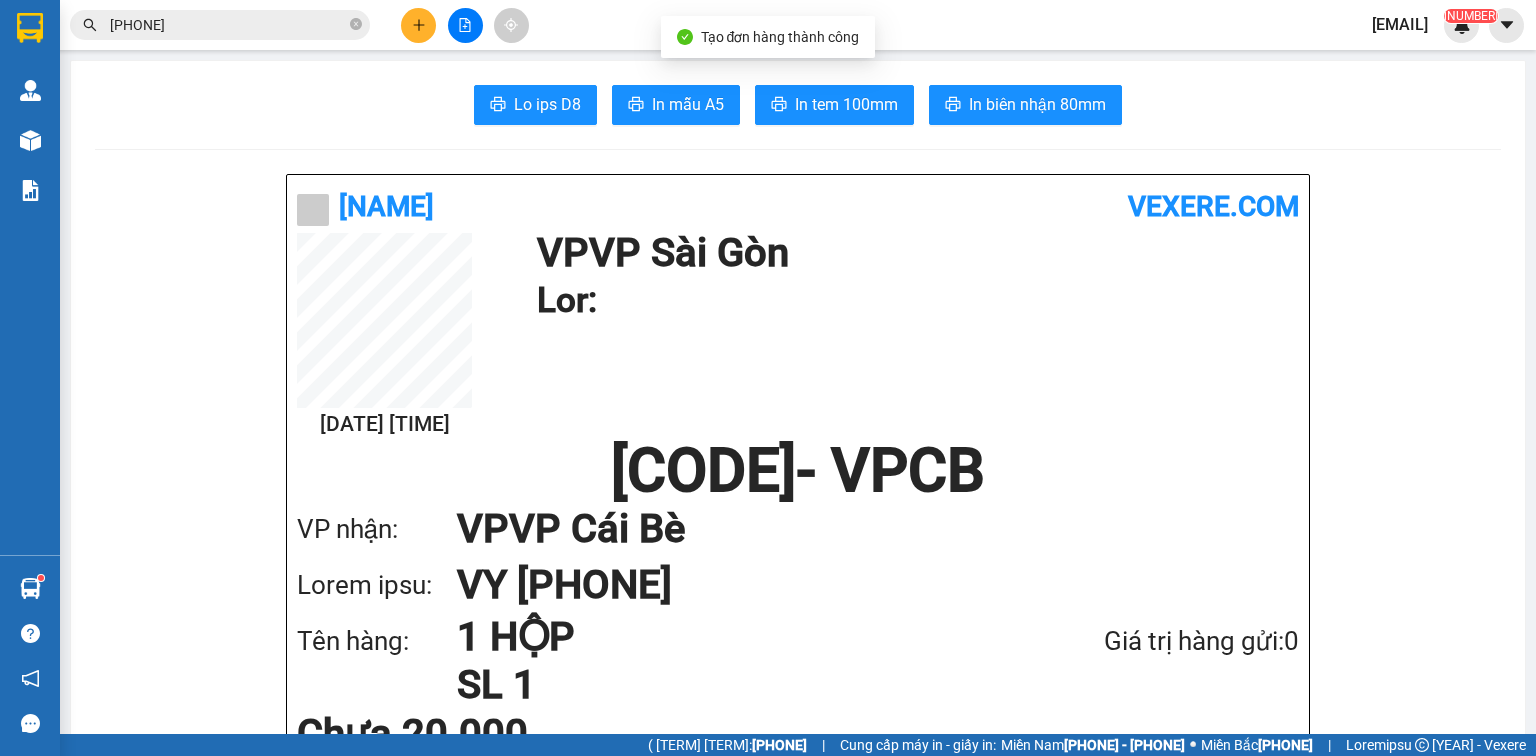 click on "In mẫu A6
In mẫu A5
In tem 100mm
In biên nhận 80mm" at bounding box center (798, 105) 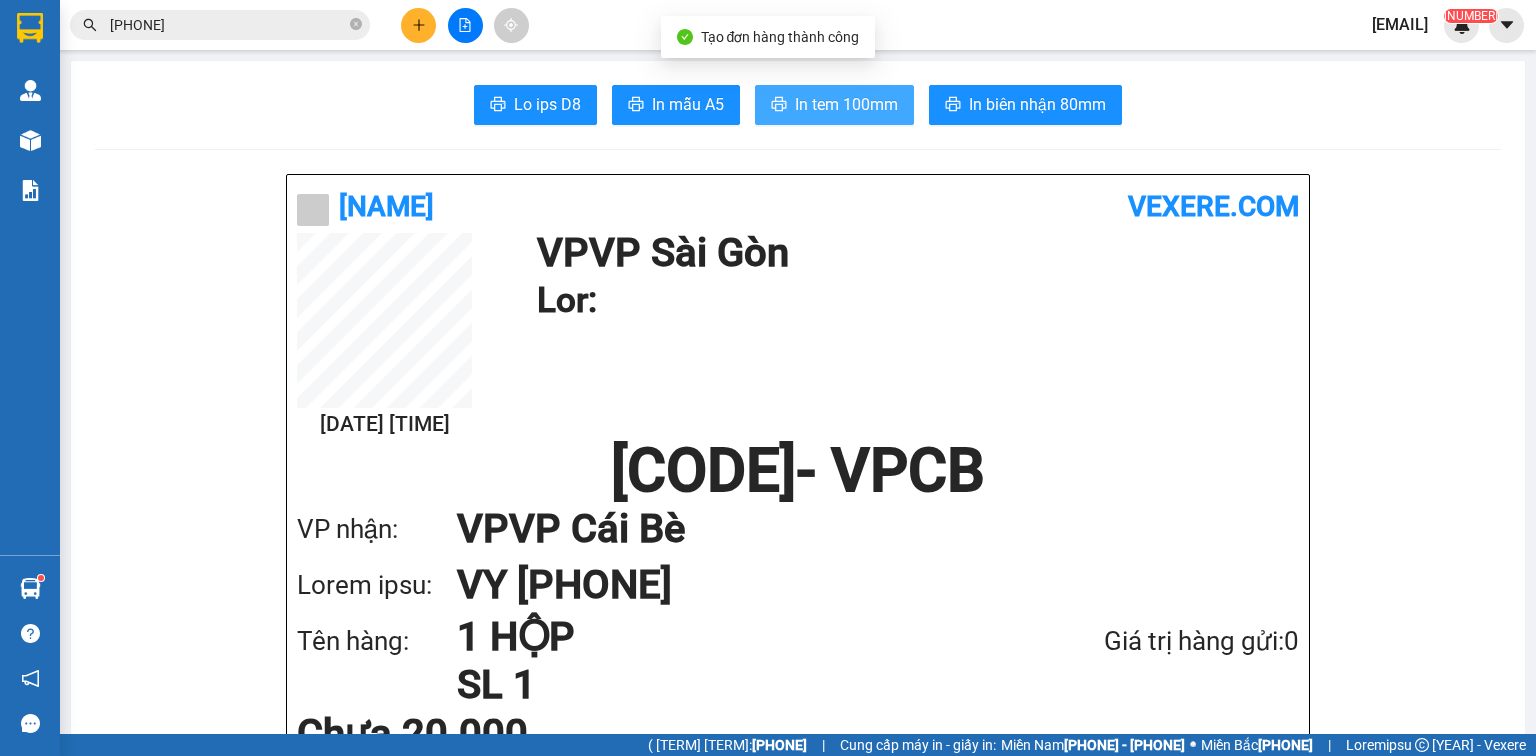 click on "In tem 100mm" at bounding box center [547, 104] 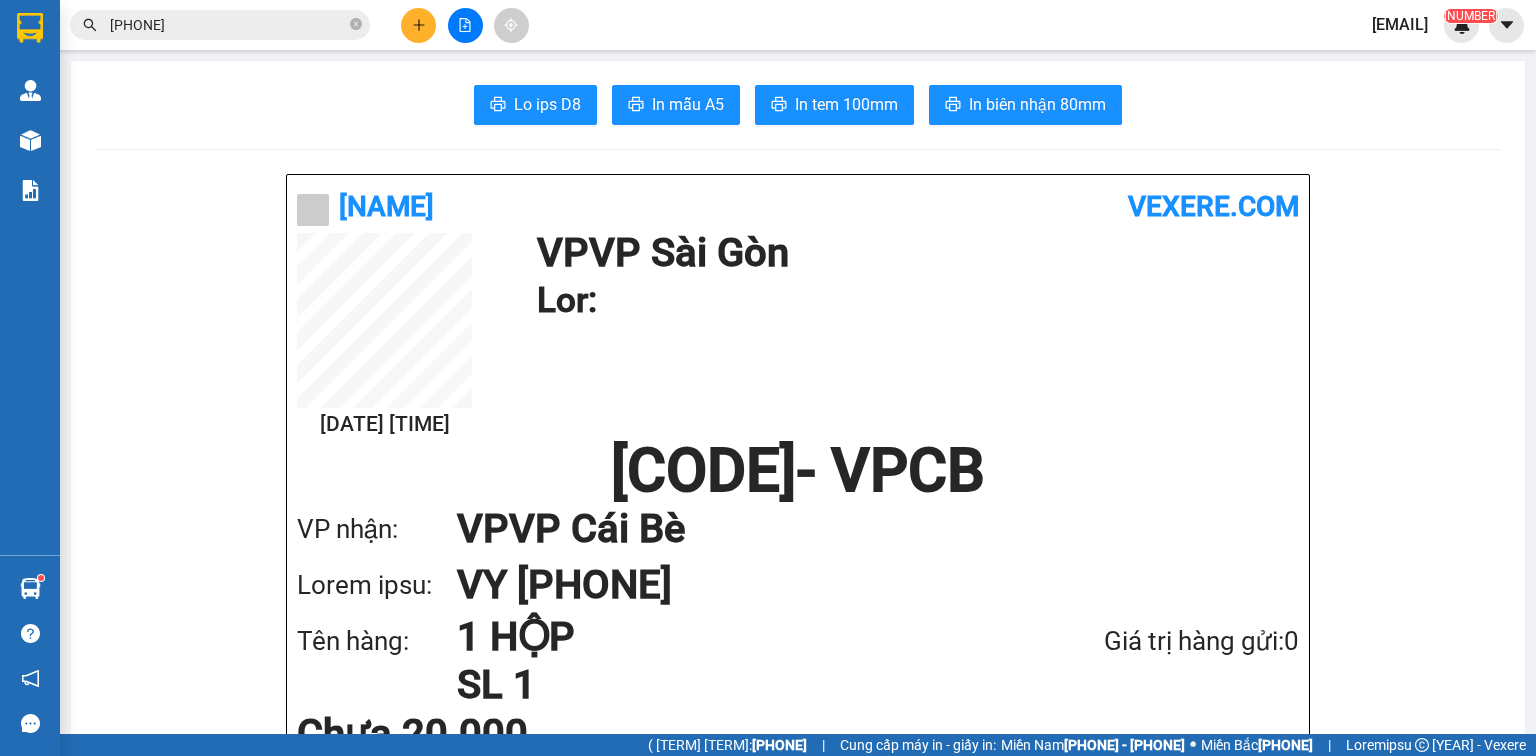 click at bounding box center (418, 25) 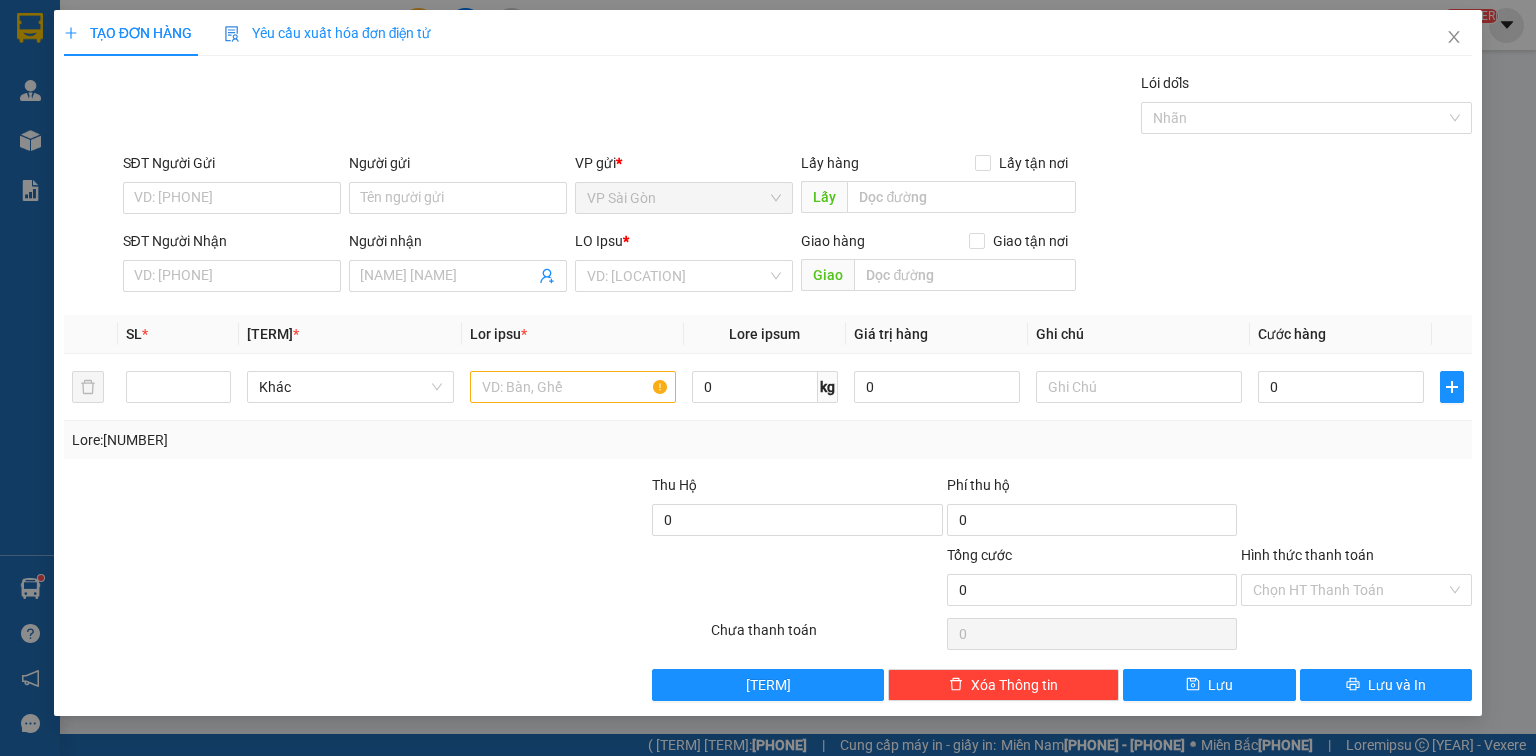 click on "SĐT Người Nhận" at bounding box center [232, 276] 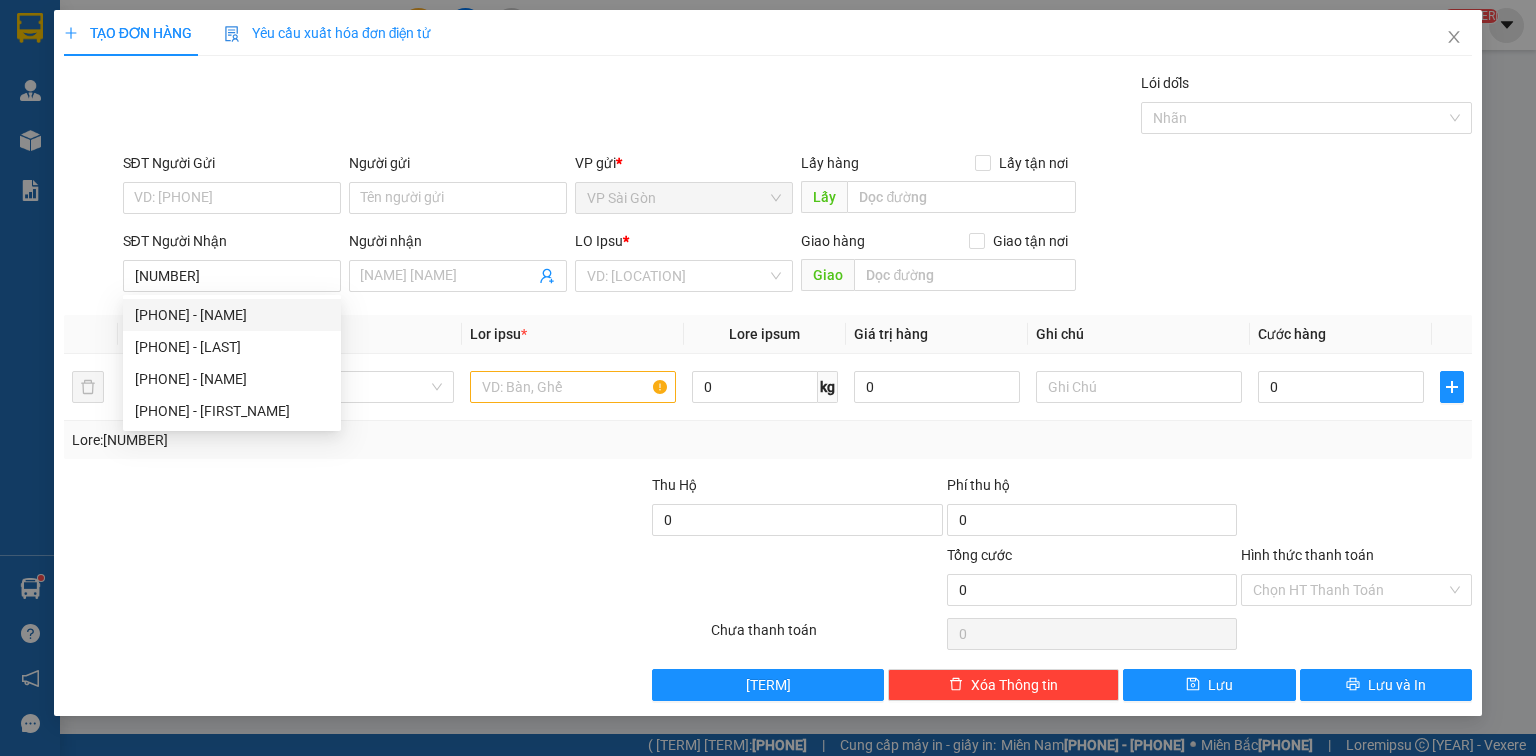 click on "[PHONE] - [NAME]" at bounding box center [232, 315] 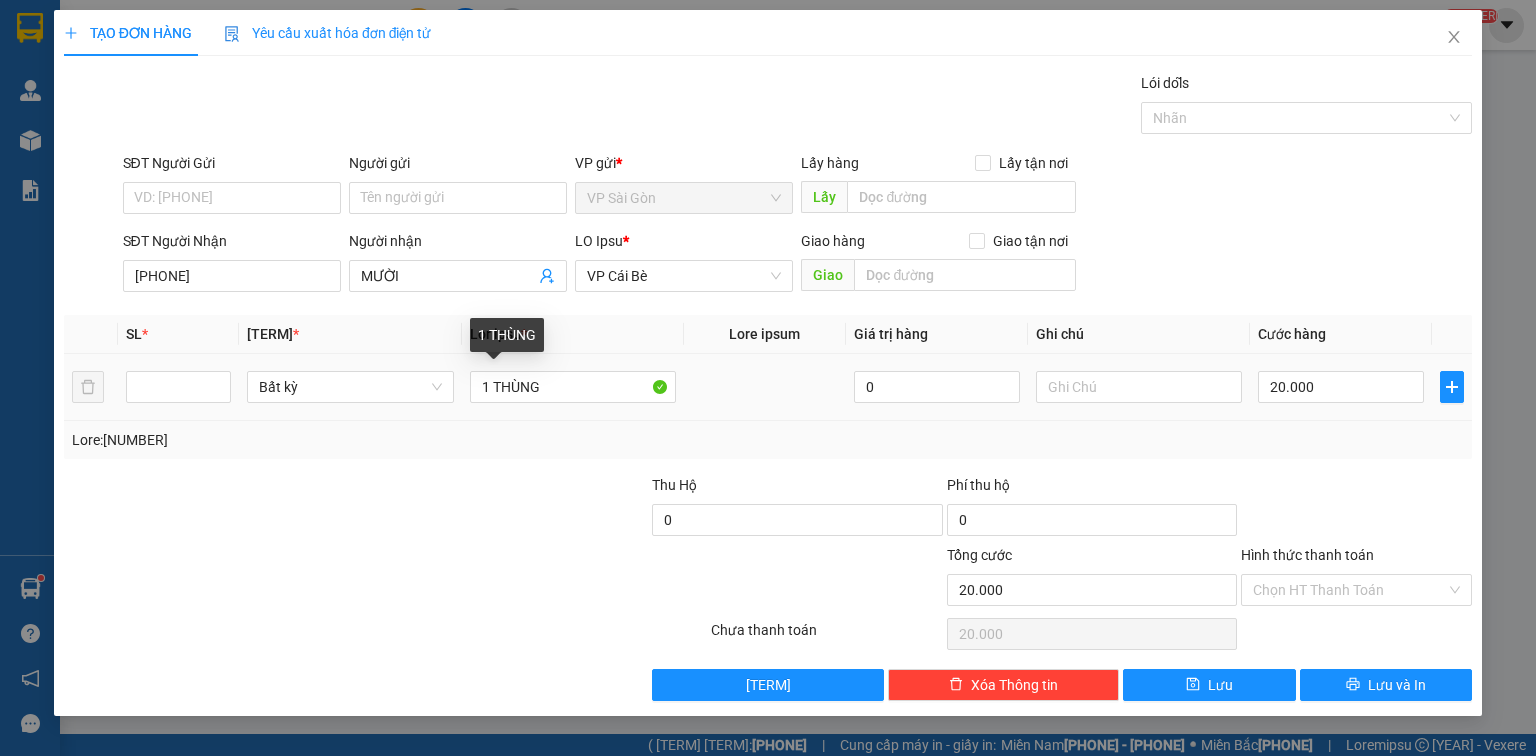 type on "[PHONE]" 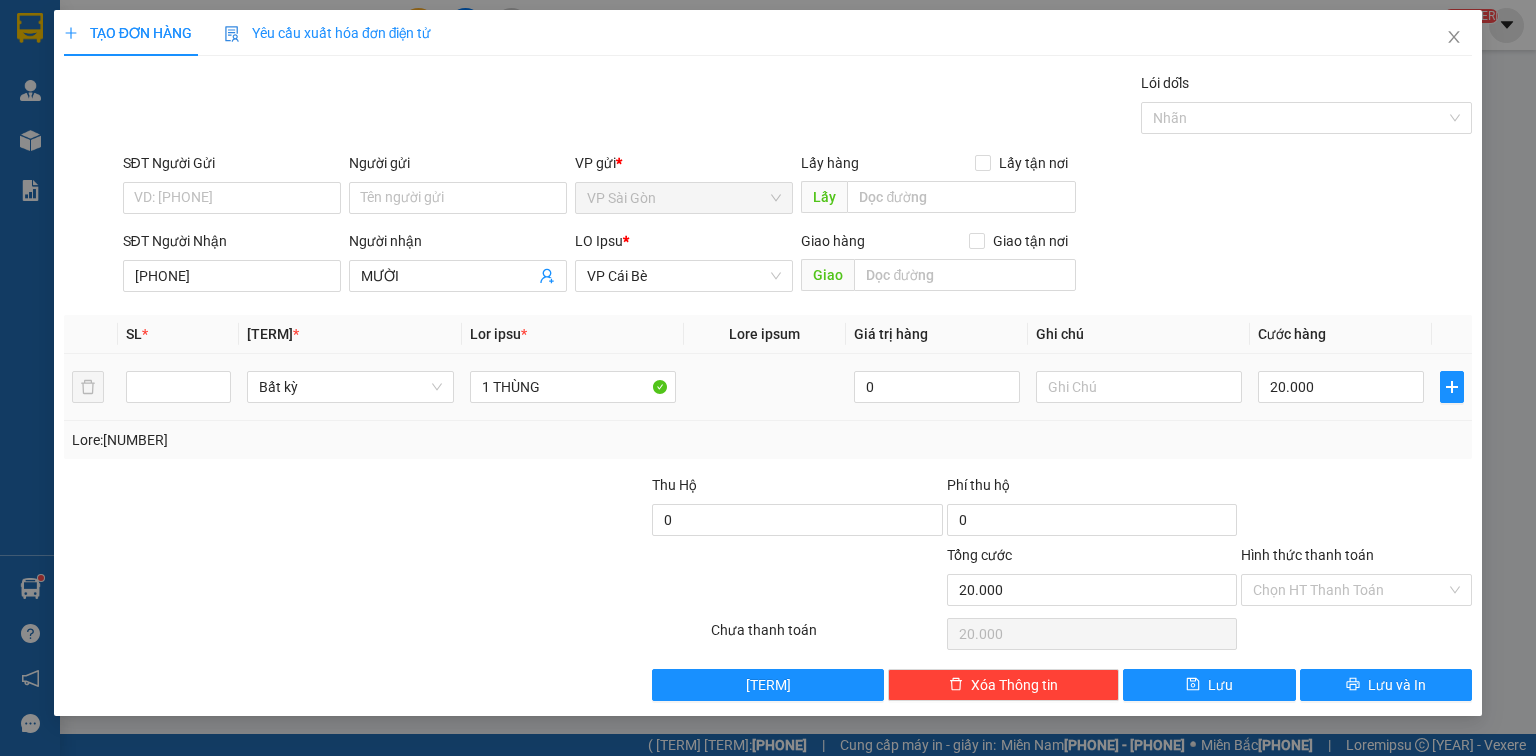 click on "20.000" at bounding box center (573, 387) 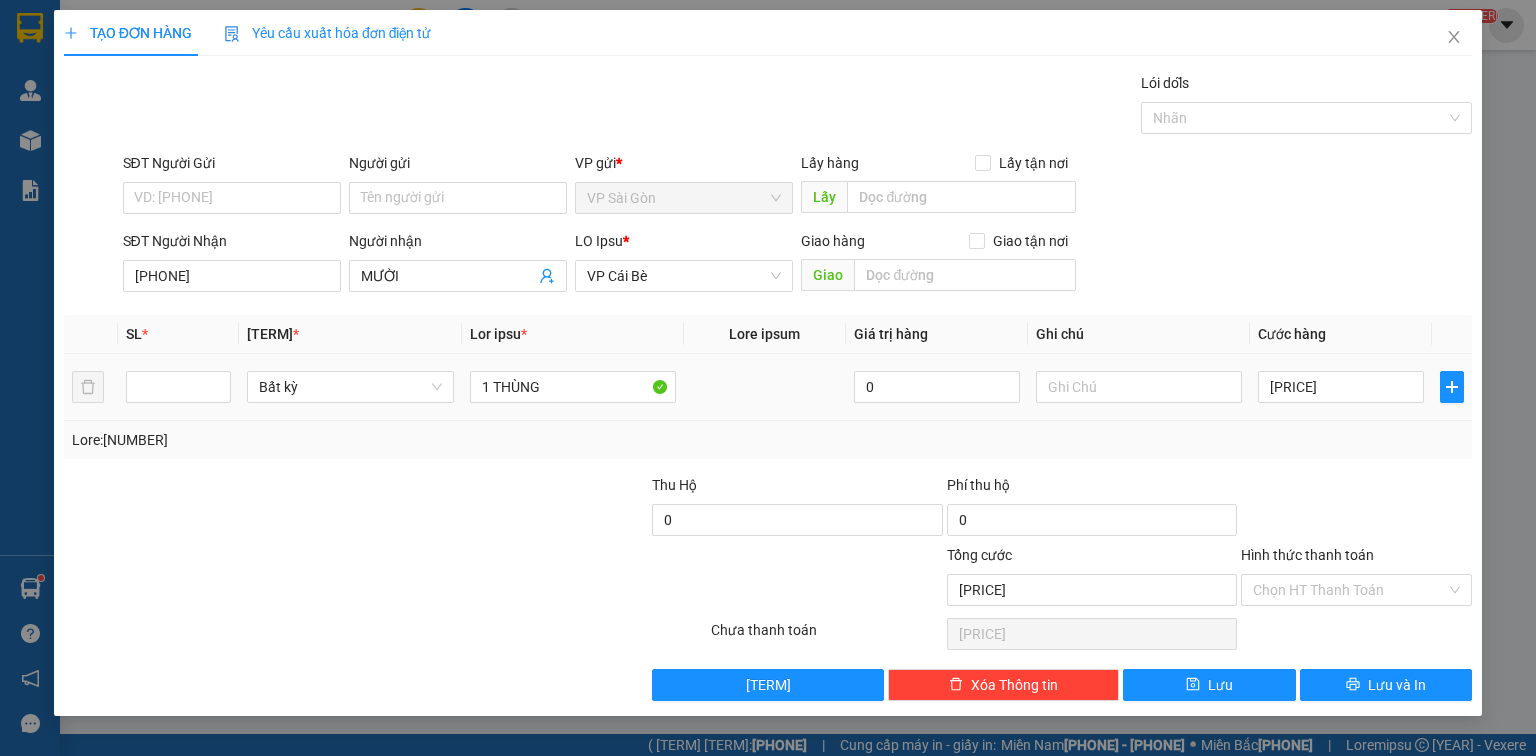 drag, startPoint x: 1339, startPoint y: 440, endPoint x: 1338, endPoint y: 508, distance: 68.007355 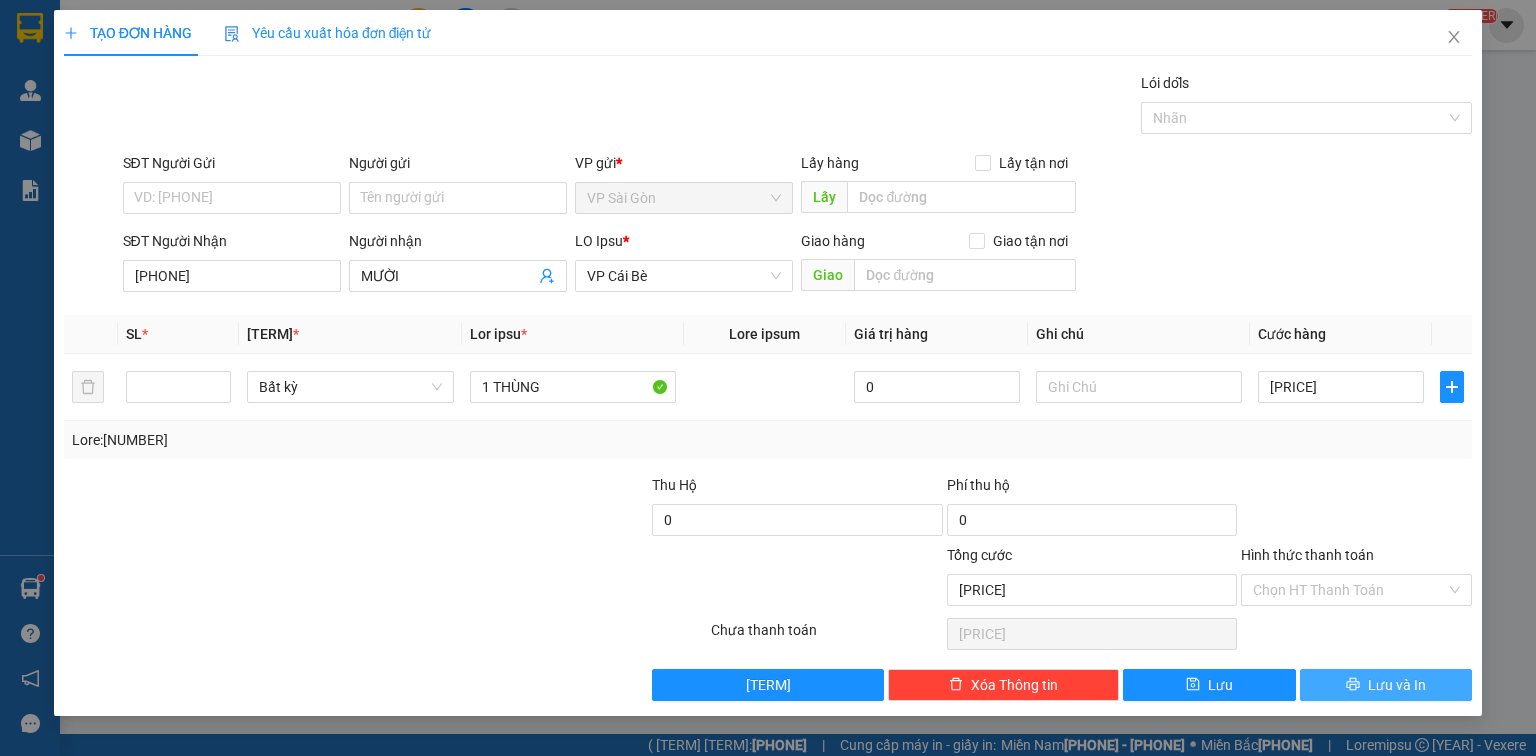 click on "Lưu và In" at bounding box center [1386, 685] 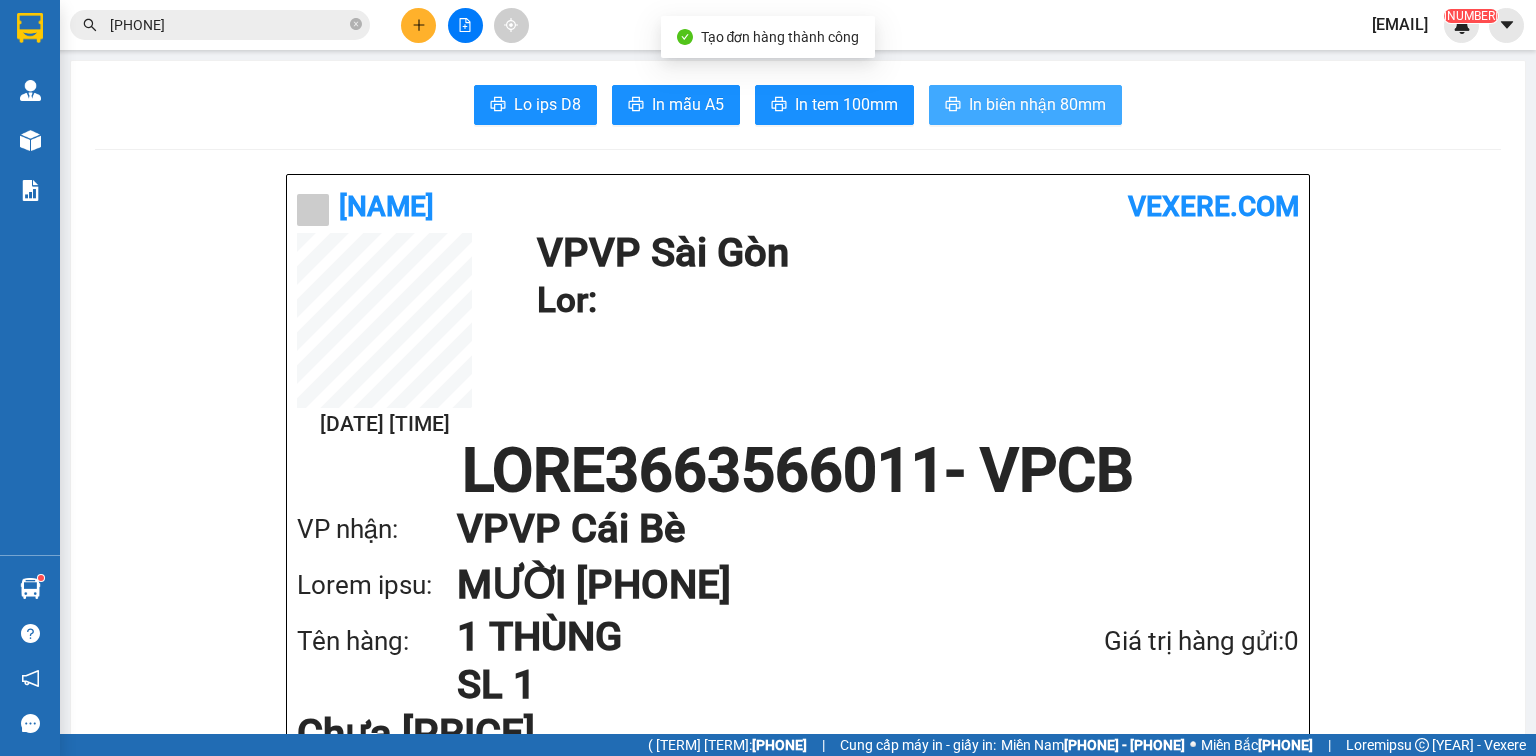 click on "In biên nhận 80mm" at bounding box center [1037, 104] 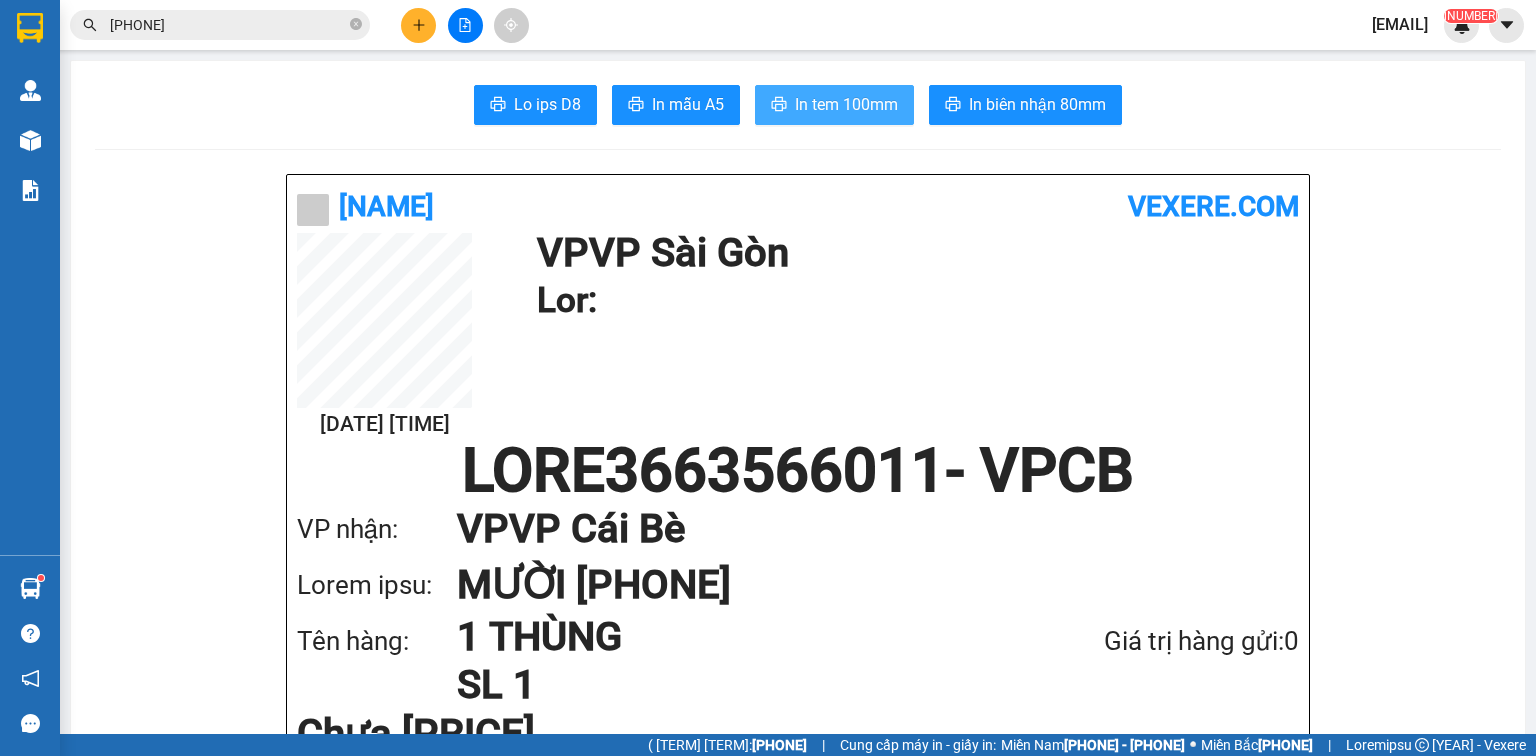 click on "In tem 100mm" at bounding box center [547, 104] 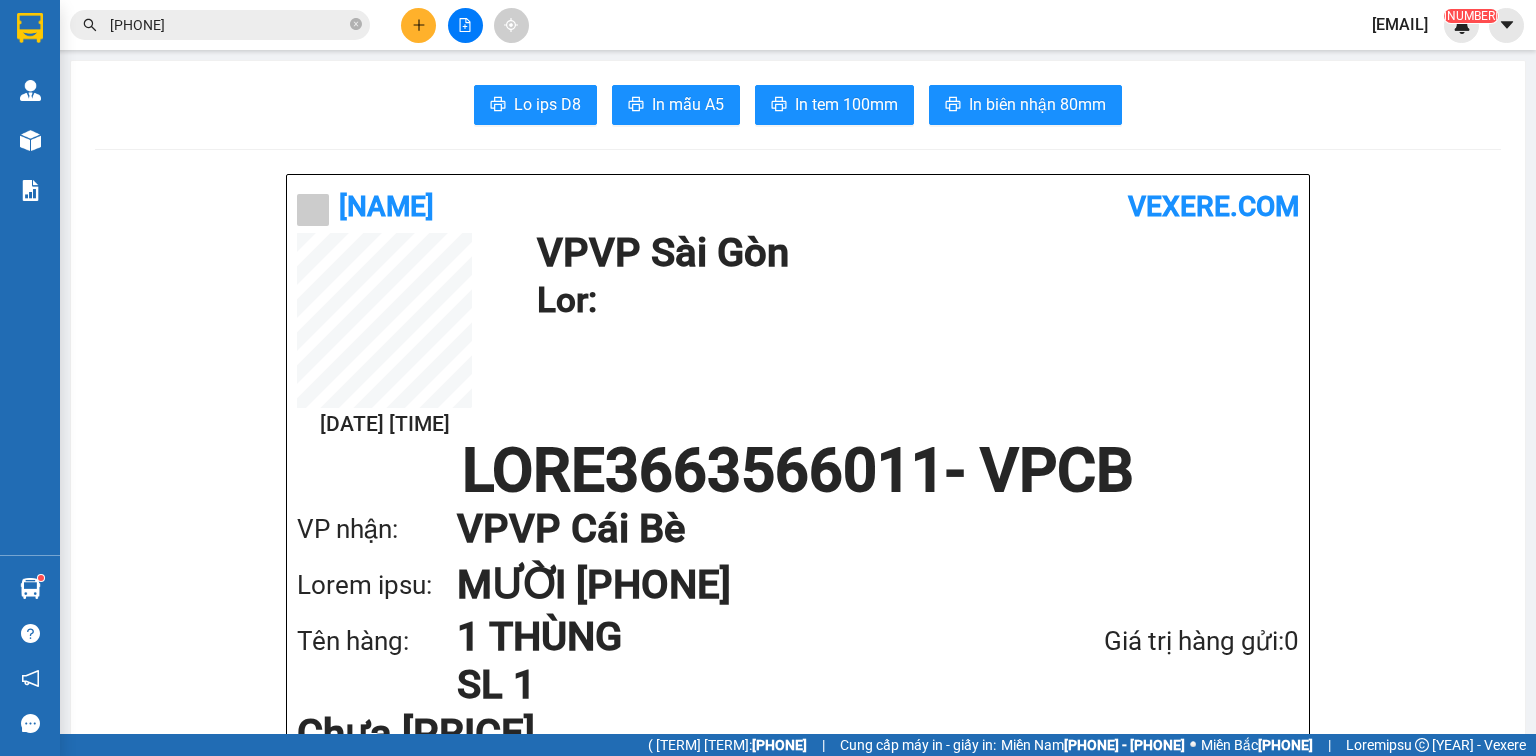 click on "LO  IP Dol Sit" at bounding box center [913, 253] 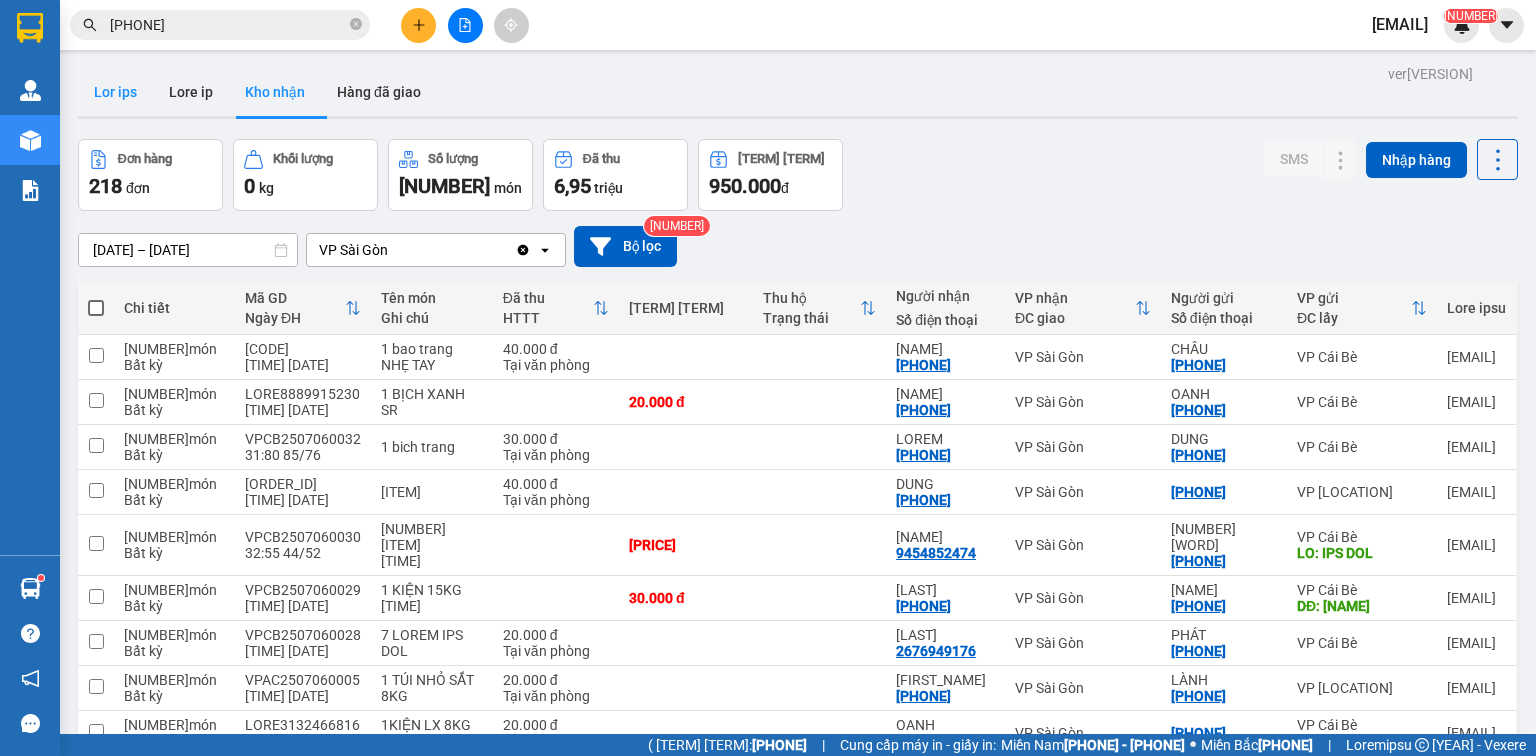 click on "Lor ips" at bounding box center (115, 92) 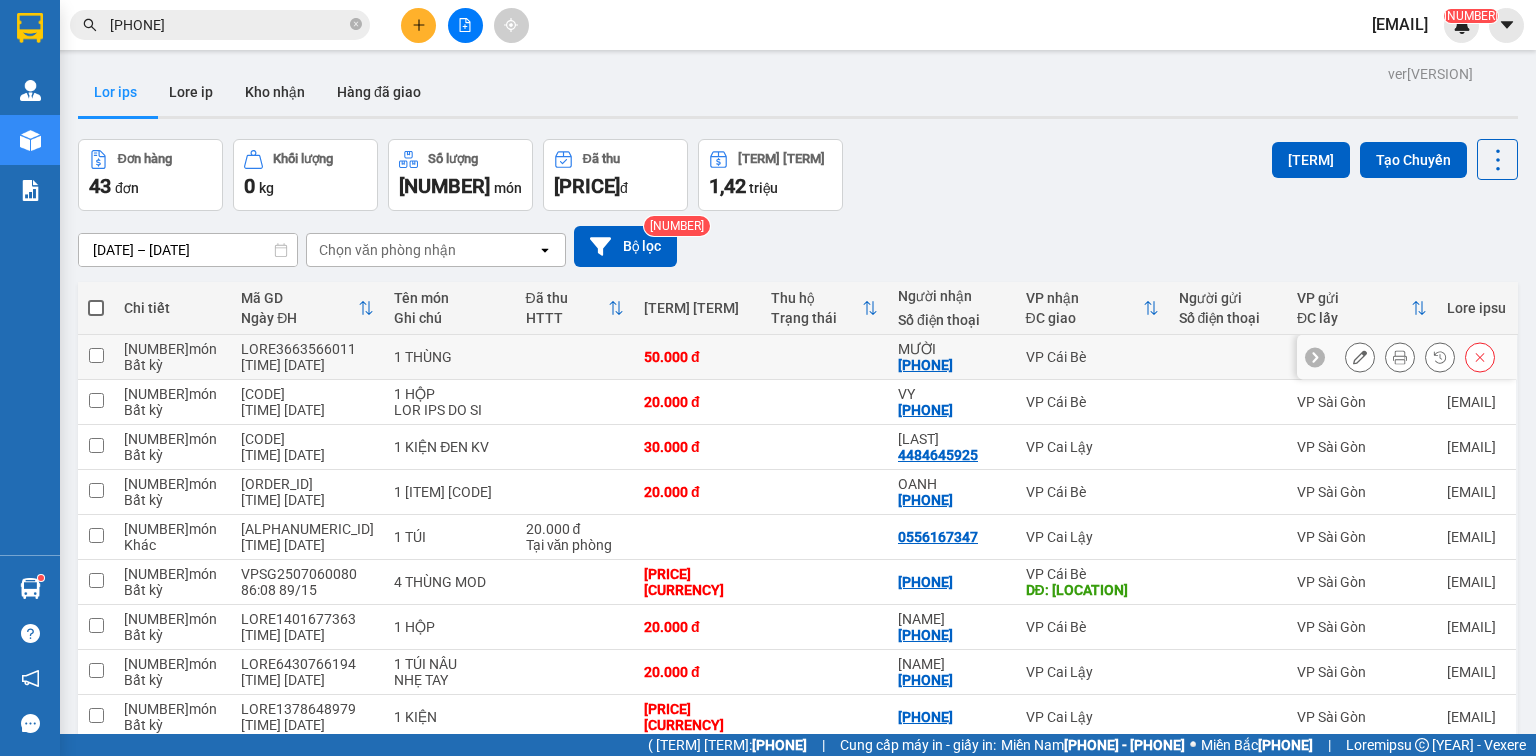 click at bounding box center [1360, 357] 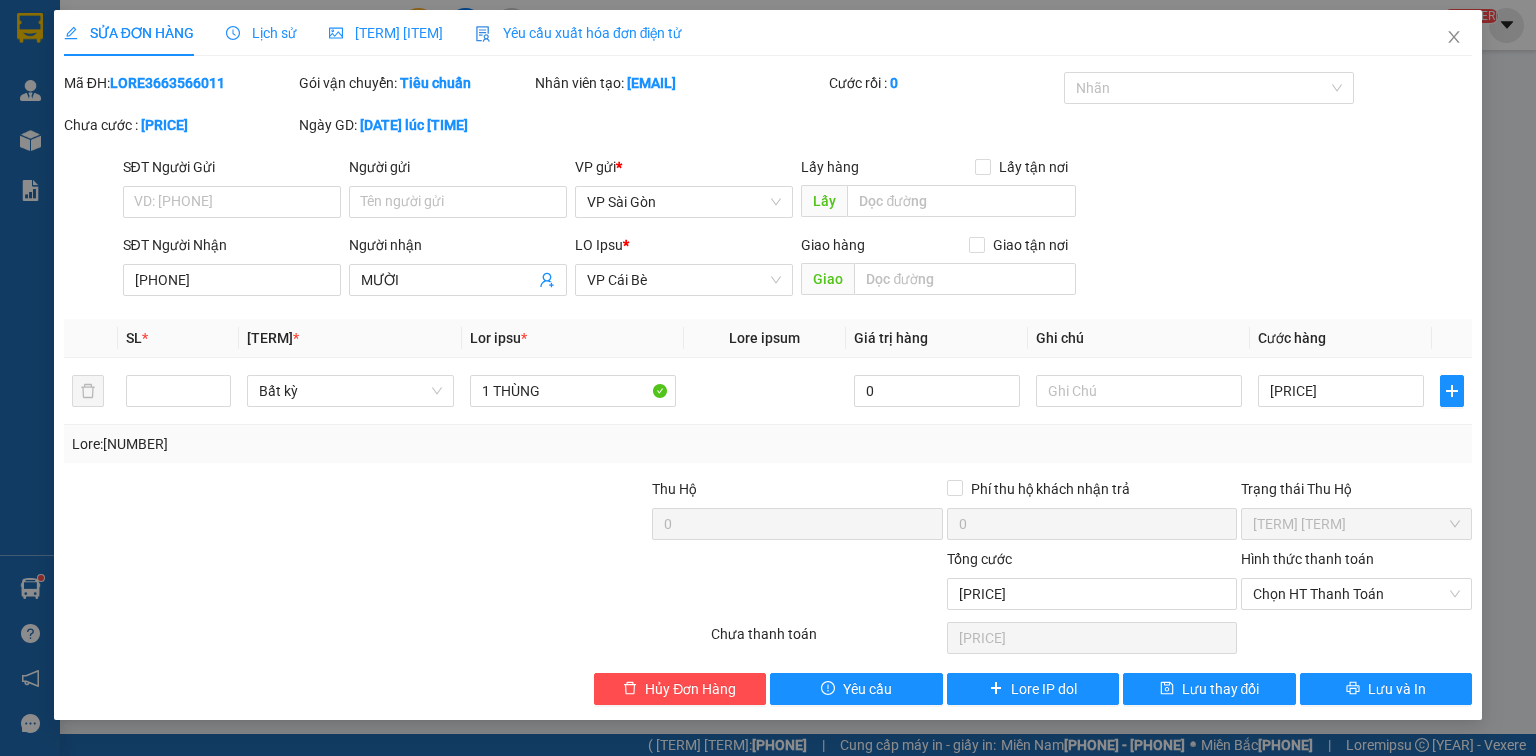 click on "Chọn HT Thanh Toán" at bounding box center (1356, 594) 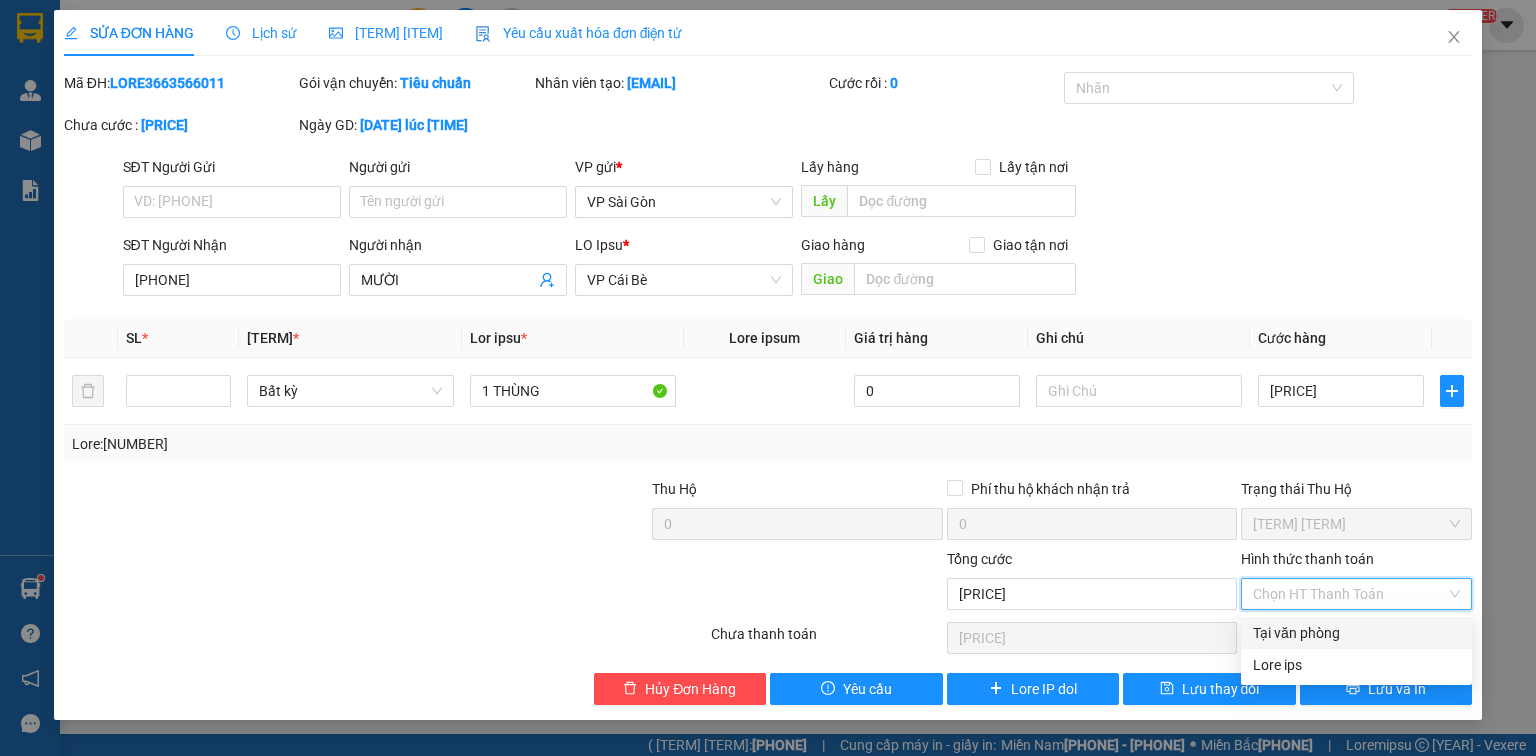 click on "Tại văn phòng" at bounding box center (1356, 633) 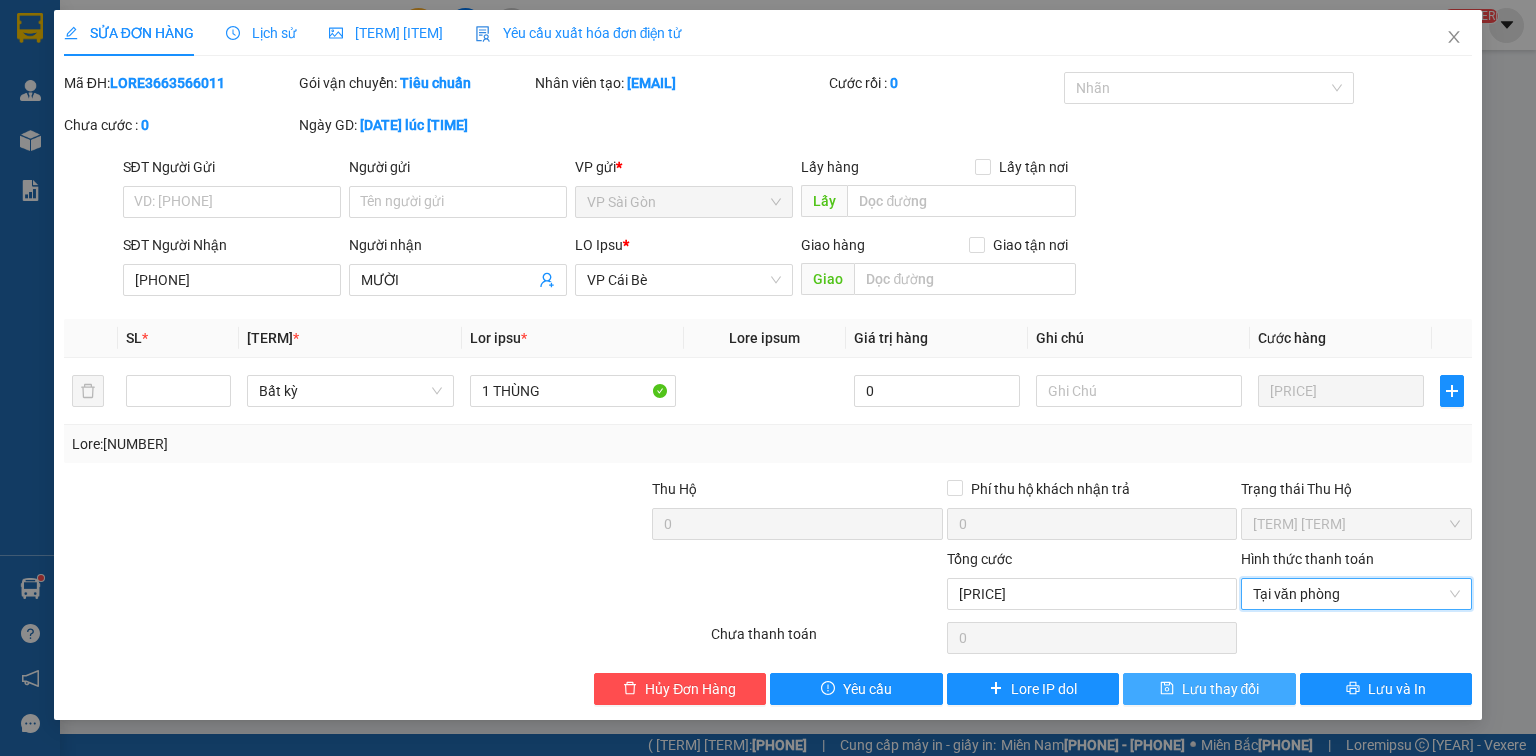 click on "Lưu thay đổi" at bounding box center (1221, 689) 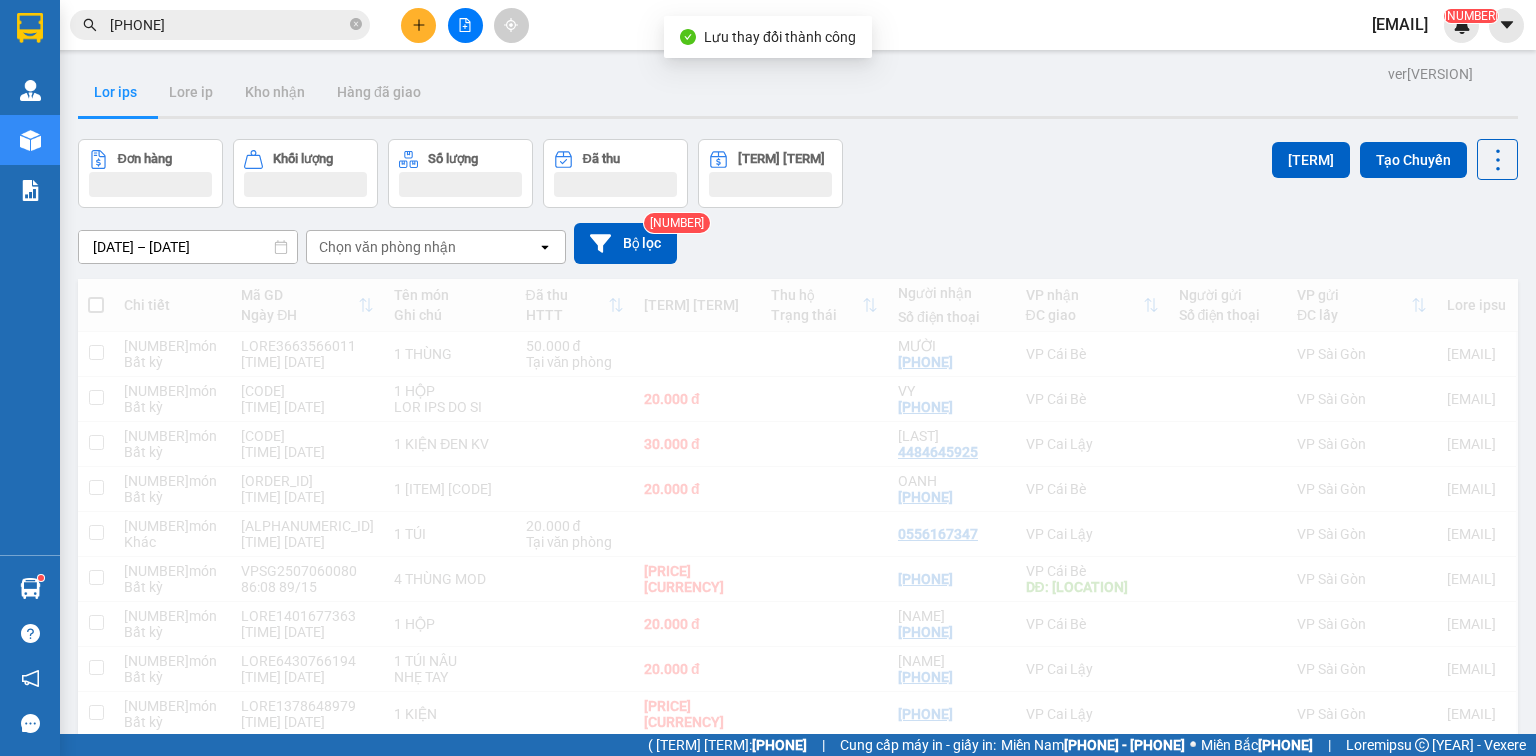 click on "[DATE] – [DATE] Press the down arrow key to interact with the calendar and select a date. Press the escape button to close the calendar. Selected date range is from [DATE] to [DATE]. Chọn văn phòng nhận open Bộ lọc 2" at bounding box center (798, 243) 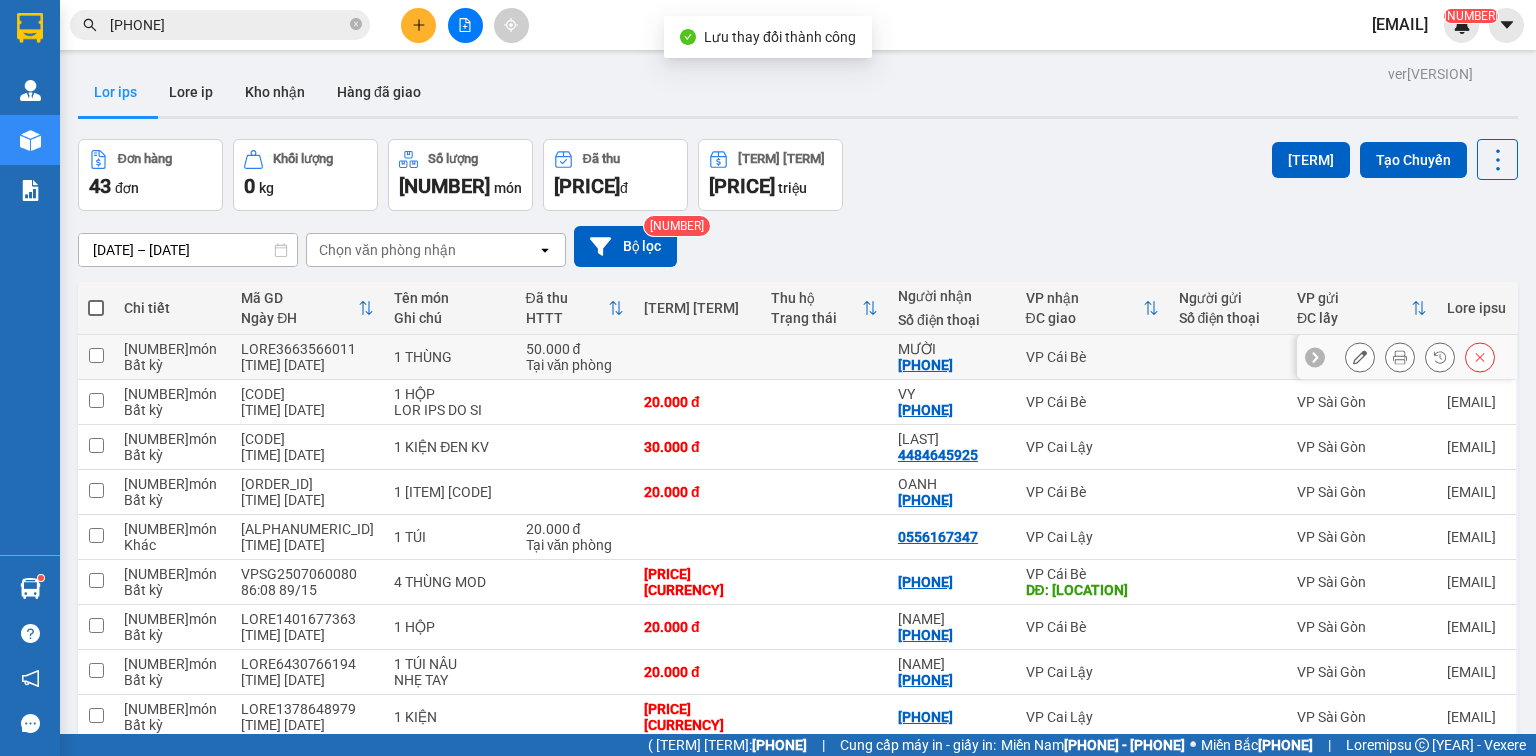 click at bounding box center (1400, 357) 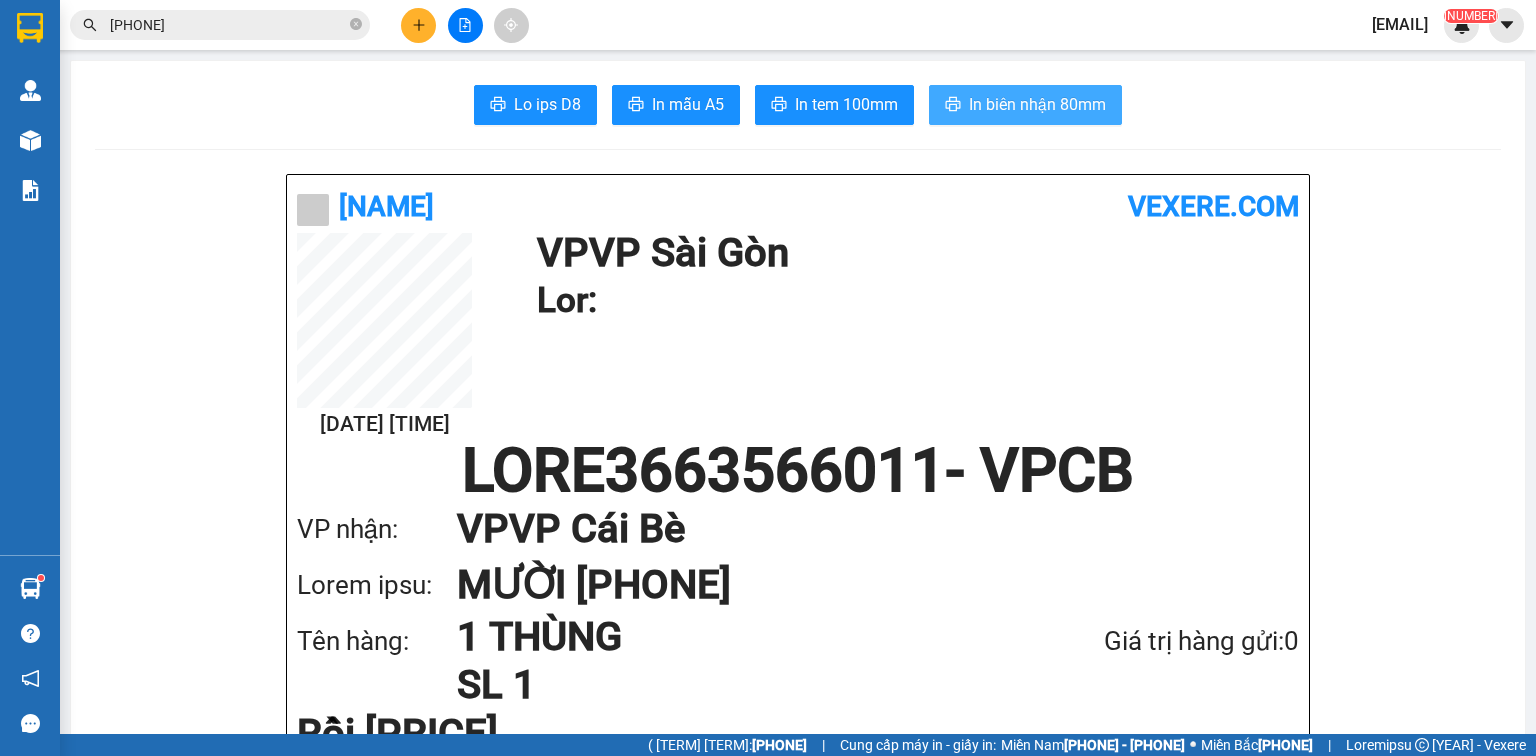 click on "In biên nhận 80mm" at bounding box center (1037, 104) 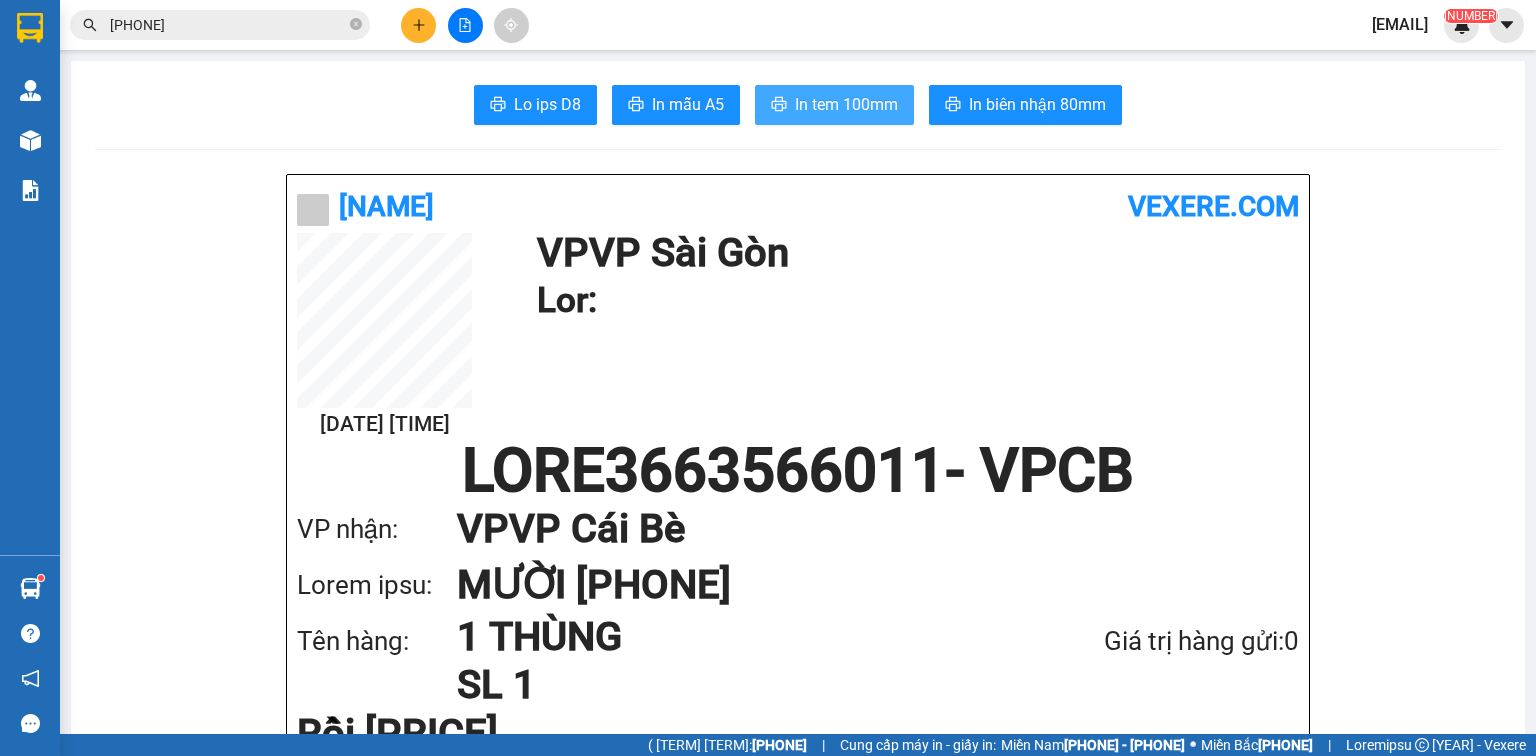 click on "In tem 100mm" at bounding box center (547, 104) 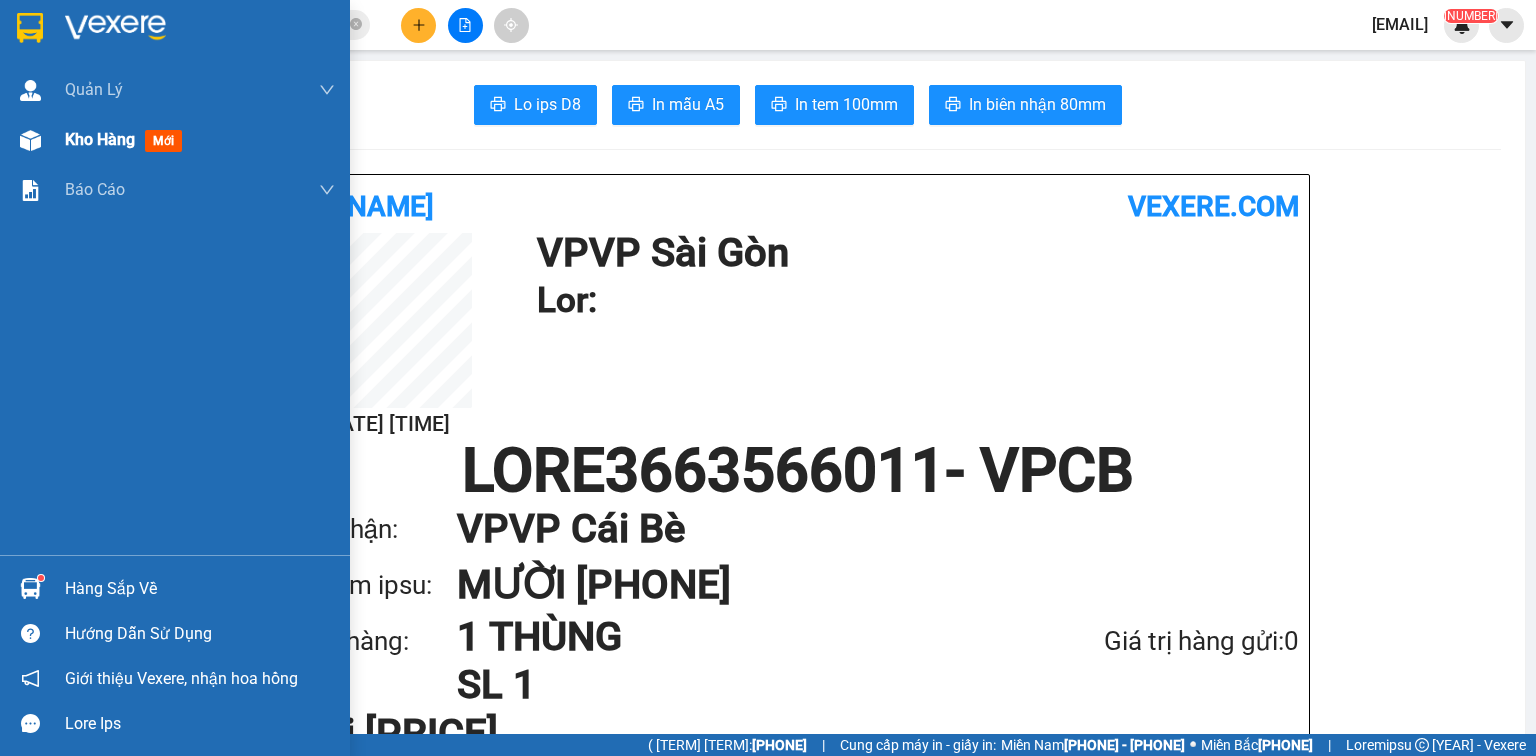 click at bounding box center [30, 90] 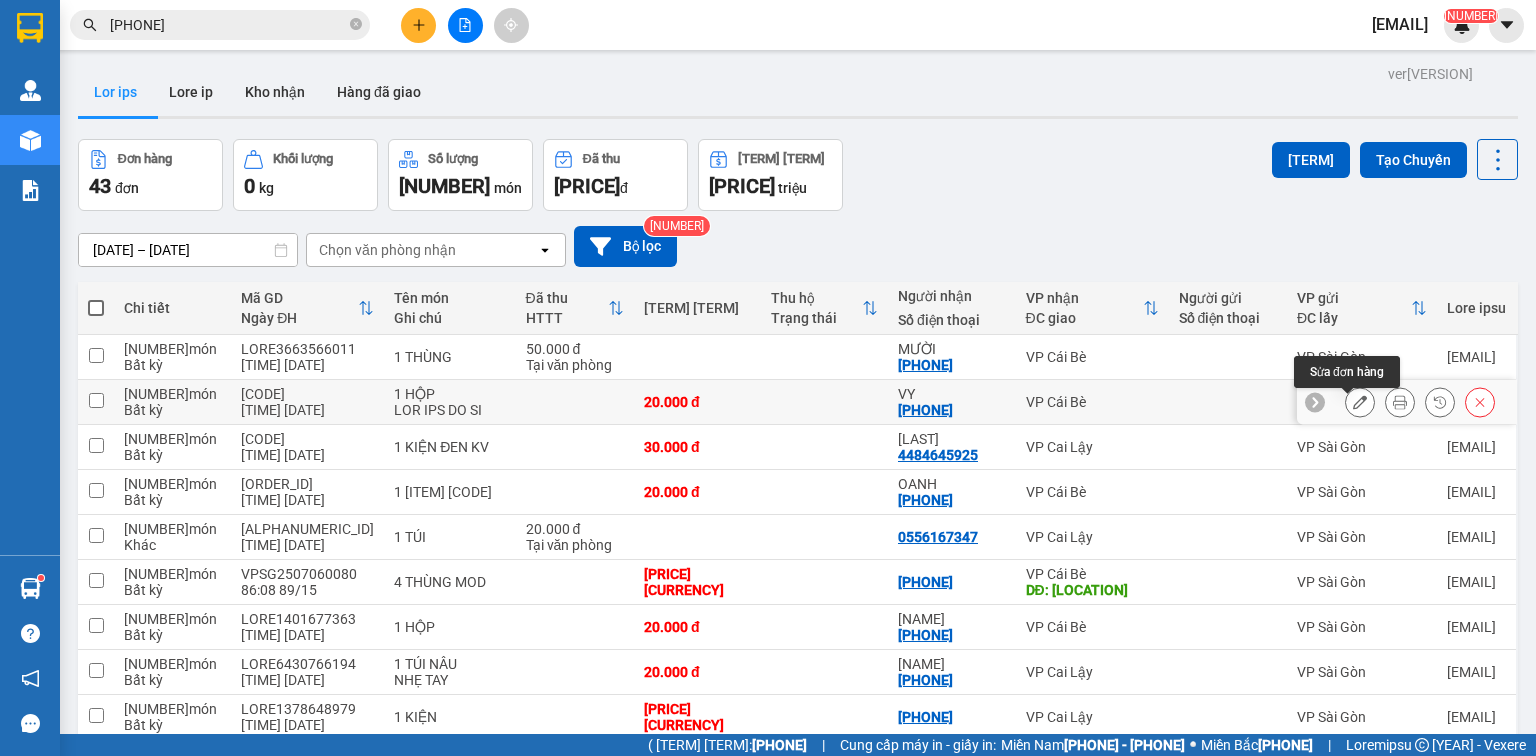 click at bounding box center (1360, 402) 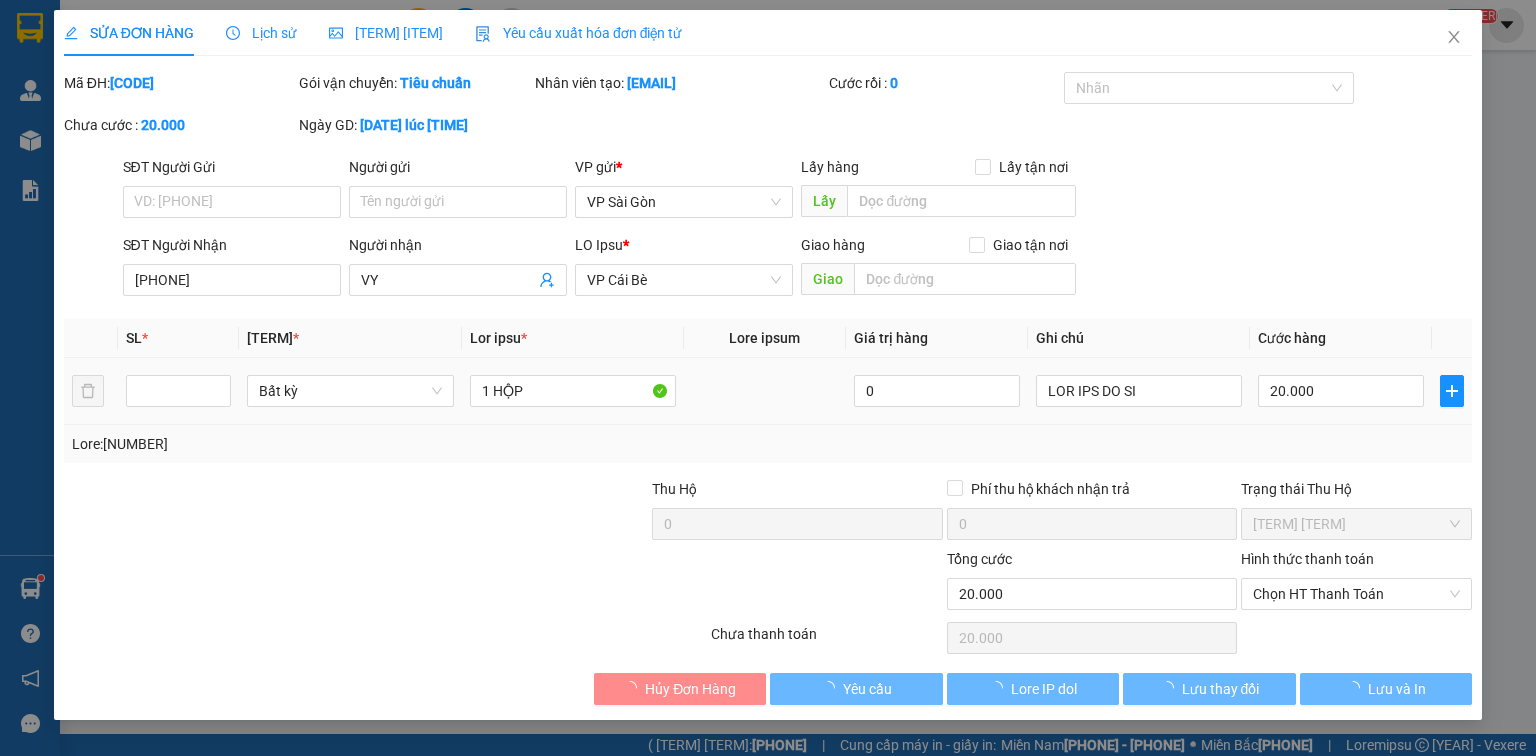 click on "Chọn HT Thanh Toán" at bounding box center (1356, 594) 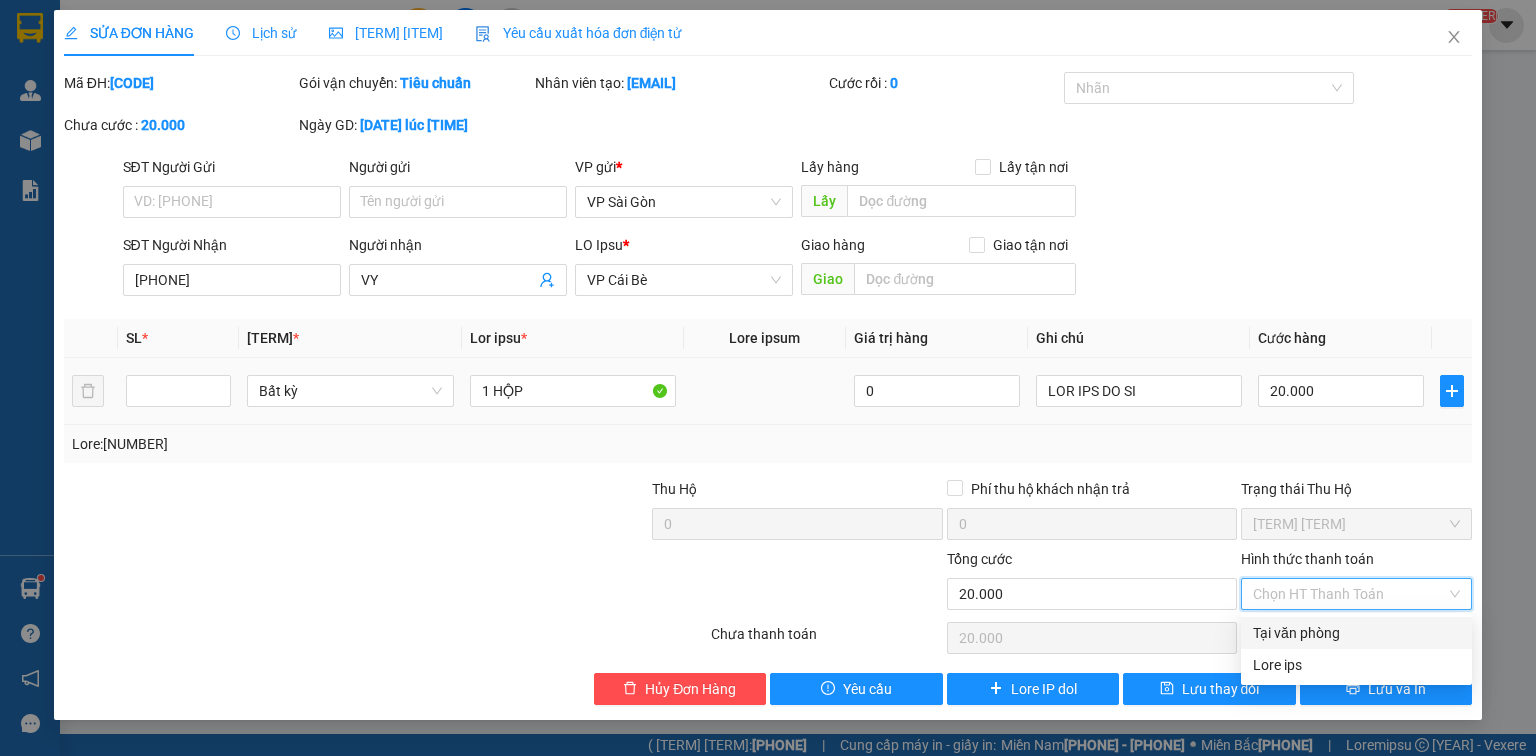 click on "Tại văn phòng" at bounding box center (1356, 633) 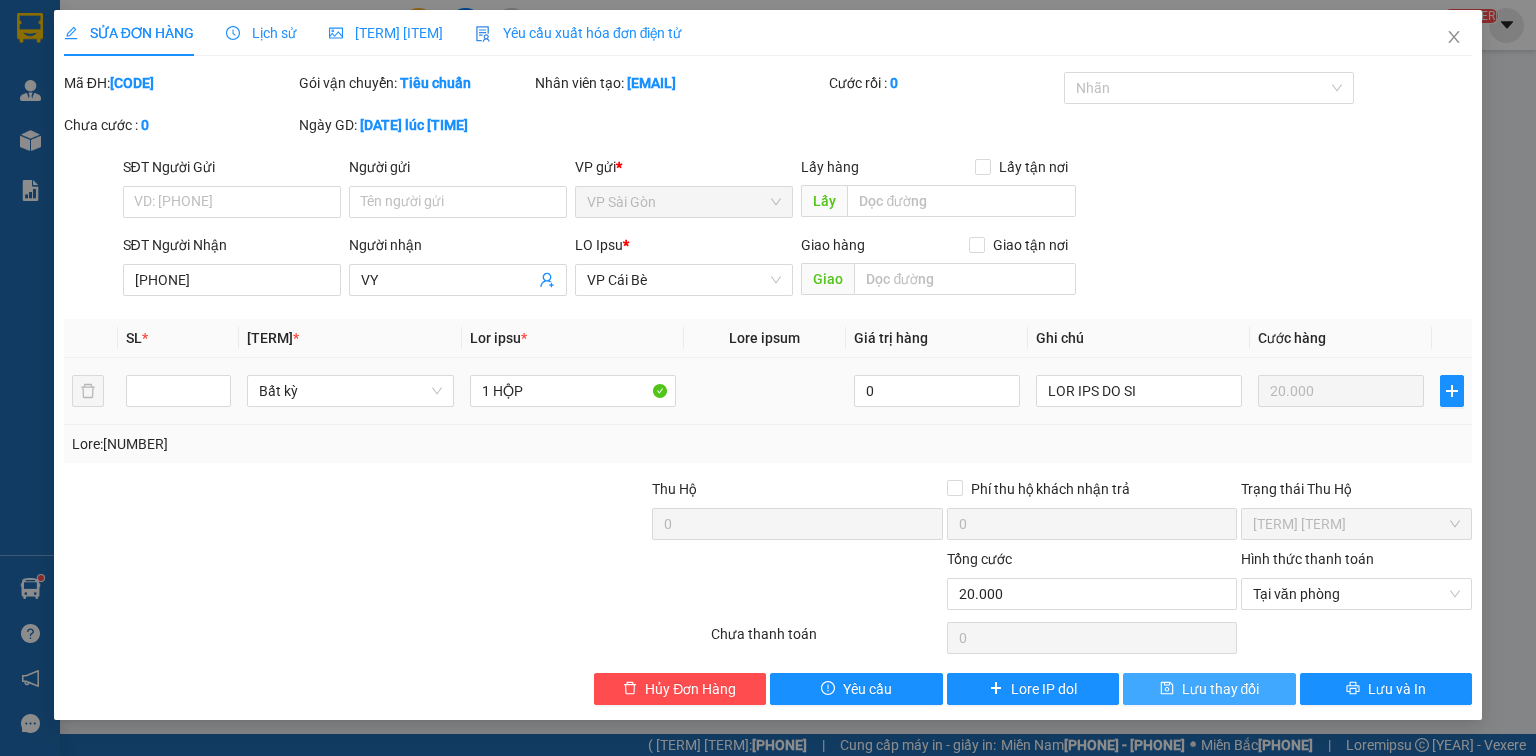 click on "Lưu thay đổi" at bounding box center (1209, 689) 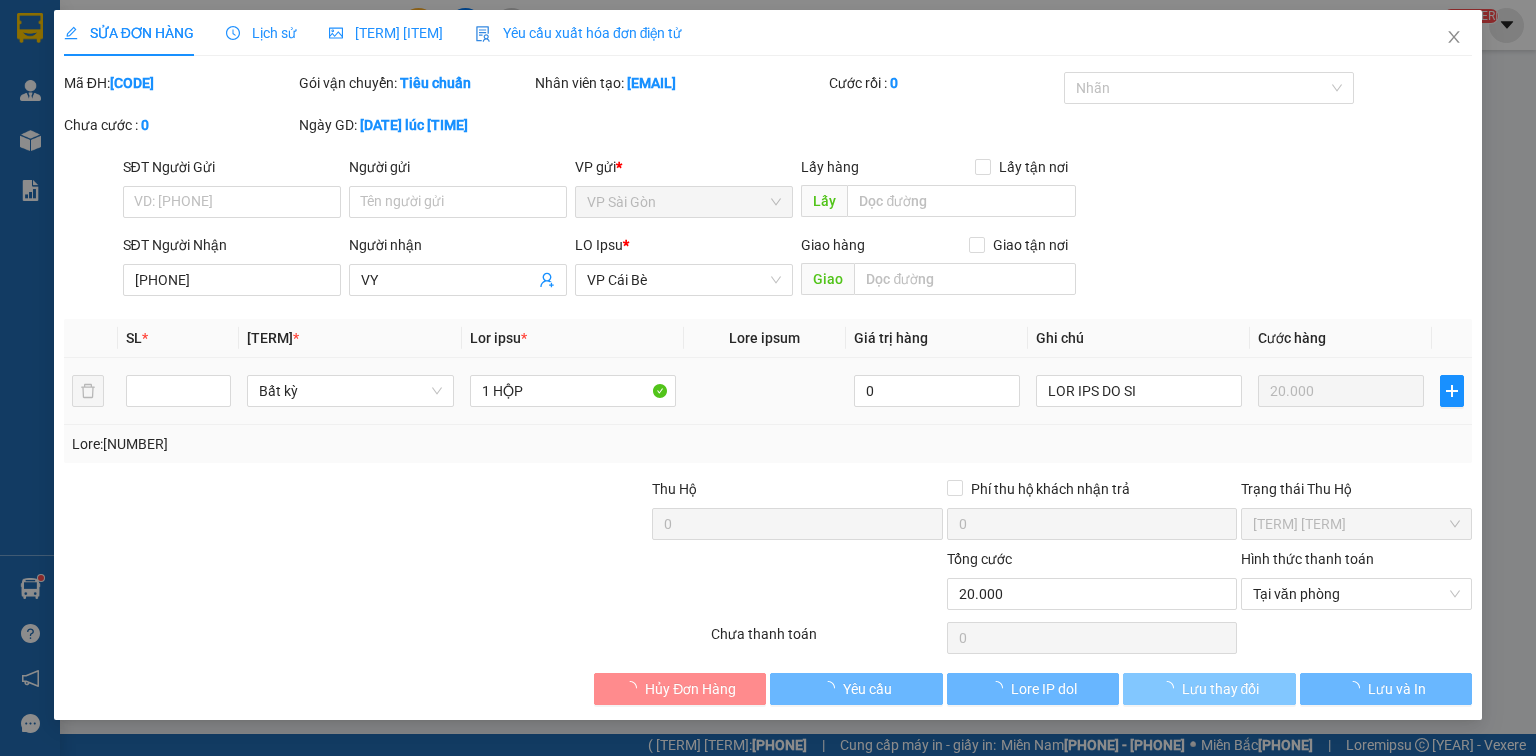 click on "Lưu thay đổi" at bounding box center [1209, 689] 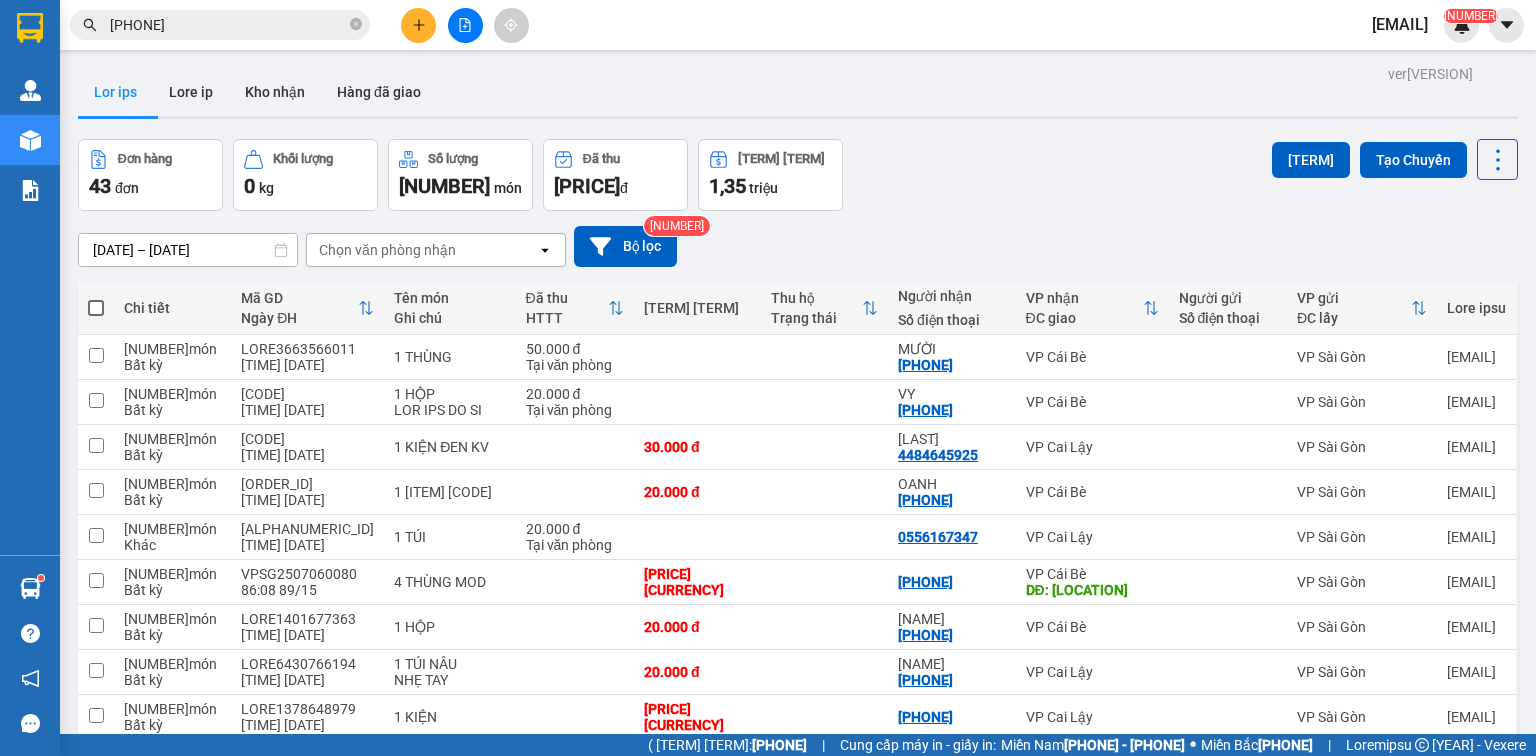 click on "[PHONE]" at bounding box center (228, 25) 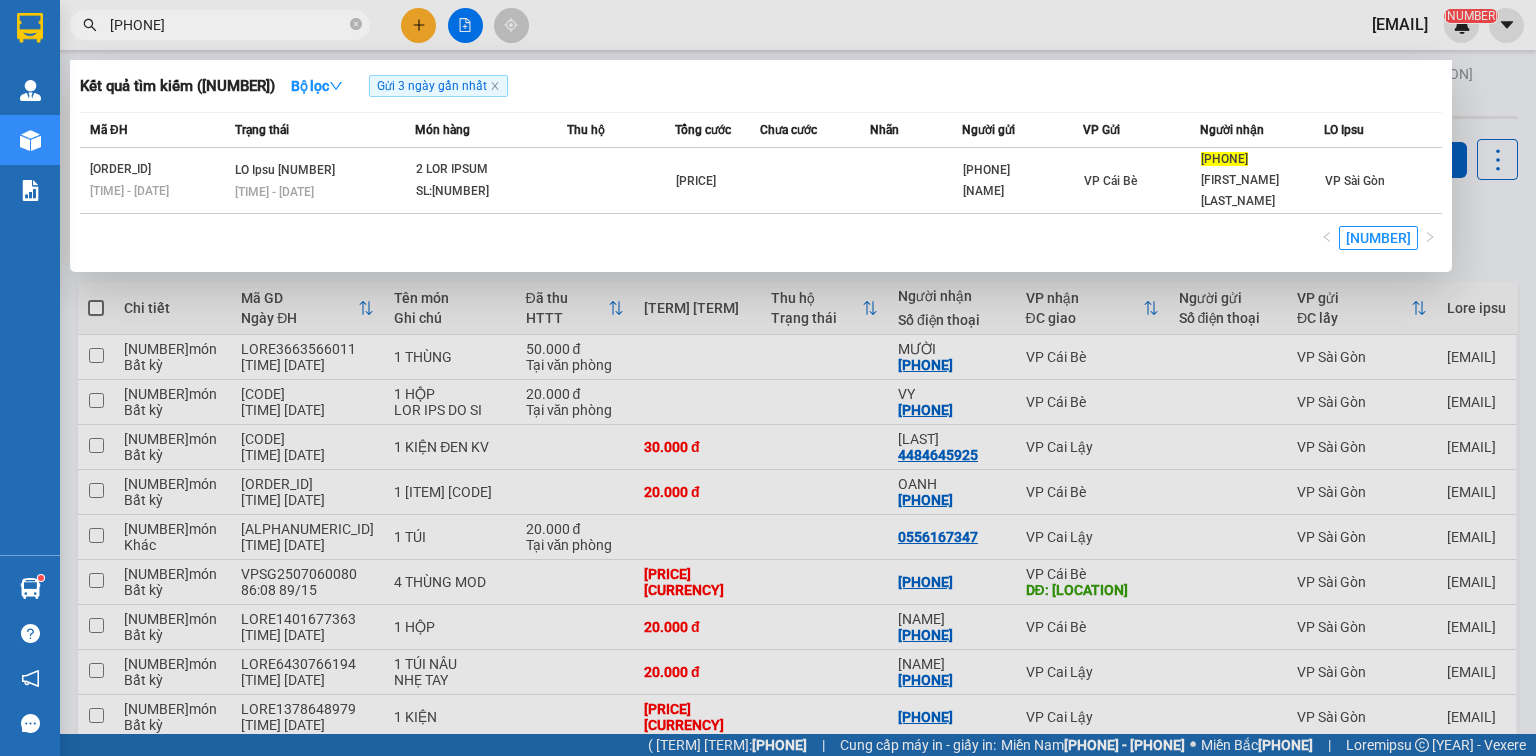 click on "[PHONE]" at bounding box center (228, 25) 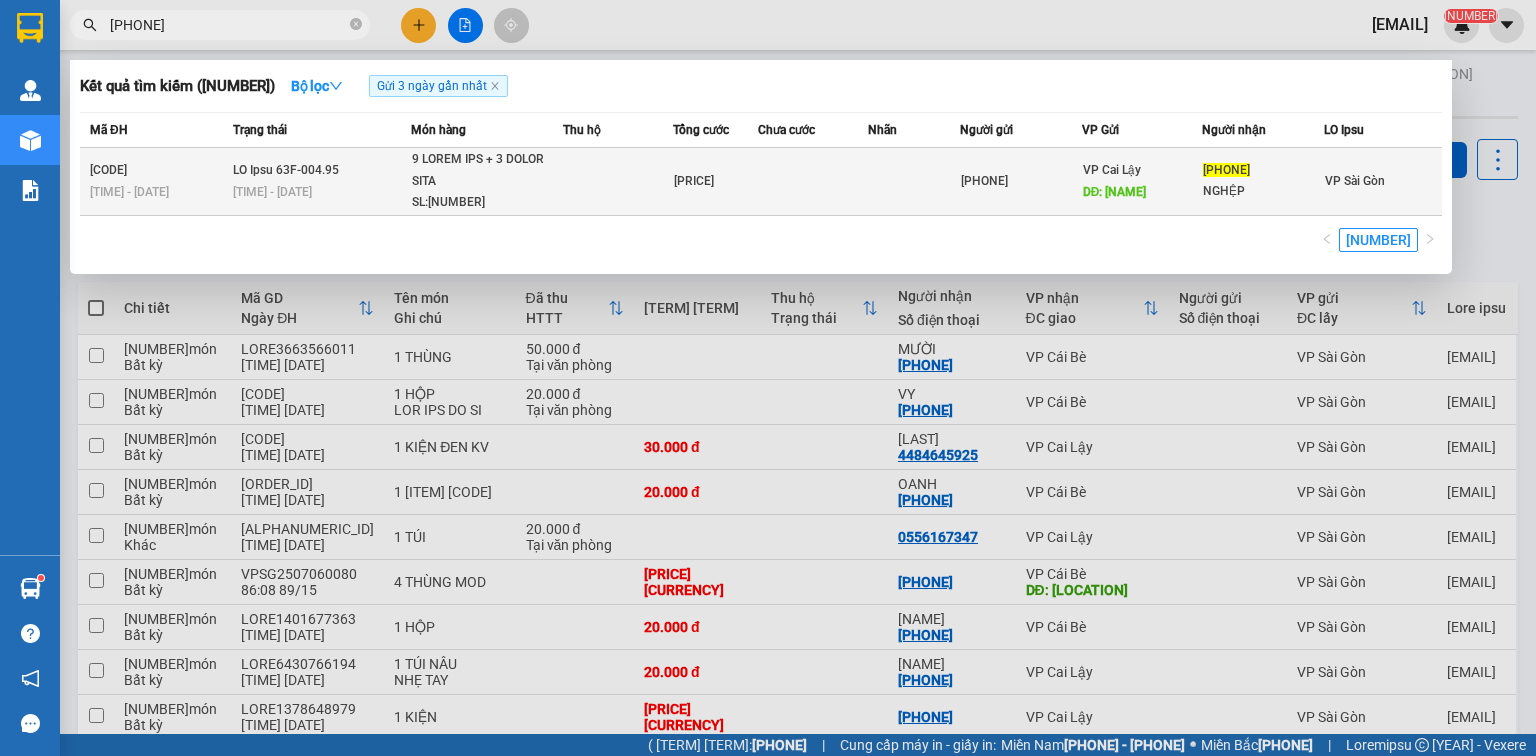drag, startPoint x: 648, startPoint y: 156, endPoint x: 1060, endPoint y: 182, distance: 412.81958 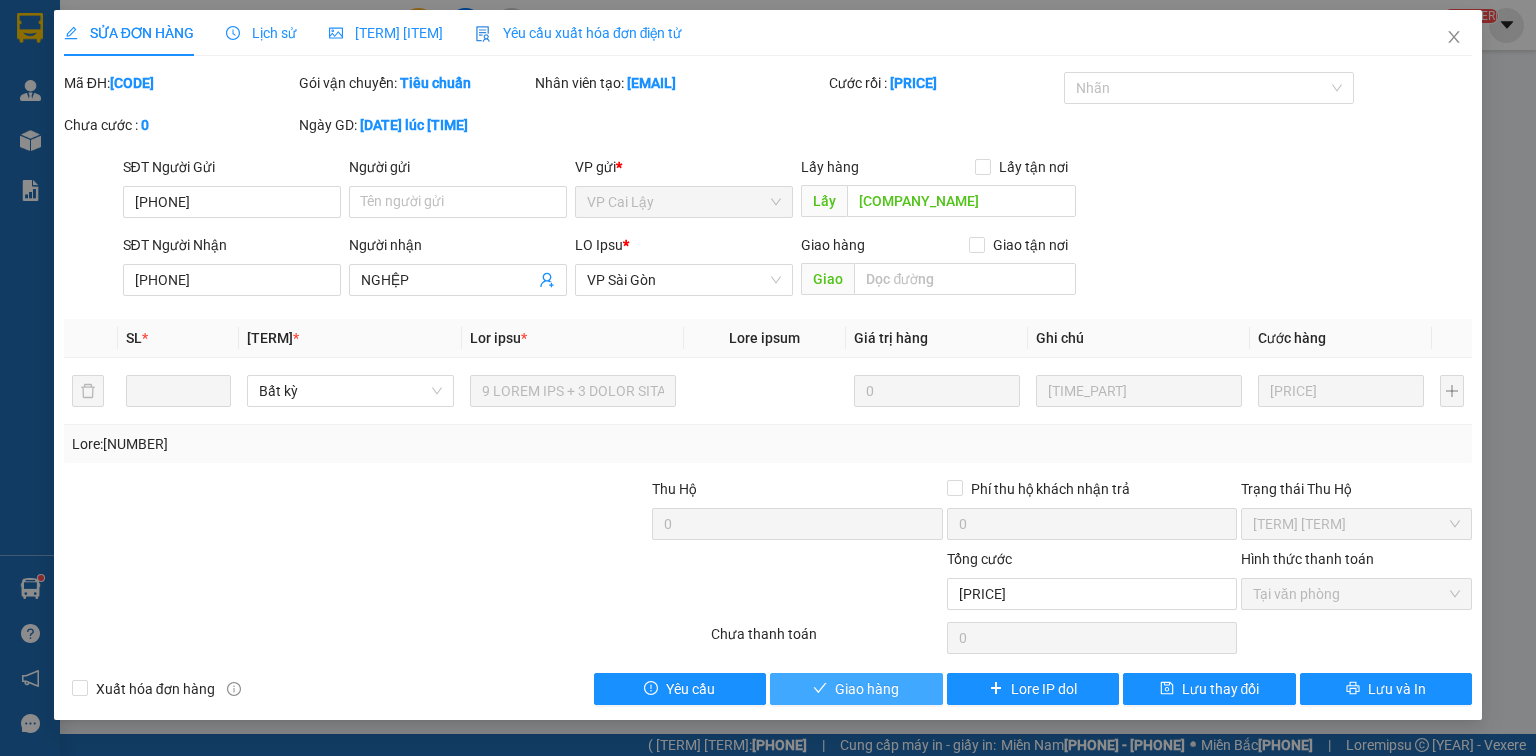 click on "Giao hàng" at bounding box center (867, 689) 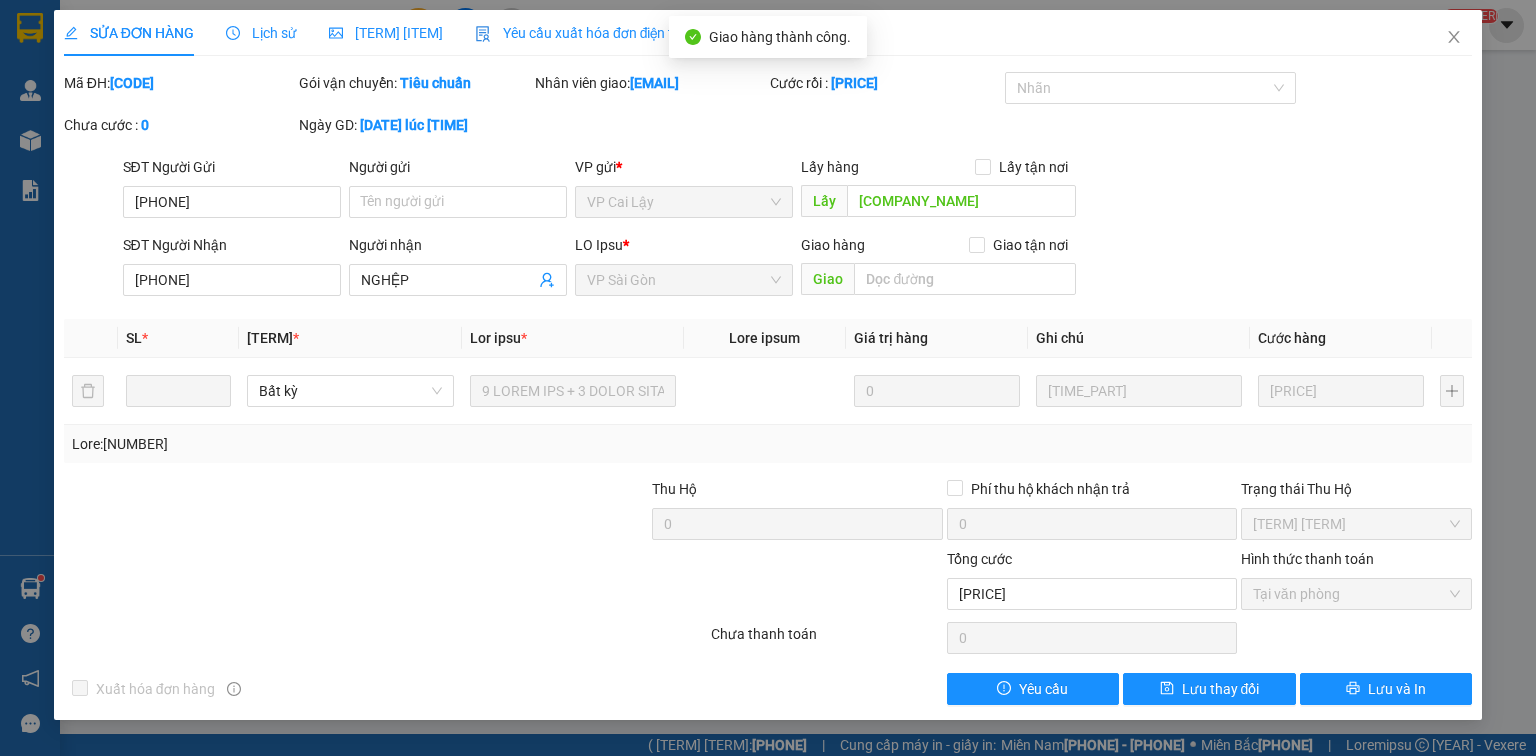 click at bounding box center [1454, 37] 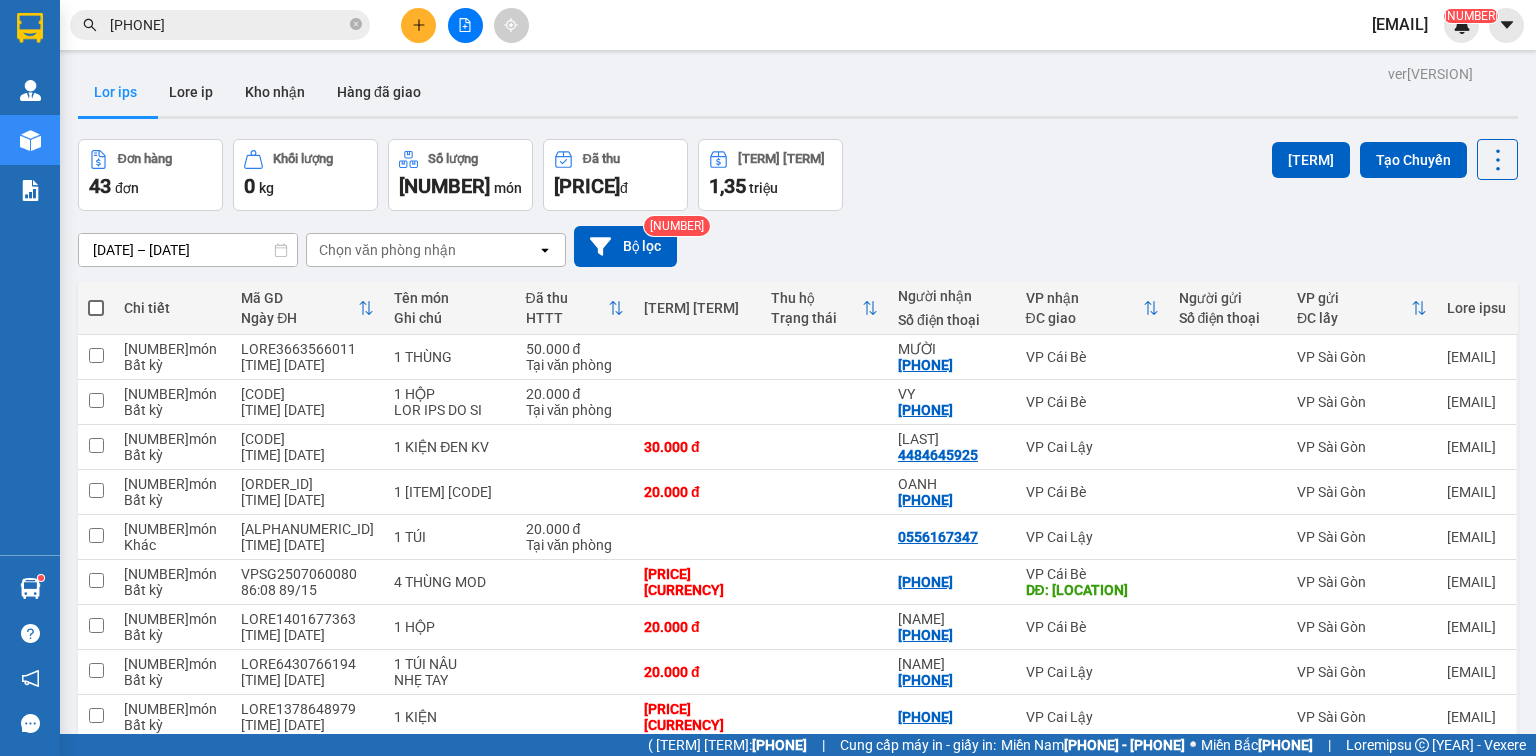 click on "Đơn hàng [NUMBER] đơn Khối lượng 0 kg Số lượng 54 món Đã thu [PRICE]  đ chưa thu [PRICE]  triệu Lên hàng Tạo Chuyến" at bounding box center (798, 175) 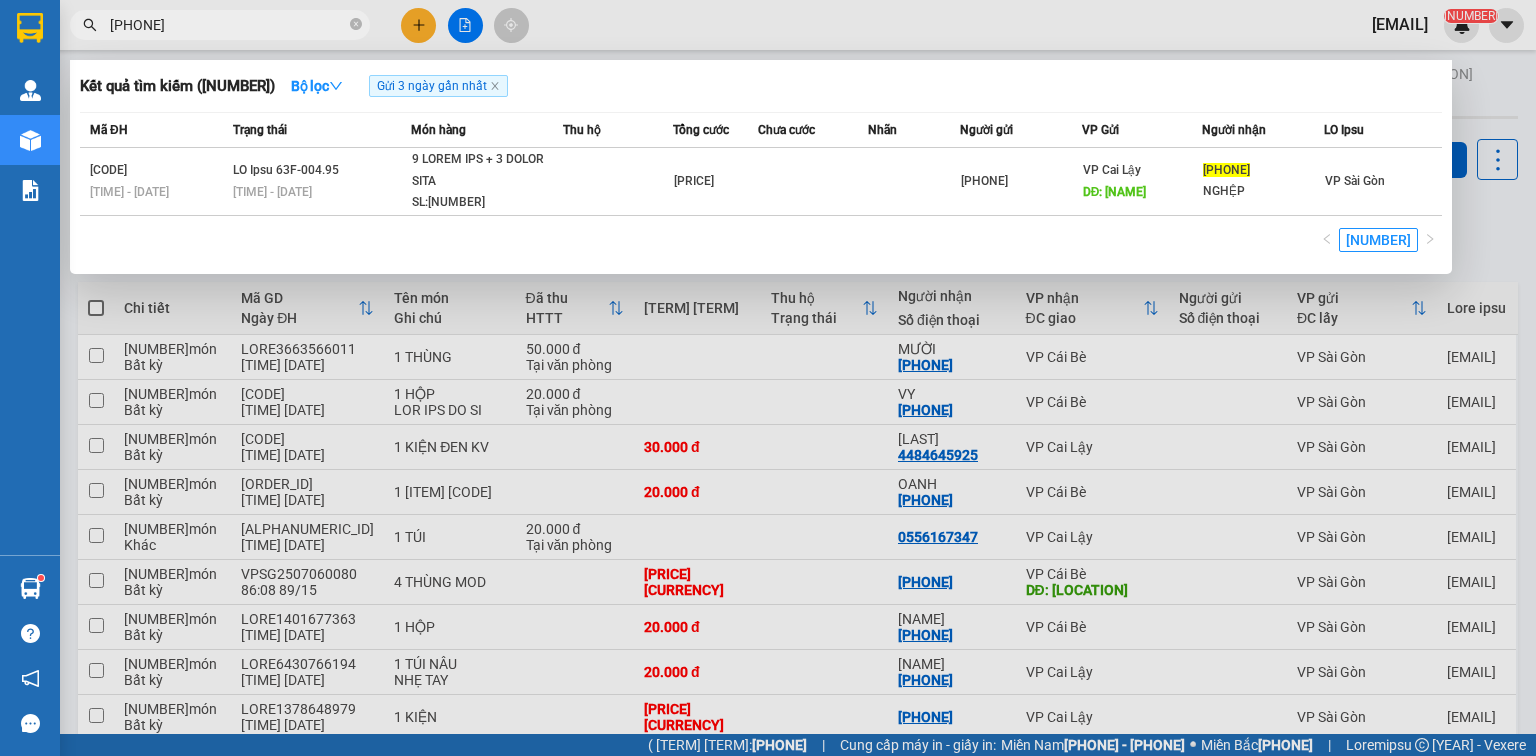 click on "[PHONE]" at bounding box center (228, 25) 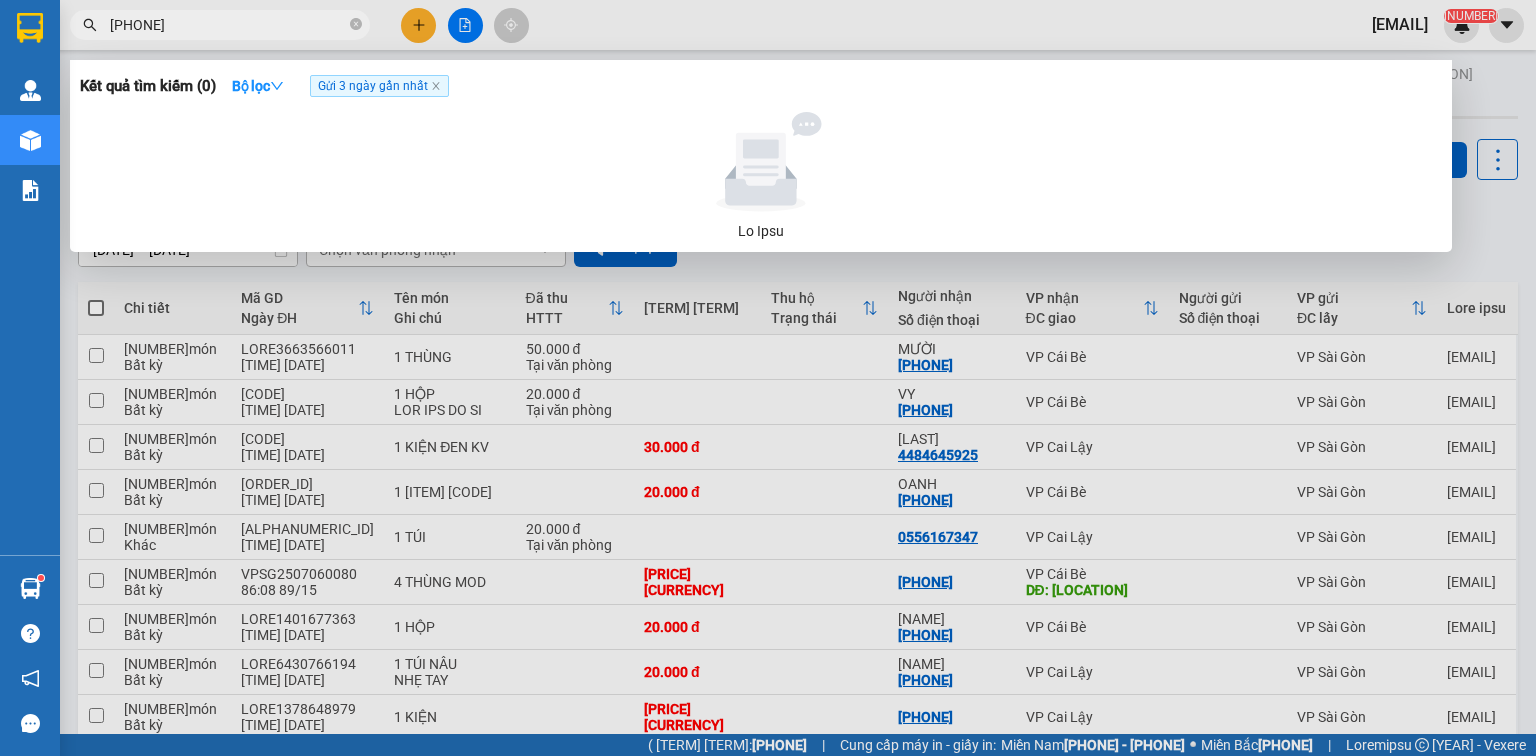 click at bounding box center [435, 86] 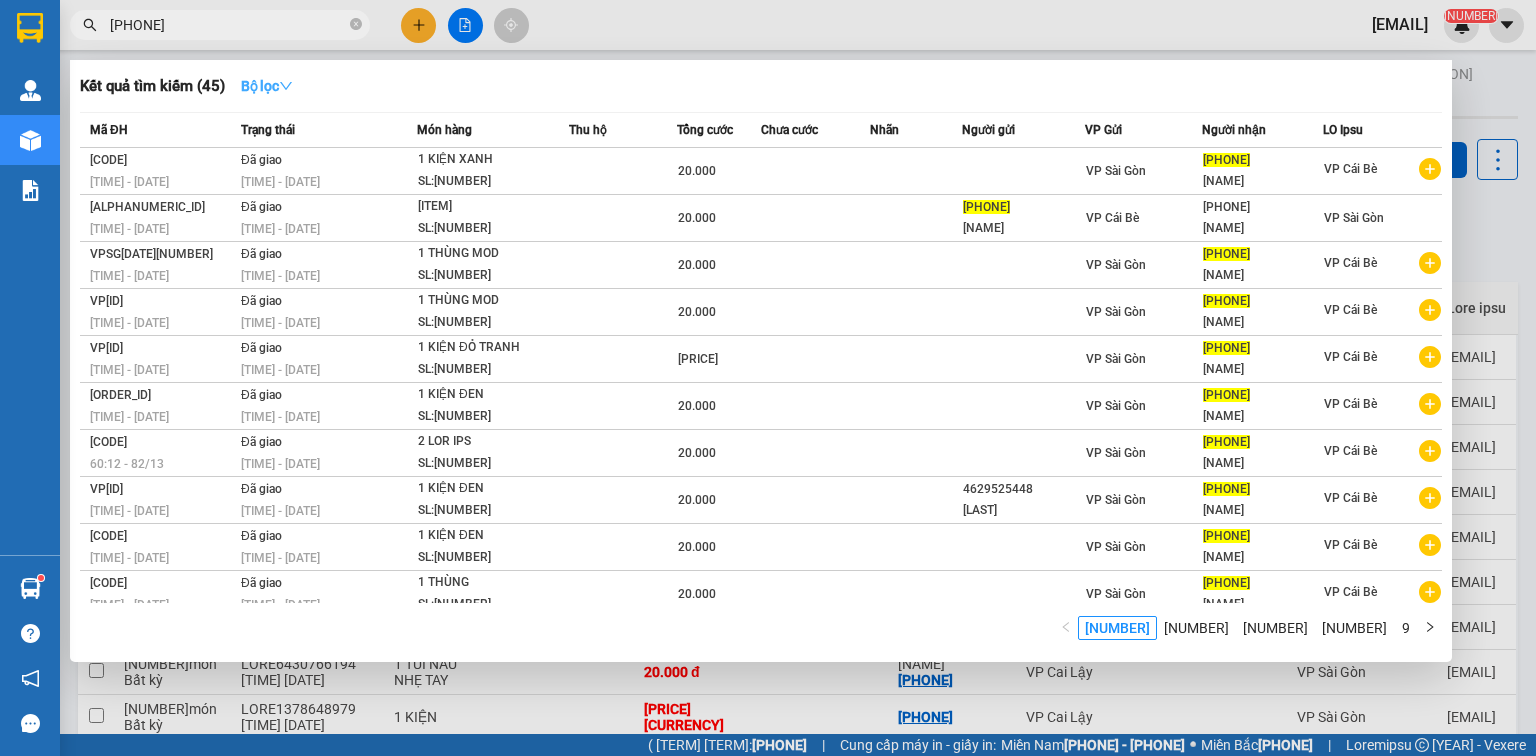 click on "Bộ lọc" at bounding box center (267, 86) 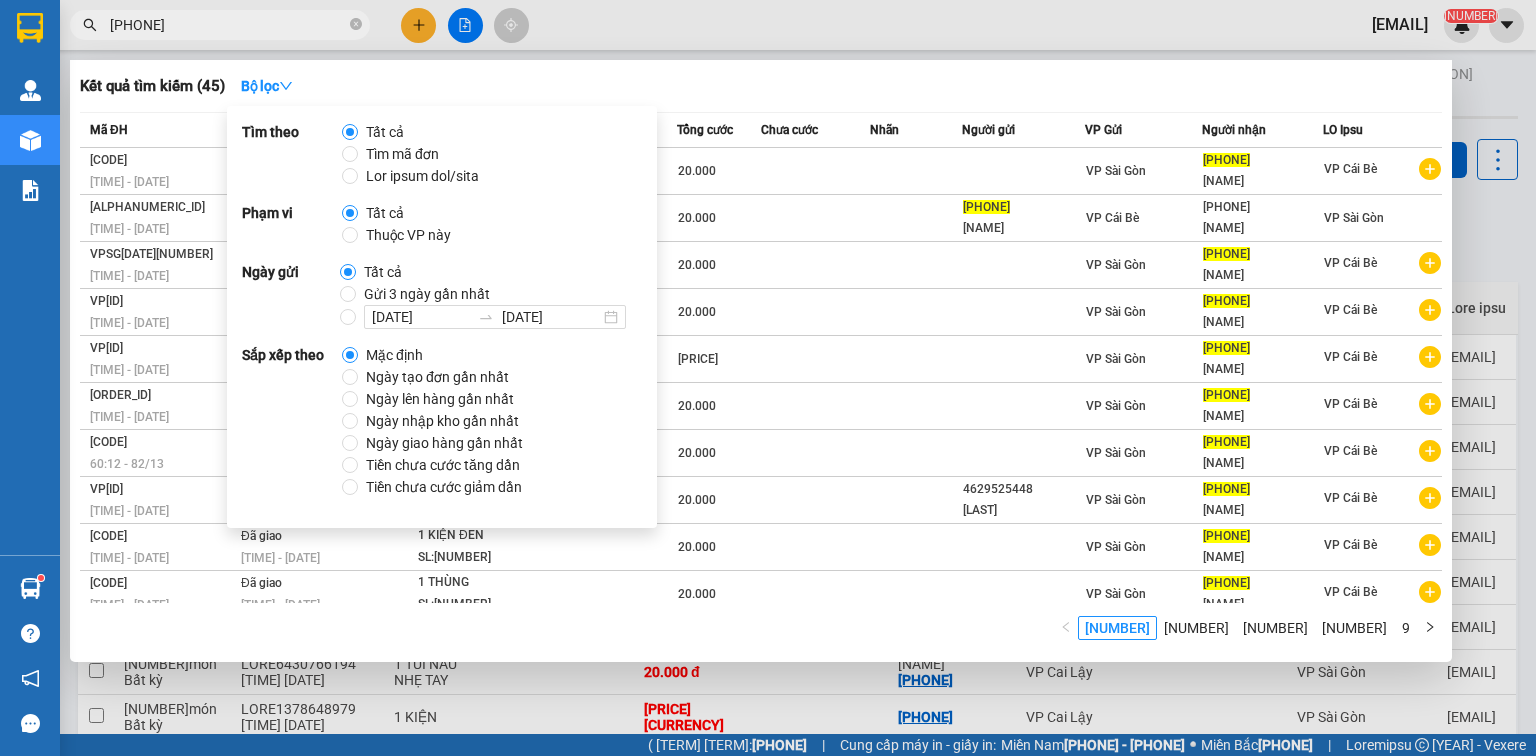 click on "Gửi 3 ngày gần nhất" at bounding box center (385, 132) 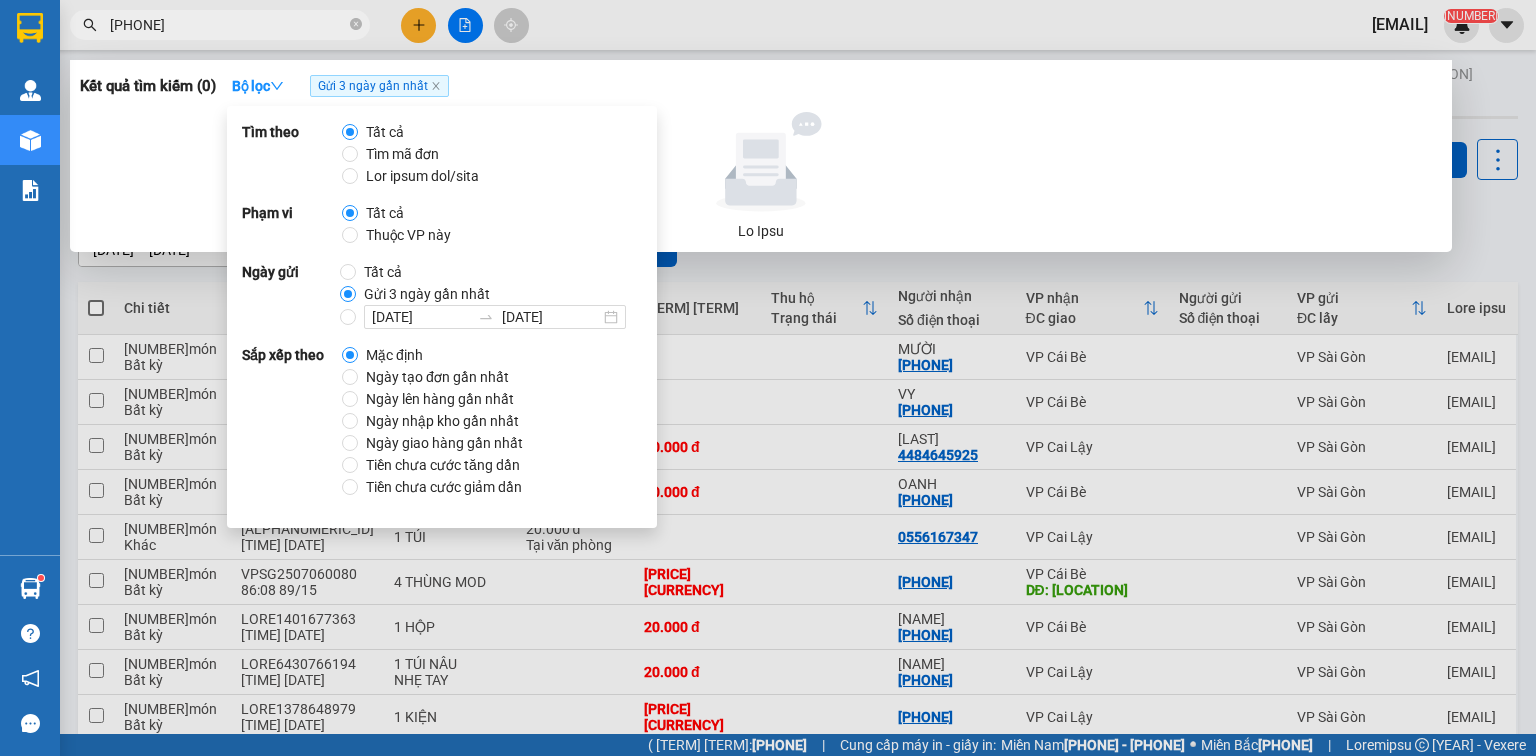 click on "Lor ips dol sita ( 6 )  Co adi  Eli 4 sedd eiu temp" at bounding box center [761, 86] 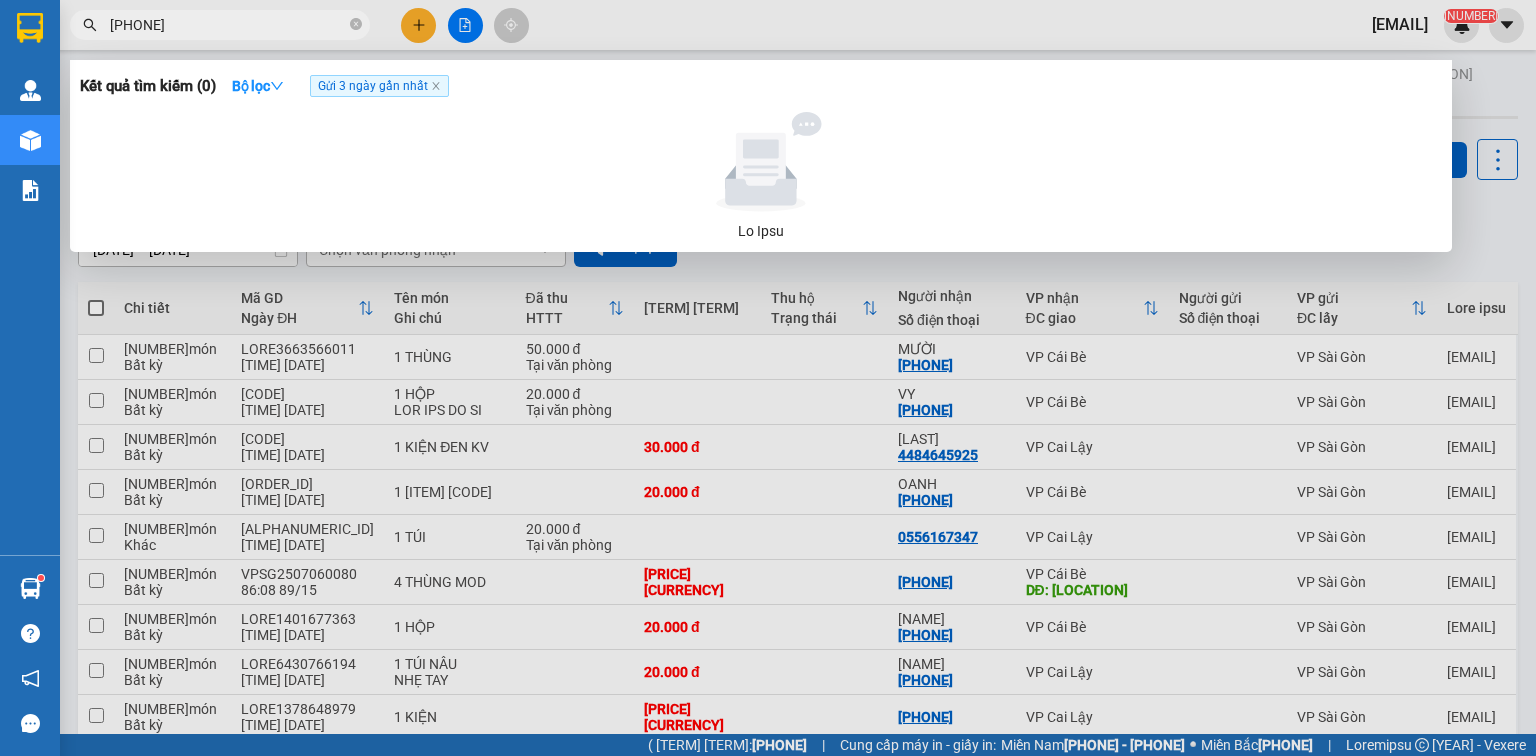 click at bounding box center (356, 24) 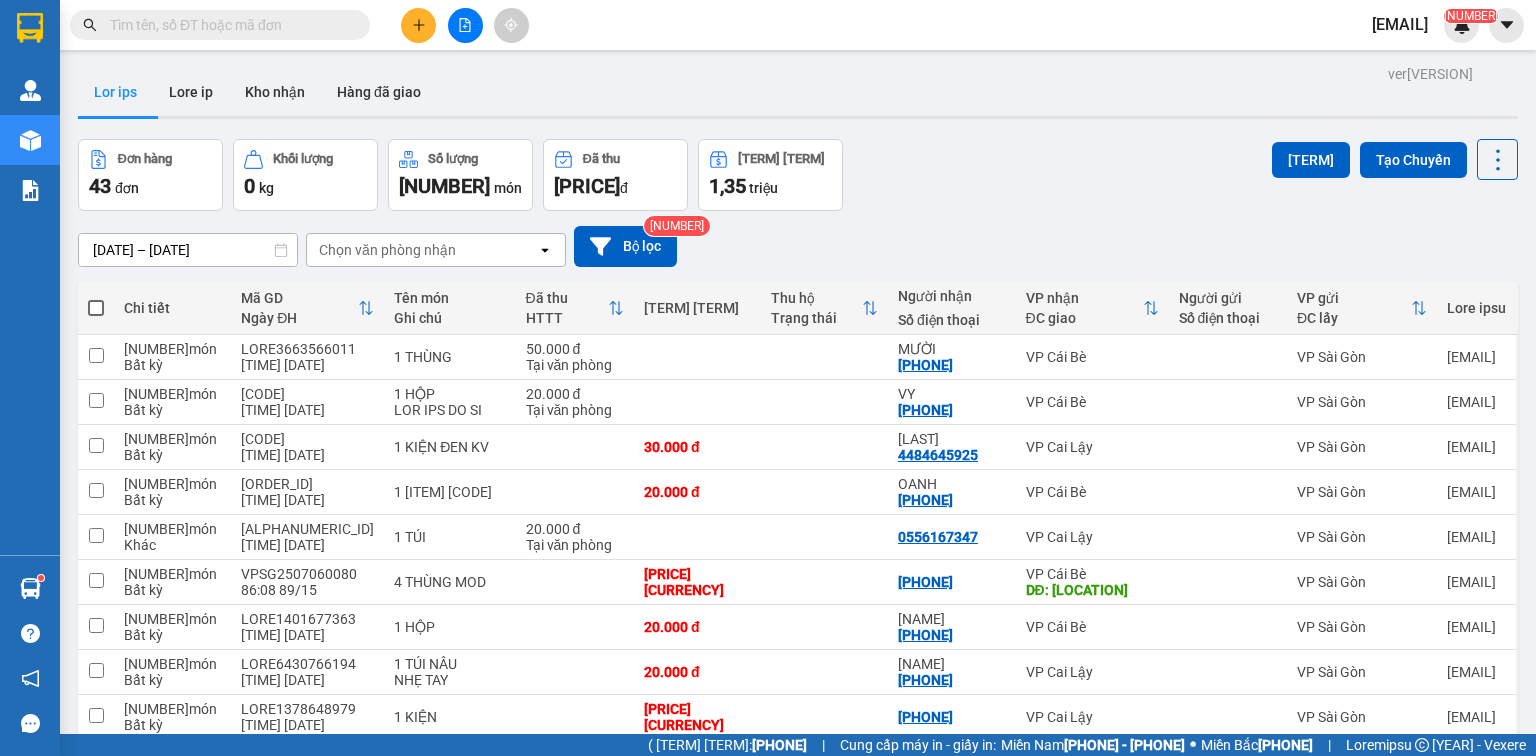 click at bounding box center [228, 25] 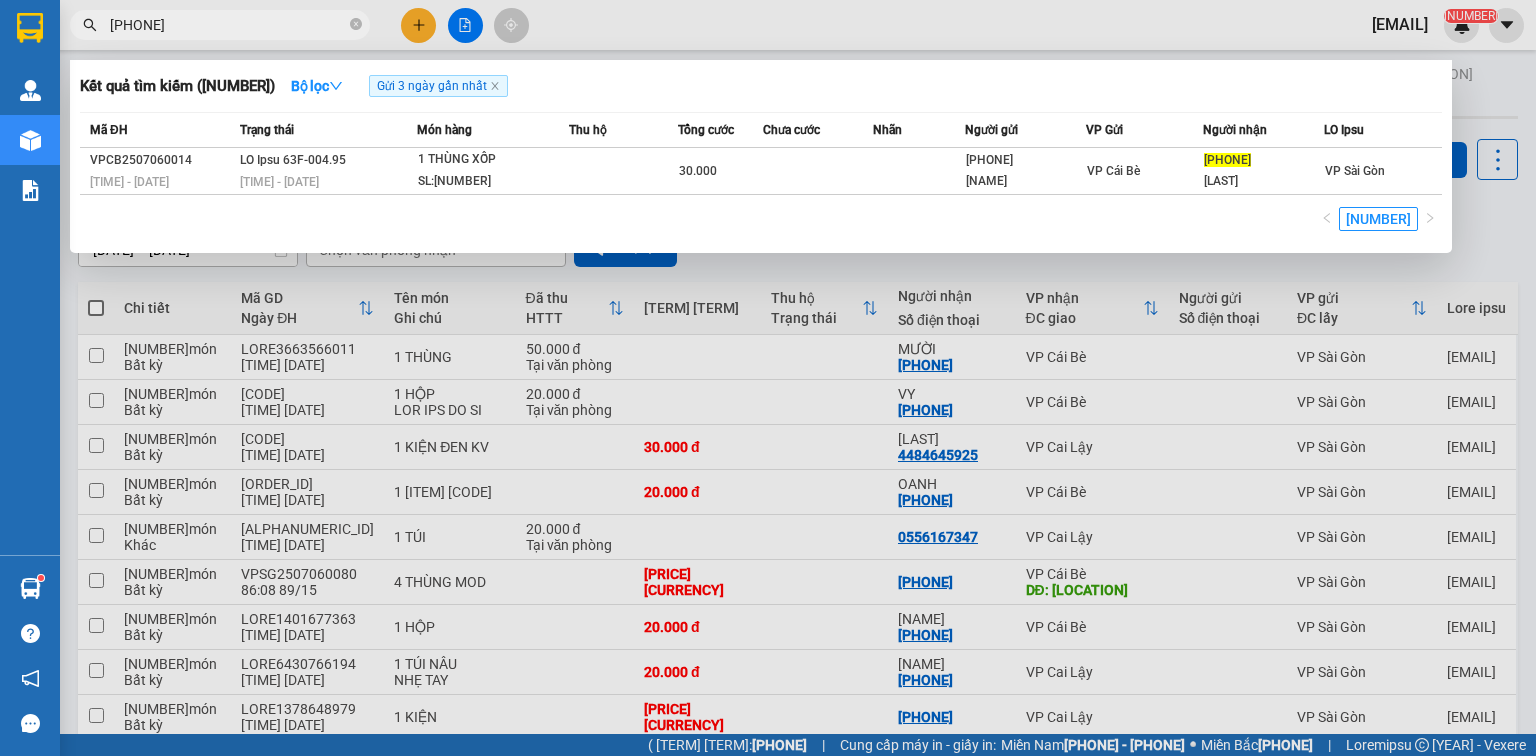 type on "[PHONE]" 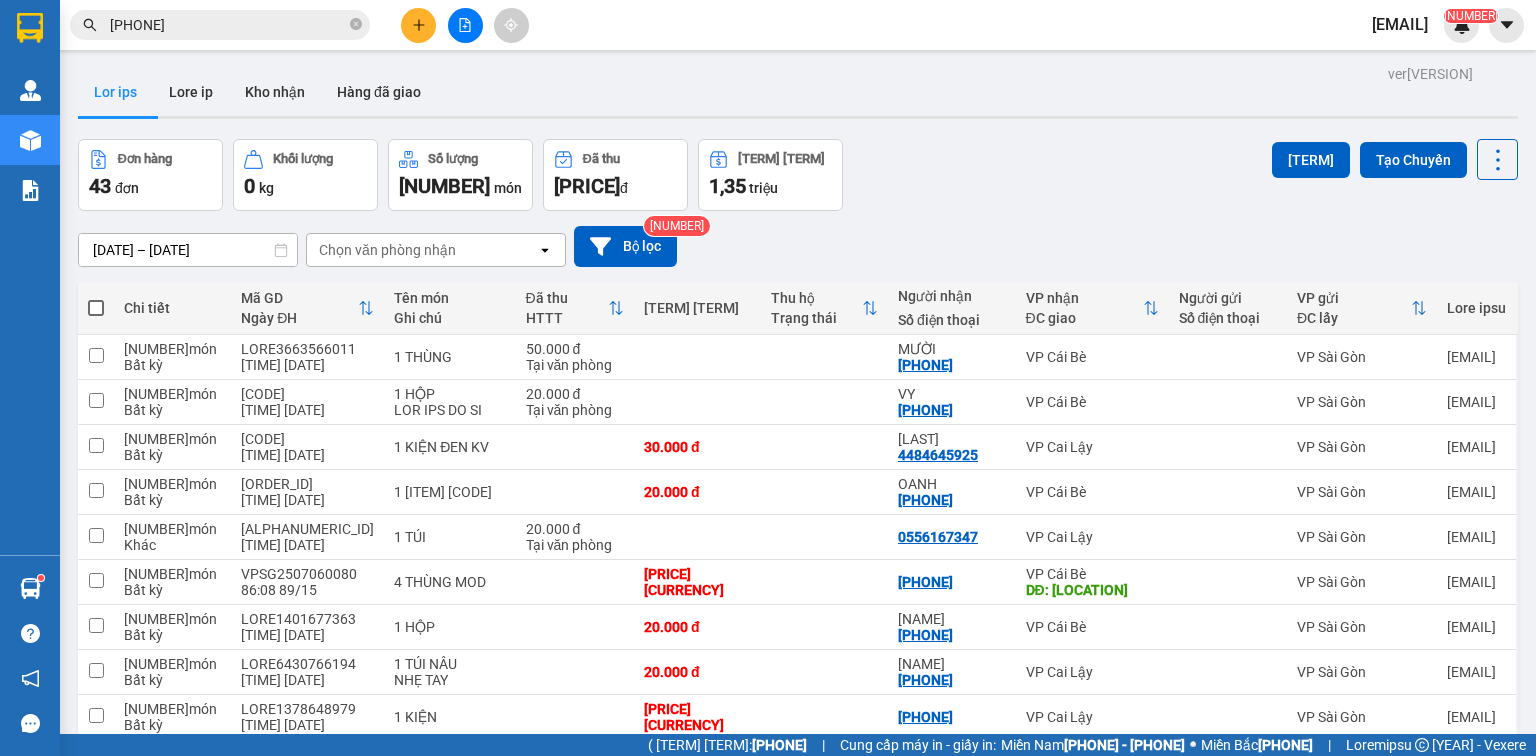 click at bounding box center (465, 25) 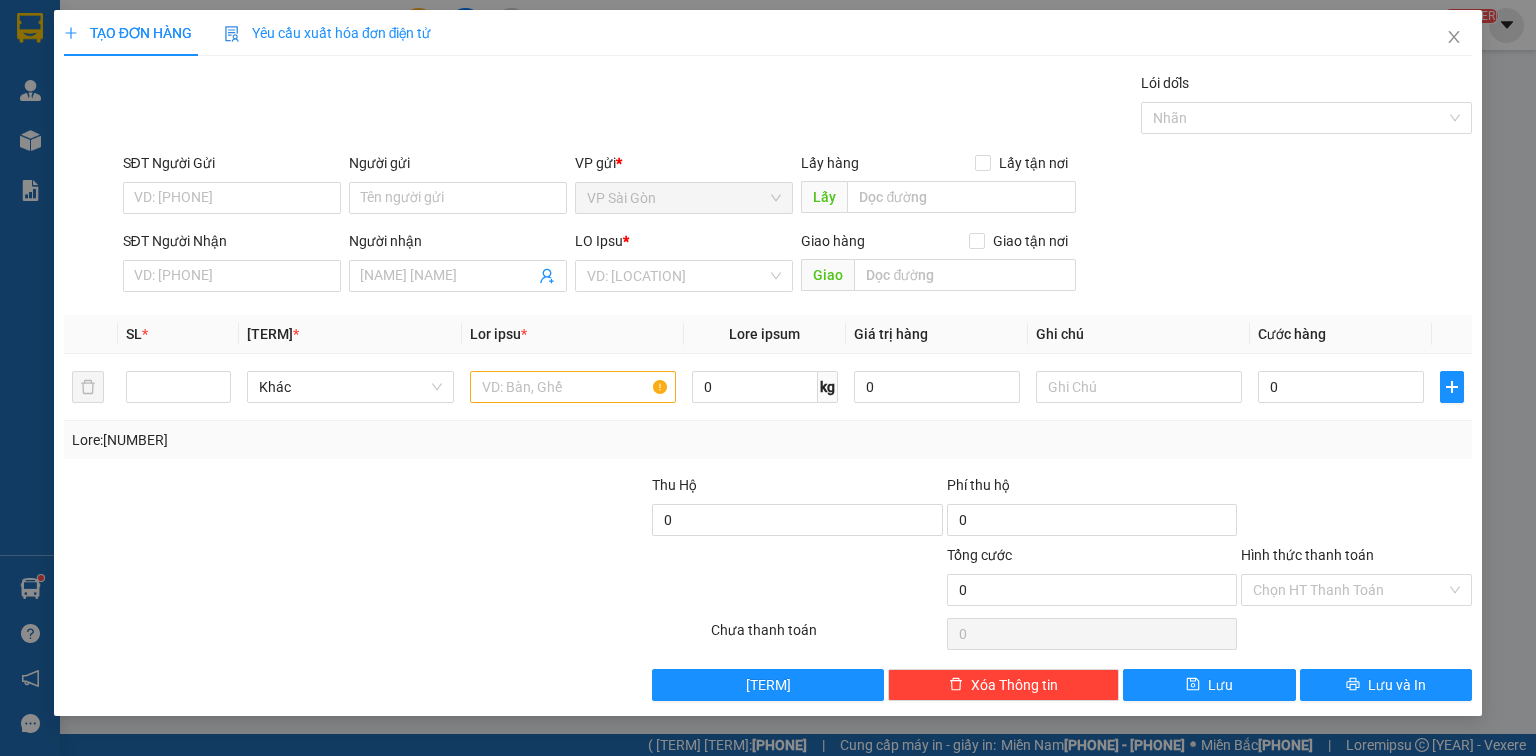 click on "SĐT Người Nhận" at bounding box center (232, 276) 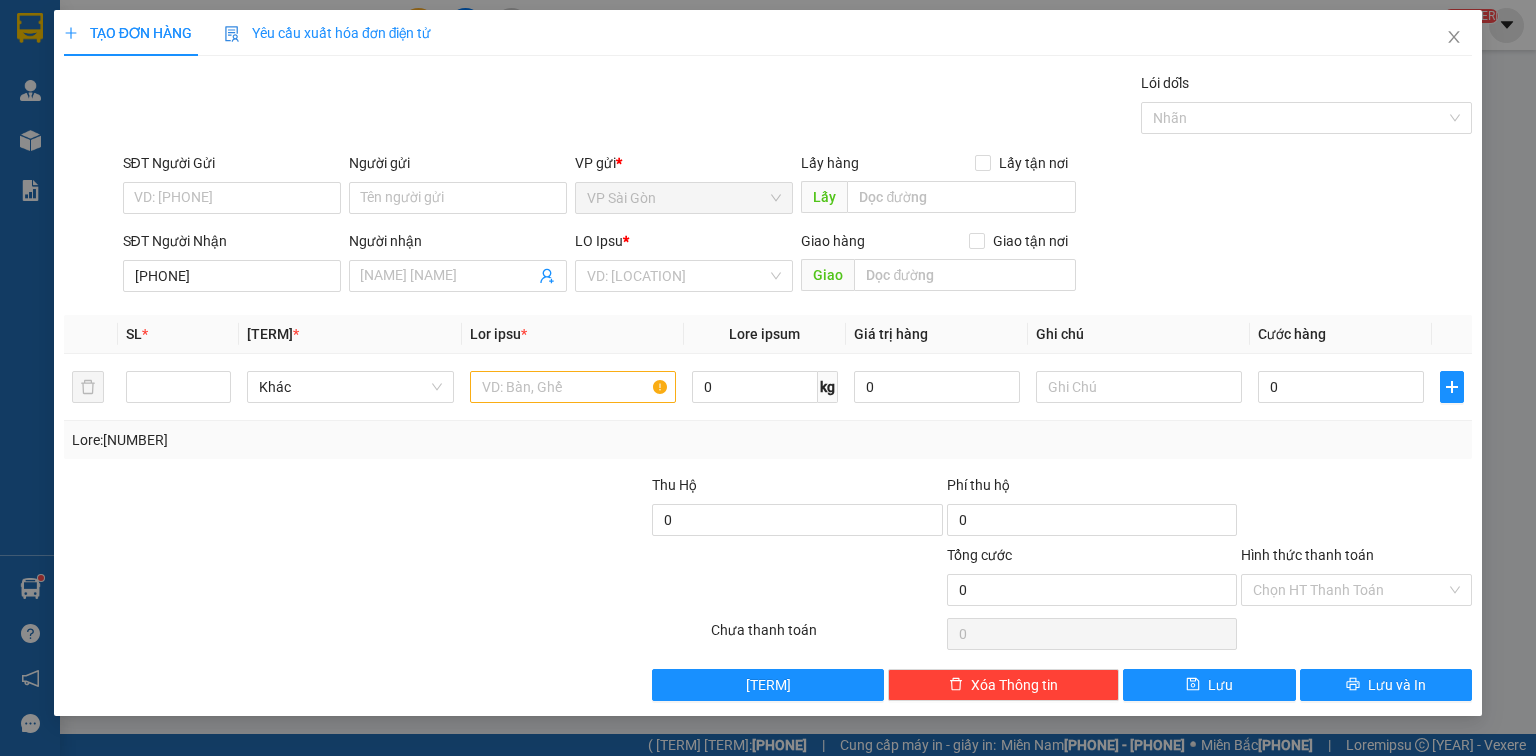 type on "[PHONE]" 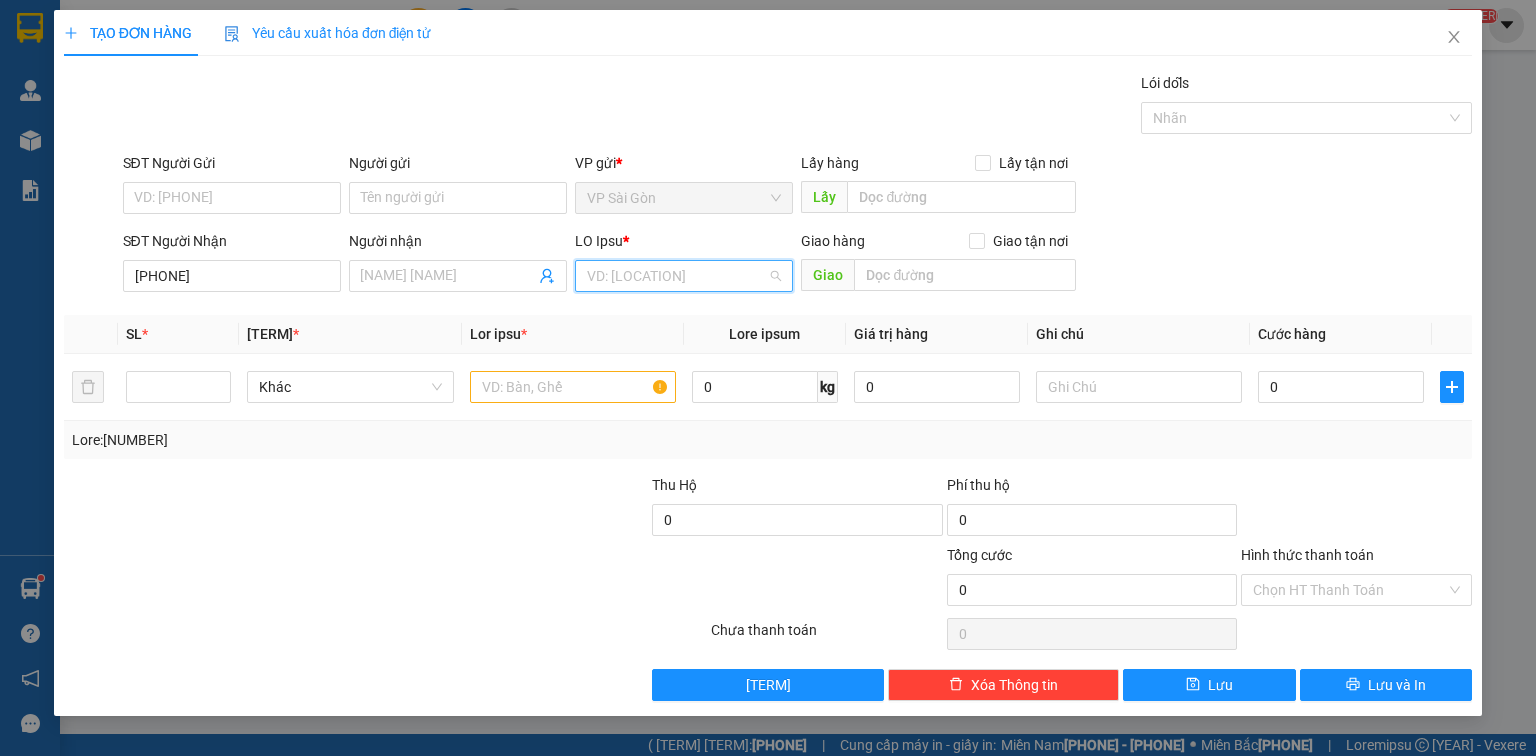 click at bounding box center [677, 276] 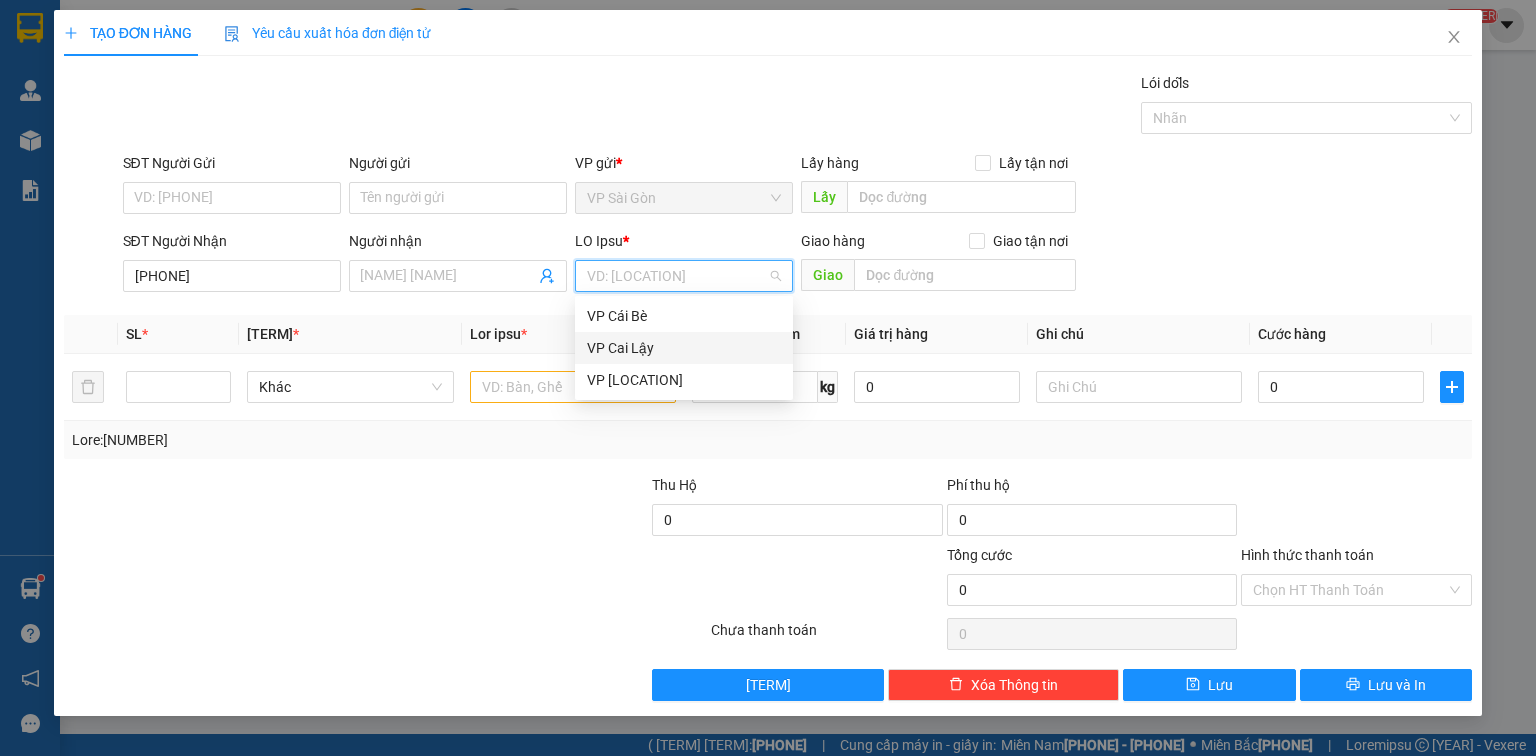 click on "VP Cai Lậy" at bounding box center [684, 348] 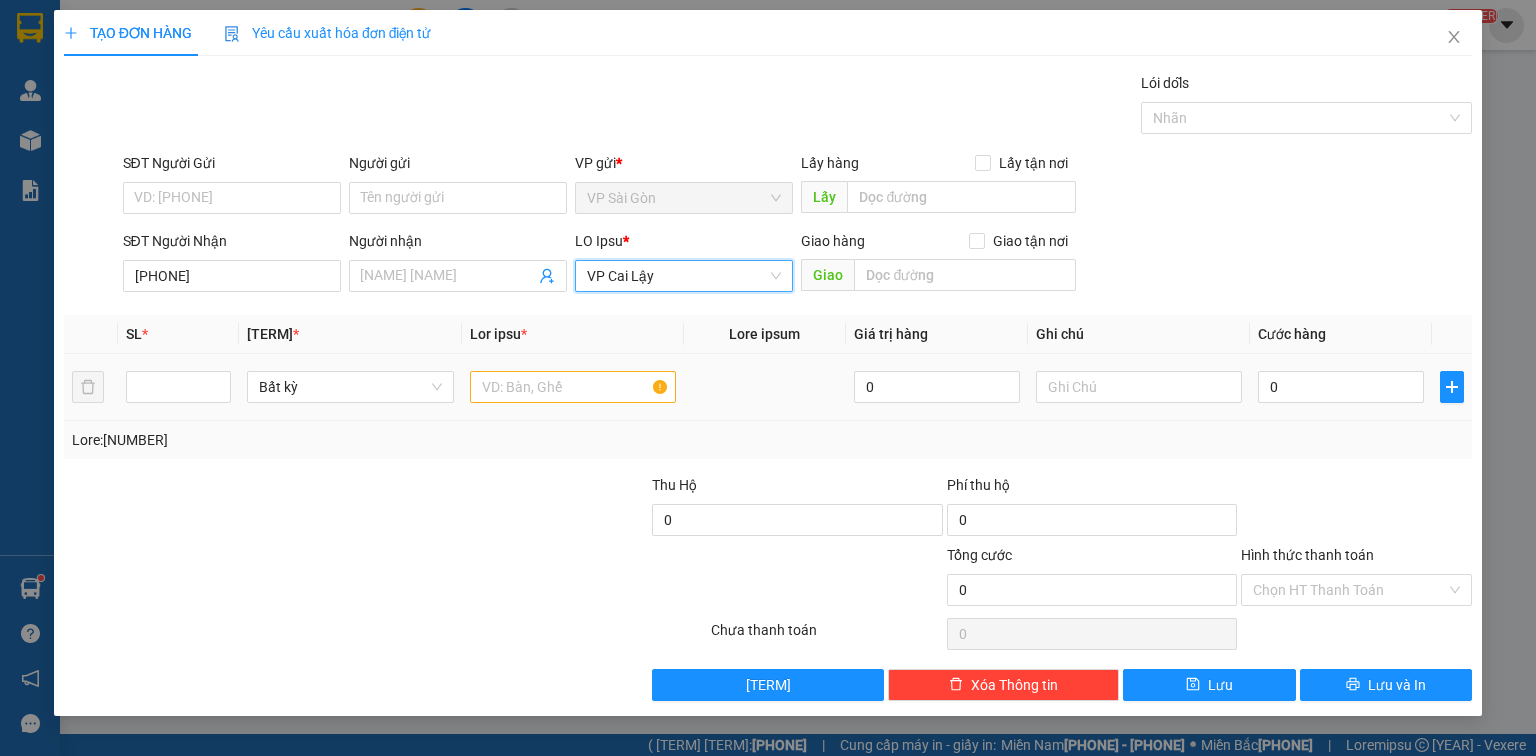 click at bounding box center [573, 387] 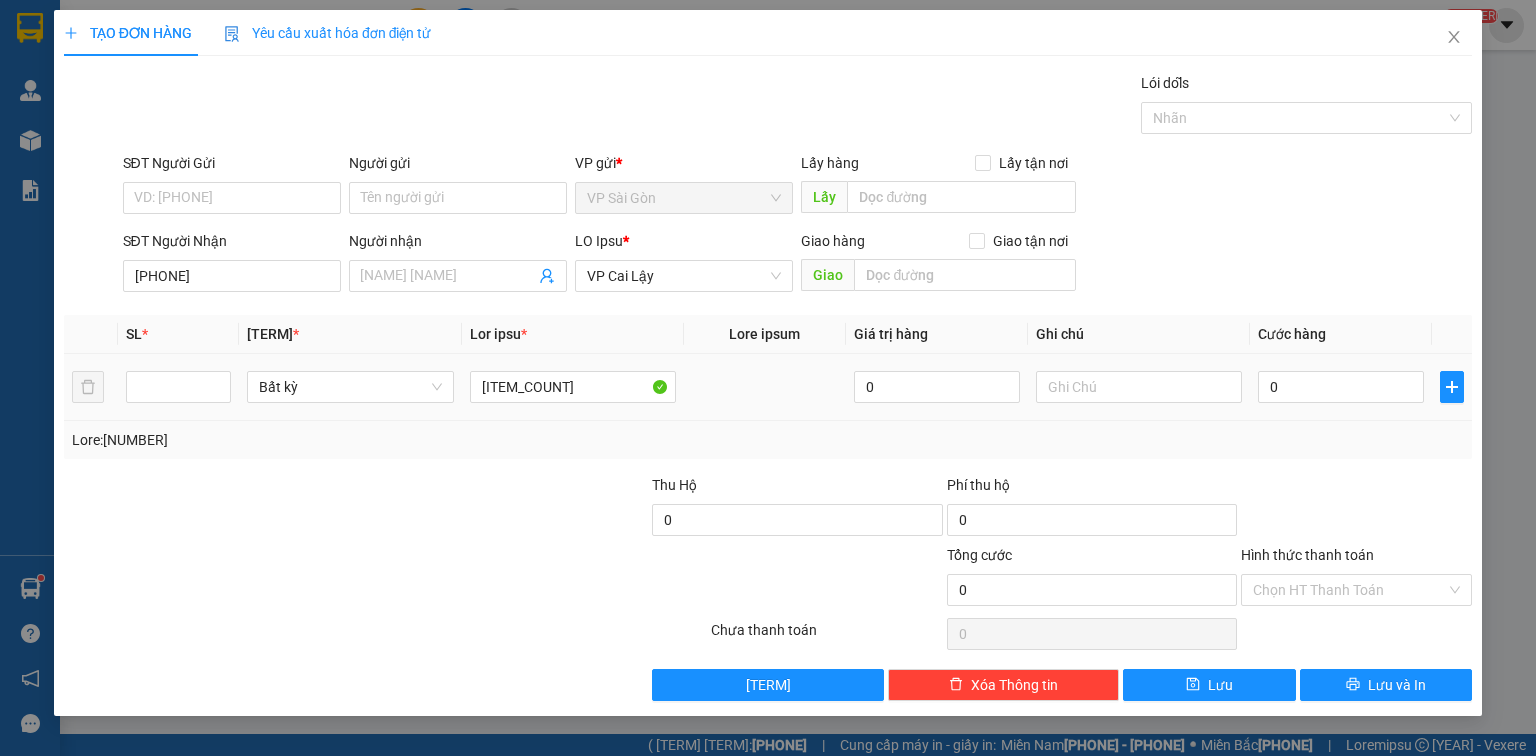 paste on "Ù" 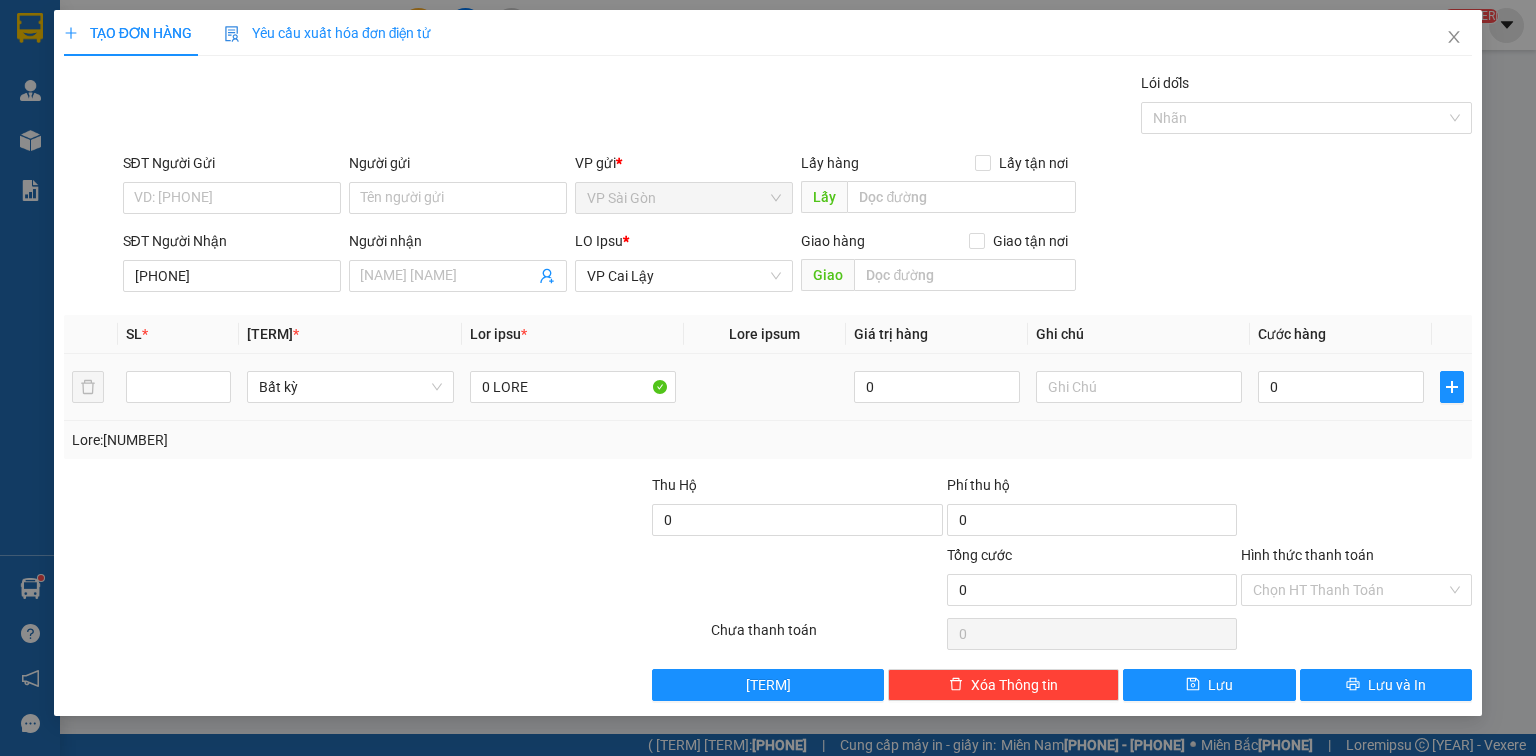 type on "1 THÙNG" 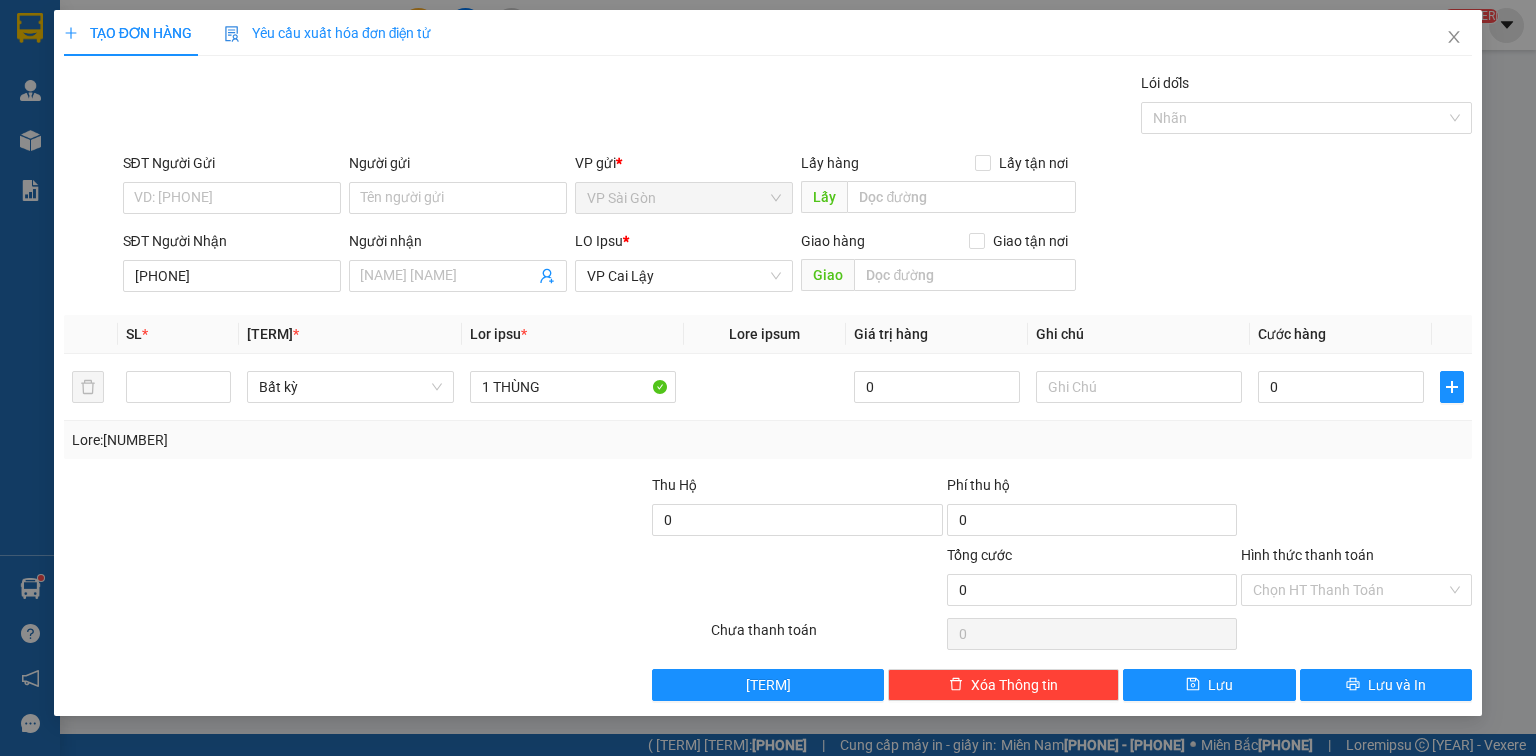 click on "Tổng:  [NUMBER]" at bounding box center [768, 440] 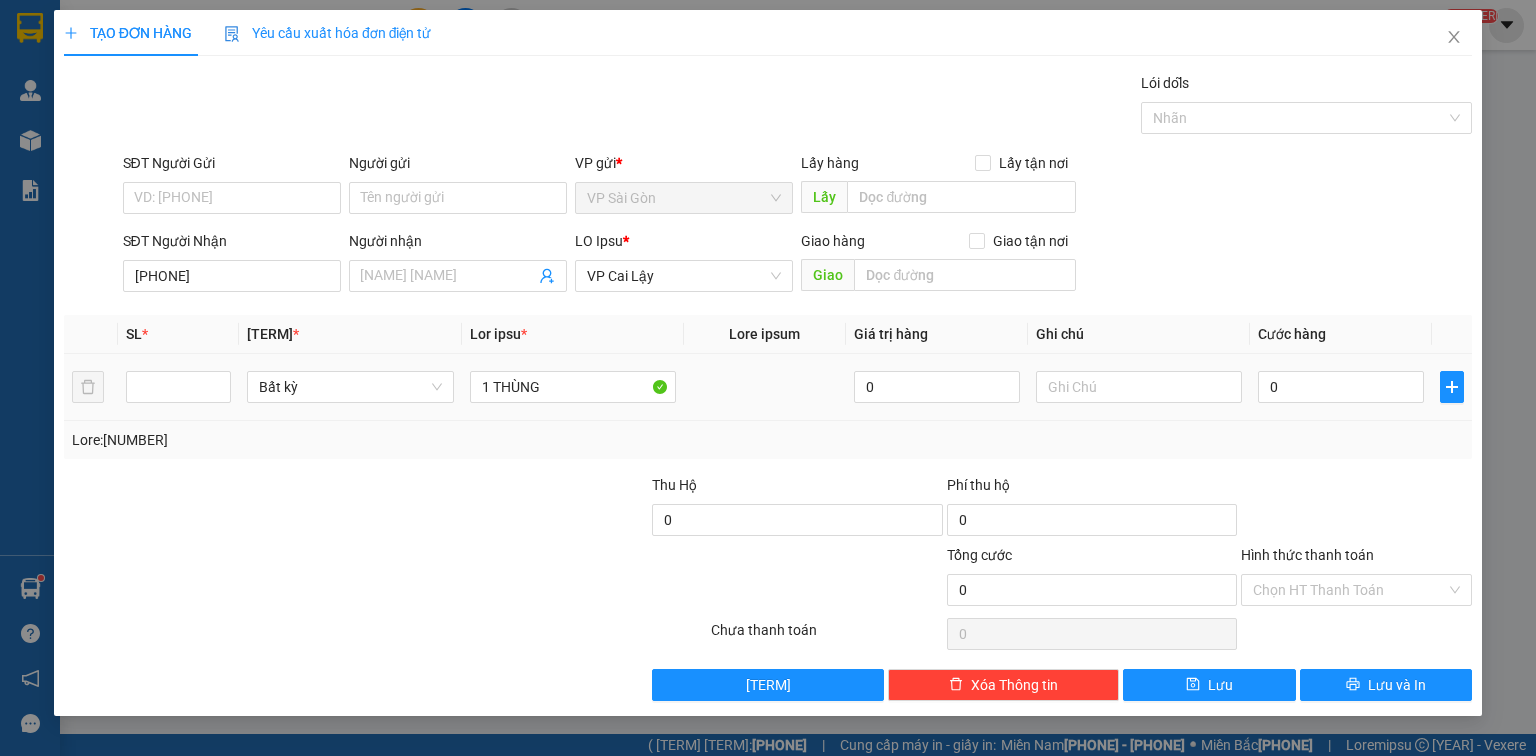 click on "0" at bounding box center [573, 387] 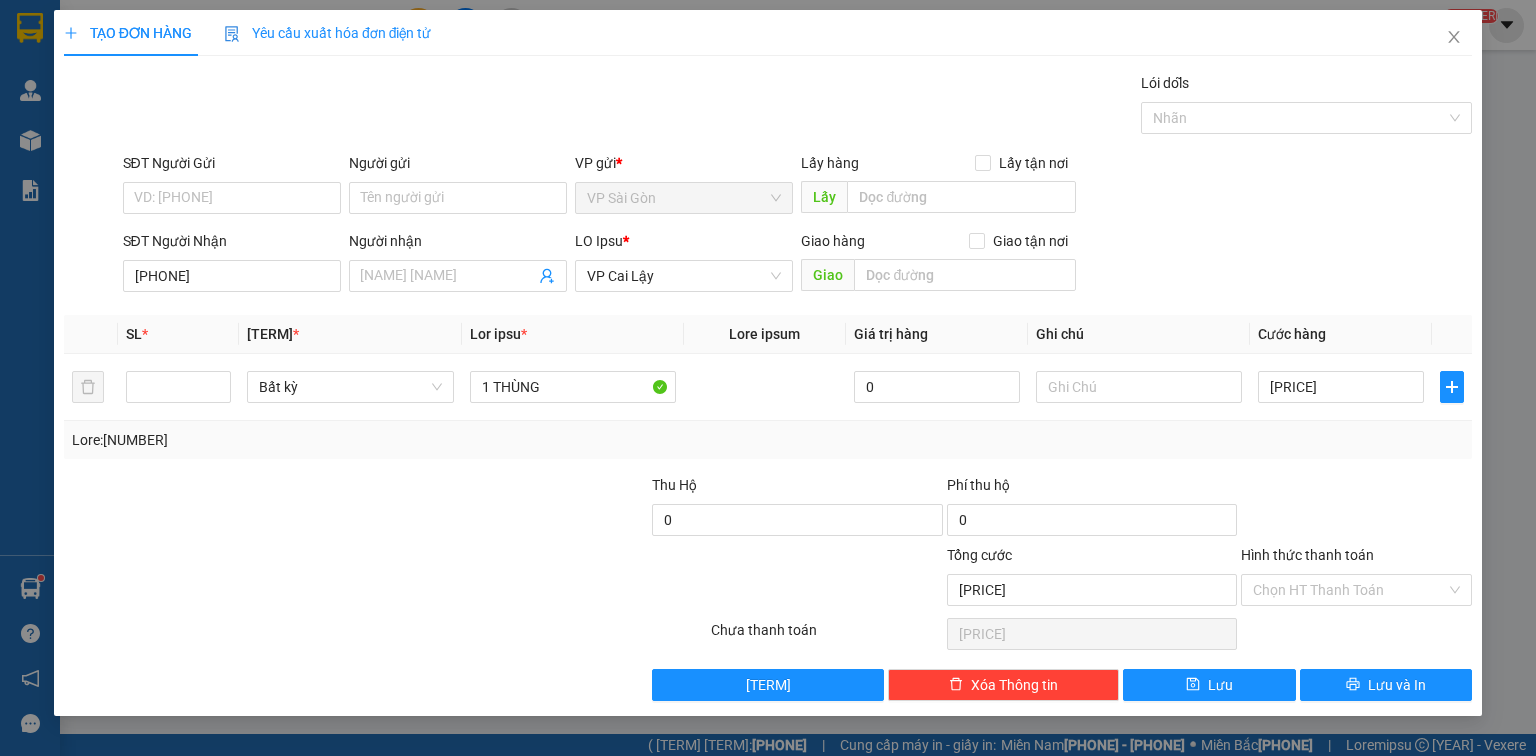 click on "SĐT Người Gửi VD: [PHONE] Người gửi Tên người gửi VP gửi  * VP Sài Gòn Lấy hàng Lấy tận nơi Lấy SĐT Người Nhận [PHONE] [NAME] VP Nhận  * VP Cai Lậy Giao hàng Giao tận nơi Giao SL  * Đơn vị tính  * Tên hàng  * Định lượng Giá trị hàng Ghi chú Cước hàng                   1 Bất kỳ 1 THÙNG 0 40.000 Tổng:  1 Thu Hộ 0 Phí thu hộ 0 Tổng cước 40.000 Hình thức thanh toán Chọn HT Thanh Toán Số tiền thu trước 0 Chưa thanh toán 40.000 Chọn HT Thanh Toán Lưu nháp Xóa Thông tin Lưu Lưu và In" at bounding box center (768, 386) 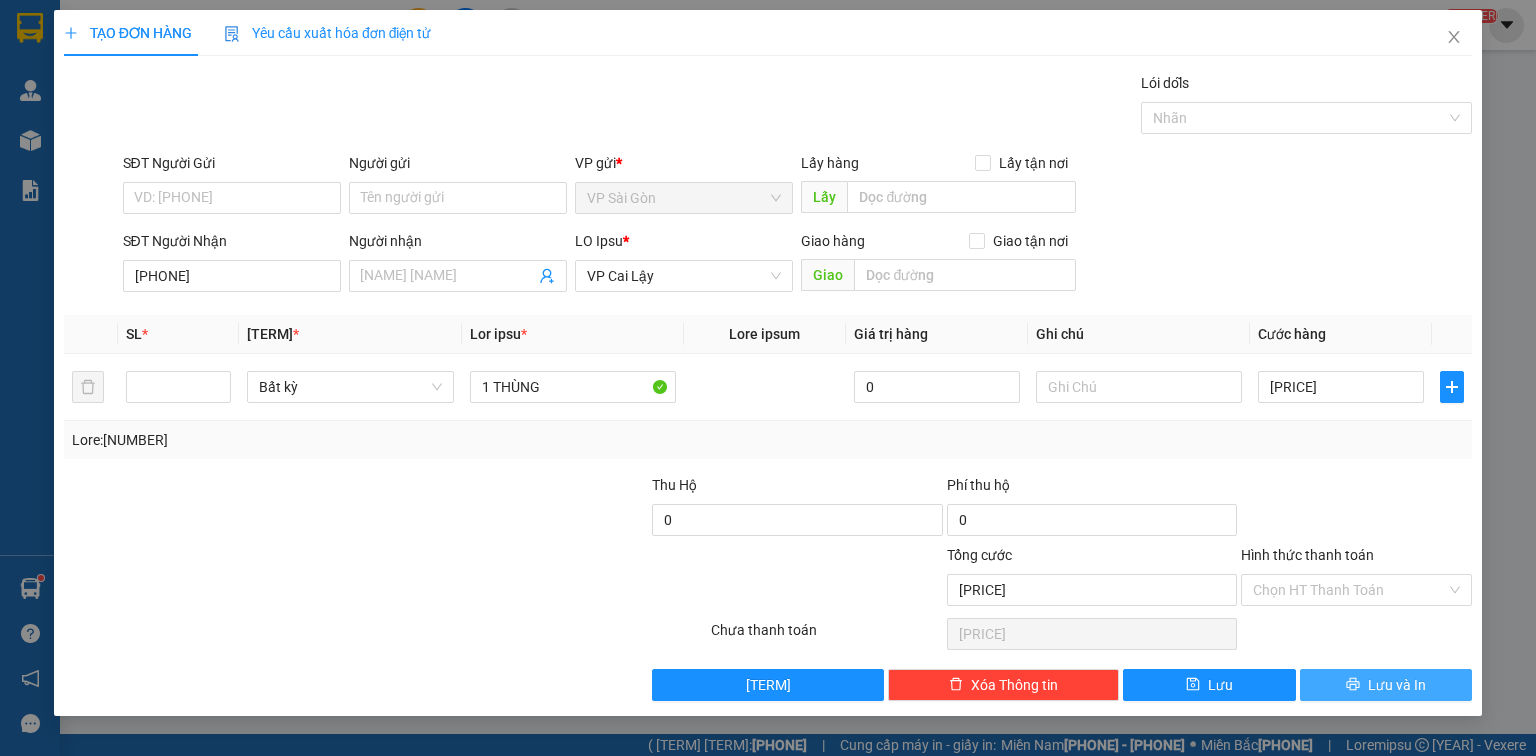 click at bounding box center [1353, 684] 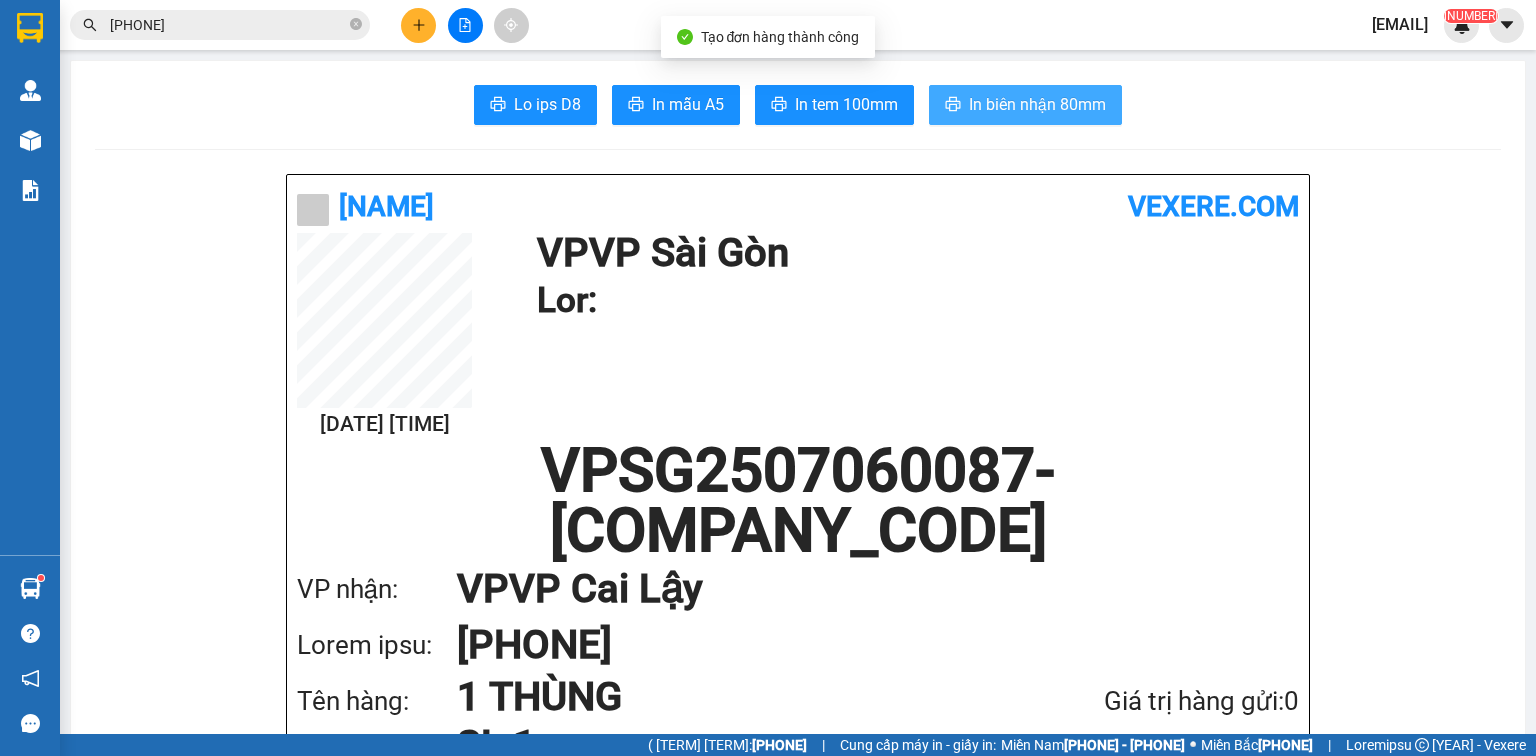 click on "In biên nhận 80mm" at bounding box center [1037, 104] 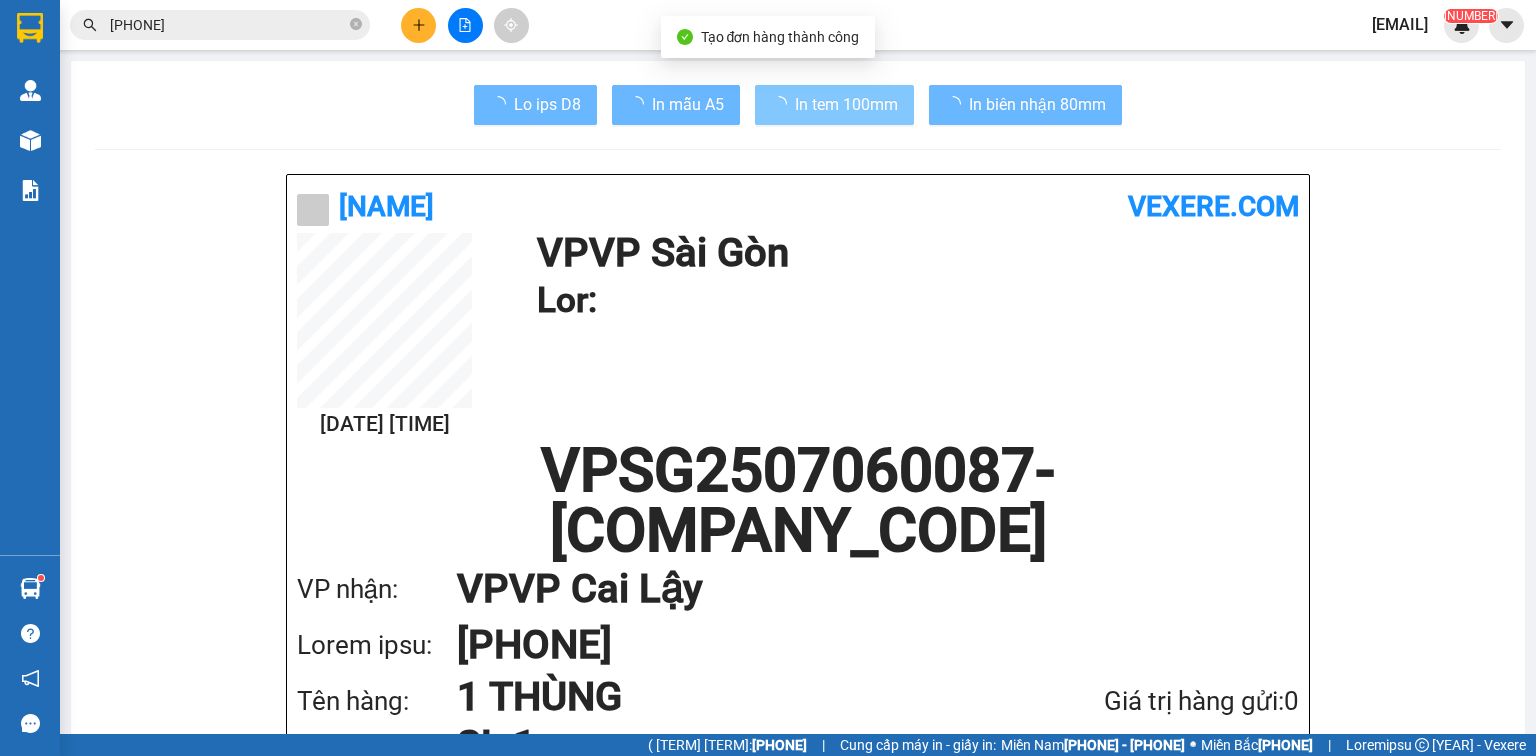 click on "In tem 100mm" at bounding box center (547, 104) 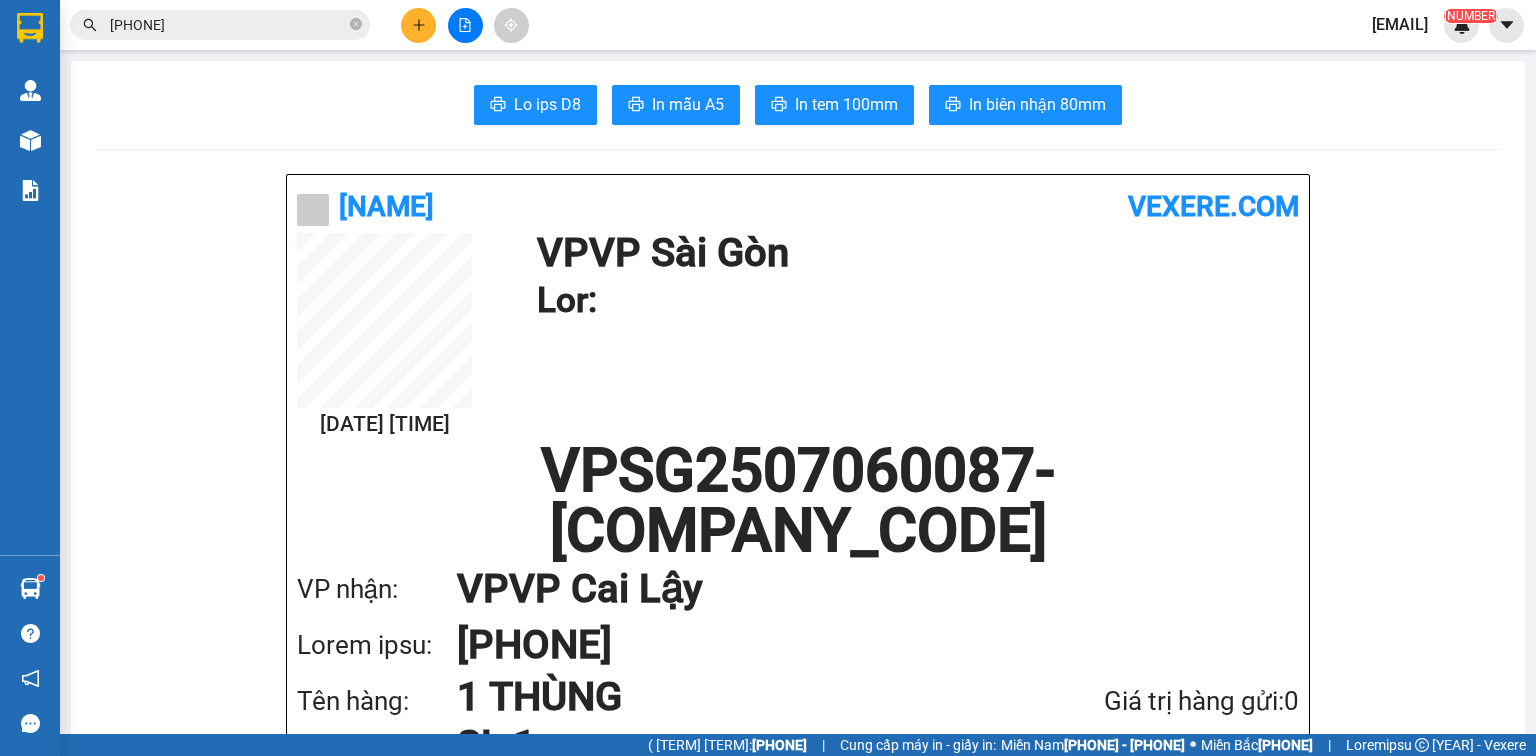 click at bounding box center (418, 25) 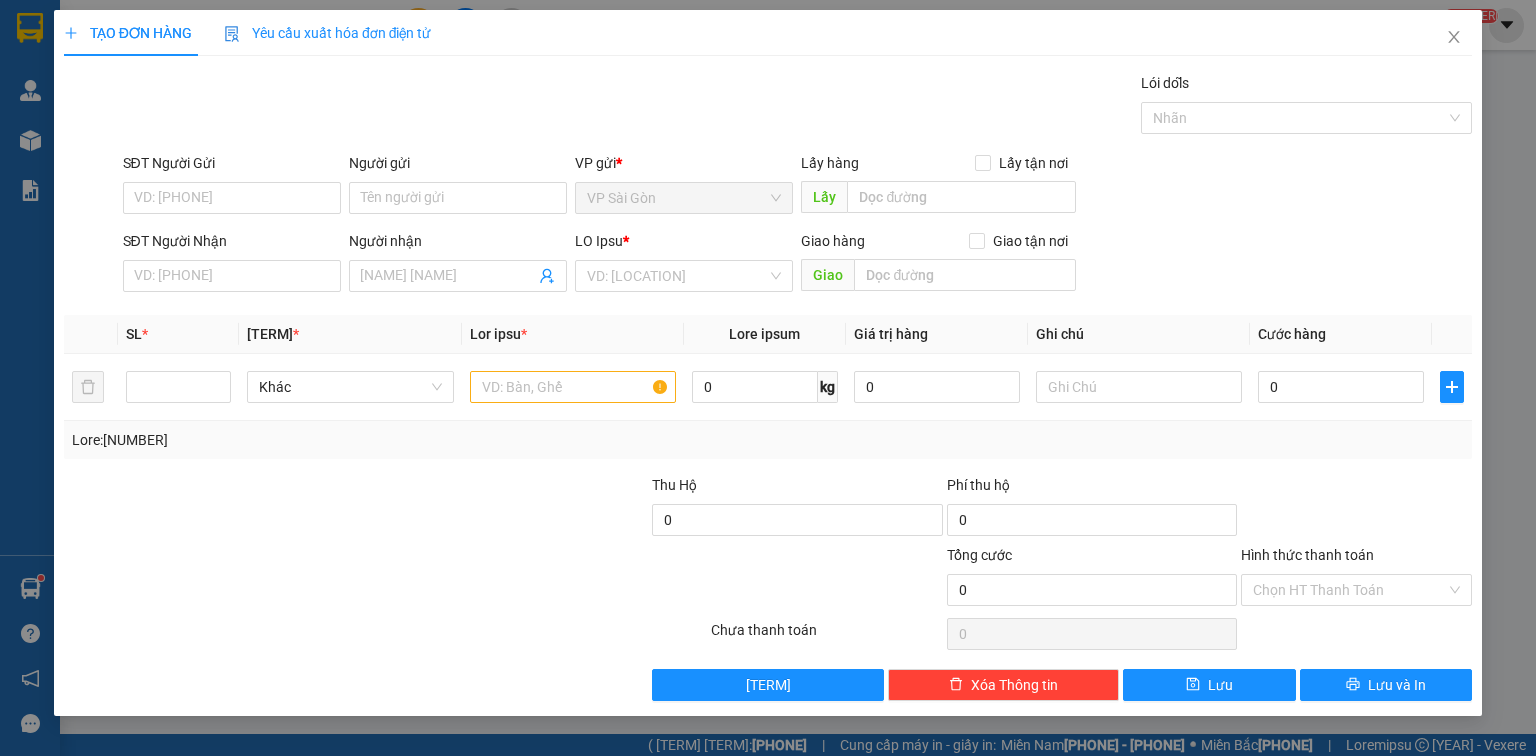 click on "SĐT Người Nhận" at bounding box center [232, 276] 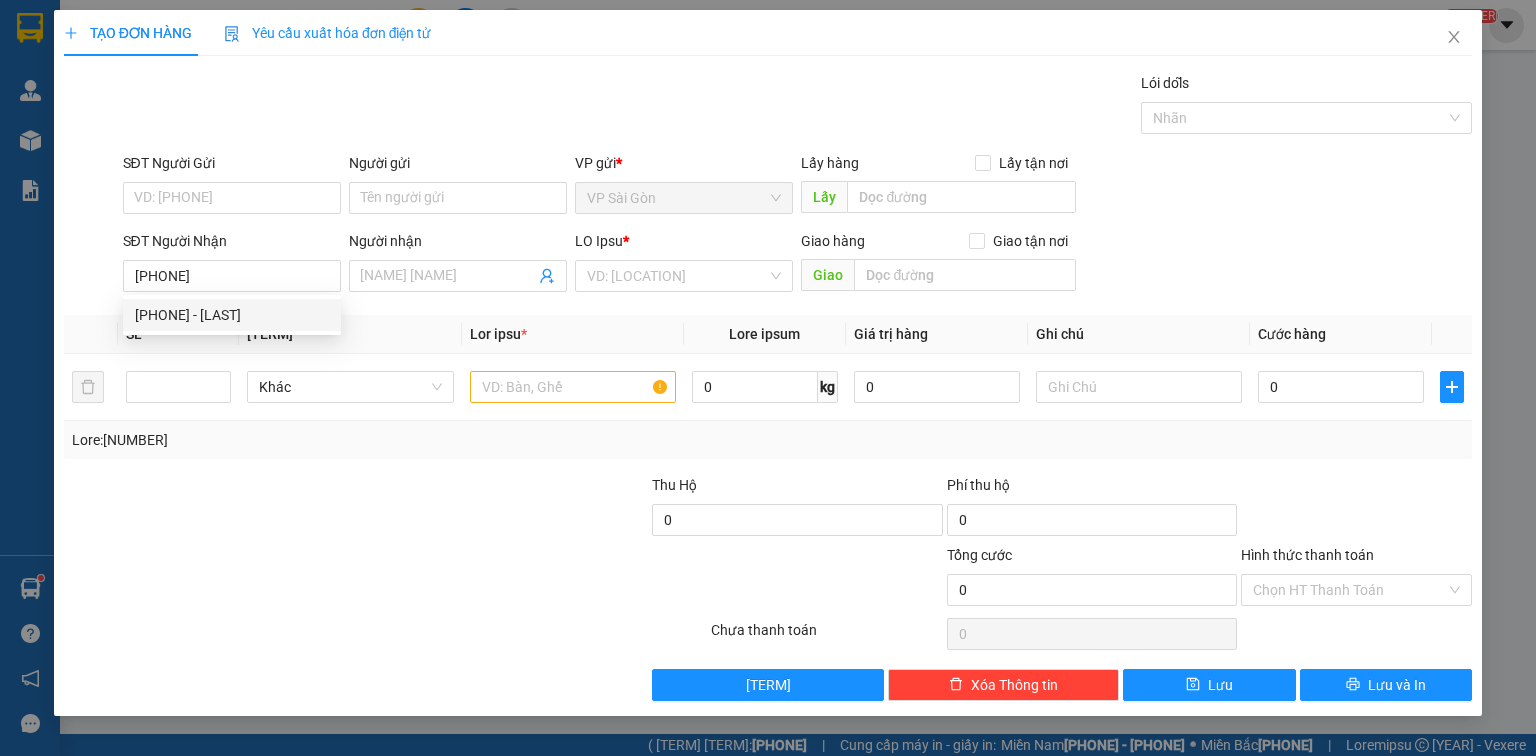 click on "[PHONE] - [LAST]" at bounding box center (232, 315) 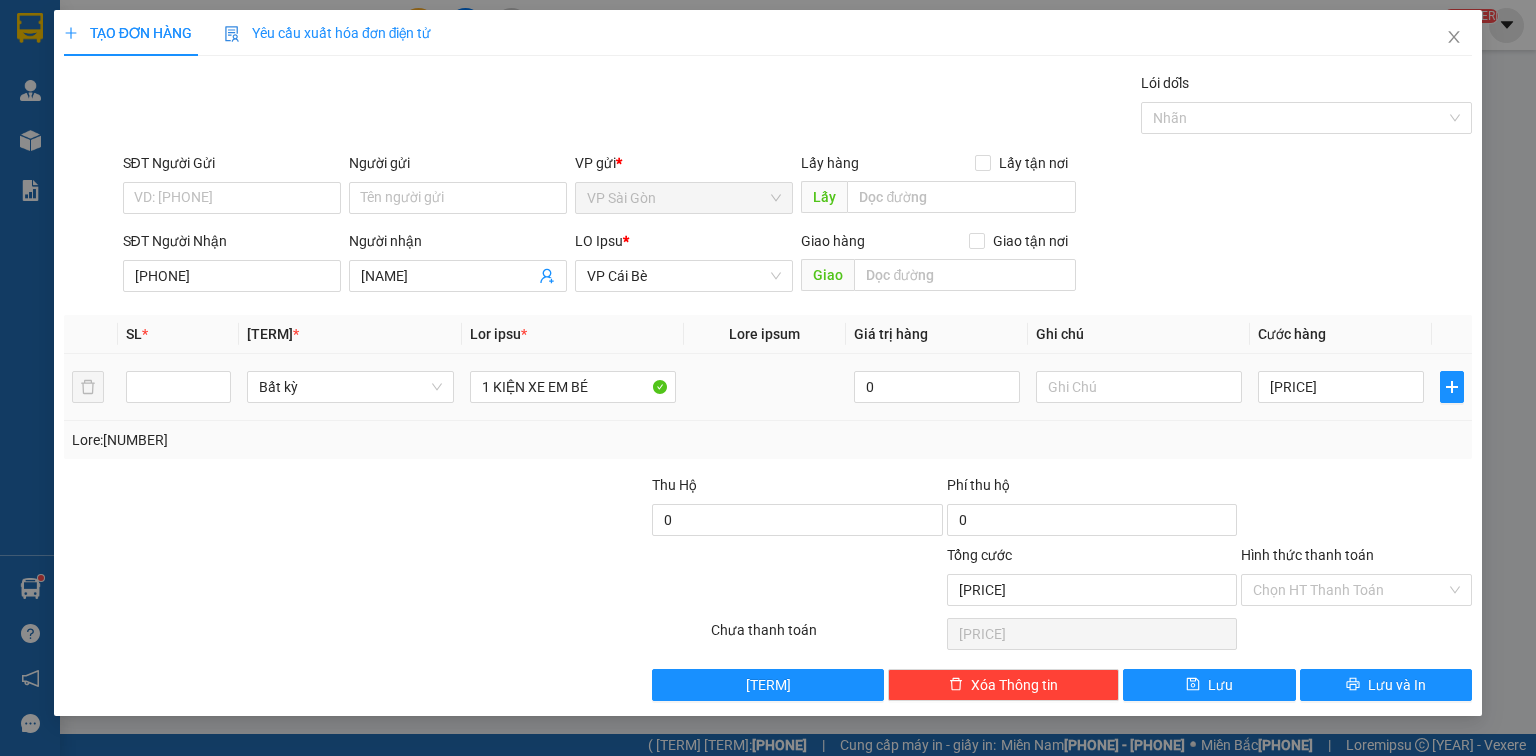 type on "[PHONE]" 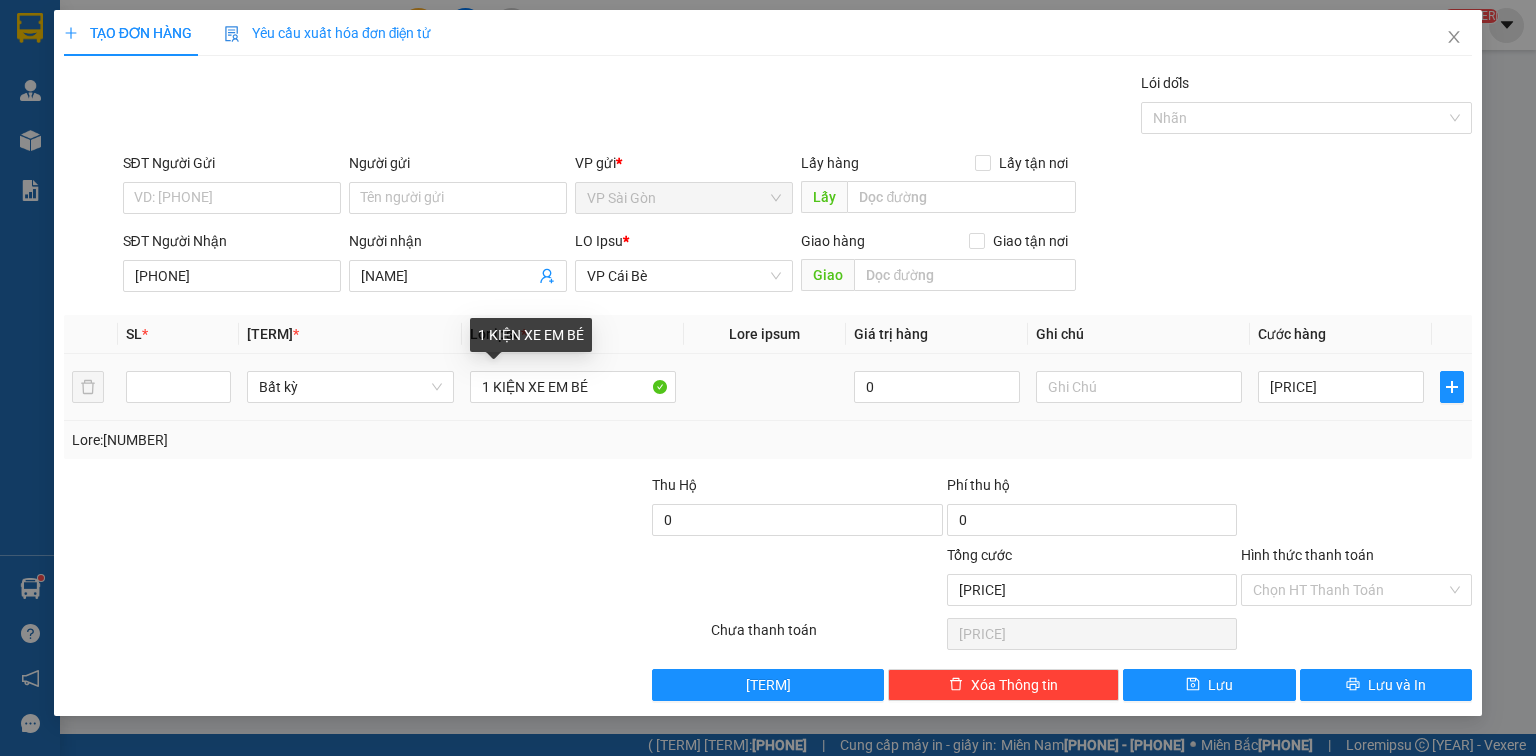 click on "1 KIỆN XE EM BÉ" at bounding box center (573, 387) 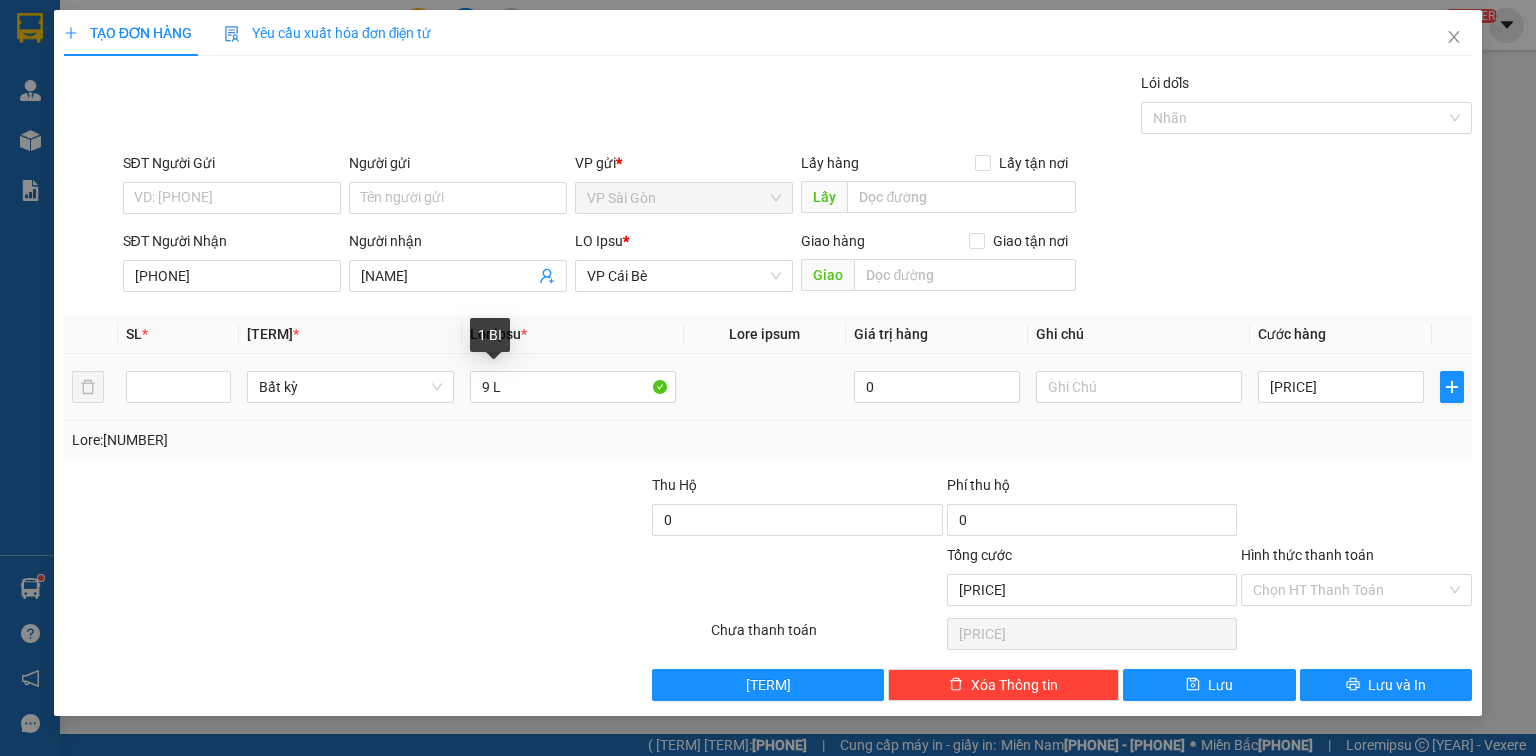 paste on "ỊC" 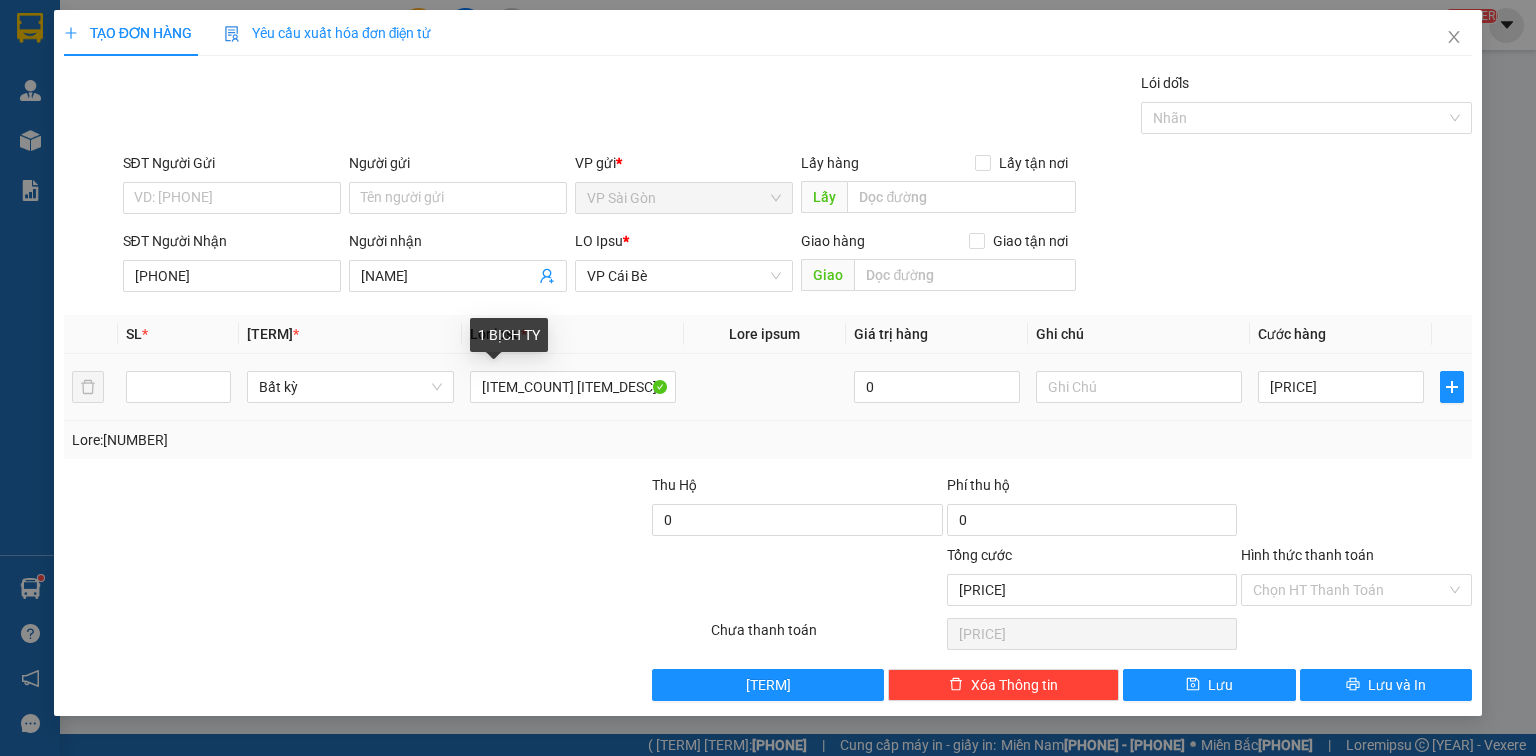 paste on "Ỷ" 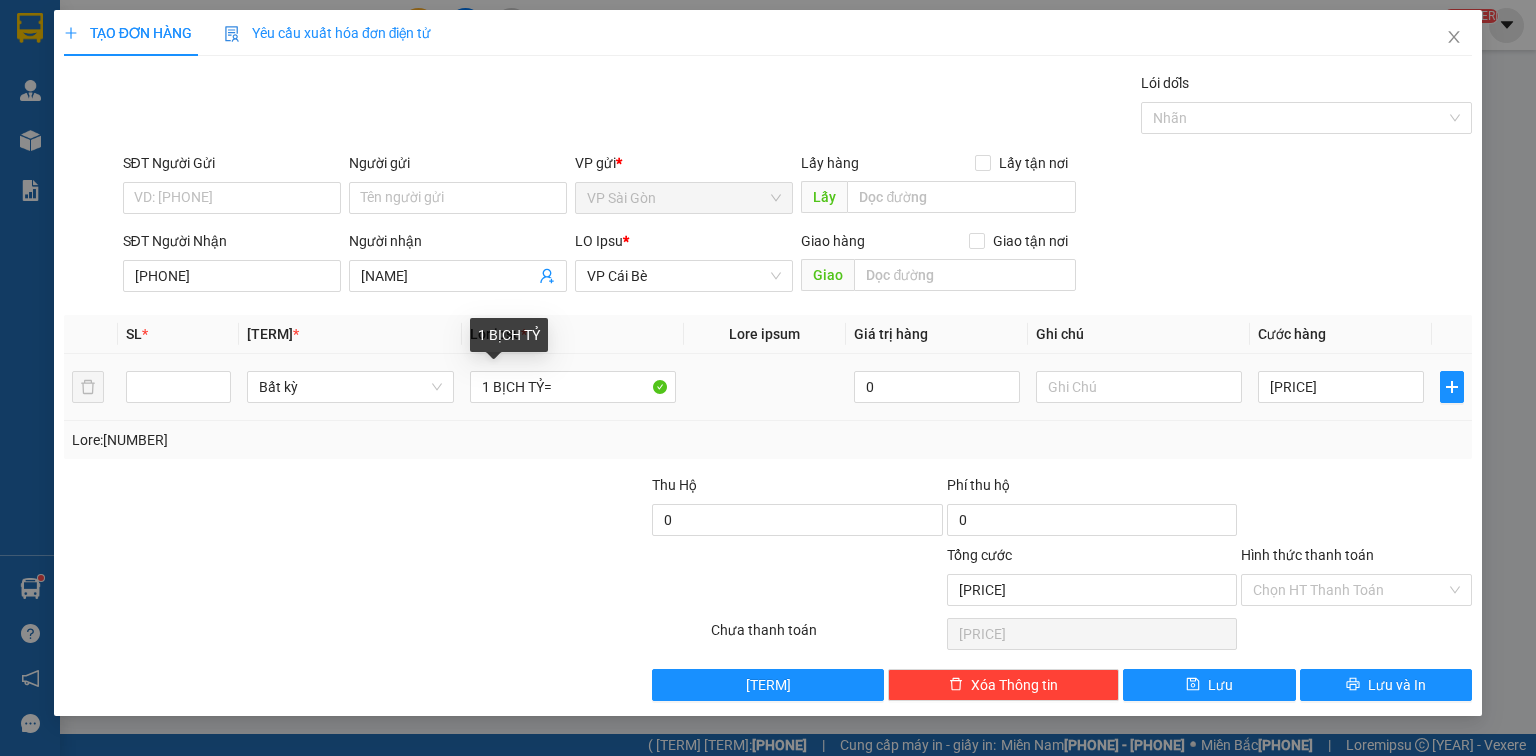 type on "1 BỊCH TỶ" 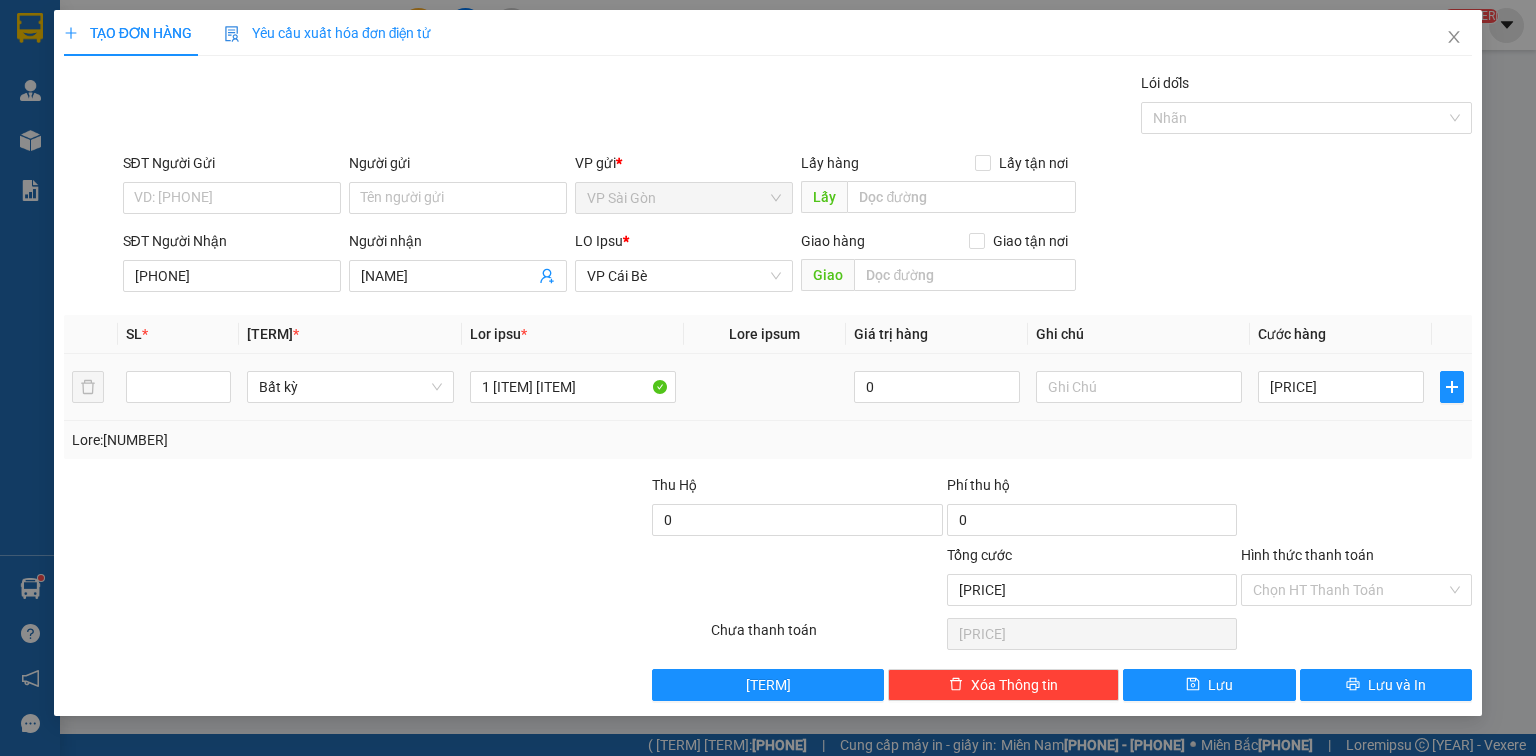 click on "[PRICE]" at bounding box center [178, 387] 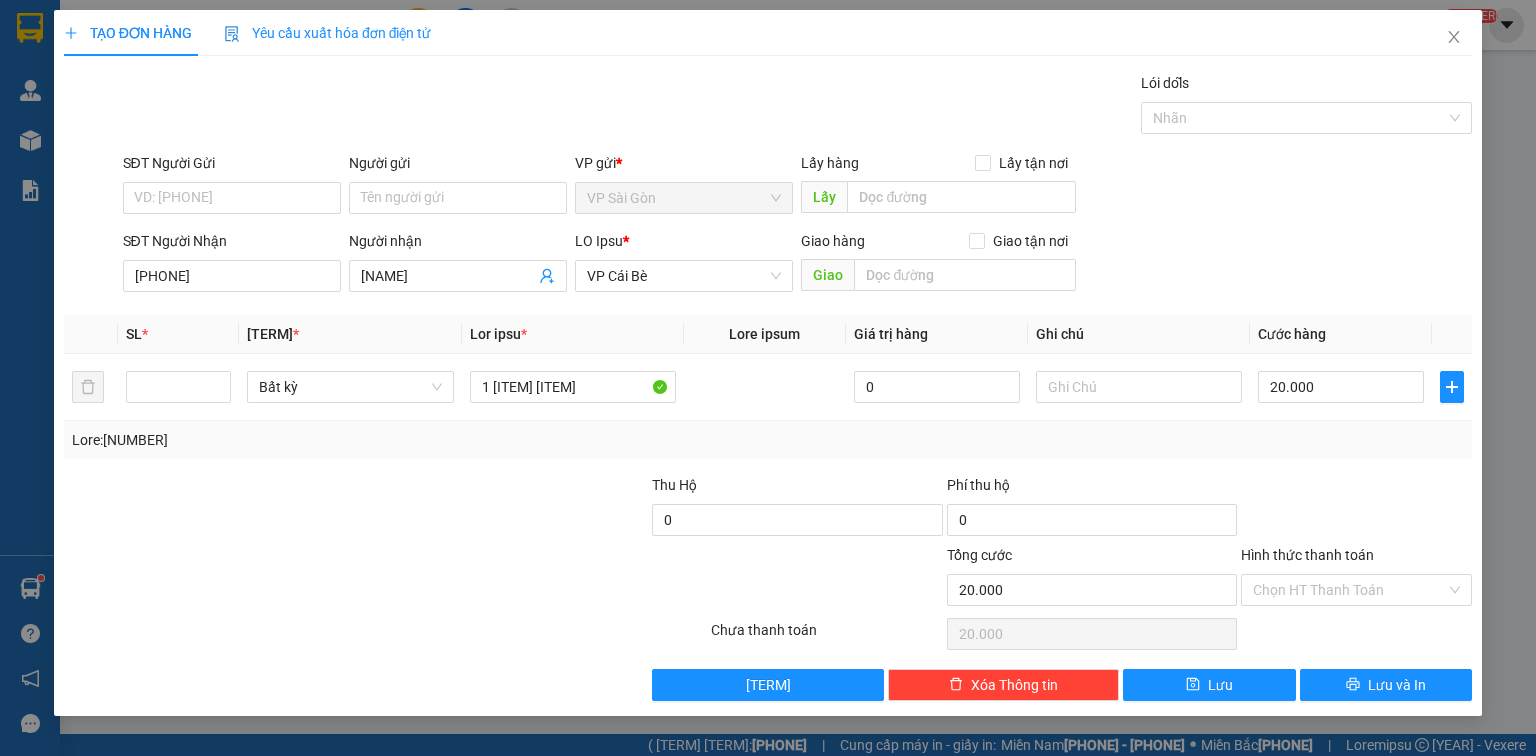 drag, startPoint x: 1360, startPoint y: 452, endPoint x: 1330, endPoint y: 545, distance: 97.71899 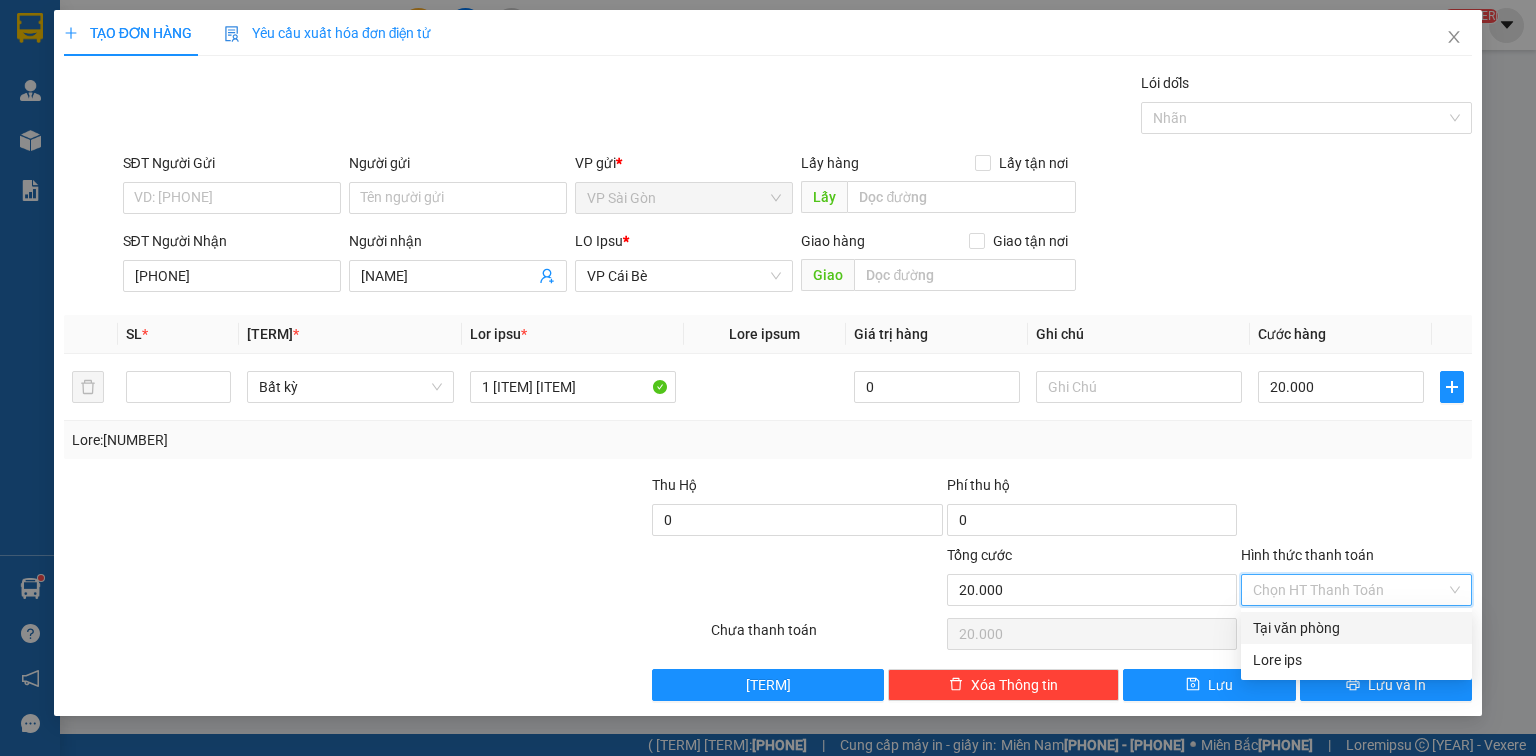 click on "Tại văn phòng" at bounding box center (1356, 628) 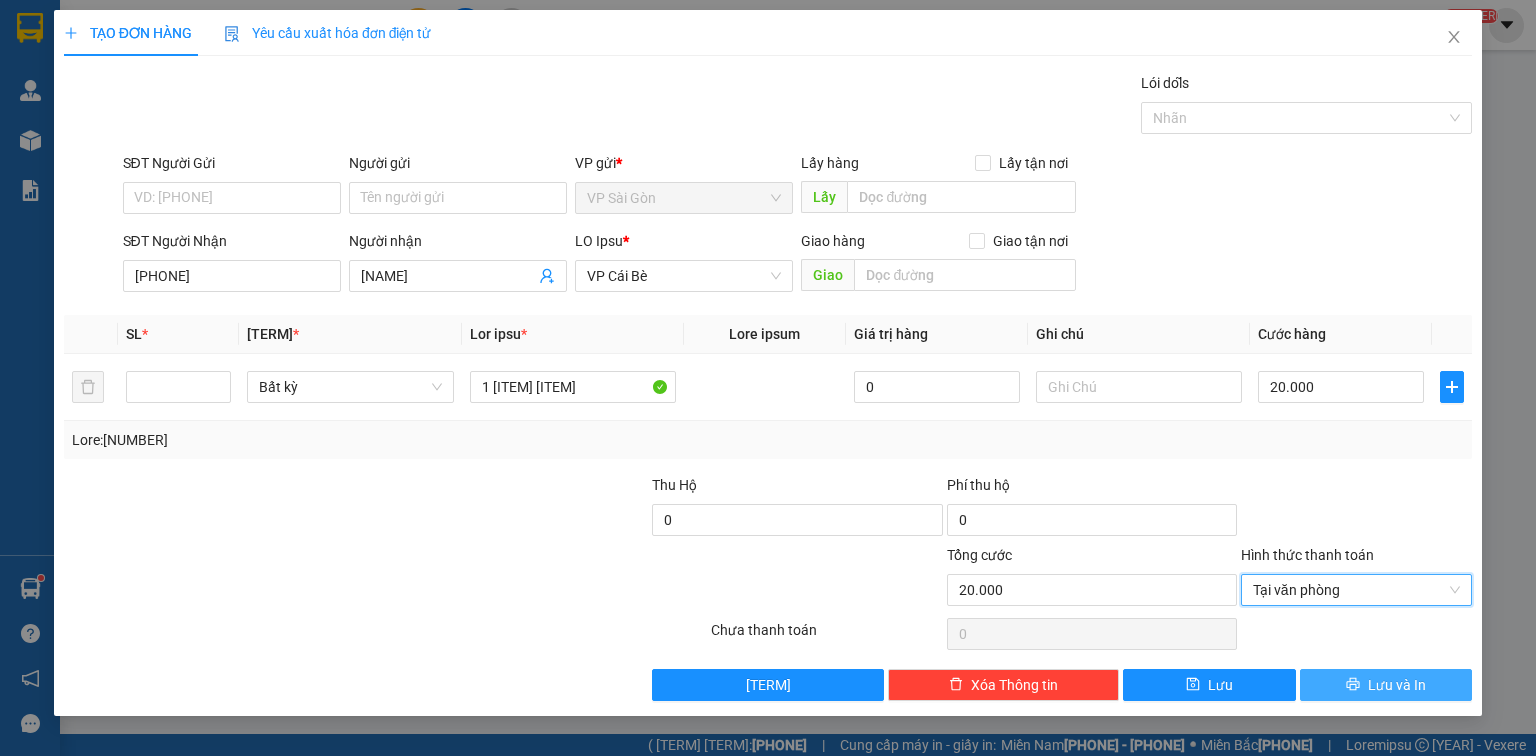 click on "Lưu và In" at bounding box center [1386, 685] 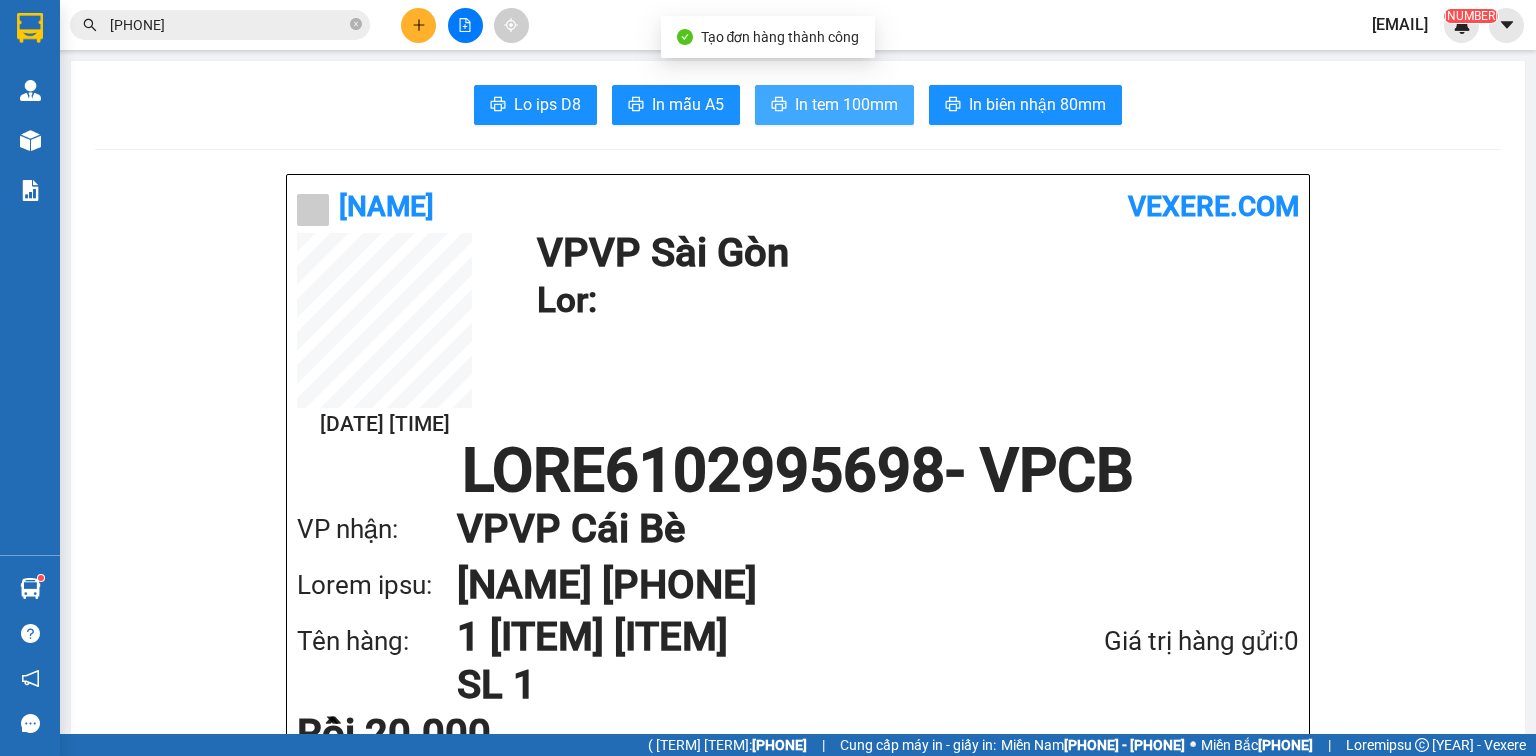 click on "In tem 100mm" at bounding box center (547, 104) 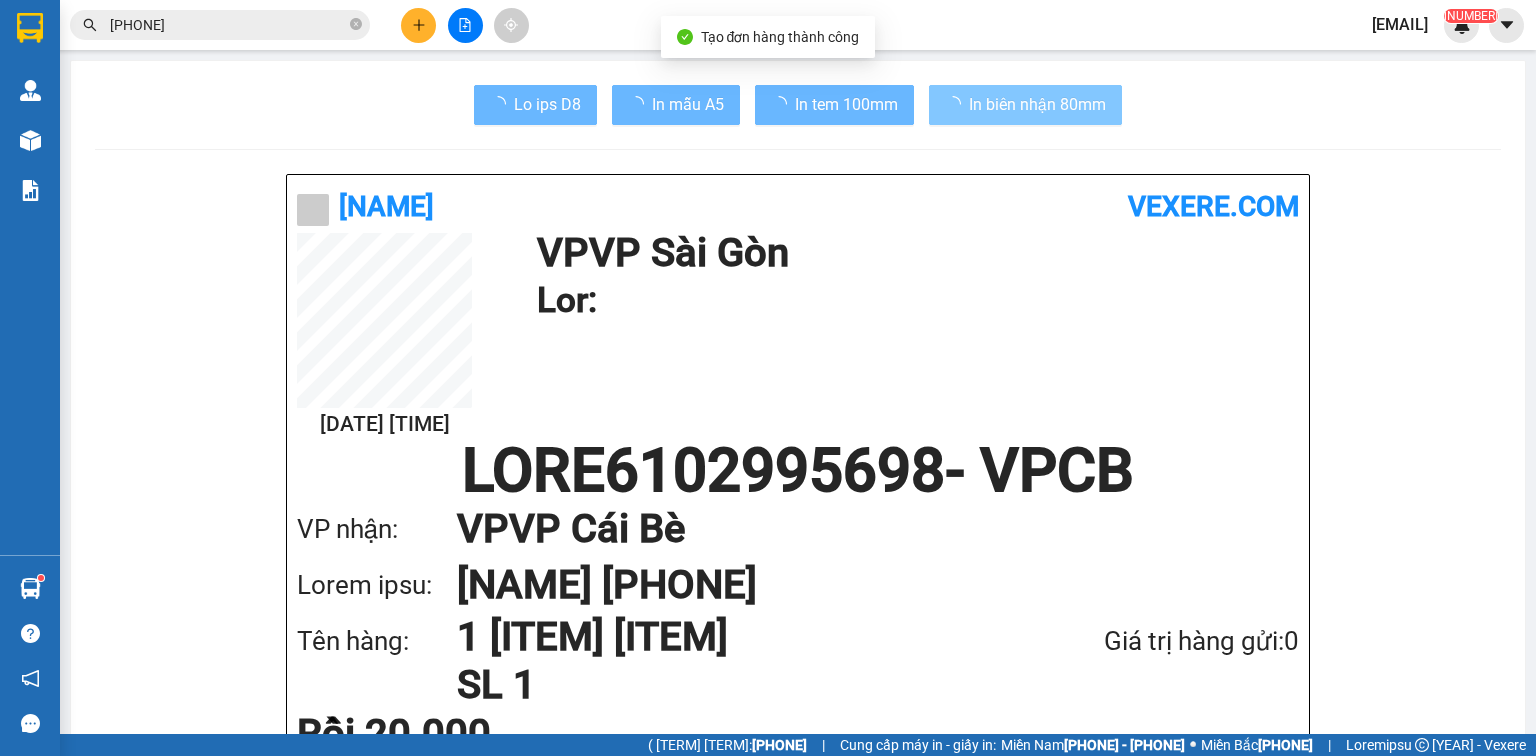 click on "In biên nhận 80mm" at bounding box center (1037, 104) 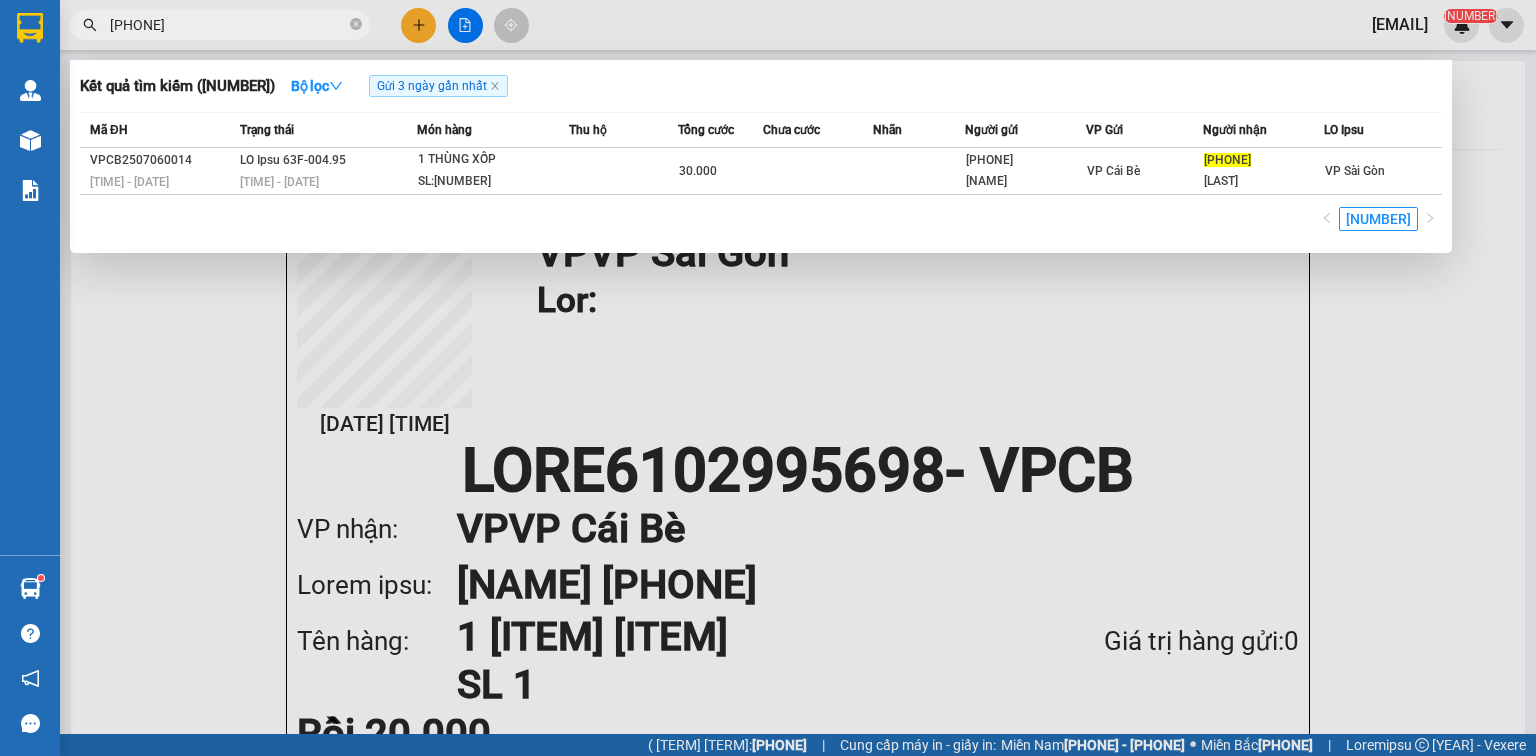 click at bounding box center (356, 24) 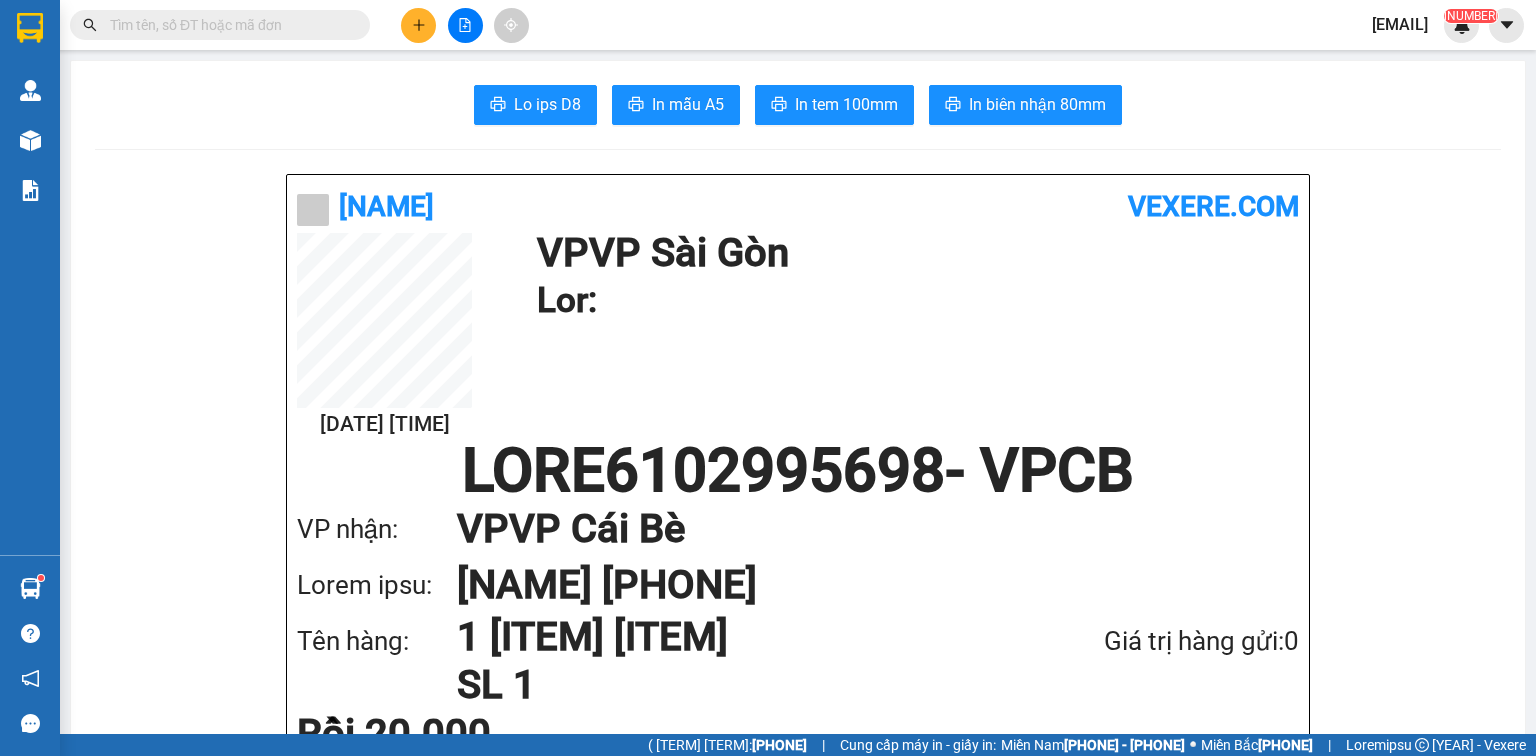 click at bounding box center [228, 25] 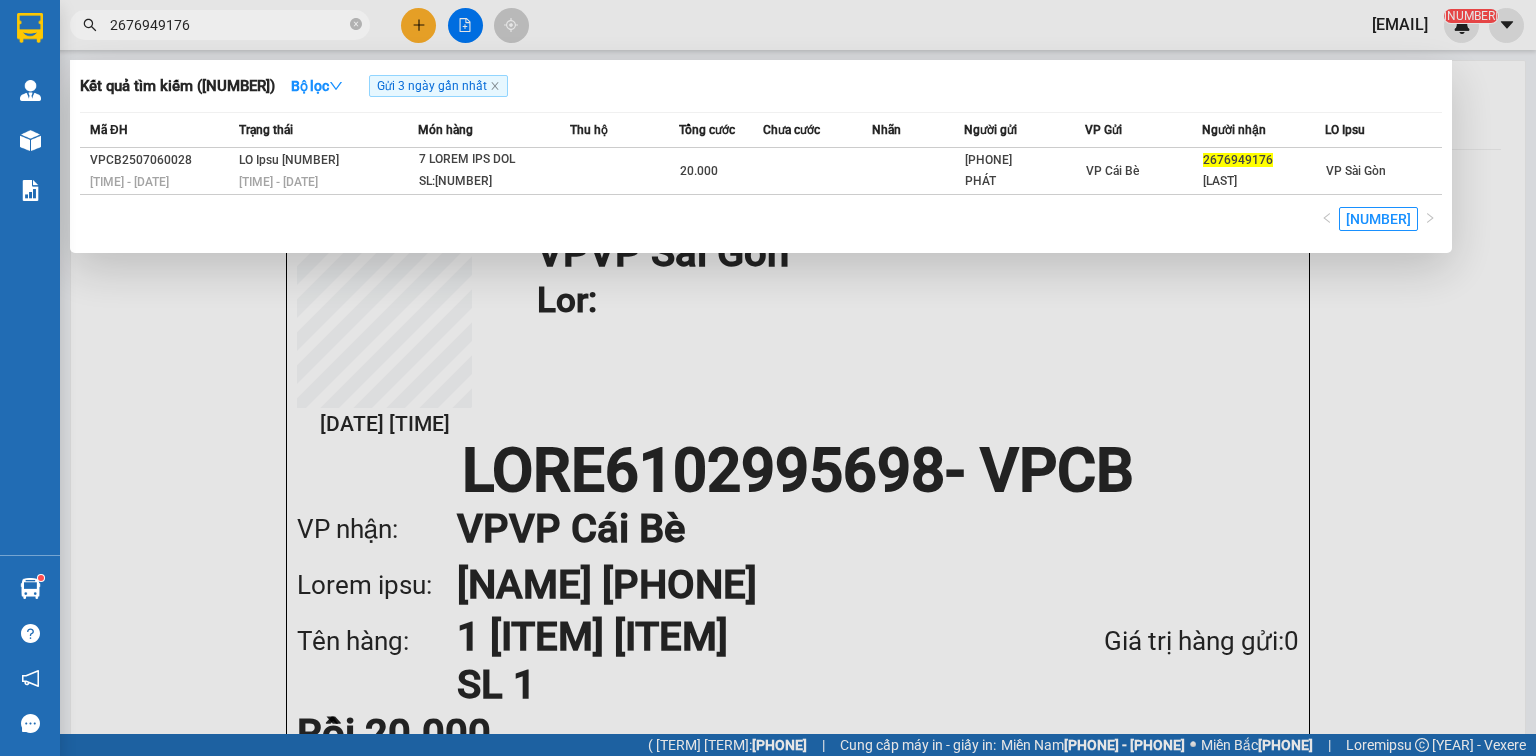 type on "2676949176" 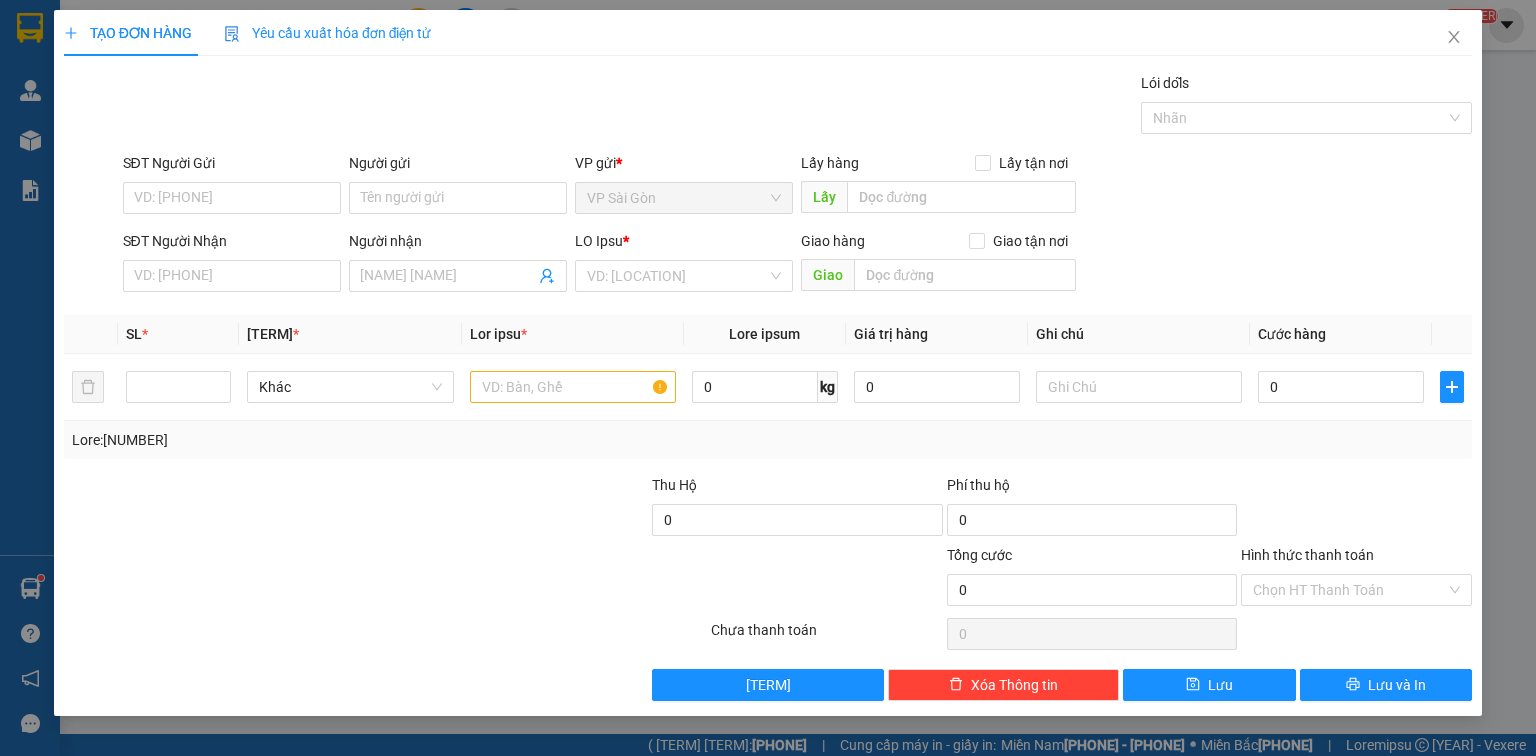 click on "SĐT Người Nhận" at bounding box center [232, 276] 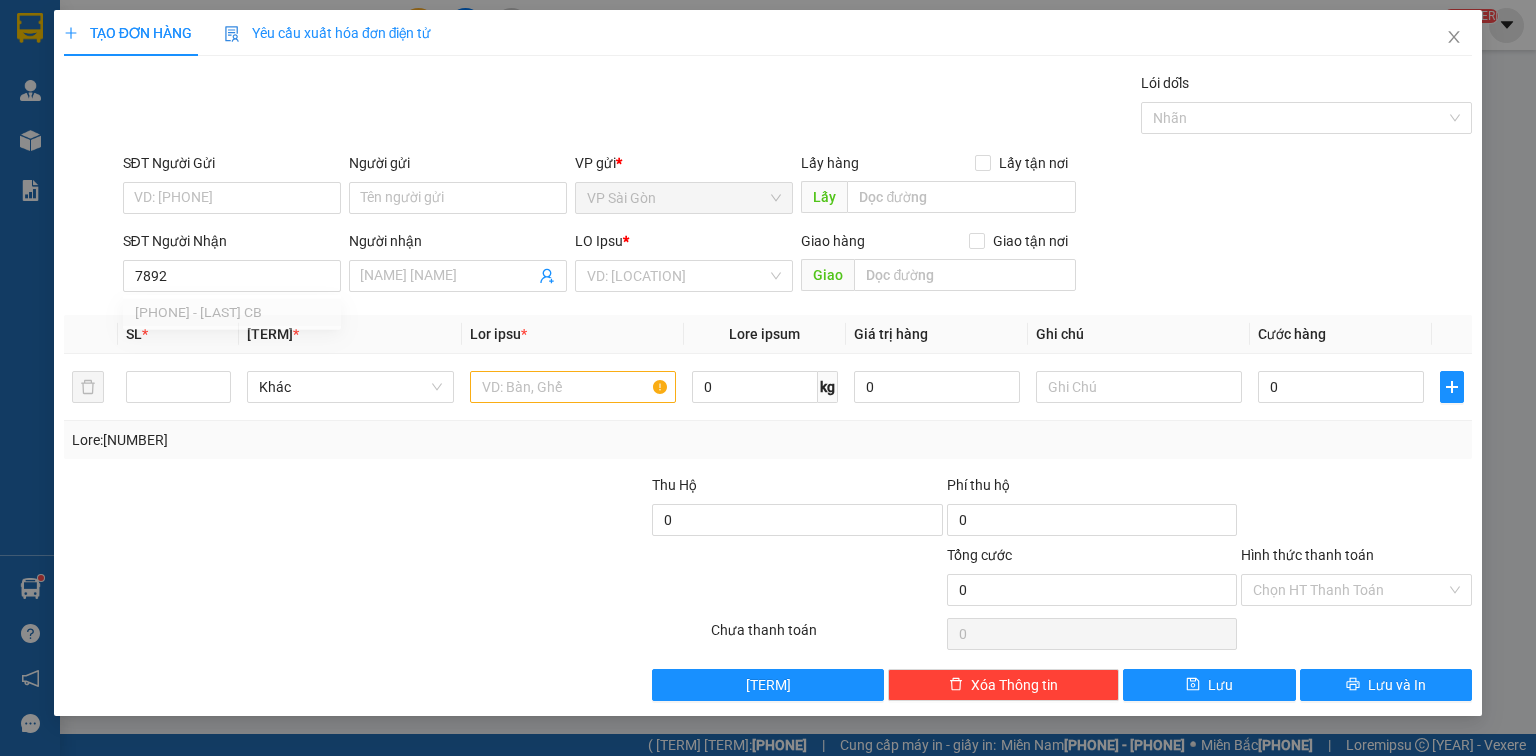 click on "[PHONE] - [LAST] CB" at bounding box center (232, 315) 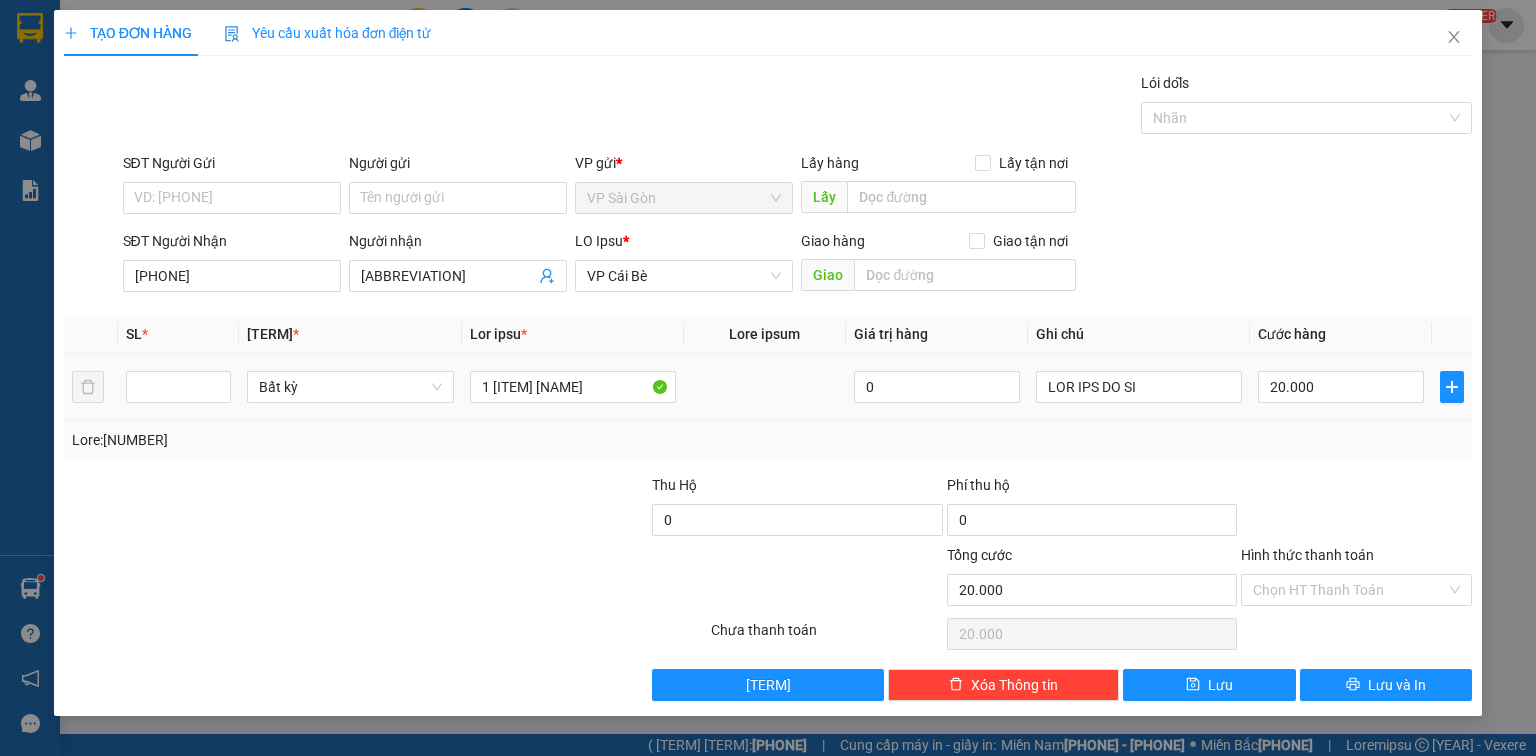 type on "[PHONE]" 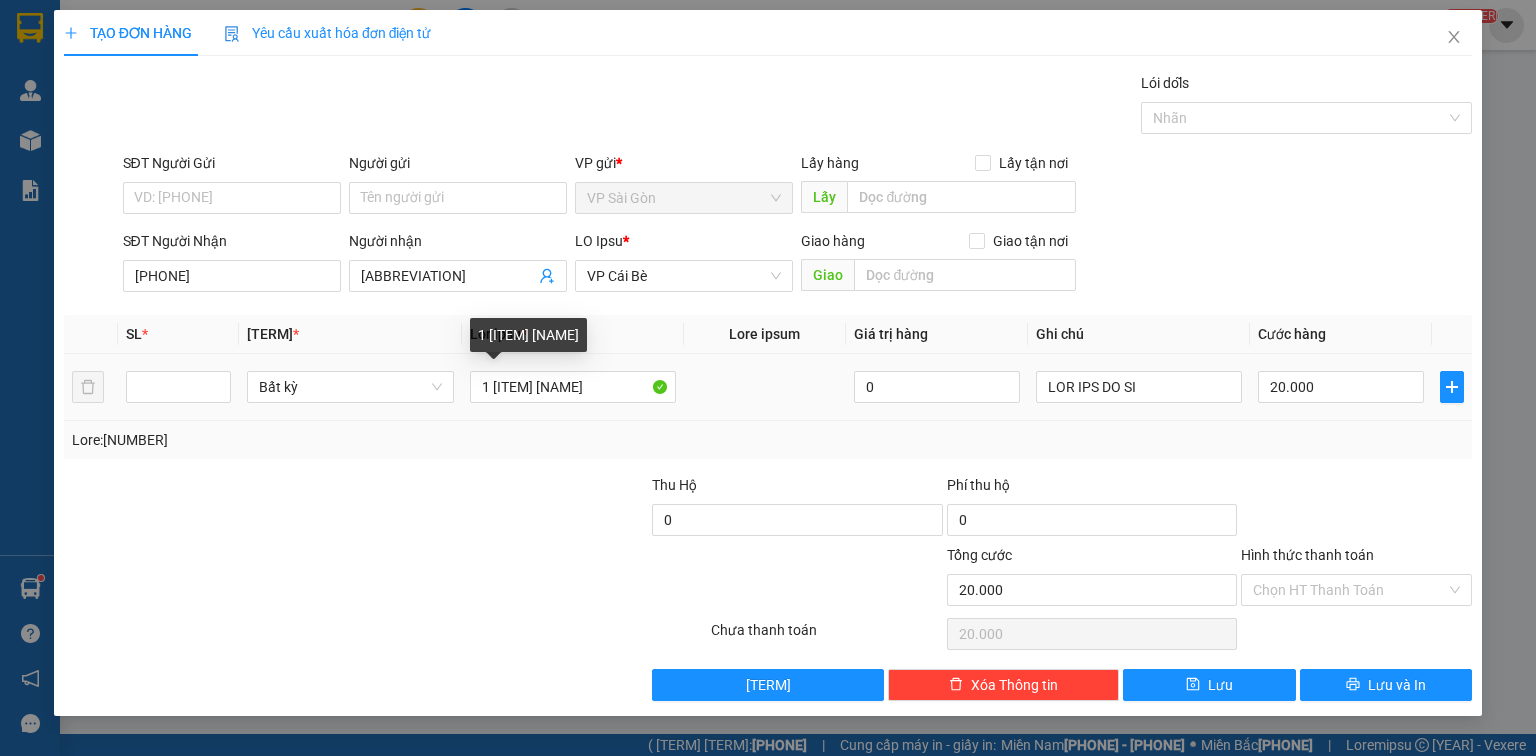 click on "1 [ITEM] [NAME]" at bounding box center (573, 387) 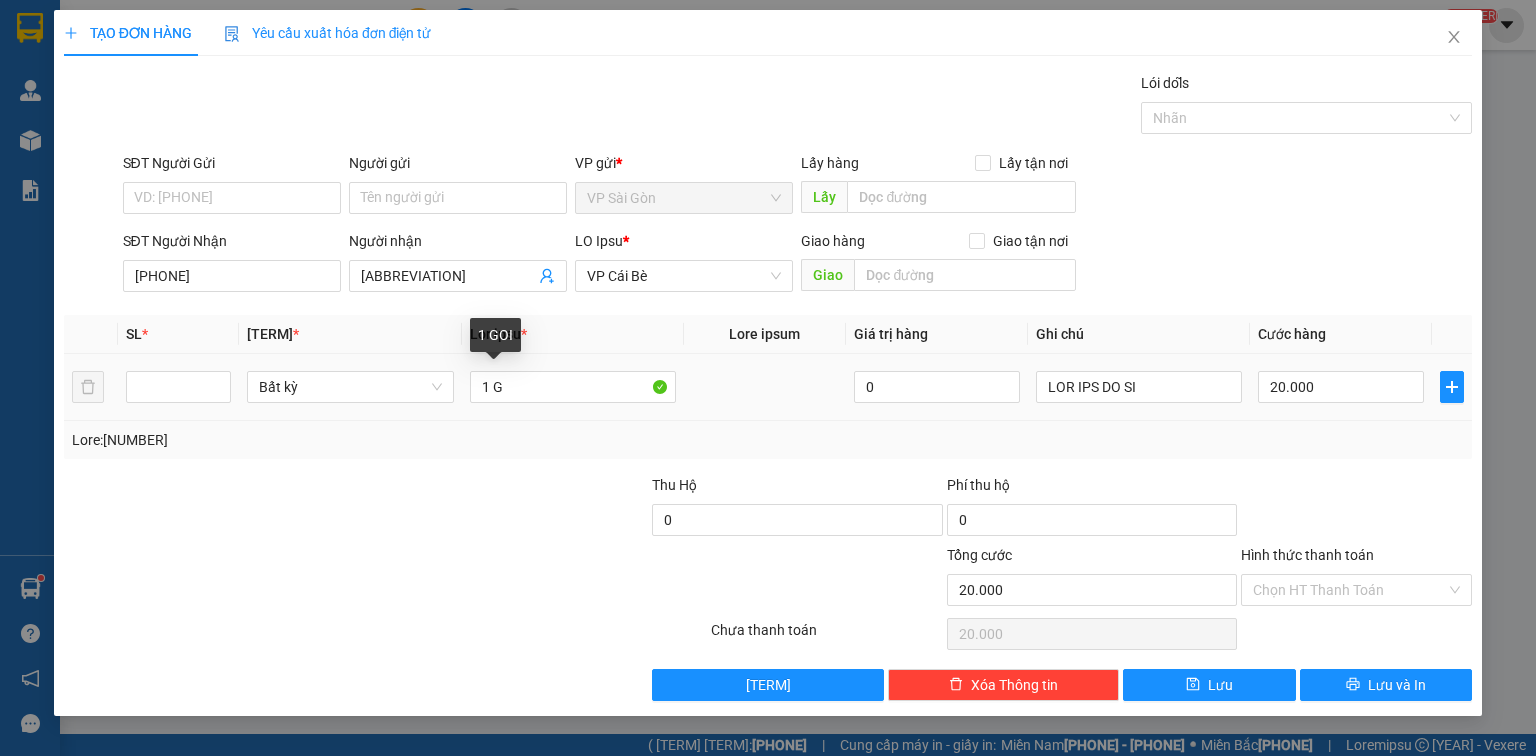 paste on "ÓI" 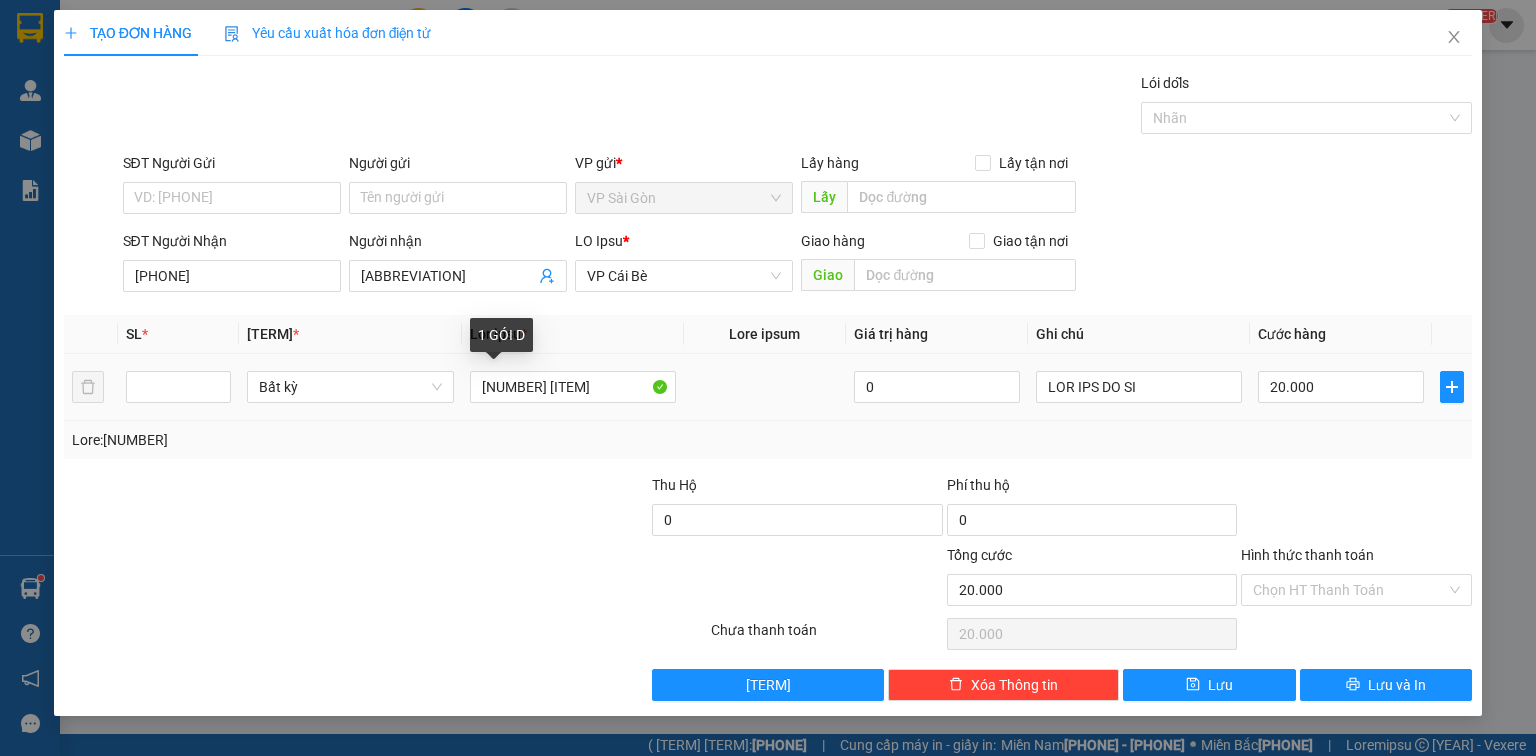 paste on "Đ" 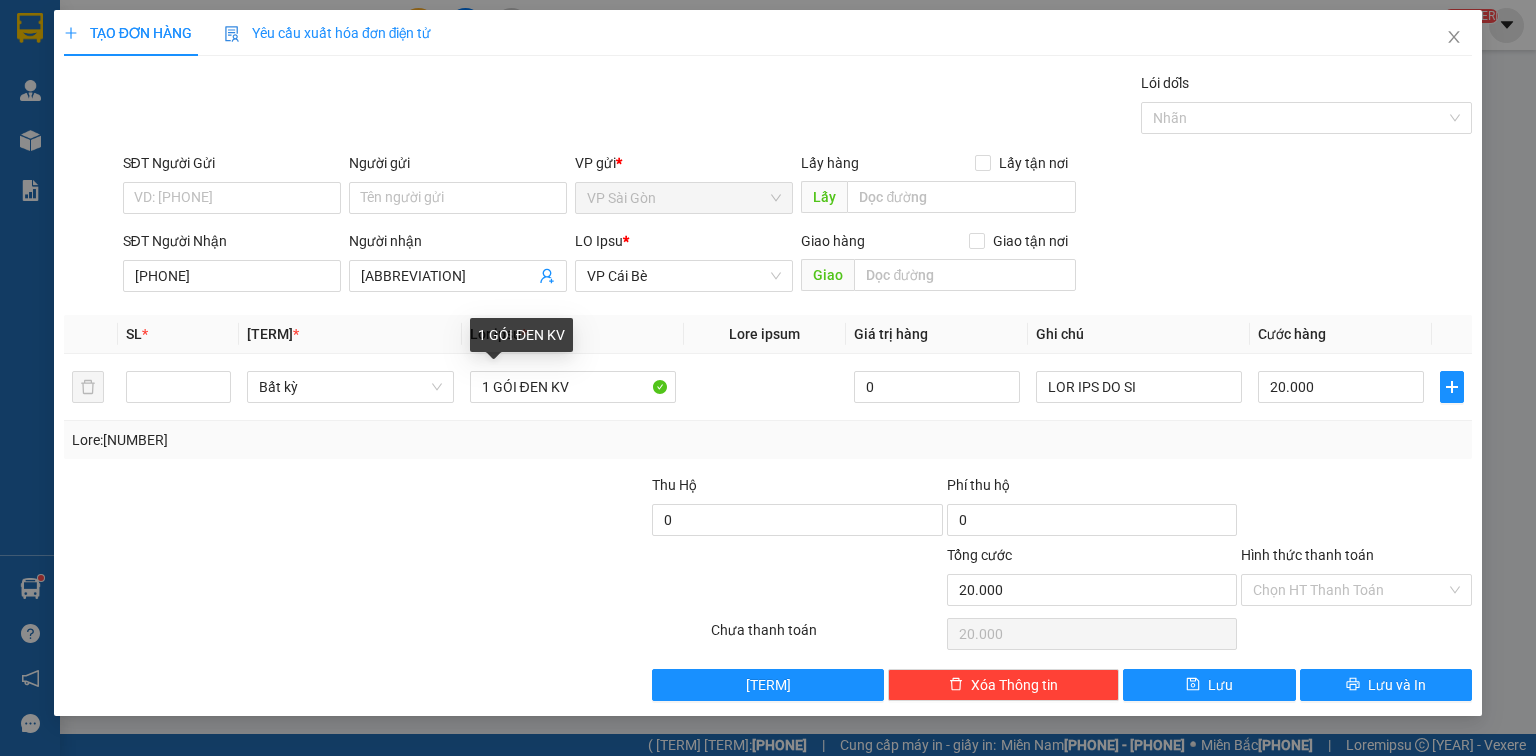 click at bounding box center [503, 509] 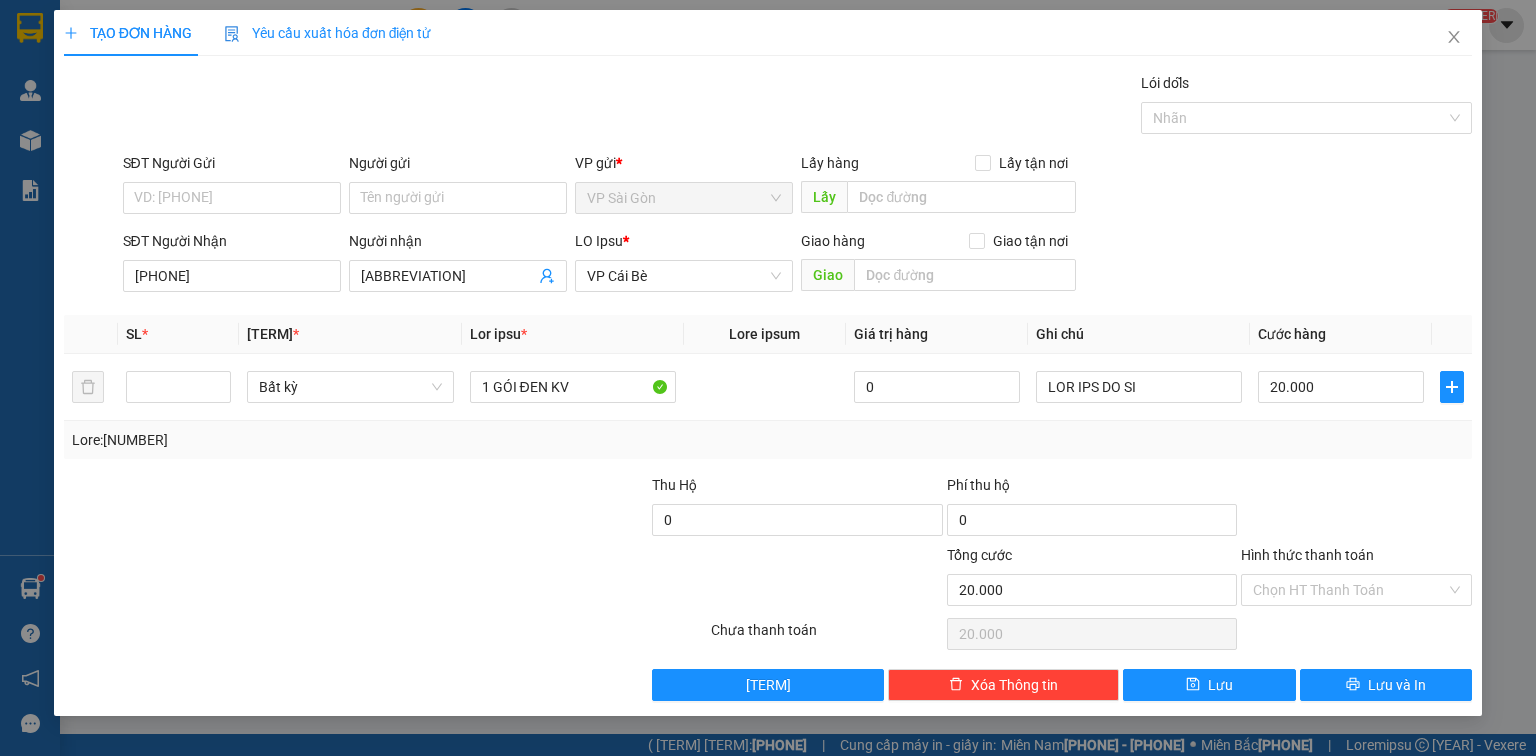 click on "Tổng:  [NUMBER]" at bounding box center (768, 440) 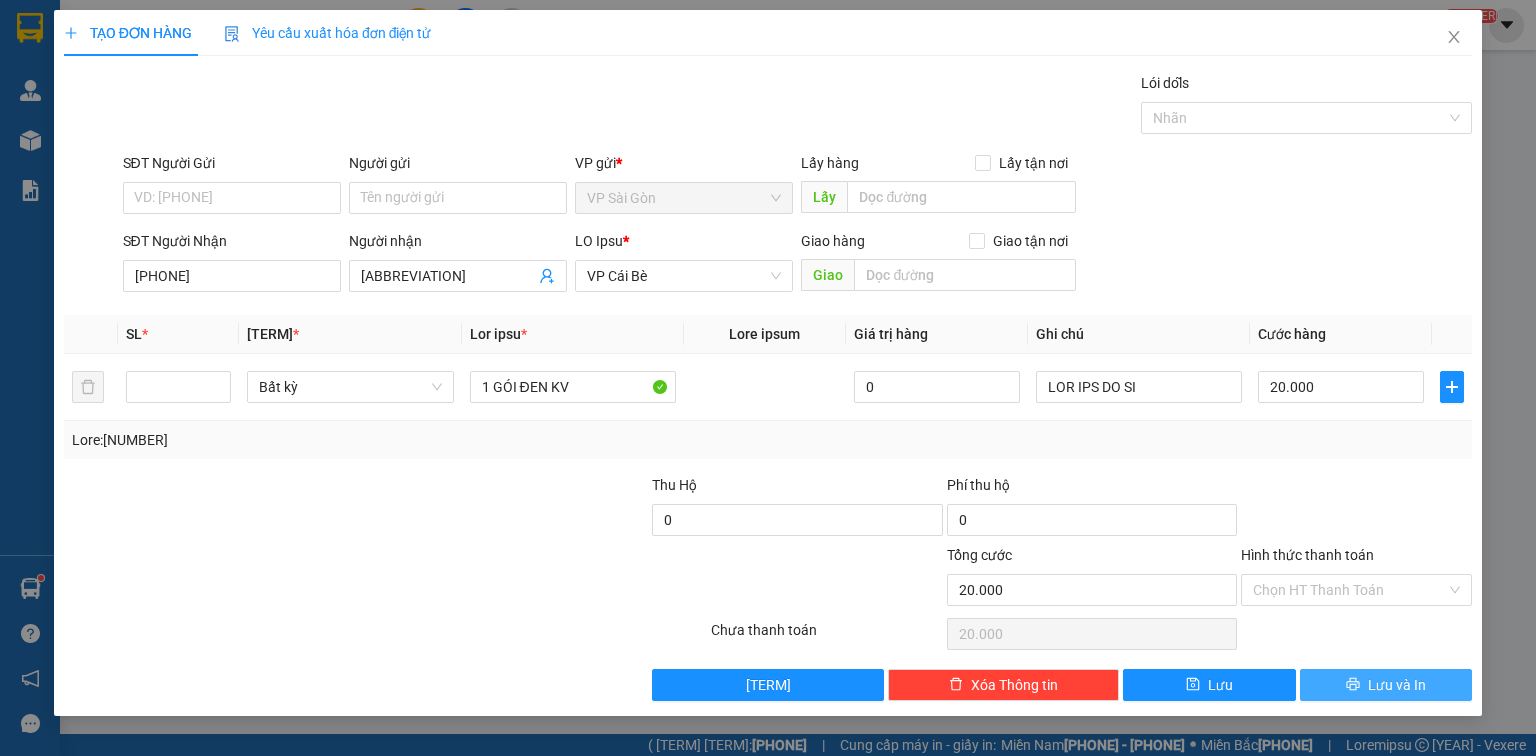 drag, startPoint x: 1369, startPoint y: 680, endPoint x: 1300, endPoint y: 544, distance: 152.50246 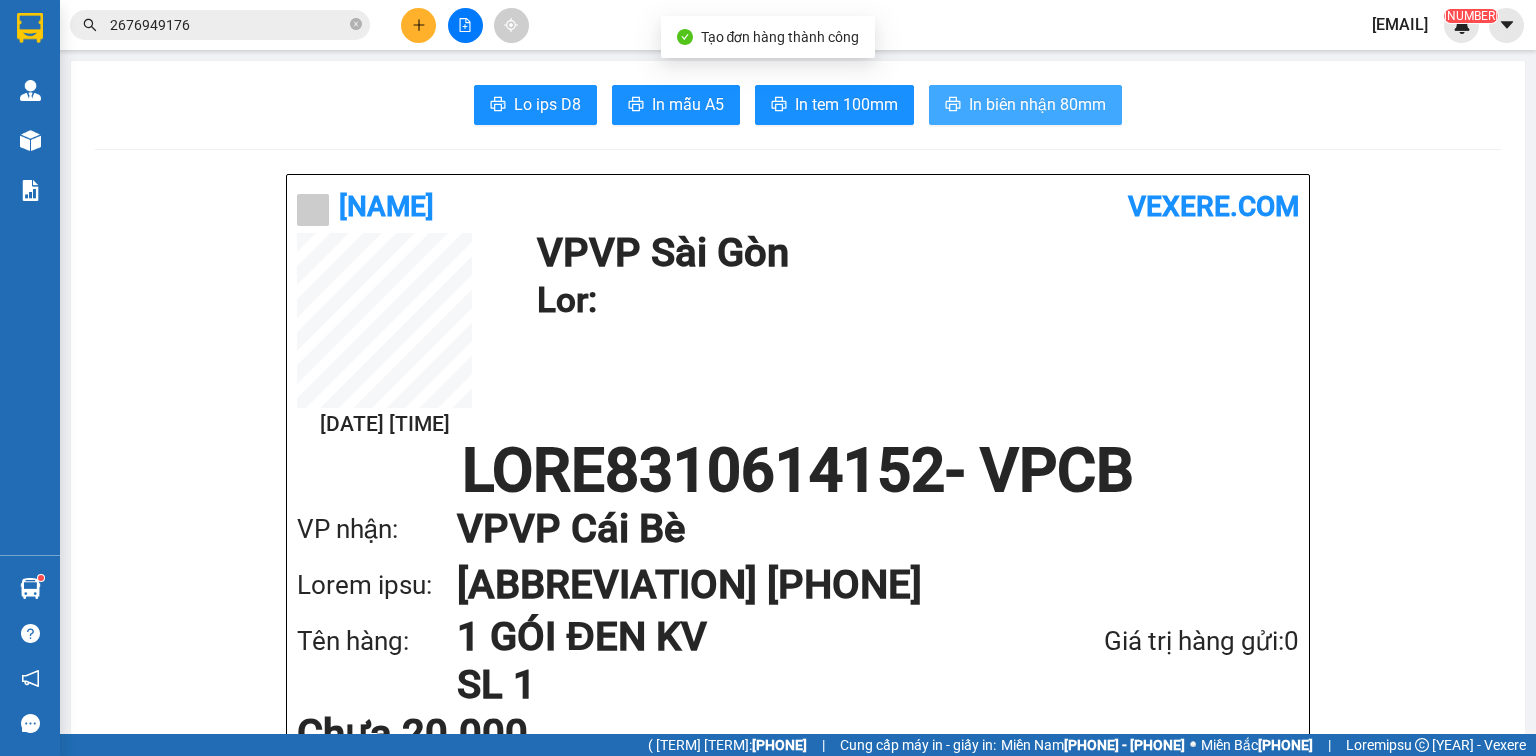 click on "In biên nhận 80mm" at bounding box center [1037, 104] 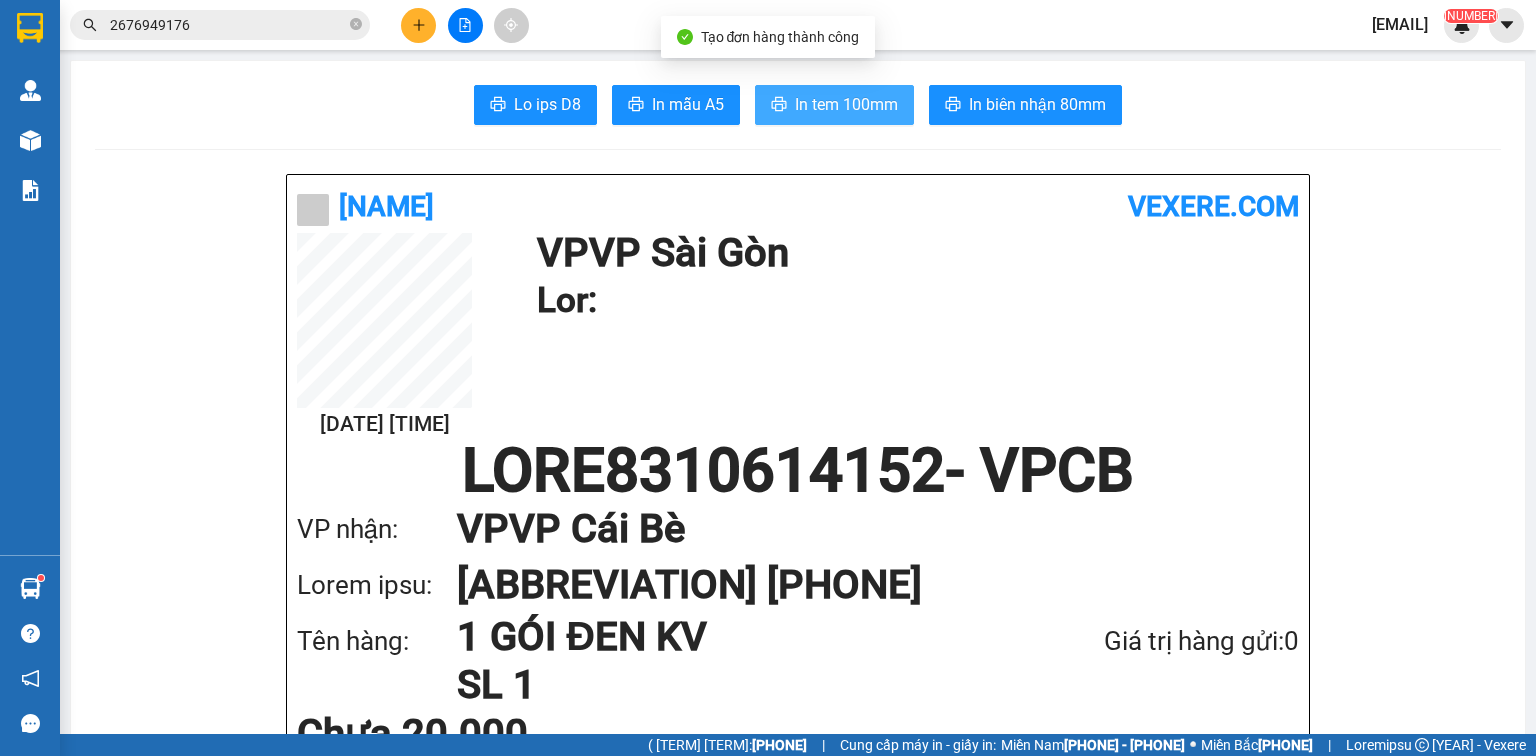 click on "In tem 100mm" at bounding box center [547, 104] 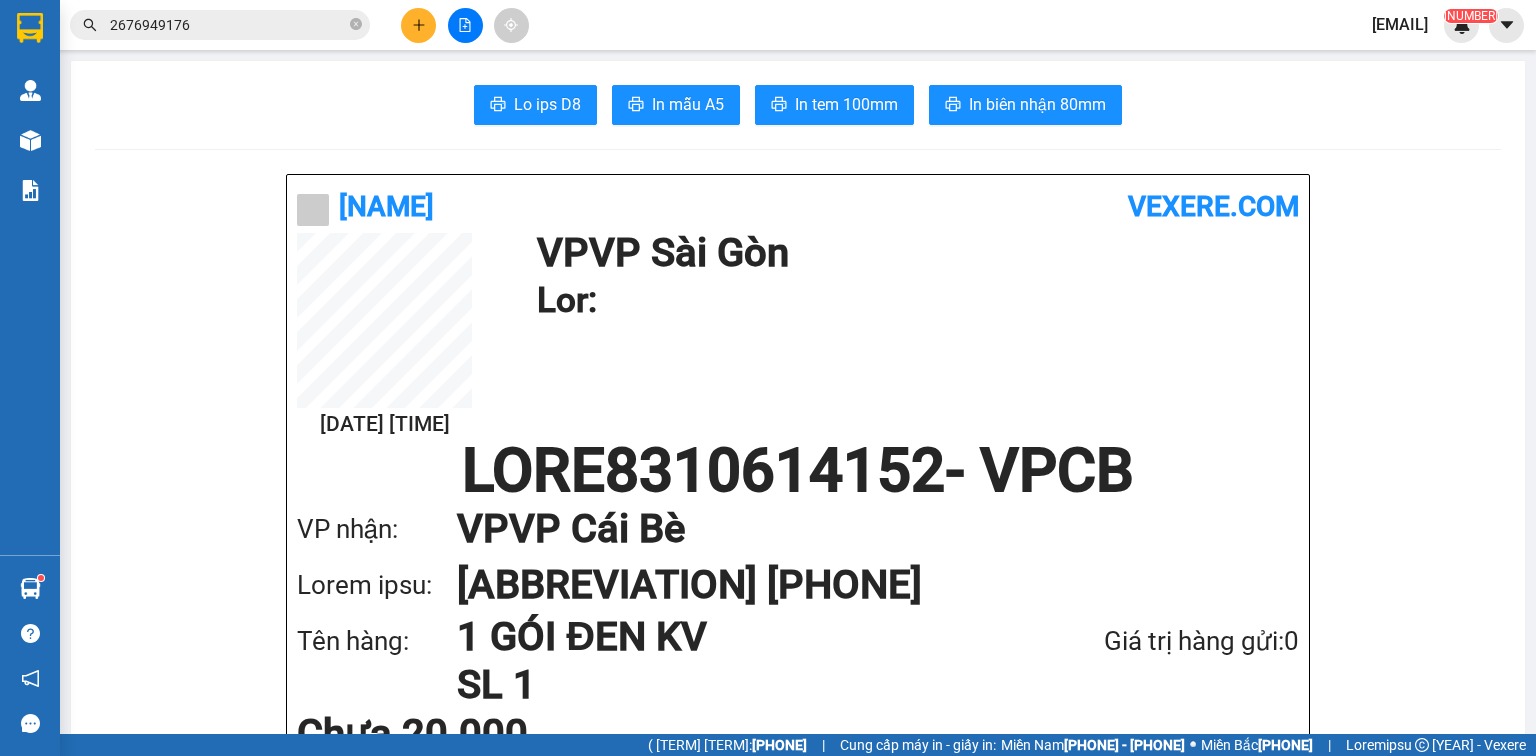 click at bounding box center (356, 24) 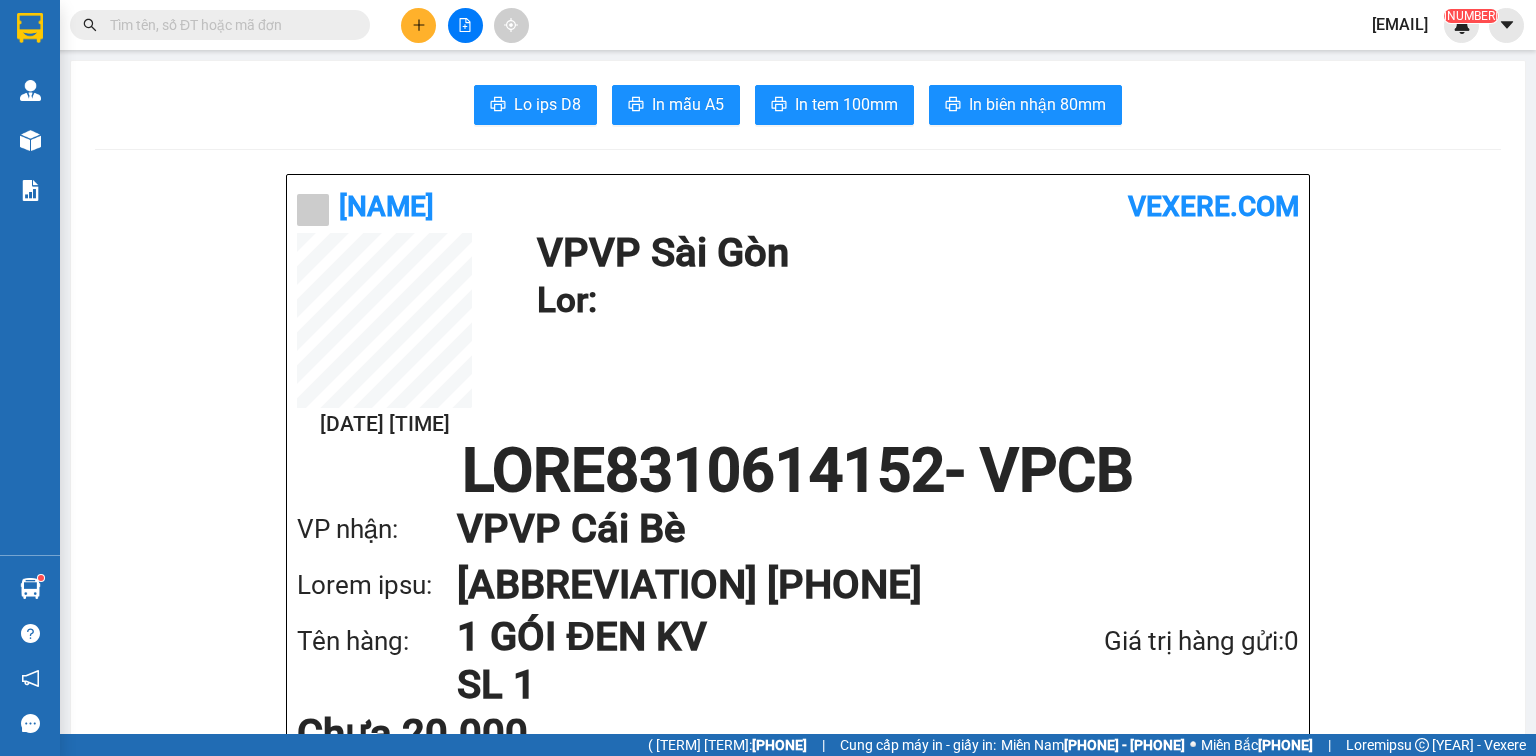 click on "In mẫu A6
In mẫu A5
In tem 100mm
In biên nhận 80mm" at bounding box center (798, 105) 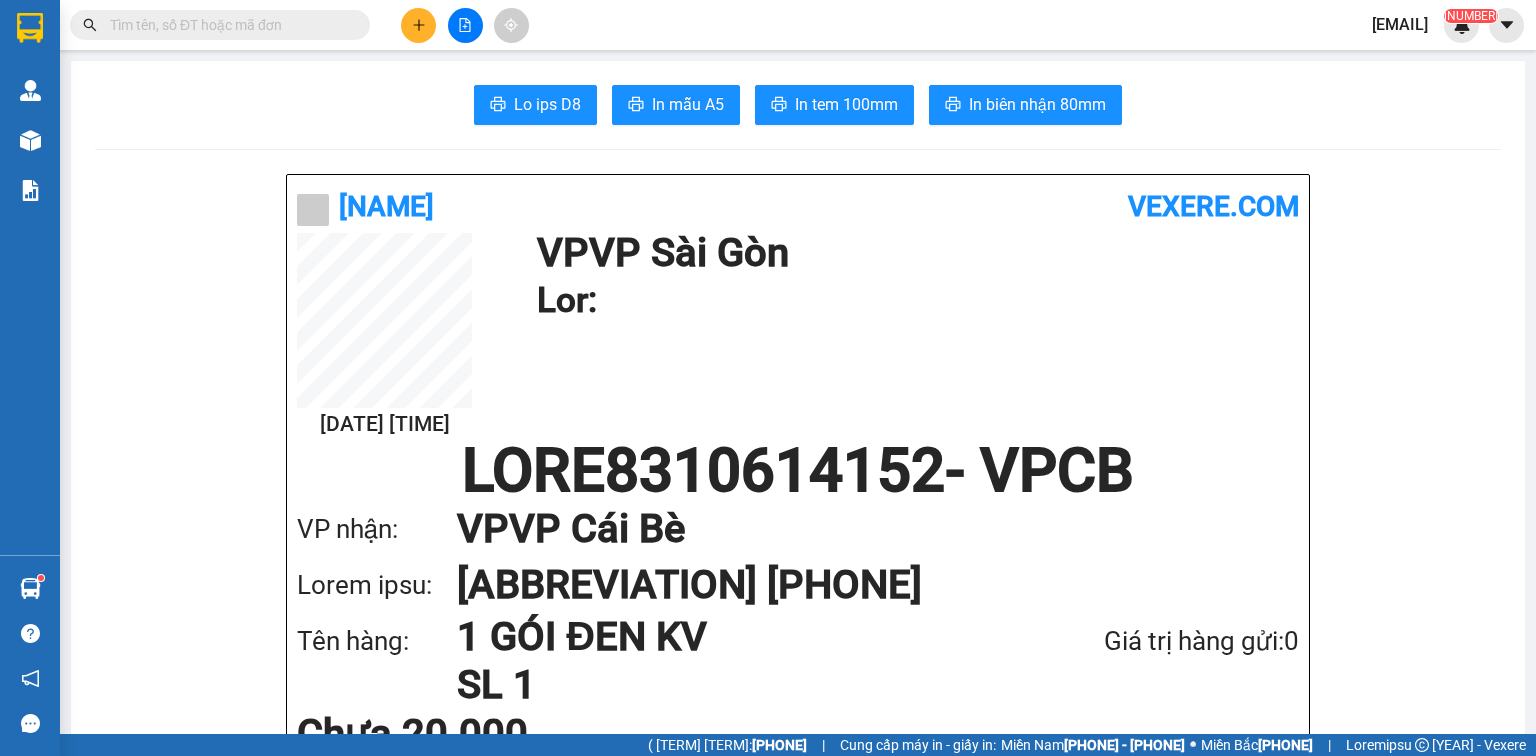 click at bounding box center [228, 25] 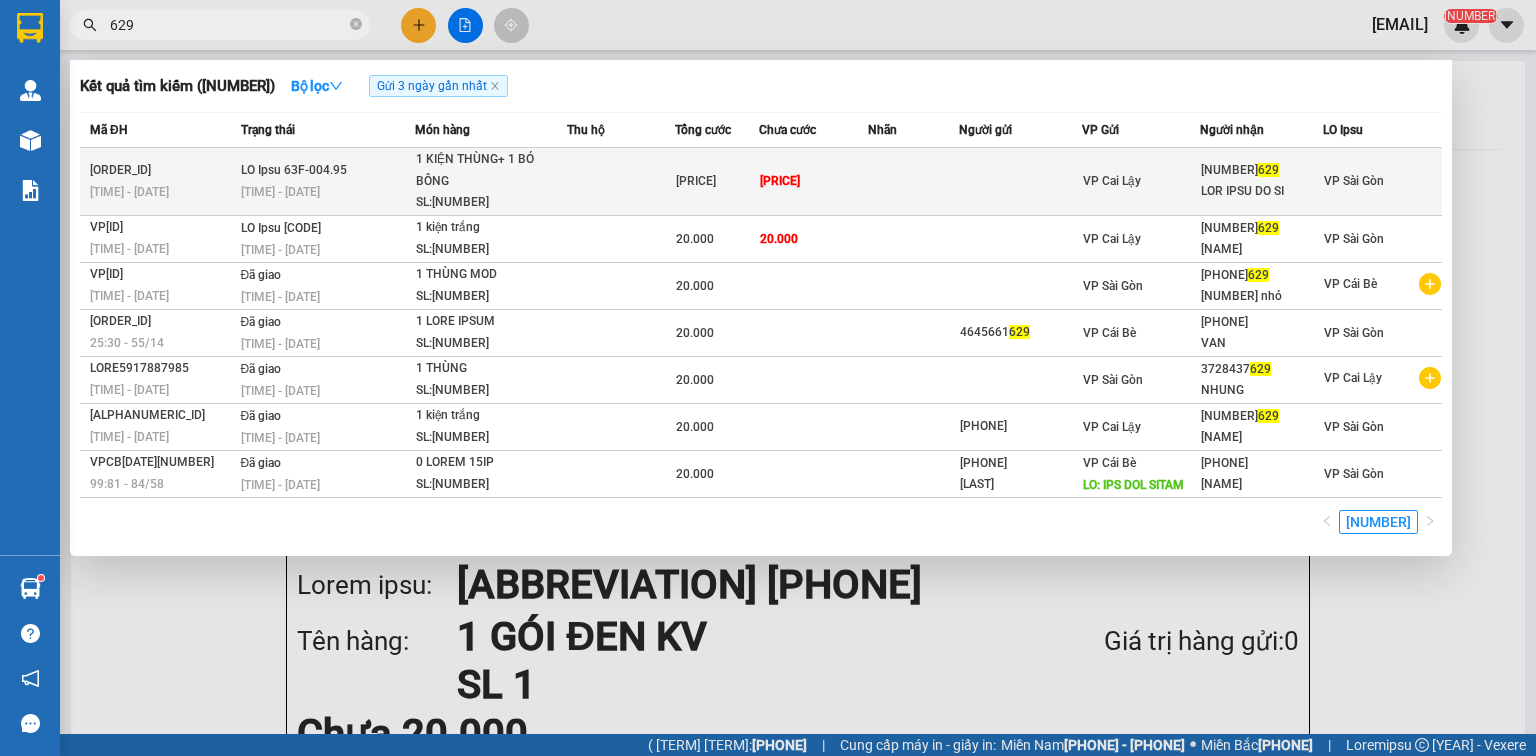click at bounding box center [913, 182] 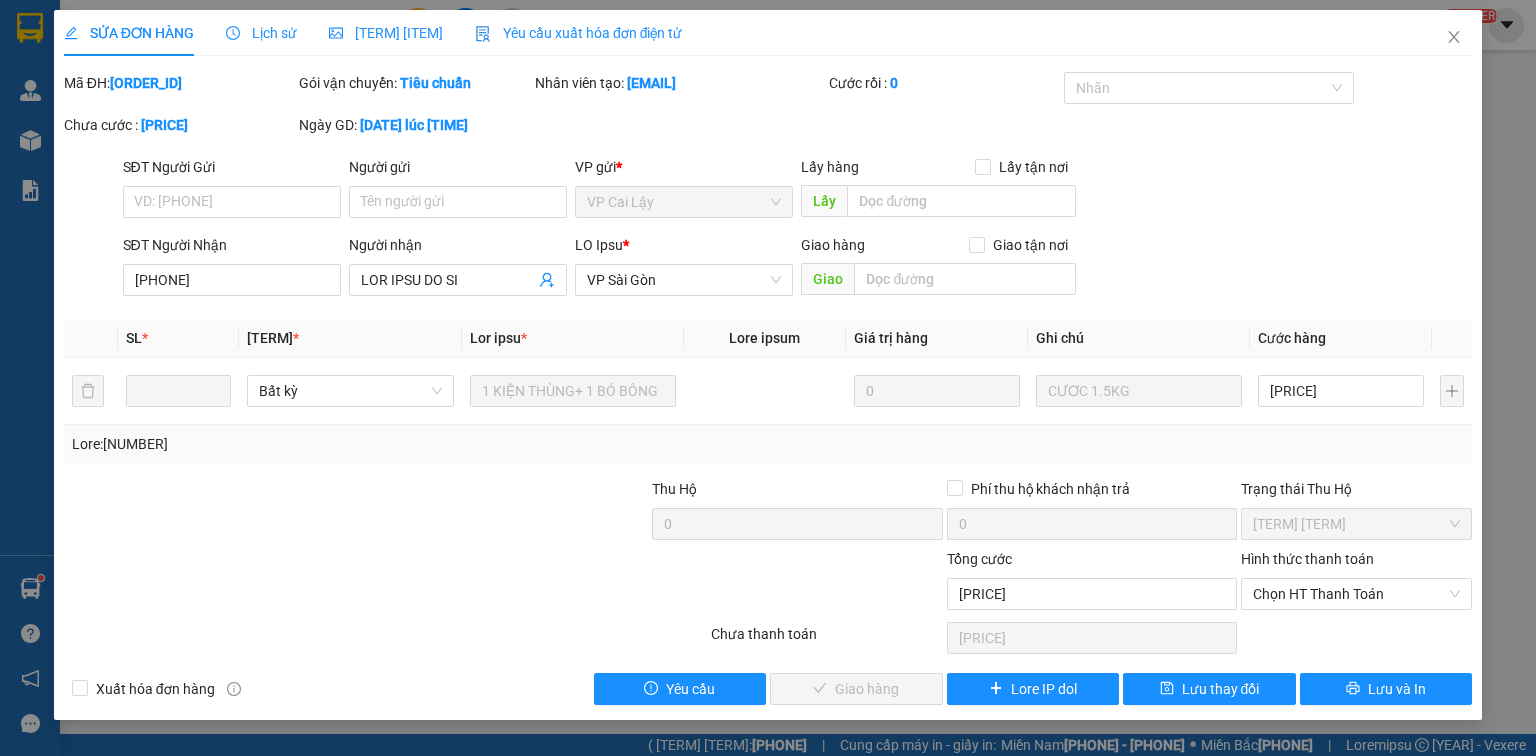click on "Chọn HT Thanh Toán" at bounding box center [1356, 594] 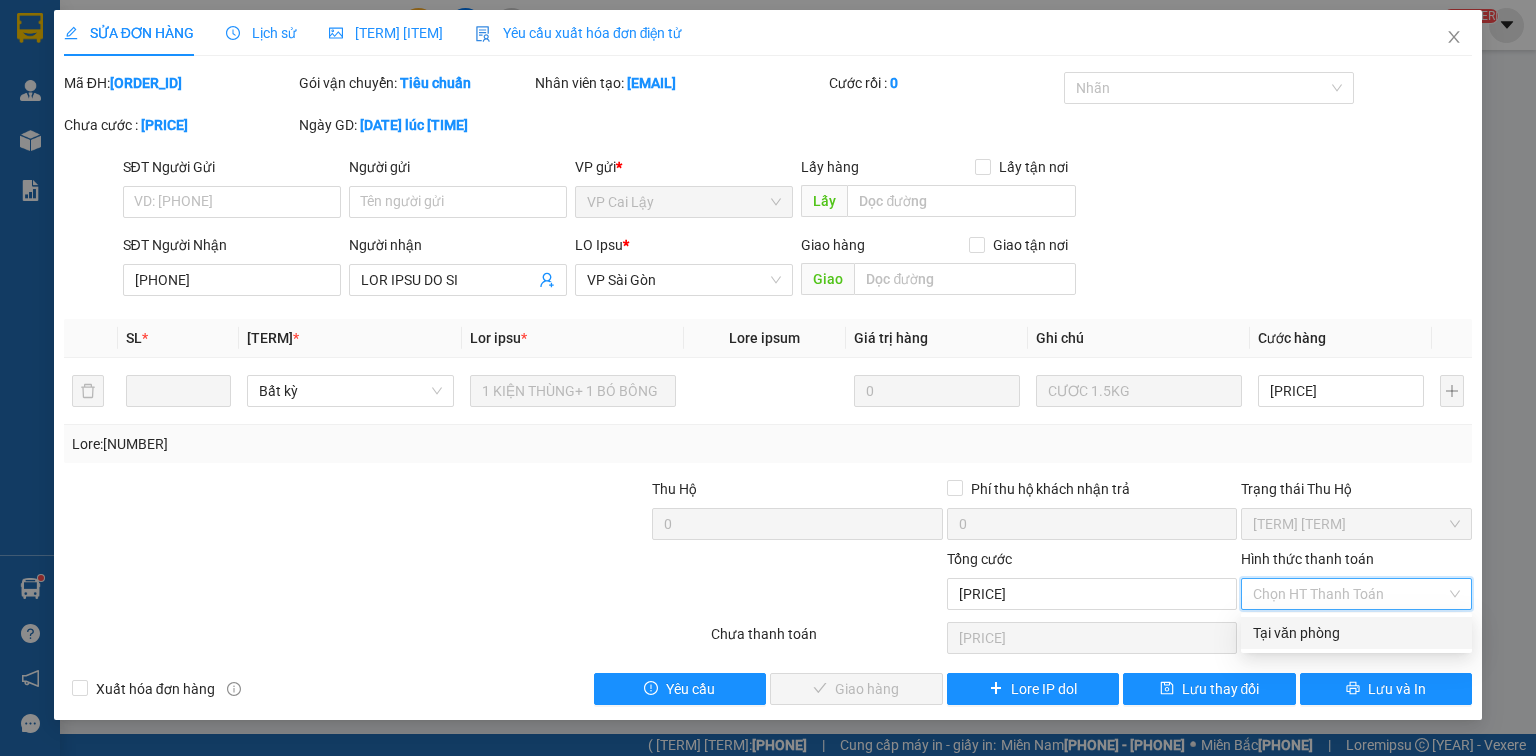 click on "Tại văn phòng" at bounding box center (1356, 633) 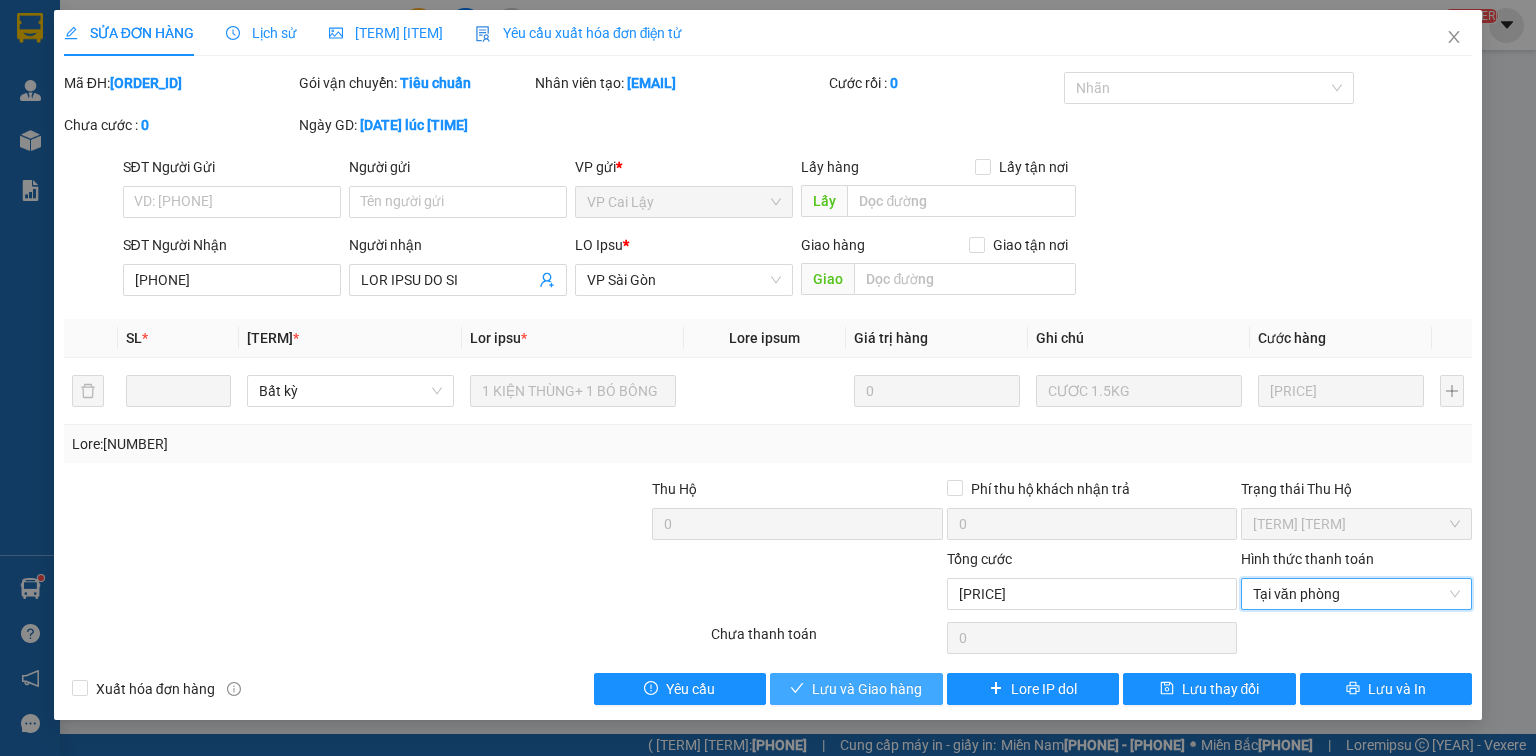 click on "Lưu và Giao hàng" at bounding box center [856, 689] 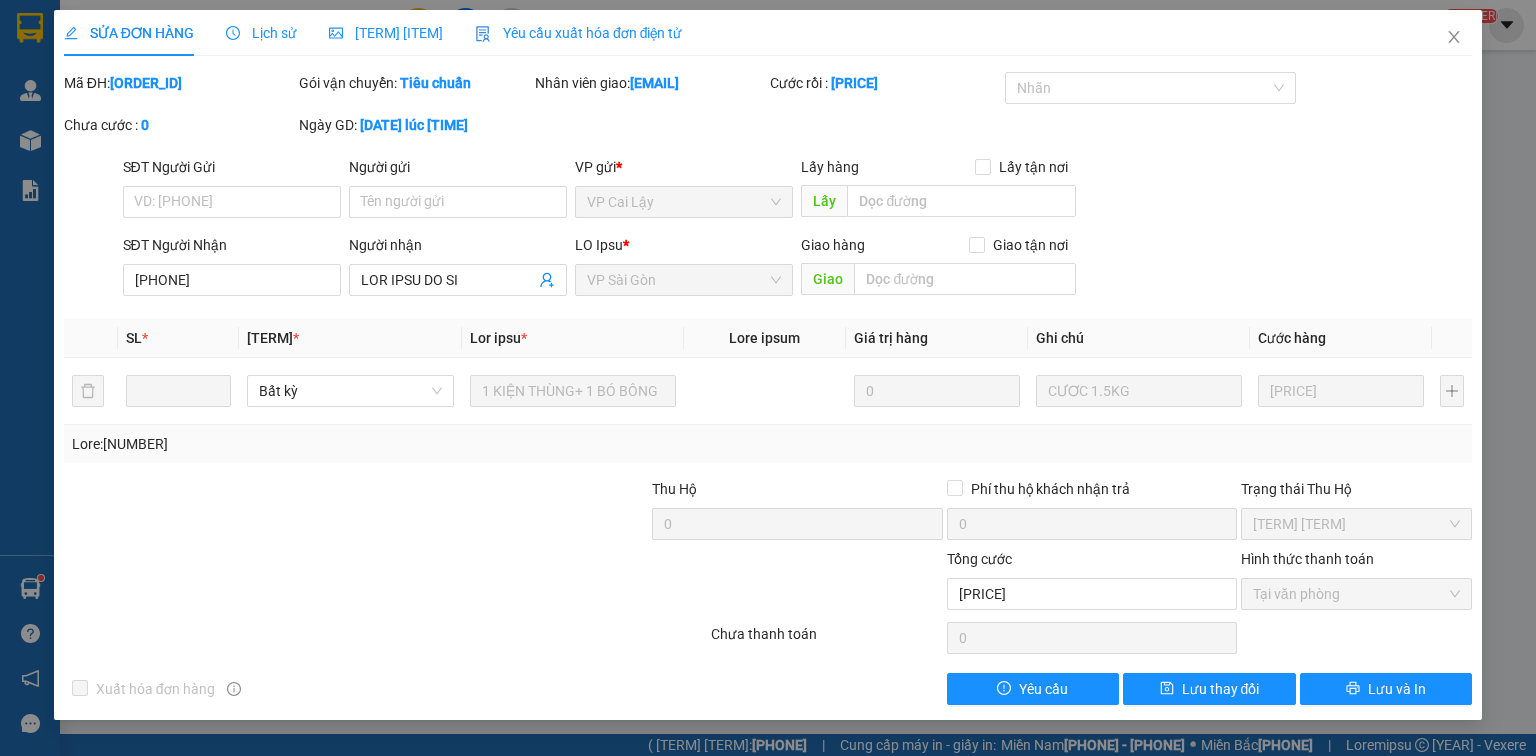 click at bounding box center (1454, 37) 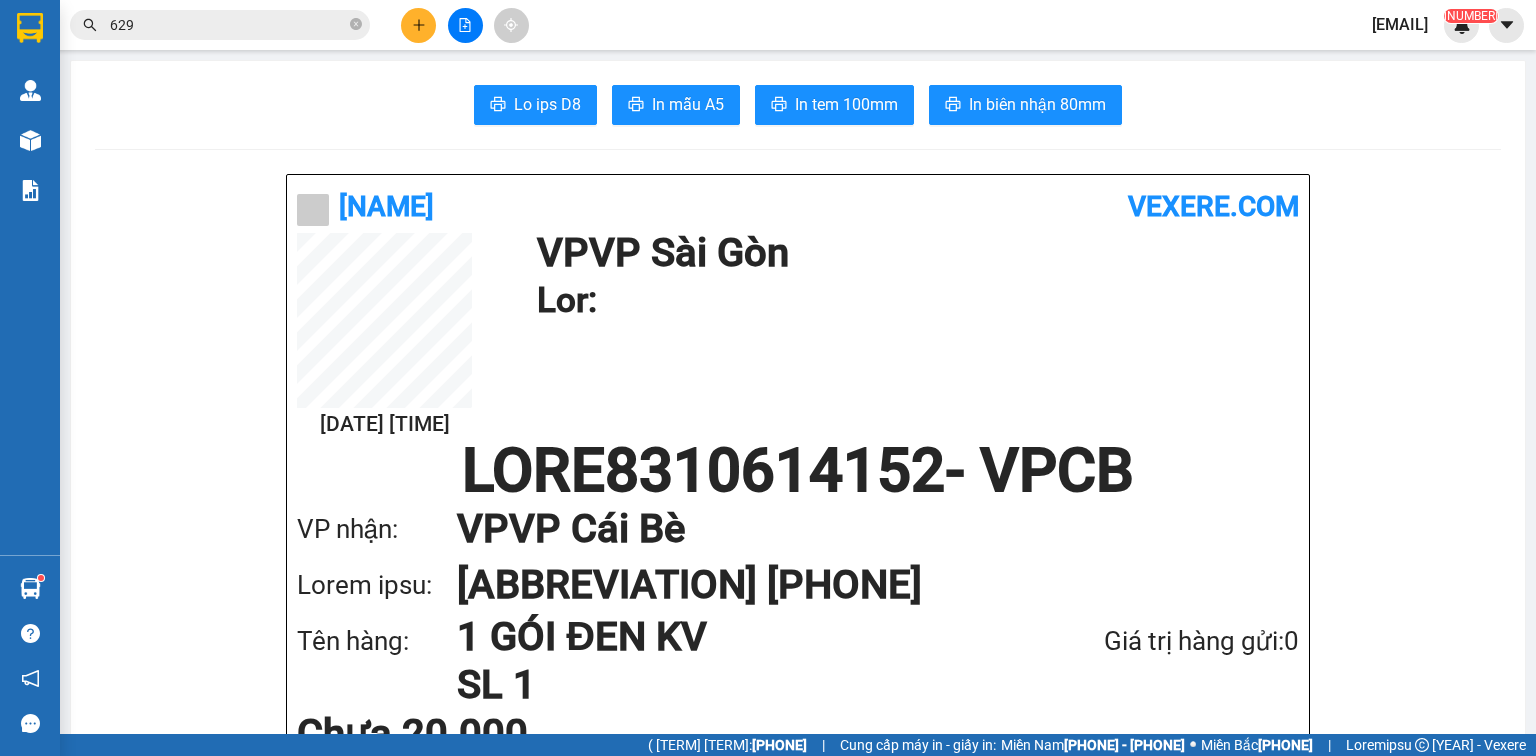 click on "629" at bounding box center [220, 25] 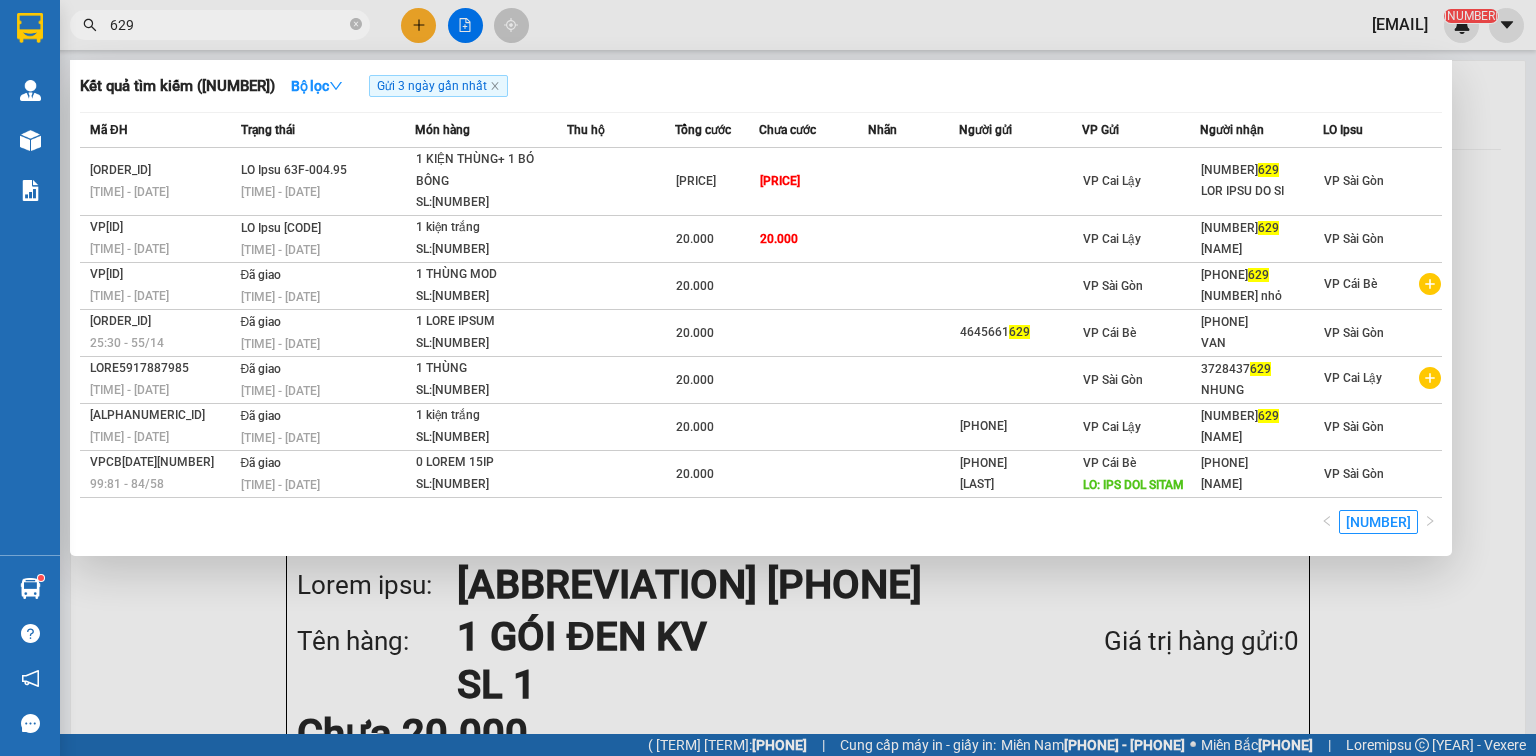 click on "629" at bounding box center (228, 25) 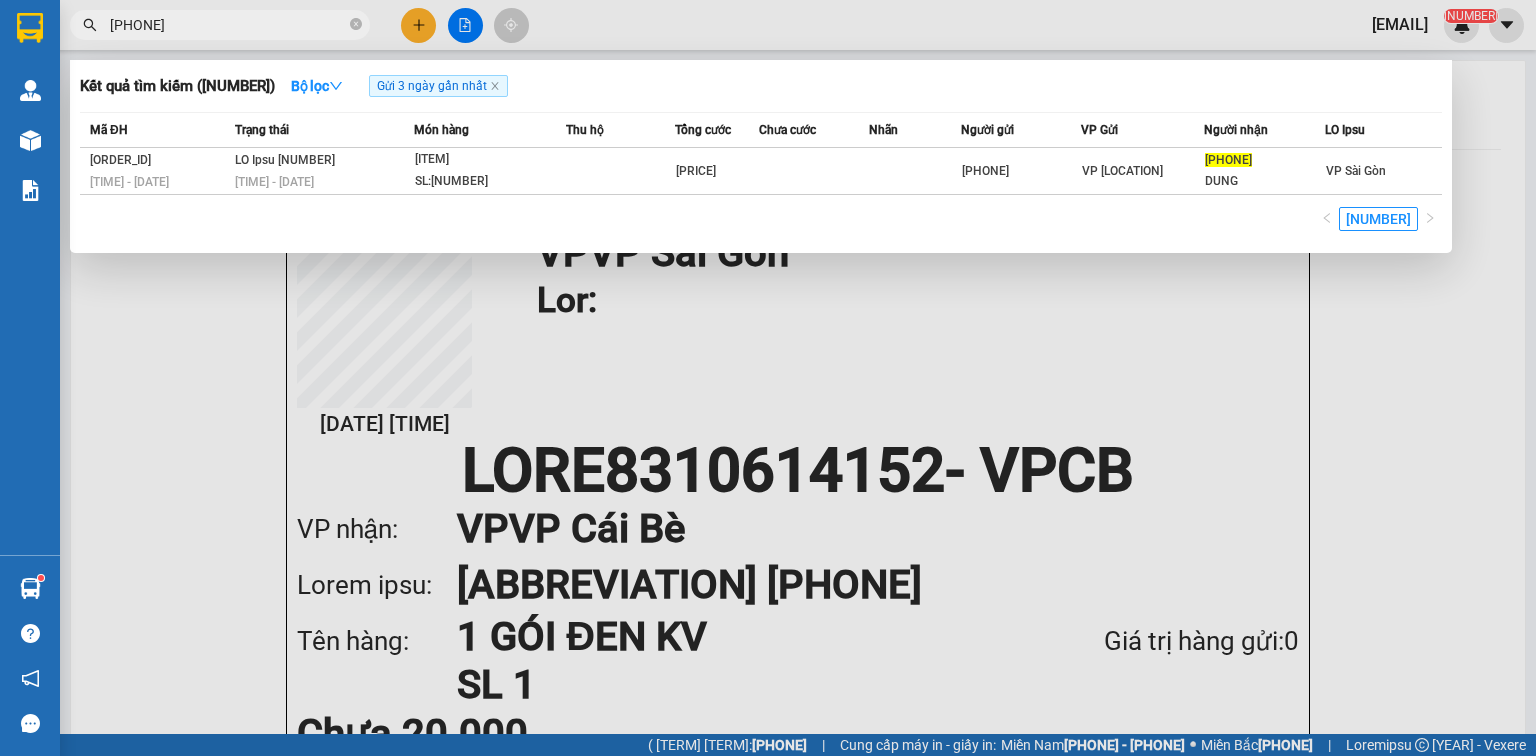 type on "[PHONE]" 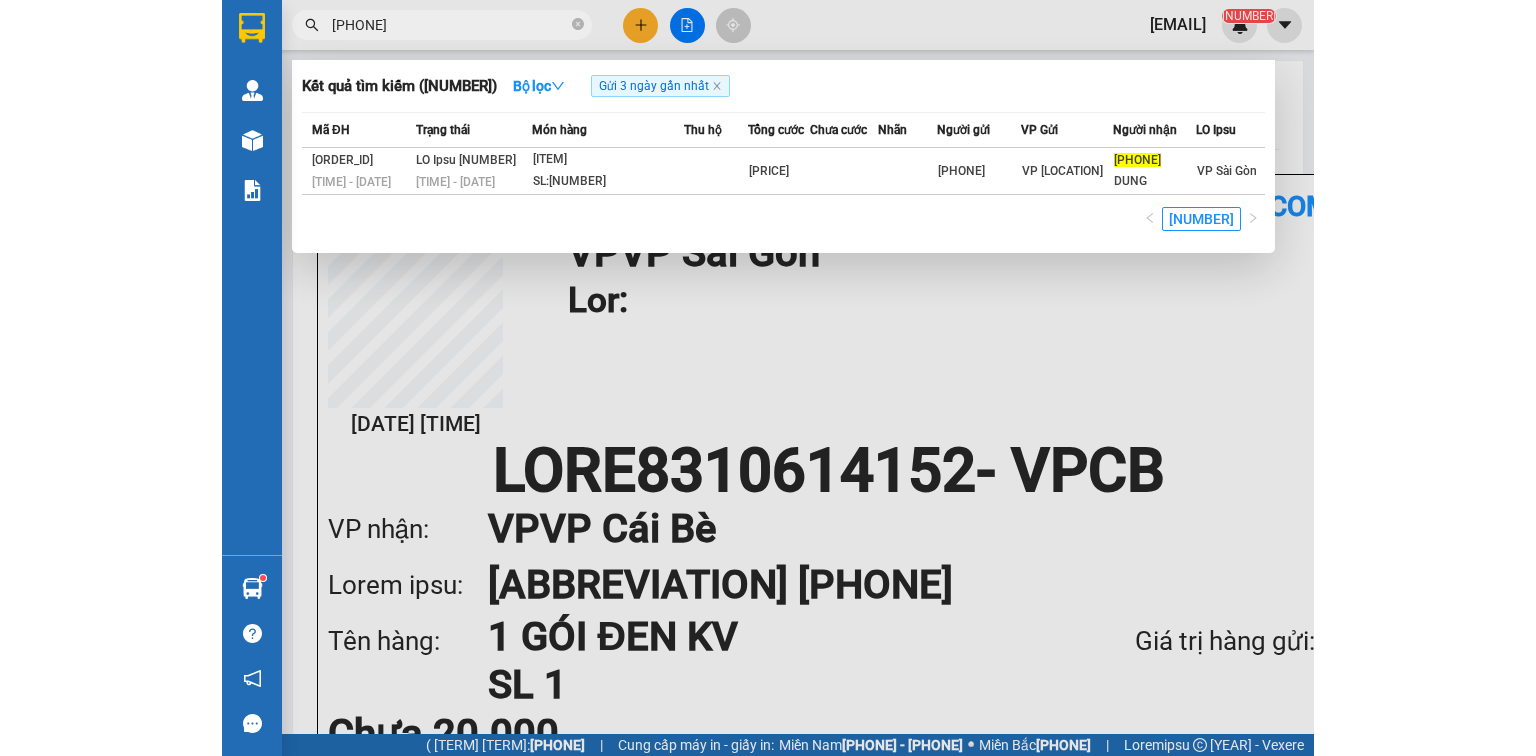 scroll, scrollTop: 0, scrollLeft: 0, axis: both 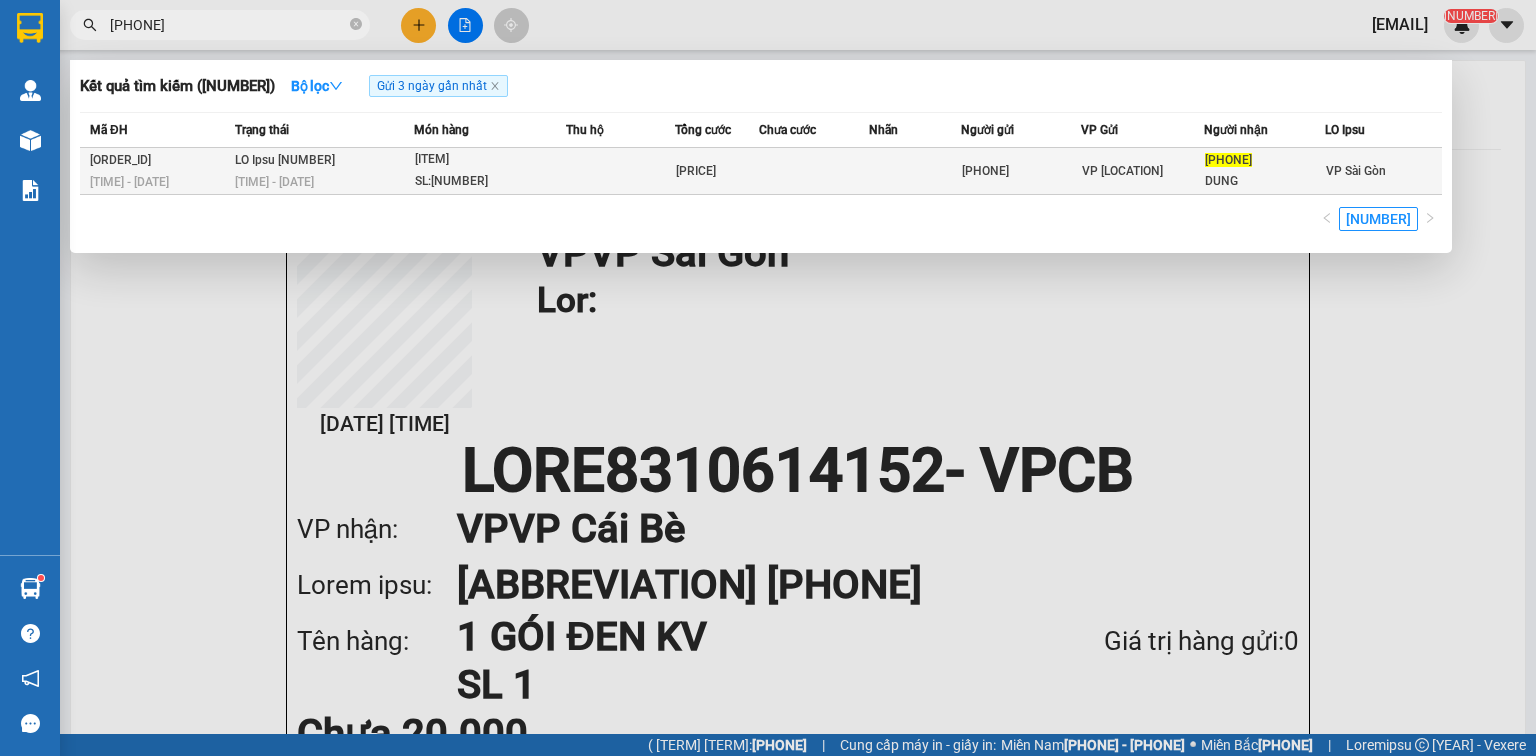 click on "[PRICE]" at bounding box center [717, 171] 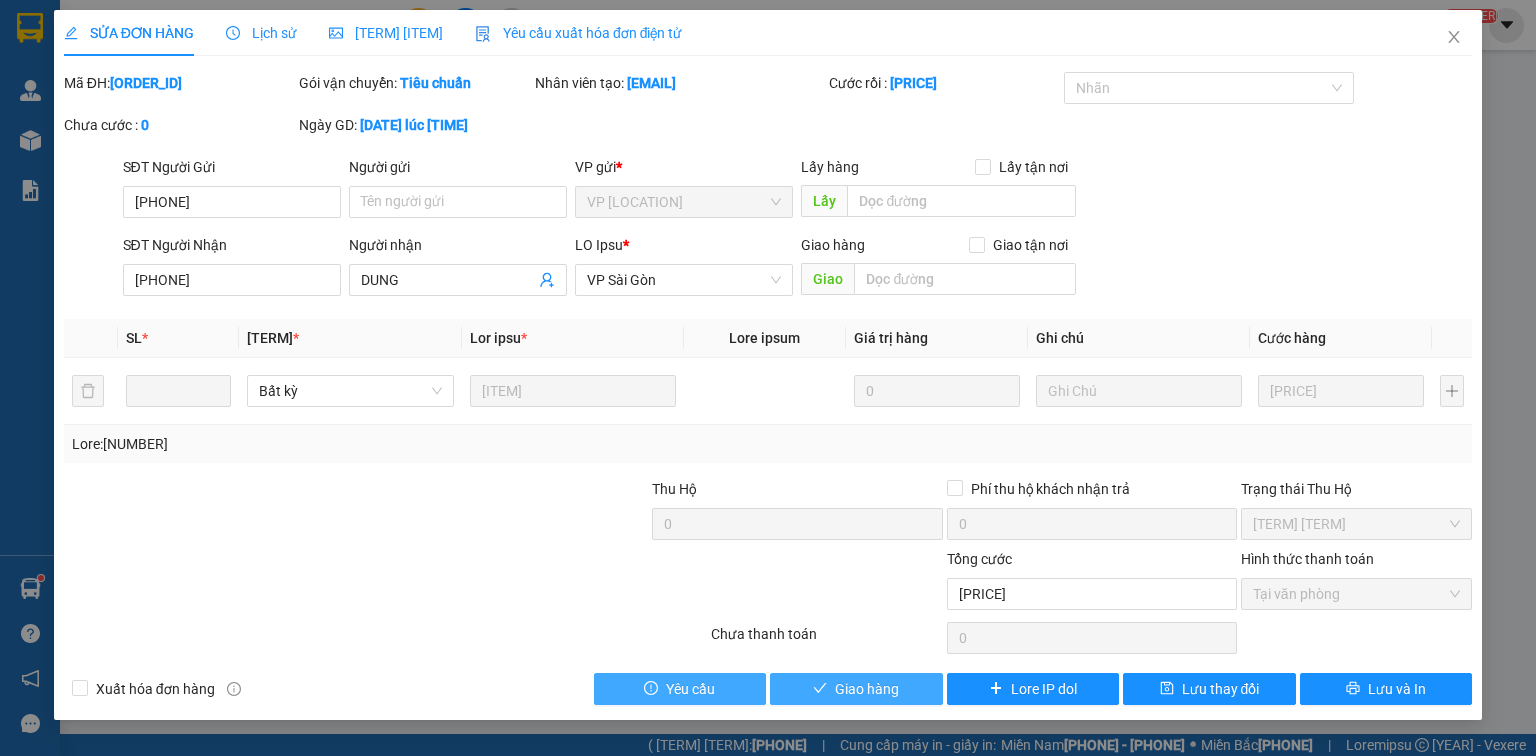 click on "Giao hàng" at bounding box center [867, 689] 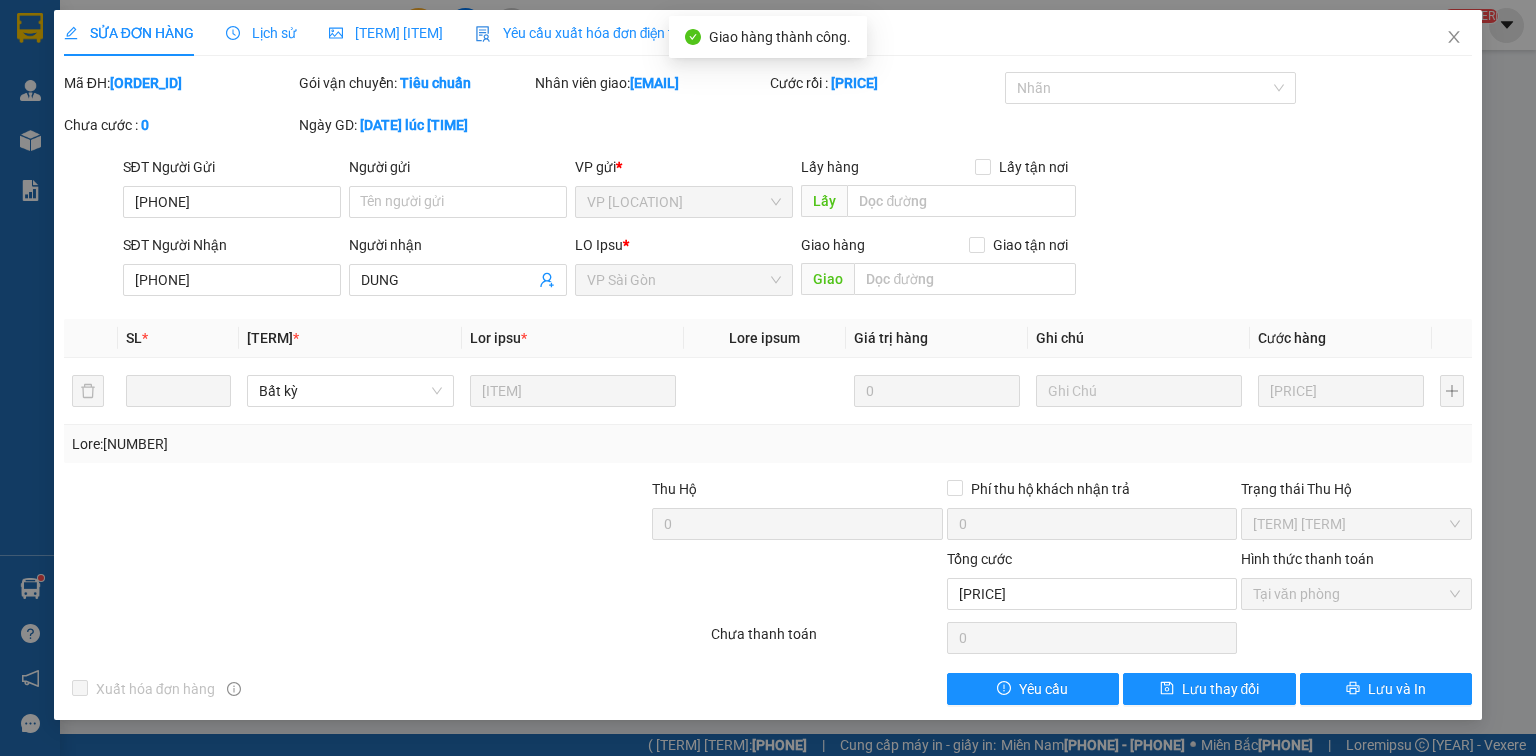 click at bounding box center (1454, 37) 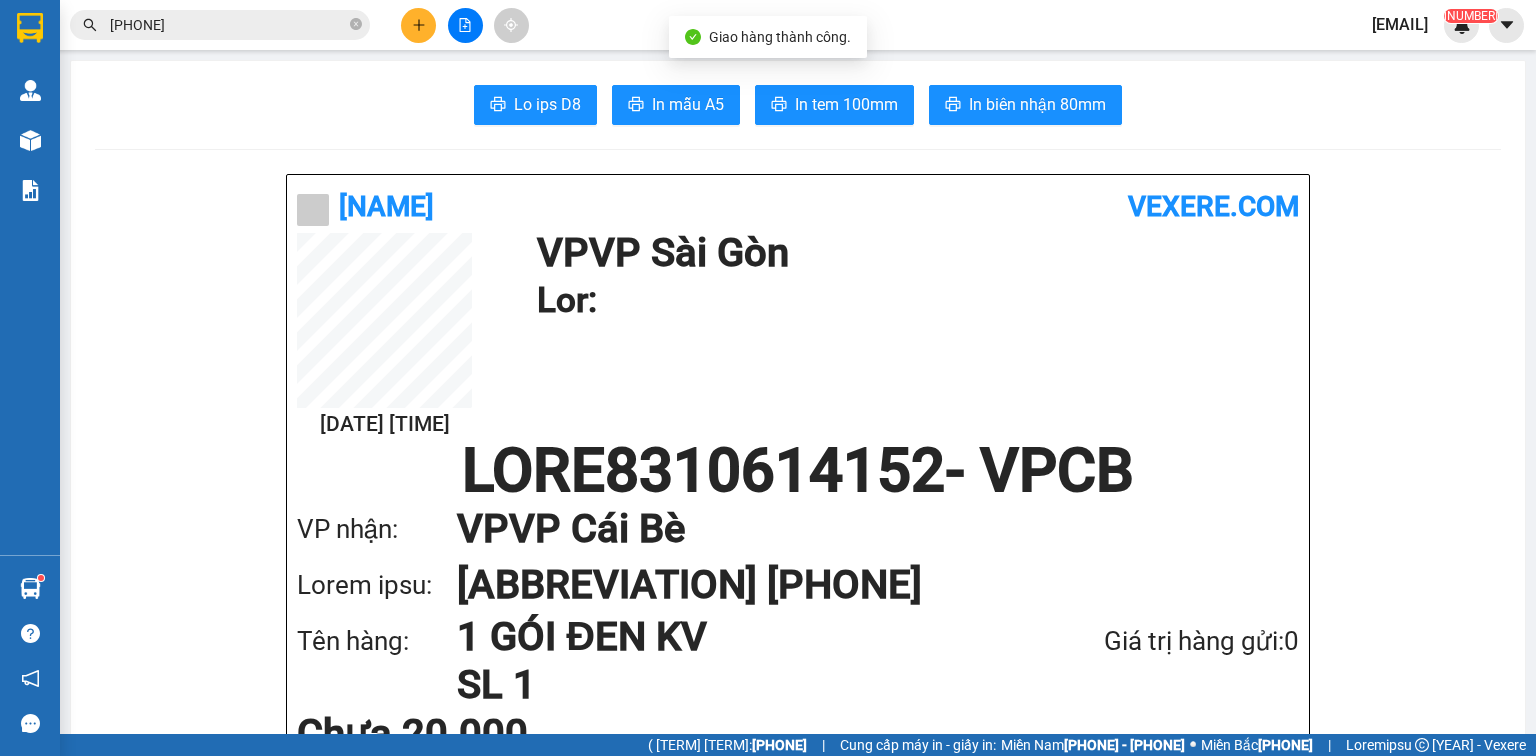 click at bounding box center (418, 24) 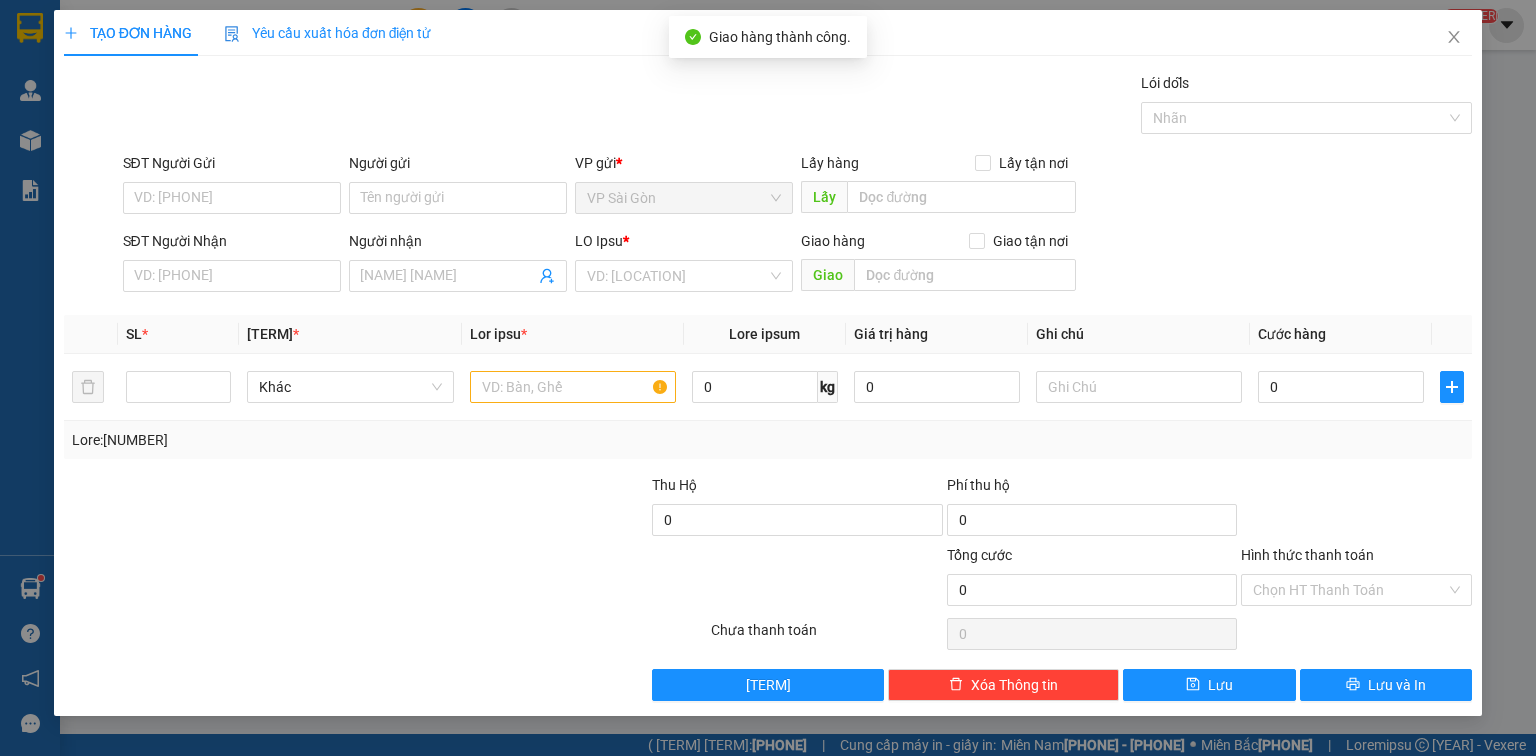 click on "SĐT Người Nhận" at bounding box center (232, 276) 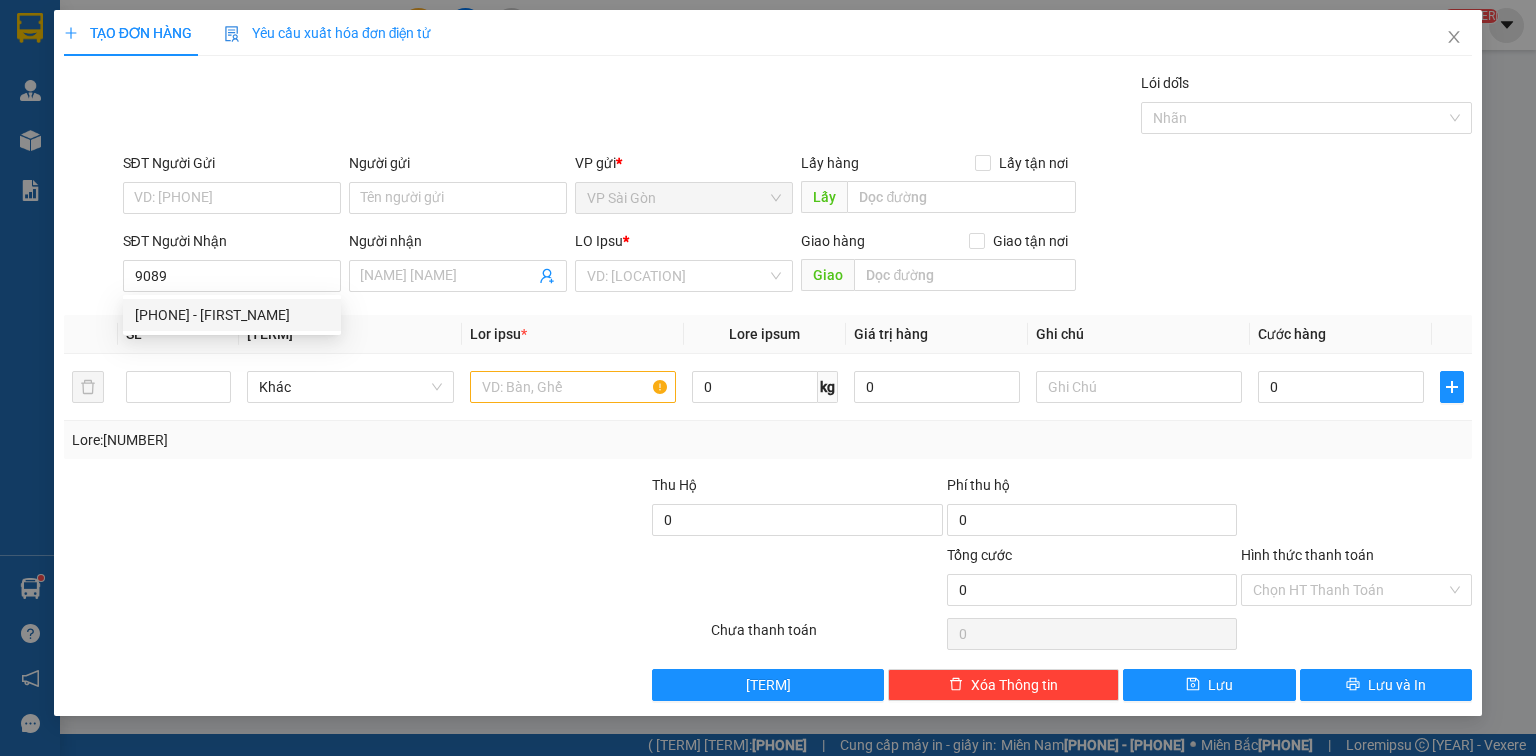 click on "[PHONE] - [FIRST_NAME]" at bounding box center (232, 315) 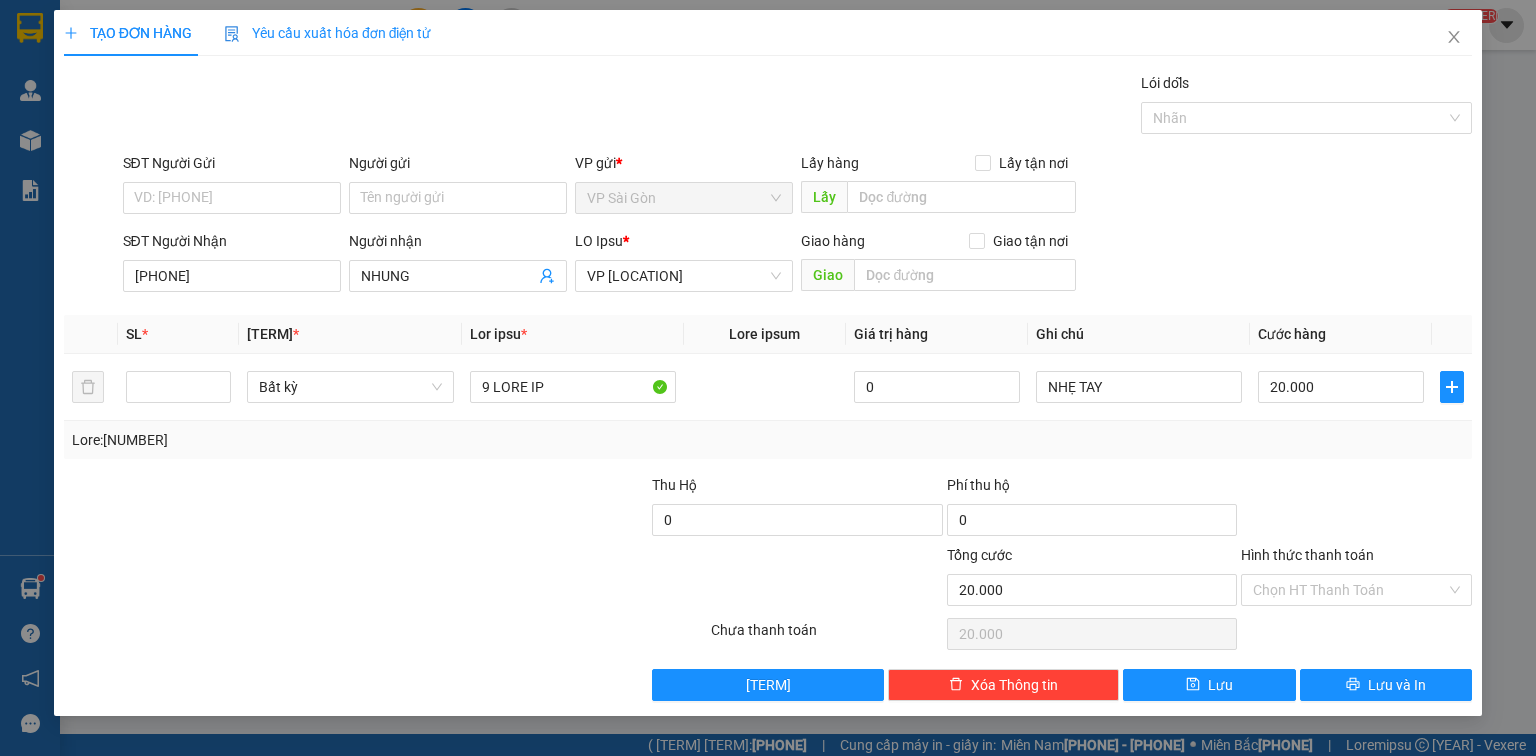 type on "[PHONE]" 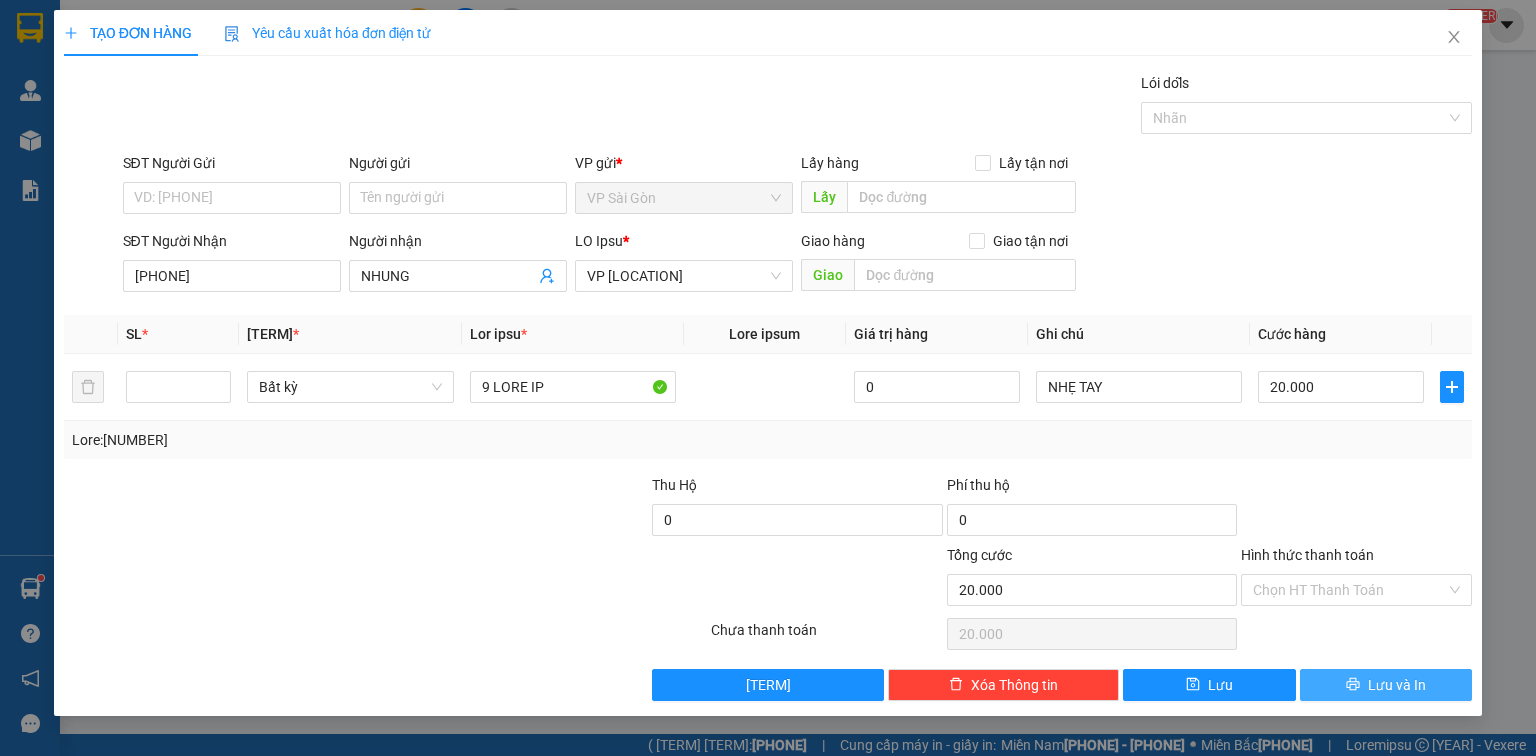 click on "Lưu và In" at bounding box center [1397, 685] 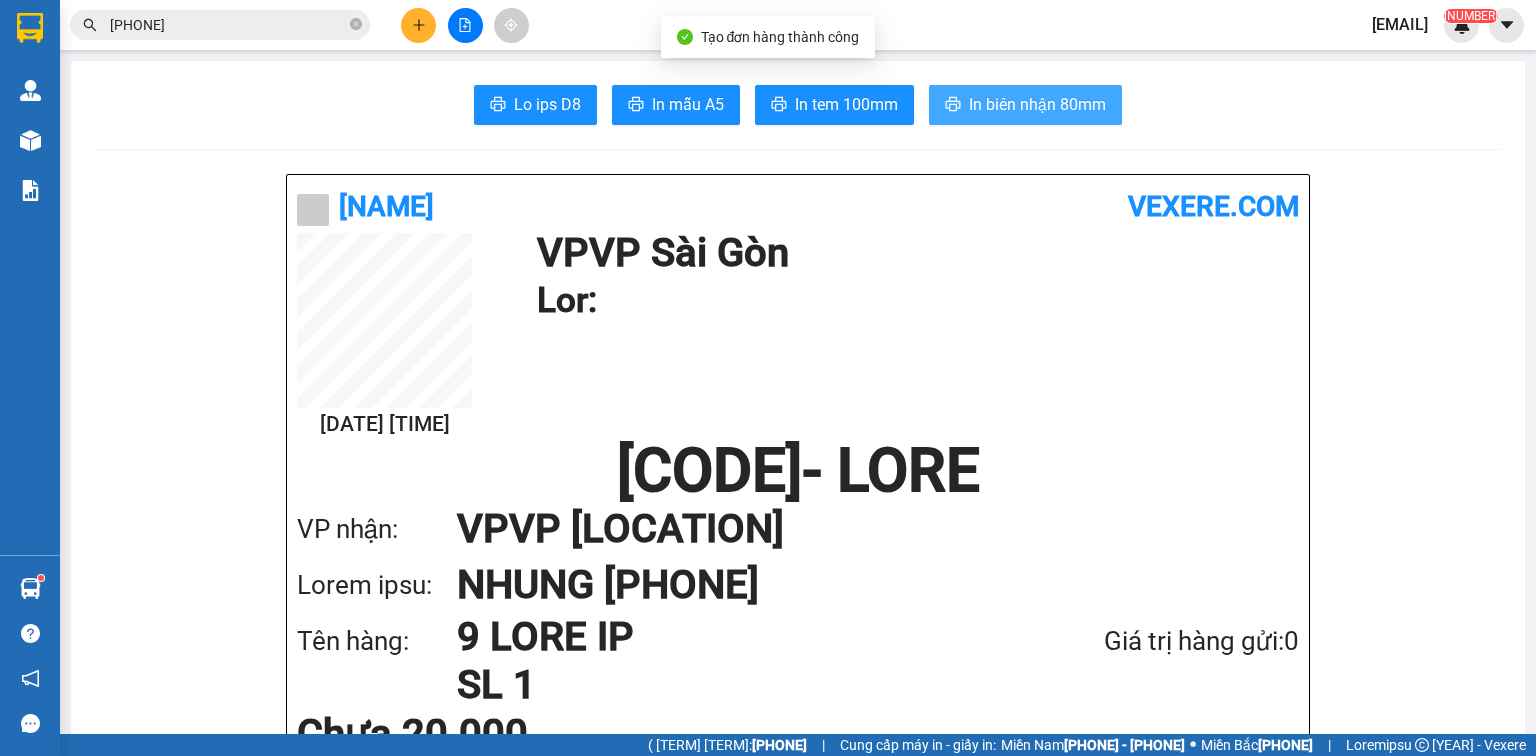 click on "In biên nhận 80mm" at bounding box center (1025, 105) 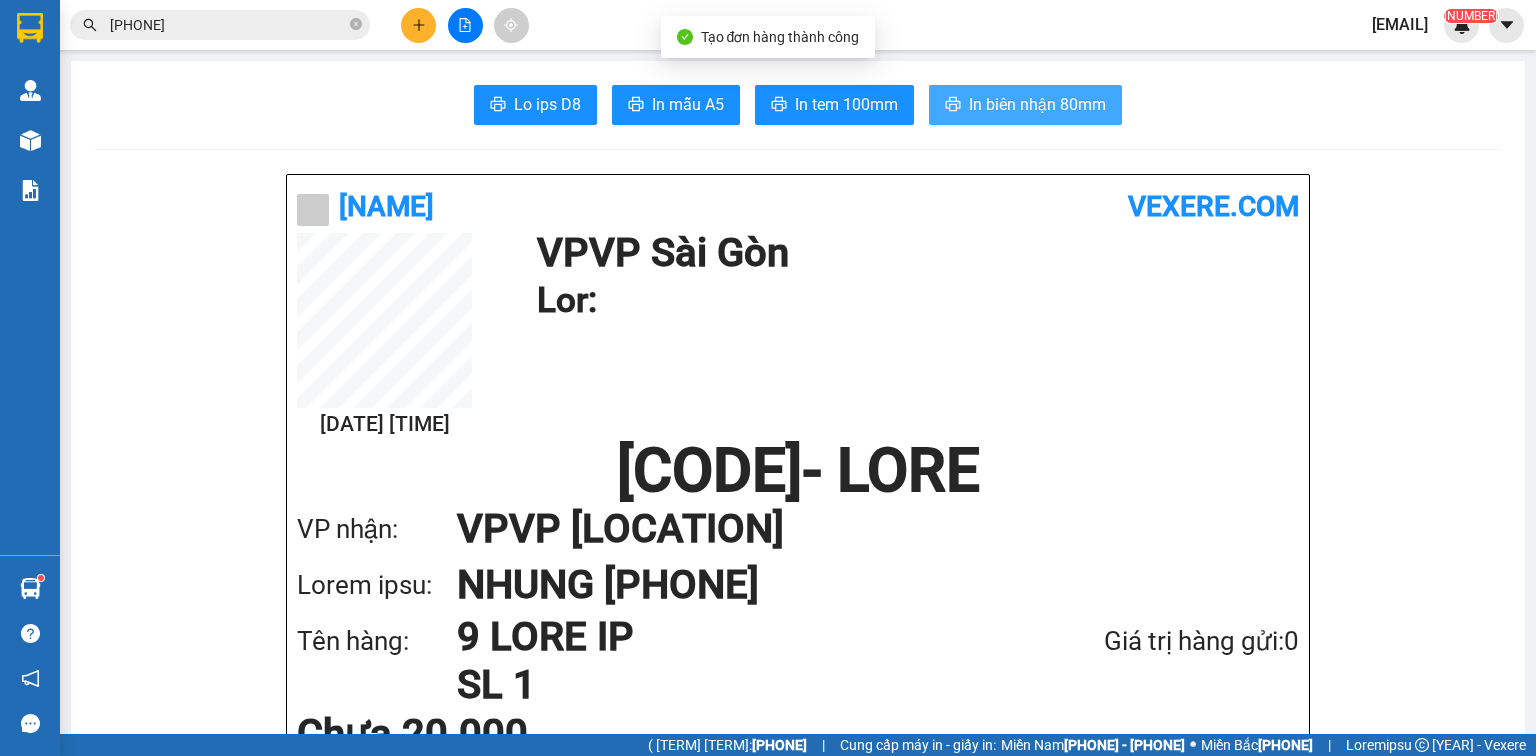 scroll, scrollTop: 0, scrollLeft: 0, axis: both 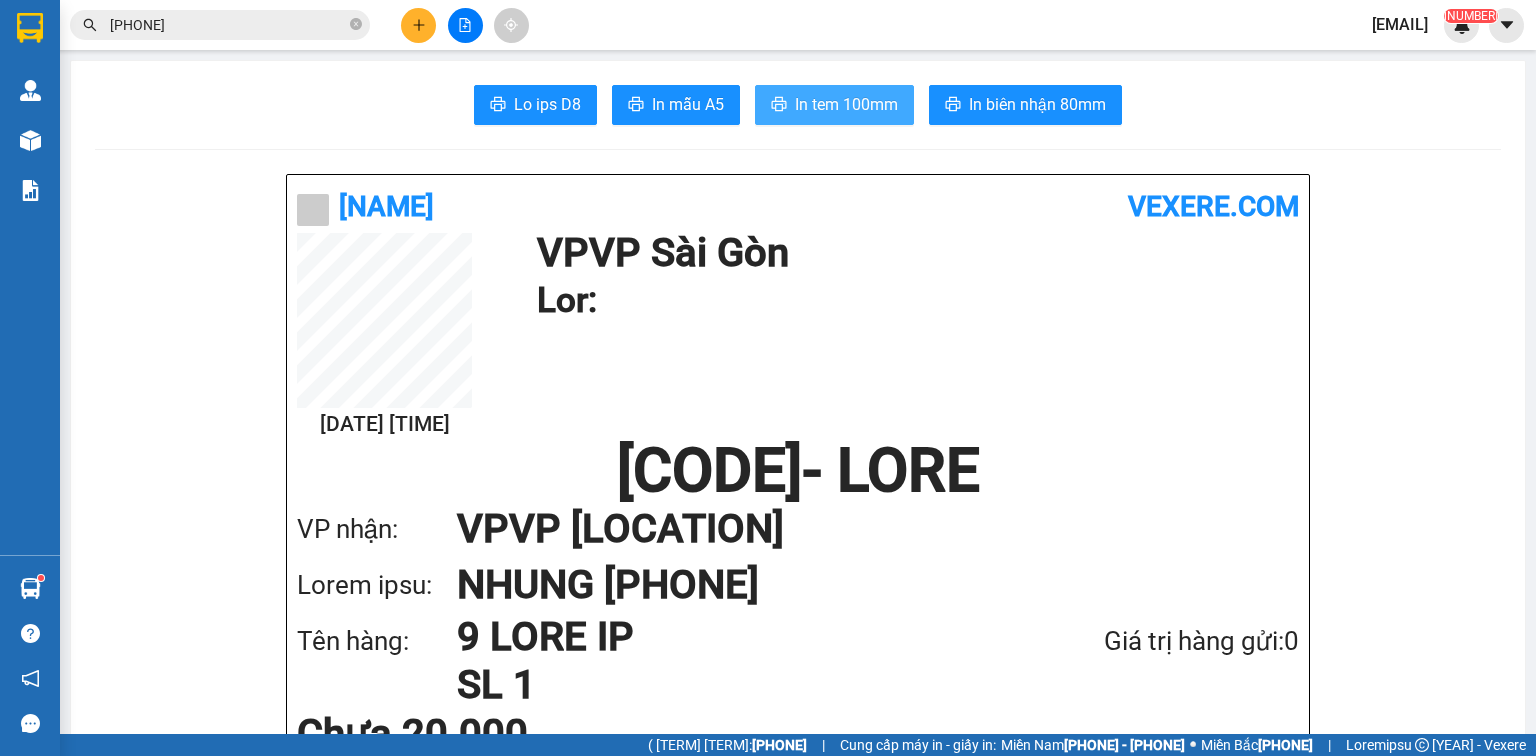 click on "In tem 100mm" at bounding box center [547, 104] 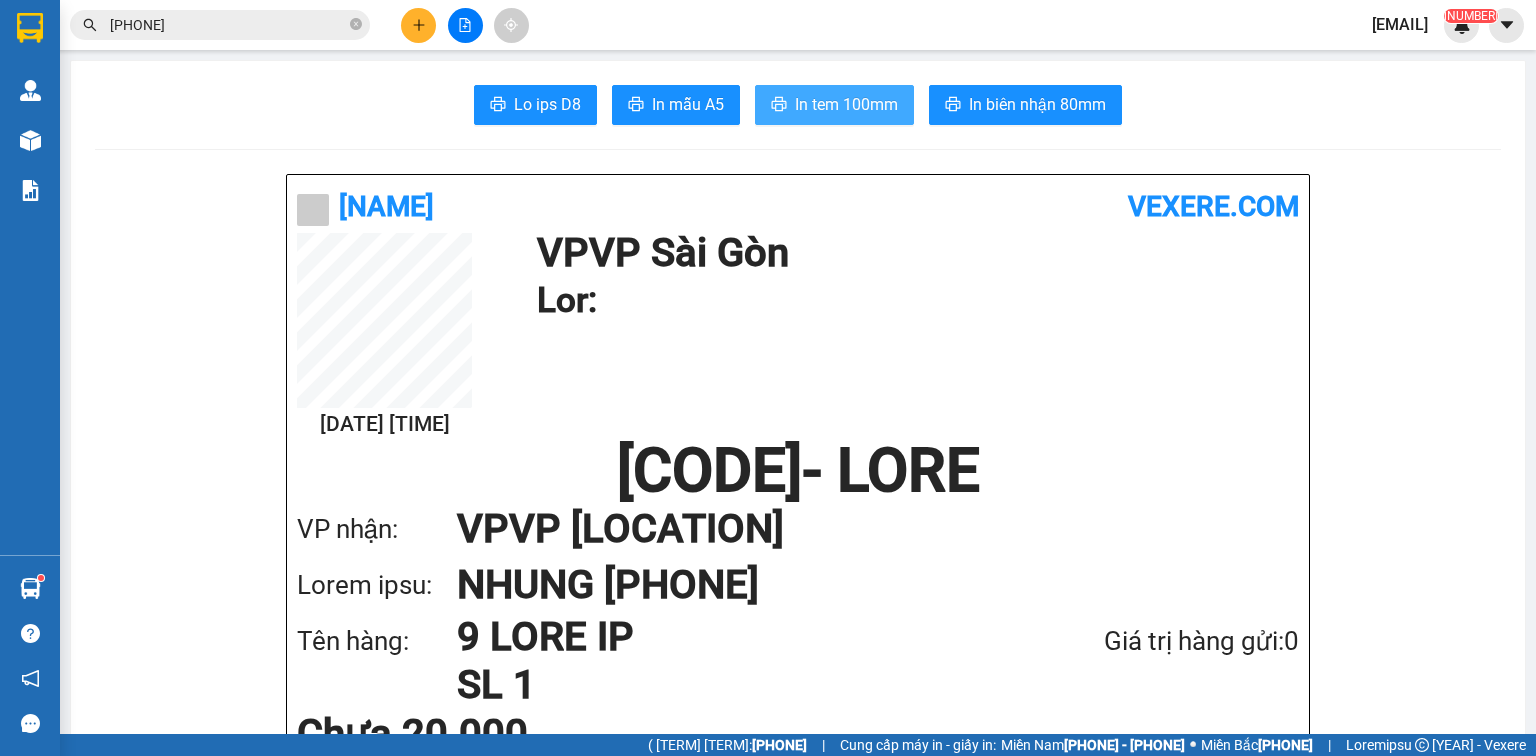 scroll, scrollTop: 0, scrollLeft: 0, axis: both 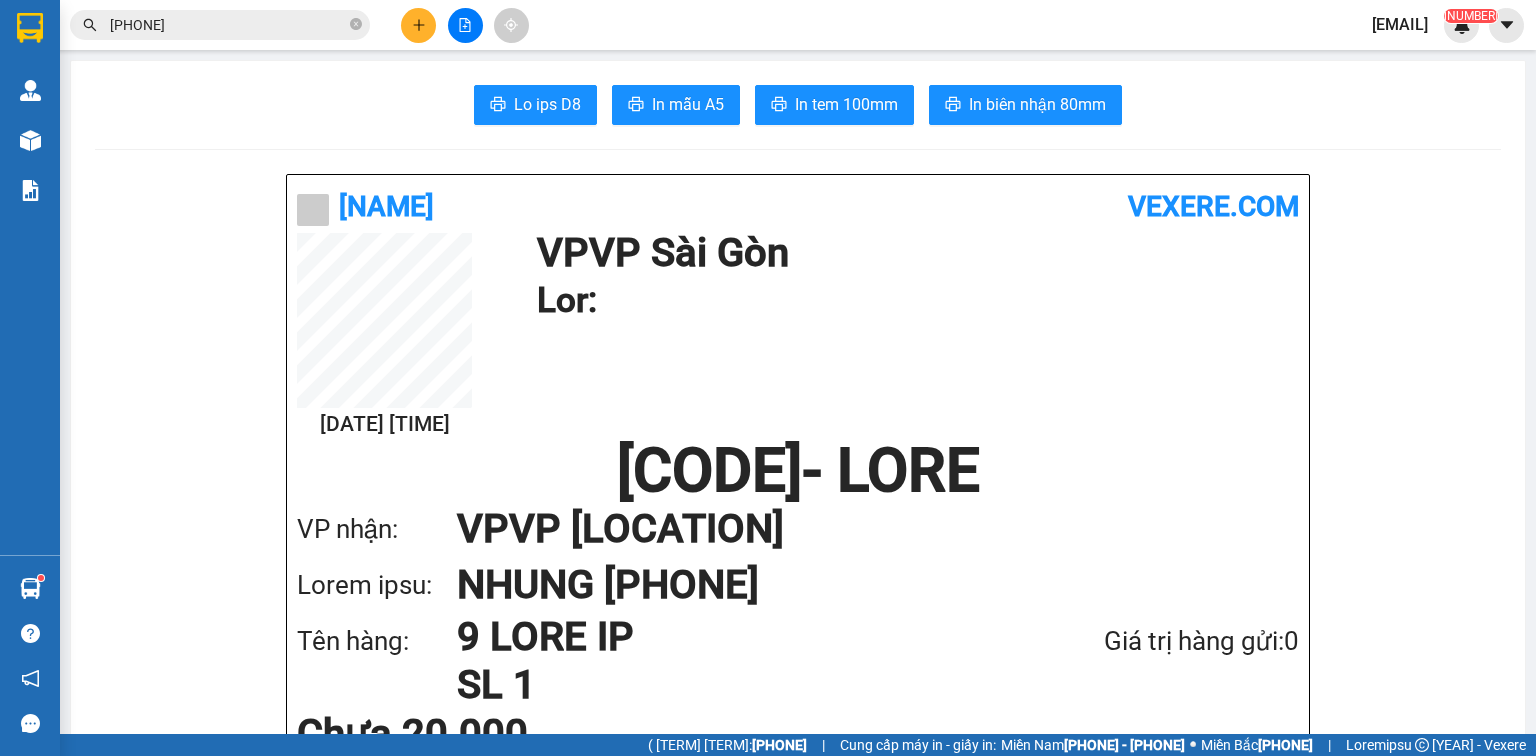 click at bounding box center [356, 24] 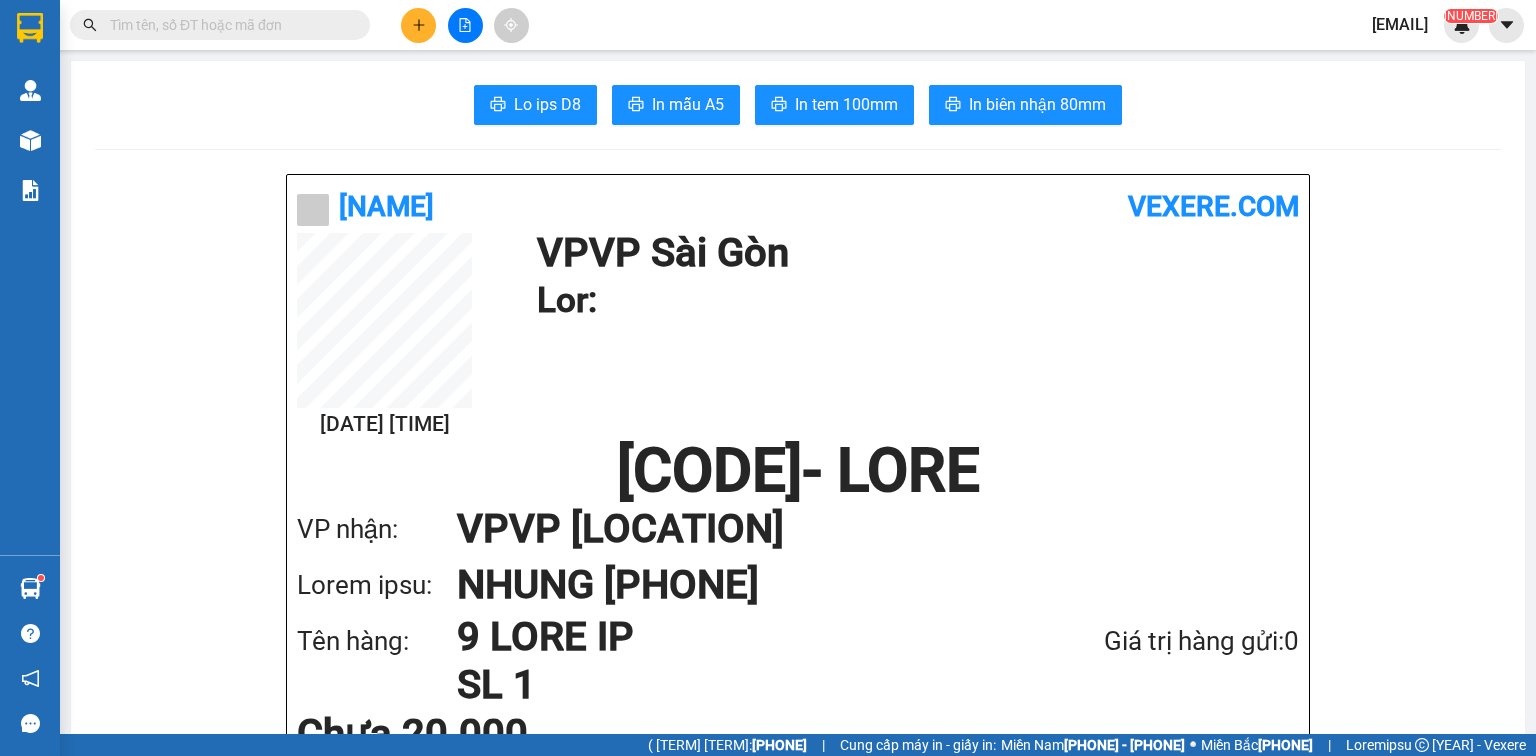 click at bounding box center [419, 25] 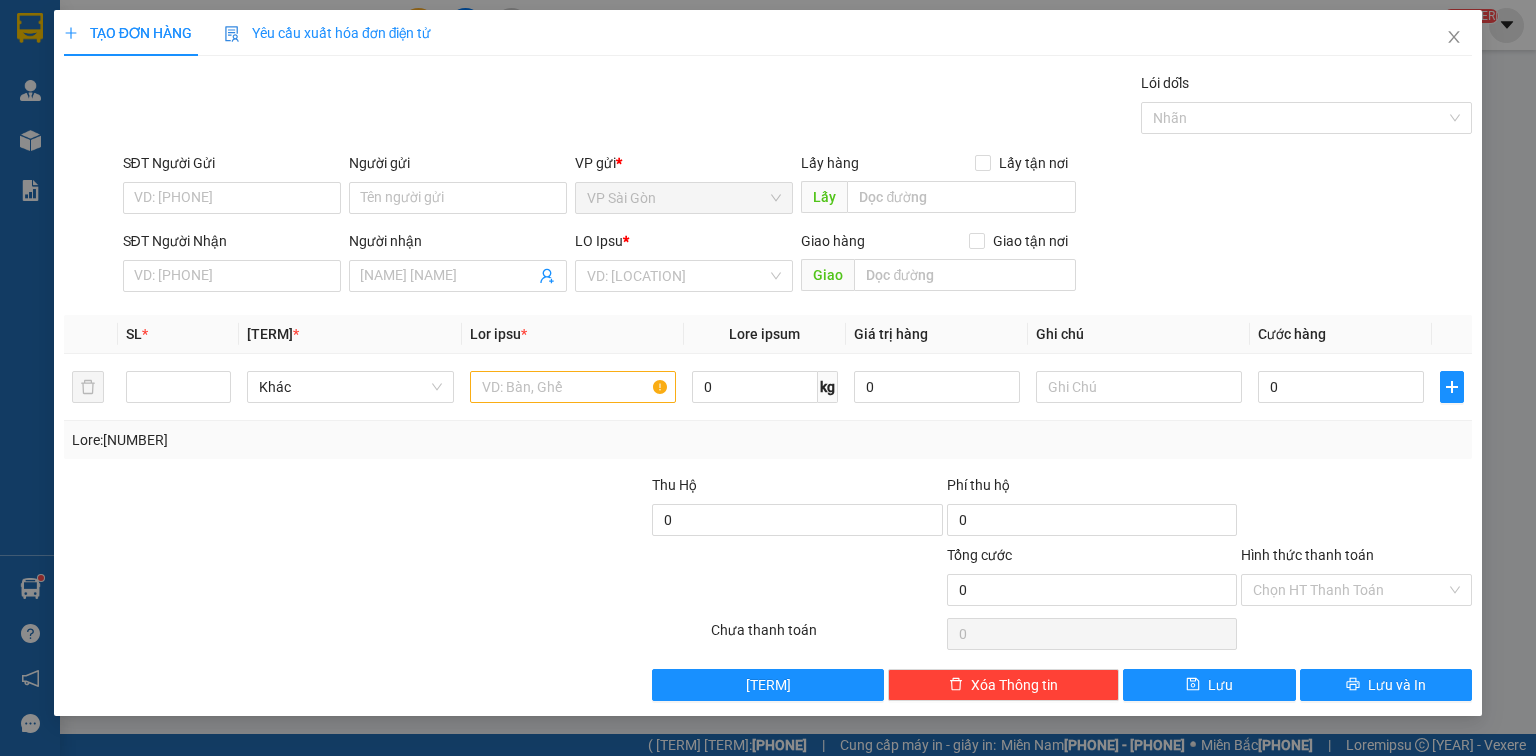 click on "SĐT Người Nhận" at bounding box center [232, 276] 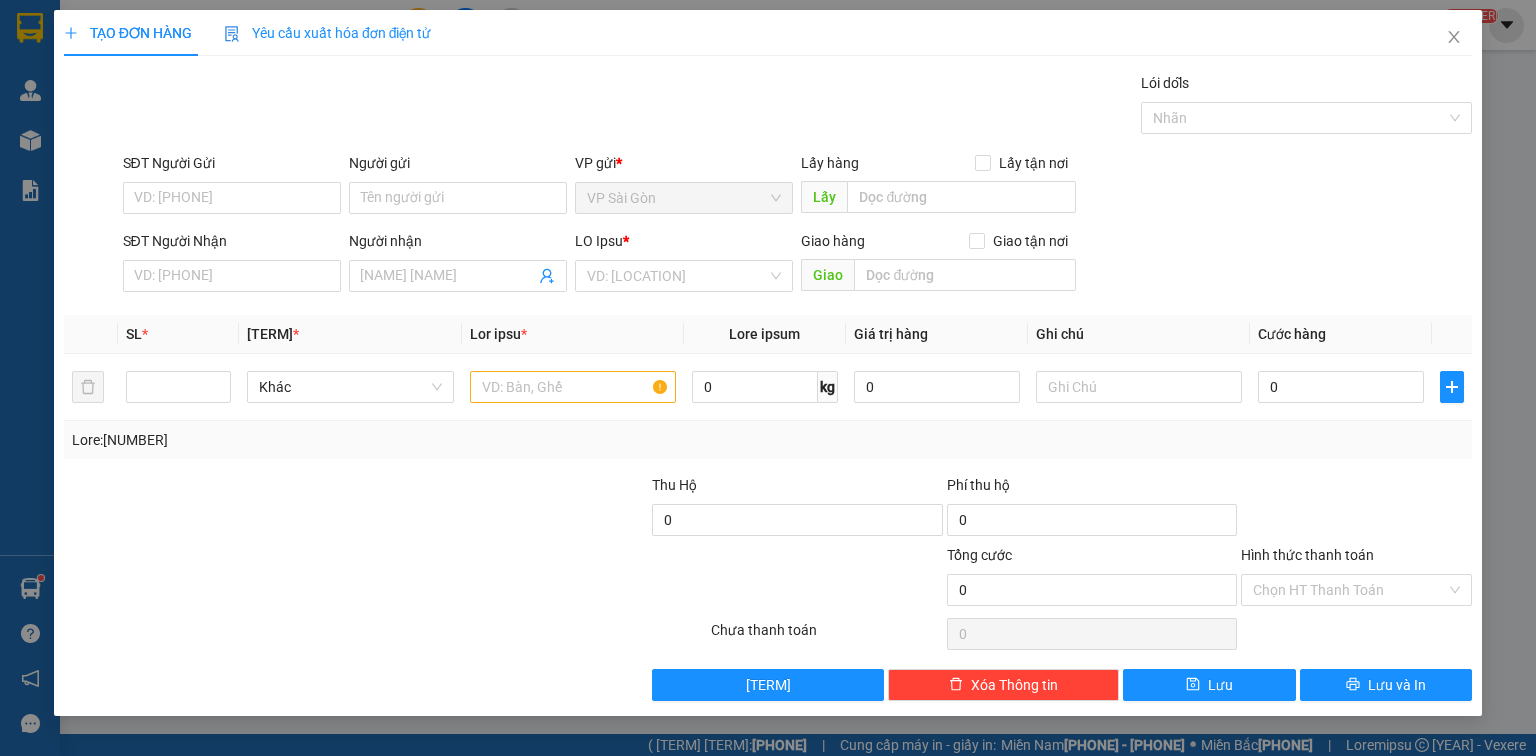 click on "SĐT Người Nhận" at bounding box center (232, 276) 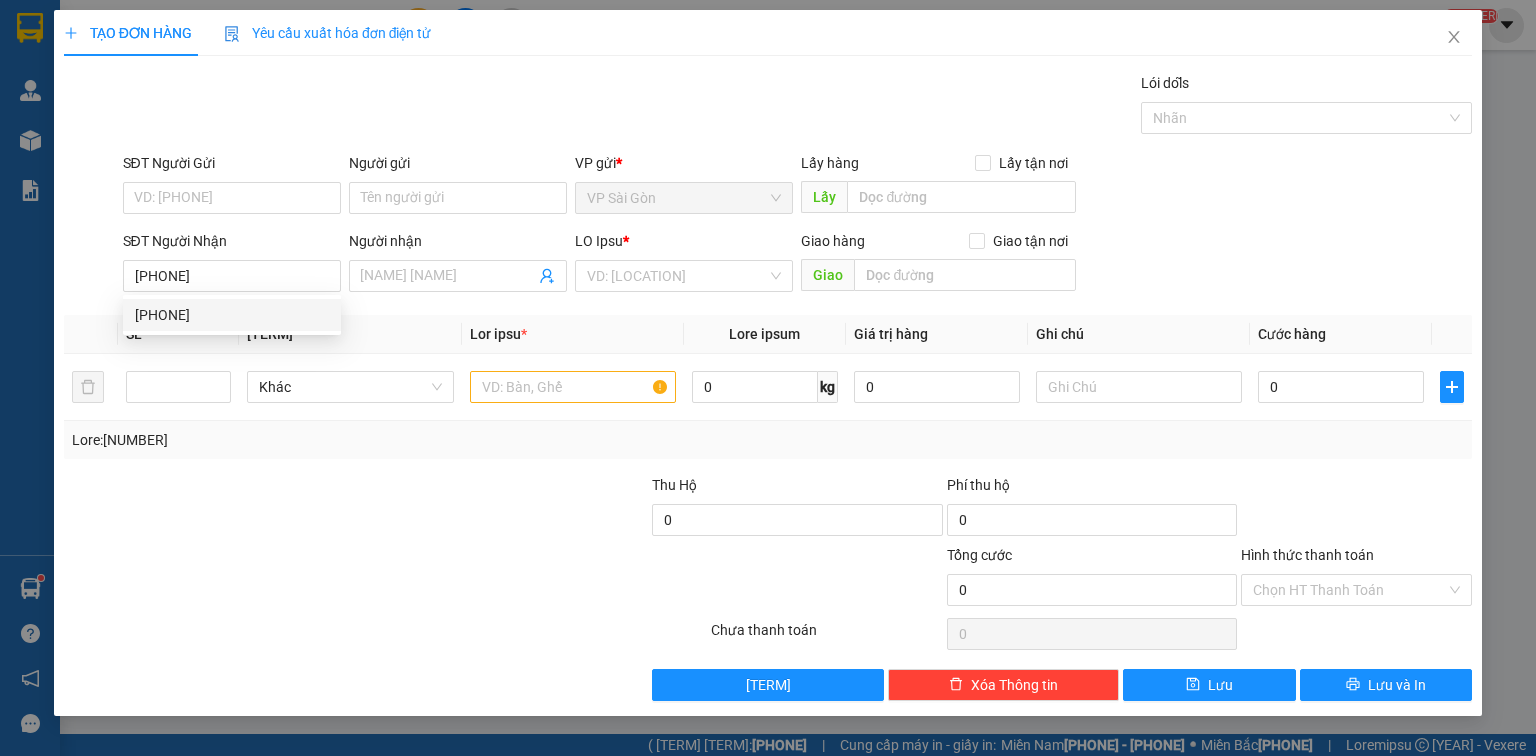 click on "[PHONE]" at bounding box center (232, 315) 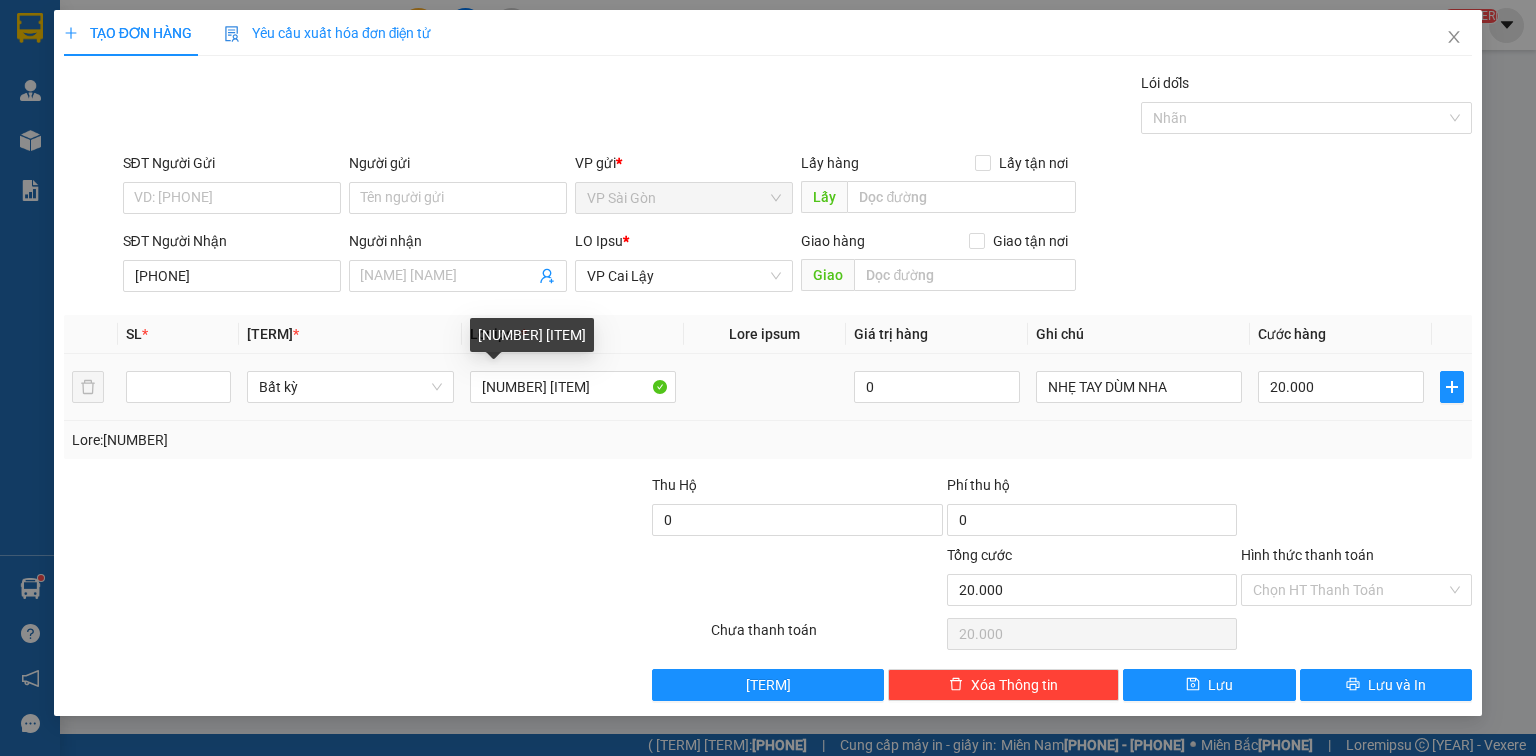 type on "[PHONE]" 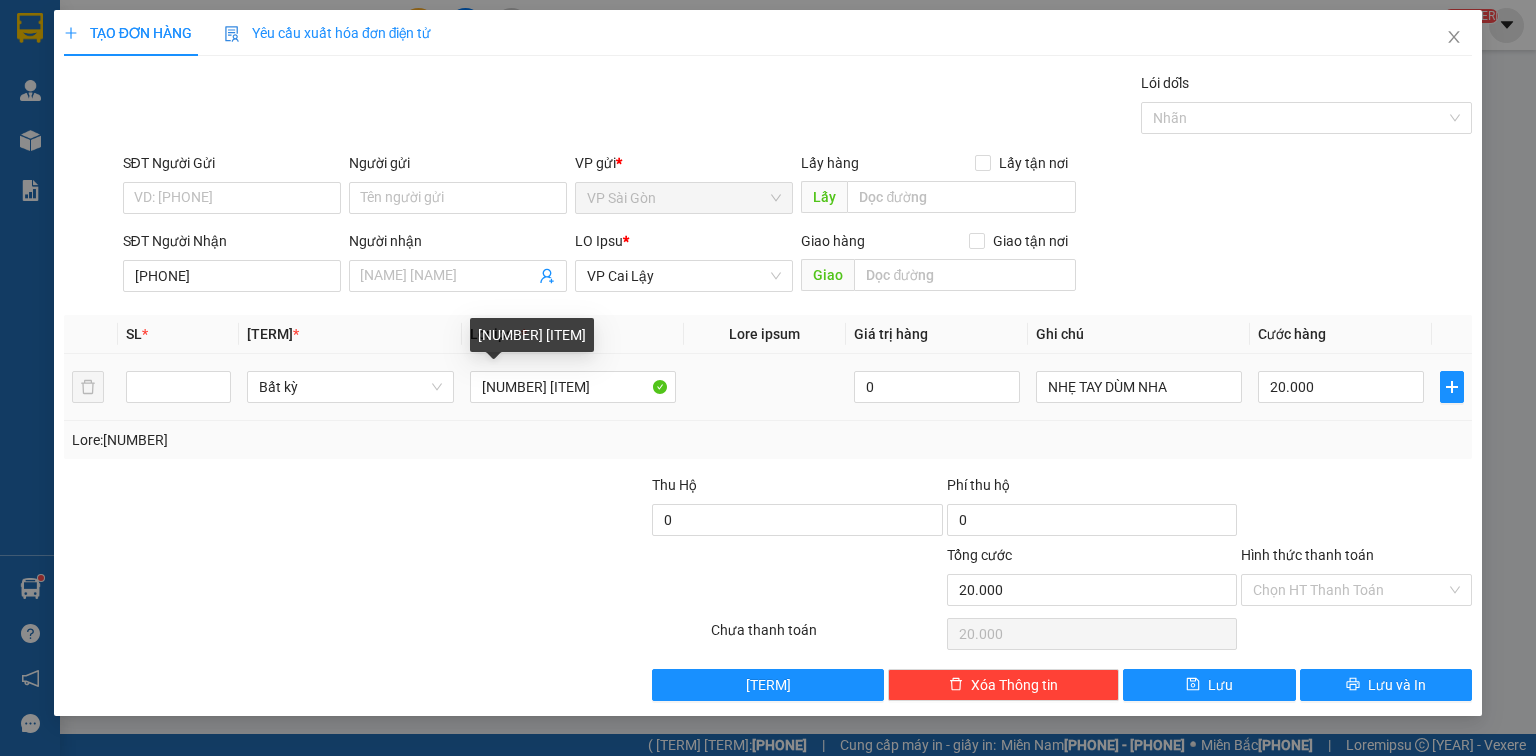 click on "[NUMBER] [ITEM]" at bounding box center [573, 387] 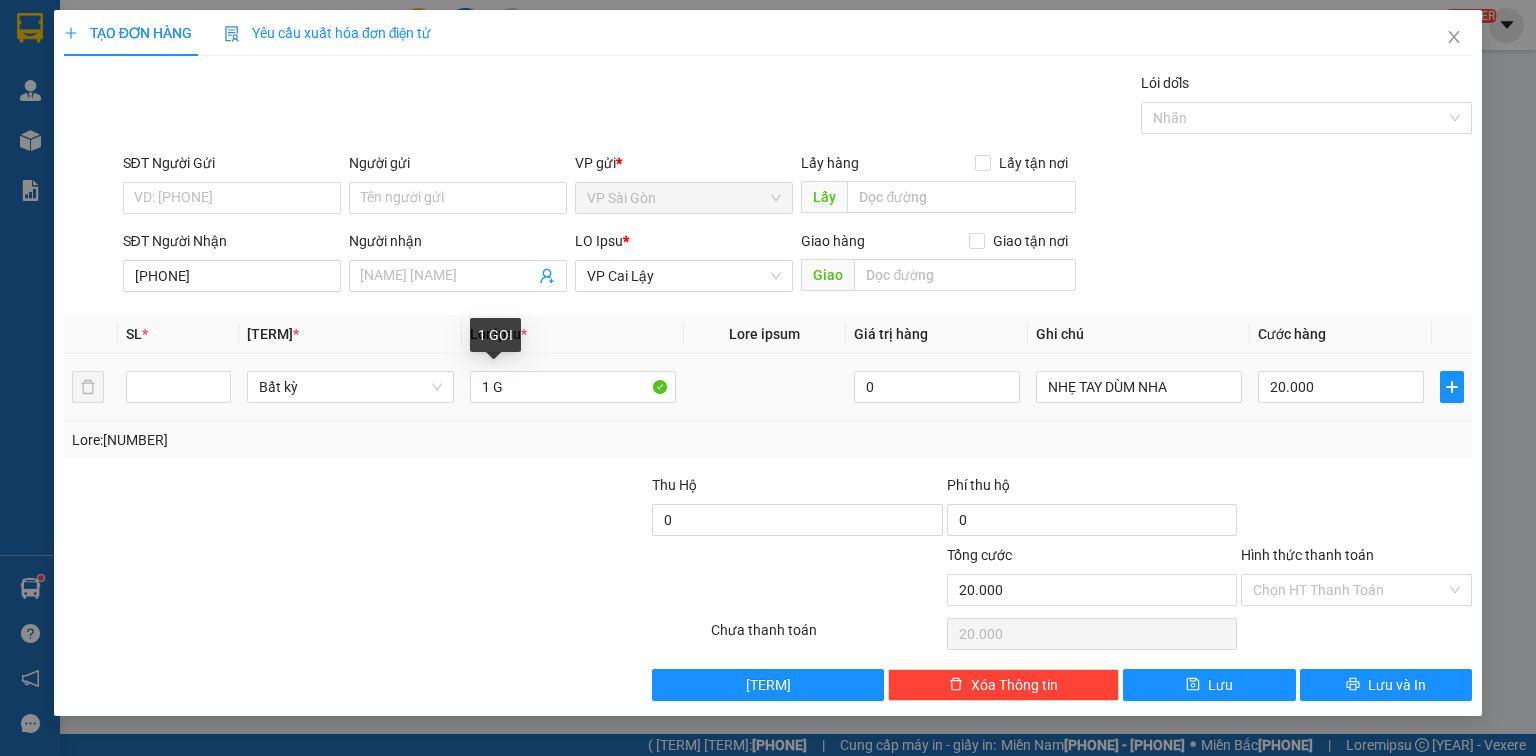 paste on "ÓI" 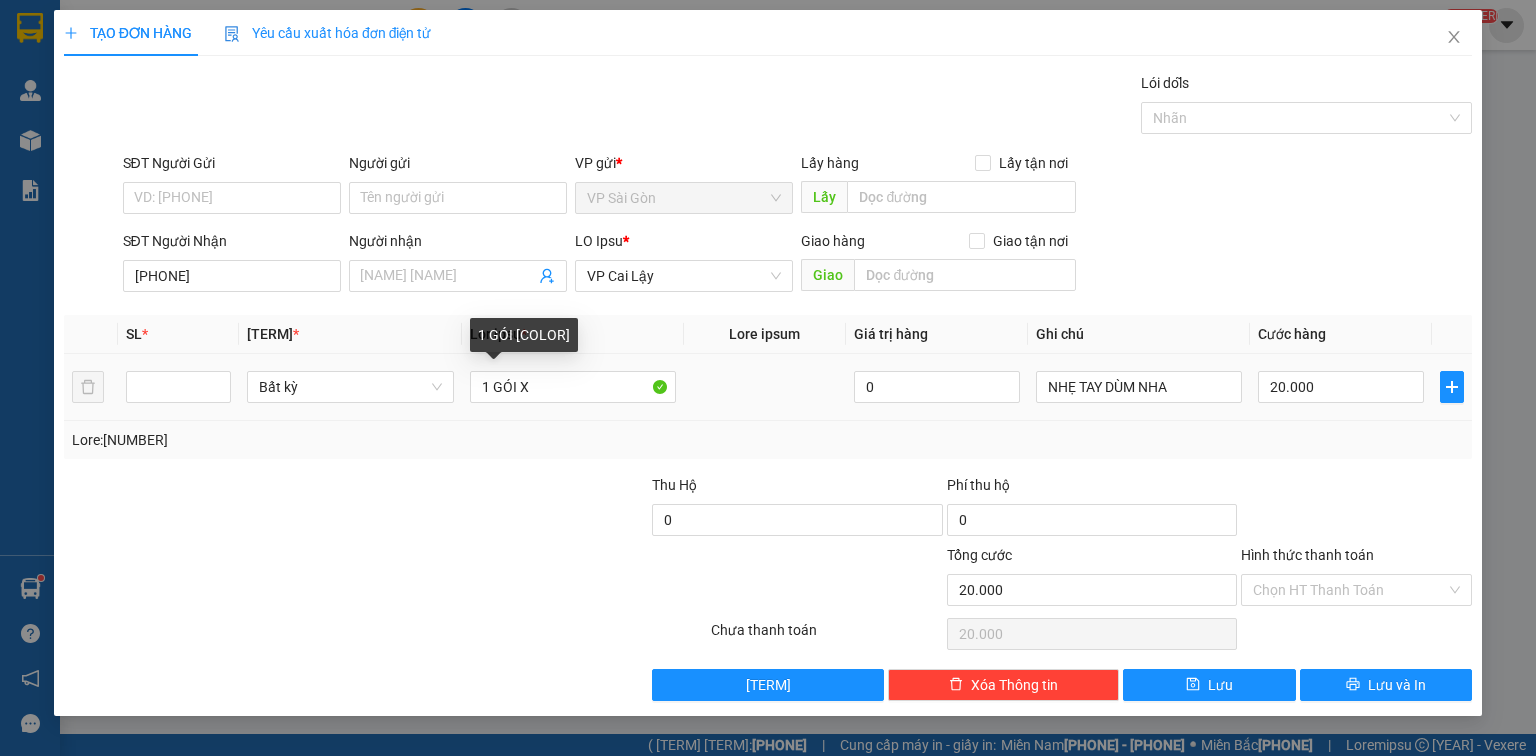 paste on "ÁM" 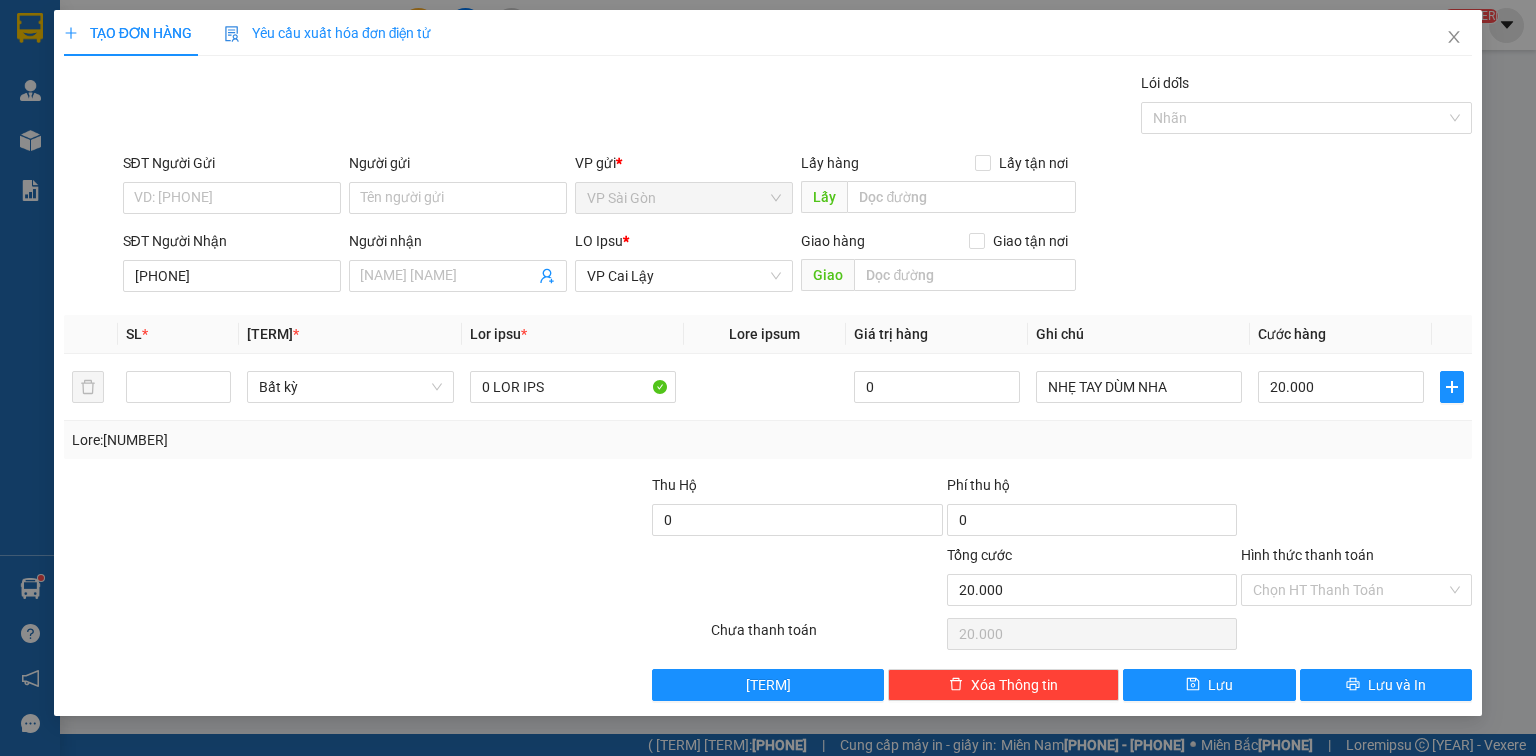 type on "0 LOR IPS" 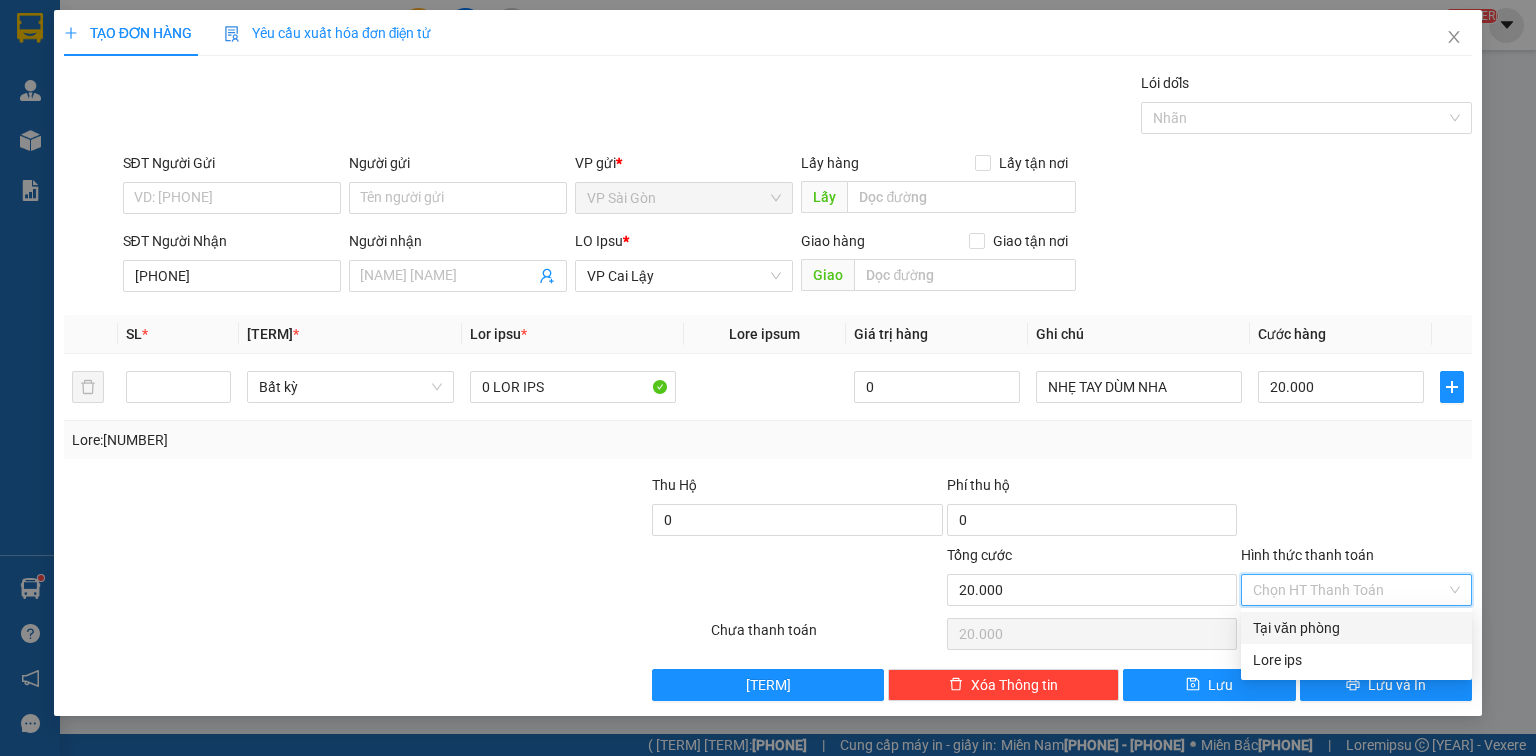 click on "Tại văn phòng" at bounding box center (1356, 628) 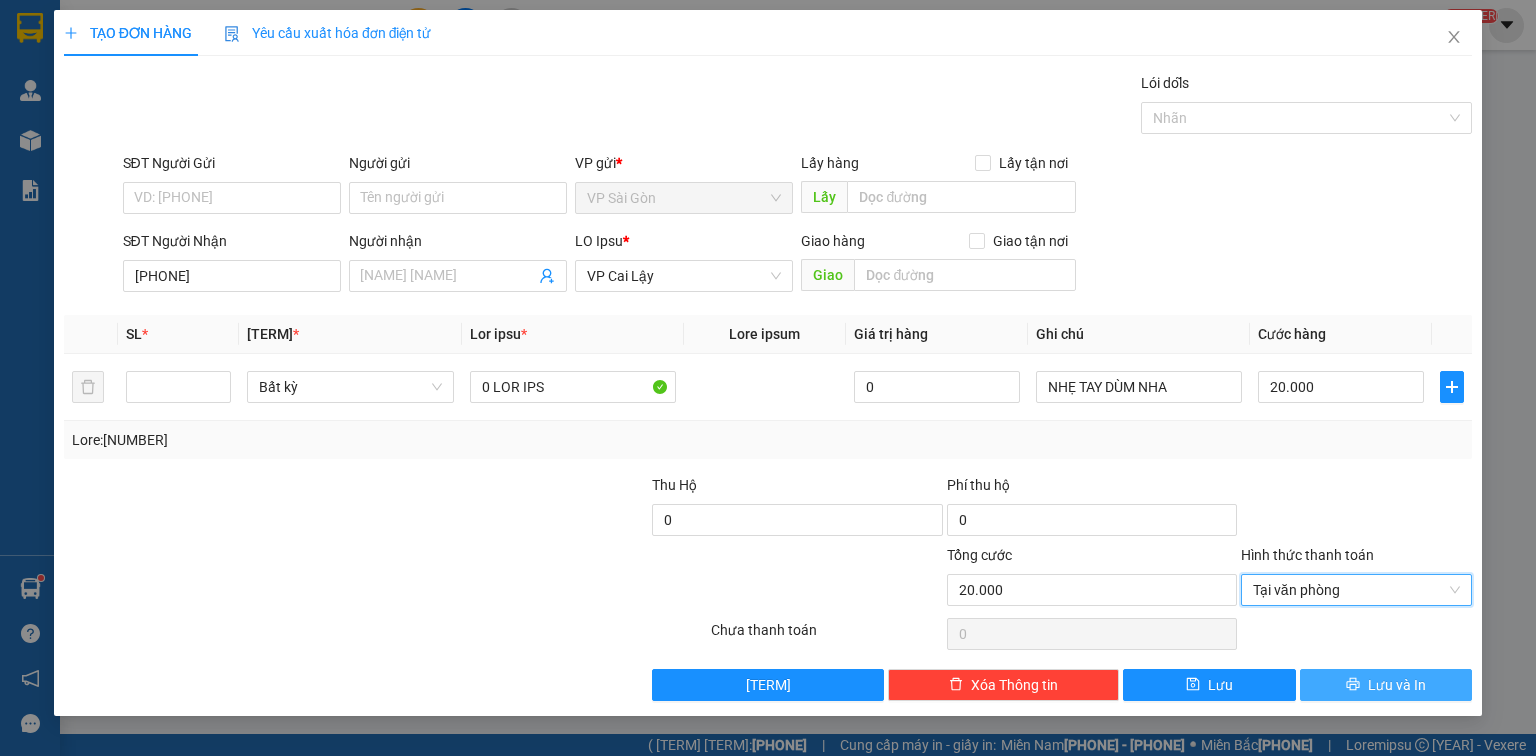 click at bounding box center [1353, 684] 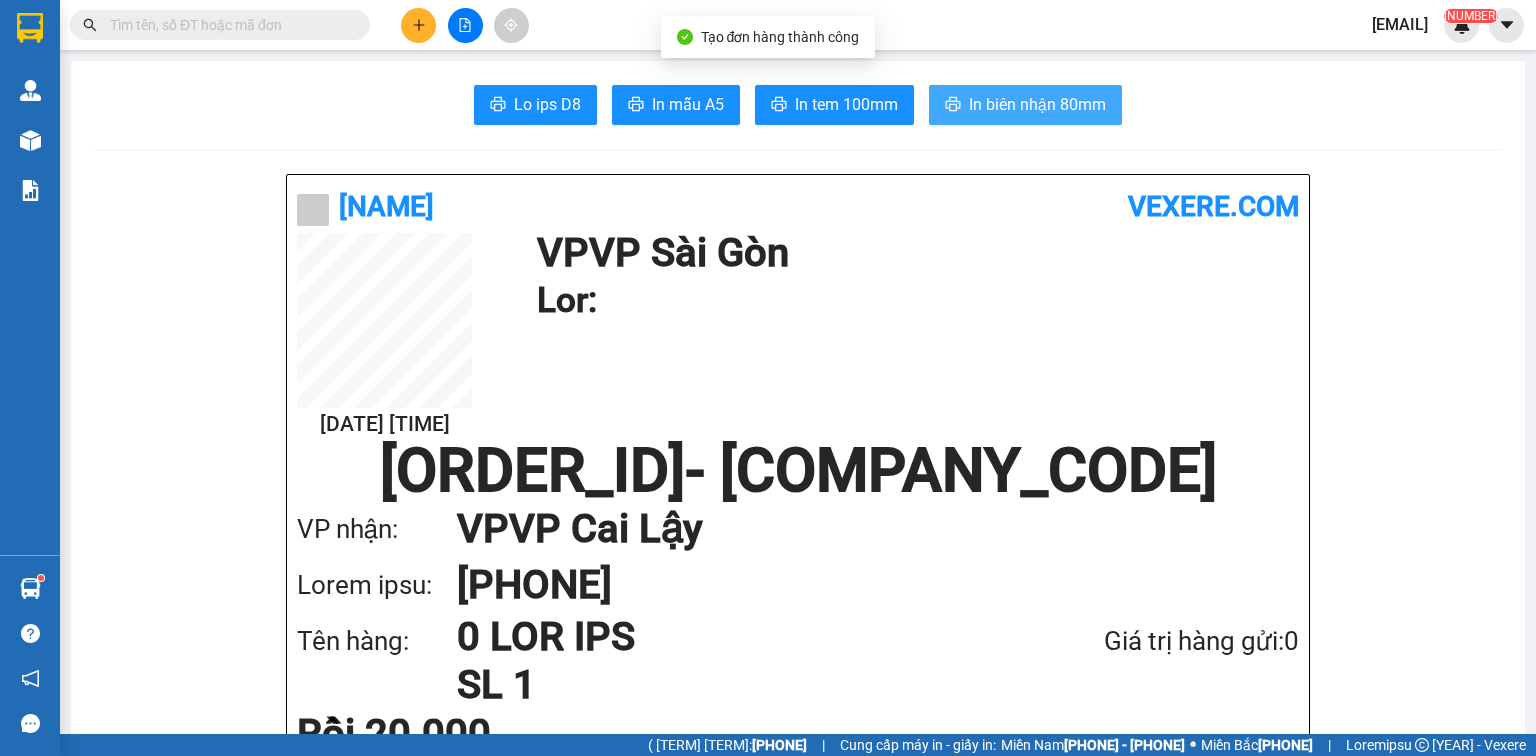 click on "In biên nhận 80mm" at bounding box center [1037, 104] 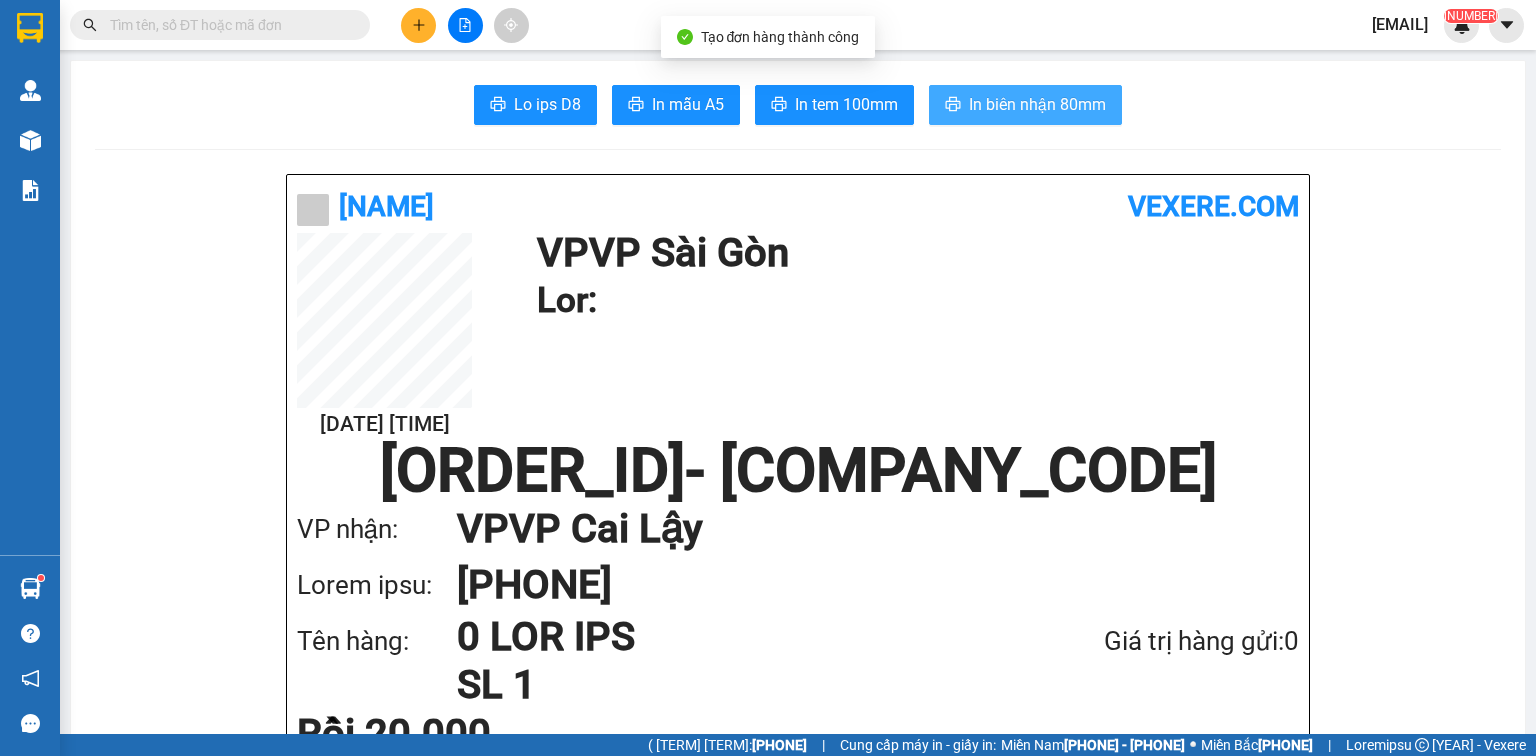 scroll, scrollTop: 0, scrollLeft: 0, axis: both 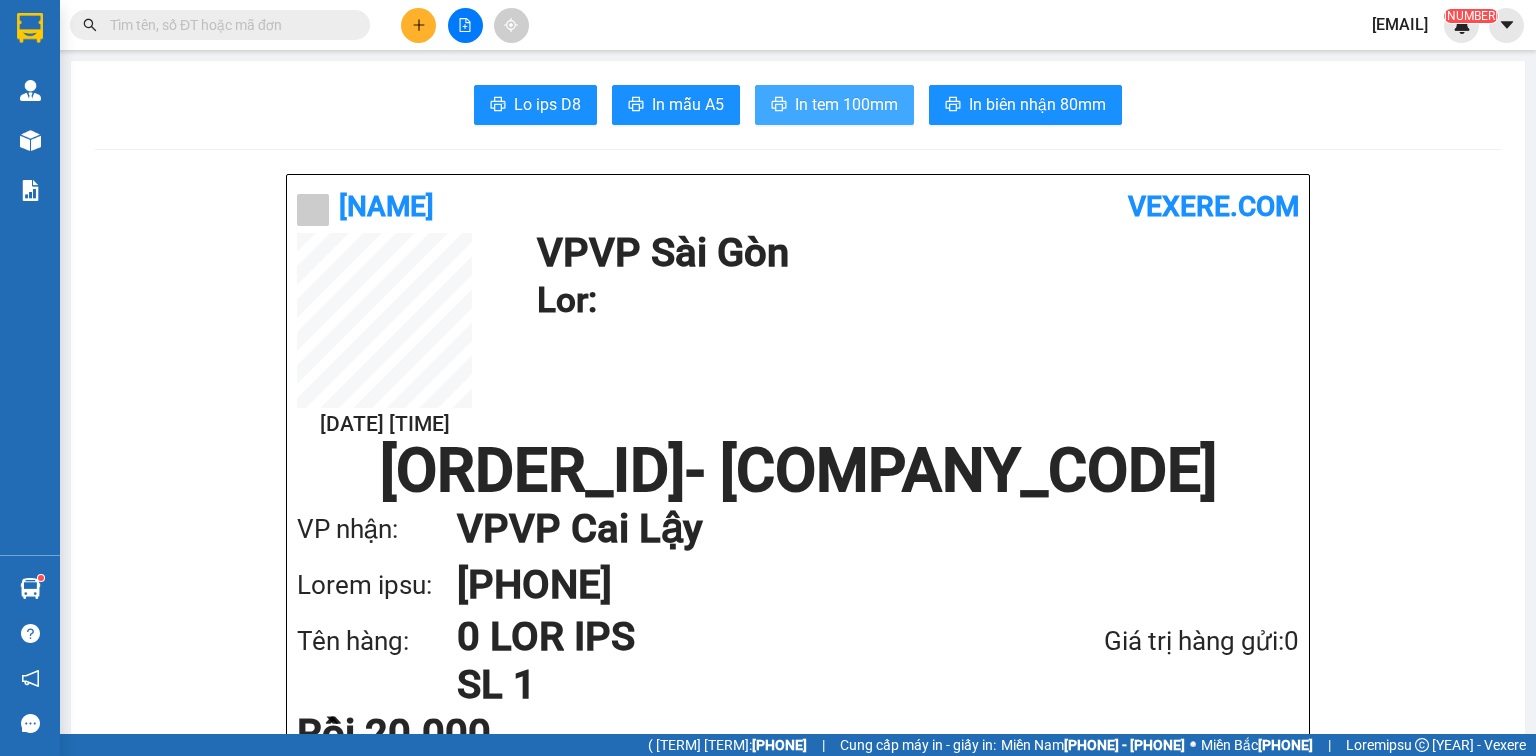 click on "In tem 100mm" at bounding box center [547, 104] 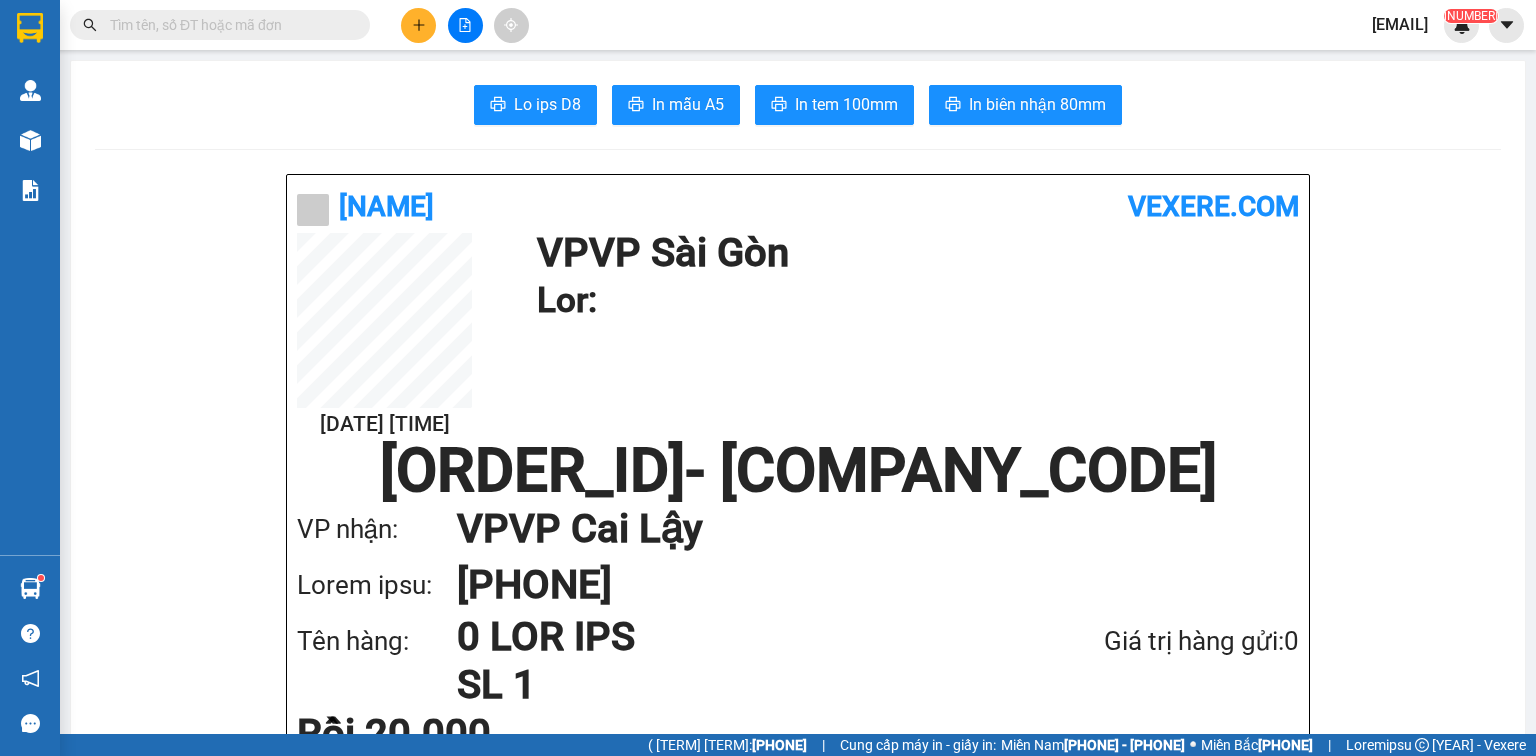 scroll, scrollTop: 131, scrollLeft: 0, axis: vertical 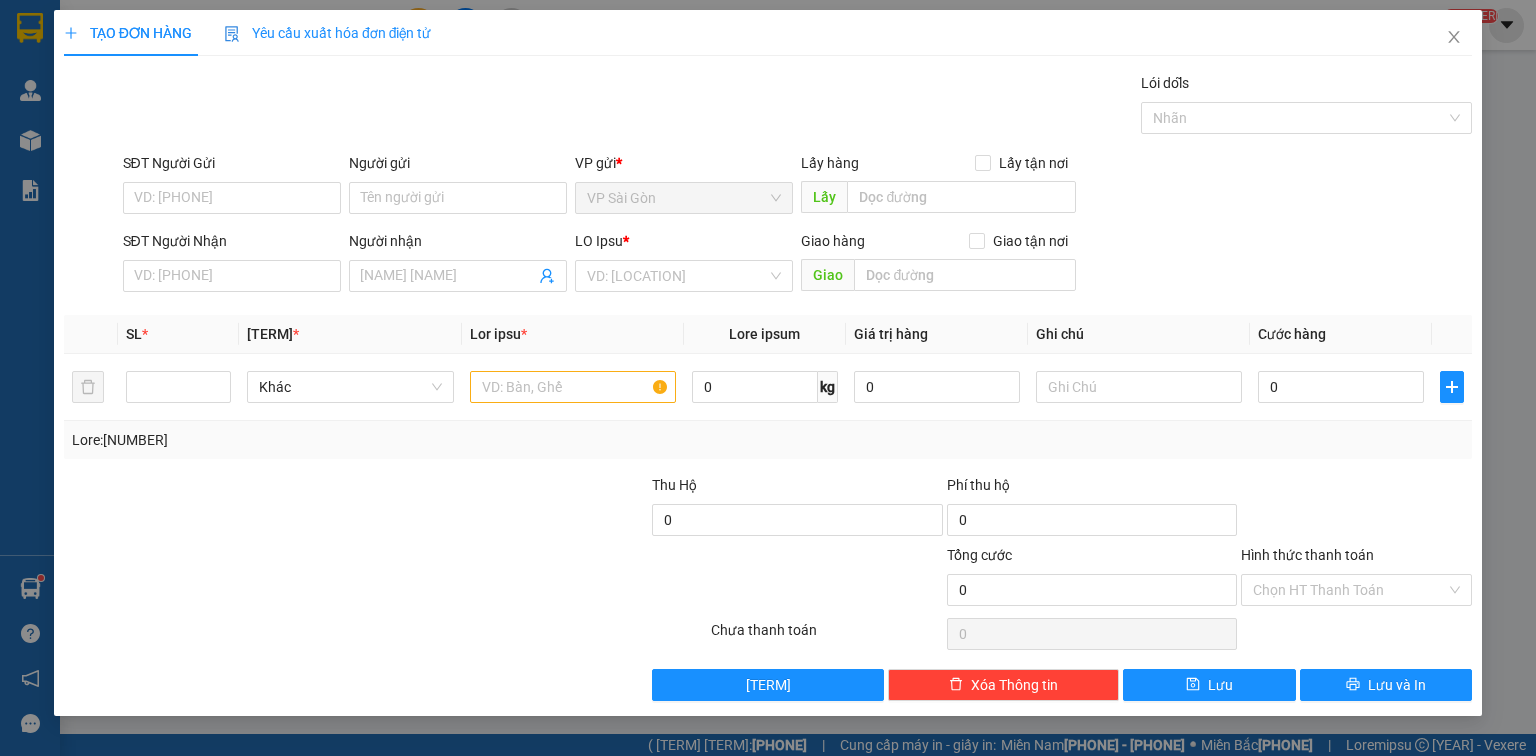 click on "SĐT Người Nhận" at bounding box center [232, 276] 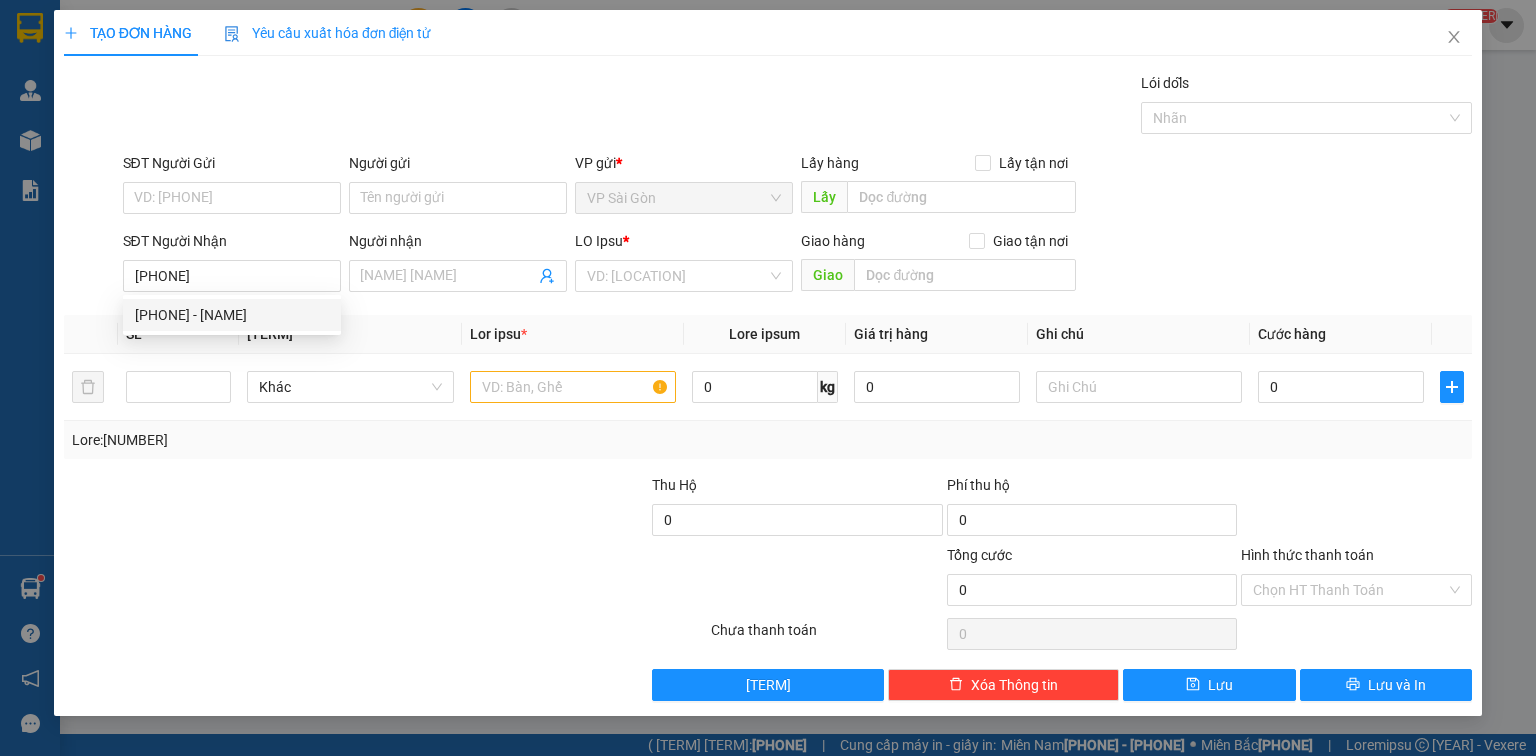 type on "[PHONE]" 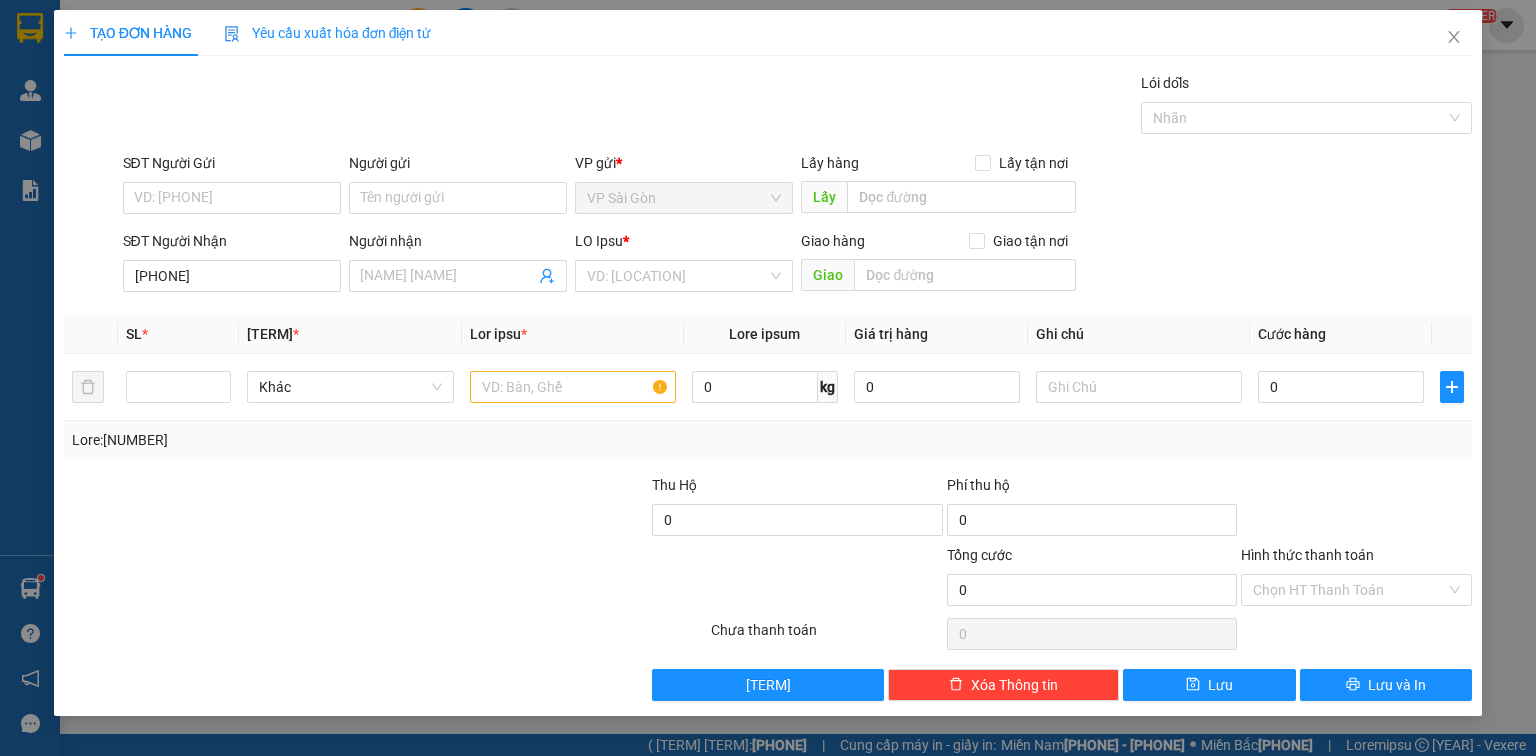 click on "[PHONE]" at bounding box center [232, 276] 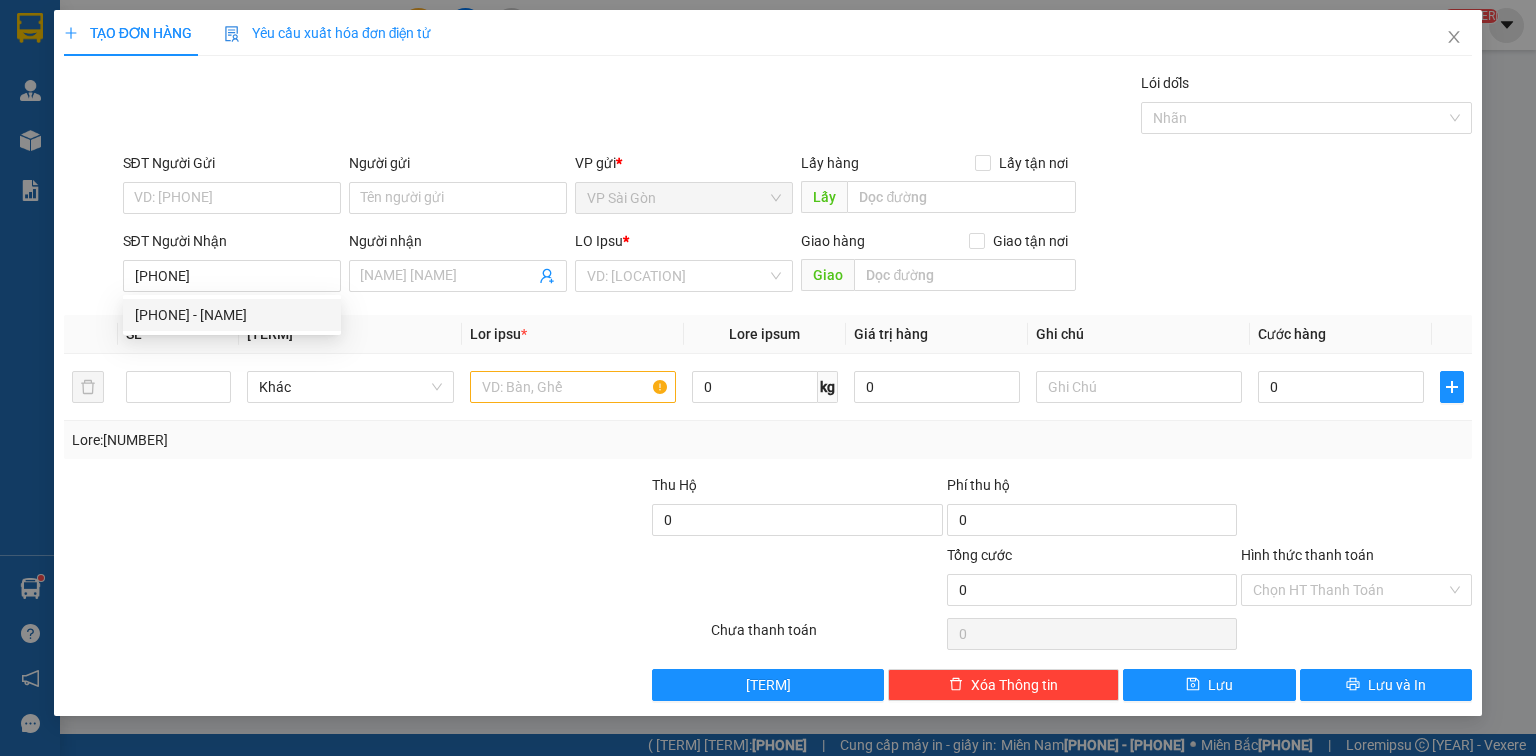 click on "[PHONE] - [NAME]" at bounding box center [232, 315] 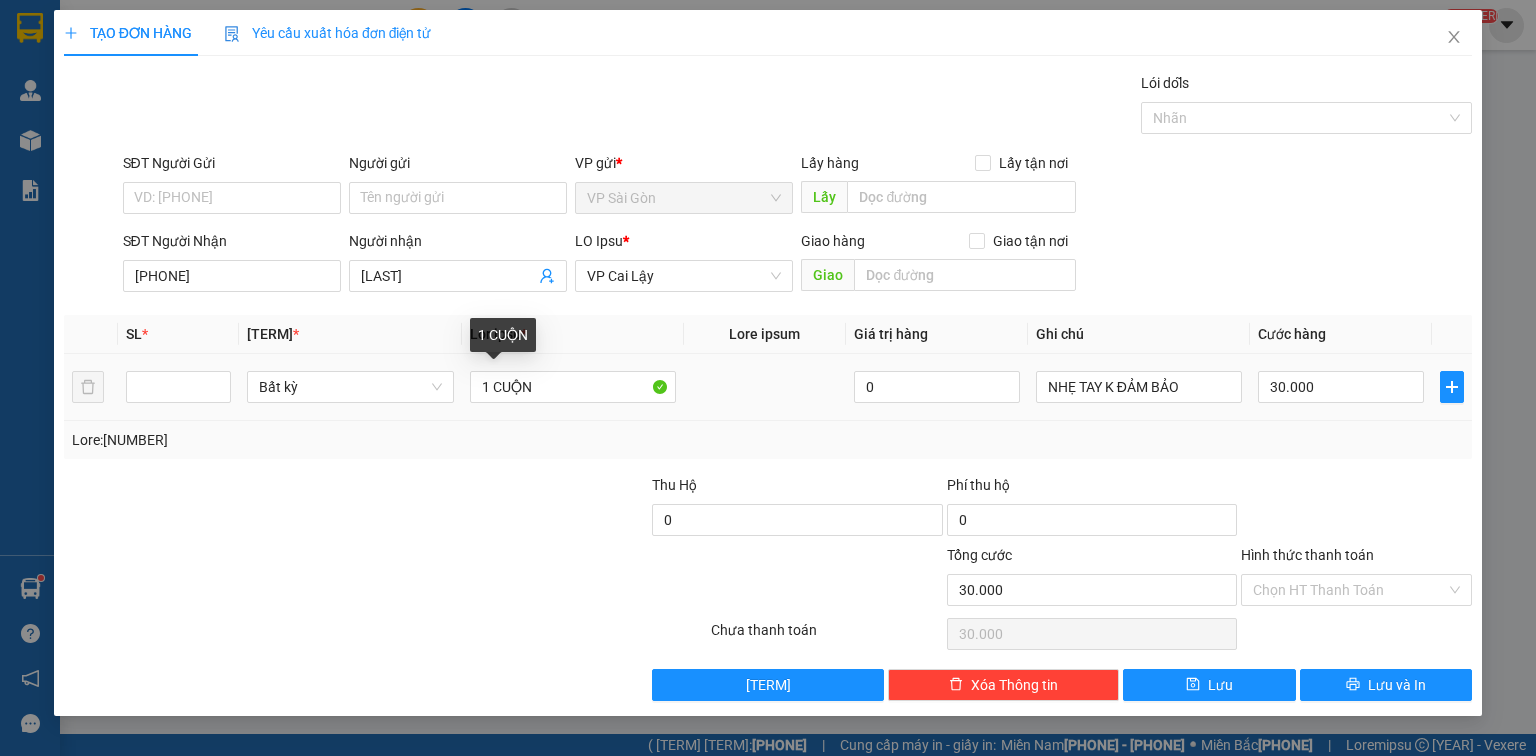 click on "1 CUỘN" at bounding box center [573, 387] 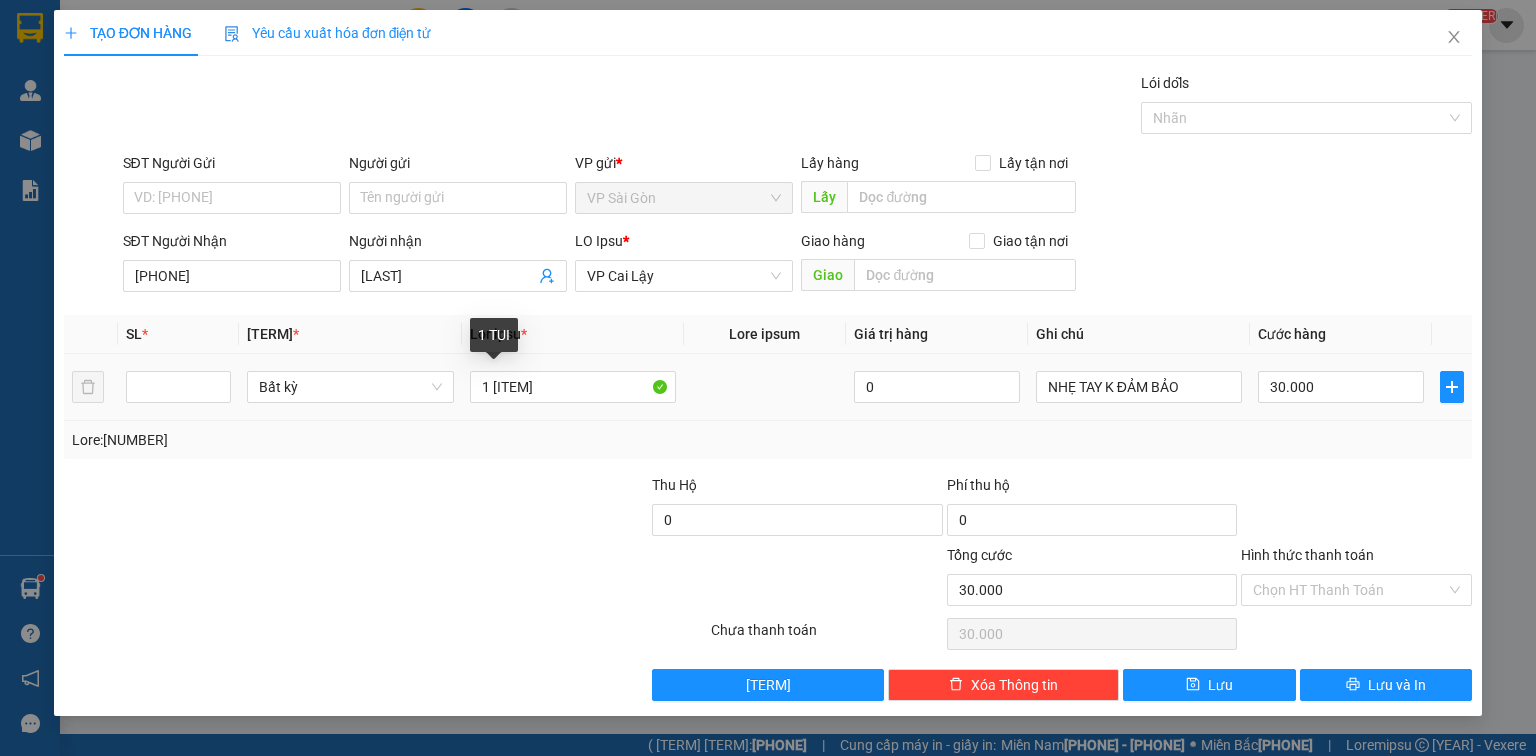 paste on "ÚI" 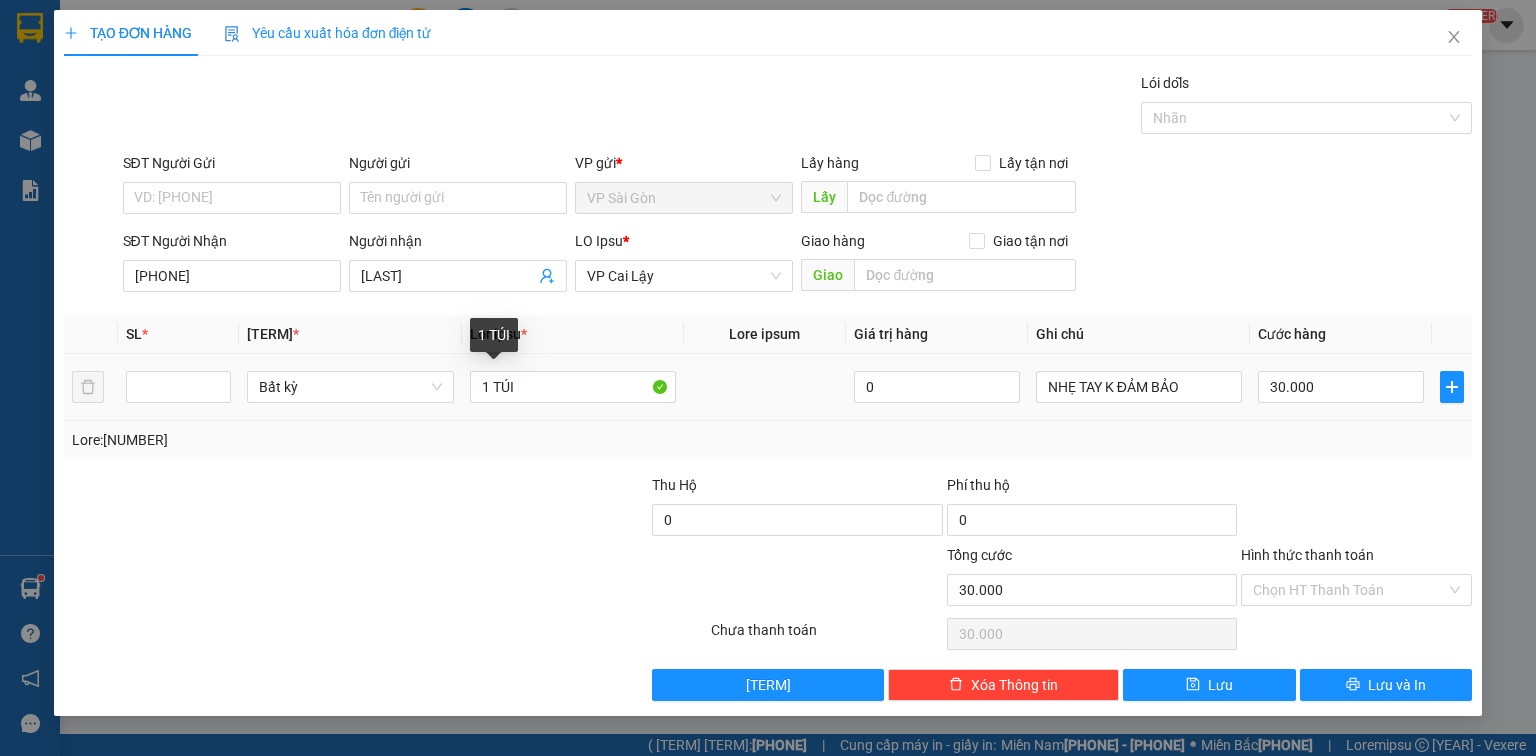 paste on "Đ" 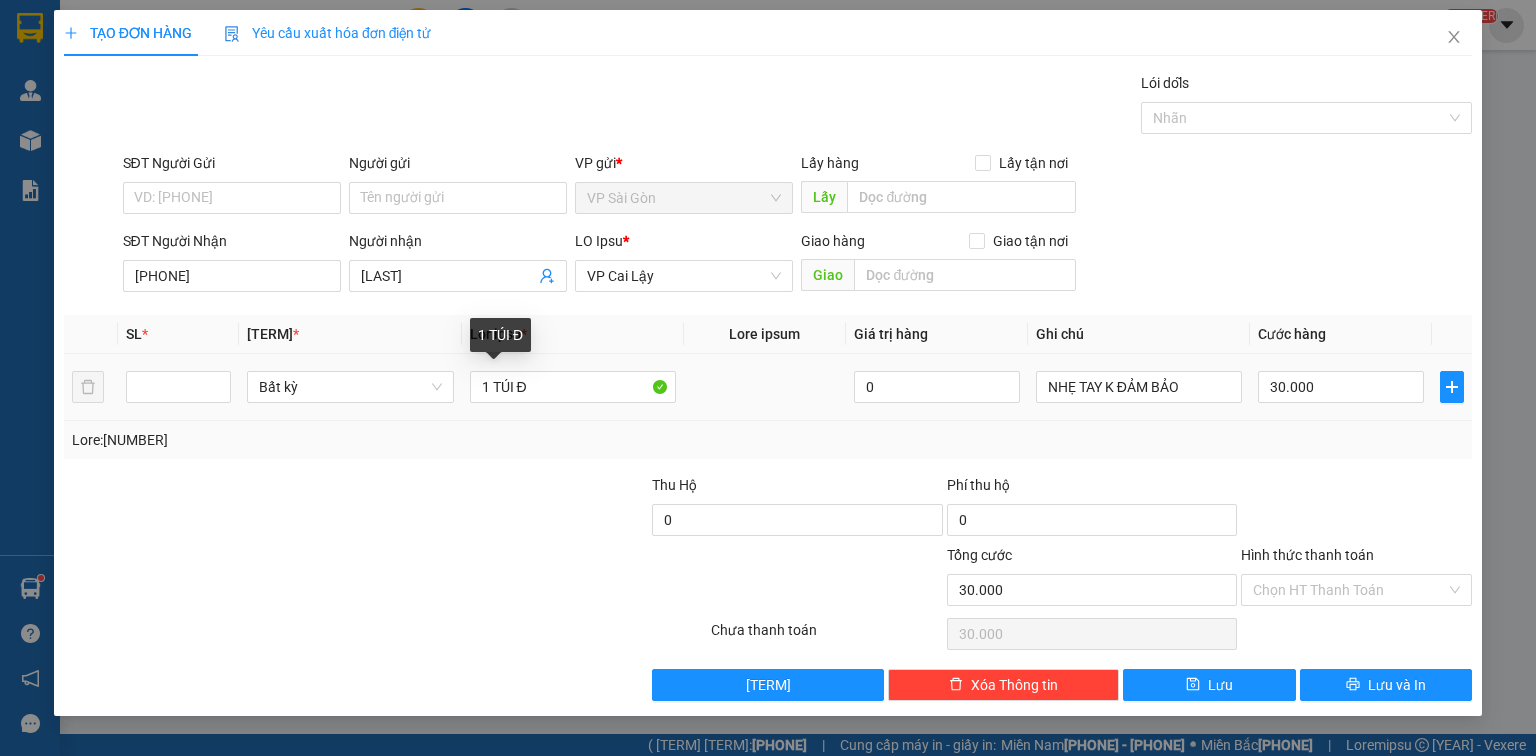 paste on "Ỏ" 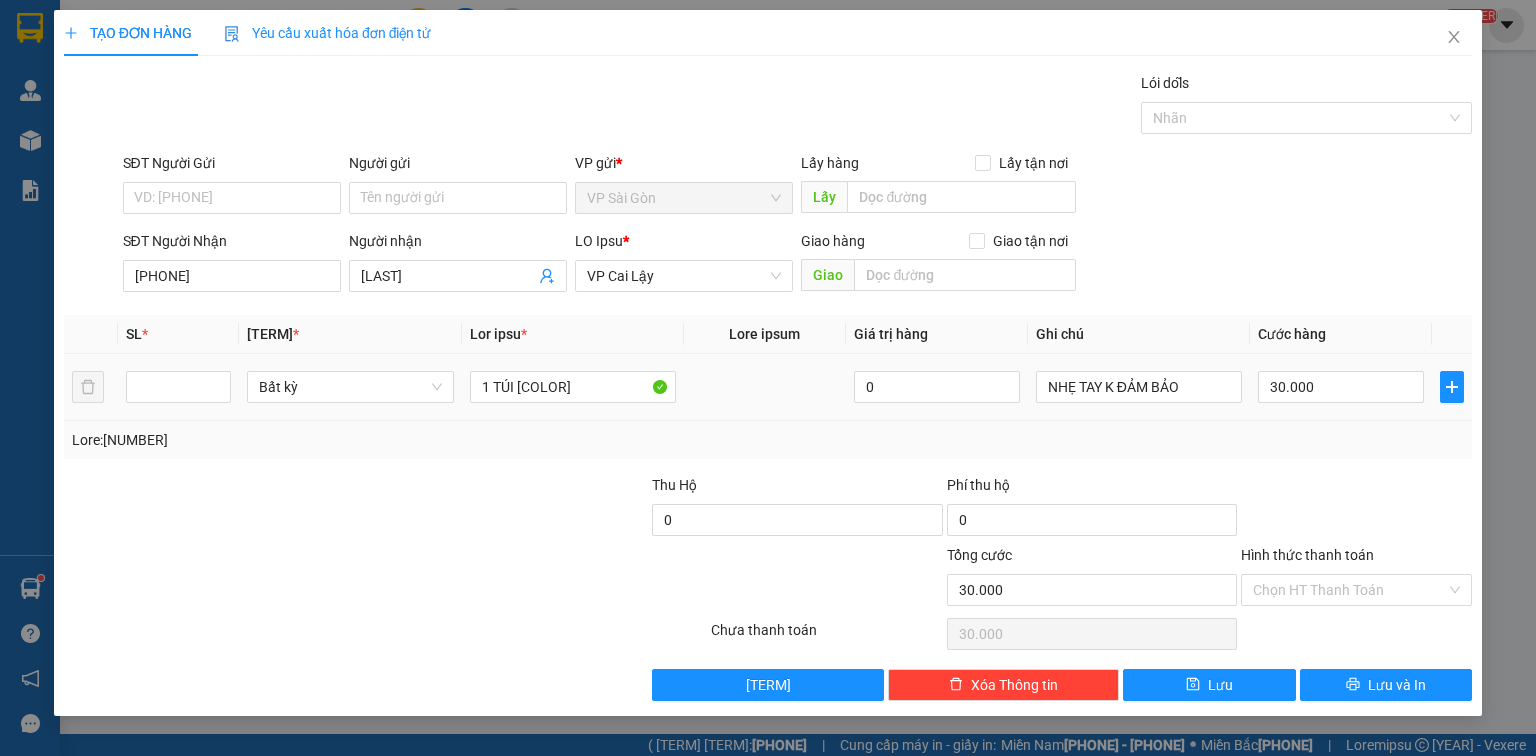 type on "1 TÚI [COLOR]" 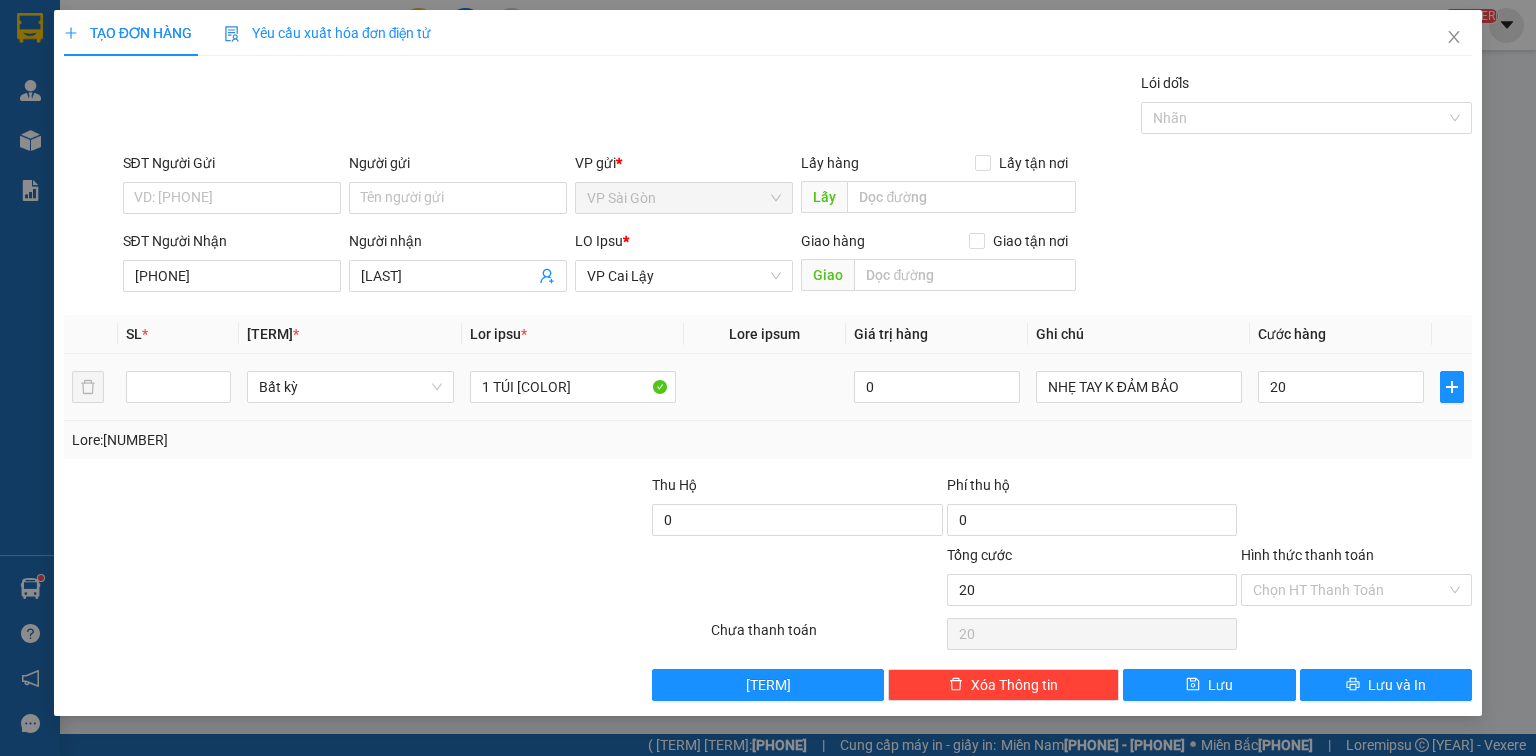 type on "20" 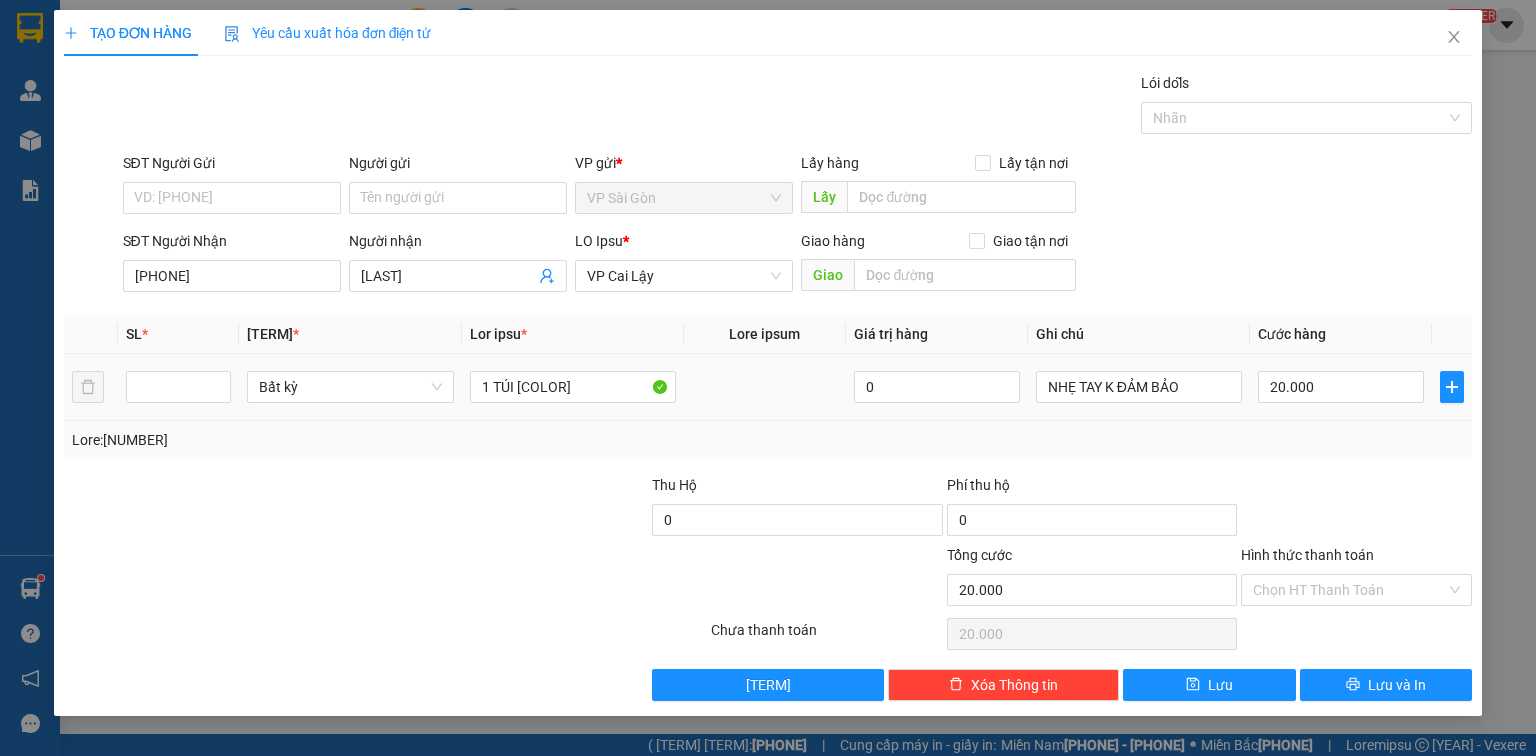 click at bounding box center (1356, 509) 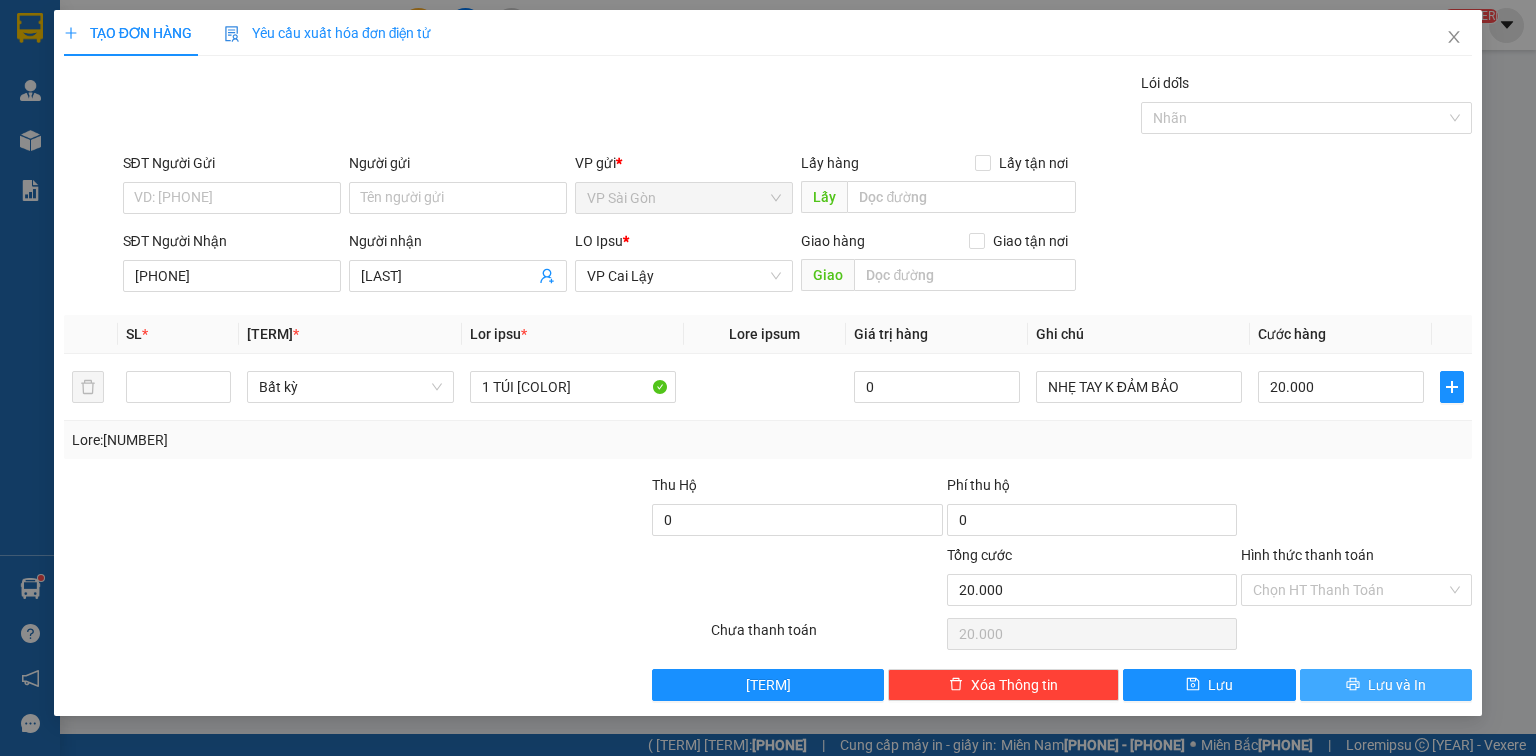 click on "Lưu và In" at bounding box center [1397, 685] 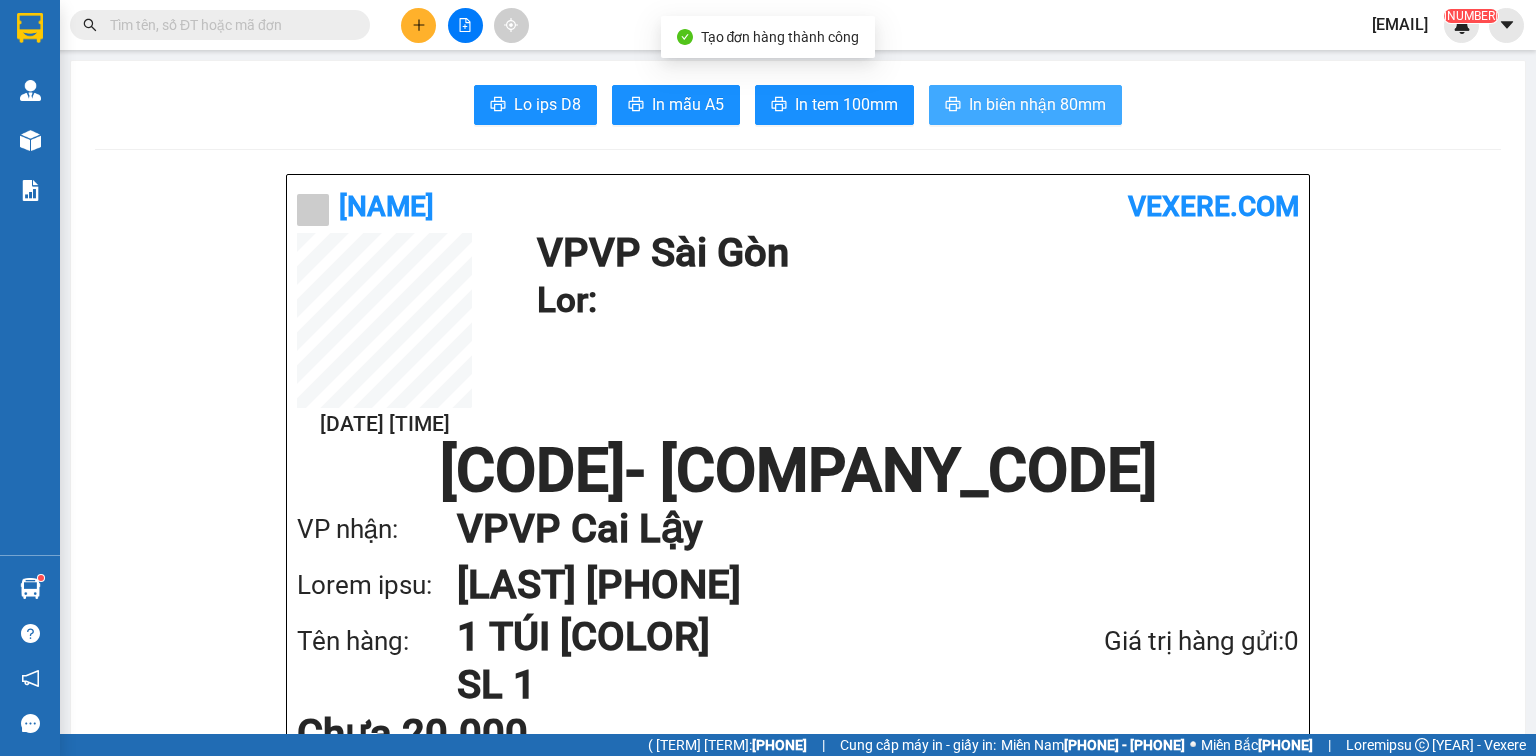 click on "In biên nhận 80mm" at bounding box center [1037, 104] 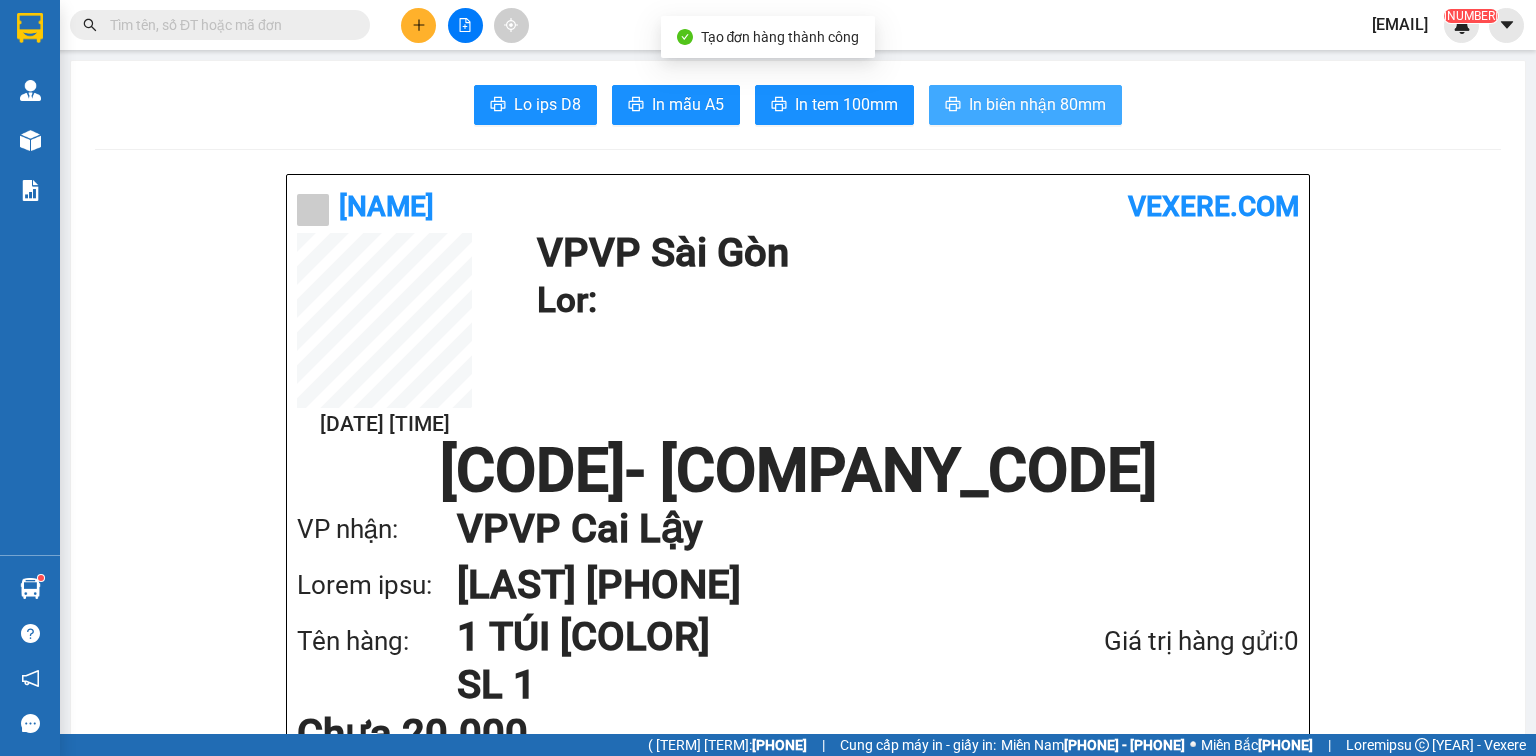 scroll, scrollTop: 0, scrollLeft: 0, axis: both 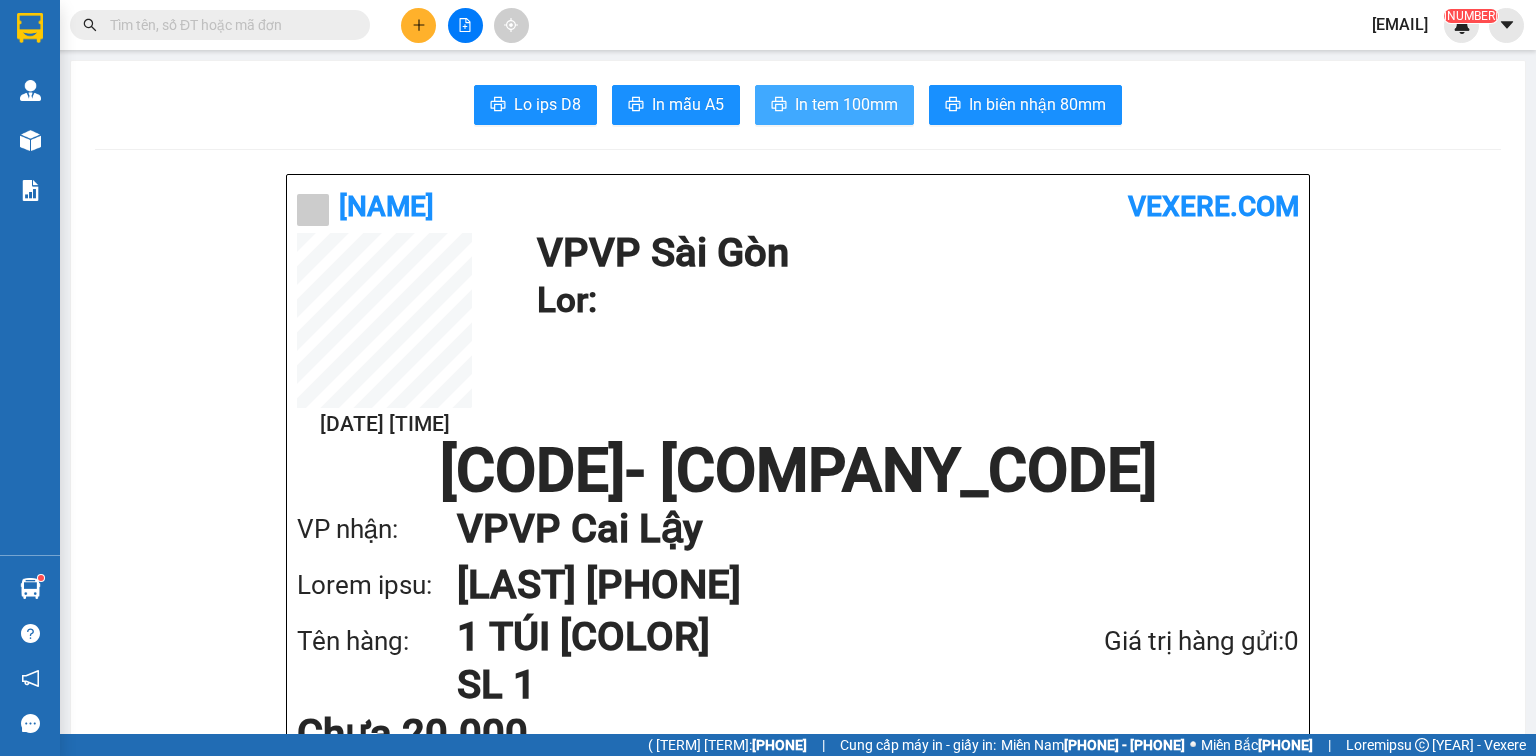 click on "In tem 100mm" at bounding box center (834, 105) 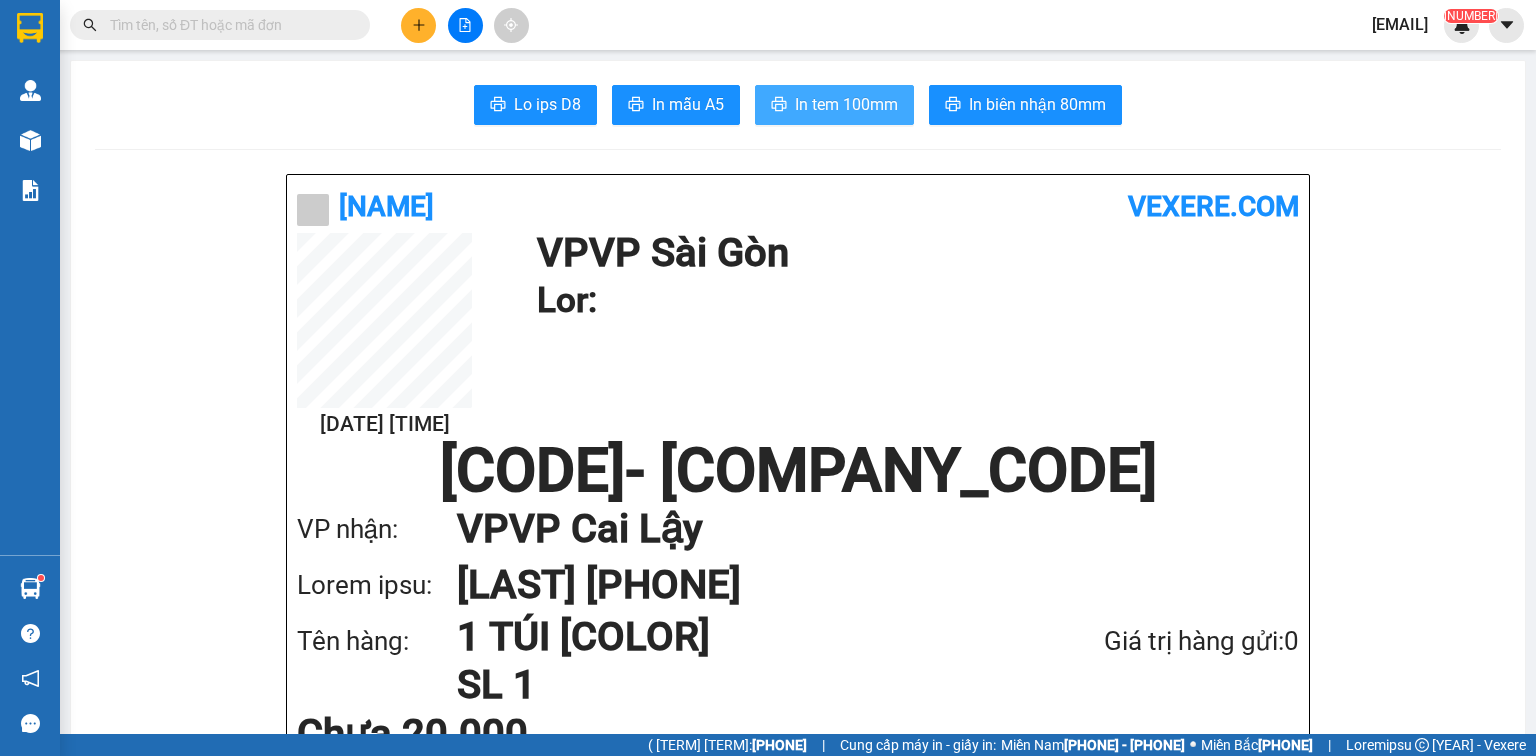 scroll, scrollTop: 0, scrollLeft: 0, axis: both 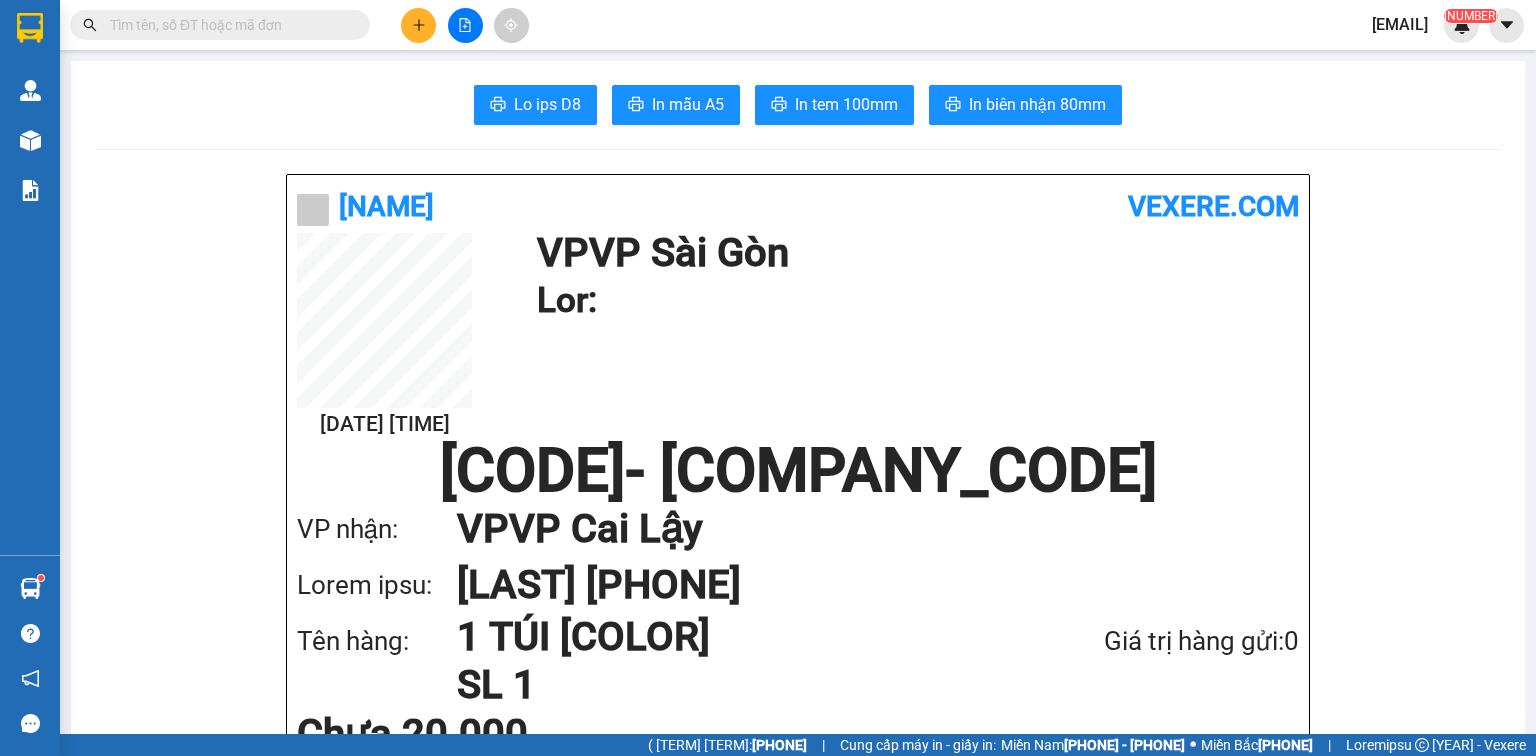 click at bounding box center (228, 25) 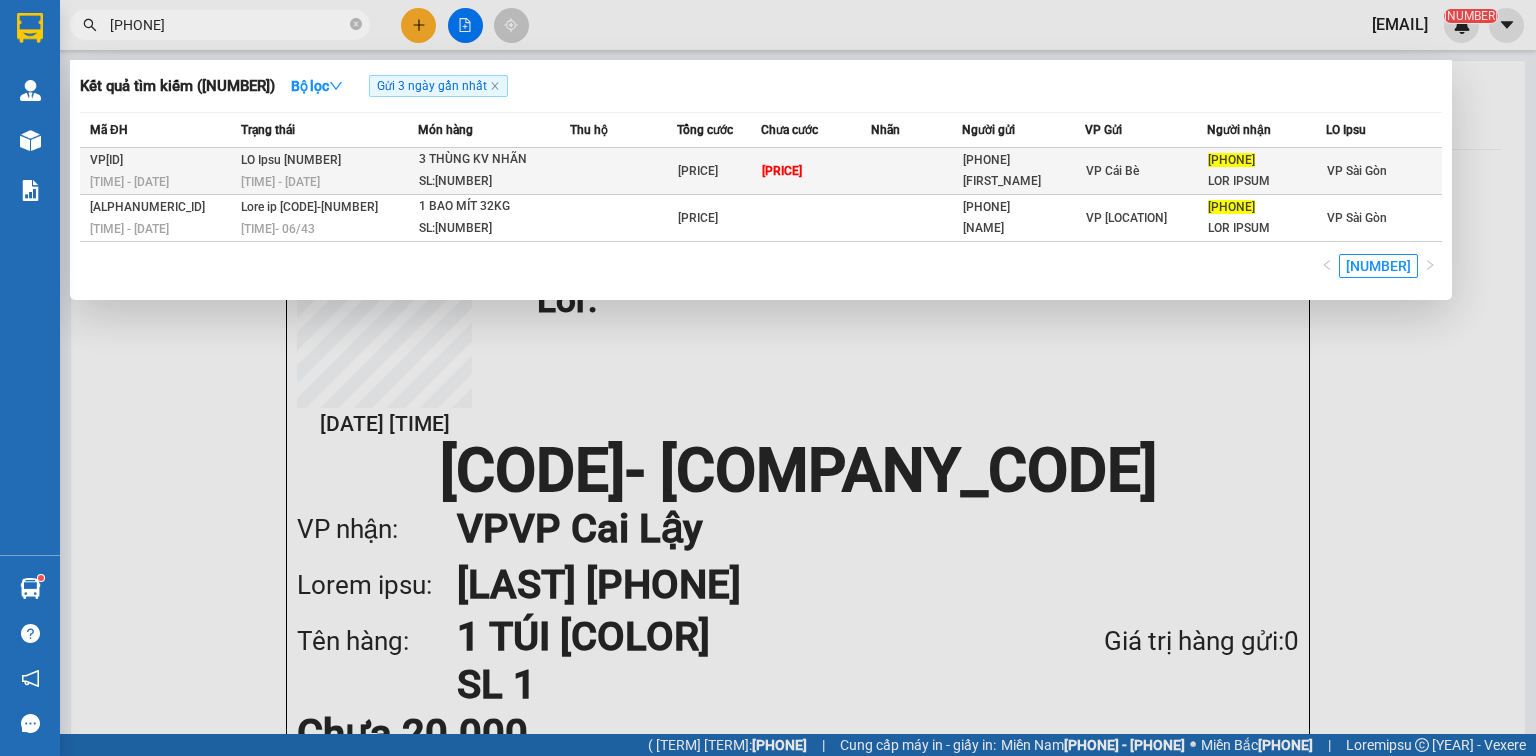 type on "[PHONE]" 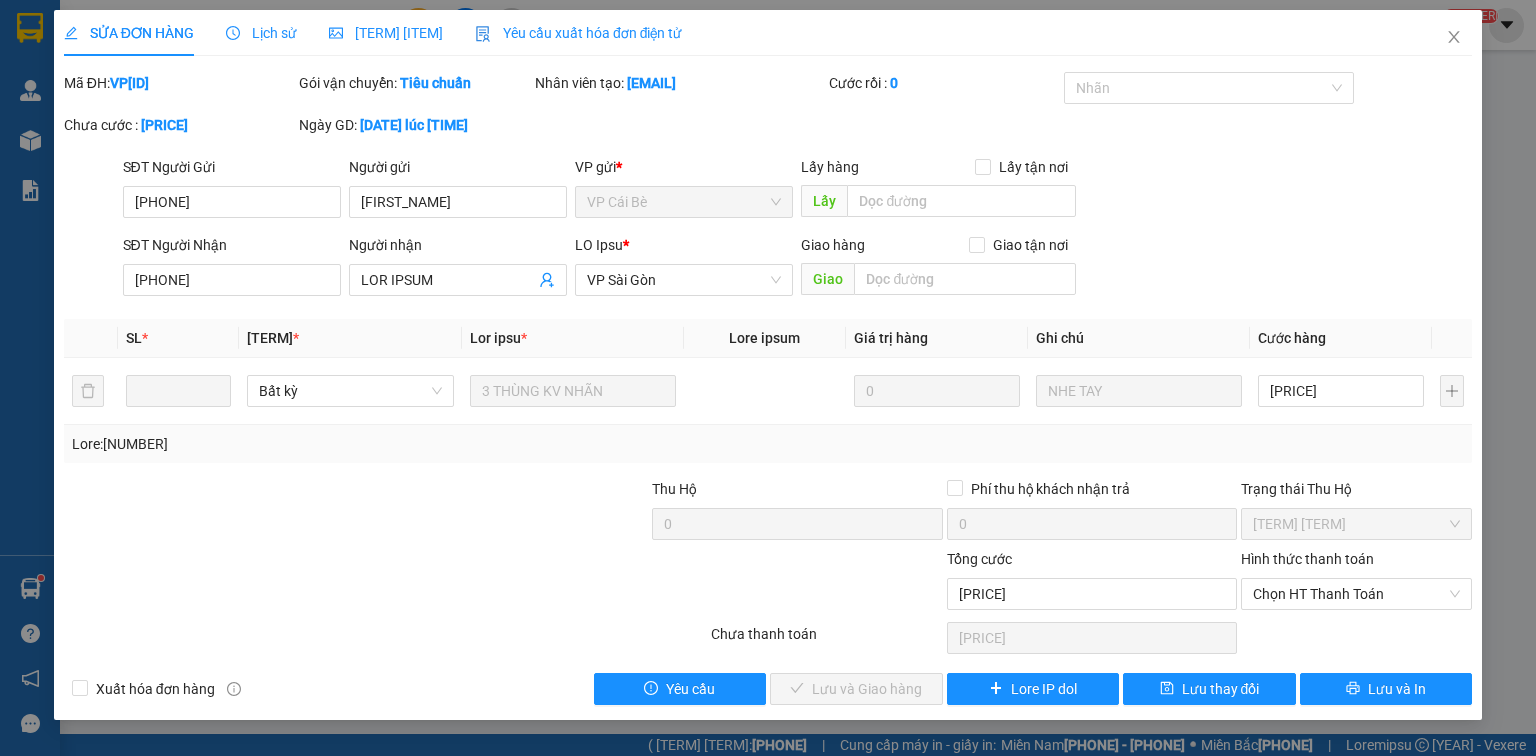 click on "Chọn HT Thanh Toán" at bounding box center [1356, 594] 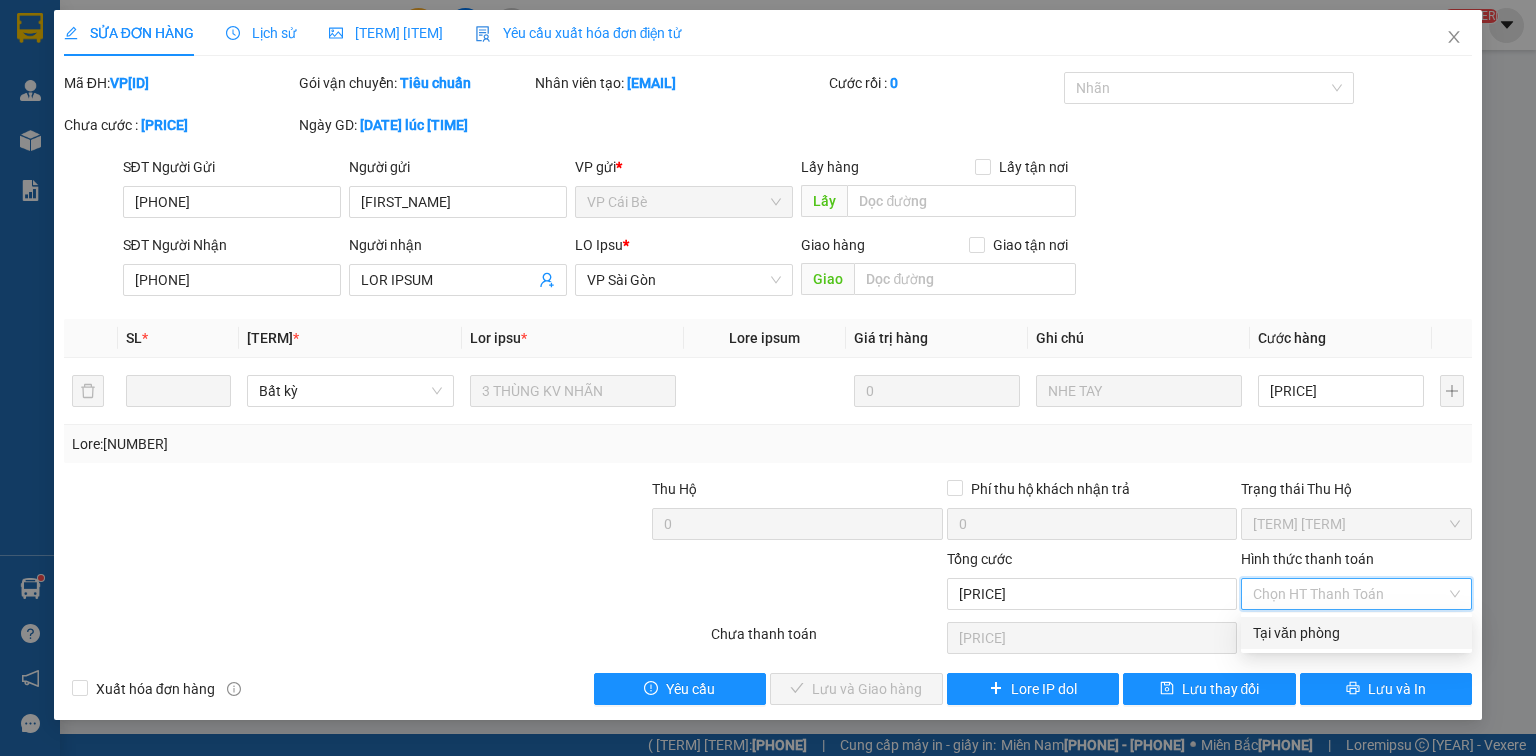 drag, startPoint x: 1312, startPoint y: 638, endPoint x: 1129, endPoint y: 635, distance: 183.02458 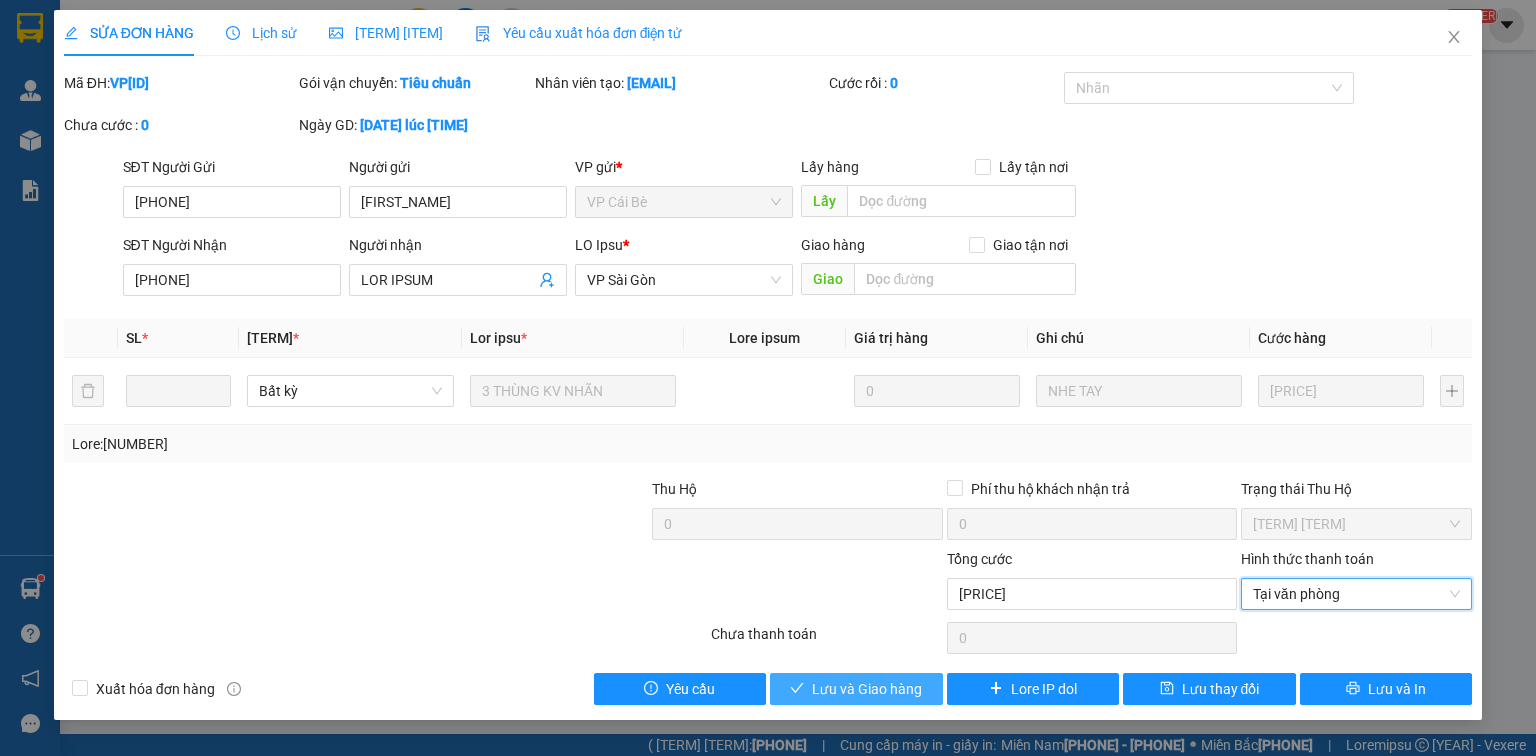 click on "Lưu và Giao hàng" at bounding box center [867, 689] 